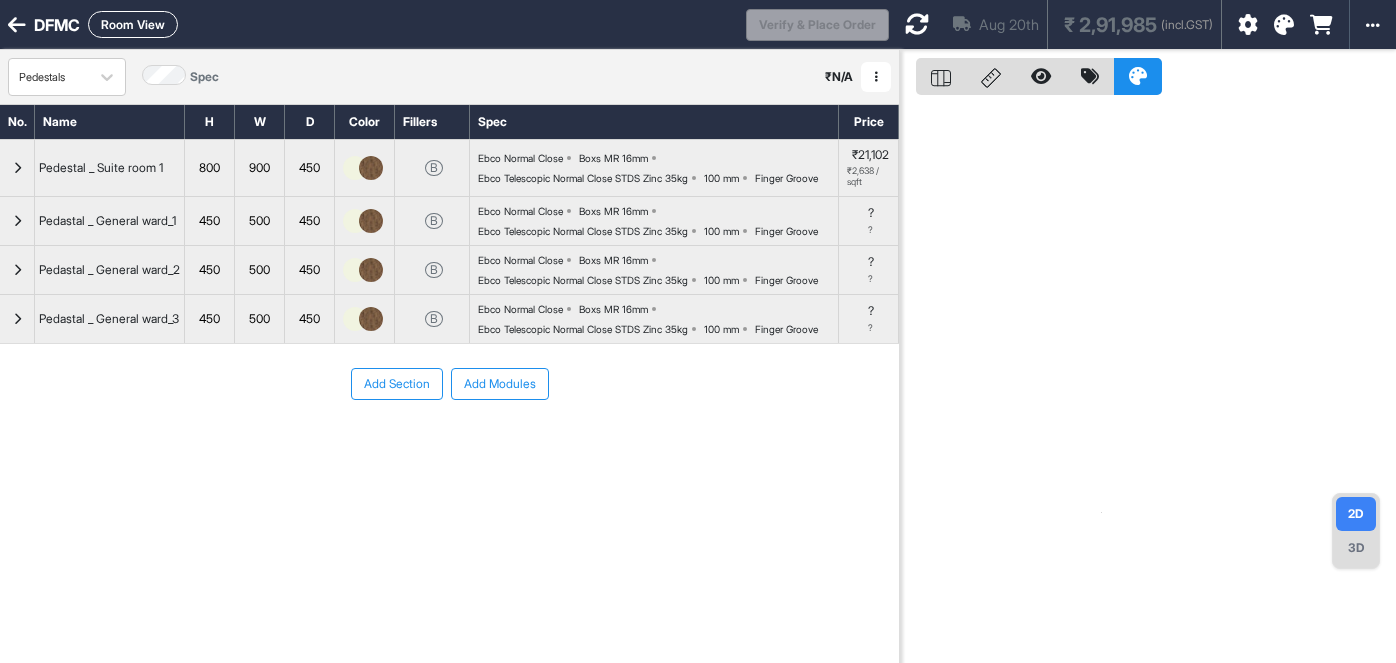 scroll, scrollTop: 0, scrollLeft: 0, axis: both 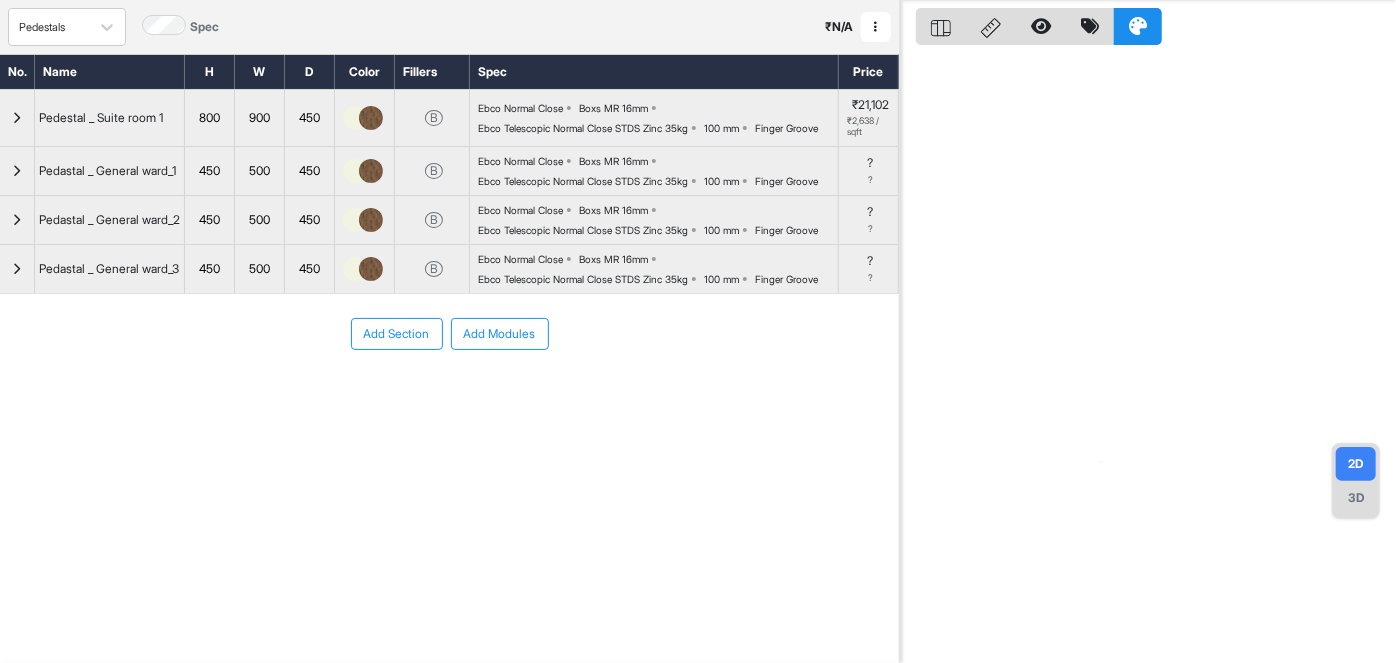 click on "Add Section Add Modules" at bounding box center (449, 394) 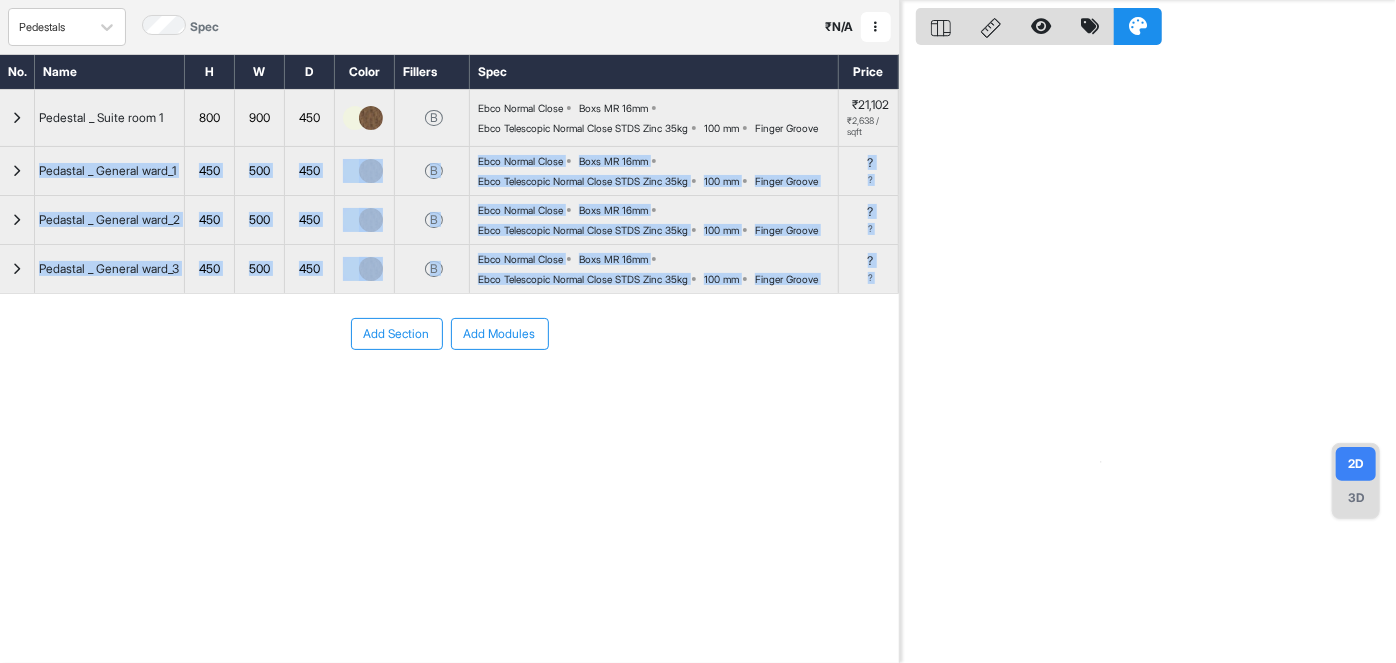 drag, startPoint x: 15, startPoint y: 233, endPoint x: 0, endPoint y: 172, distance: 62.817196 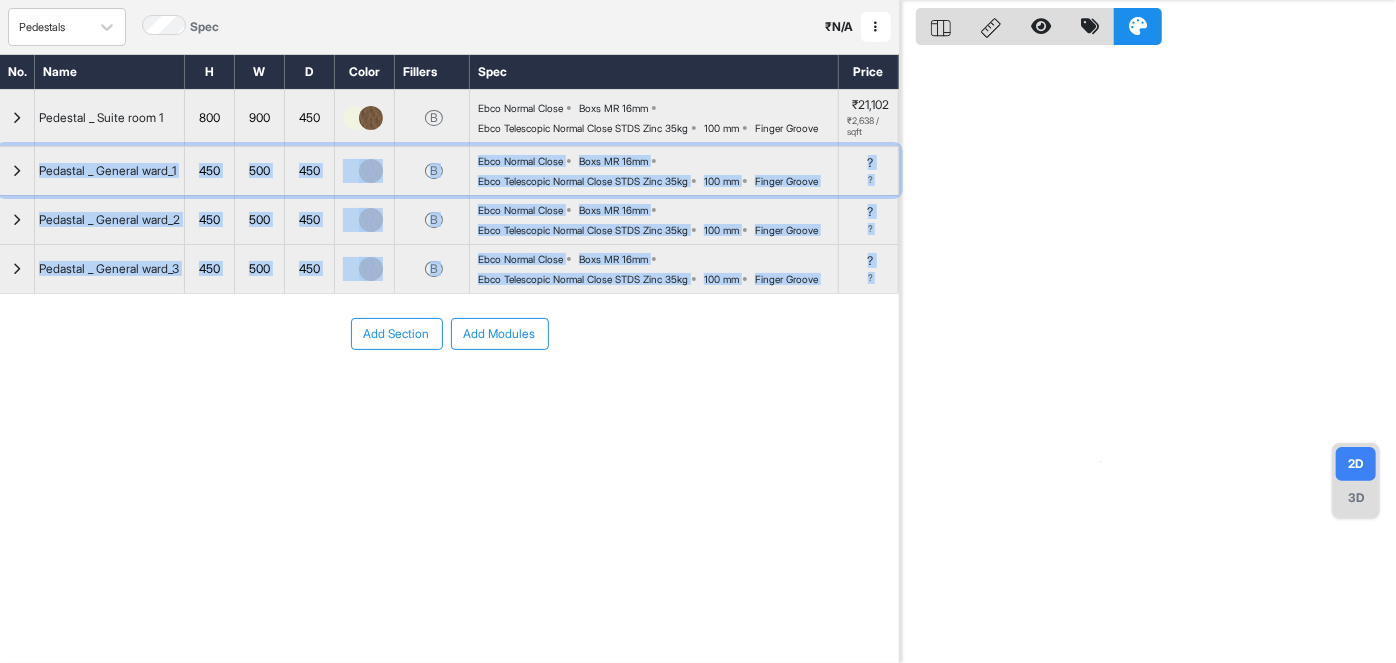 click at bounding box center [17, 171] 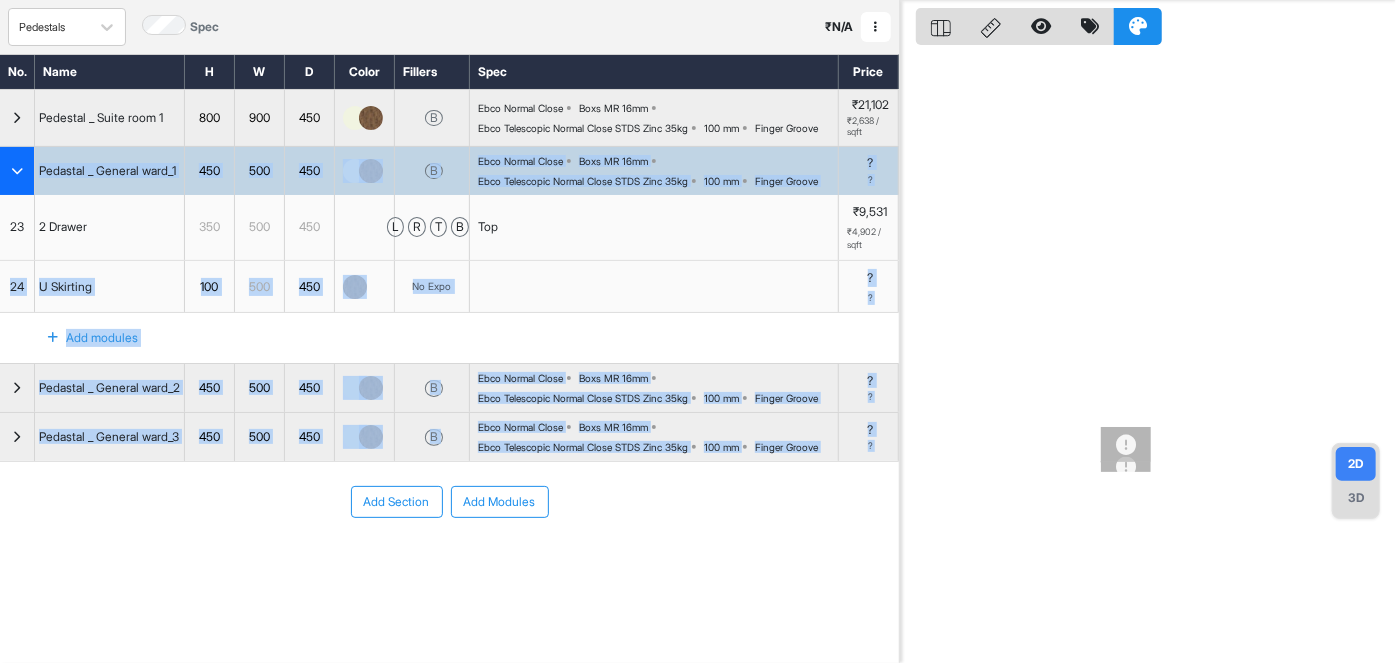 click on "Add Section Add Modules" at bounding box center [449, 562] 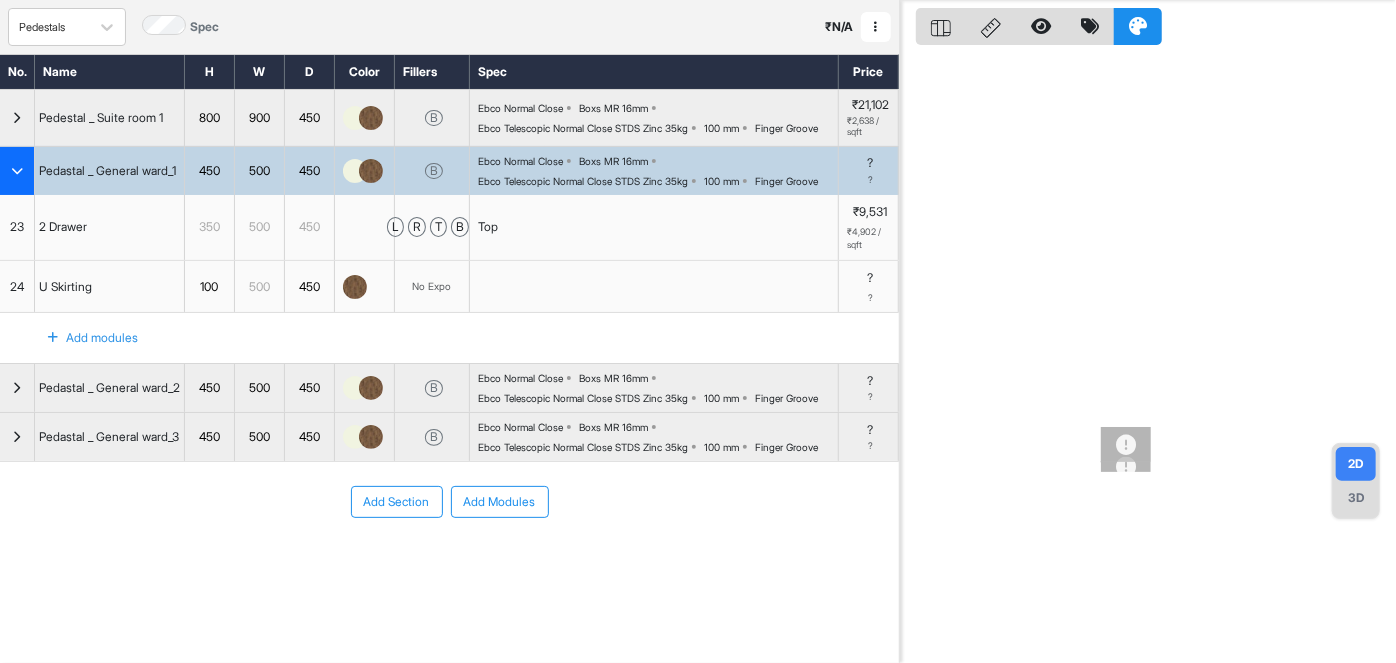 click at bounding box center [17, 171] 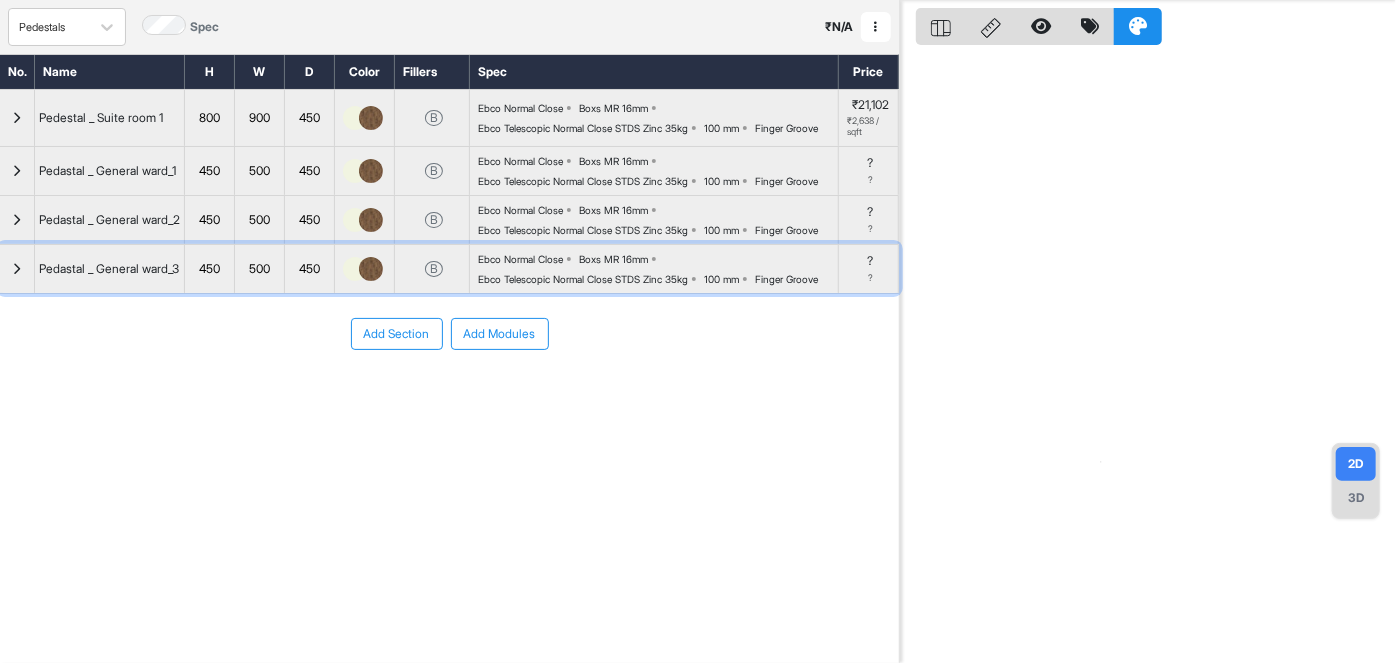 click at bounding box center [17, 269] 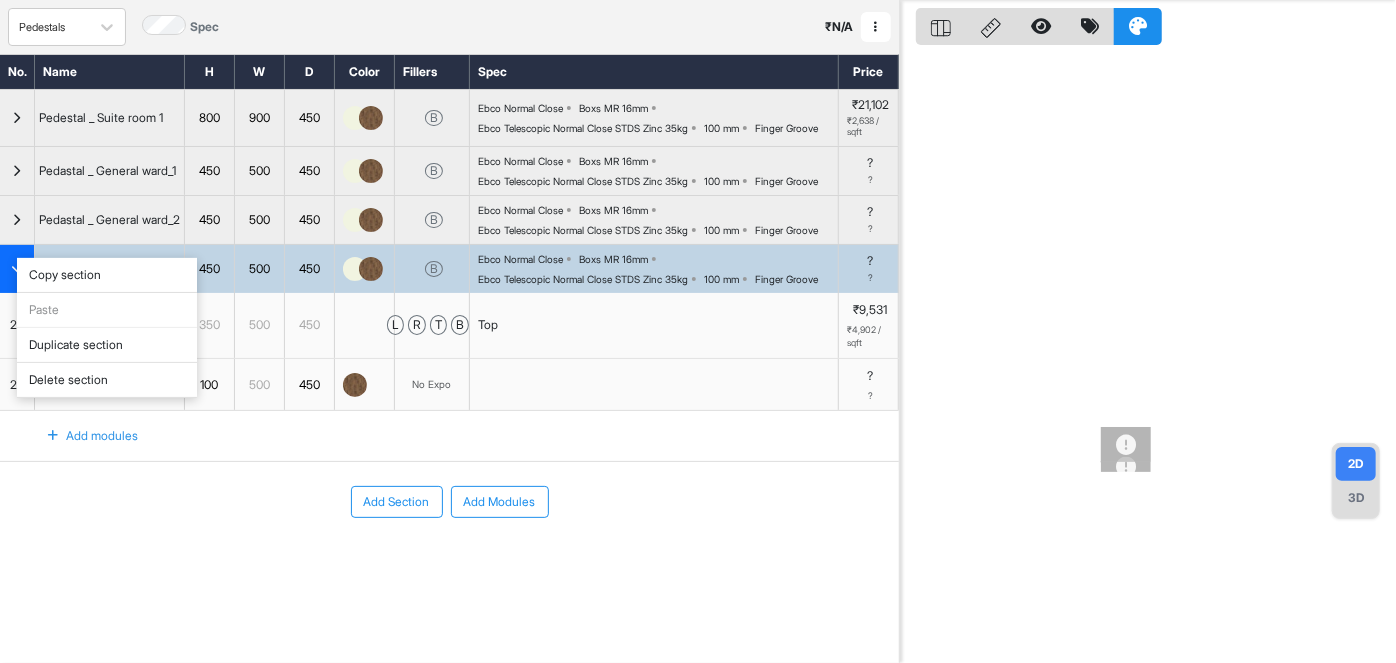 click on "Duplicate section" at bounding box center [107, 345] 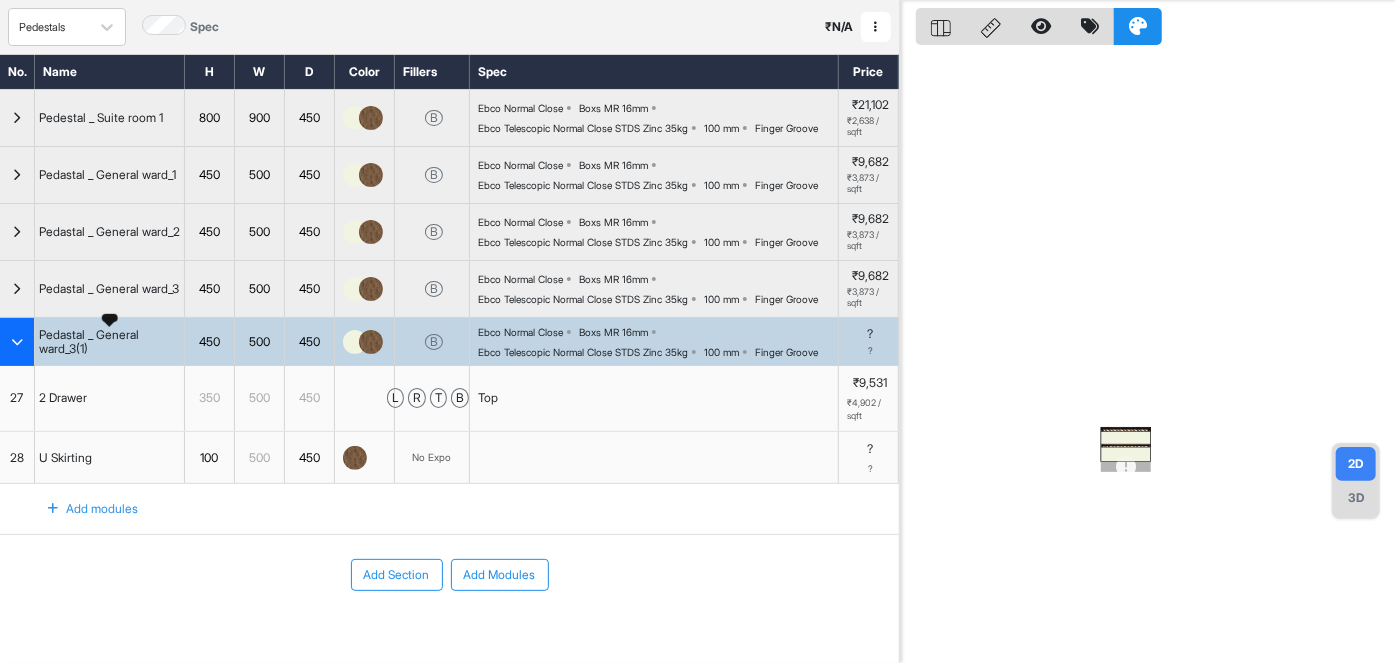 click on "Pedastal _ General ward_3(1)" at bounding box center (109, 342) 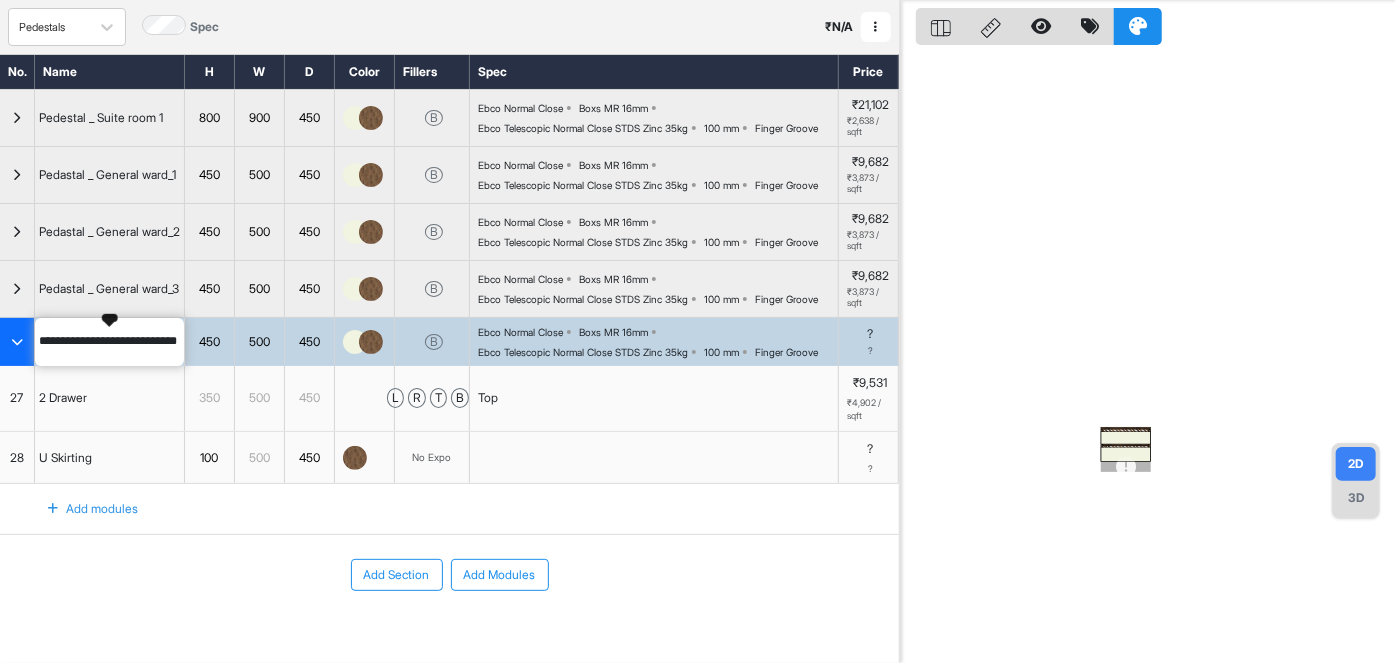 scroll, scrollTop: 0, scrollLeft: 21, axis: horizontal 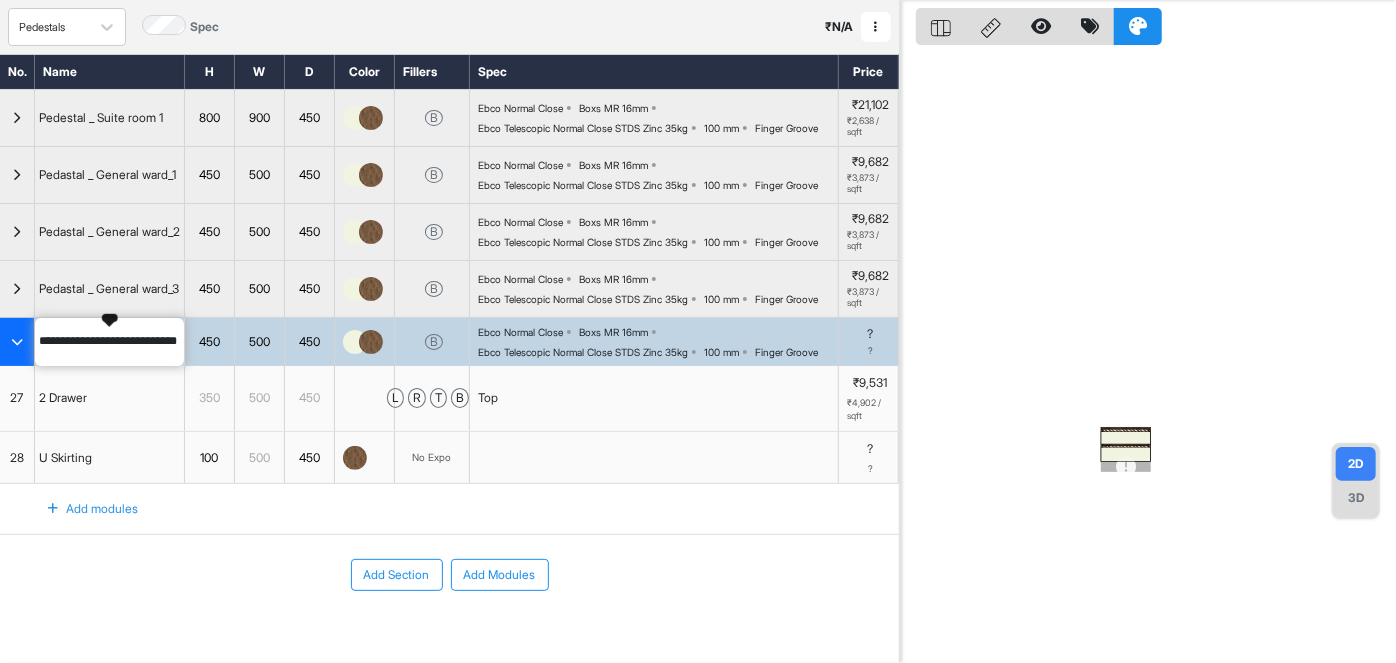 click on "**********" at bounding box center (109, 342) 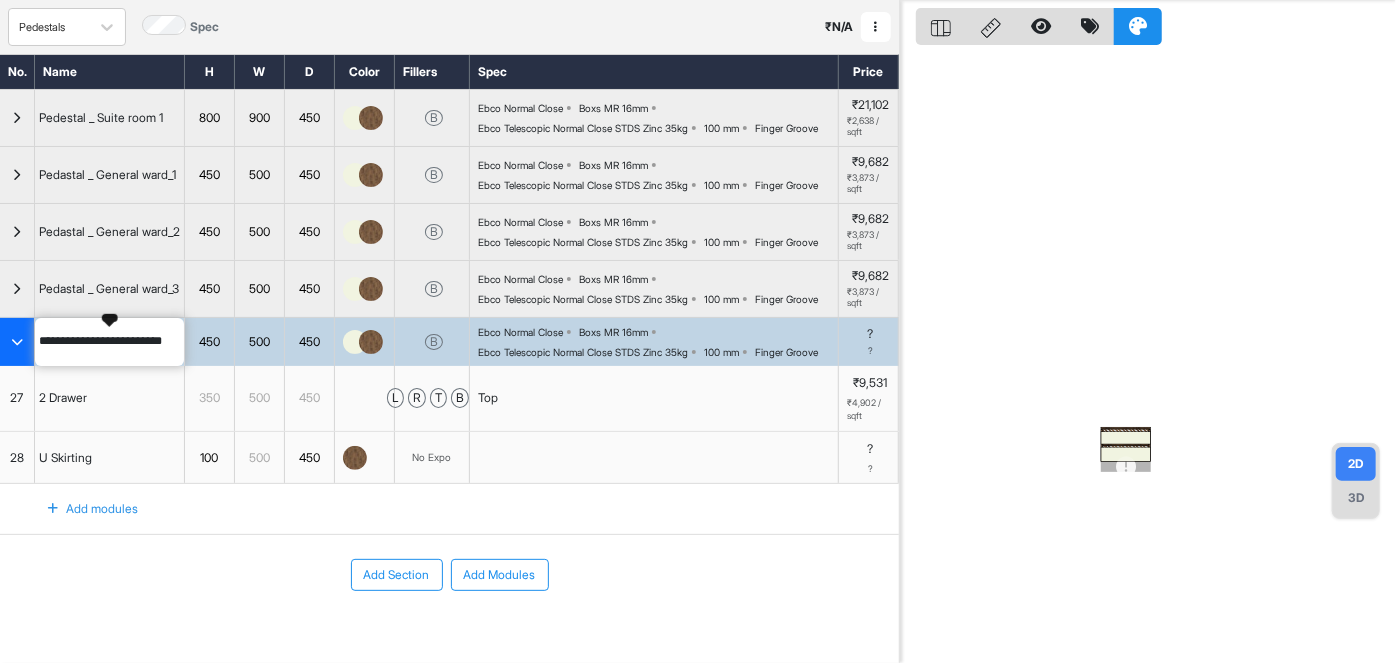 scroll, scrollTop: 0, scrollLeft: 8, axis: horizontal 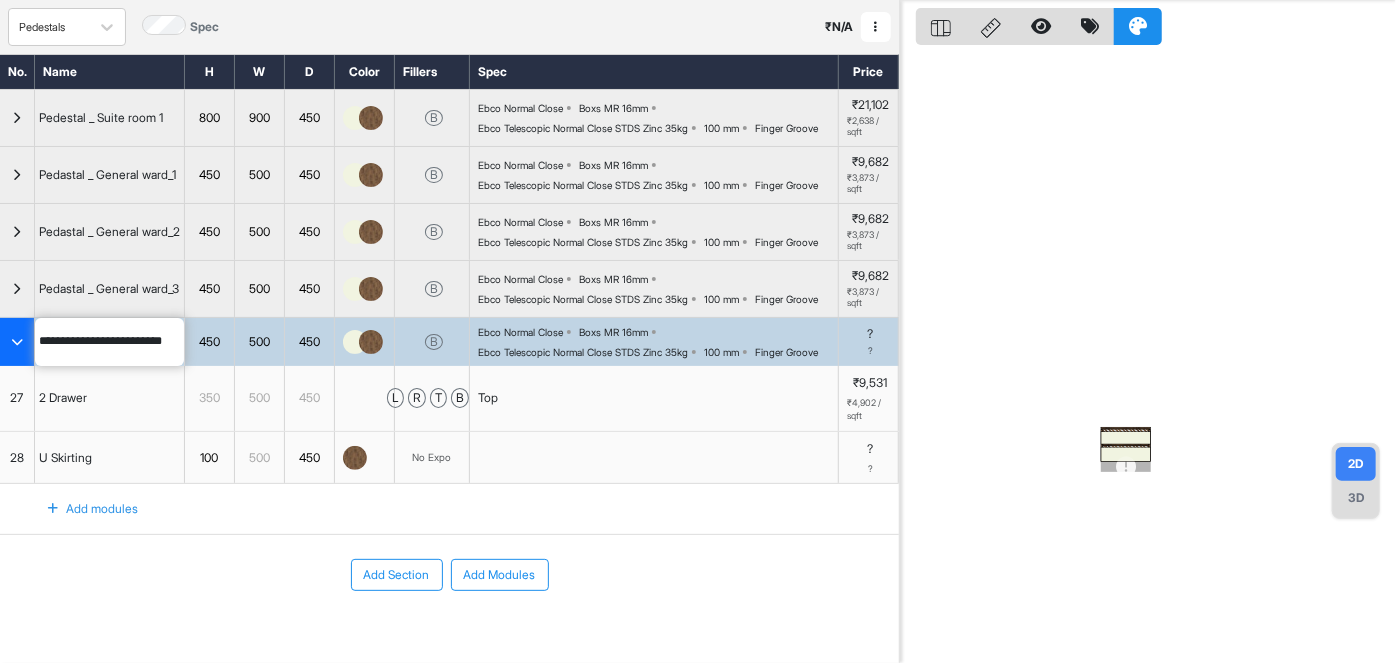 click at bounding box center (17, 342) 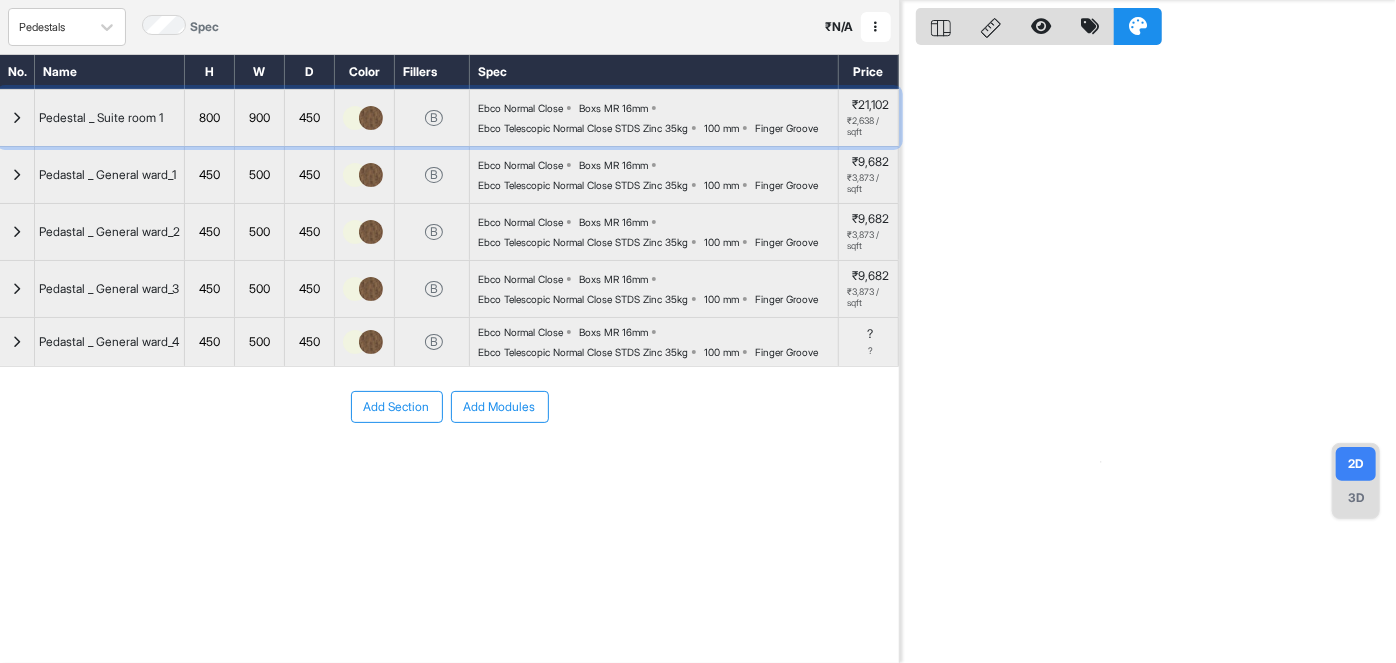 click at bounding box center (17, 118) 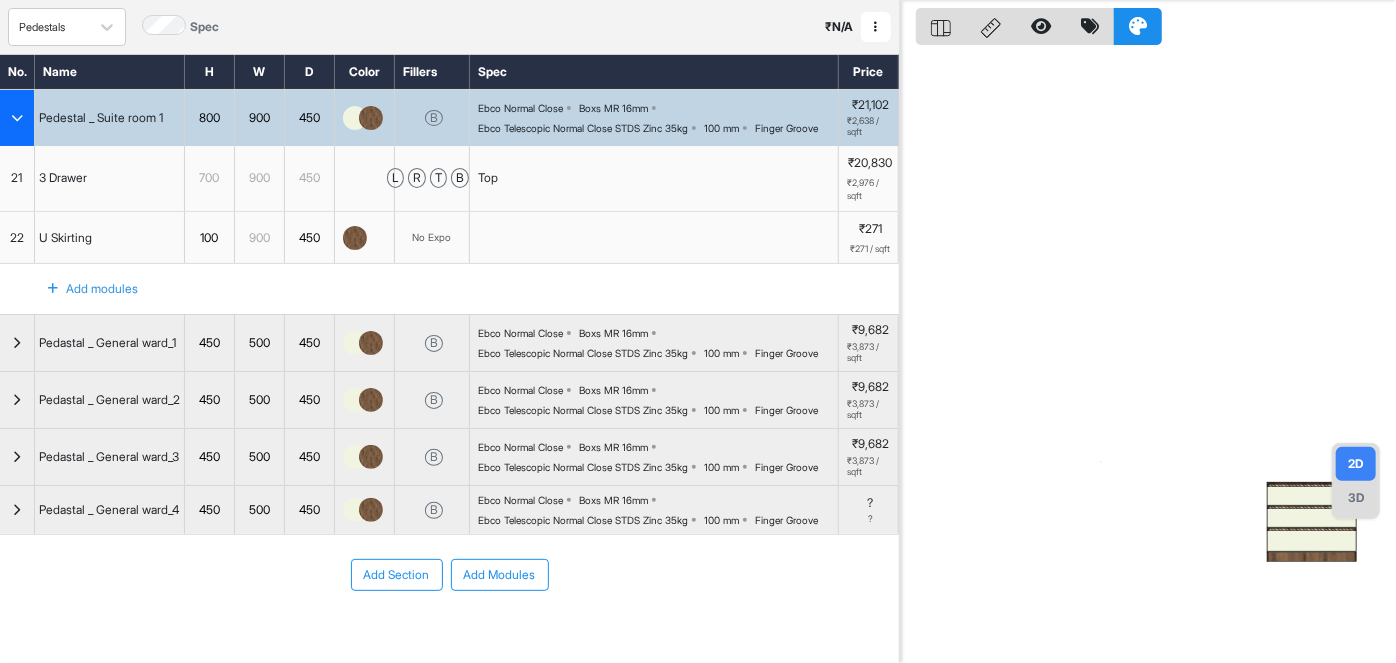 click at bounding box center [17, 118] 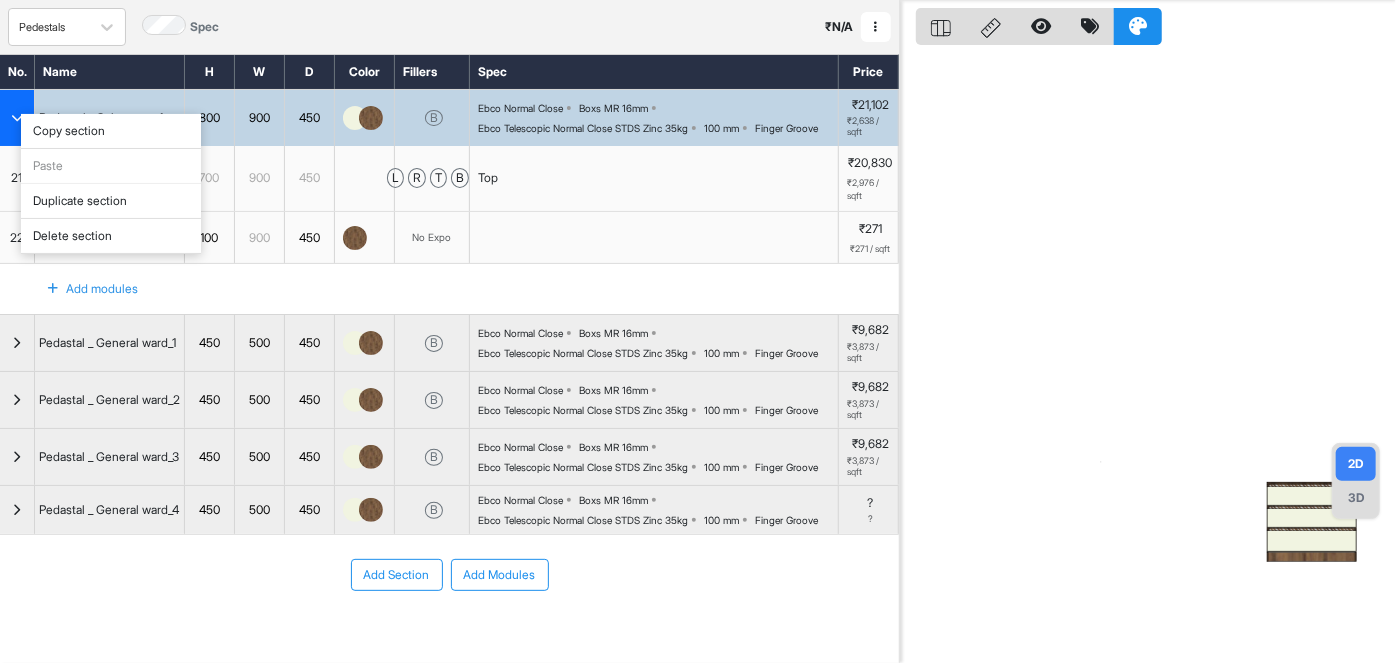 click on "Duplicate section" at bounding box center (111, 201) 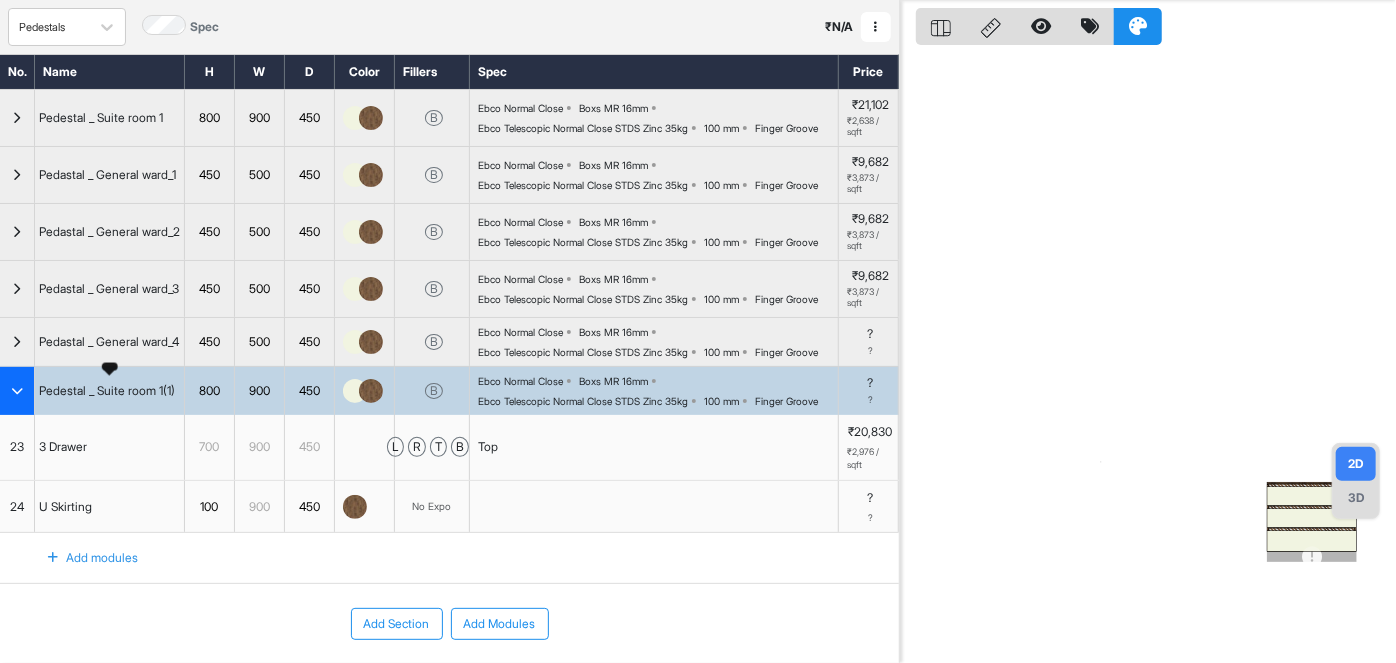 click on "Pedestal _ Suite room 1(1)" at bounding box center (107, 391) 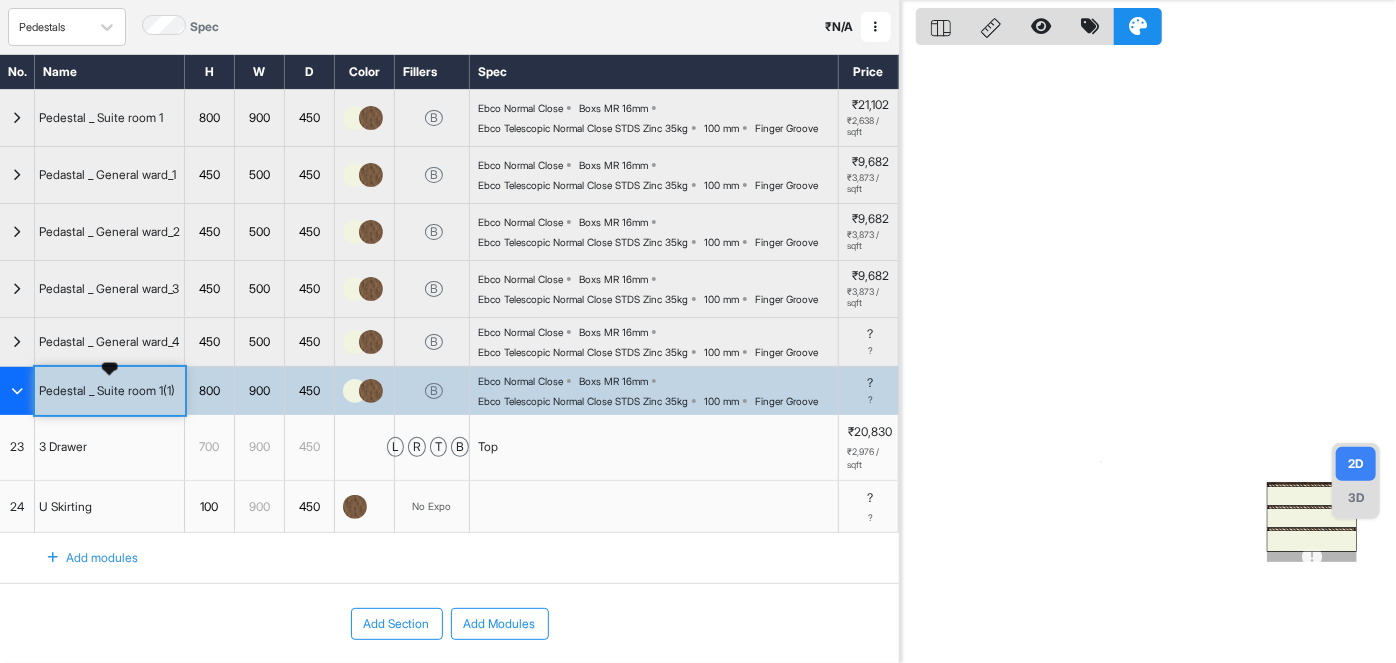 click on "Pedestal _ Suite room 1(1)" at bounding box center [107, 391] 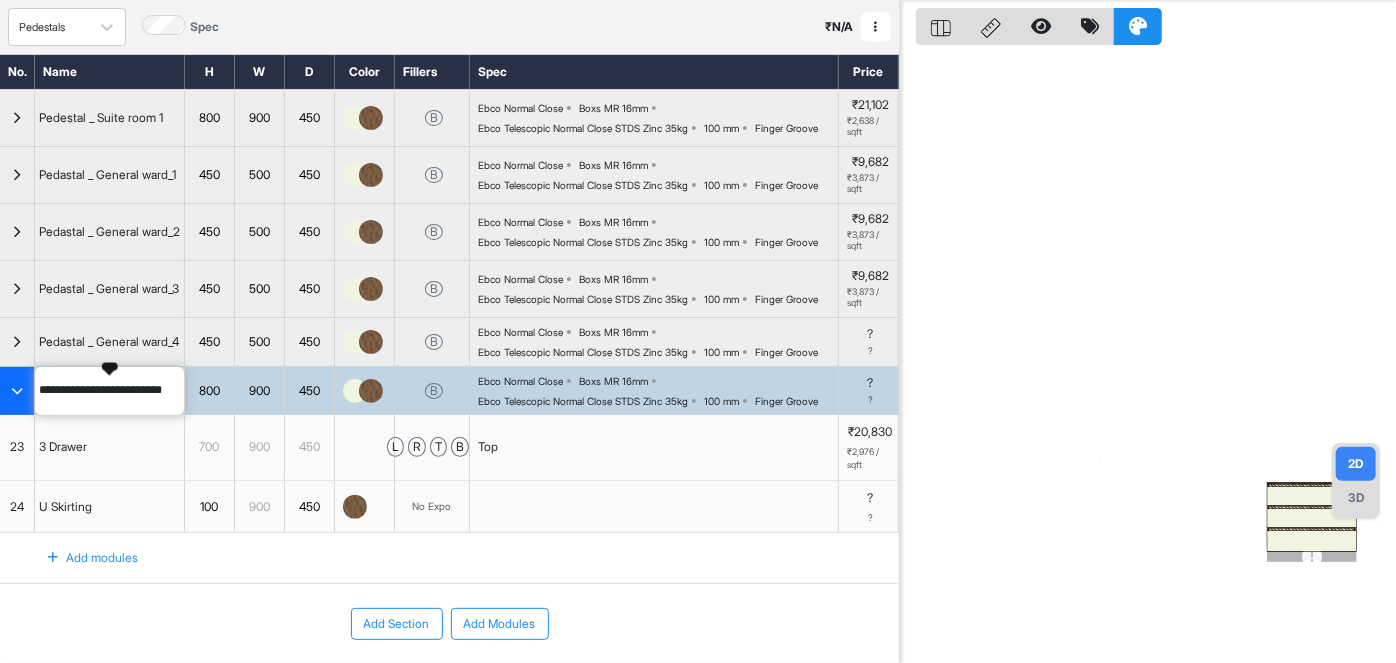 scroll, scrollTop: 0, scrollLeft: 0, axis: both 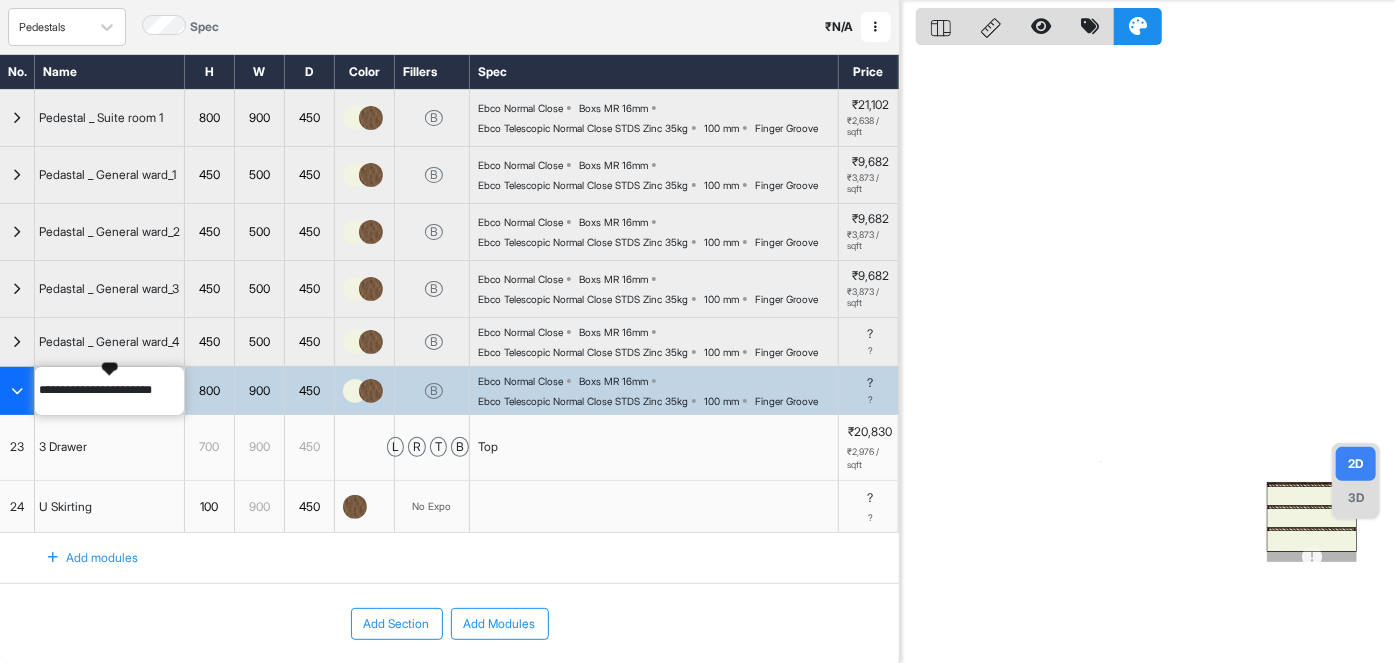 click on "**********" at bounding box center (109, 391) 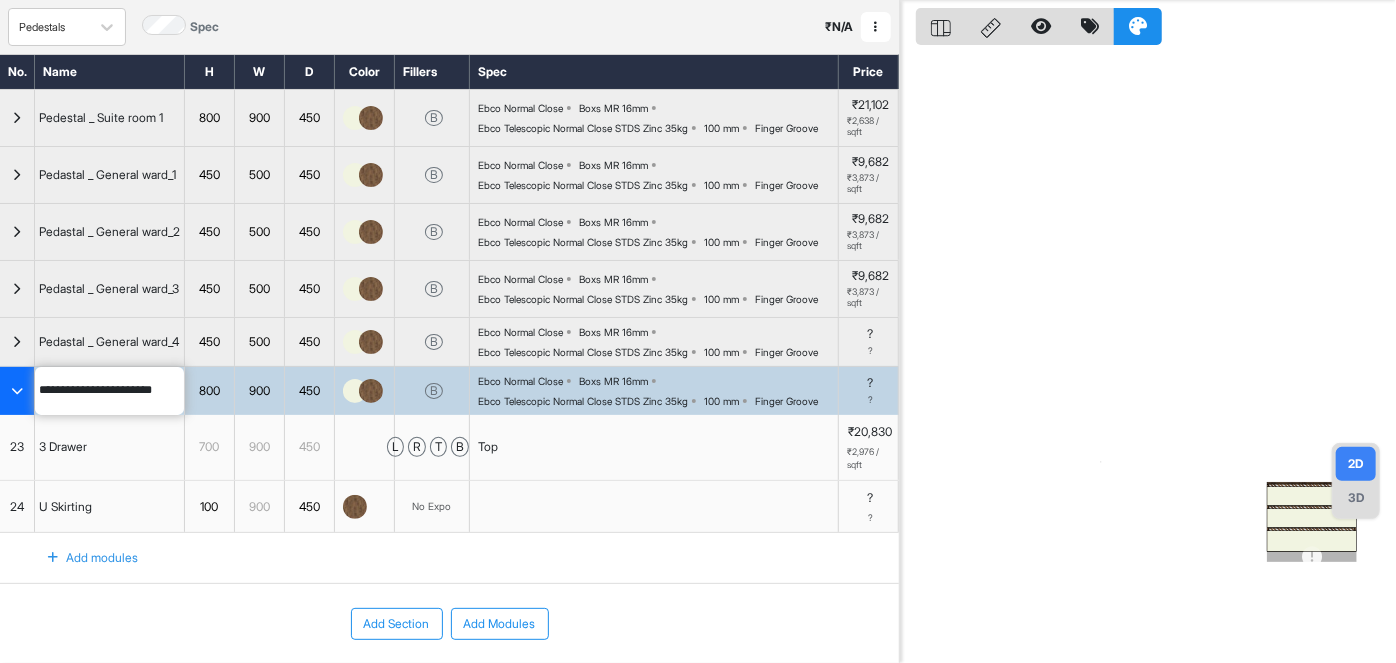 type on "**********" 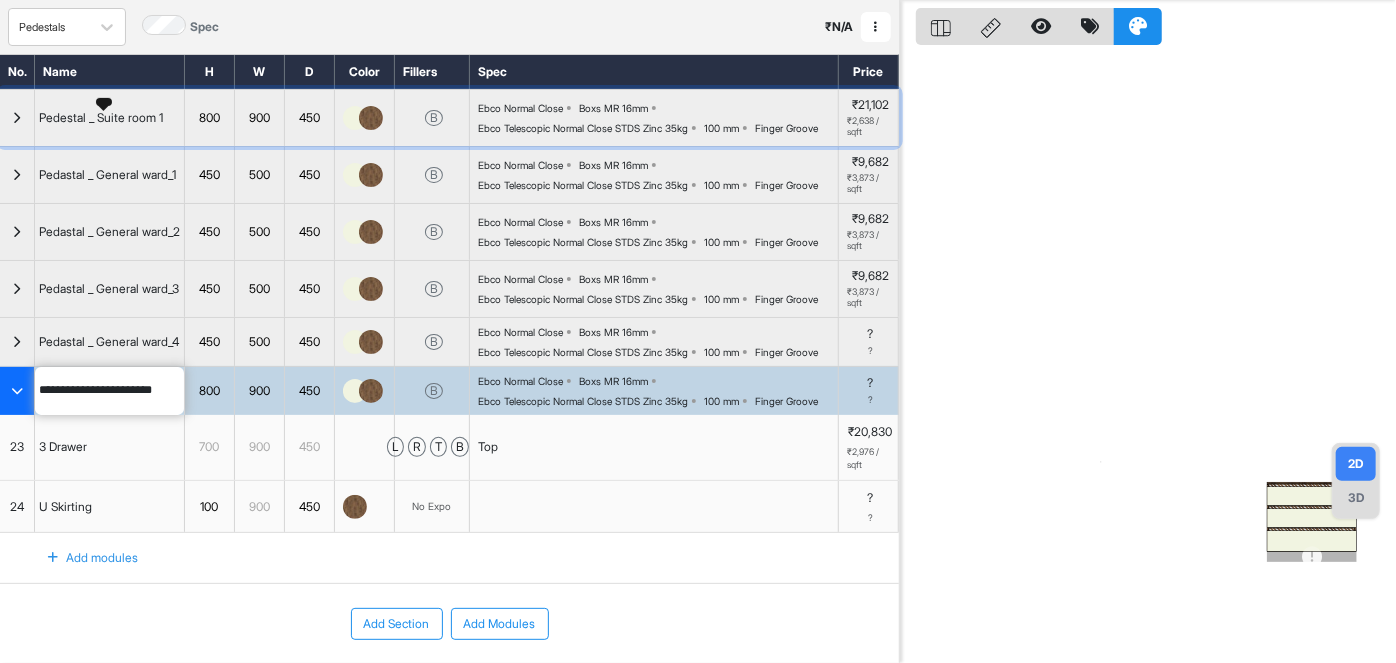 click on "Pedestal _ Suite room 1" at bounding box center (101, 118) 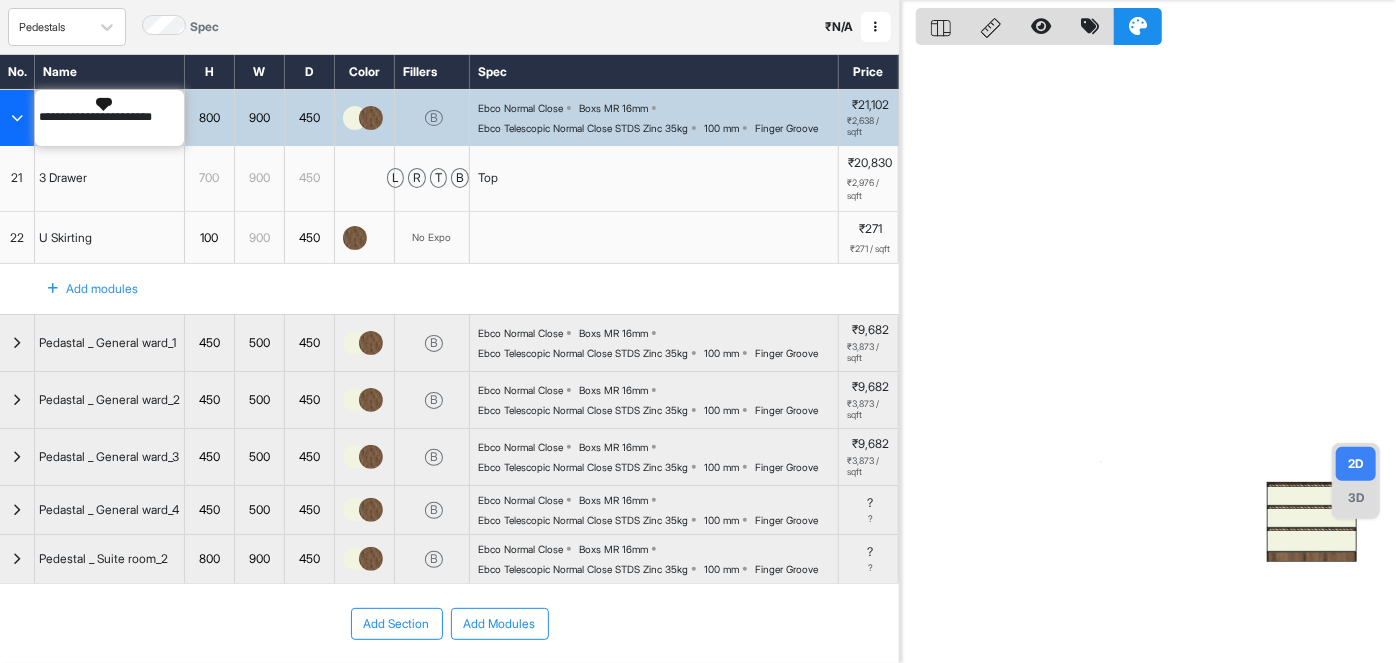 click on "**********" at bounding box center [109, 118] 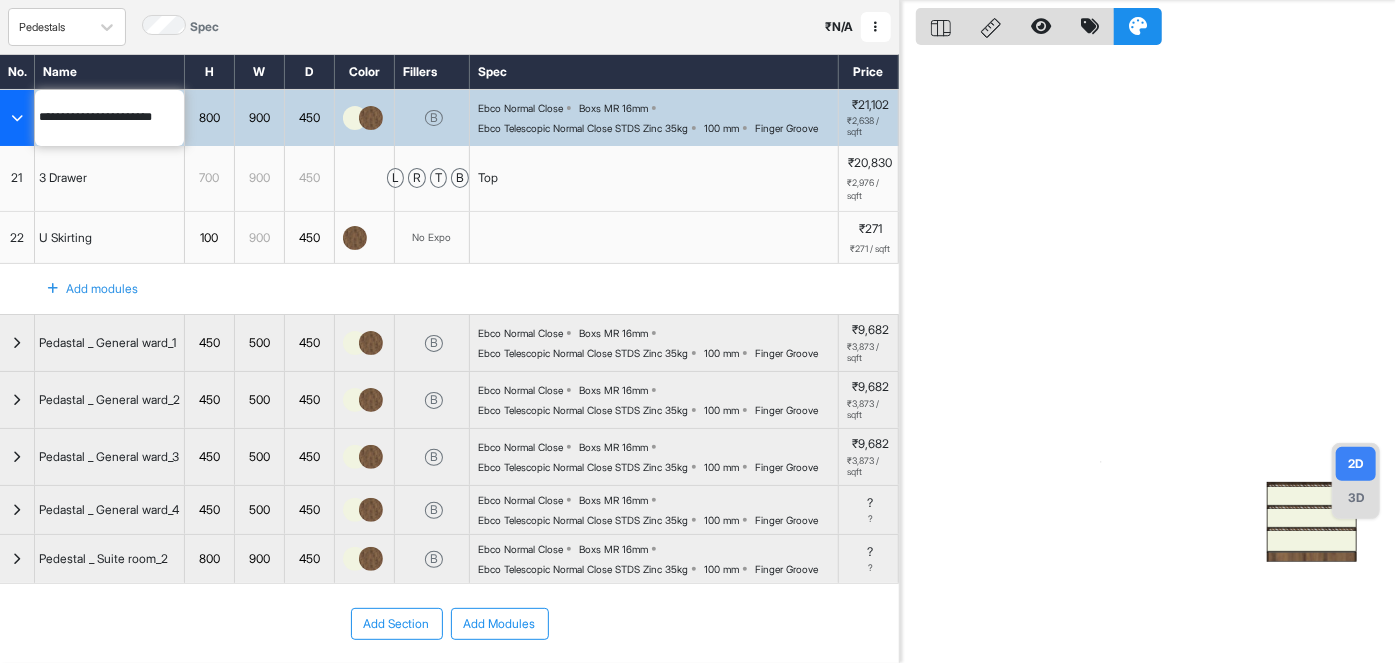 type on "**********" 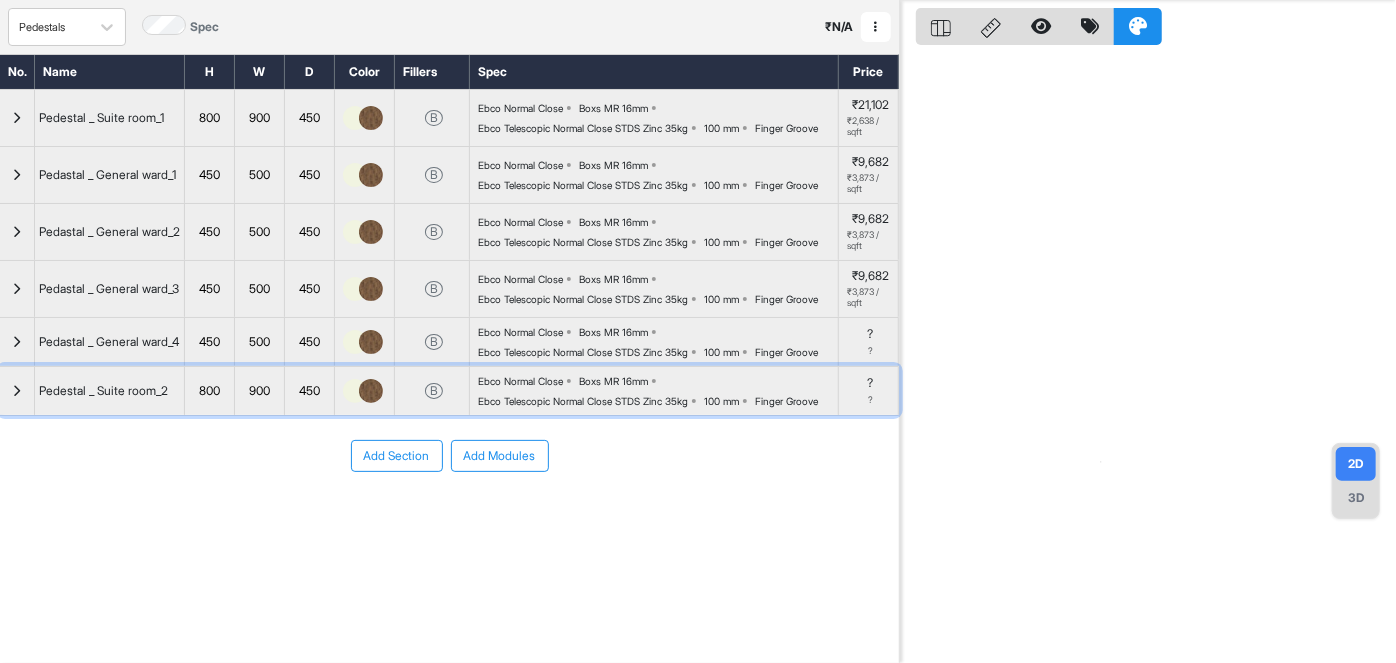 drag, startPoint x: 26, startPoint y: 383, endPoint x: 26, endPoint y: 142, distance: 241 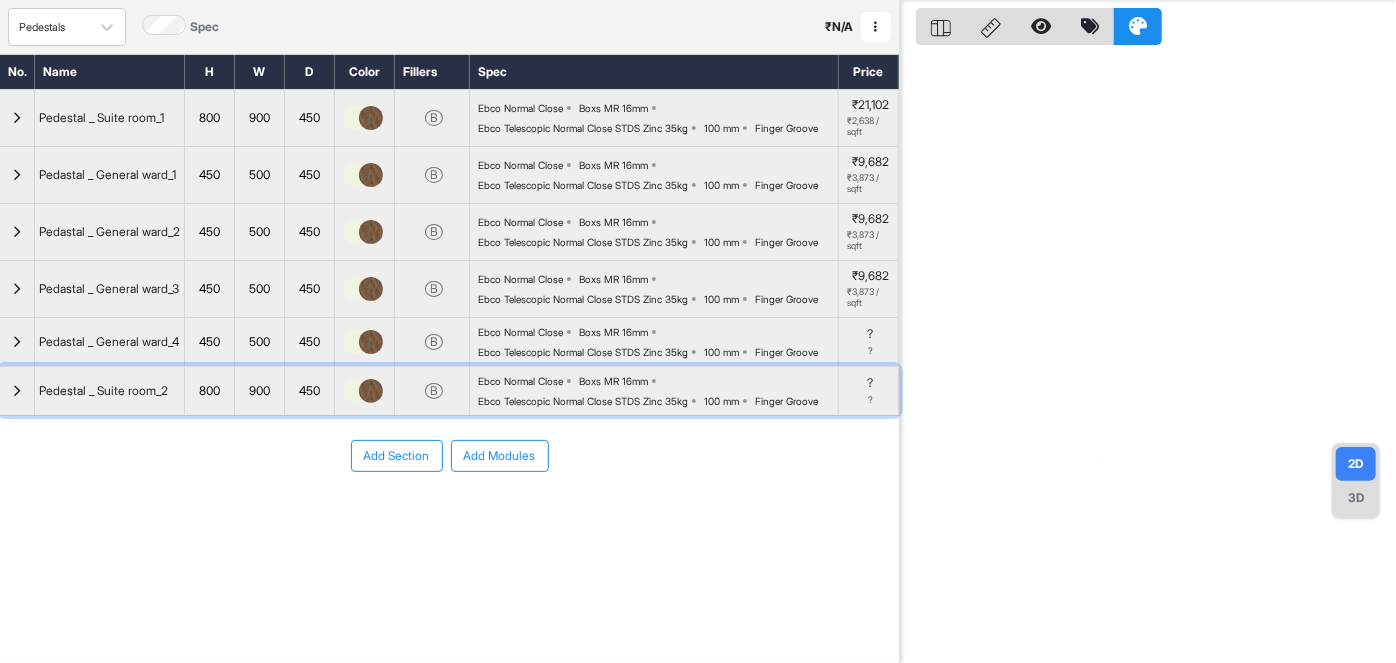 click on "Pedestal _ Suite room_2" at bounding box center (103, 391) 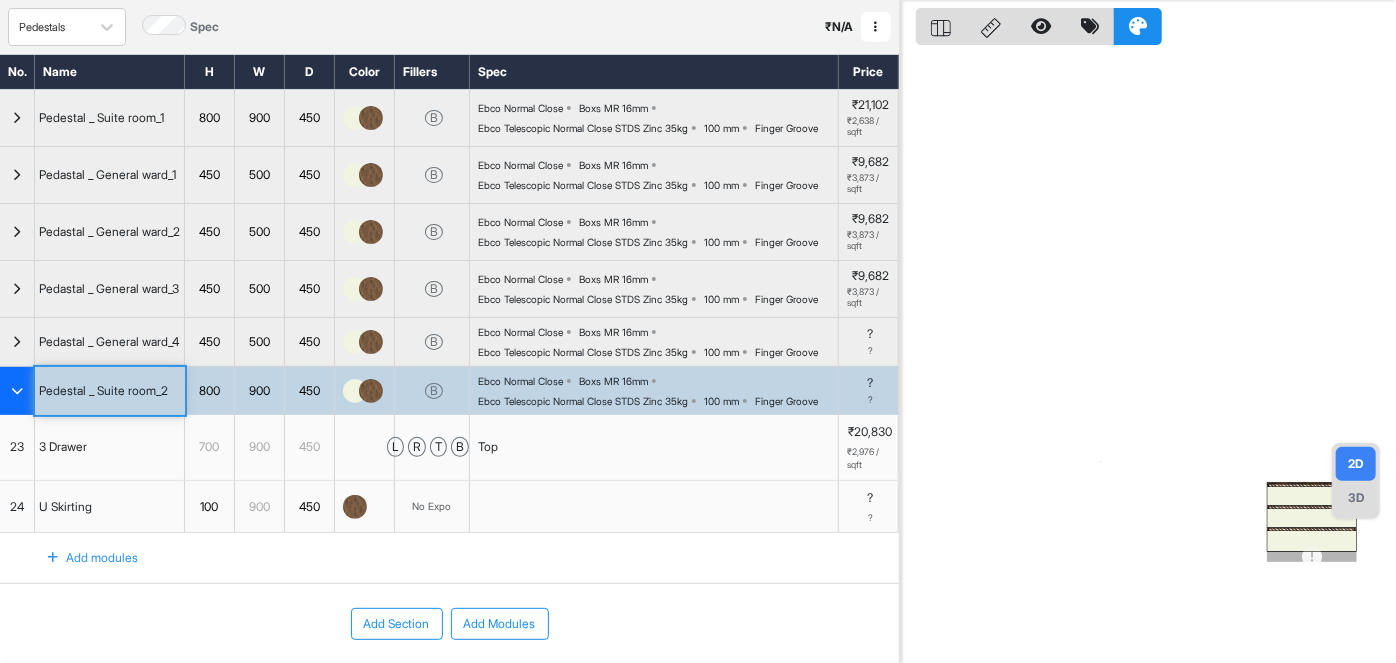 click on "Pedestal _ Suite room_2" at bounding box center [103, 391] 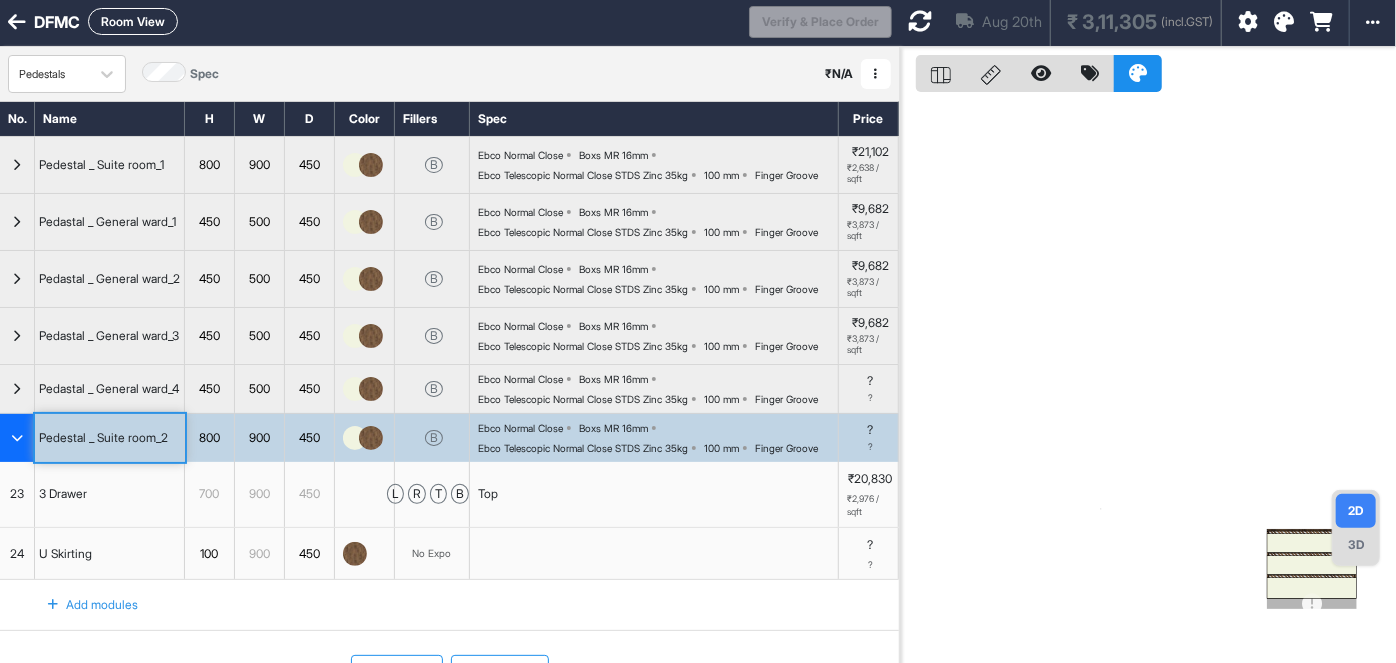 scroll, scrollTop: 0, scrollLeft: 0, axis: both 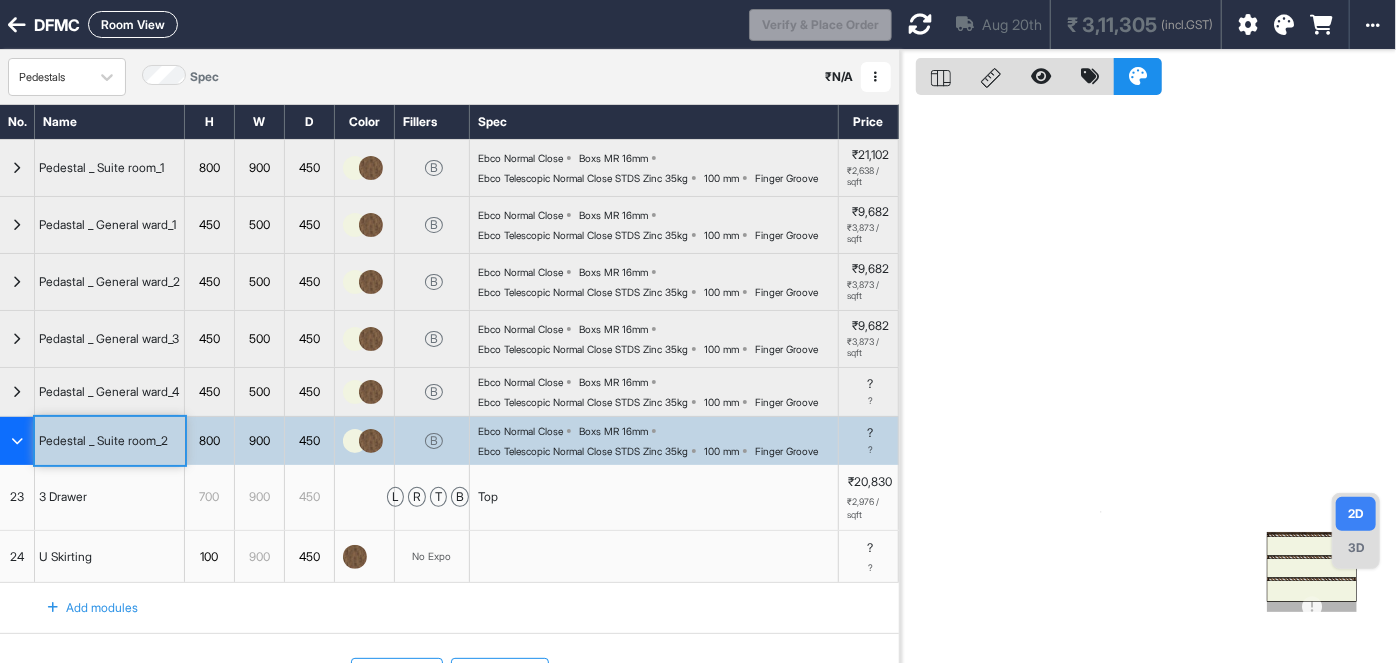 click on "Room View" at bounding box center (133, 24) 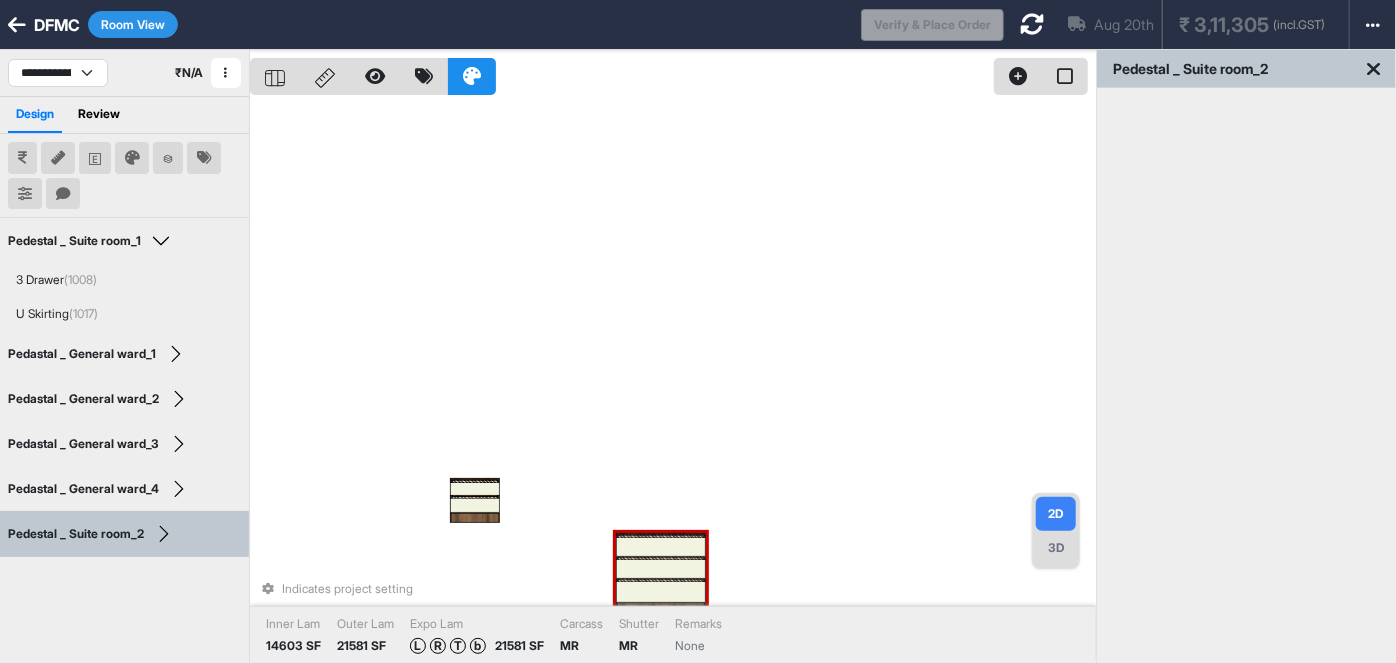 click at bounding box center (661, 547) 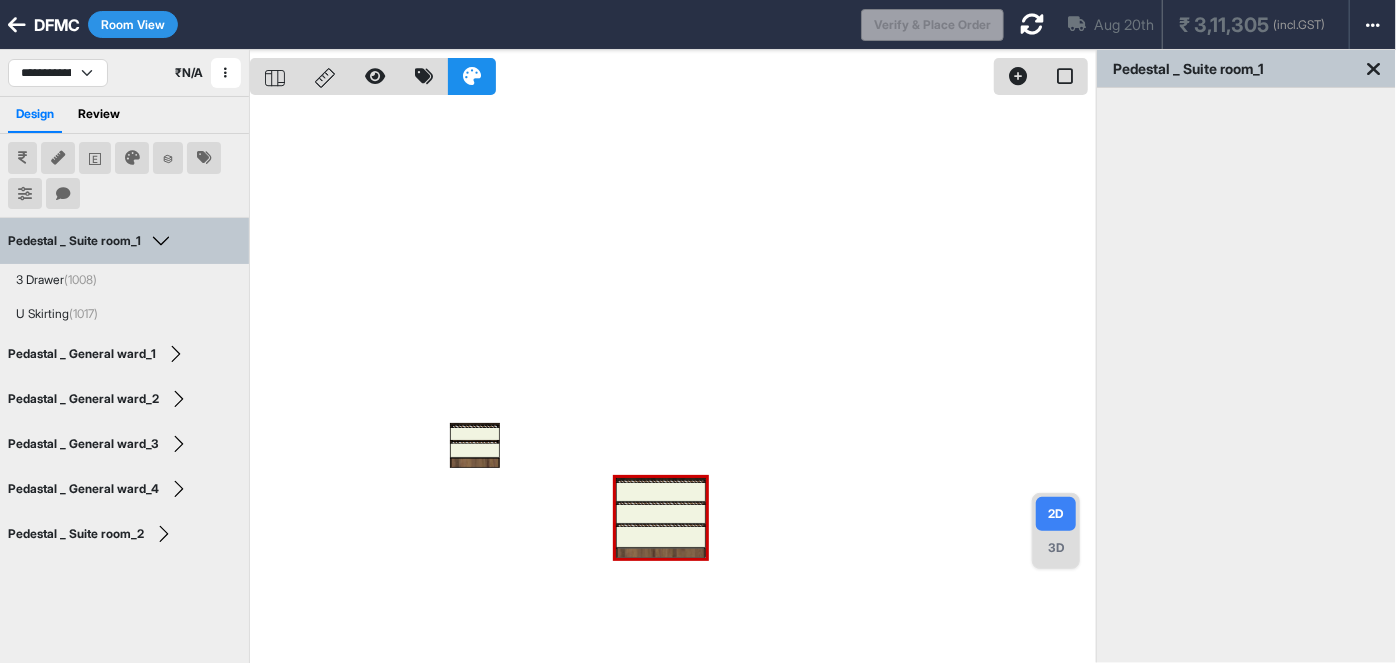 click on "3D" at bounding box center [1056, 548] 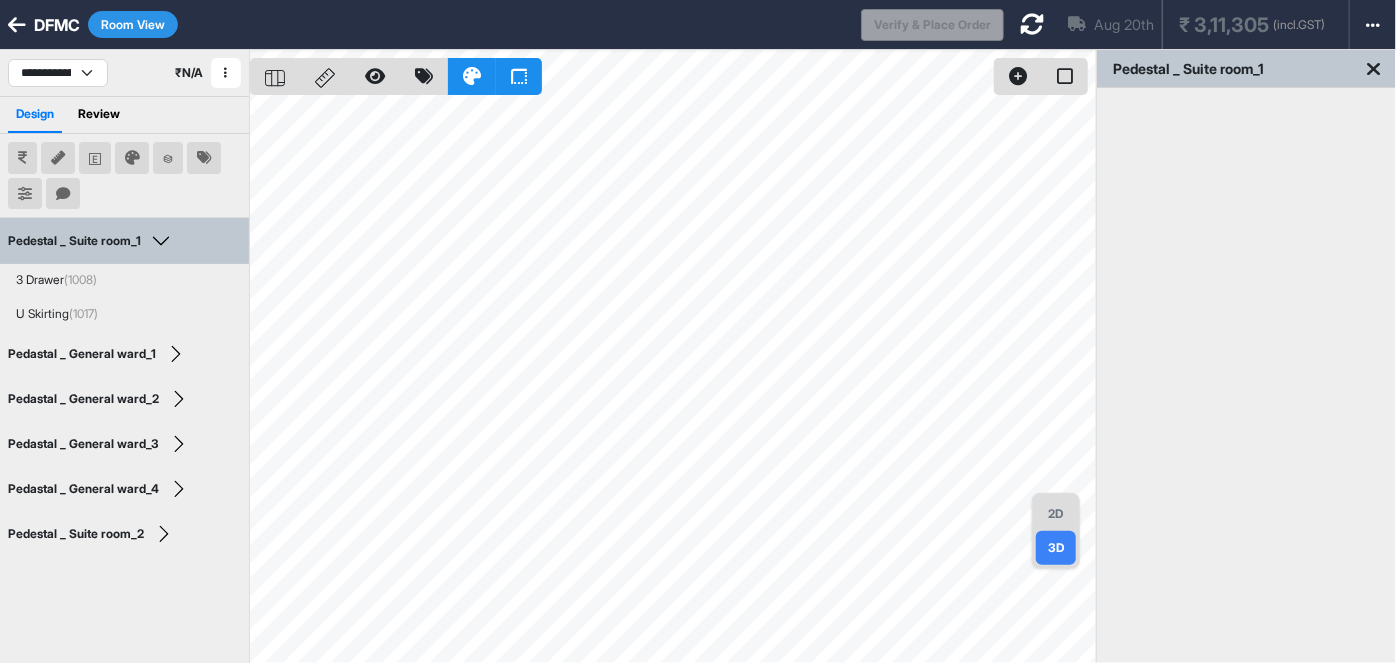 click on "2D" at bounding box center [1056, 514] 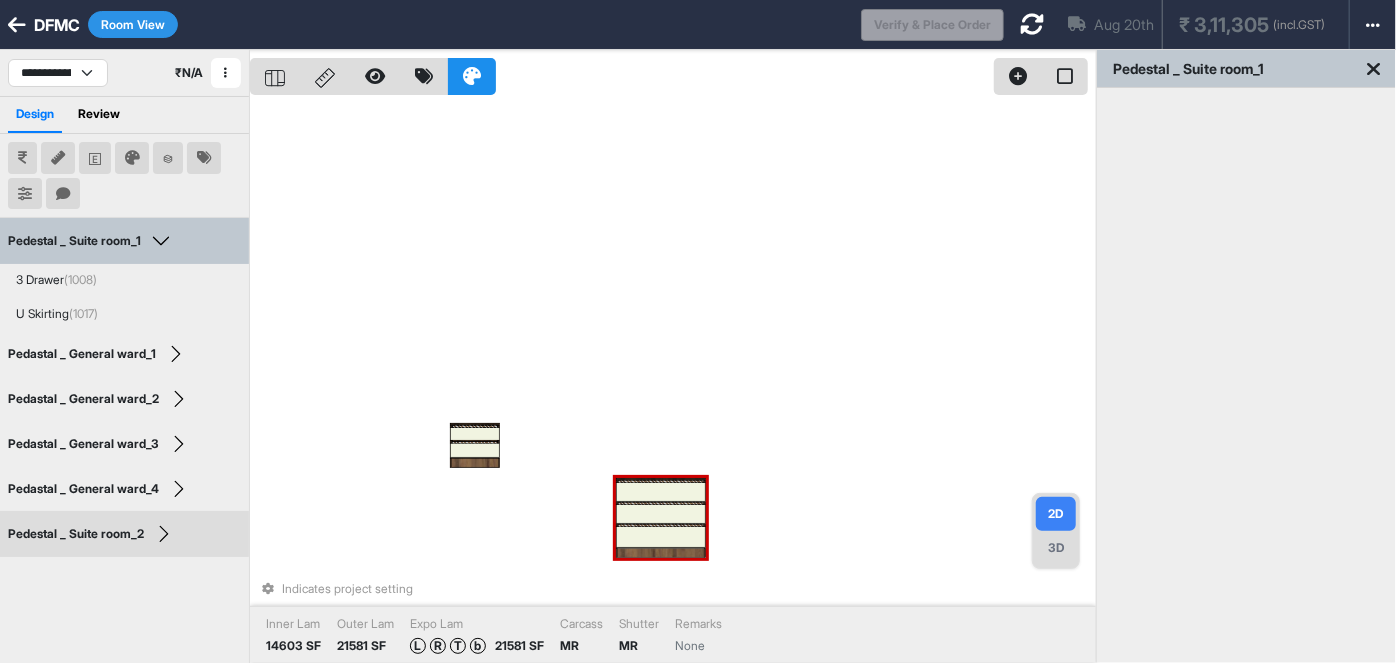 click at bounding box center (661, 537) 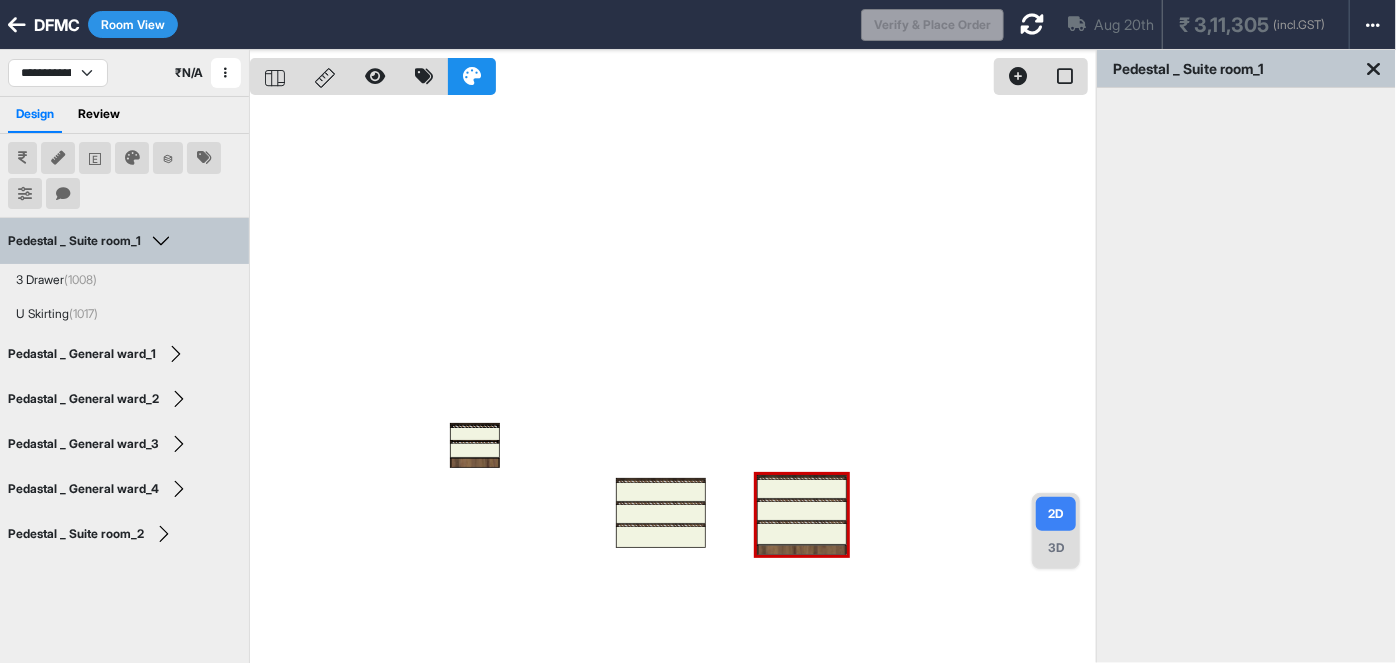 click at bounding box center [673, 381] 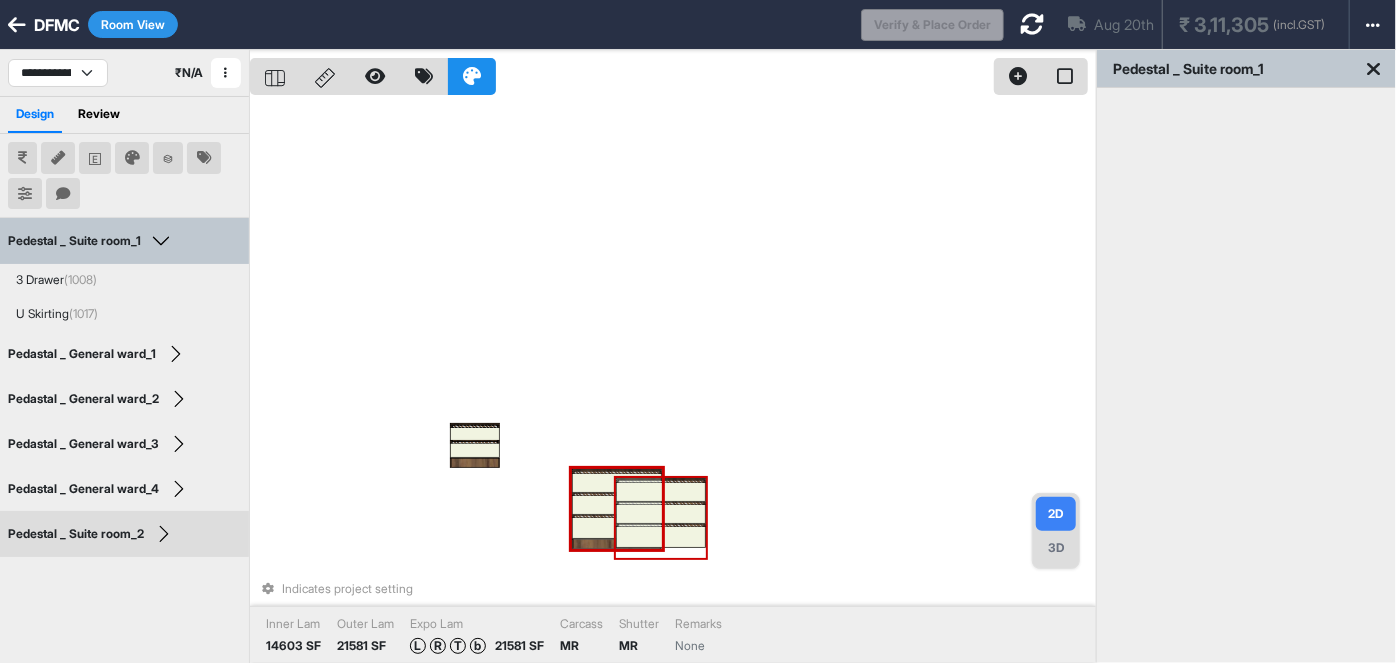 drag, startPoint x: 669, startPoint y: 532, endPoint x: 483, endPoint y: 525, distance: 186.13167 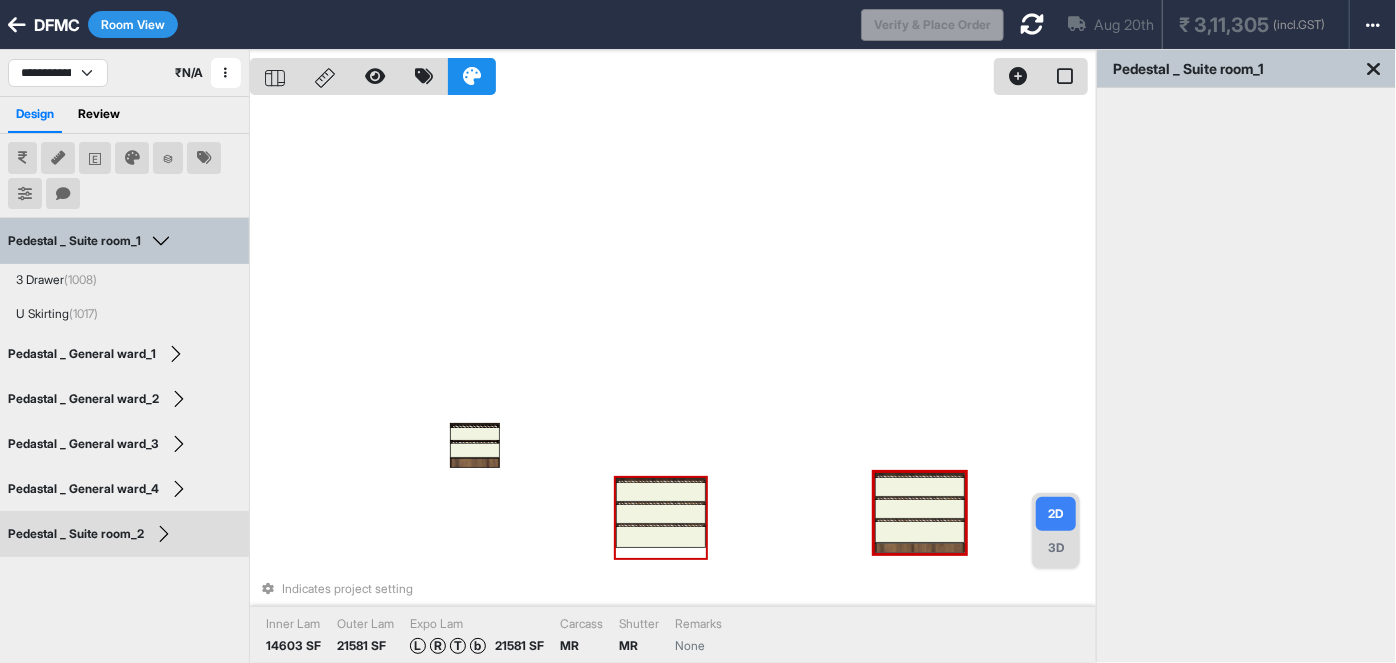 click at bounding box center [661, 537] 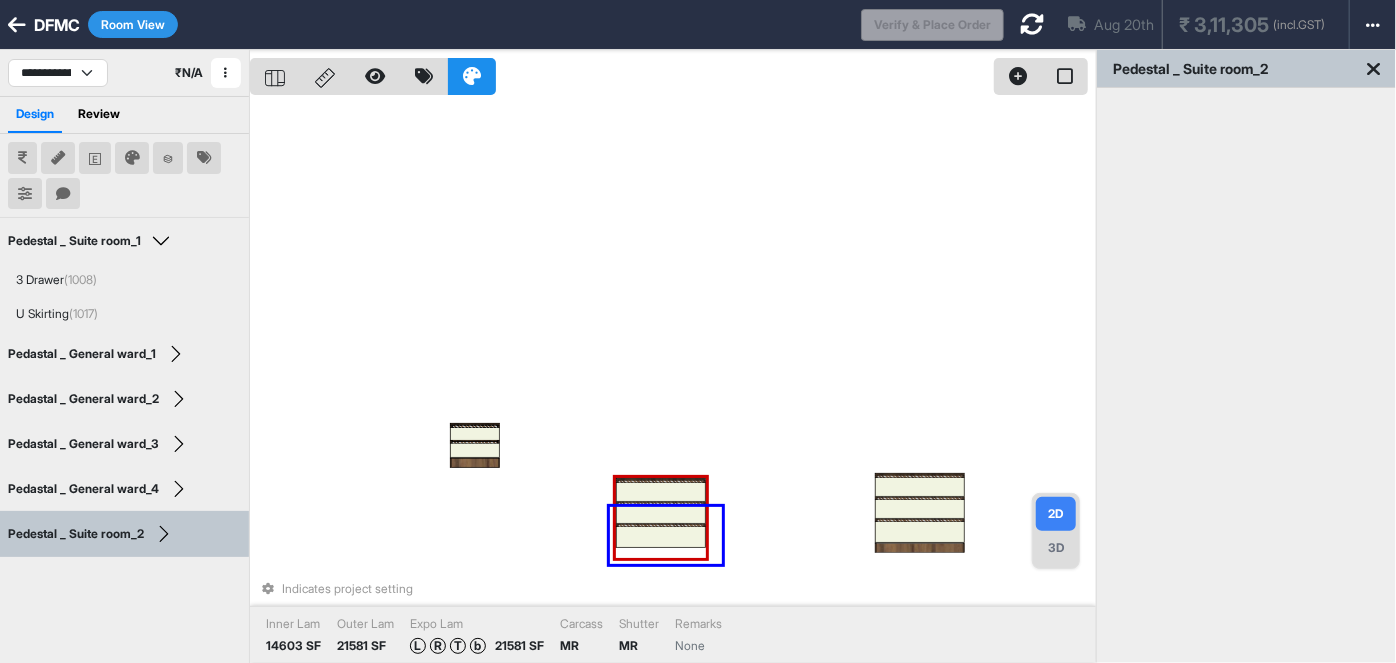 drag, startPoint x: 722, startPoint y: 564, endPoint x: 572, endPoint y: 478, distance: 172.9046 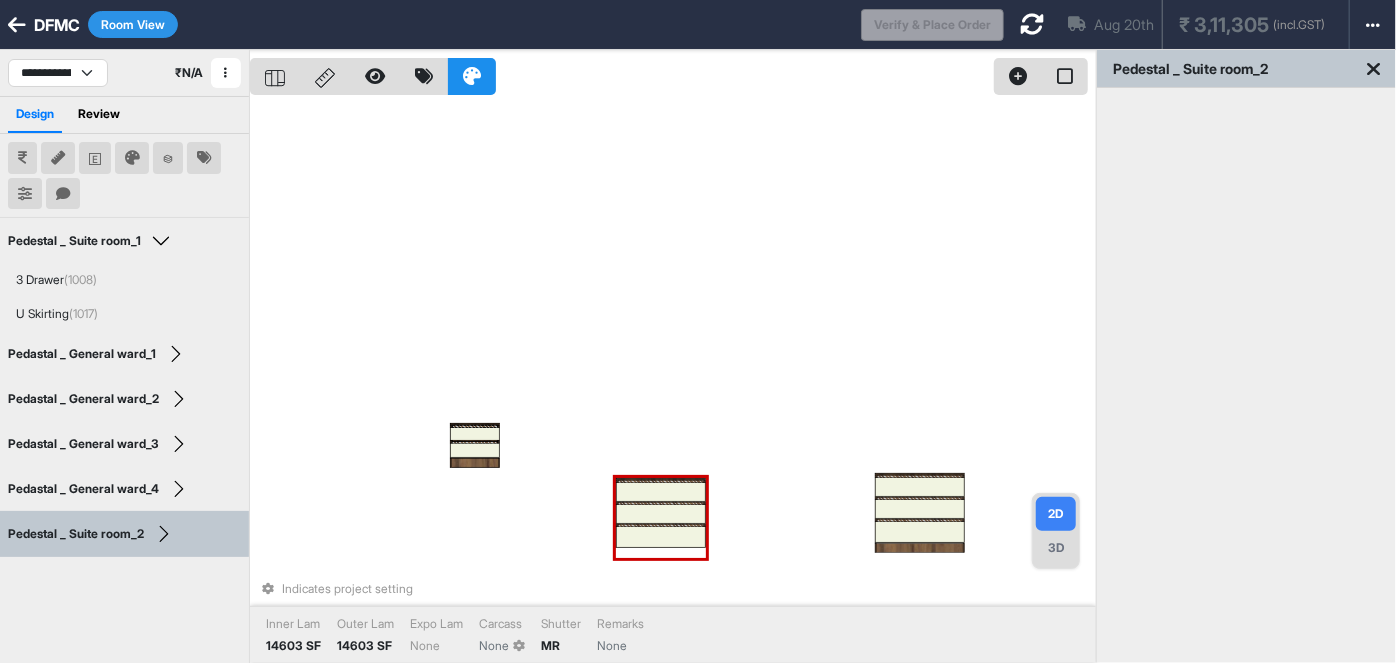 click on "3D" at bounding box center (1056, 548) 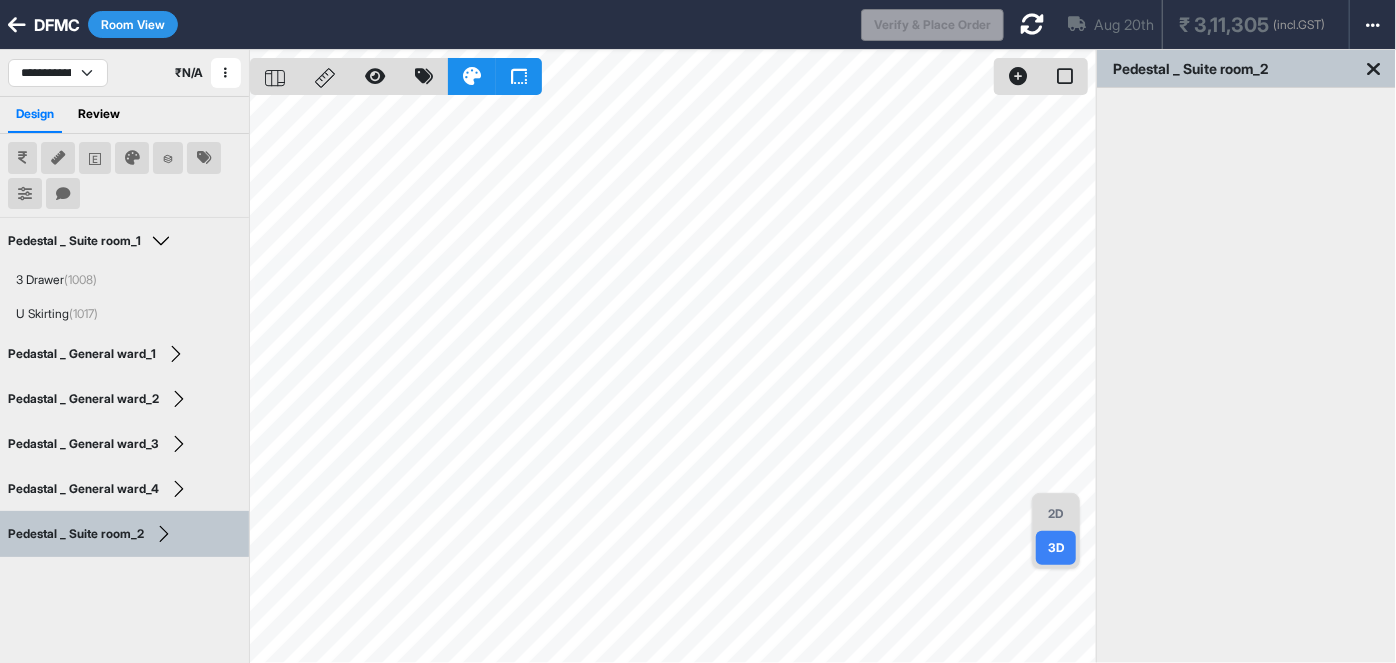click on "2D" at bounding box center (1056, 514) 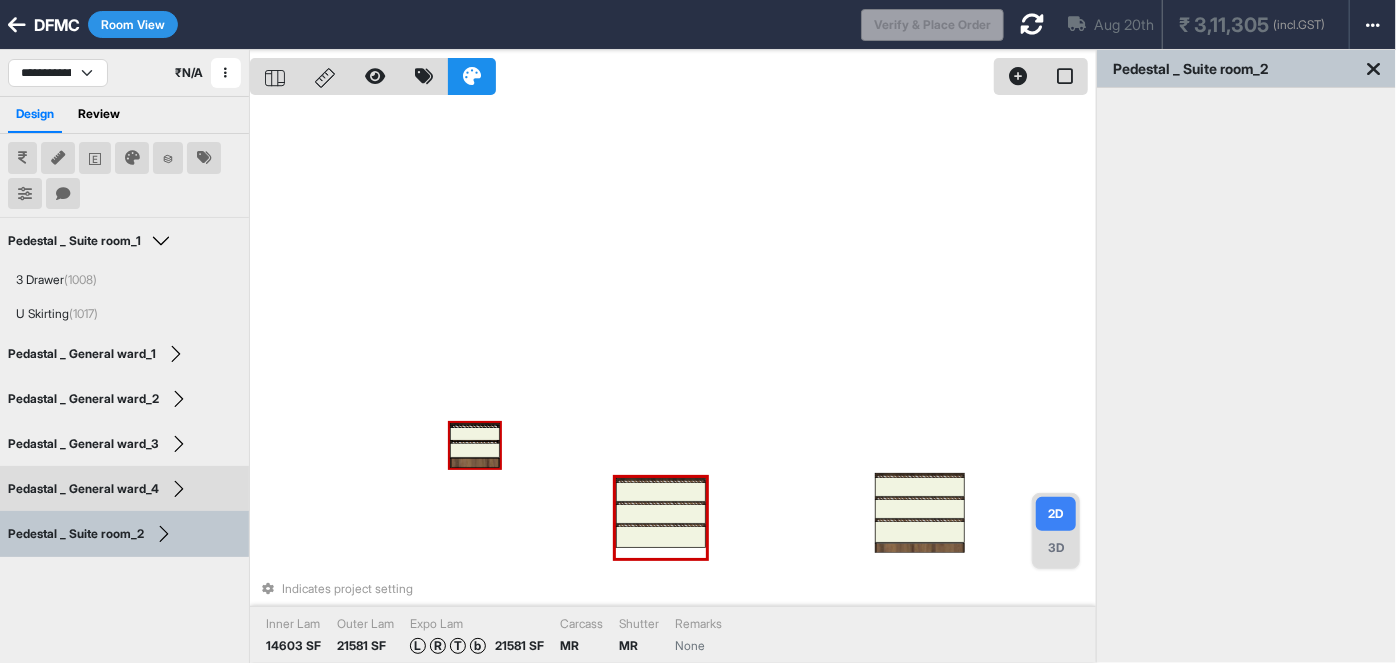 click at bounding box center (475, 434) 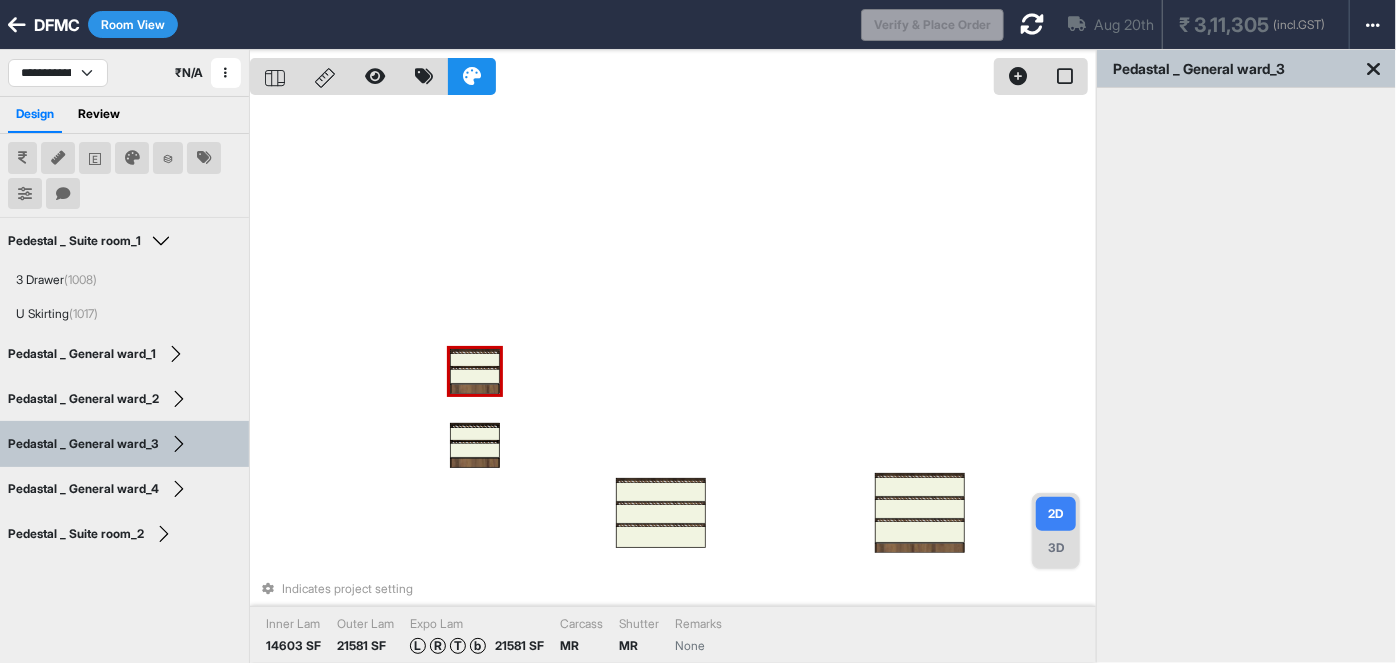 drag, startPoint x: 472, startPoint y: 445, endPoint x: 476, endPoint y: 371, distance: 74.10803 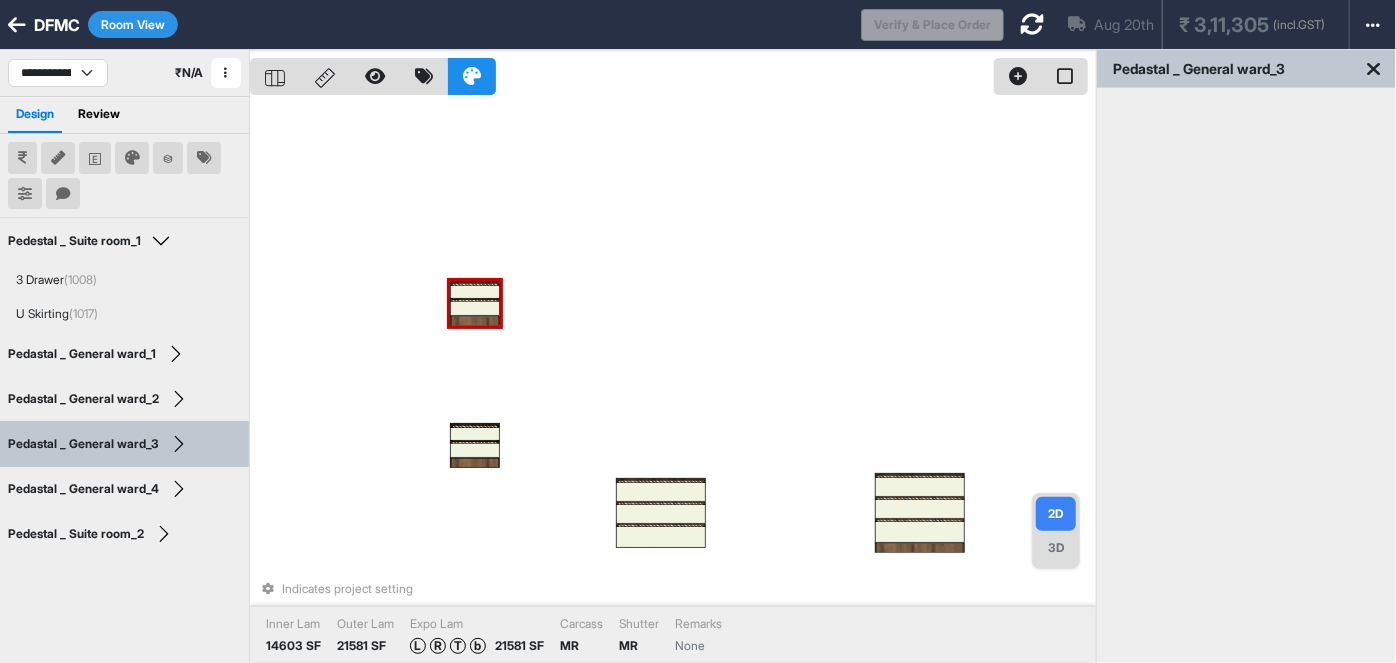 drag, startPoint x: 472, startPoint y: 374, endPoint x: 472, endPoint y: 319, distance: 55 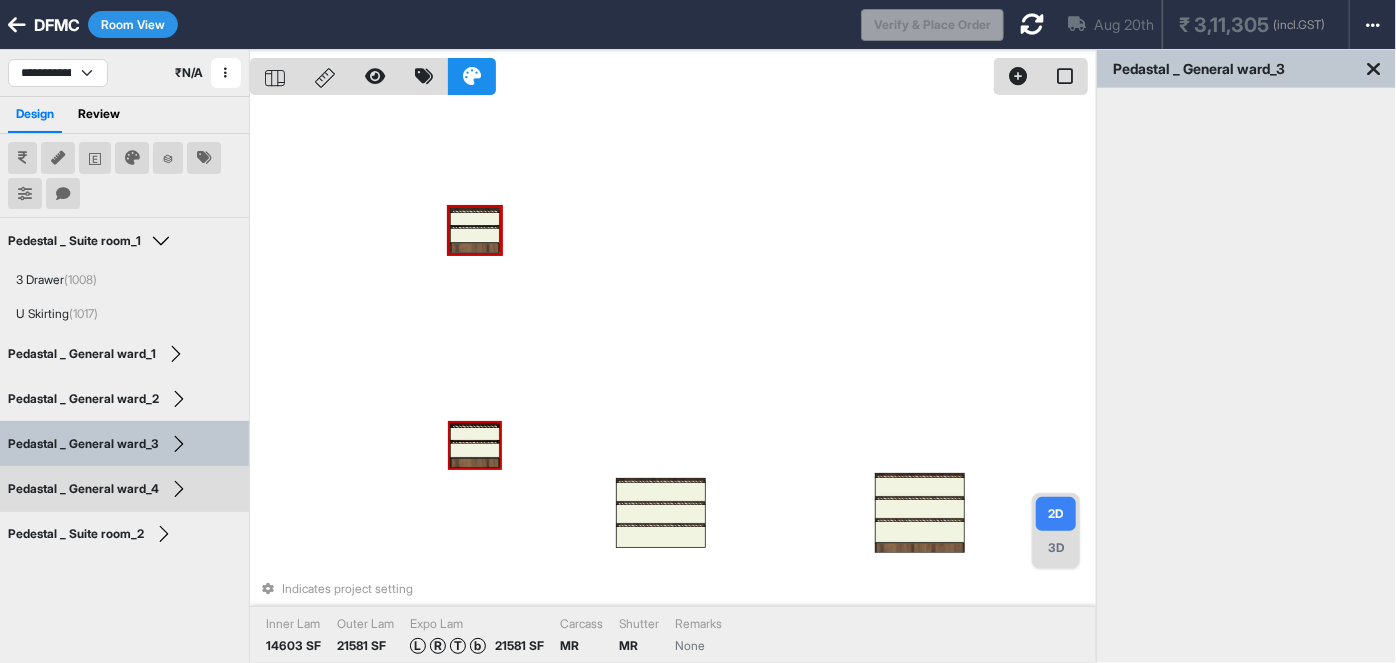 drag, startPoint x: 471, startPoint y: 414, endPoint x: 473, endPoint y: 378, distance: 36.05551 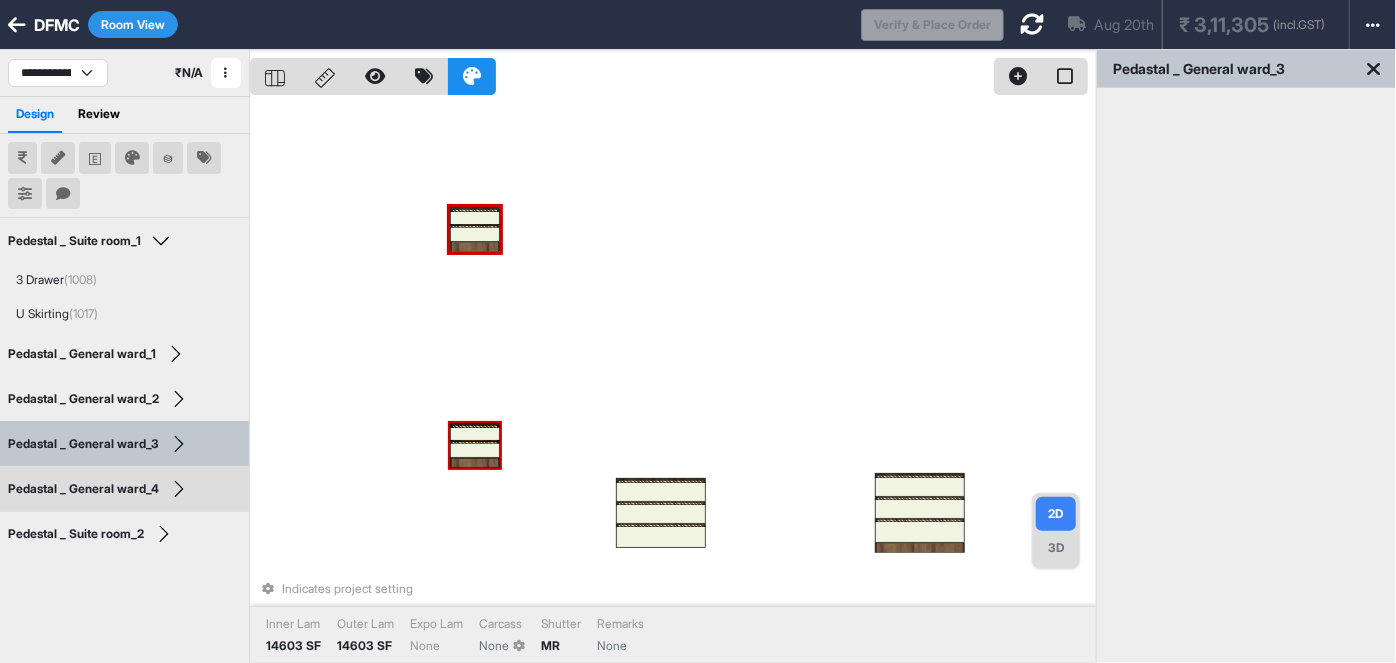 drag, startPoint x: 472, startPoint y: 486, endPoint x: 474, endPoint y: 470, distance: 16.124516 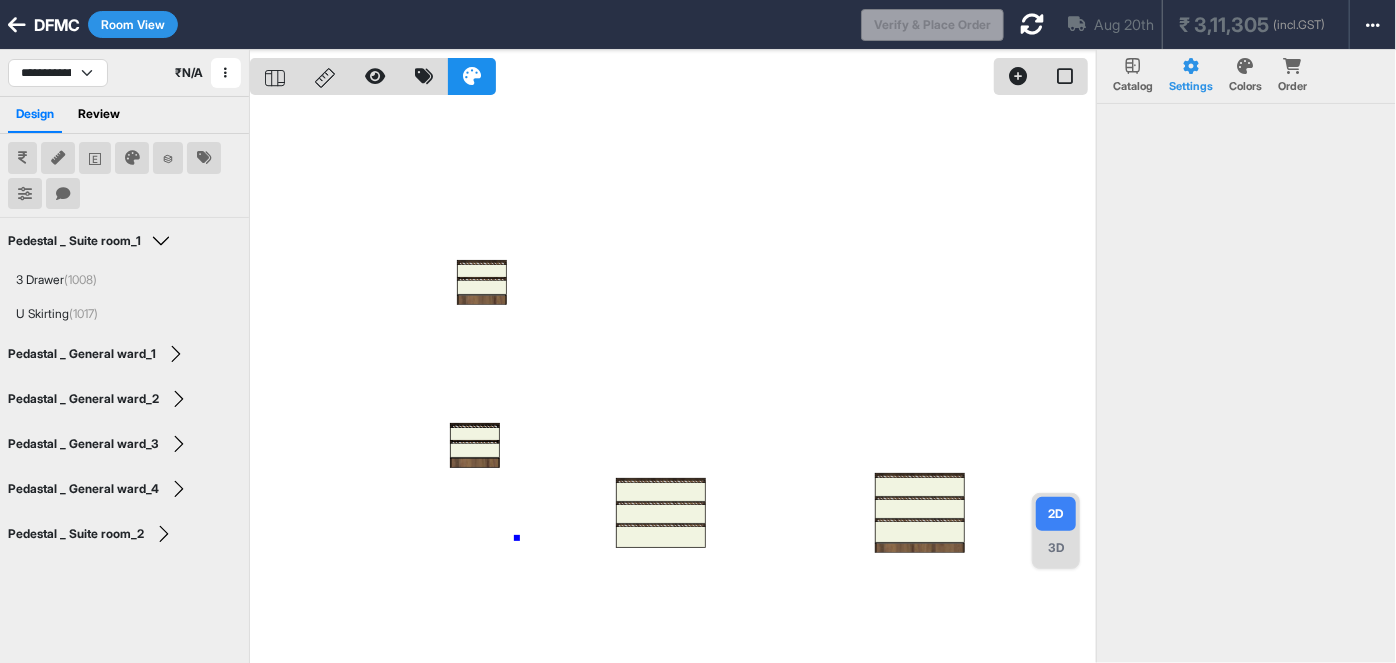 drag, startPoint x: 517, startPoint y: 538, endPoint x: 496, endPoint y: 506, distance: 38.27532 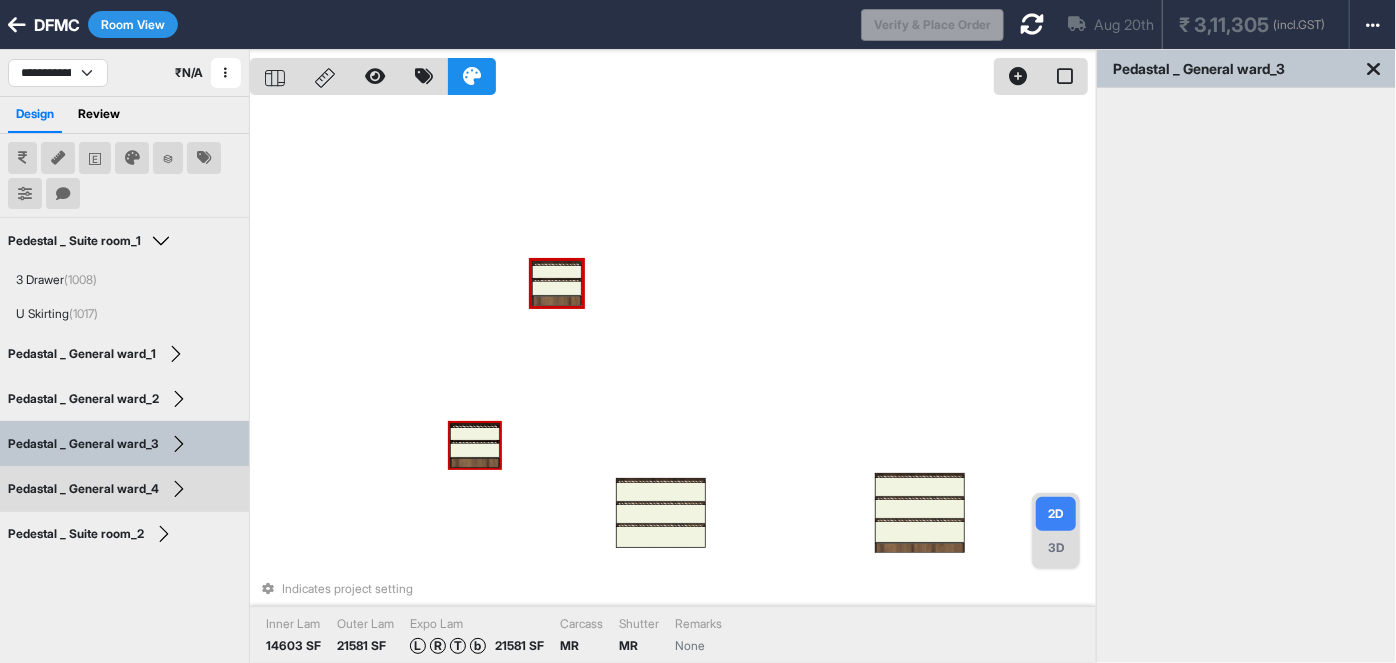 drag, startPoint x: 477, startPoint y: 446, endPoint x: 552, endPoint y: 447, distance: 75.00667 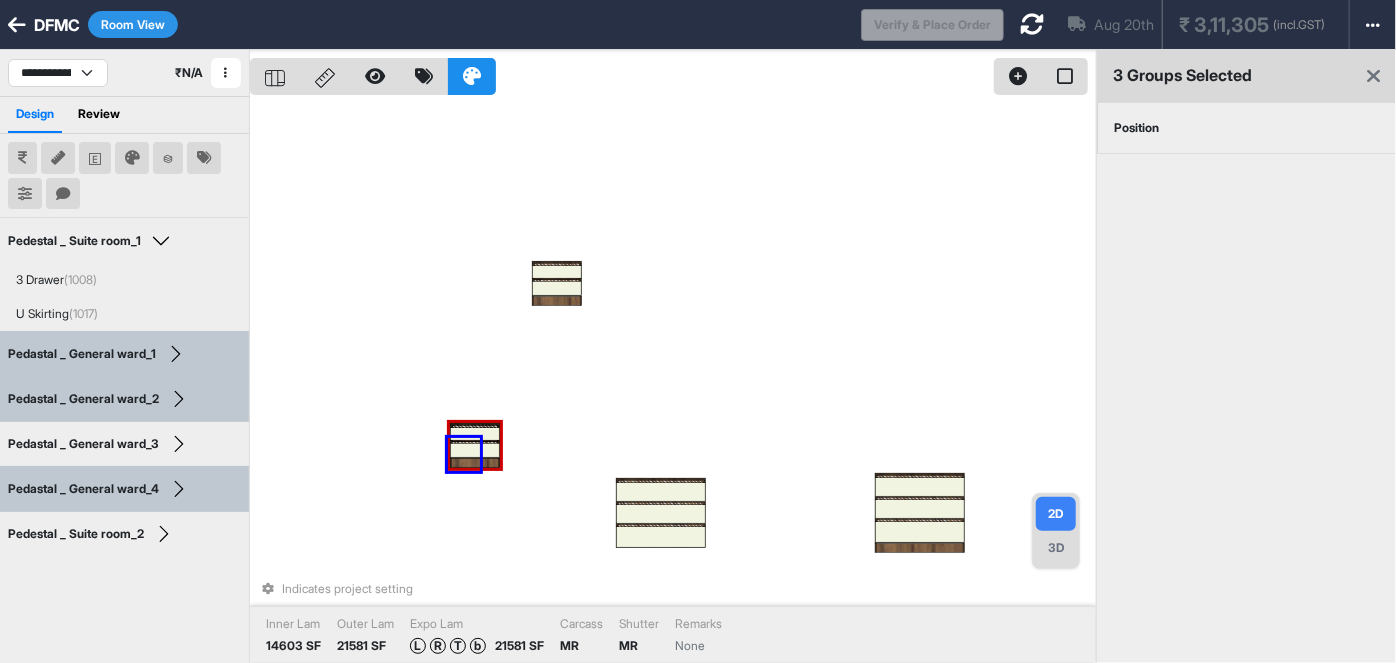 drag, startPoint x: 480, startPoint y: 471, endPoint x: 445, endPoint y: 434, distance: 50.931328 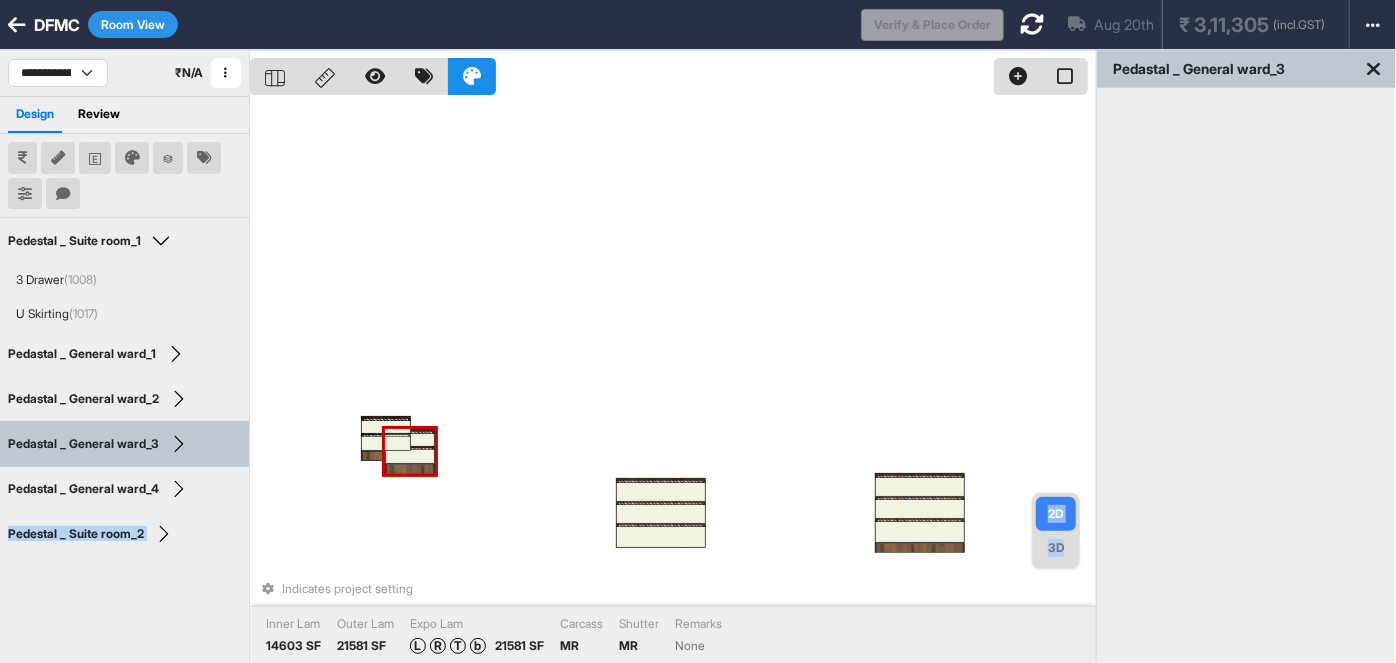 scroll, scrollTop: 56, scrollLeft: 0, axis: vertical 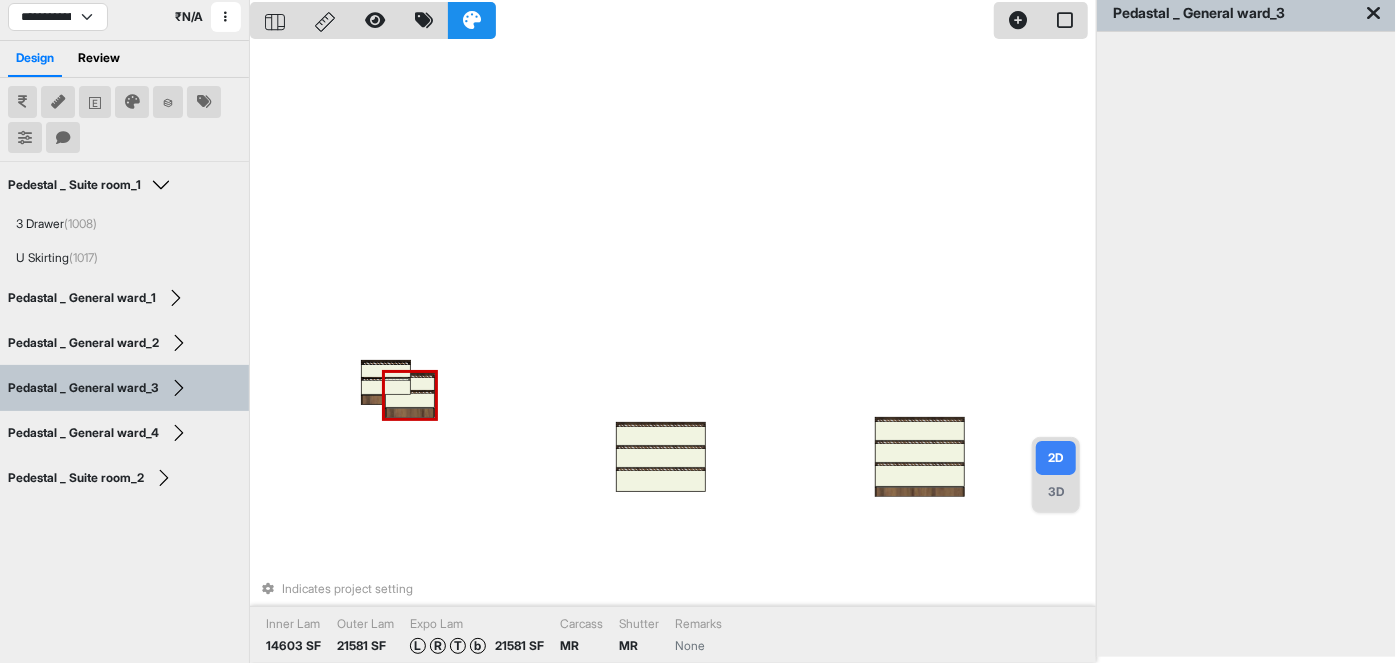 drag, startPoint x: 416, startPoint y: 420, endPoint x: 354, endPoint y: 446, distance: 67.23094 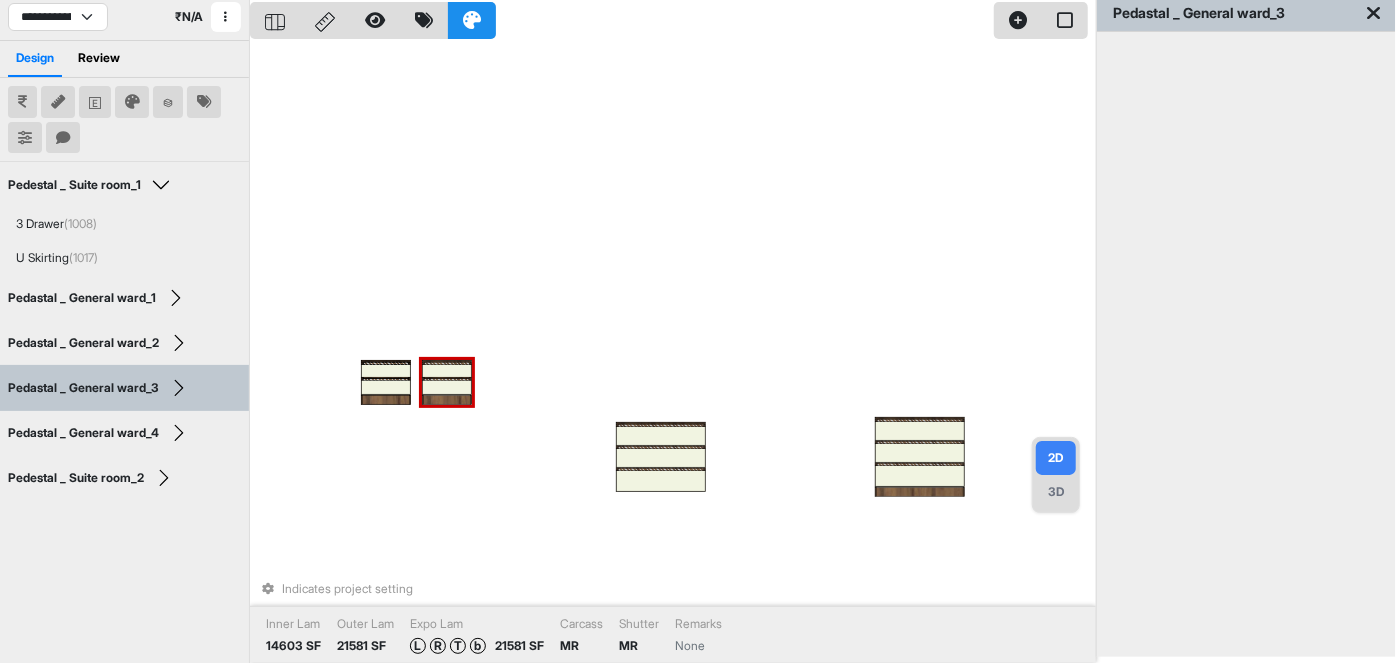 drag, startPoint x: 408, startPoint y: 408, endPoint x: 456, endPoint y: 385, distance: 53.225933 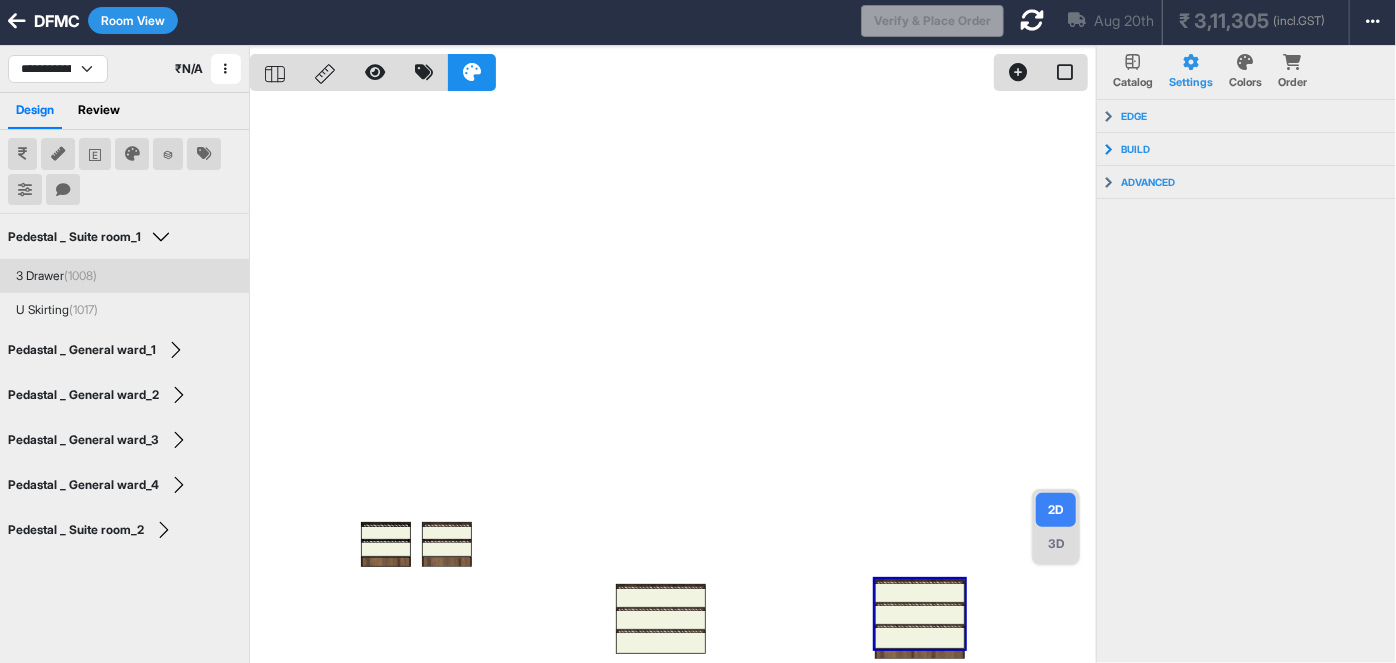 scroll, scrollTop: 0, scrollLeft: 0, axis: both 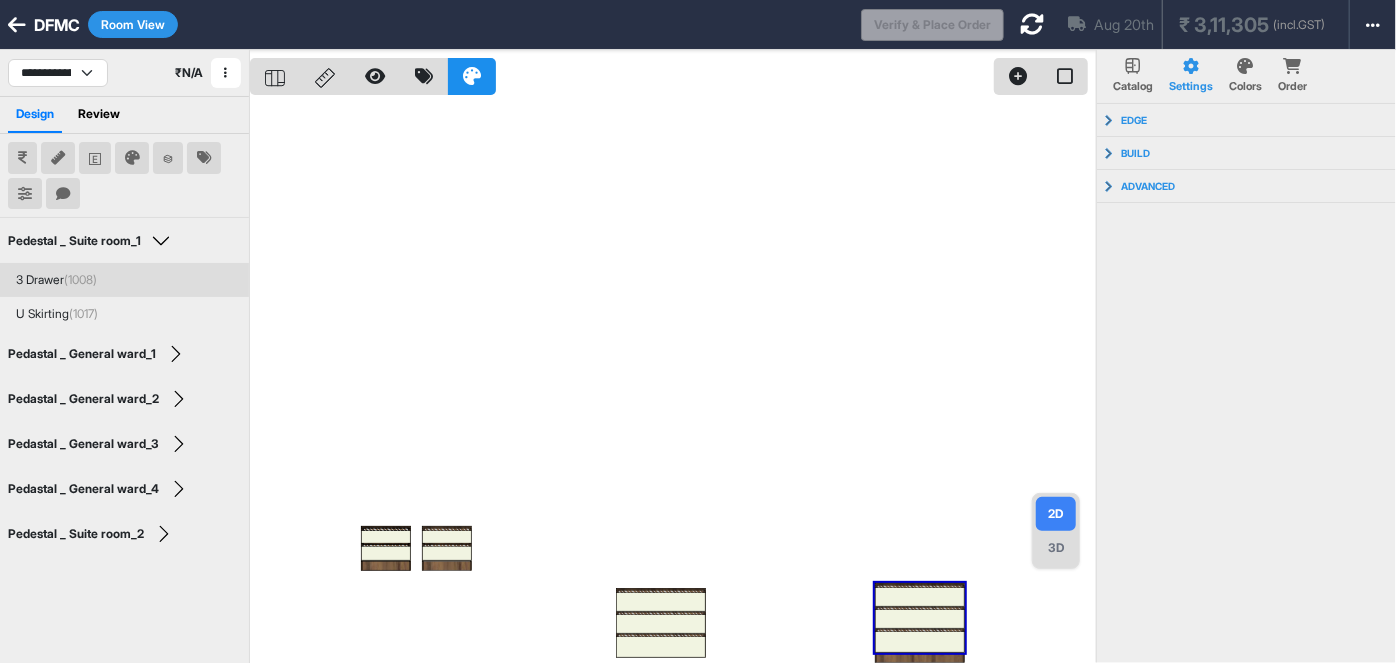 click on "Aug 20th ₹   3,11,305 (incl.GST)" at bounding box center [1168, 24] 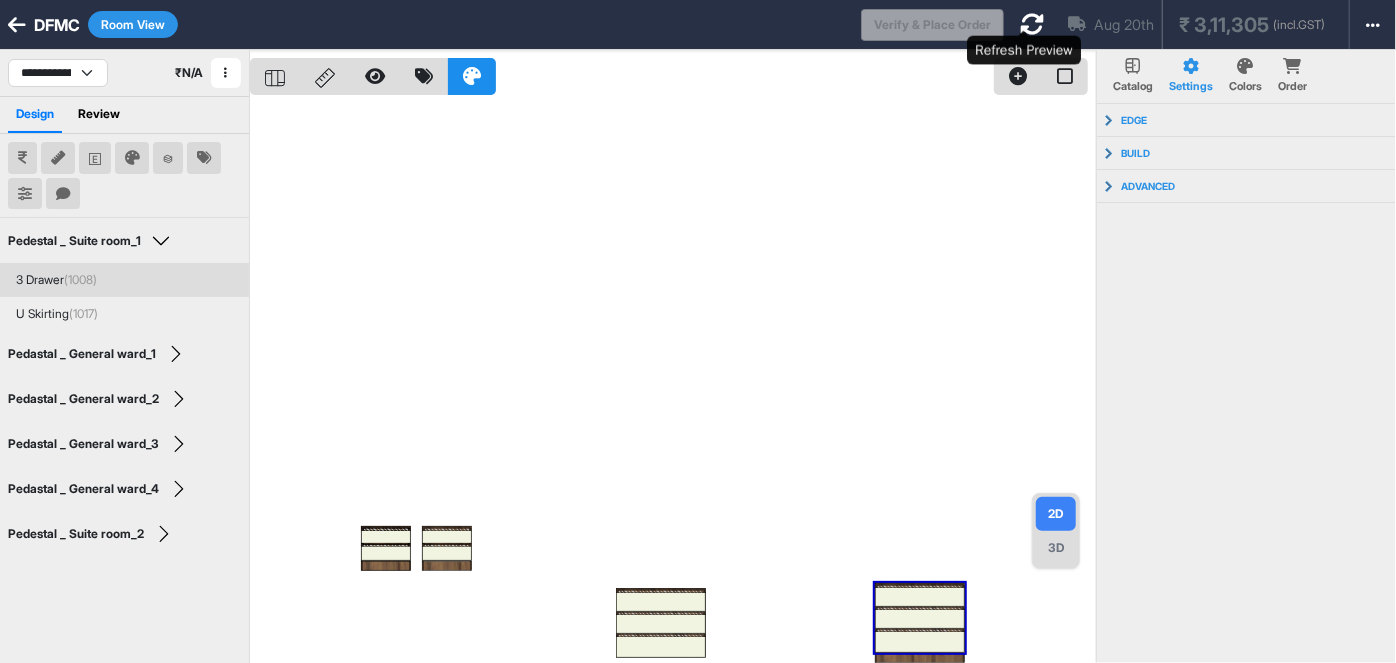 click at bounding box center [1032, 24] 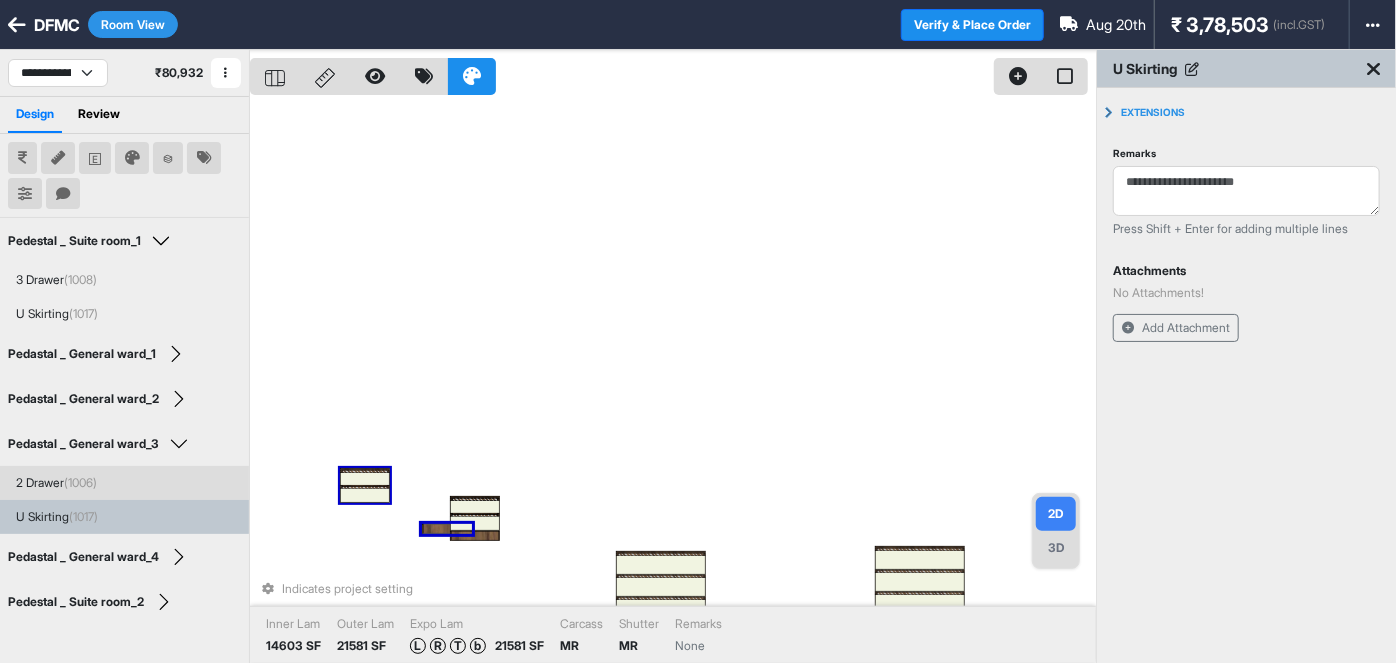 drag, startPoint x: 446, startPoint y: 512, endPoint x: 331, endPoint y: 491, distance: 116.901665 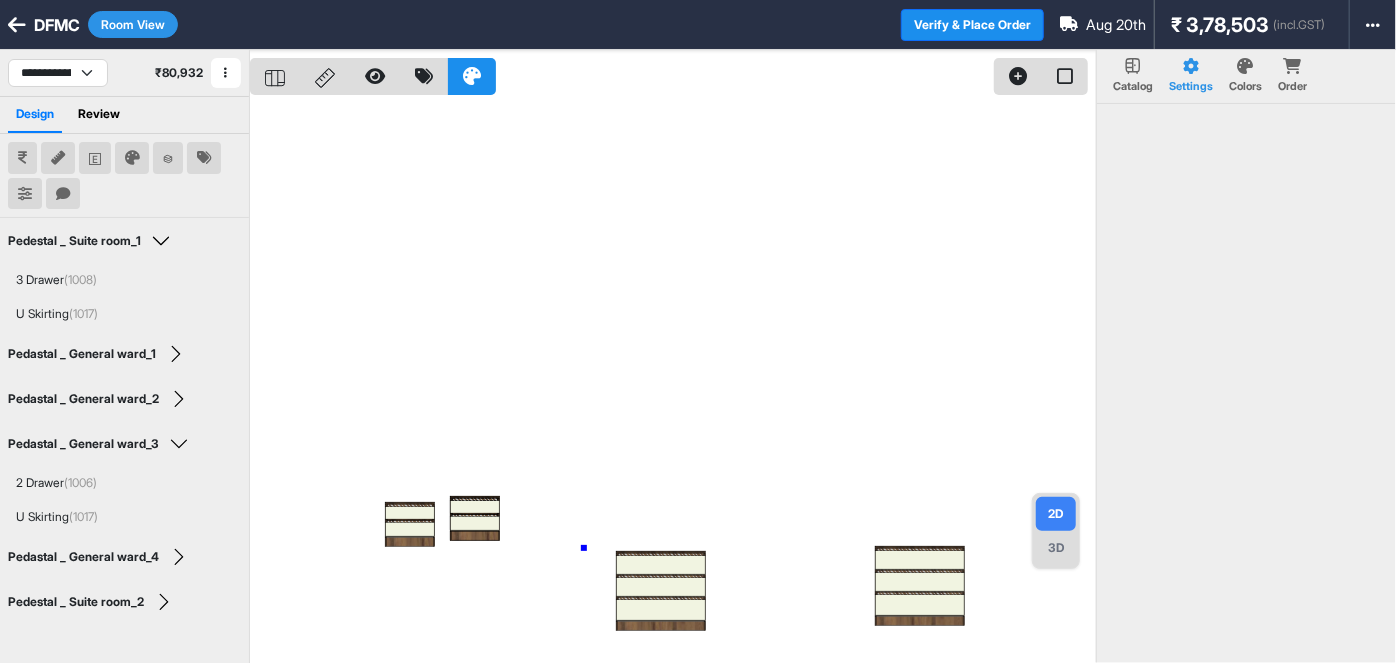 drag, startPoint x: 584, startPoint y: 548, endPoint x: 507, endPoint y: 534, distance: 78.26238 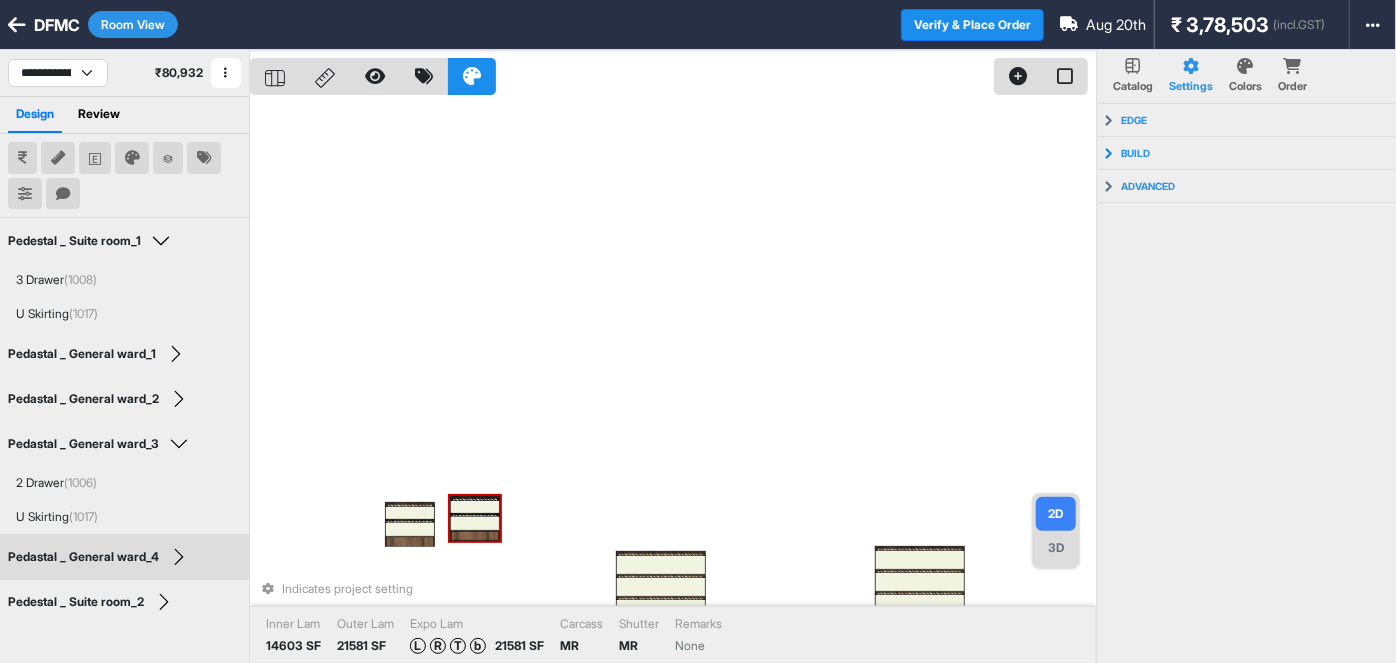 drag, startPoint x: 472, startPoint y: 516, endPoint x: 589, endPoint y: 386, distance: 174.89711 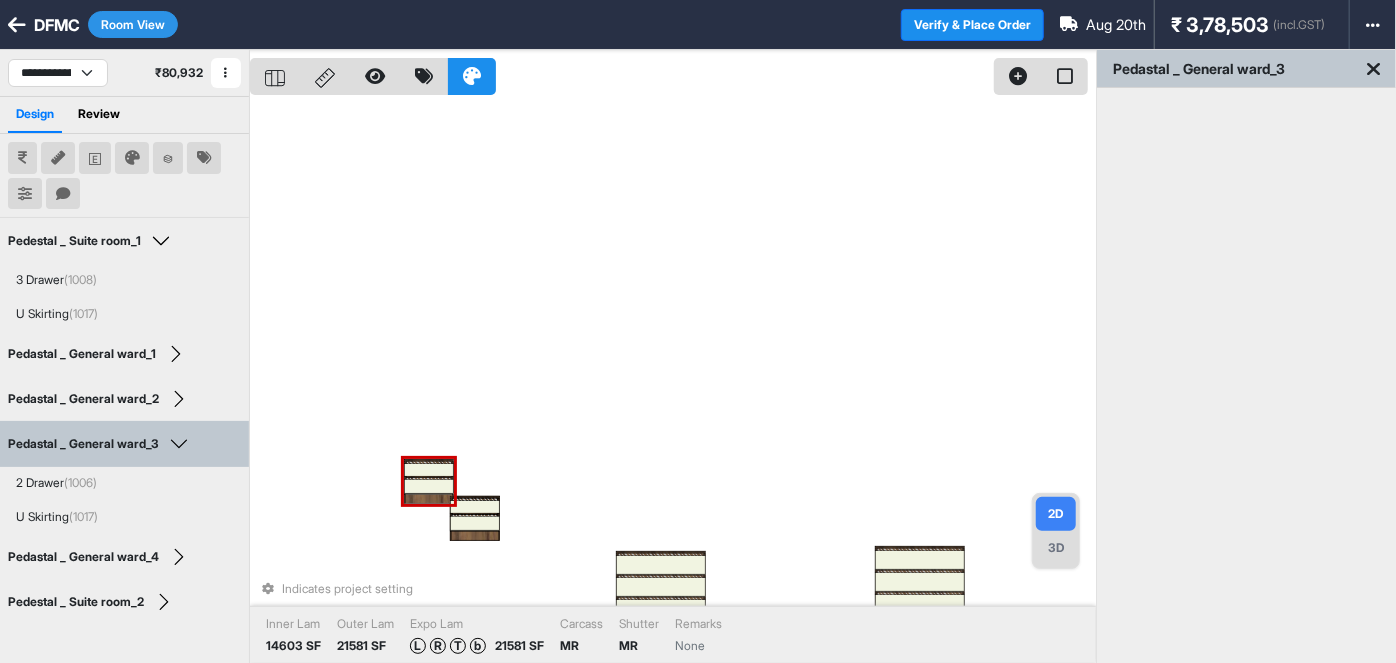drag, startPoint x: 496, startPoint y: 523, endPoint x: 544, endPoint y: 405, distance: 127.38917 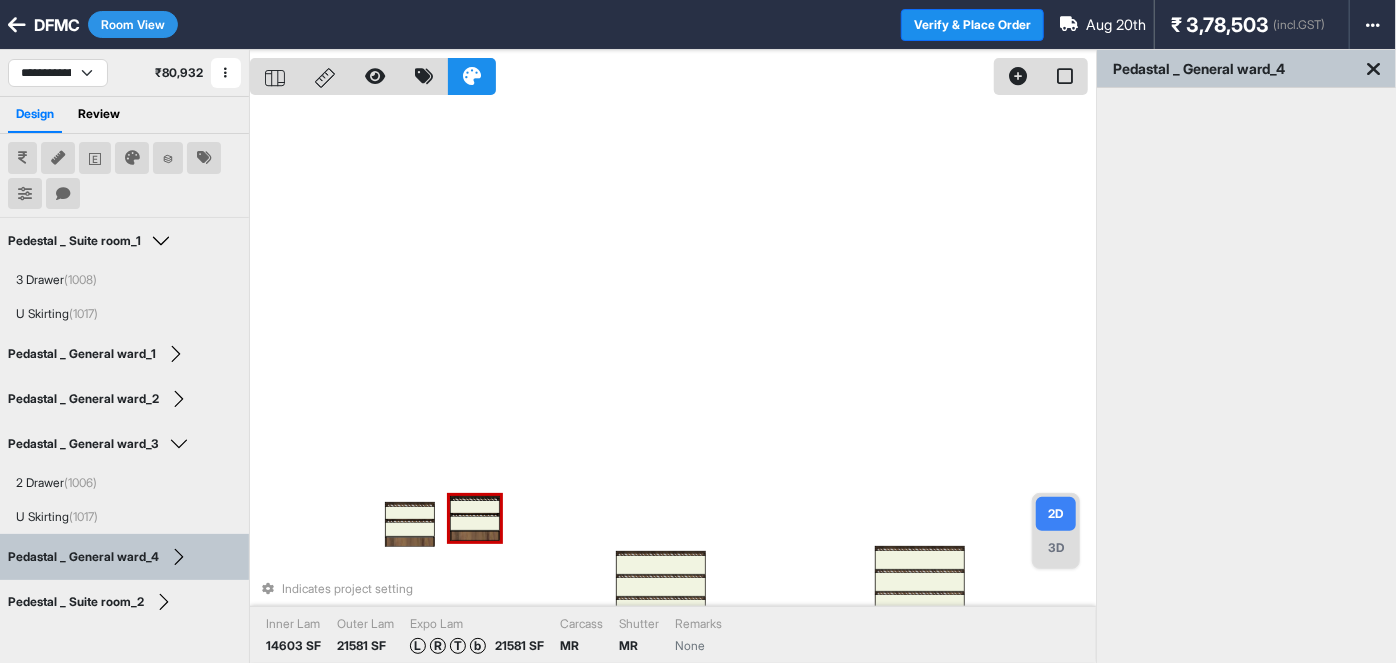 click on "Indicates project setting Inner Lam 14603 SF Outer Lam 21581 SF Expo Lam L R T b 21581 SF Carcass MR Shutter MR Remarks None" at bounding box center (673, 381) 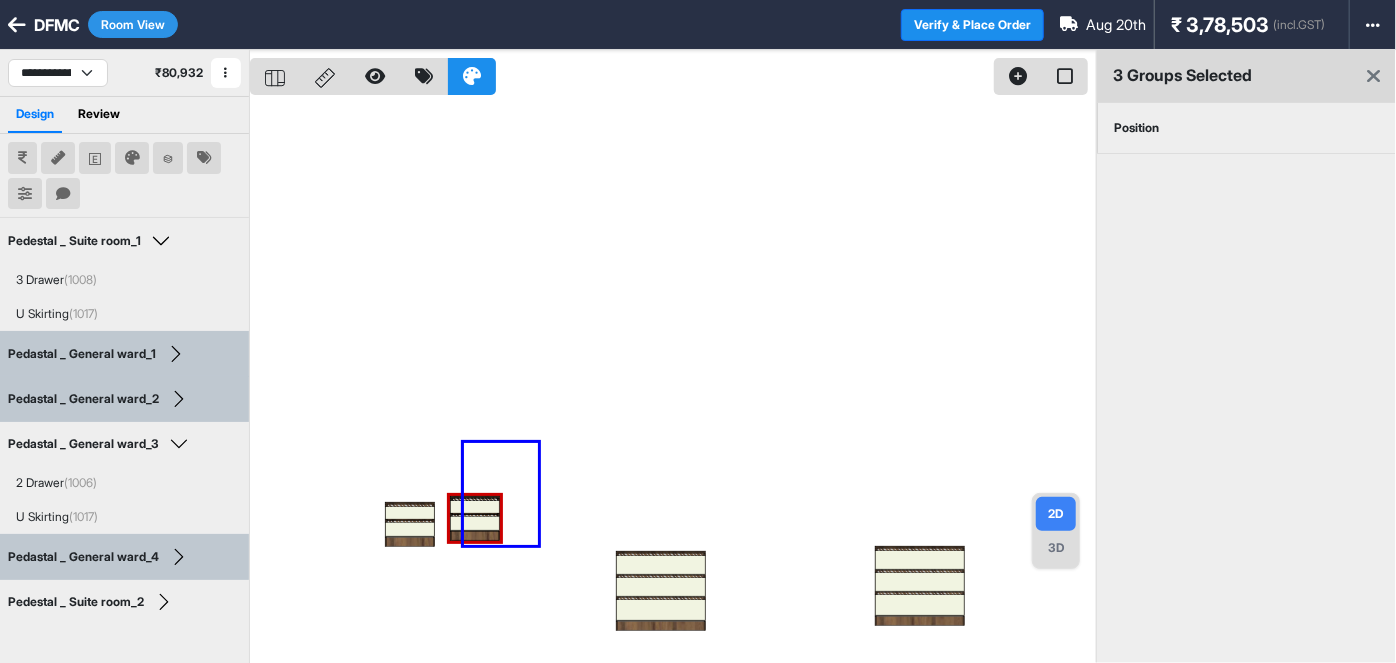 drag, startPoint x: 538, startPoint y: 545, endPoint x: 464, endPoint y: 443, distance: 126.01587 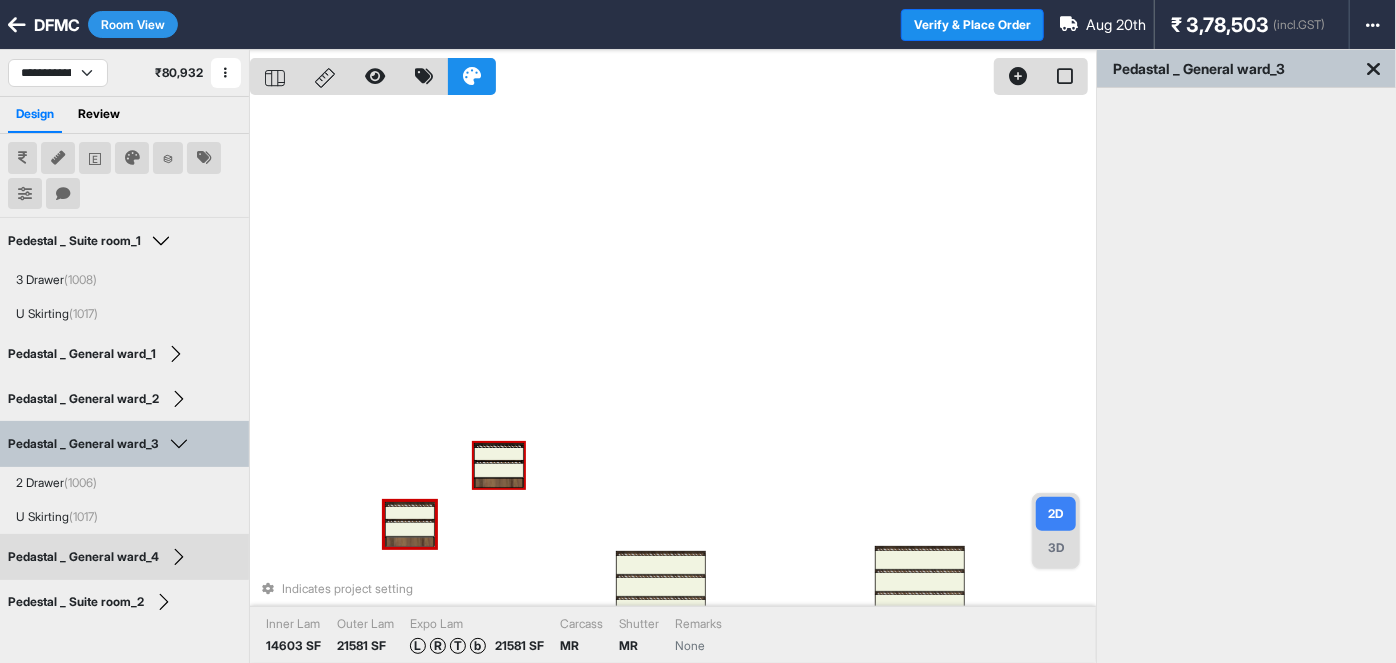 drag, startPoint x: 478, startPoint y: 505, endPoint x: 512, endPoint y: 415, distance: 96.20811 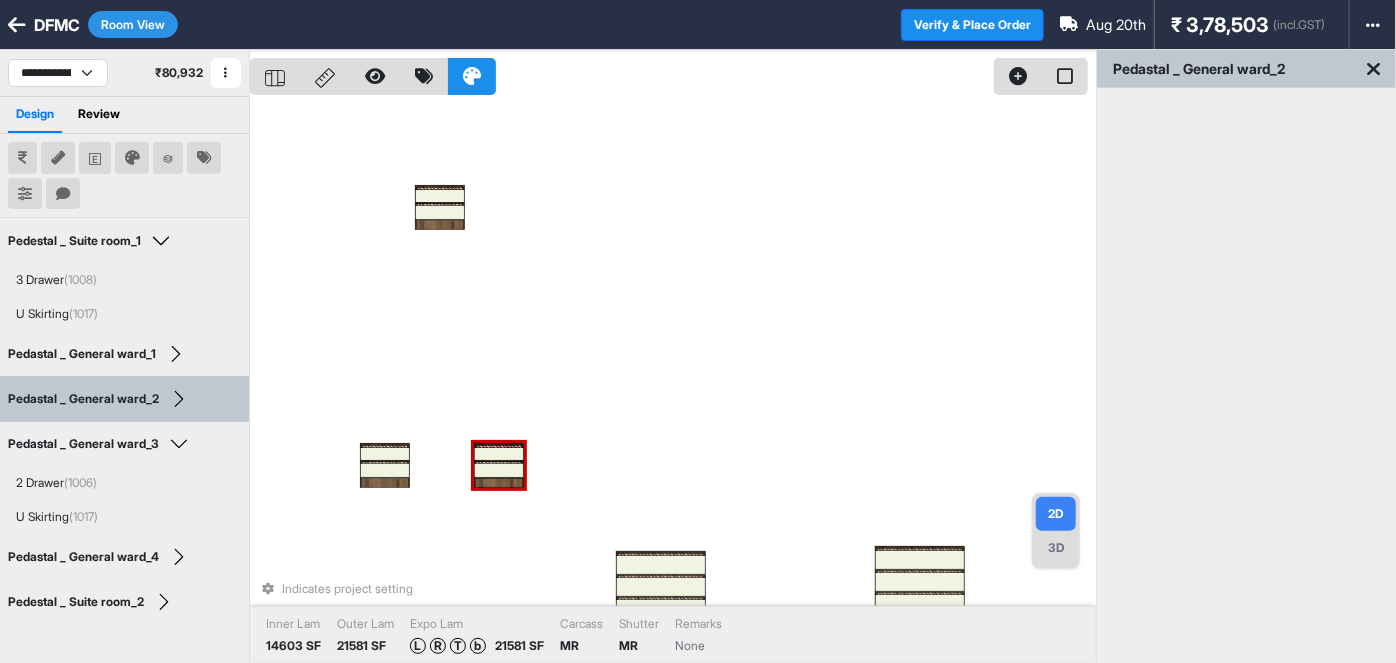 drag, startPoint x: 515, startPoint y: 467, endPoint x: 434, endPoint y: 425, distance: 91.24144 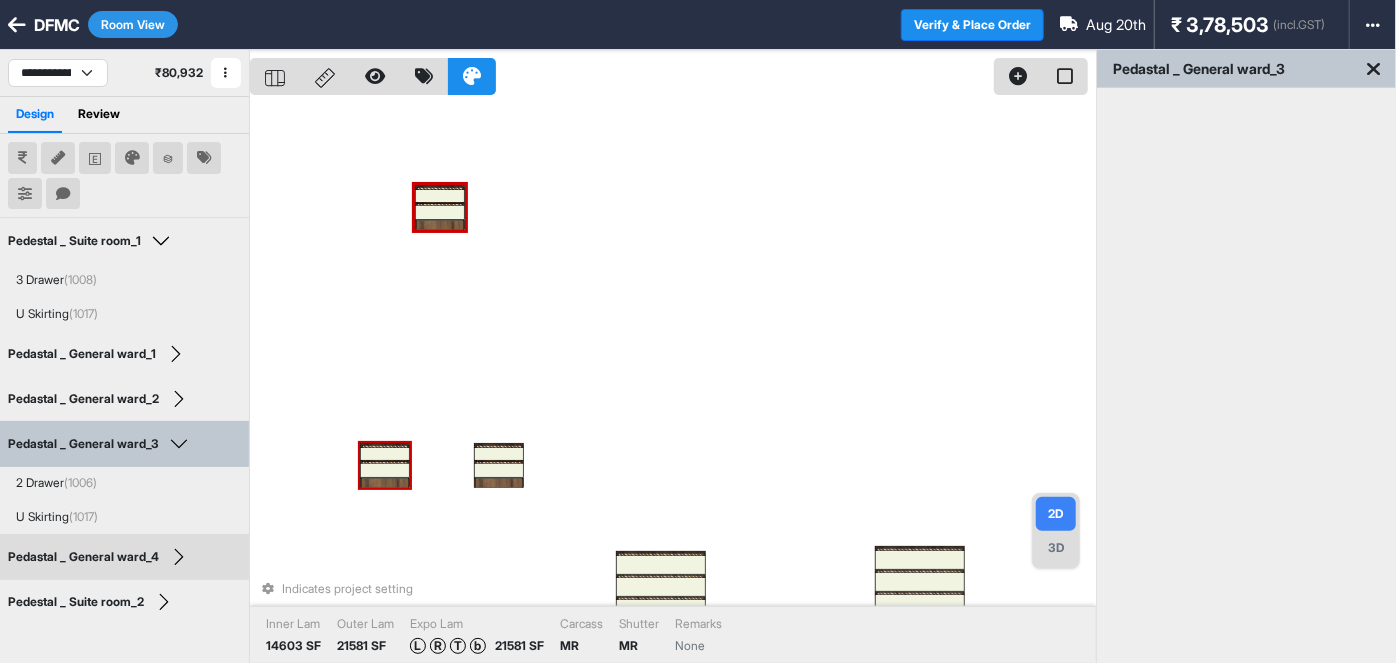 drag, startPoint x: 412, startPoint y: 371, endPoint x: 627, endPoint y: 253, distance: 245.25293 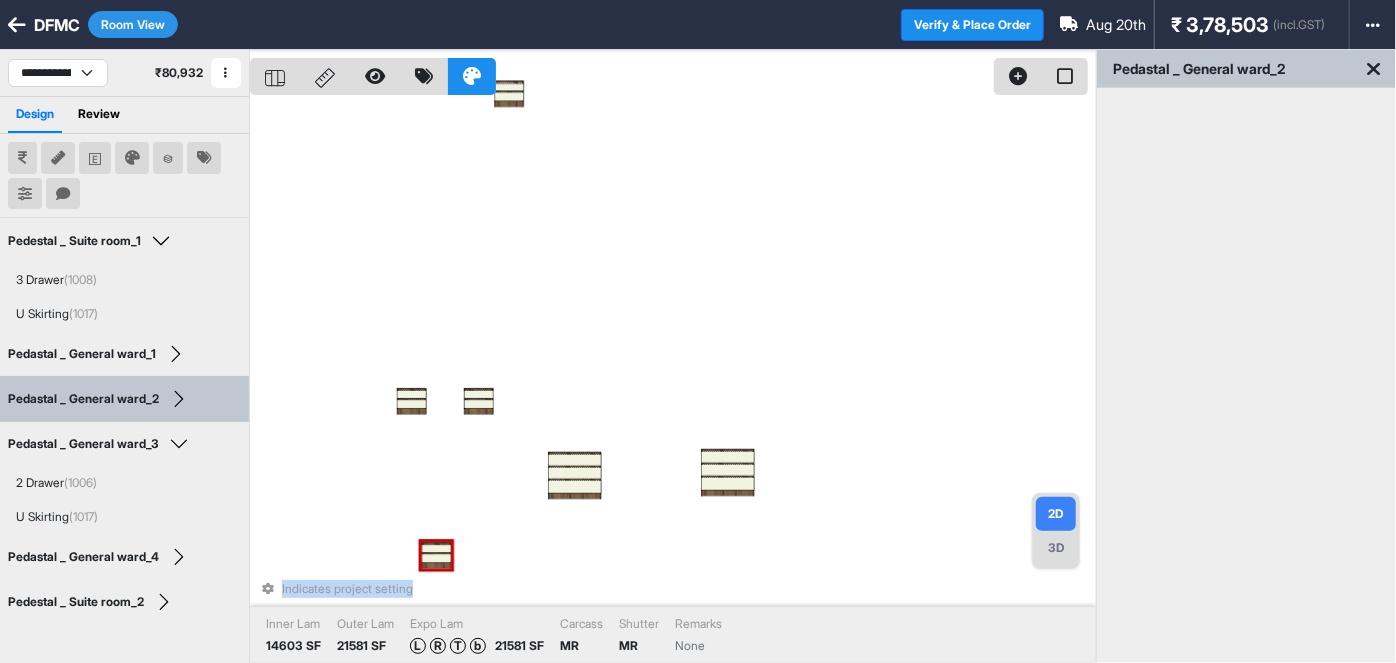 drag, startPoint x: 440, startPoint y: 552, endPoint x: 467, endPoint y: 579, distance: 38.183765 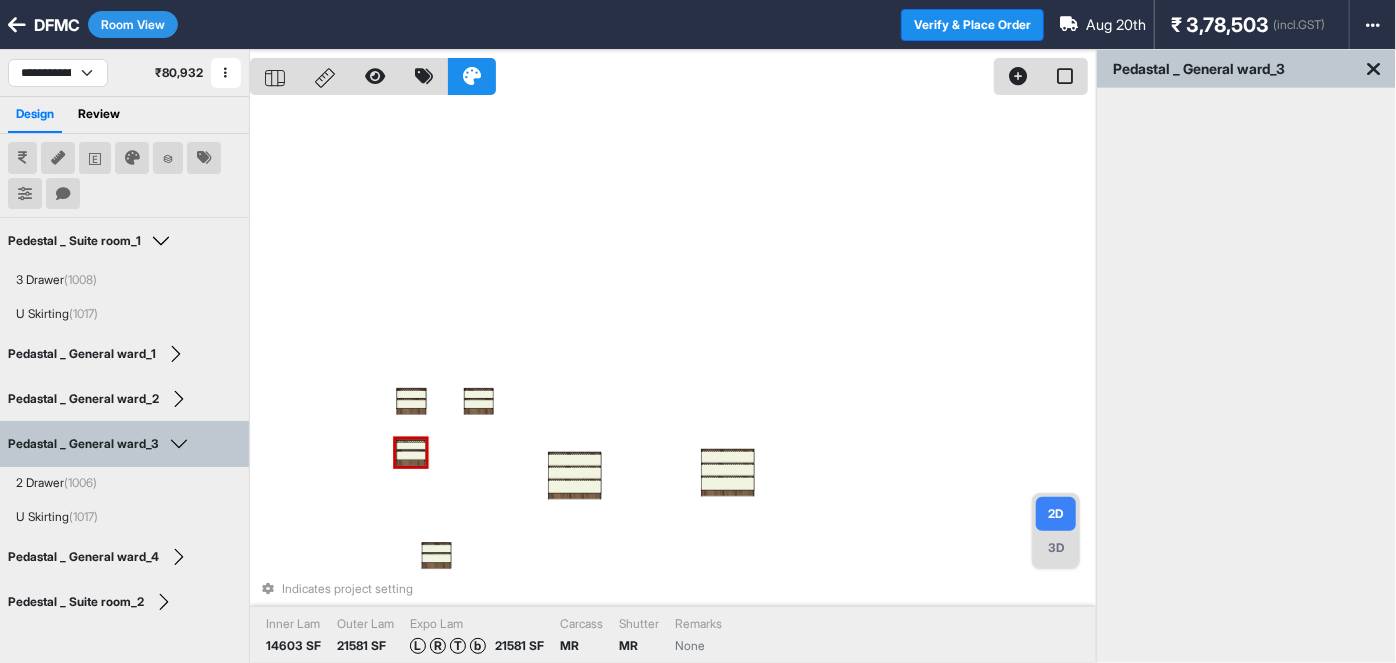 drag, startPoint x: 514, startPoint y: 111, endPoint x: 413, endPoint y: 455, distance: 358.52057 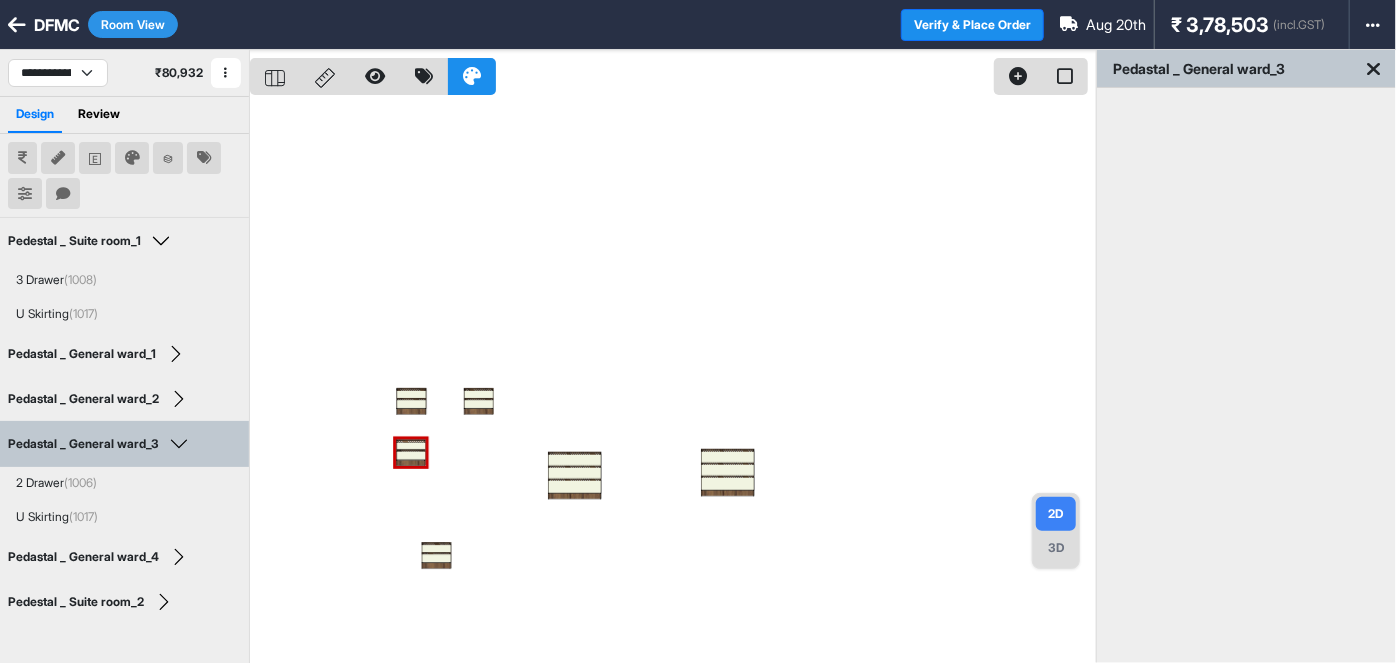 click at bounding box center [673, 381] 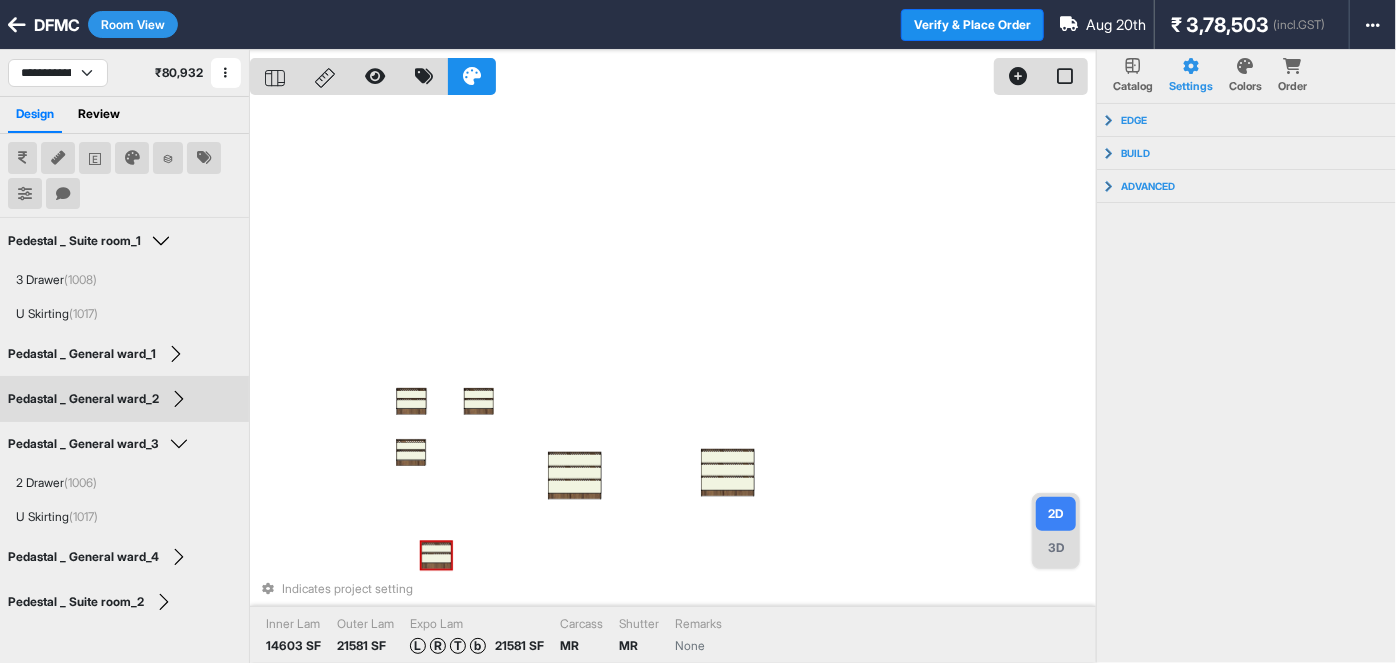 click at bounding box center (436, 558) 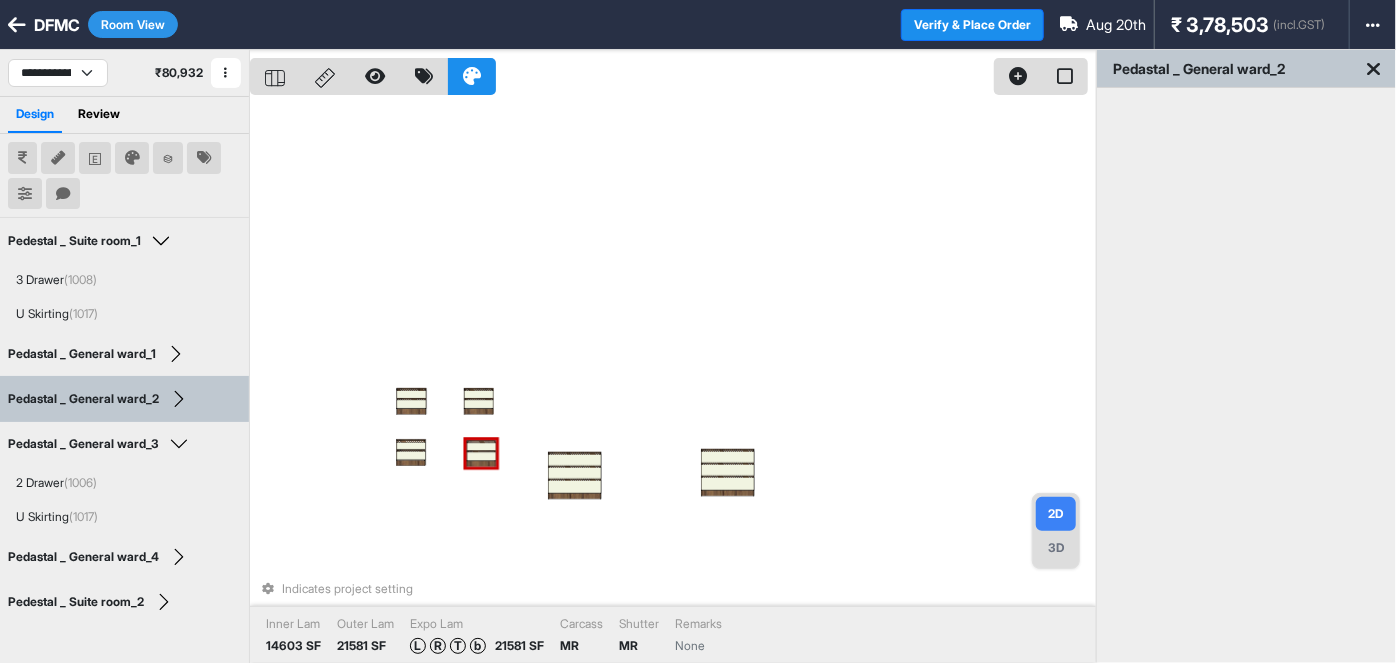 drag, startPoint x: 472, startPoint y: 519, endPoint x: 492, endPoint y: 462, distance: 60.40695 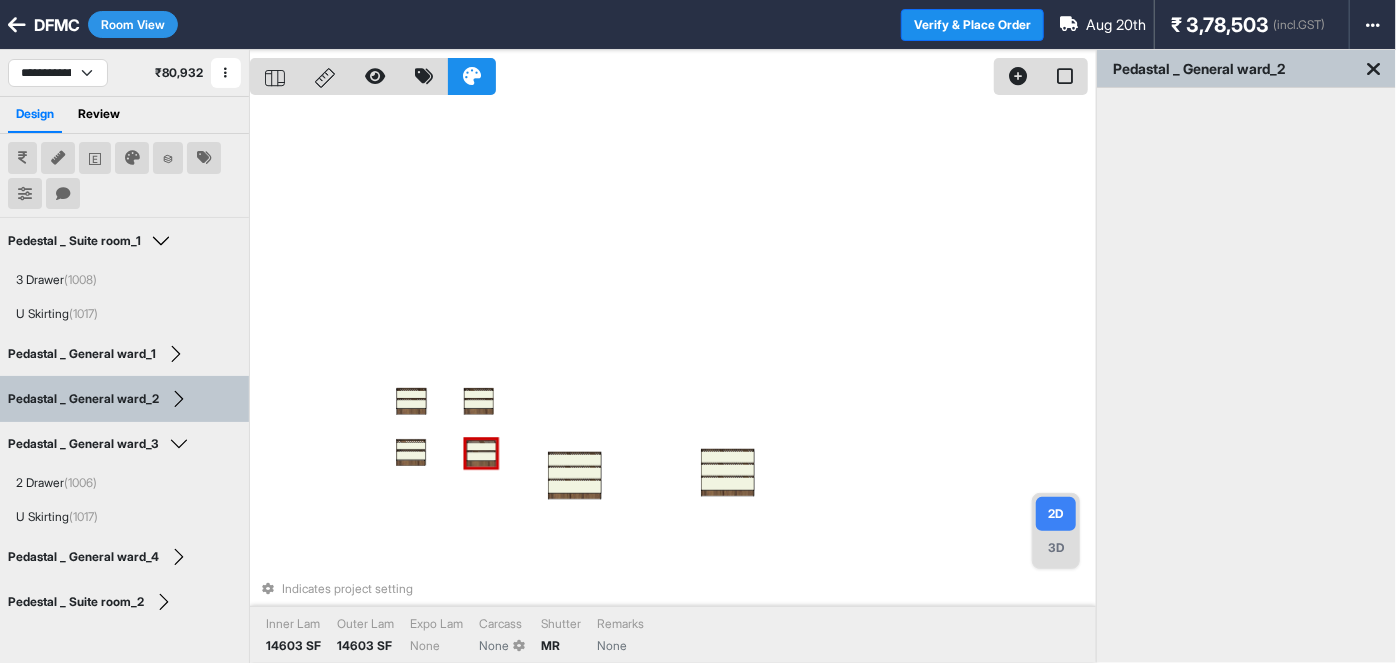 click at bounding box center [495, 464] 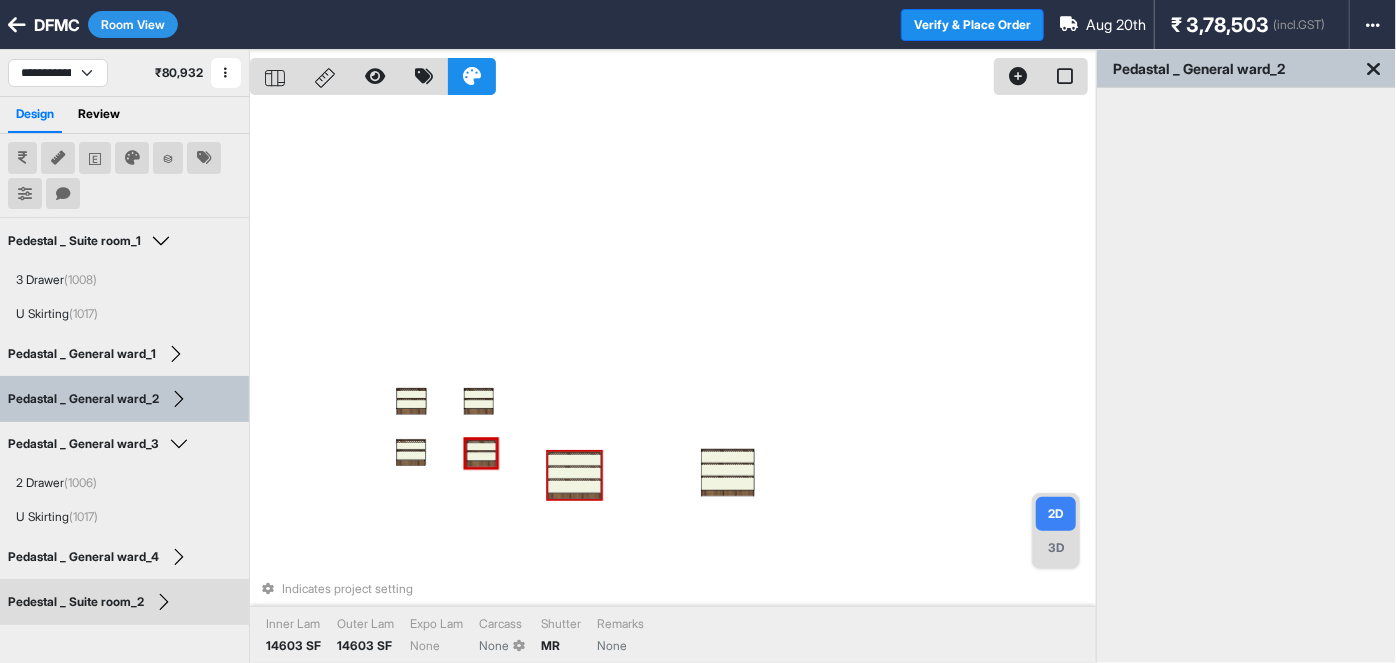 click on "Indicates project setting Inner Lam 14603 SF Outer Lam 14603 SF Expo Lam None Carcass None Shutter MR Remarks None" at bounding box center (673, 381) 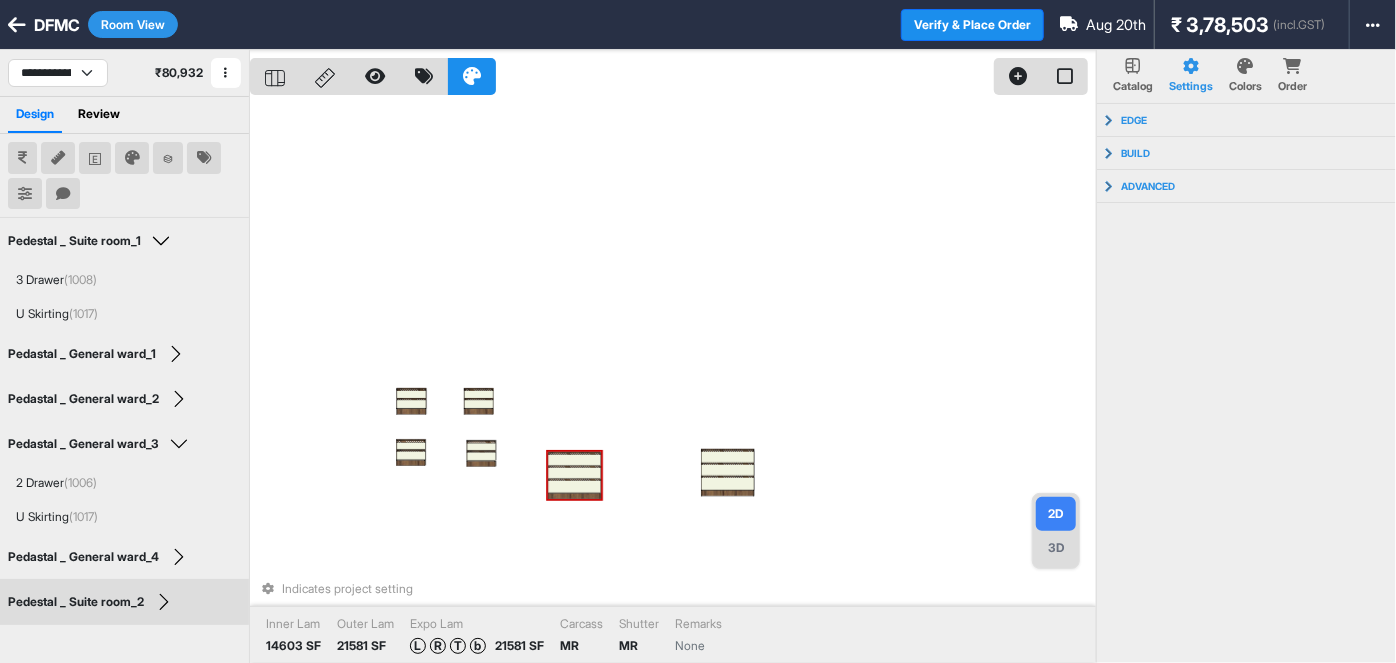 drag, startPoint x: 572, startPoint y: 462, endPoint x: 640, endPoint y: 461, distance: 68.007355 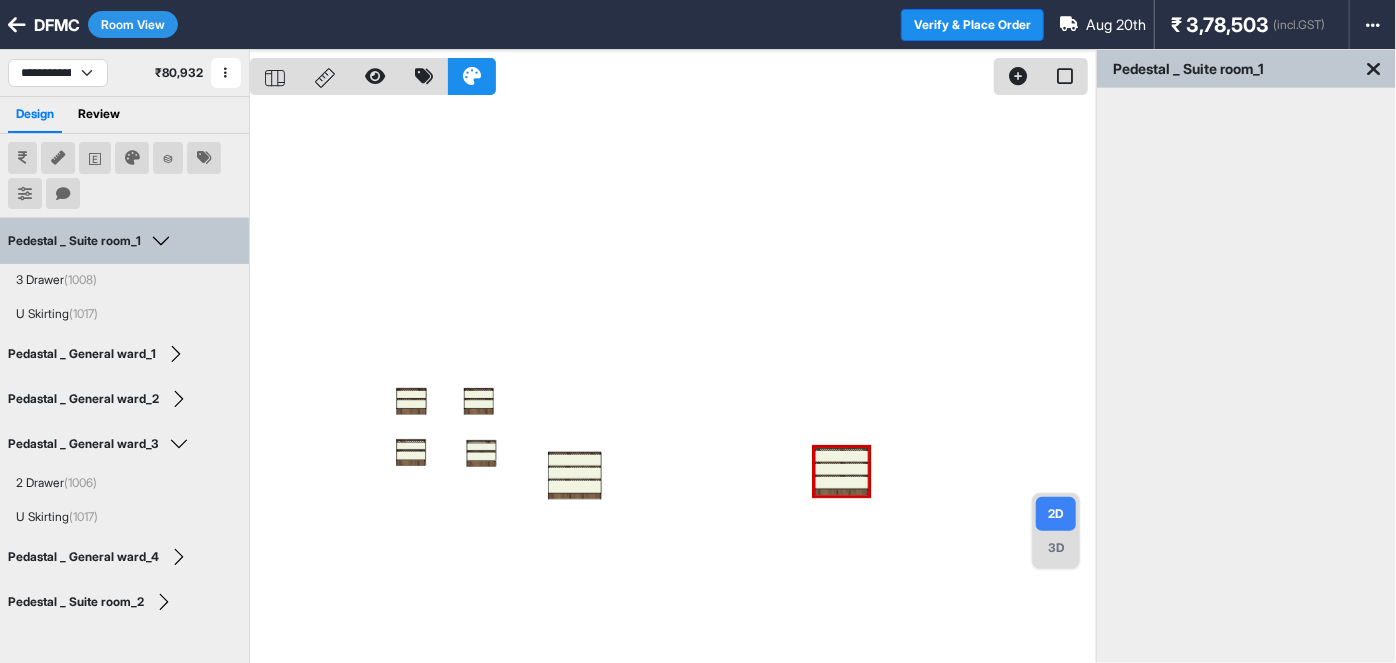 drag, startPoint x: 599, startPoint y: 473, endPoint x: 629, endPoint y: 475, distance: 30.066593 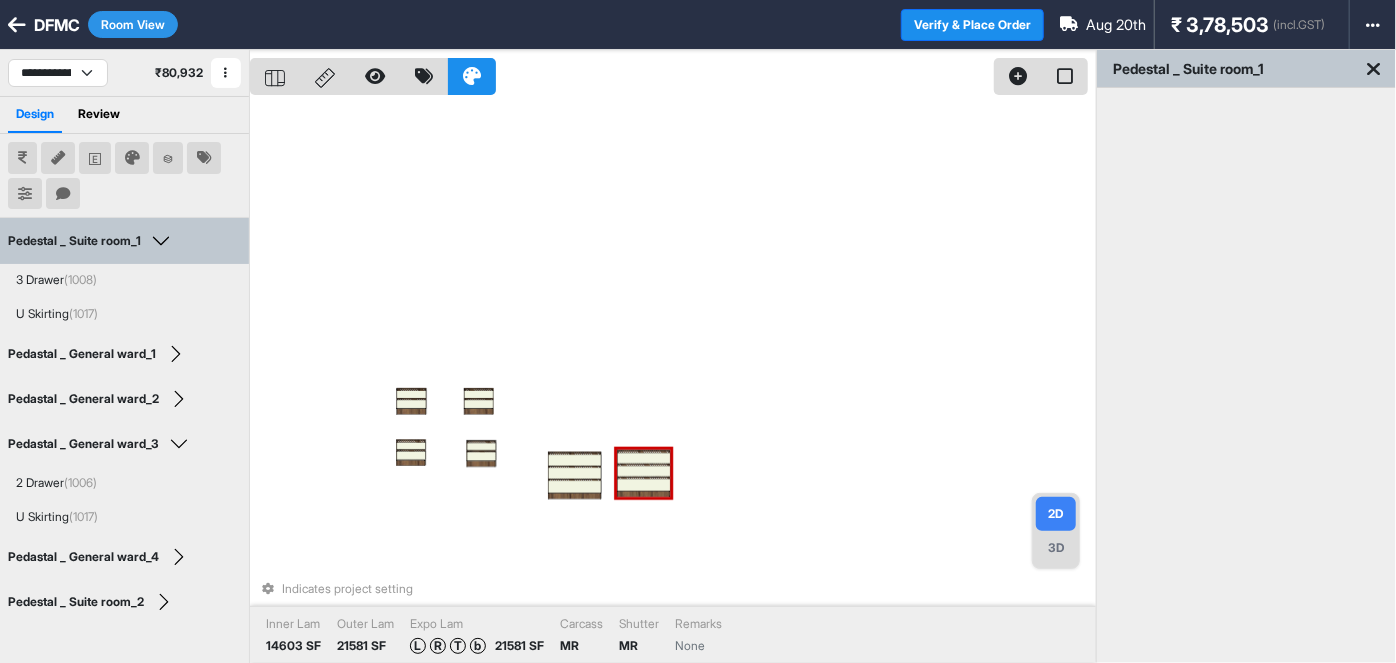 drag, startPoint x: 845, startPoint y: 476, endPoint x: 647, endPoint y: 478, distance: 198.0101 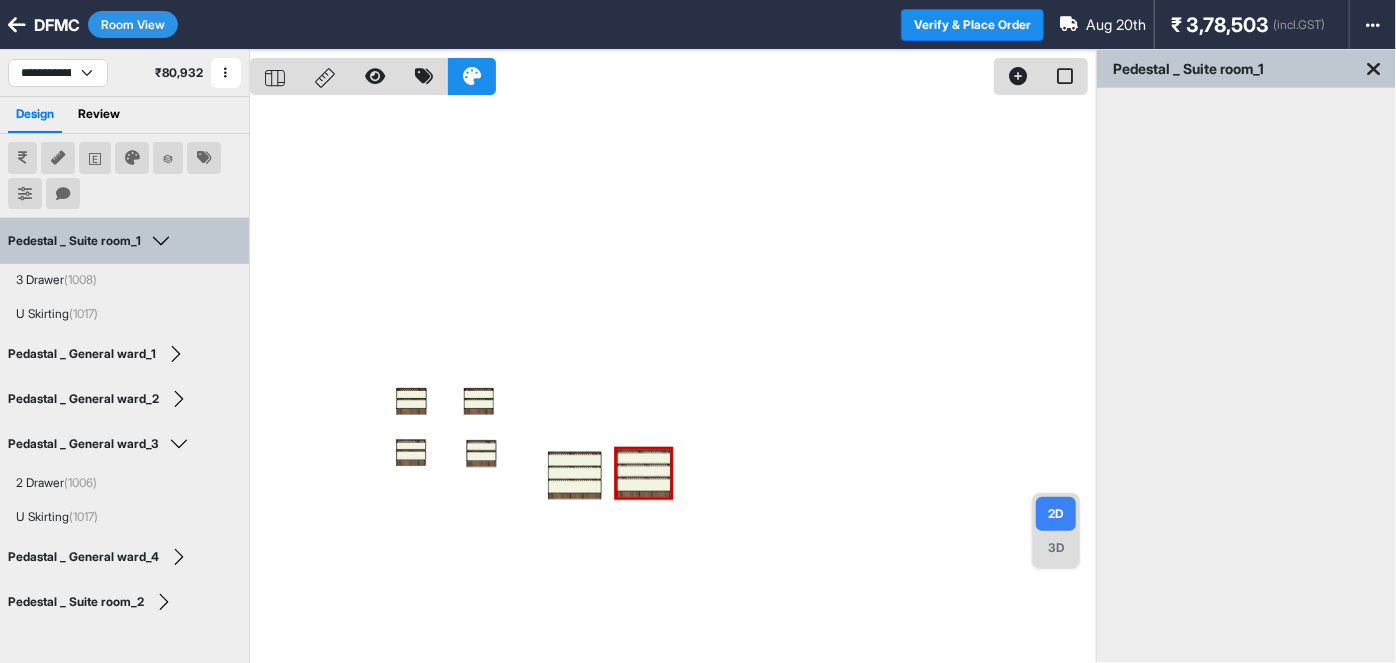 click at bounding box center (673, 381) 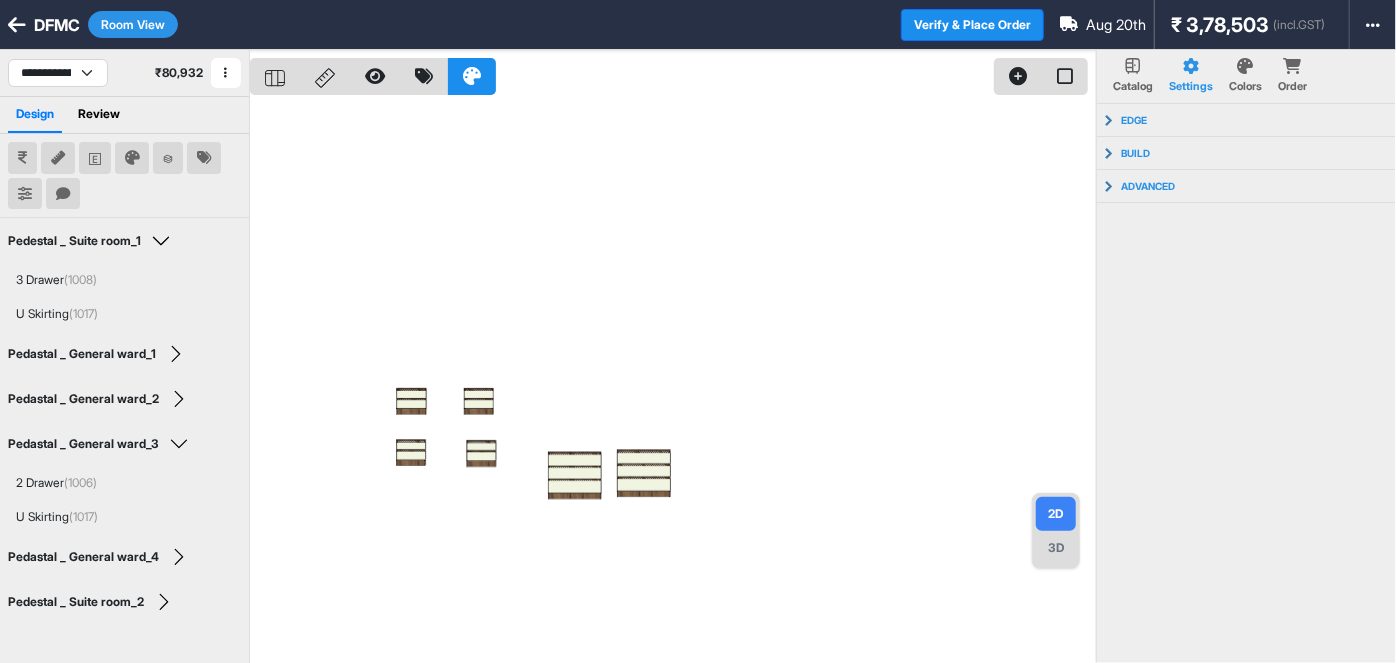 drag, startPoint x: 116, startPoint y: 15, endPoint x: 144, endPoint y: 27, distance: 30.463093 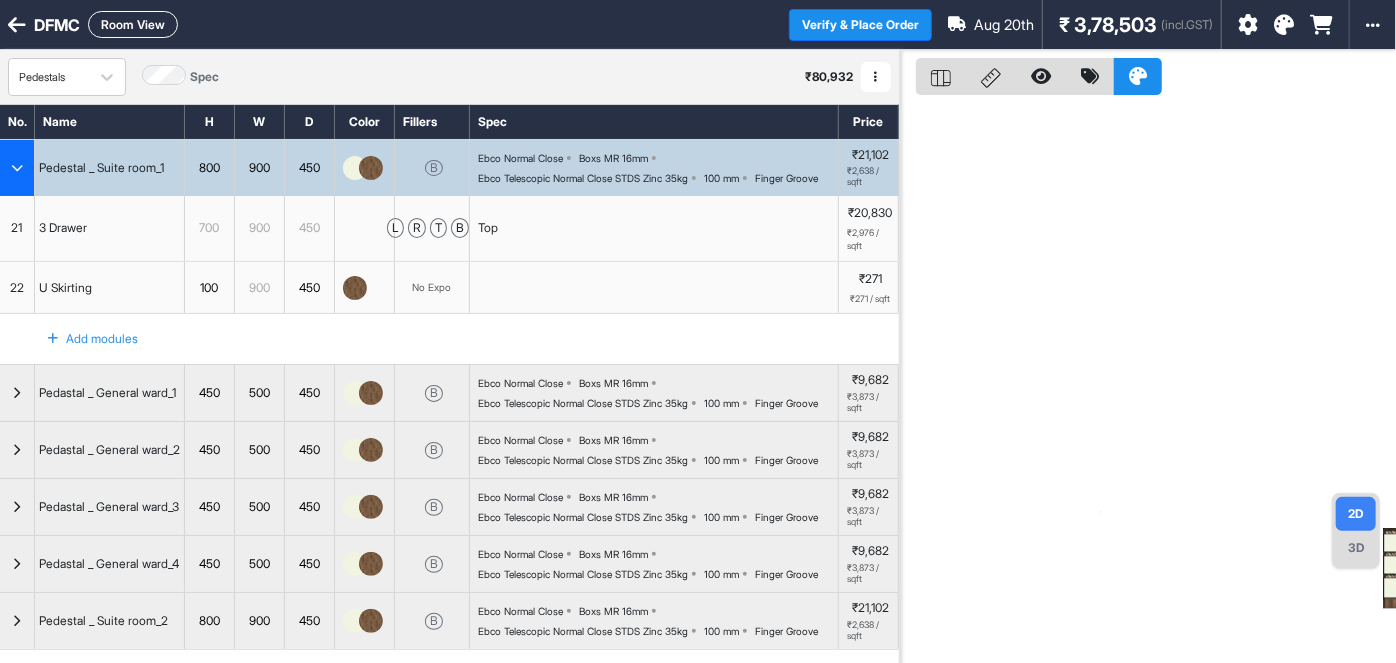 click at bounding box center [17, 168] 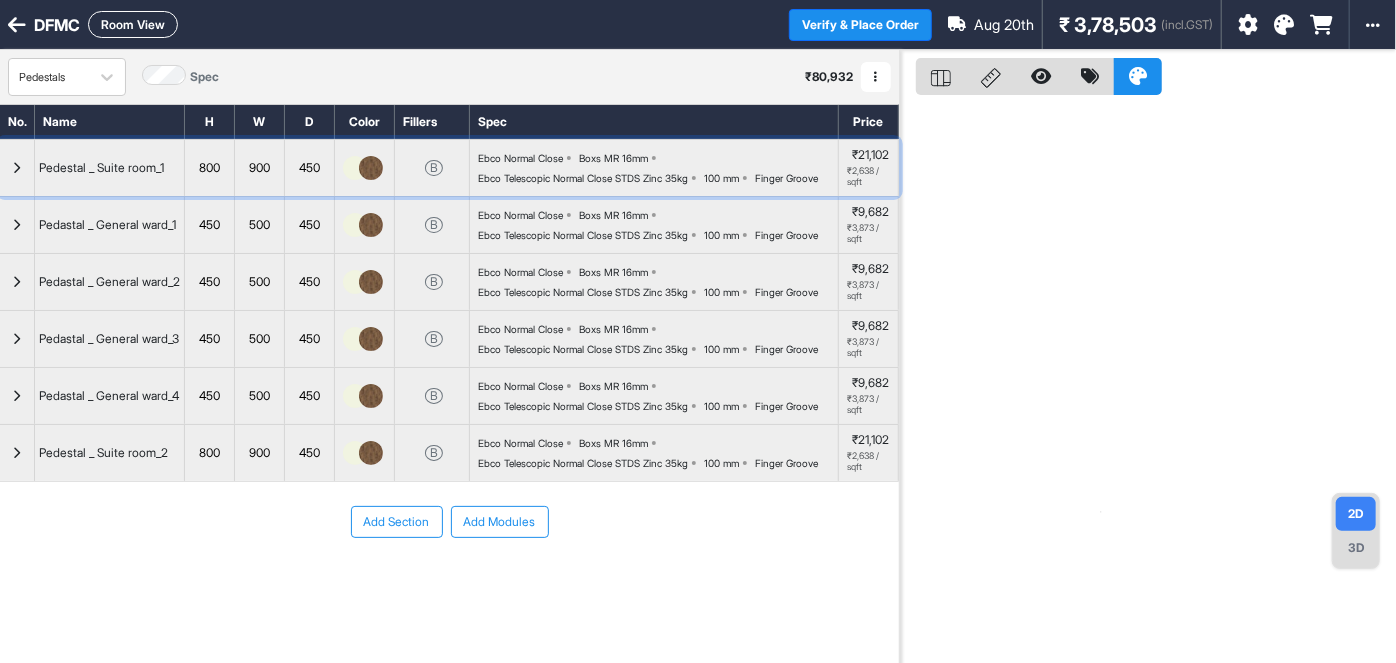 type 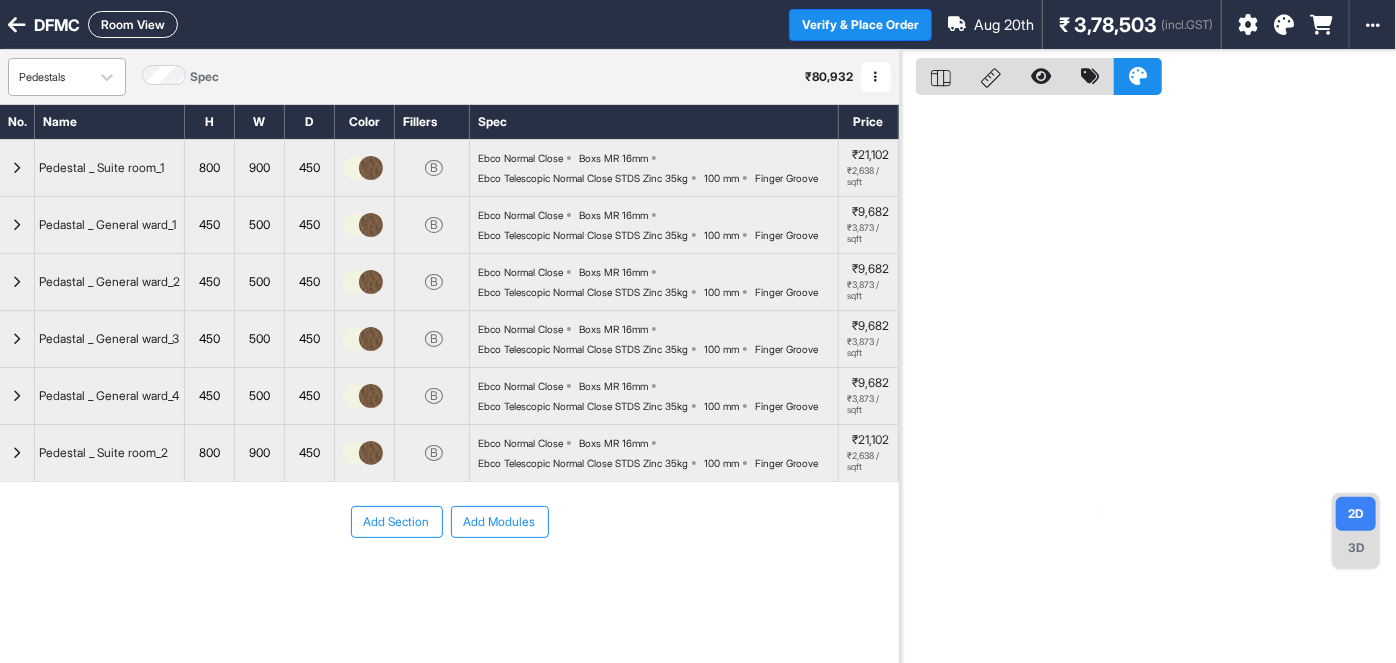 click on "Pedestals" at bounding box center (49, 77) 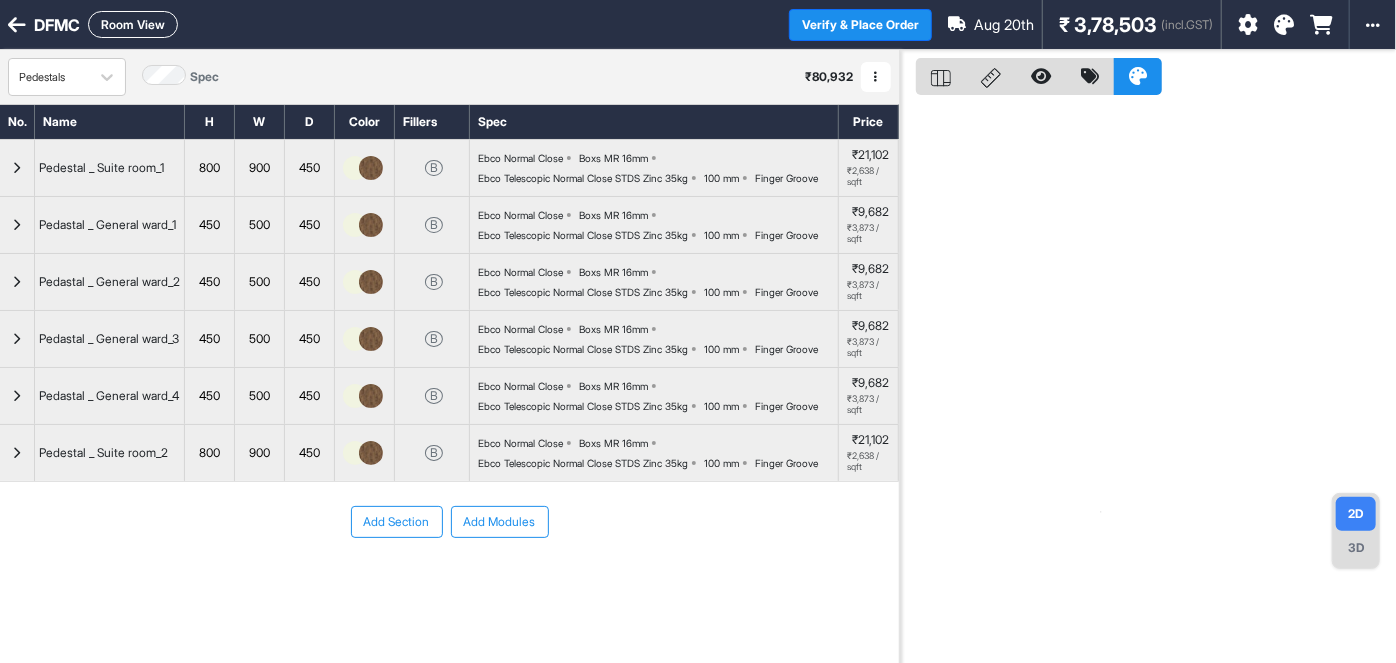 click on "Add Section Add Modules" at bounding box center (449, 582) 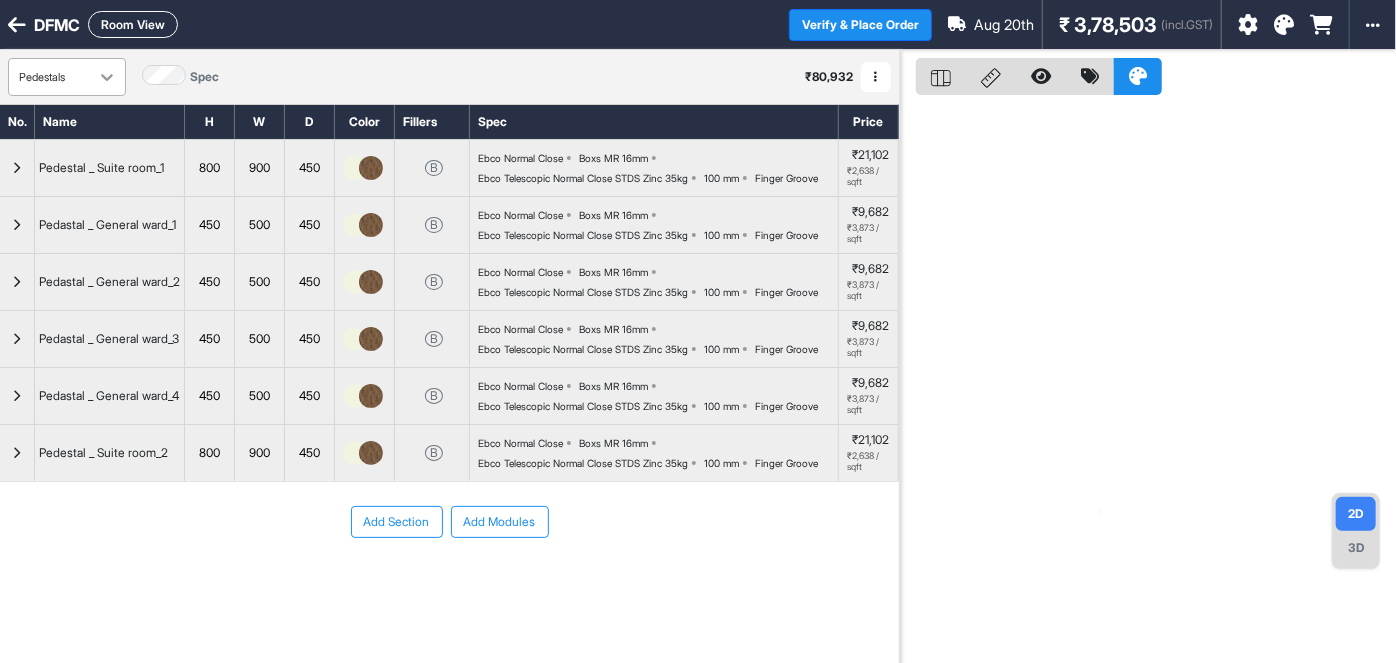 drag, startPoint x: 104, startPoint y: 60, endPoint x: 97, endPoint y: 78, distance: 19.313208 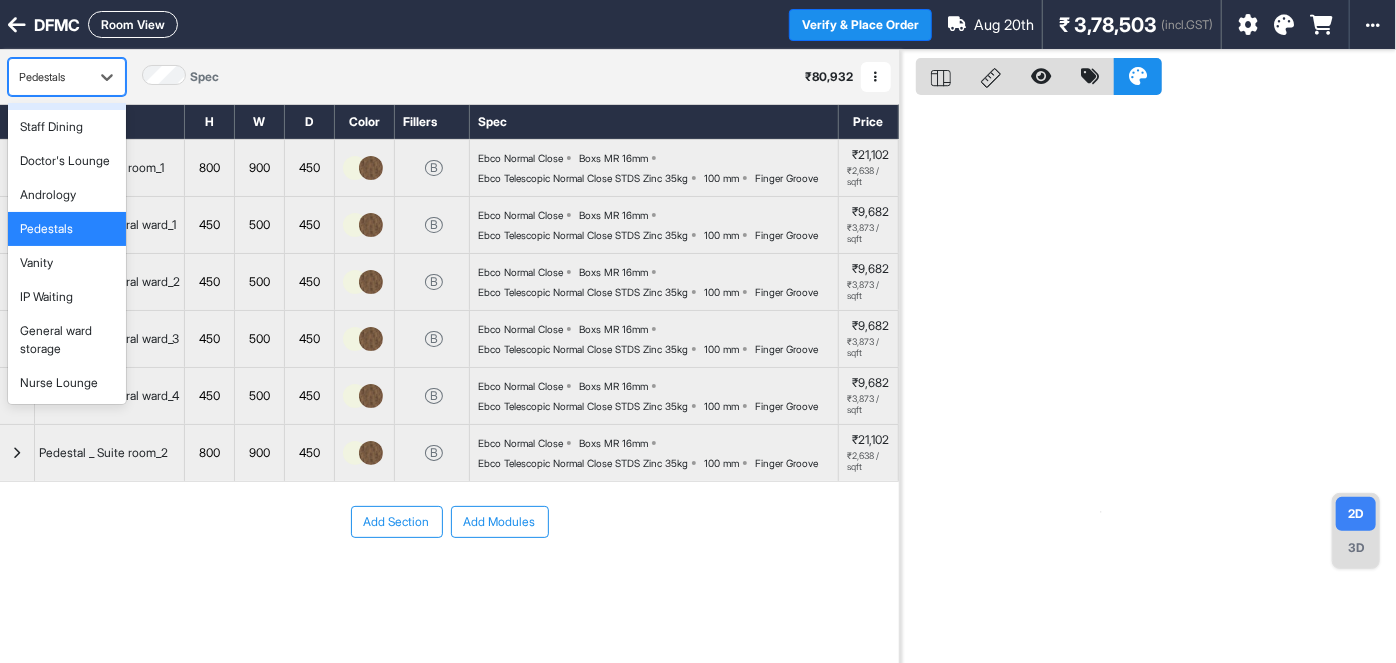 scroll, scrollTop: 117, scrollLeft: 0, axis: vertical 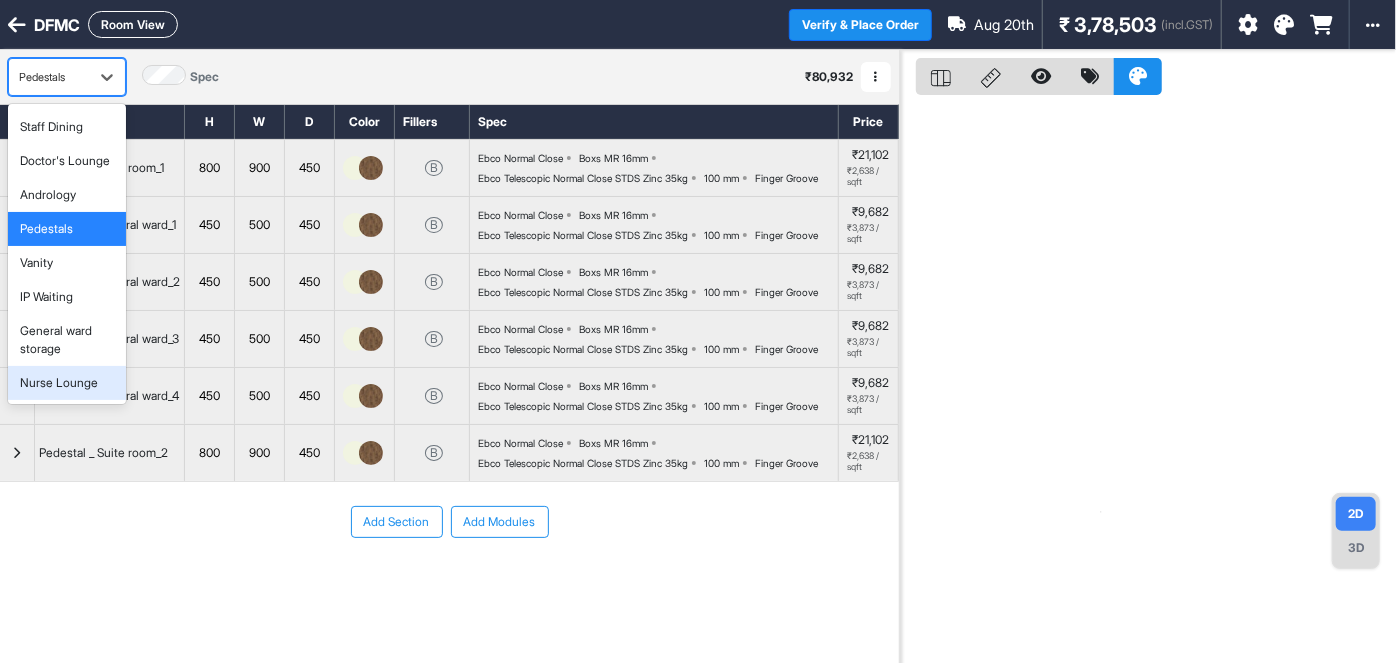 click on "Nurse Lounge" at bounding box center [59, 383] 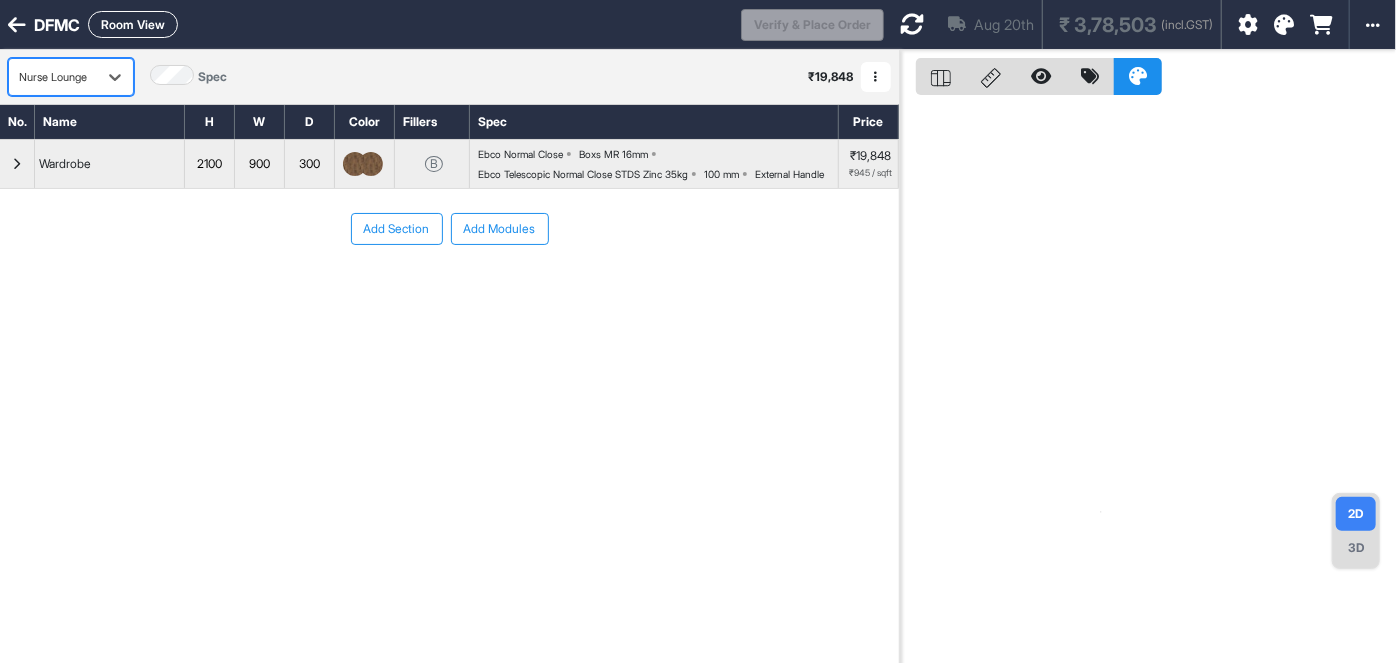 click on "Nurse Lounge" at bounding box center (53, 77) 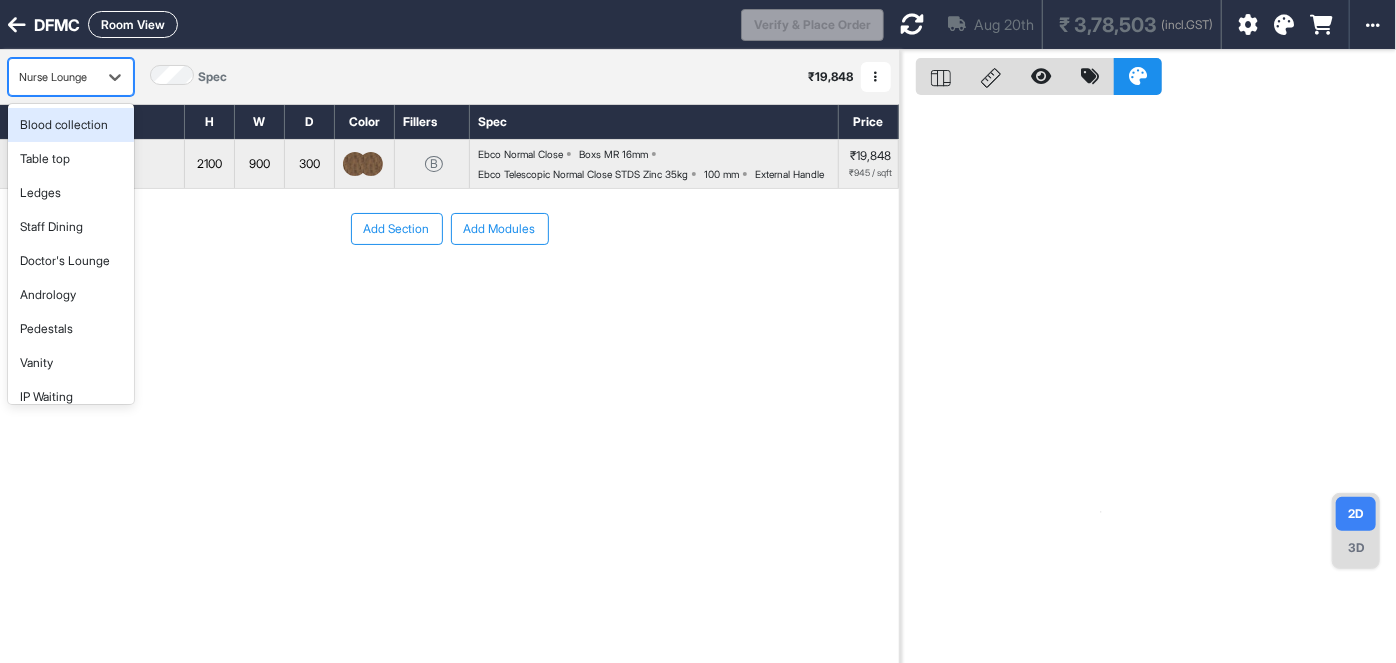 click on "Nurse Lounge" at bounding box center [53, 77] 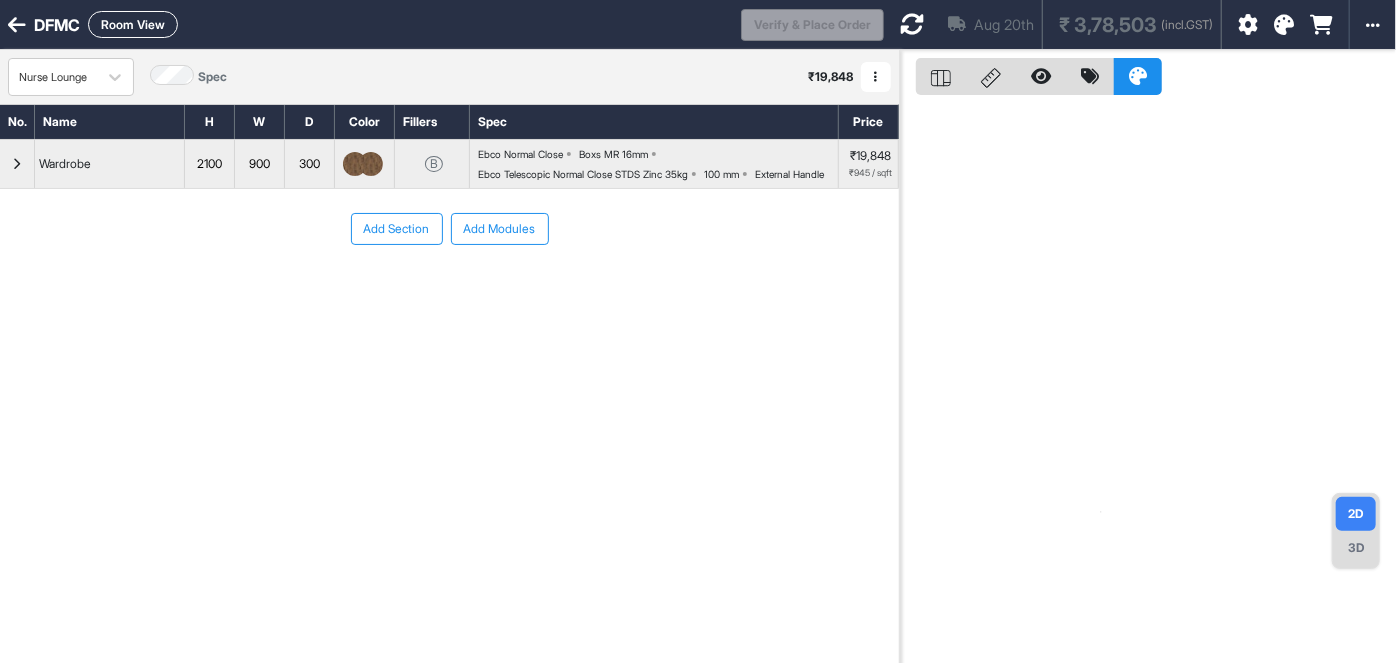 click at bounding box center (876, 77) 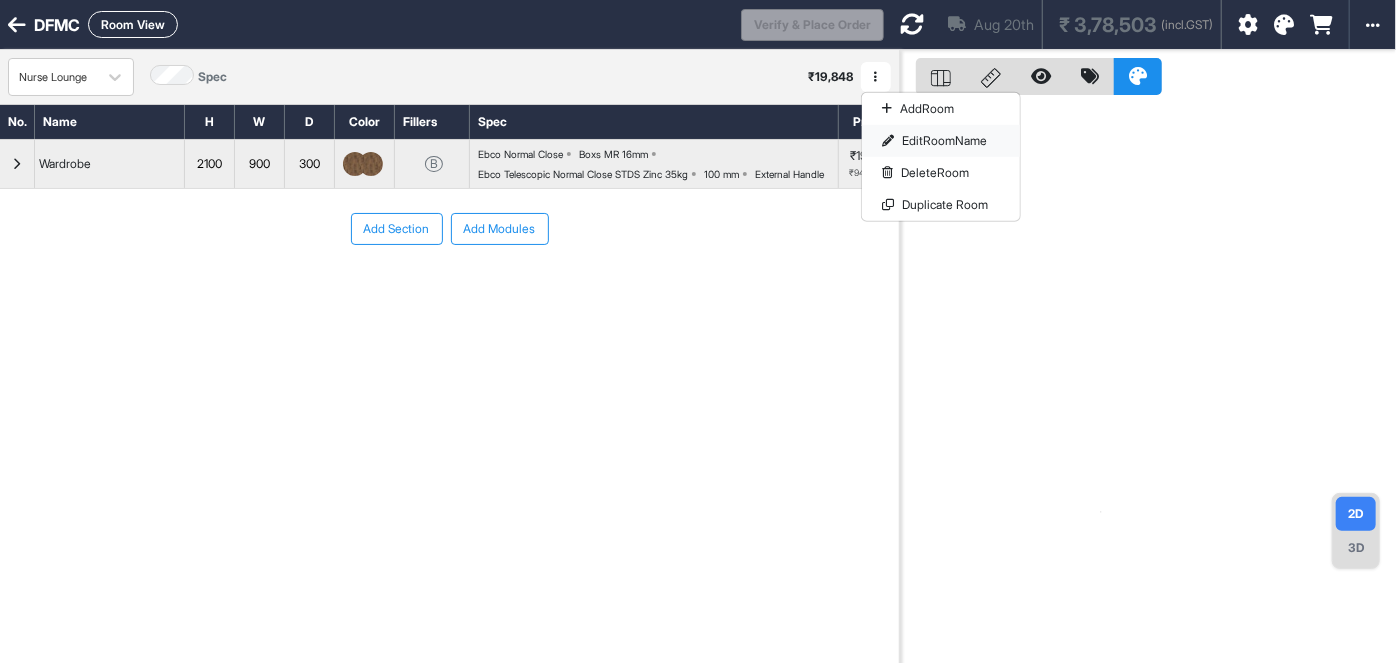 click on "Edit  Room  Name" at bounding box center [941, 141] 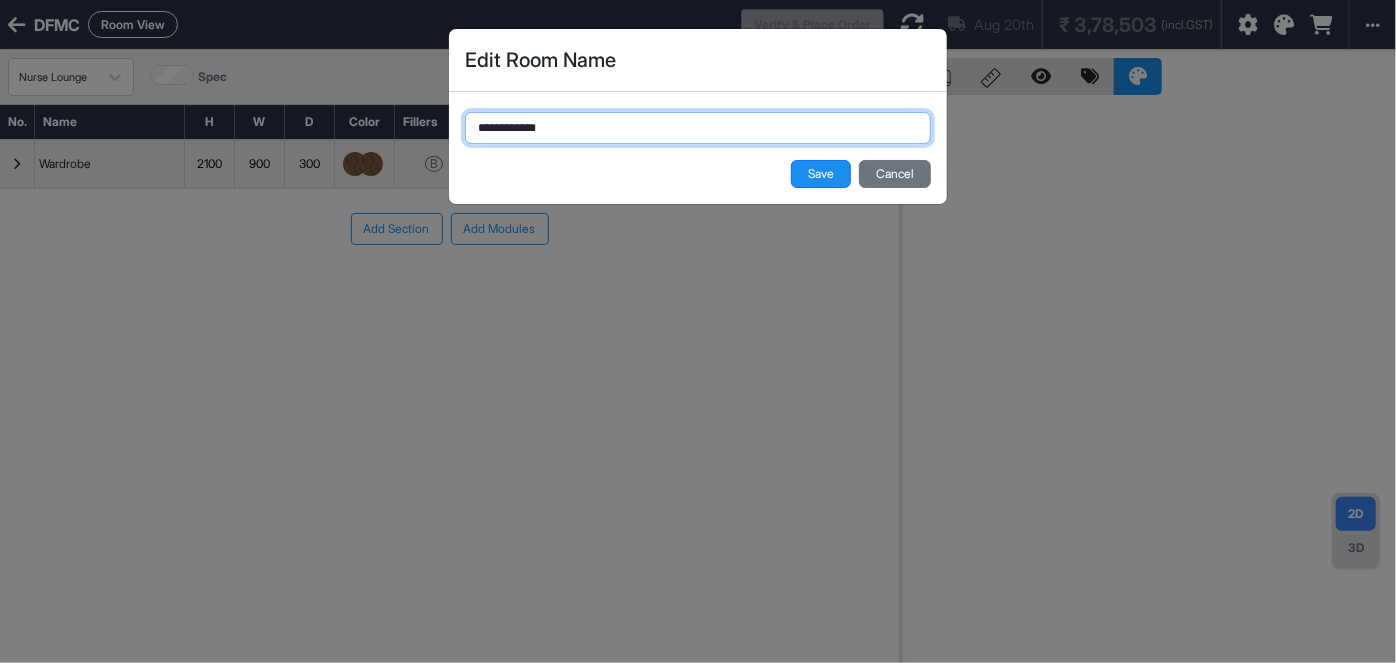drag, startPoint x: 524, startPoint y: 136, endPoint x: 231, endPoint y: 143, distance: 293.08362 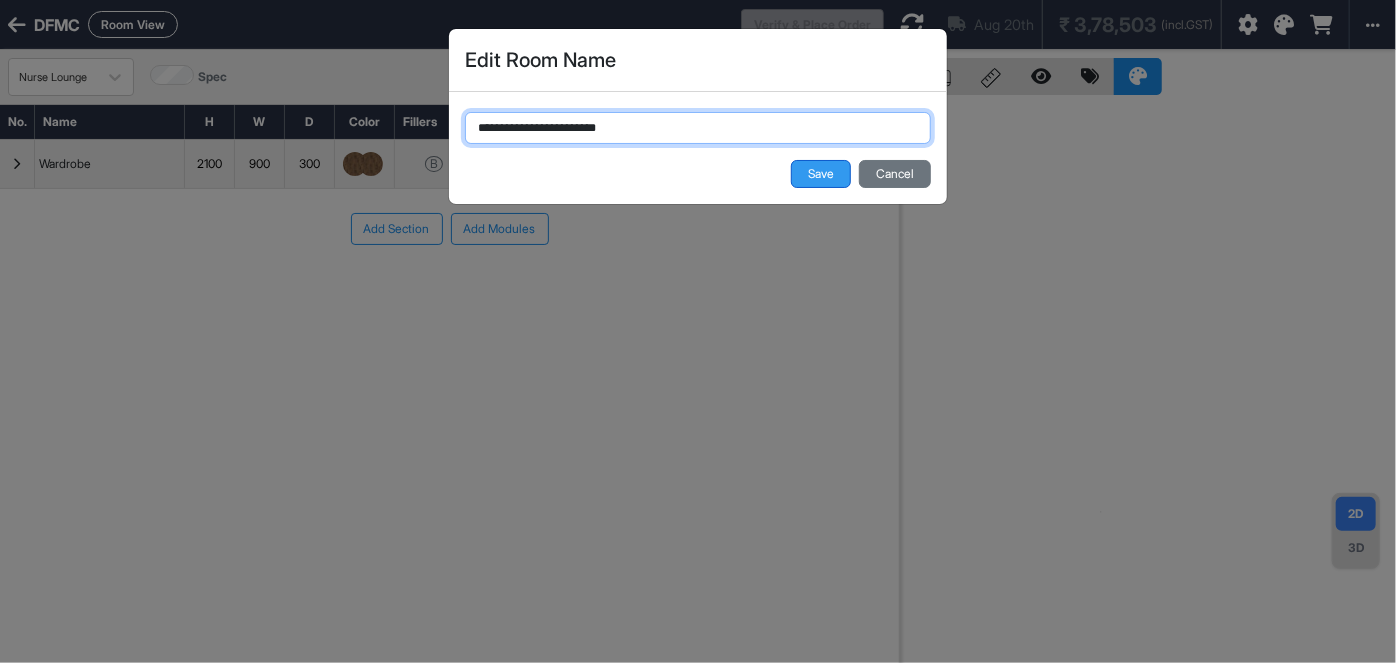 type on "**********" 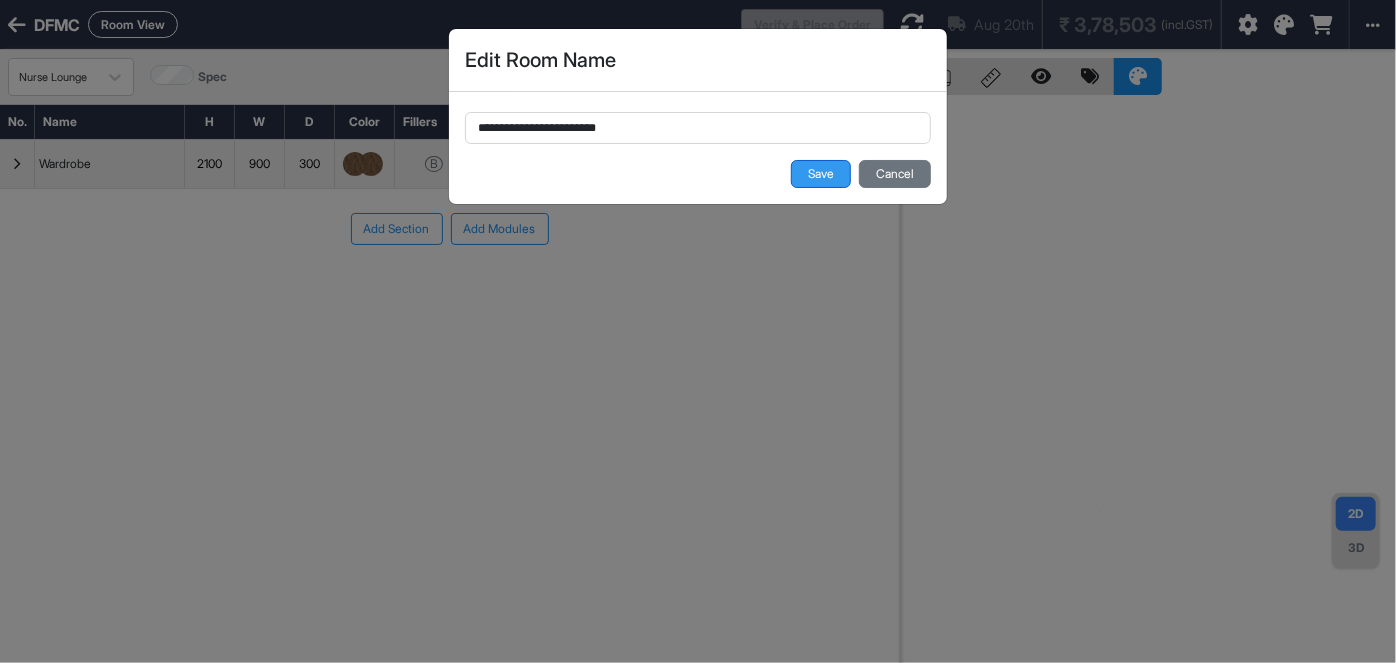 click on "Save" at bounding box center [821, 174] 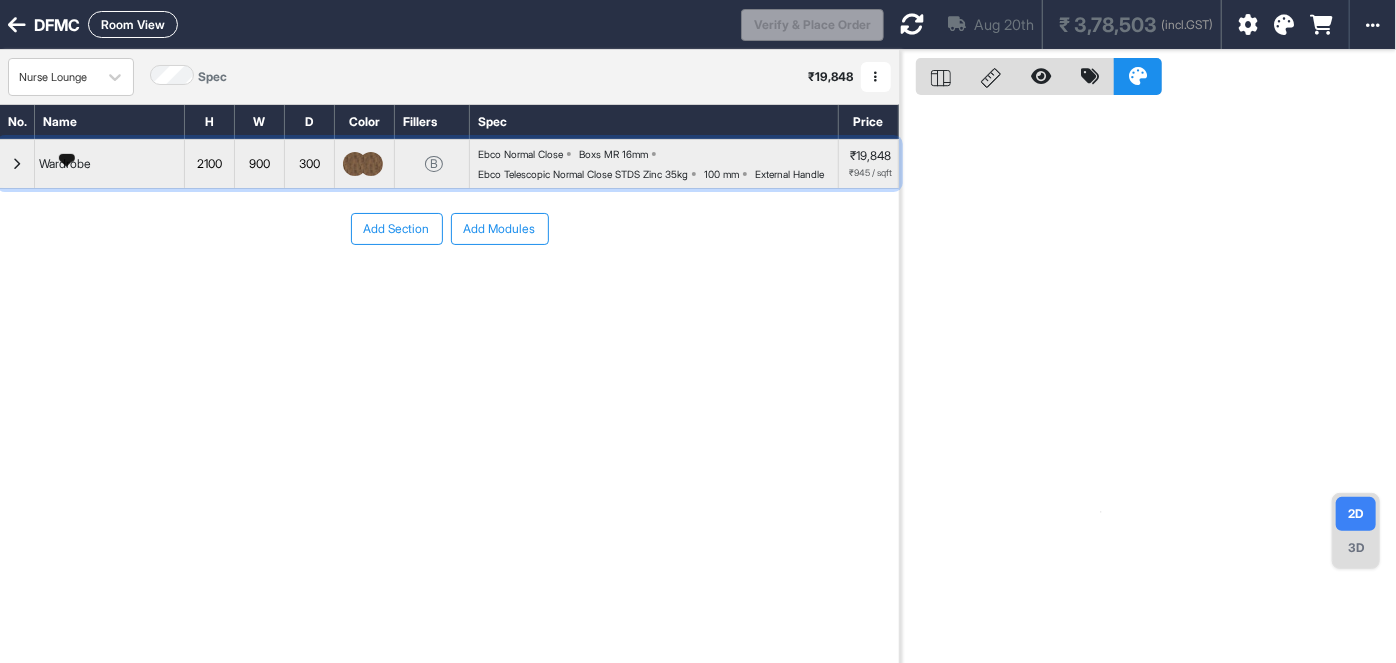 click on "Wardrobe" at bounding box center (65, 164) 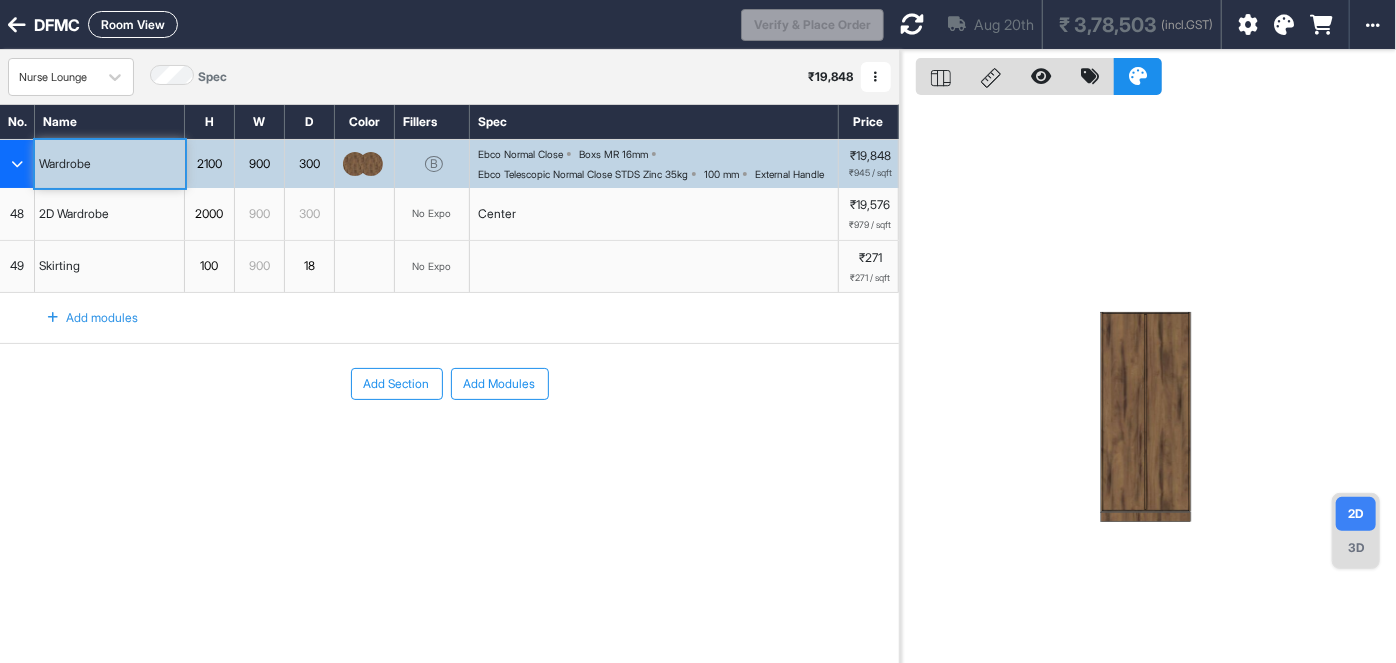 click on "Add Modules" at bounding box center (500, 384) 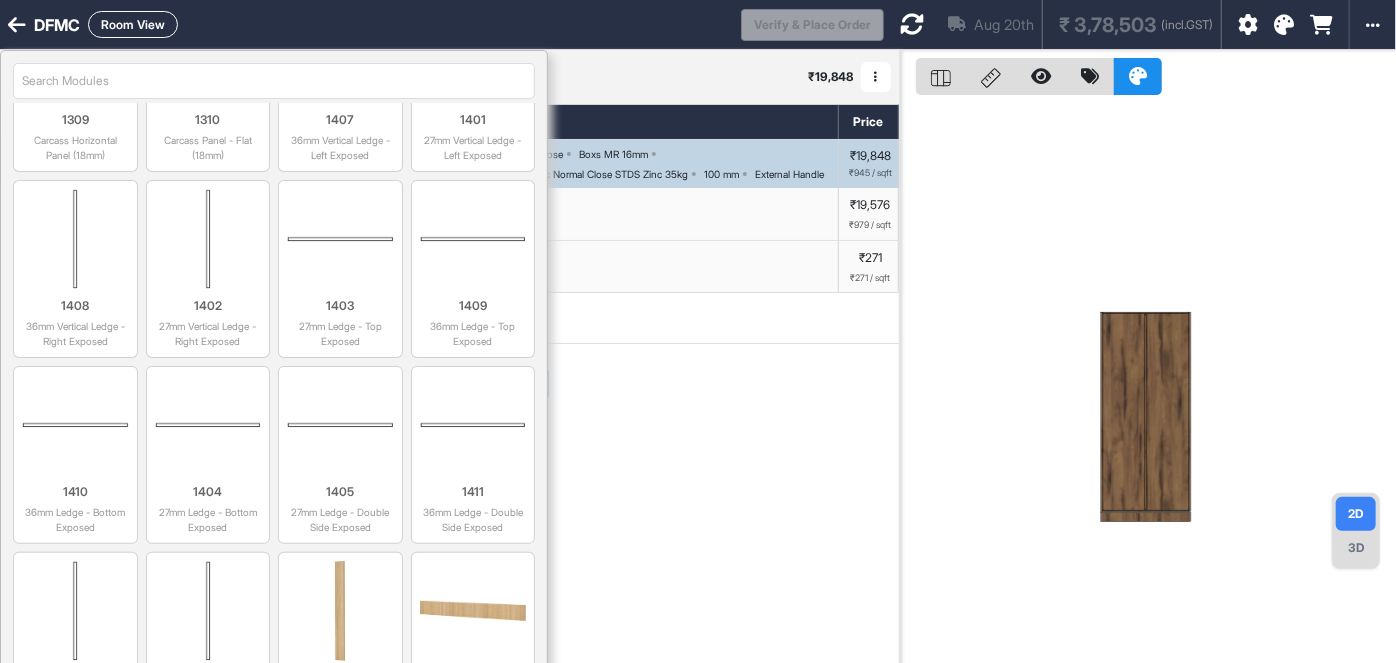 scroll, scrollTop: 4888, scrollLeft: 0, axis: vertical 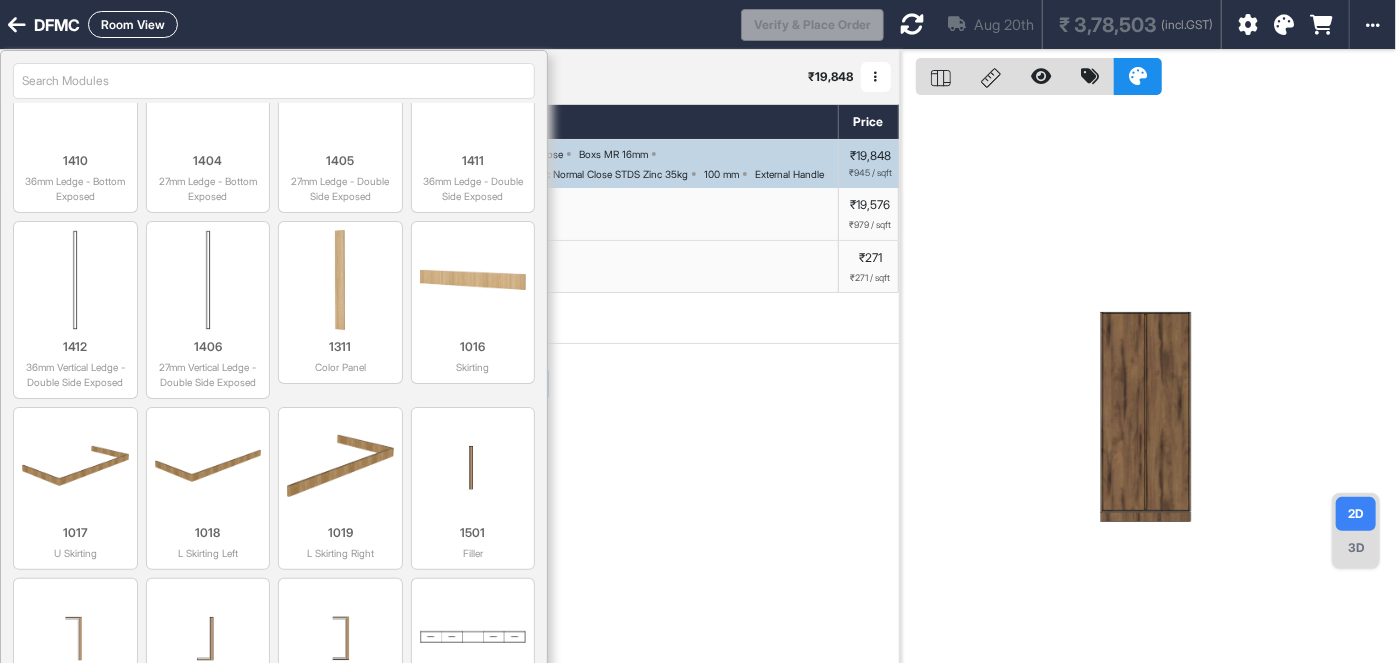 click at bounding box center [274, 81] 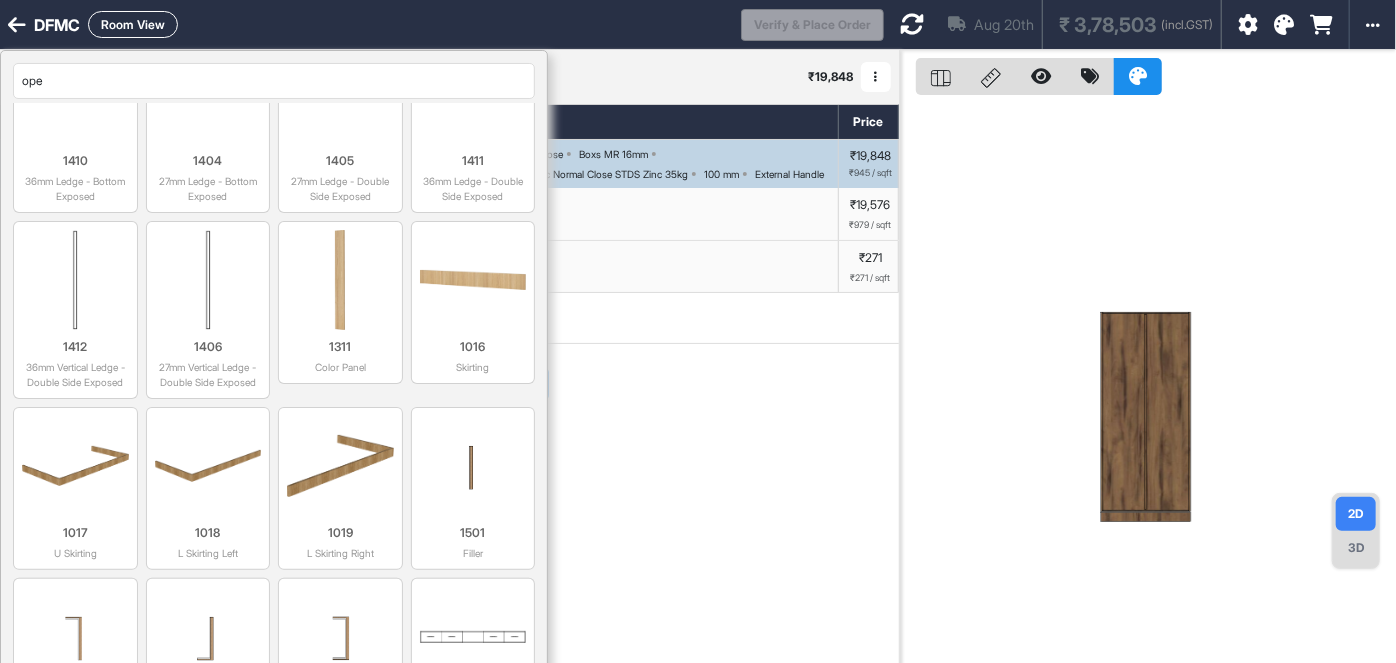 type on "open" 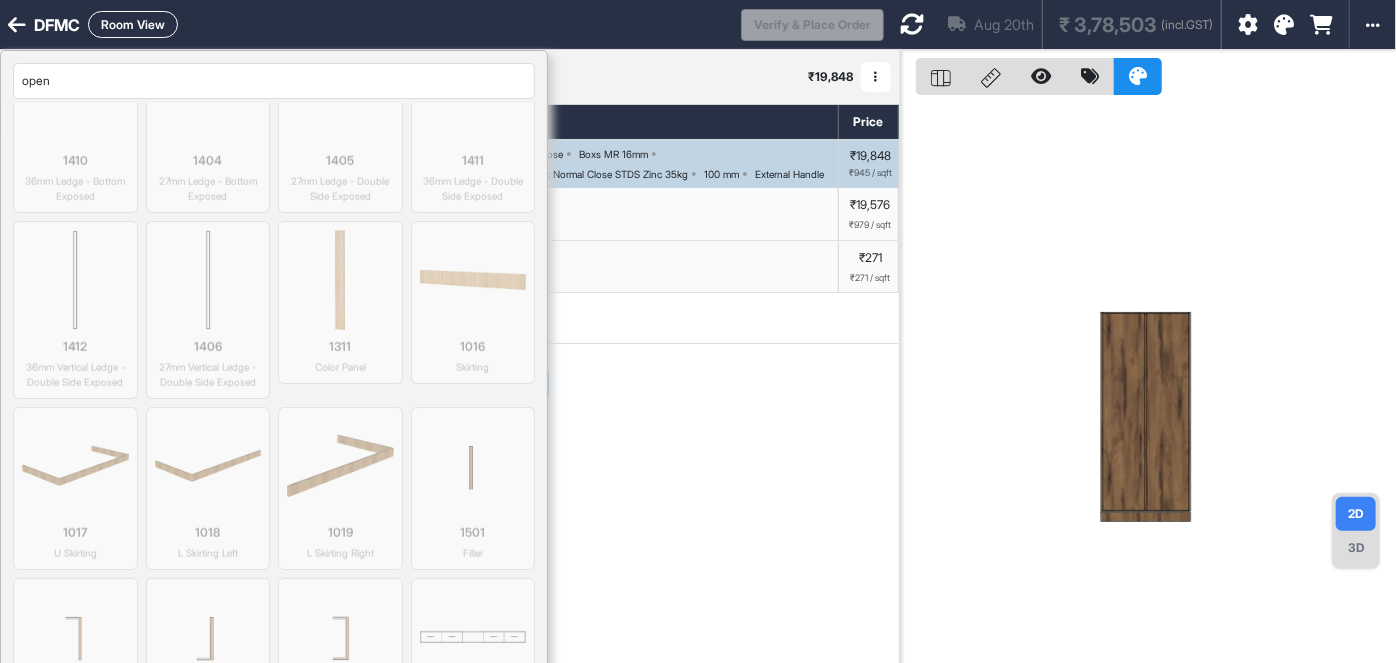 scroll, scrollTop: 0, scrollLeft: 0, axis: both 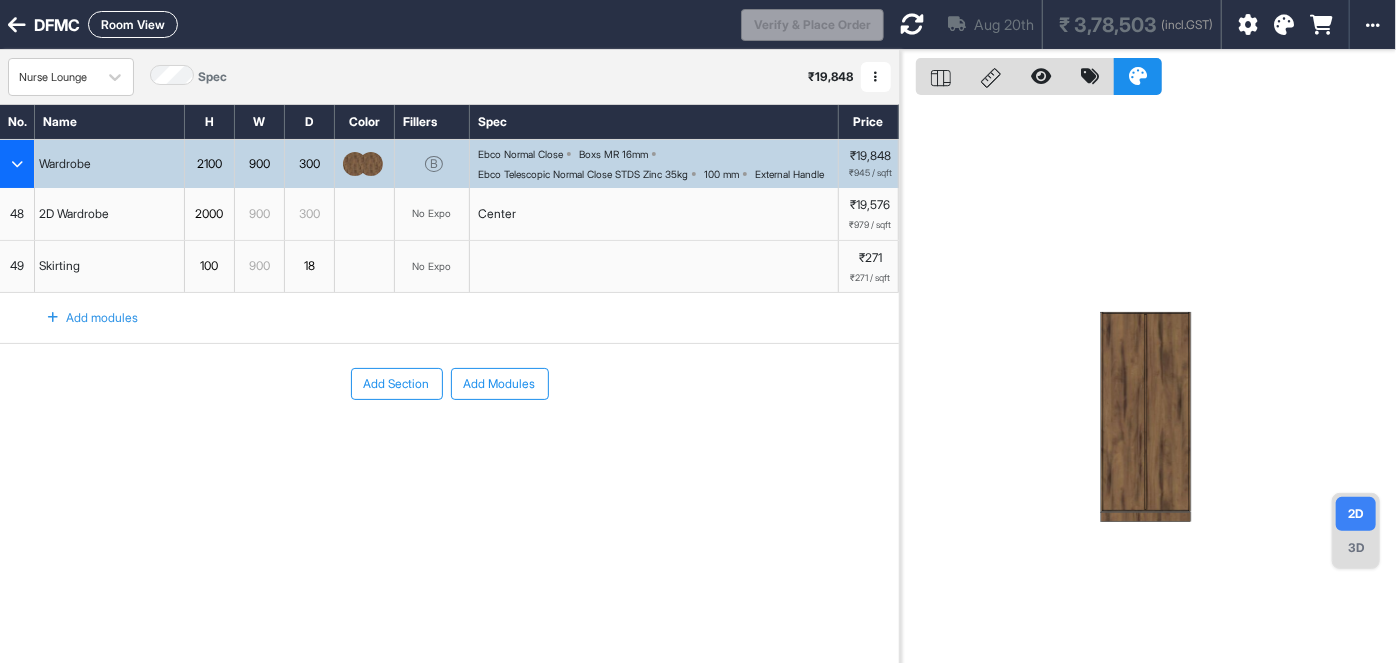 click at bounding box center (17, 164) 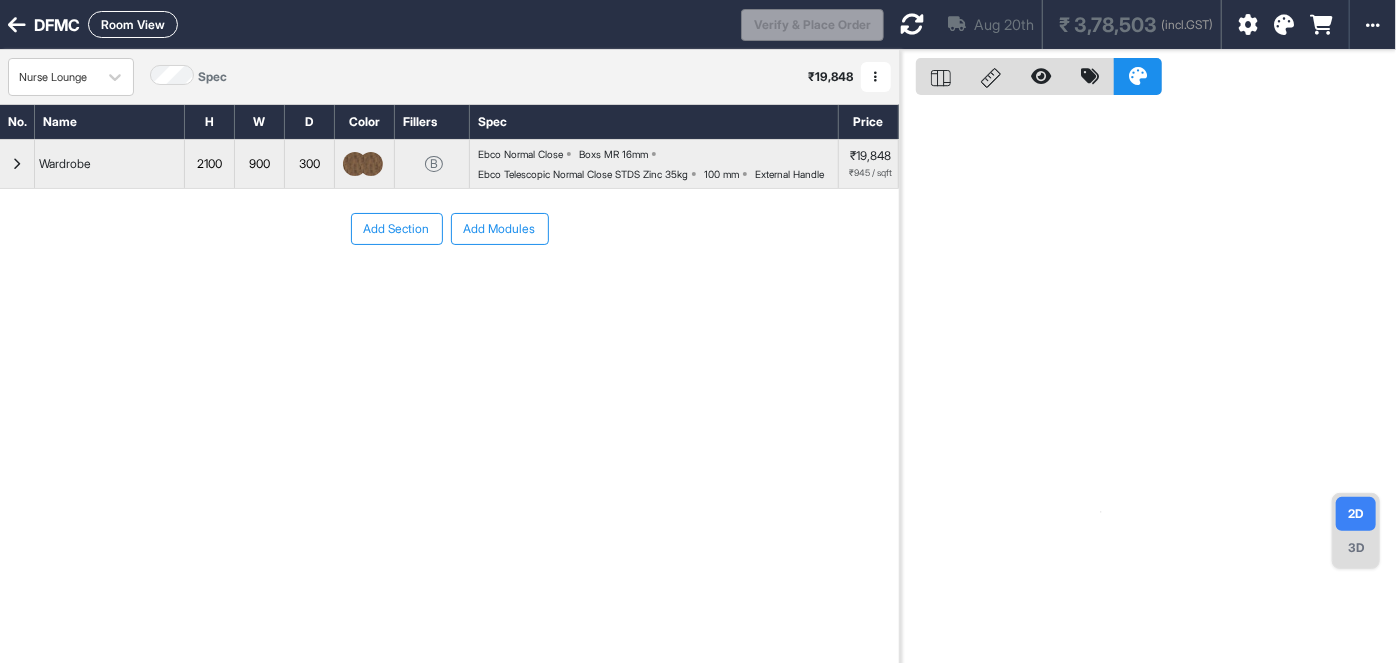 click on "Room View" at bounding box center [133, 24] 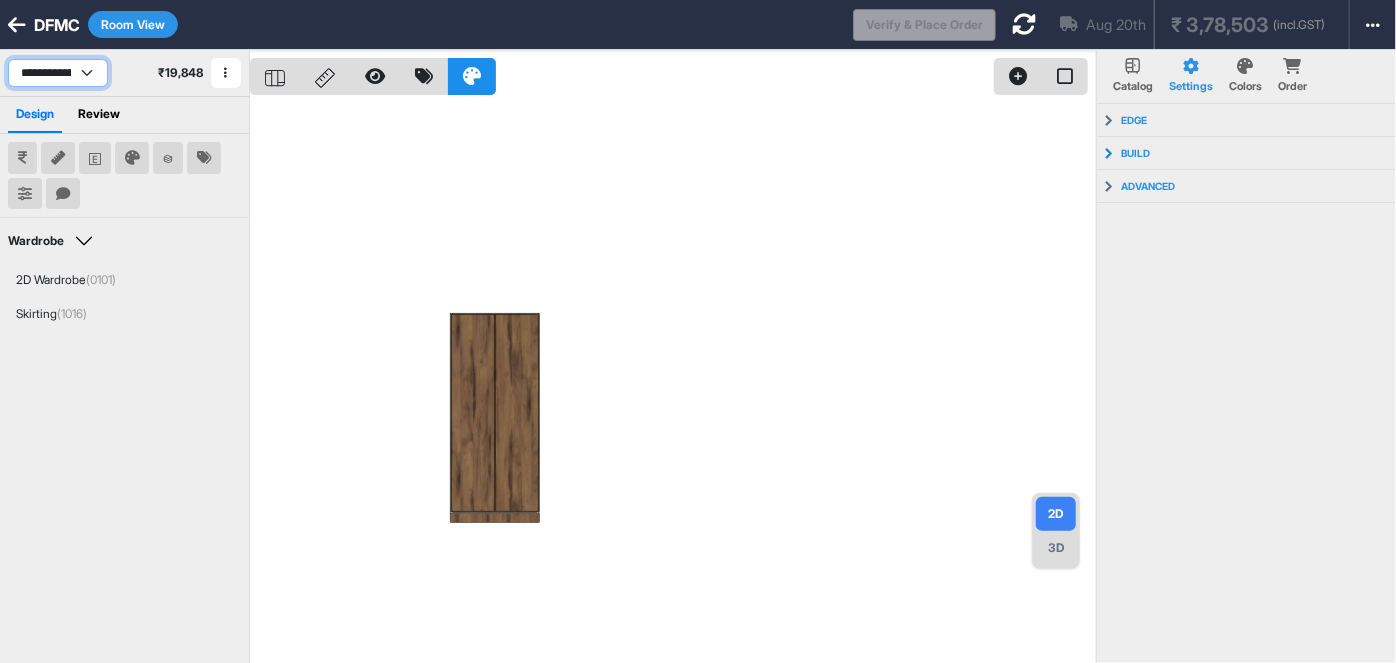 drag, startPoint x: 93, startPoint y: 68, endPoint x: 106, endPoint y: 40, distance: 30.870699 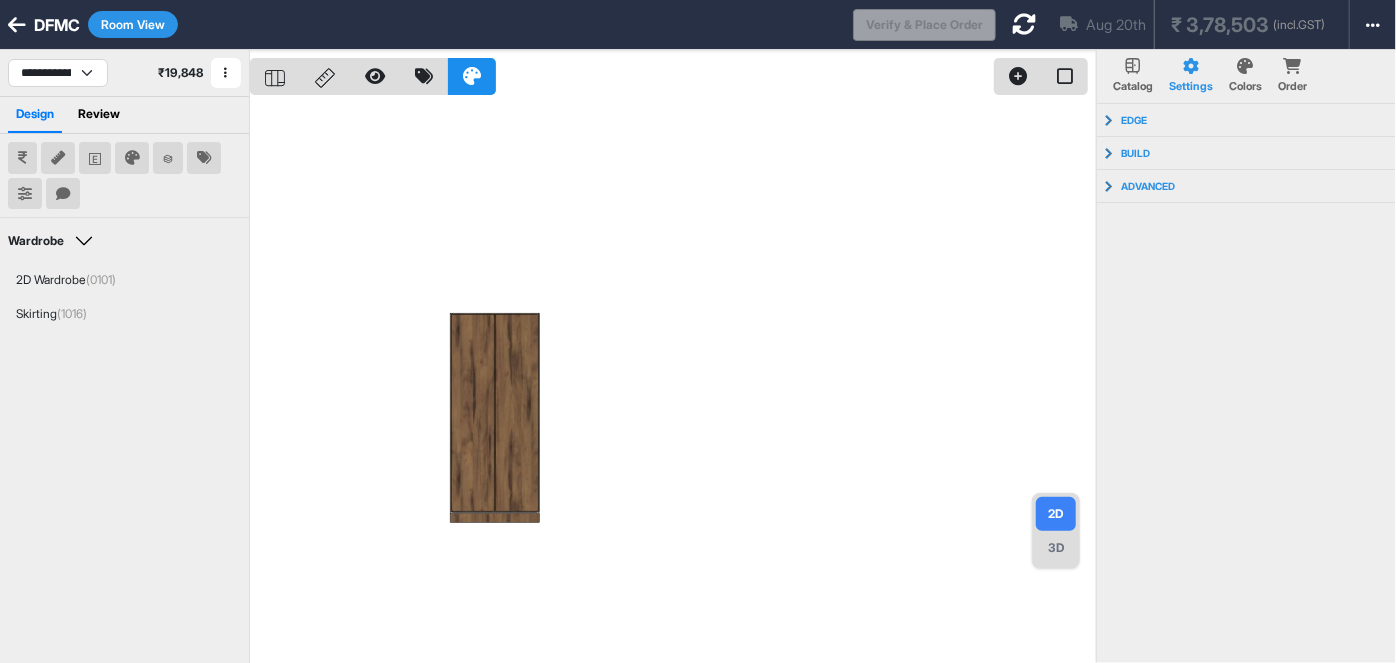 click on "Room View" at bounding box center (133, 24) 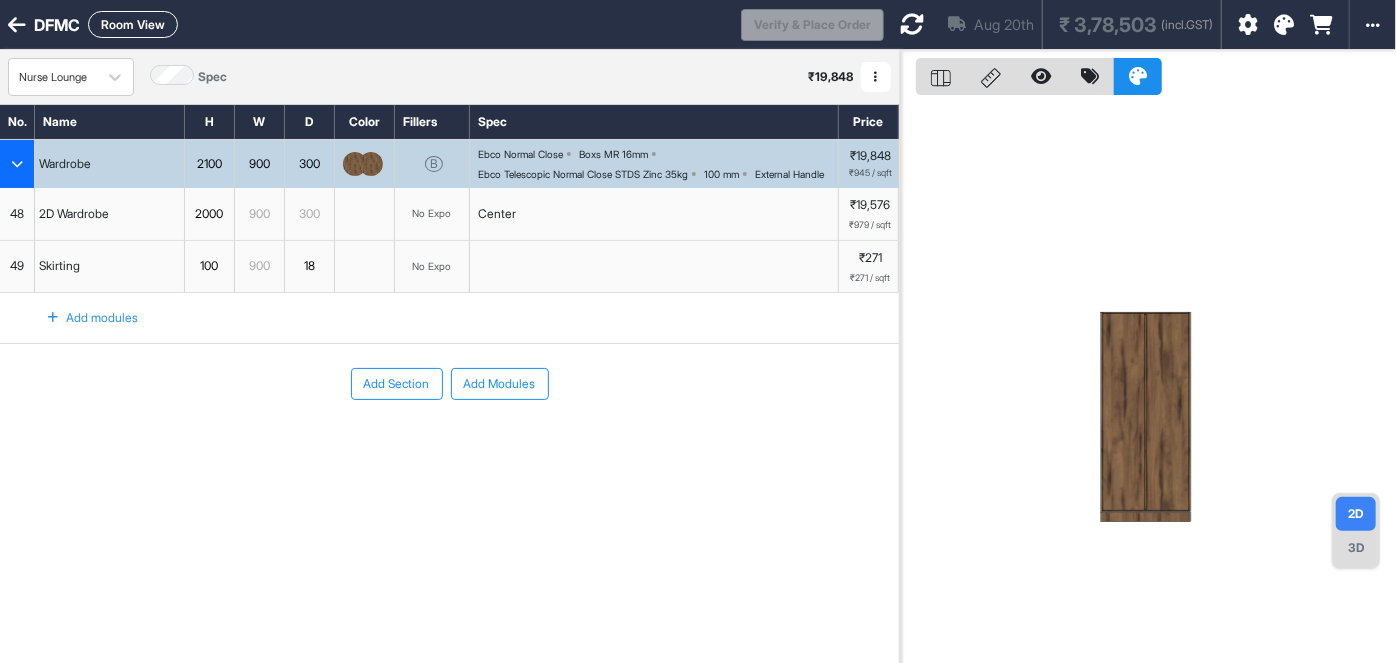 click on "Nurse Lounge Spec ₹ 19,848 Add  Room Edit  Room  Name Delete  Room Duplicate Room" at bounding box center (449, 77) 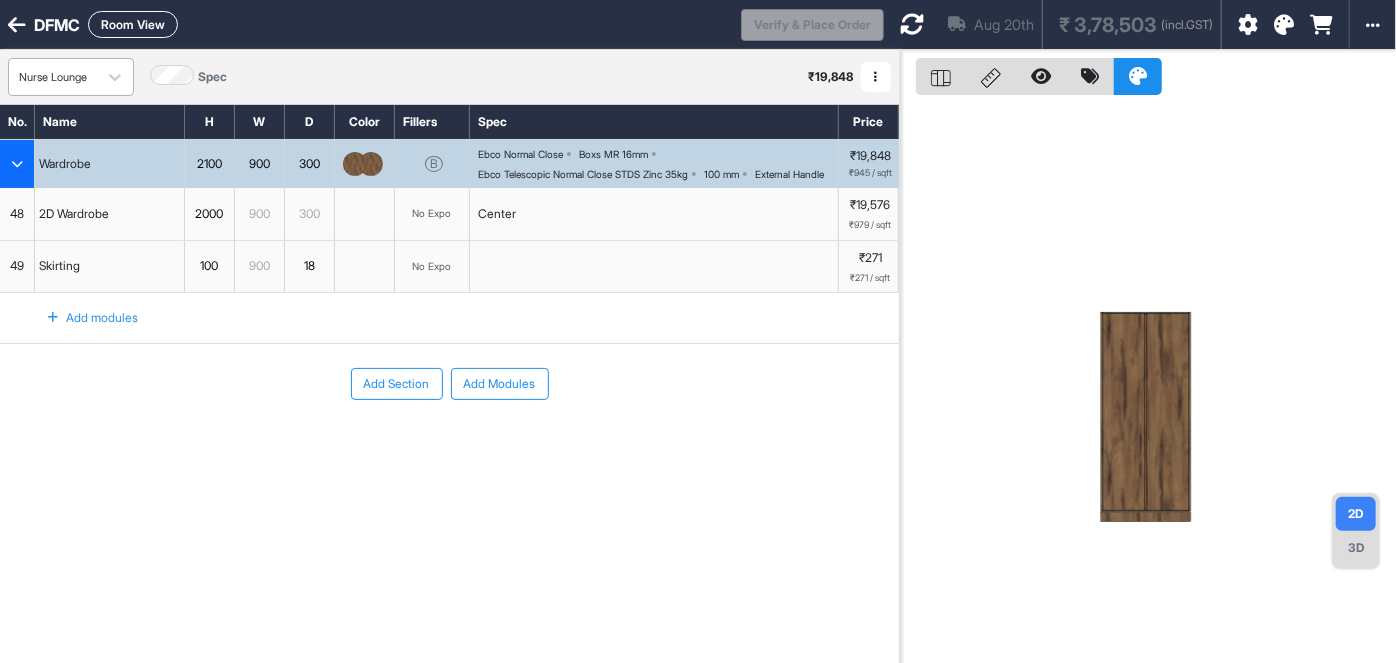 click on "Nurse Lounge" at bounding box center (53, 77) 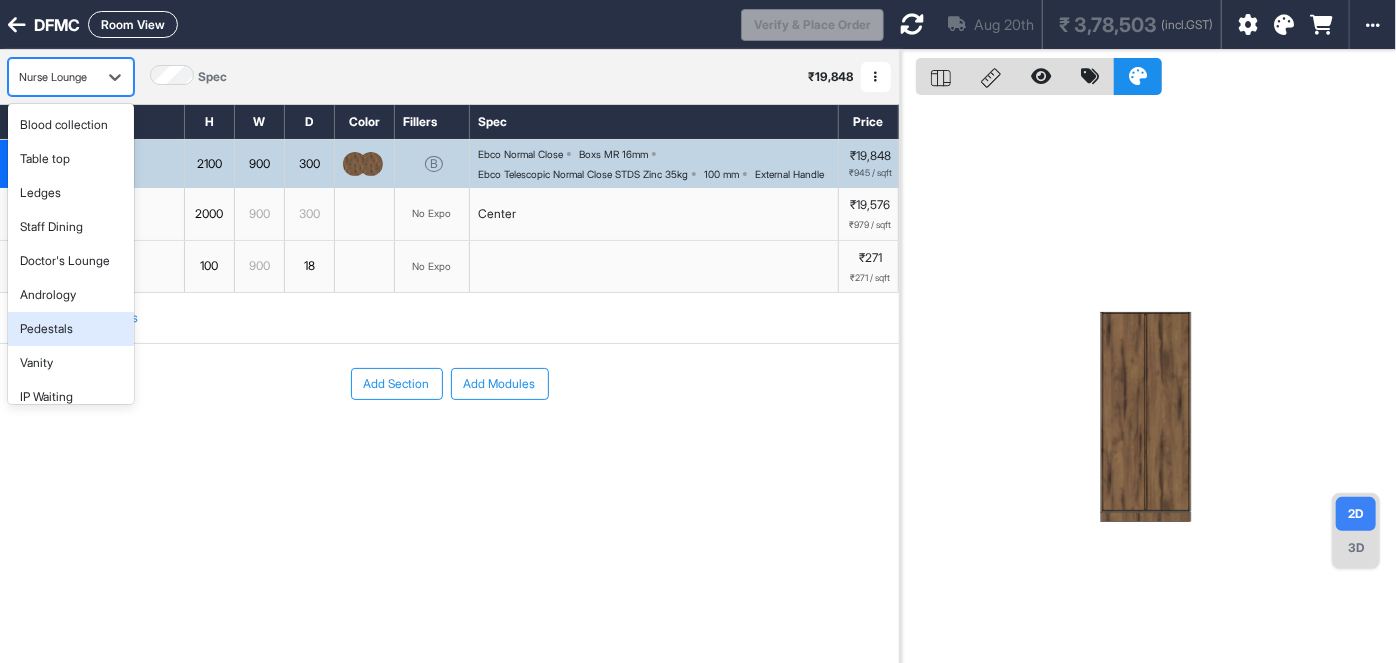 click on "Pedestals" at bounding box center [46, 329] 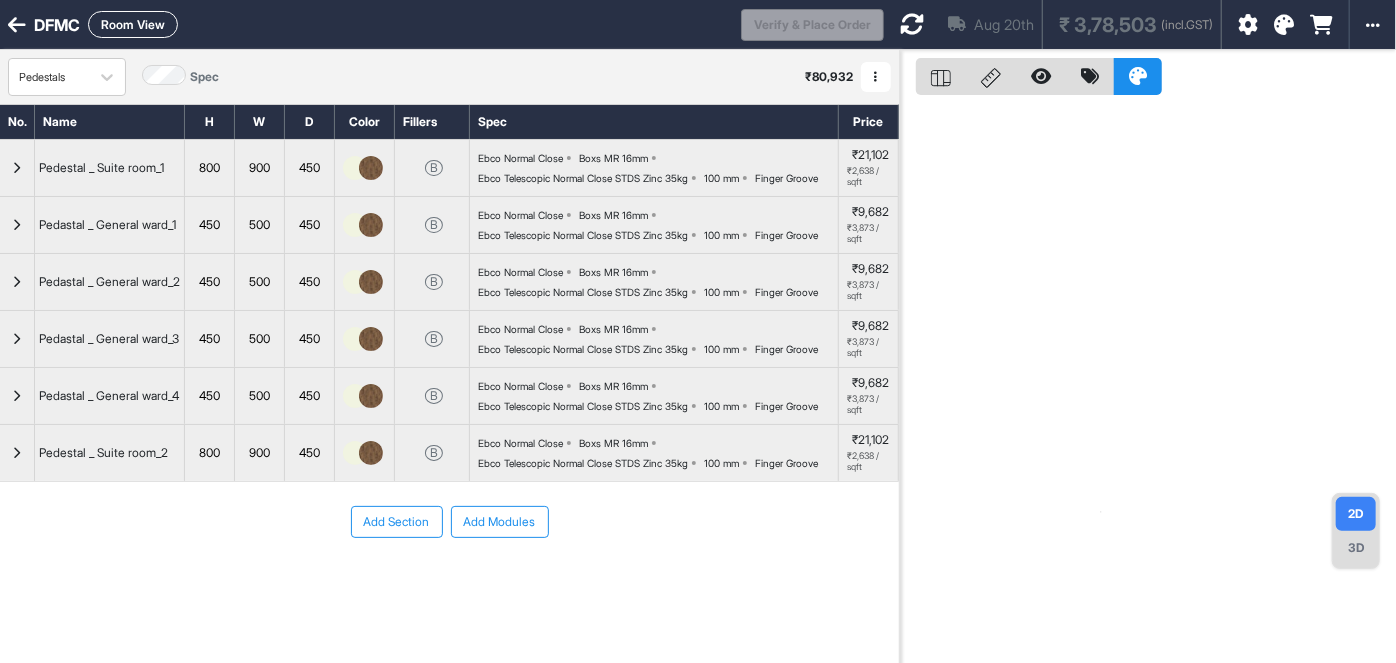 click on "Add Section Add Modules" at bounding box center [449, 582] 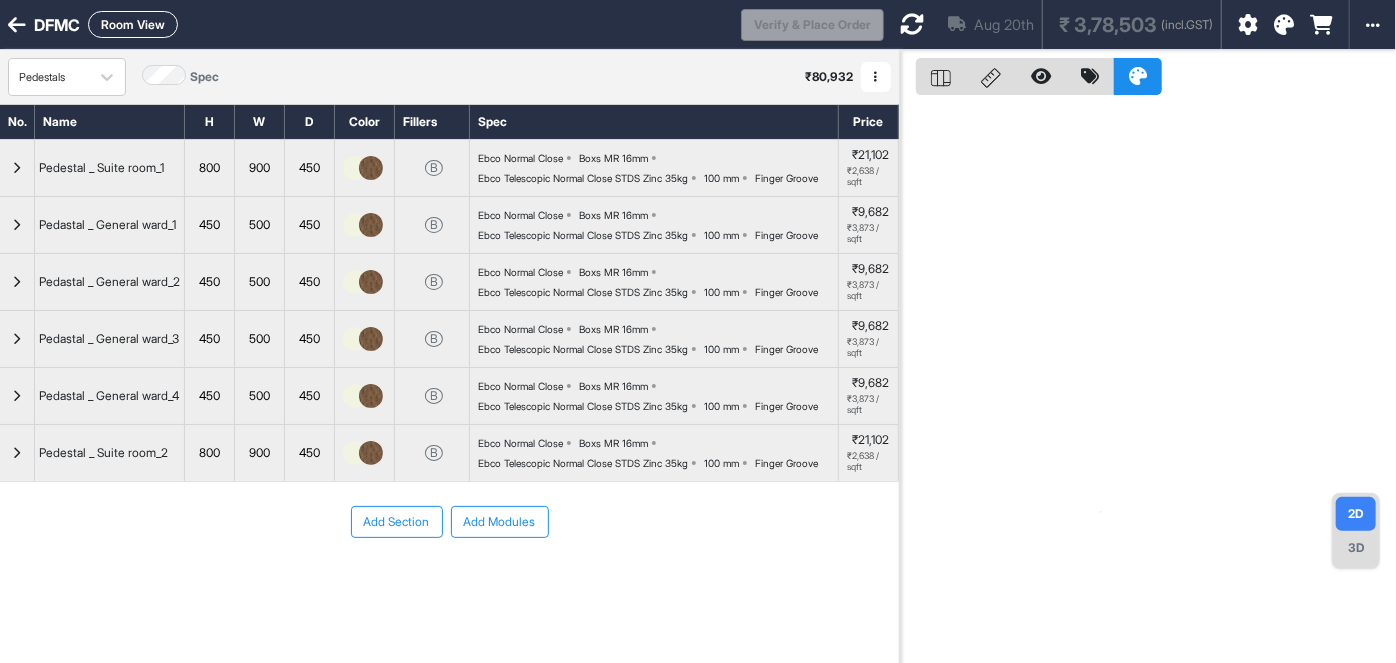 click on "Add Section Add Modules" at bounding box center [449, 582] 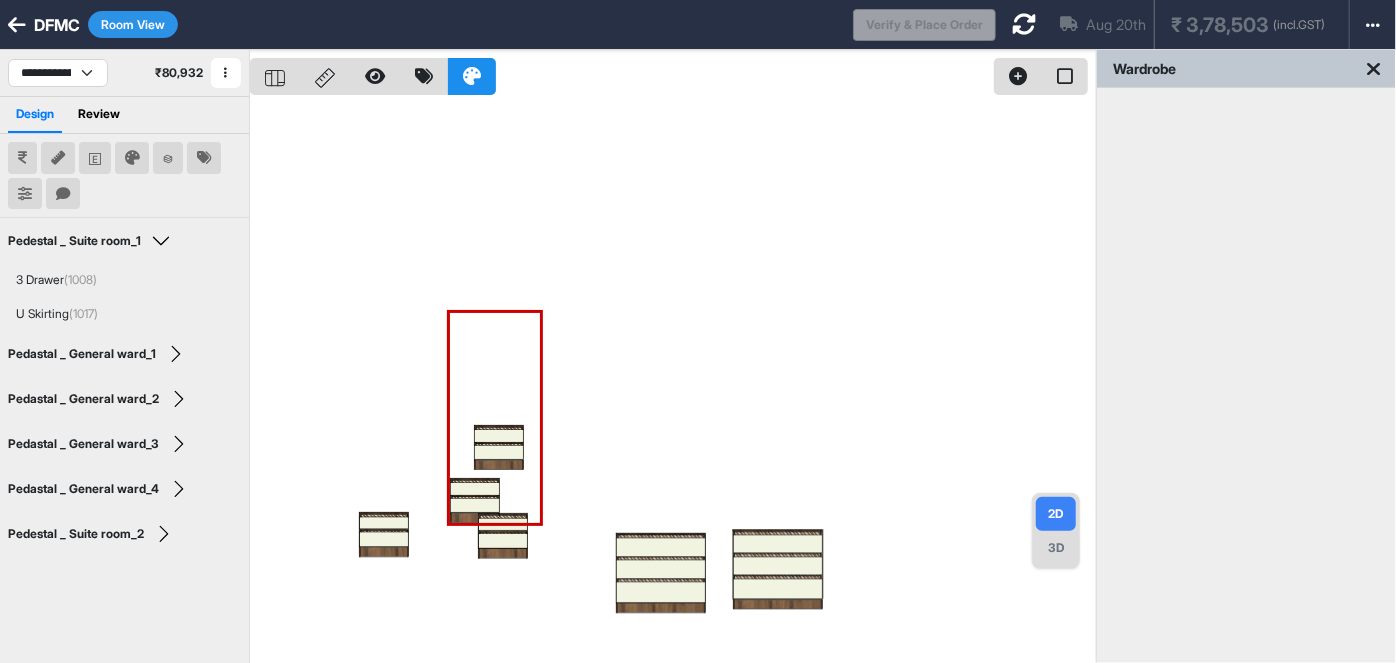 click at bounding box center [673, 381] 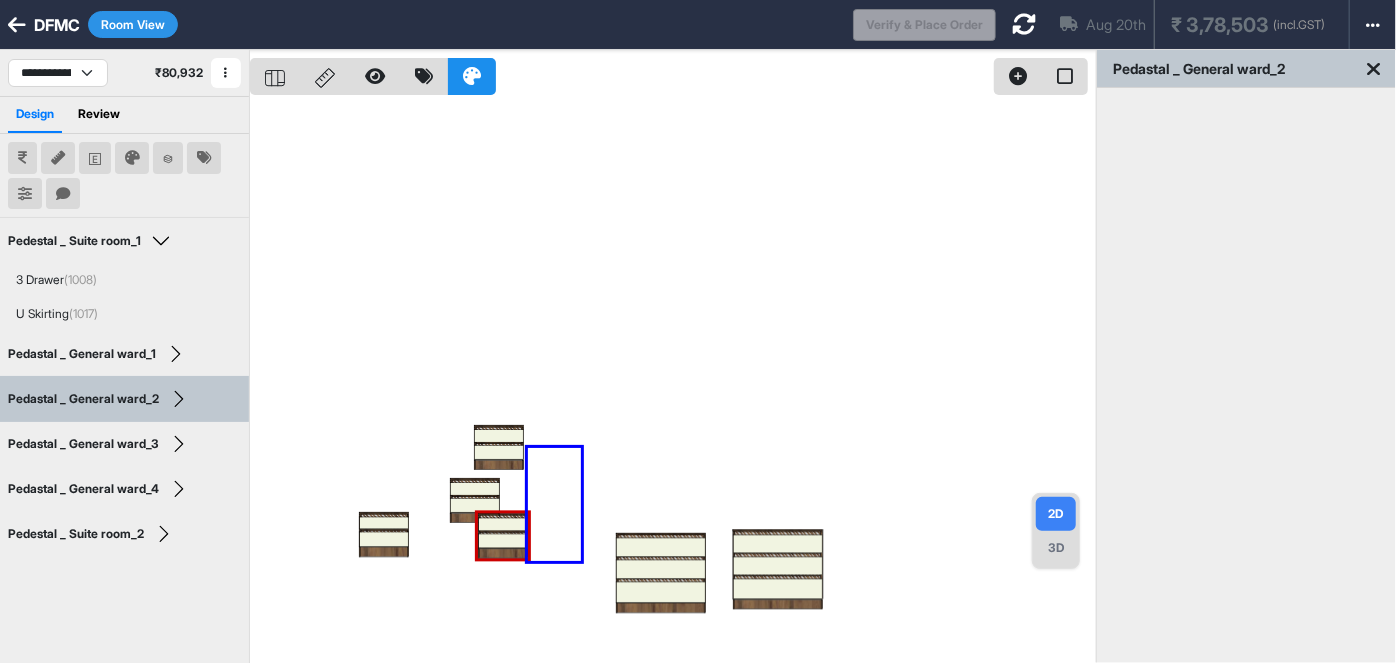 click at bounding box center [673, 381] 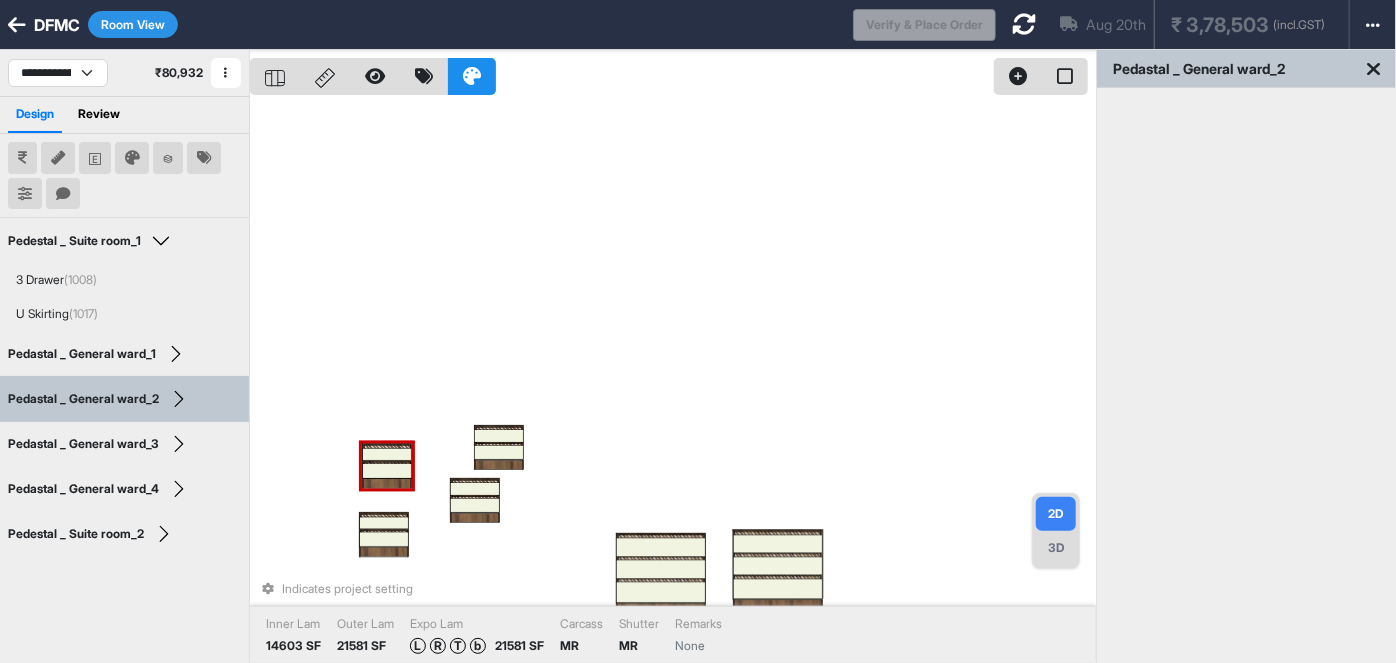 click at bounding box center (387, 470) 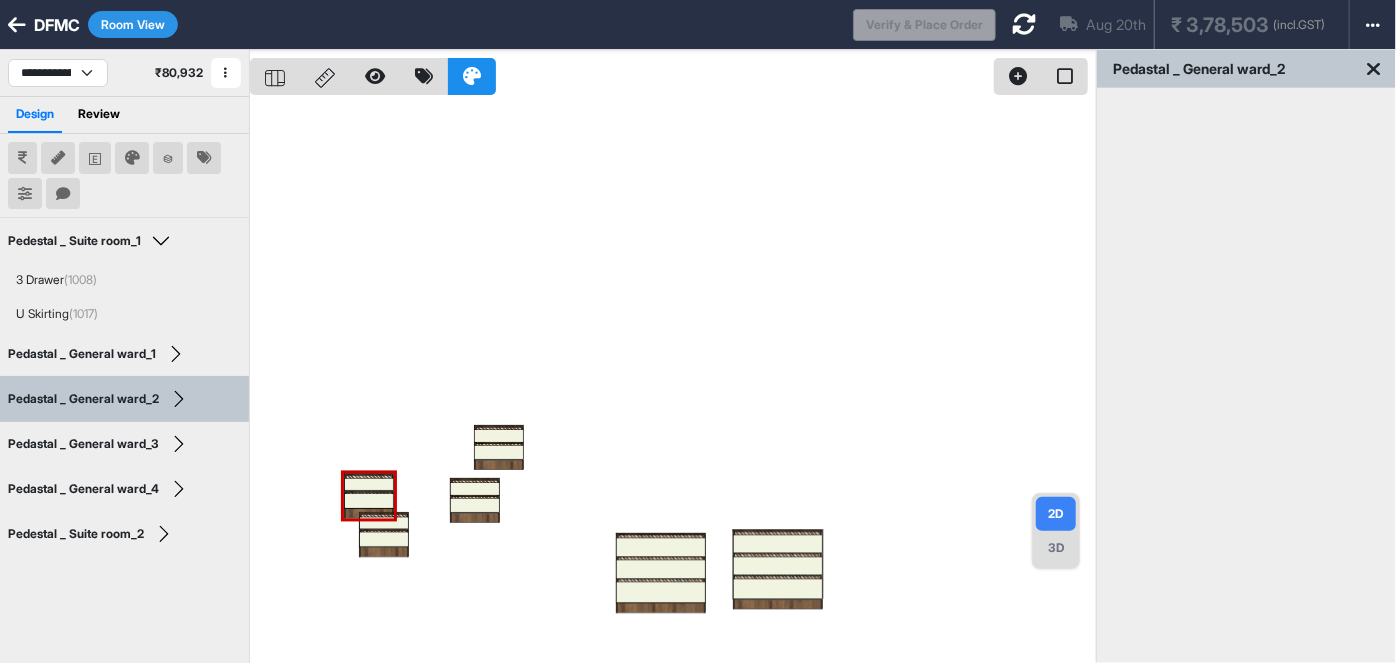 drag, startPoint x: 483, startPoint y: 514, endPoint x: 456, endPoint y: 552, distance: 46.615448 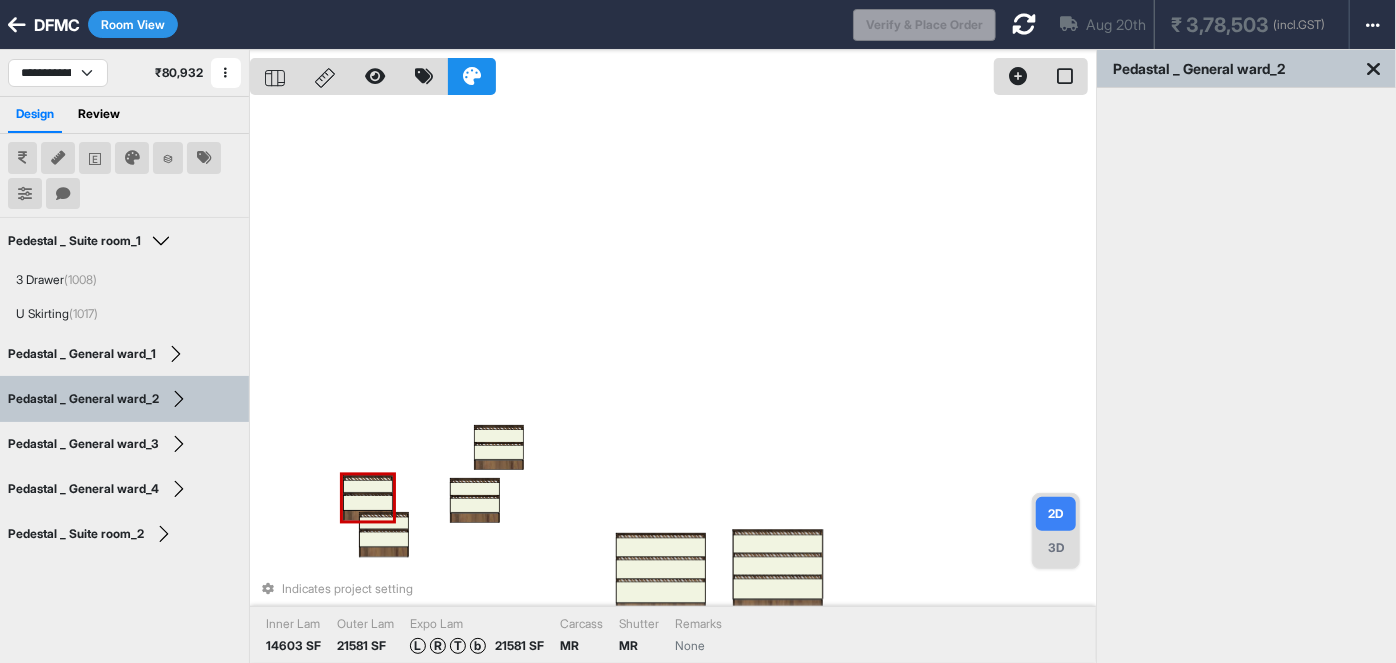 drag, startPoint x: 366, startPoint y: 486, endPoint x: 381, endPoint y: 465, distance: 25.806976 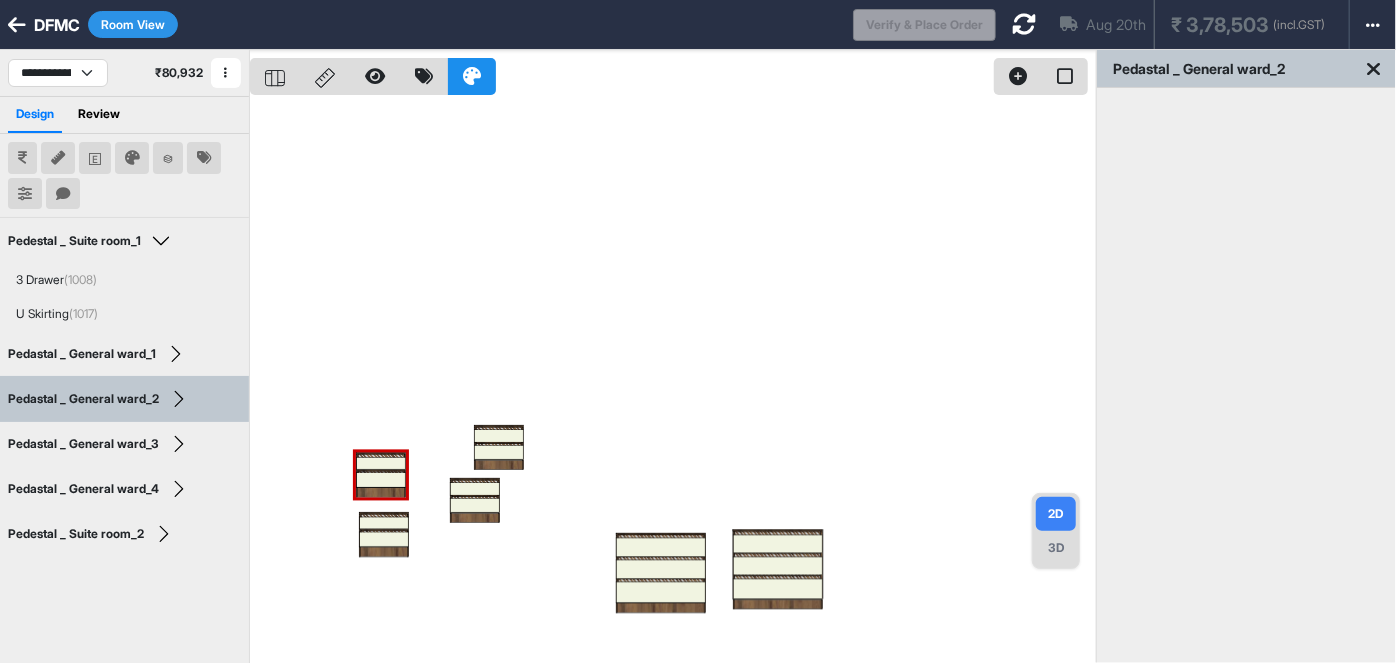 click at bounding box center [673, 381] 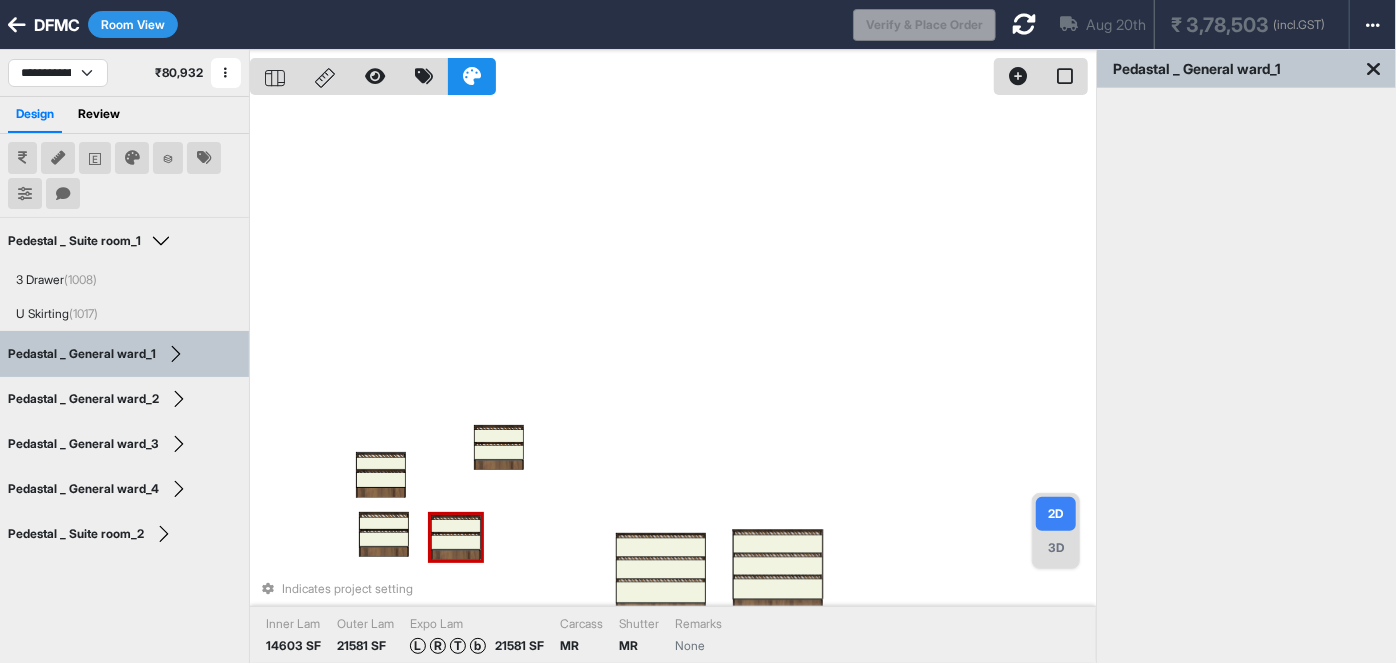 drag, startPoint x: 430, startPoint y: 540, endPoint x: 448, endPoint y: 540, distance: 18 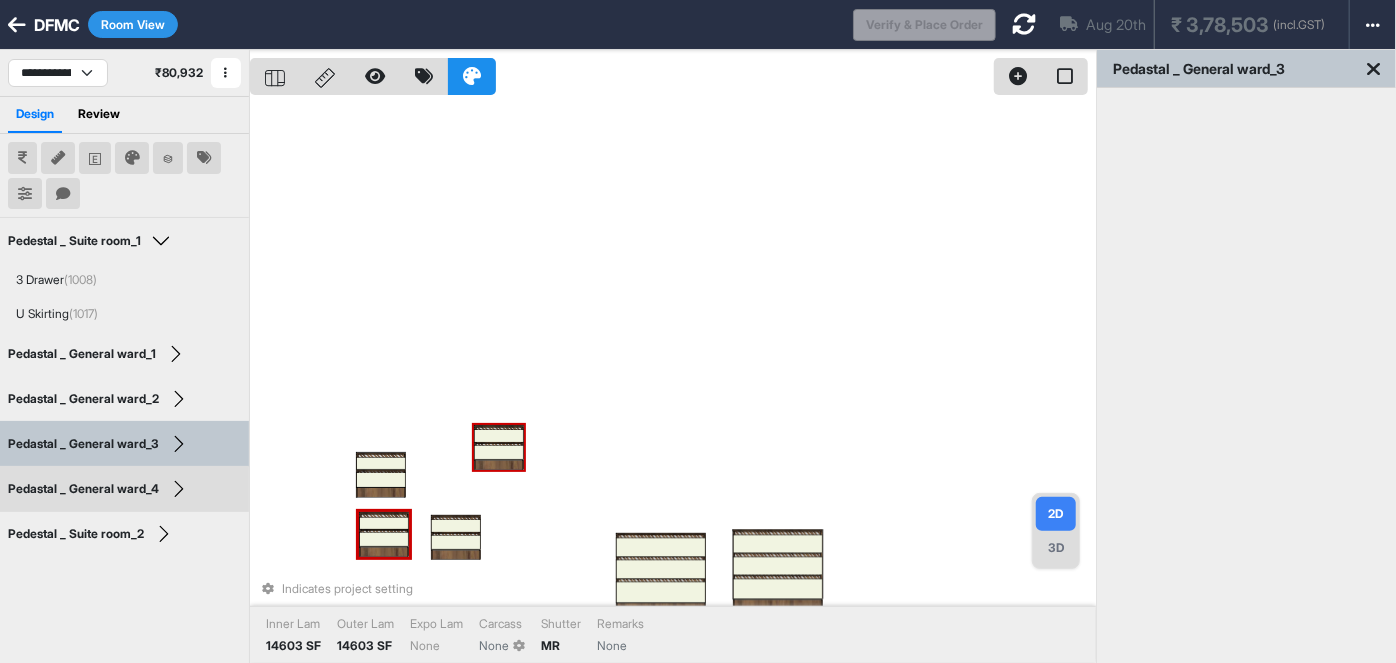 drag, startPoint x: 497, startPoint y: 469, endPoint x: 477, endPoint y: 473, distance: 20.396078 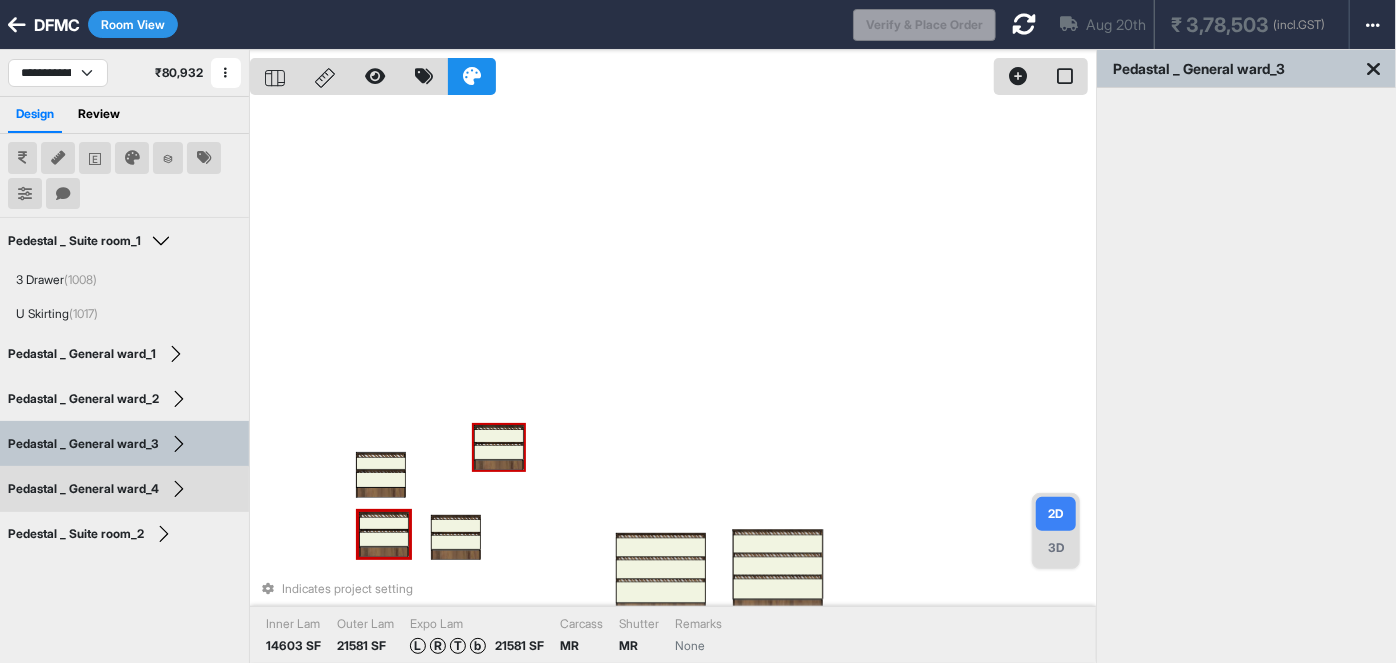 click on "Indicates project setting Inner Lam 14603 SF Outer Lam 21581 SF Expo Lam L R T b 21581 SF Carcass MR Shutter MR Remarks None" at bounding box center [673, 381] 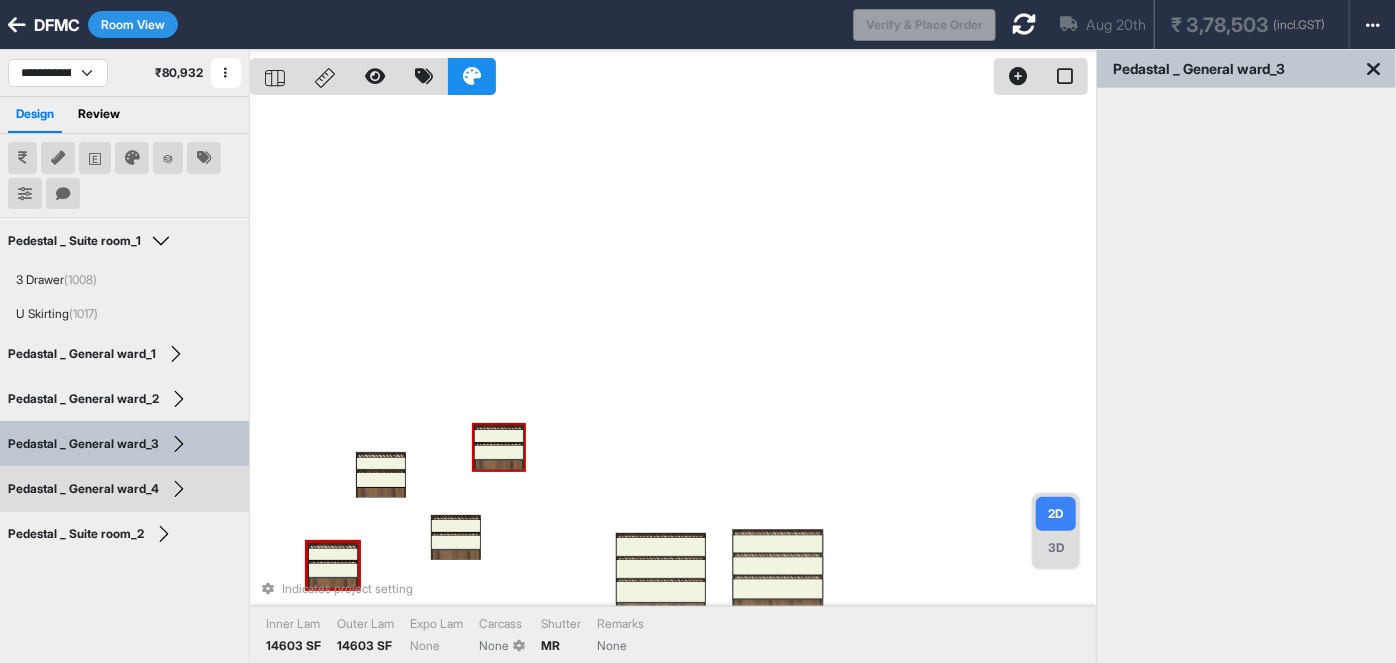 drag, startPoint x: 507, startPoint y: 453, endPoint x: 453, endPoint y: 486, distance: 63.28507 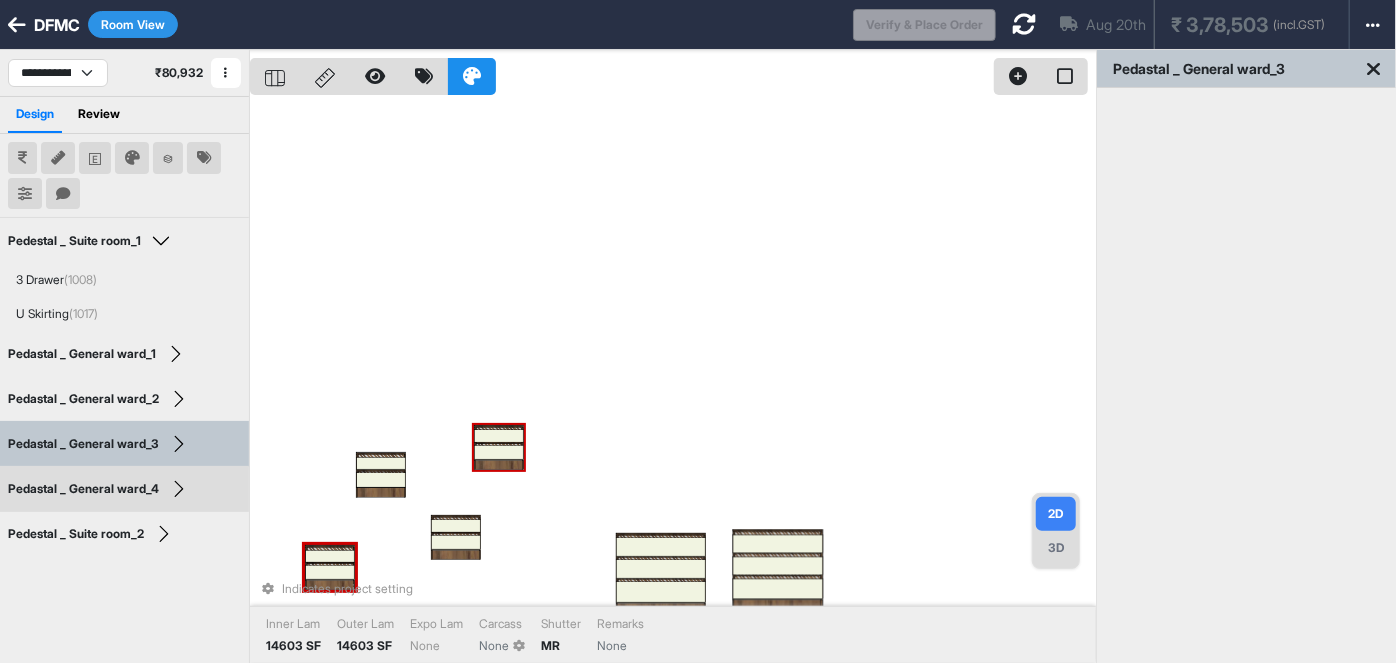 click on "Indicates project setting Inner Lam 14603 SF Outer Lam 14603 SF Expo Lam None Carcass None Shutter MR Remarks None" at bounding box center [673, 381] 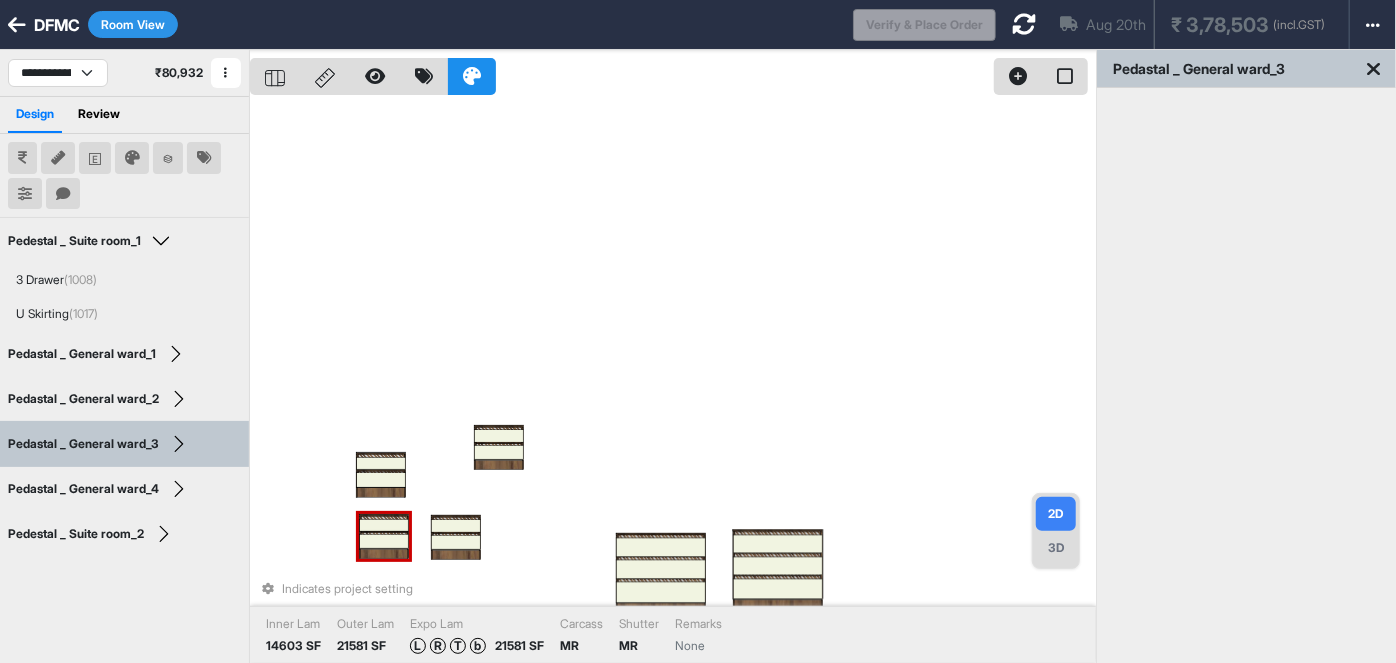 drag, startPoint x: 343, startPoint y: 556, endPoint x: 402, endPoint y: 527, distance: 65.74192 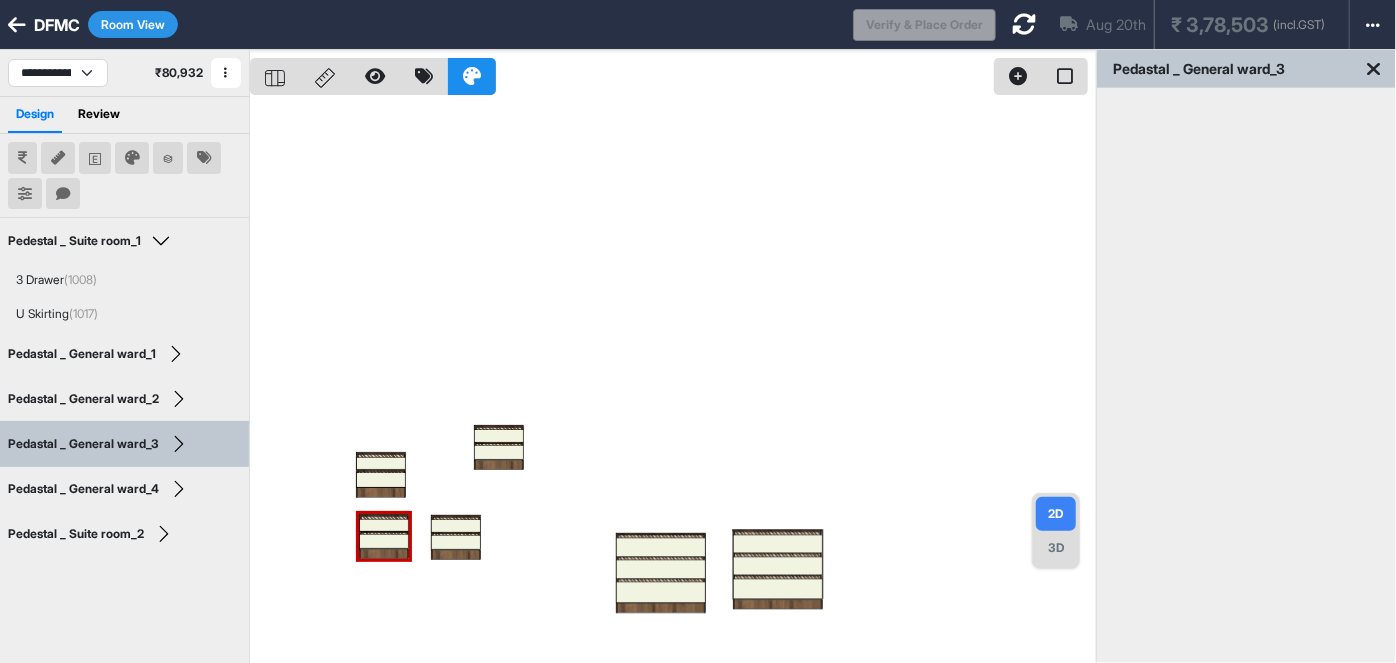 click at bounding box center [673, 381] 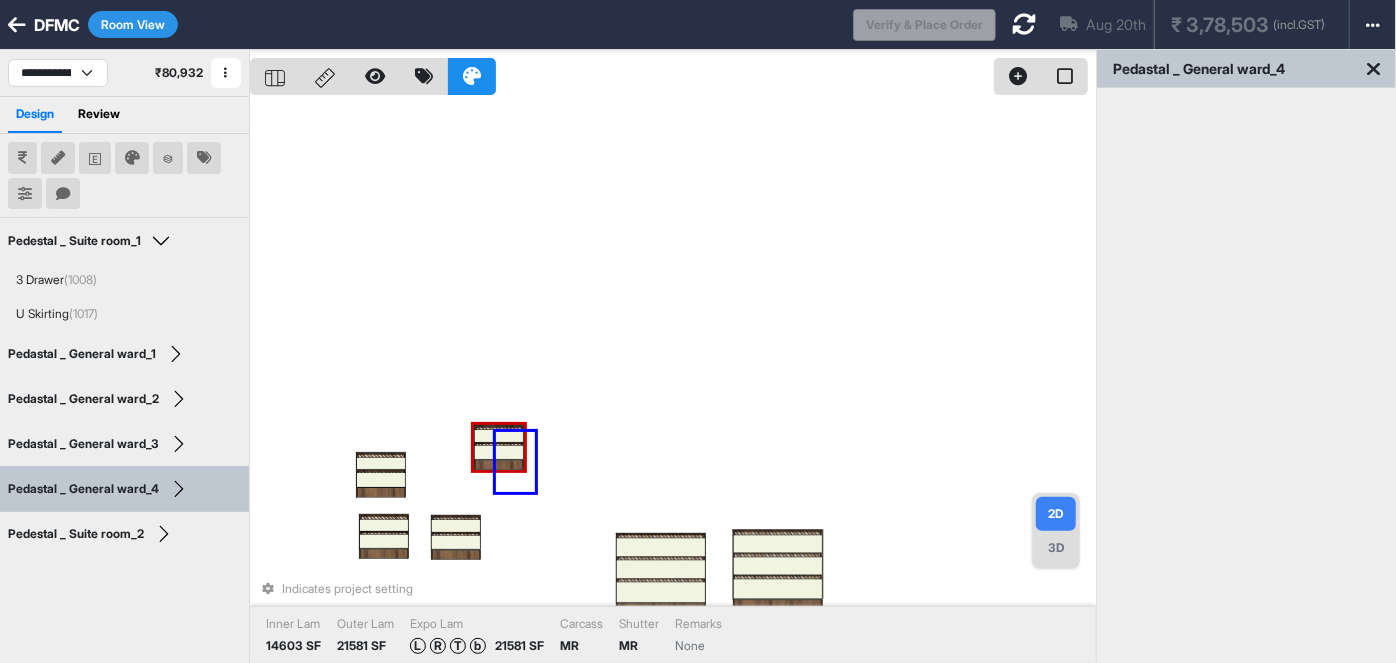 drag, startPoint x: 525, startPoint y: 479, endPoint x: 495, endPoint y: 428, distance: 59.16925 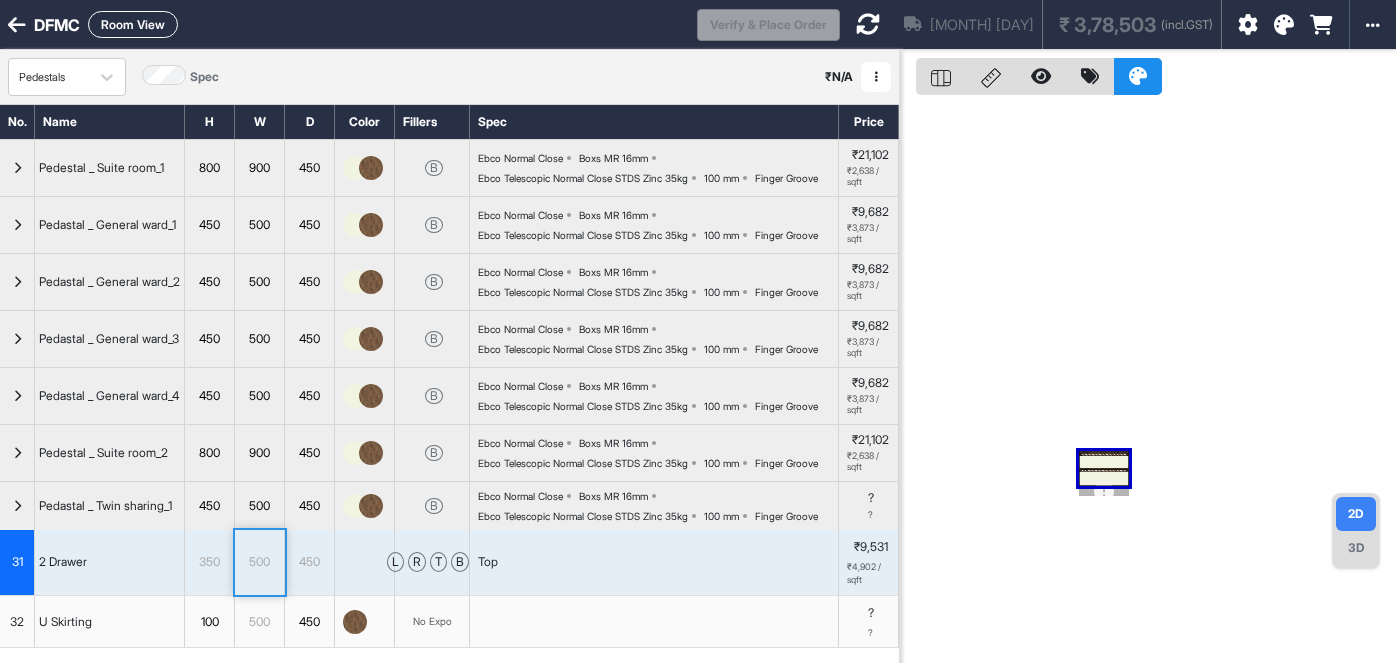 scroll, scrollTop: 0, scrollLeft: 0, axis: both 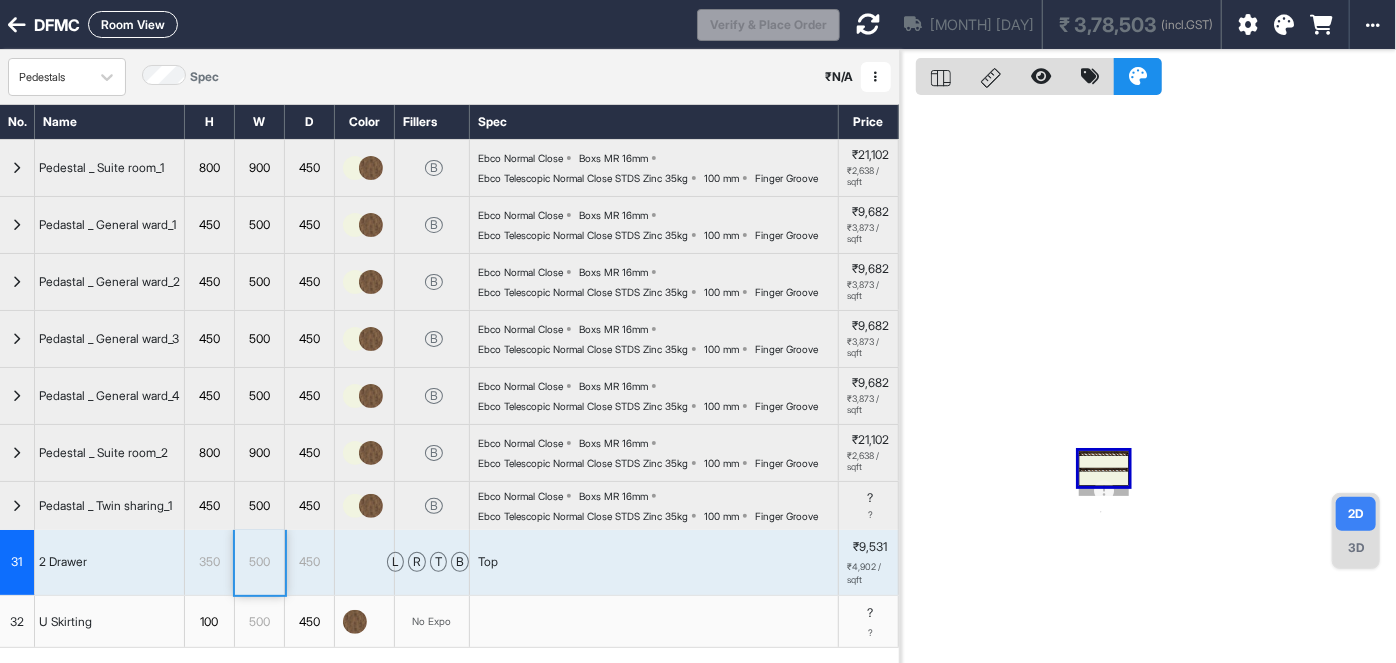 click at bounding box center (17, 506) 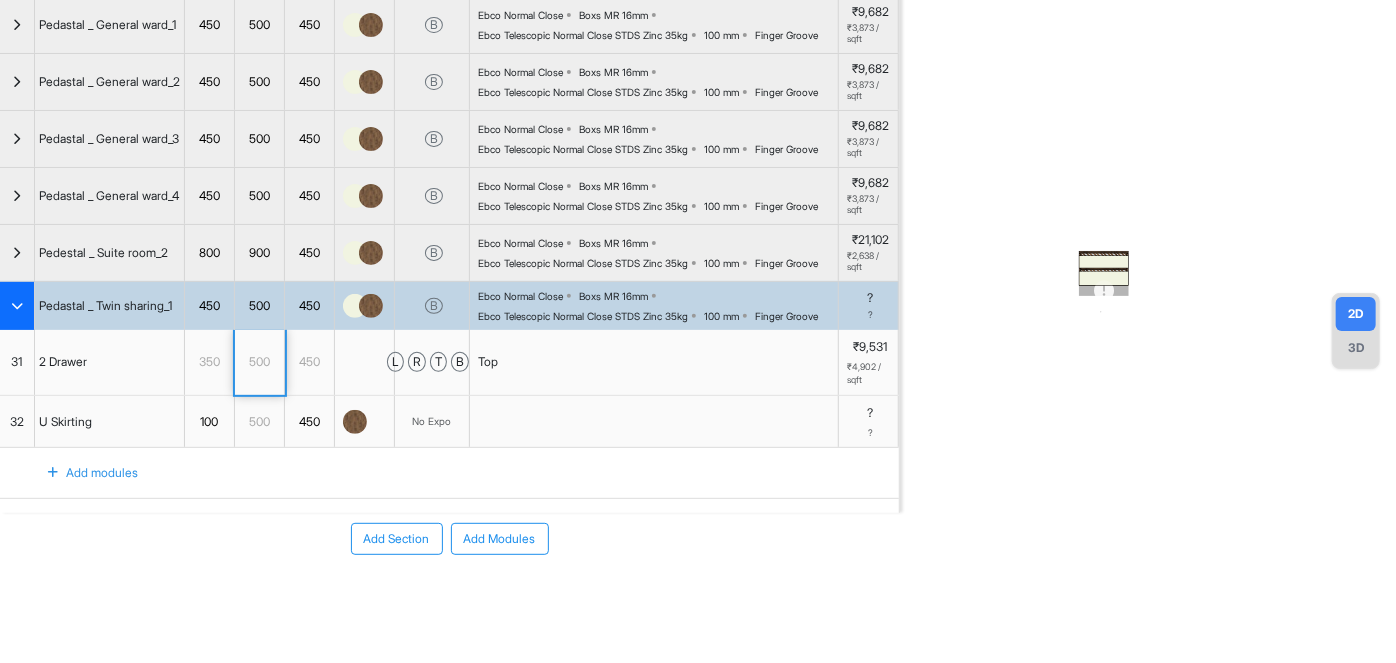 scroll, scrollTop: 233, scrollLeft: 0, axis: vertical 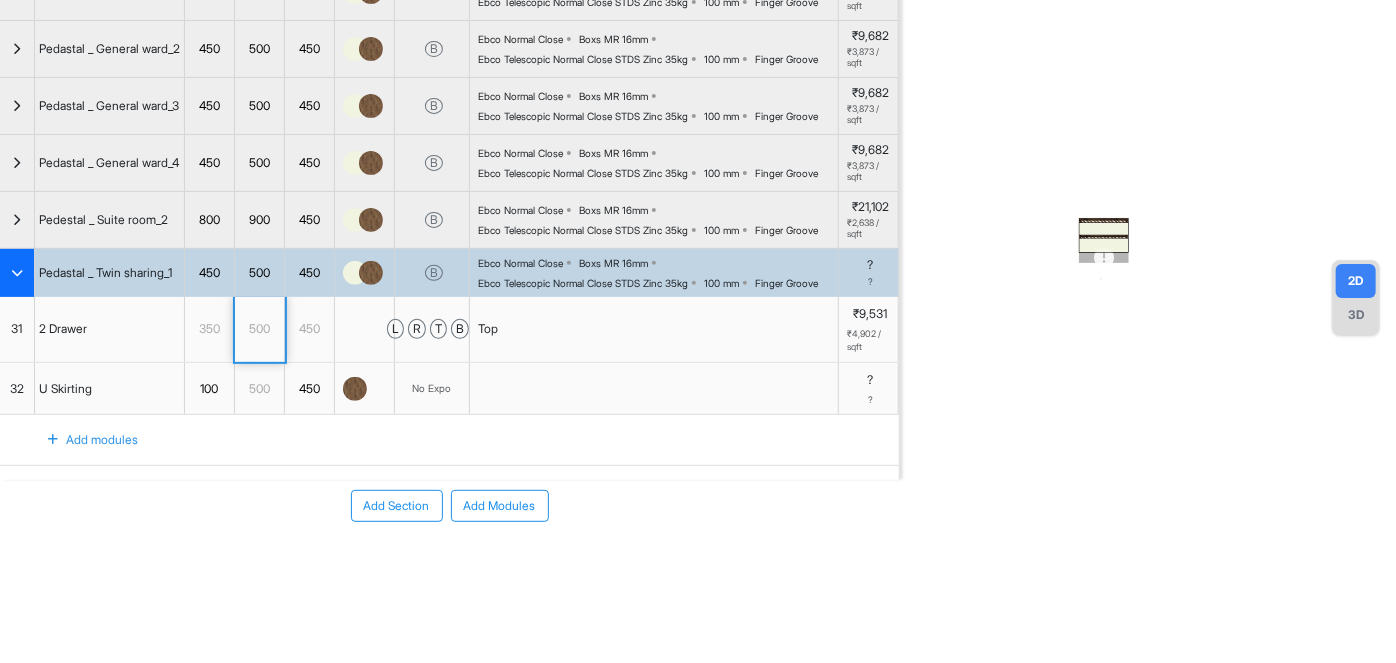 click on "450" at bounding box center (209, 273) 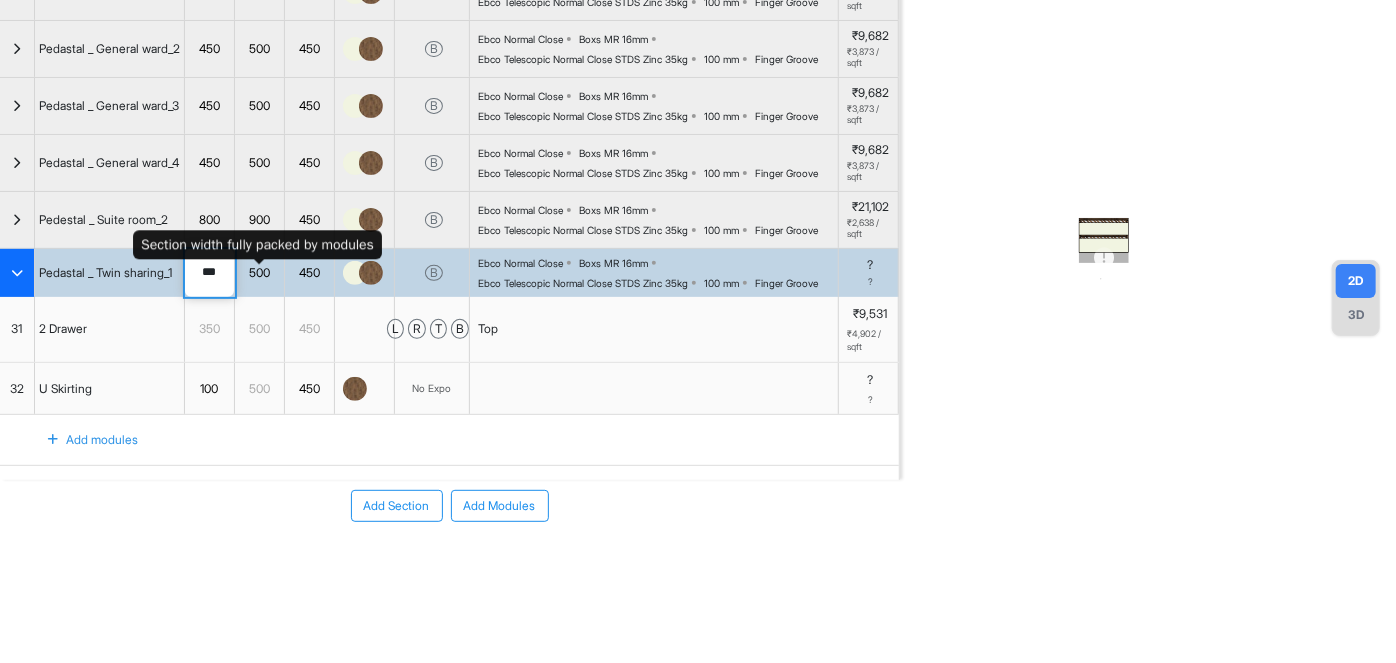 click on "500" at bounding box center (259, 273) 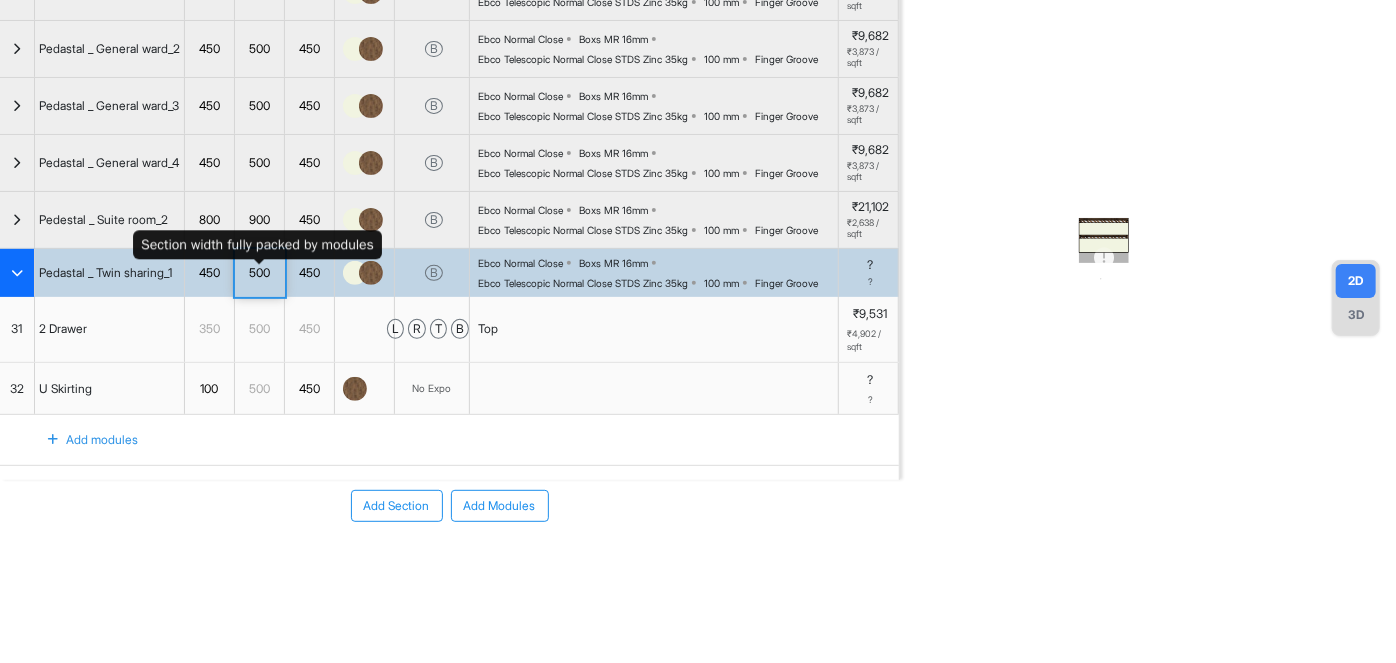 click on "500" at bounding box center (259, 273) 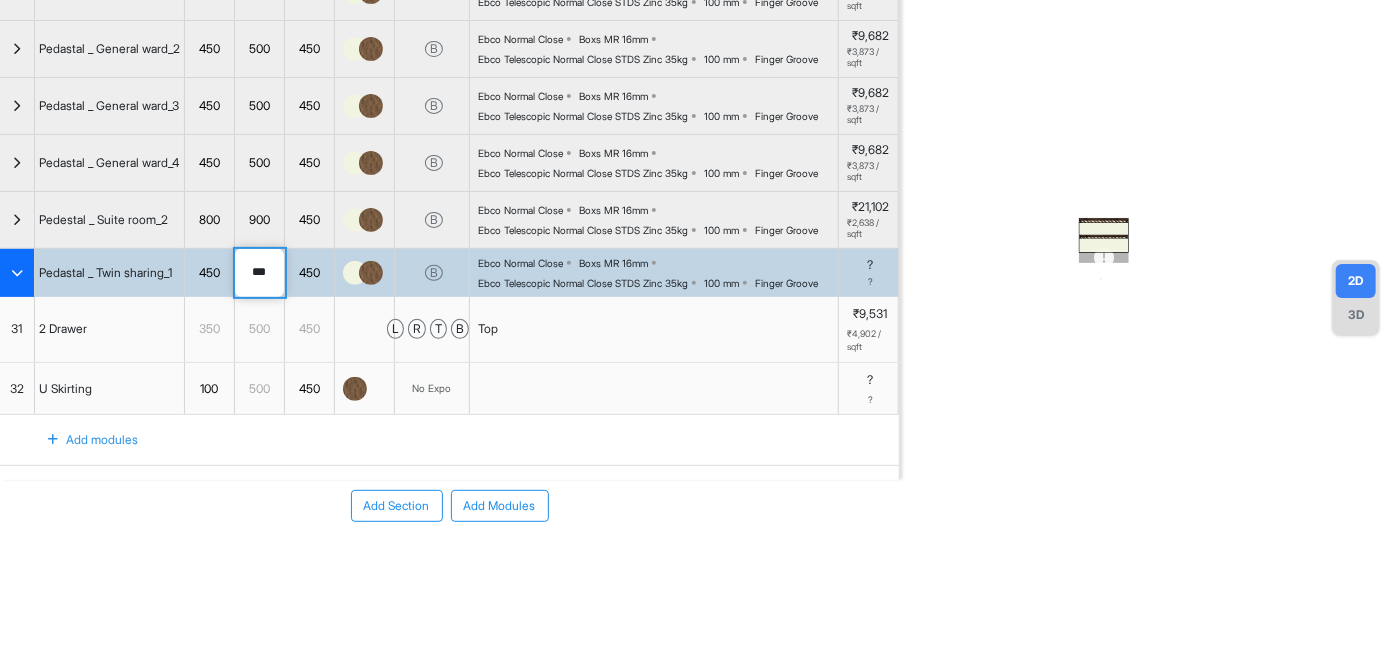 drag, startPoint x: 243, startPoint y: 265, endPoint x: 233, endPoint y: 264, distance: 10.049875 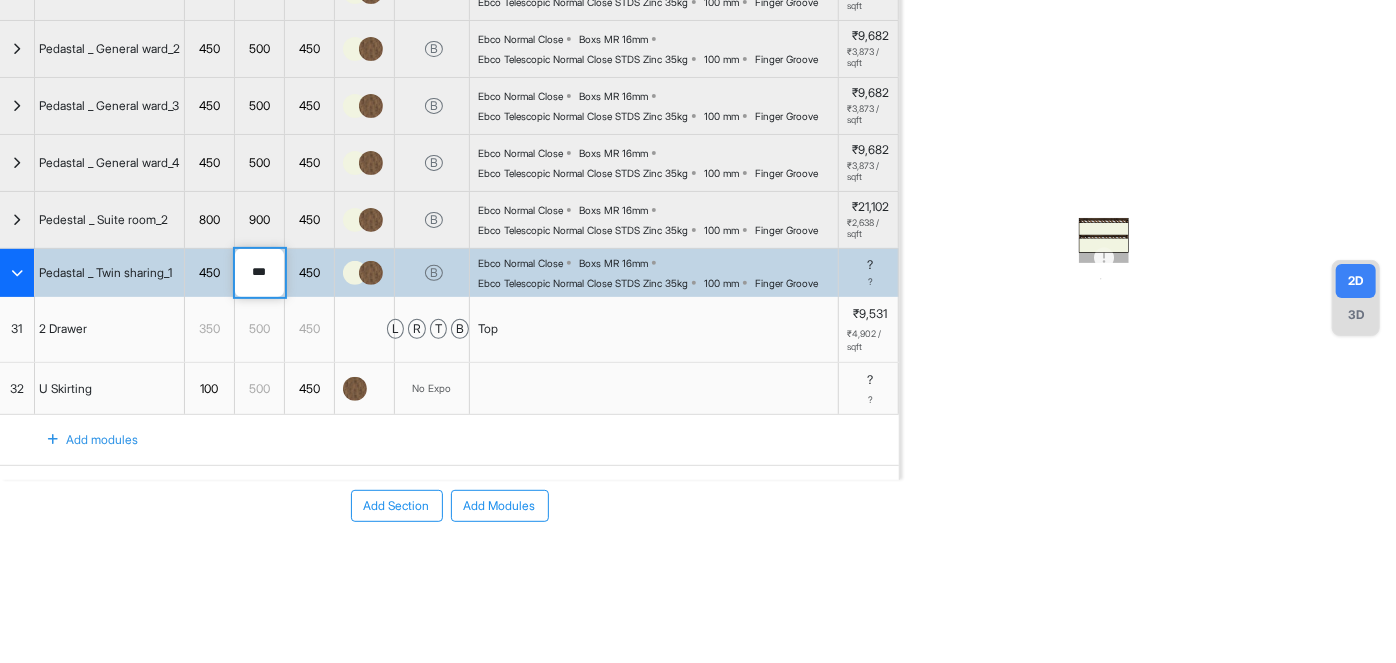 type on "***" 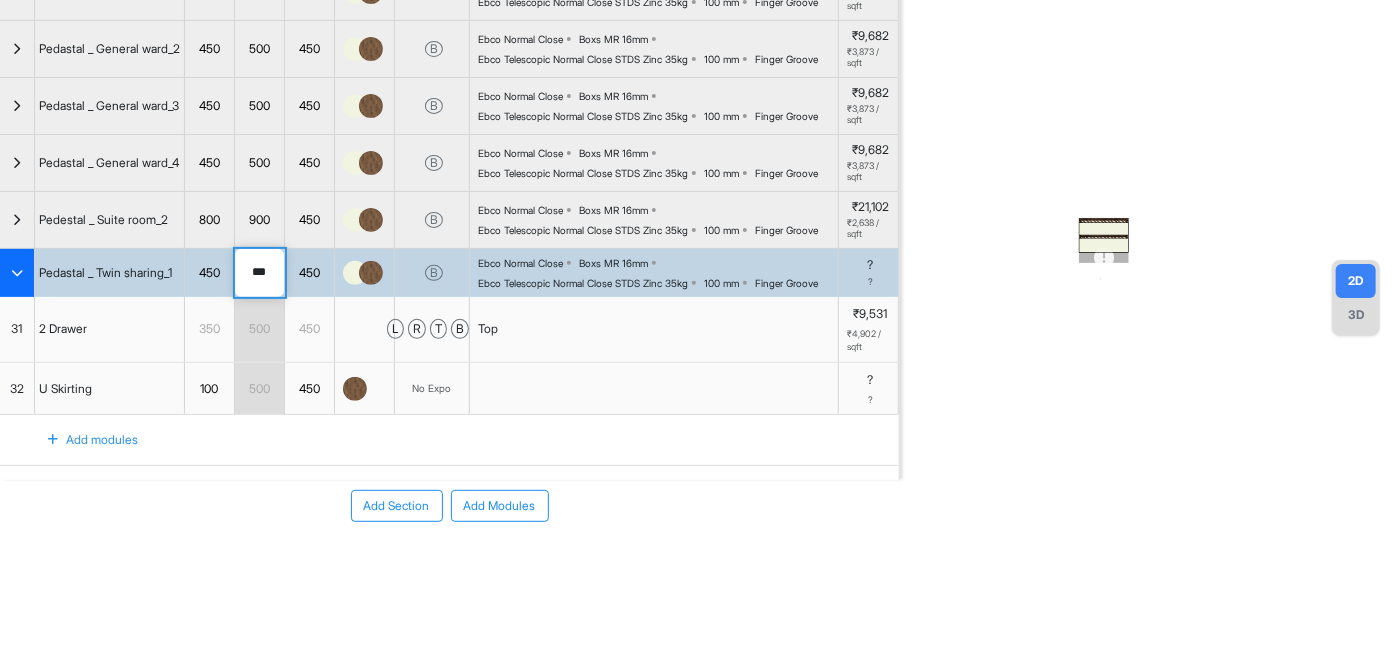 click at bounding box center [17, 273] 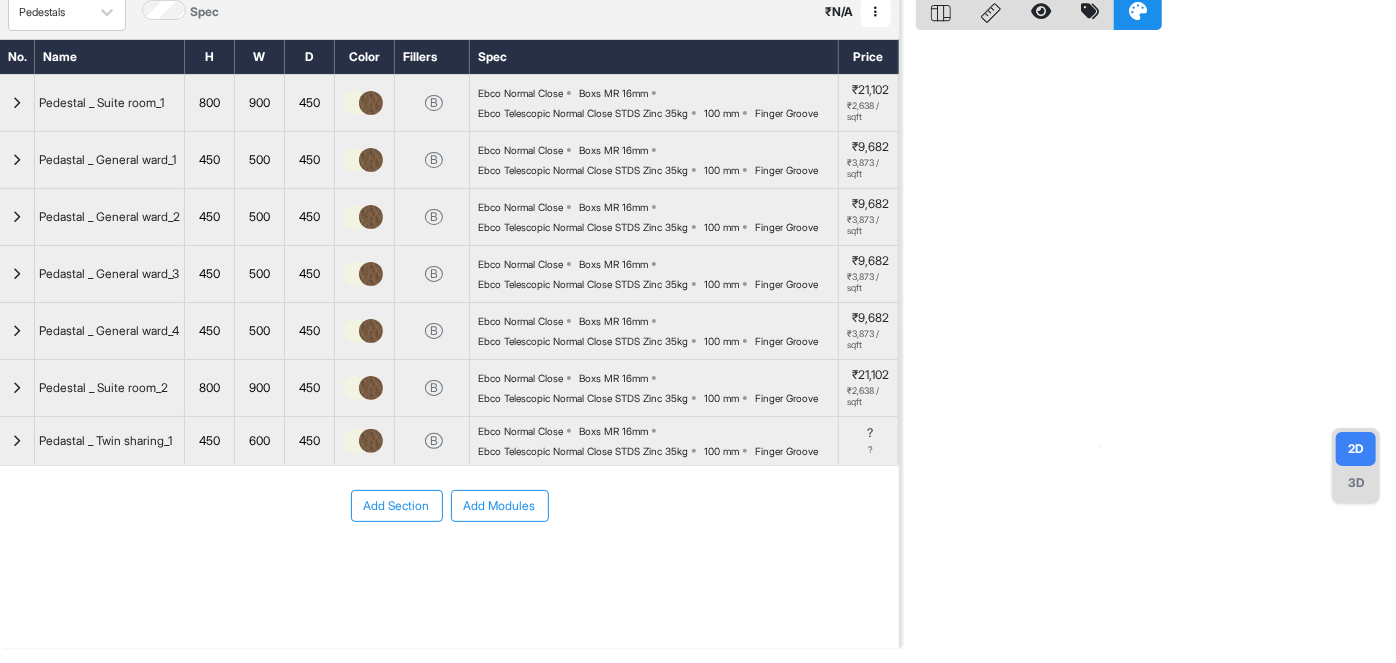 click on "Add Section Add Modules" at bounding box center [449, 506] 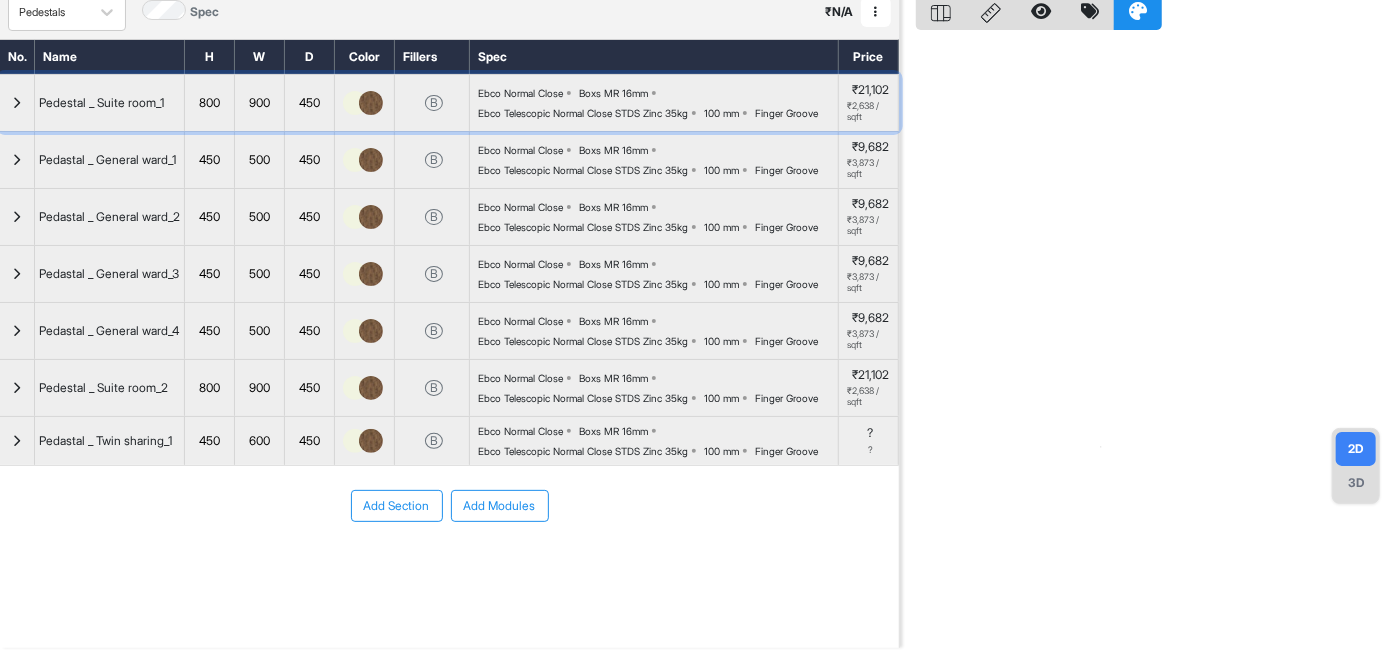 click at bounding box center (17, 103) 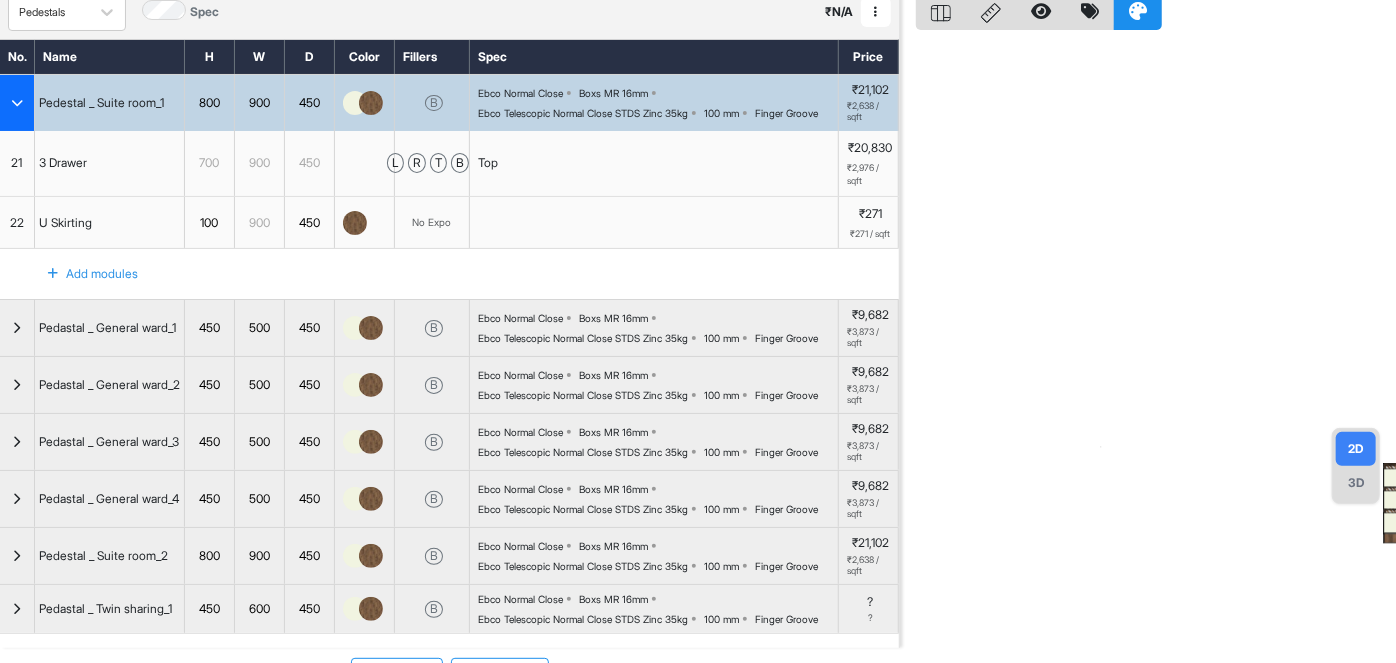 click at bounding box center (17, 103) 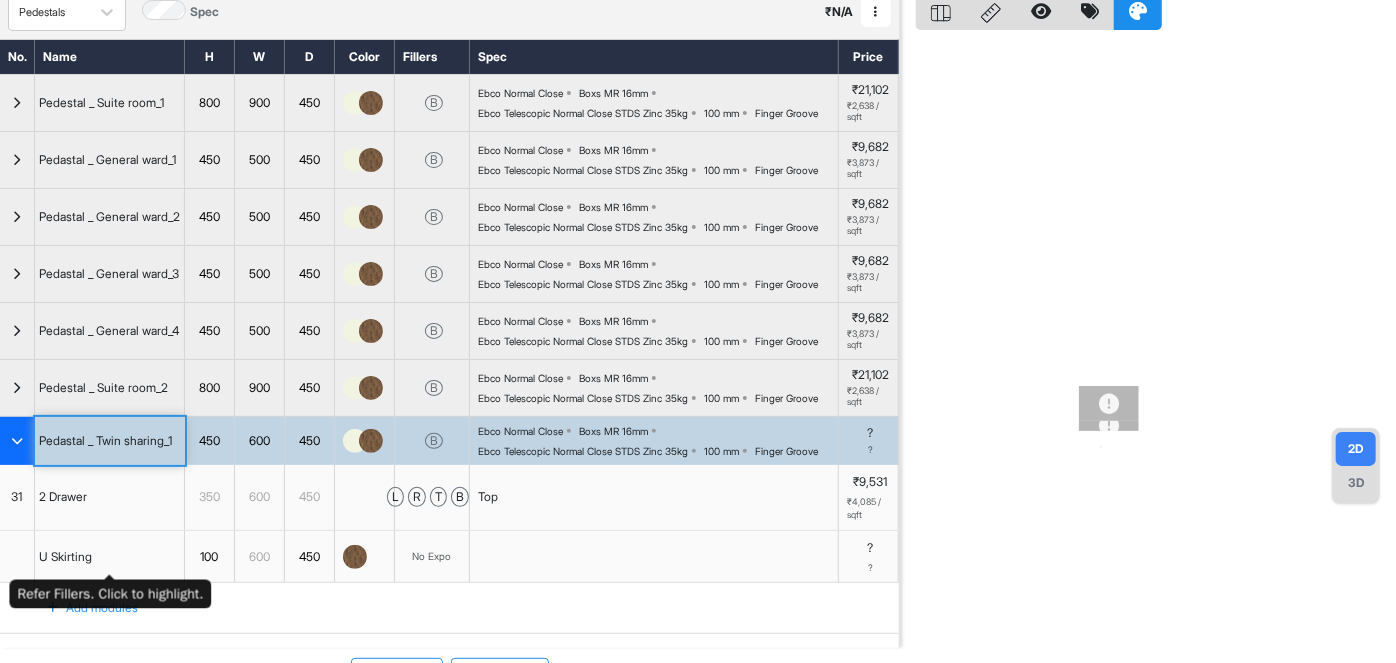 click on "U Skirting" at bounding box center [110, 557] 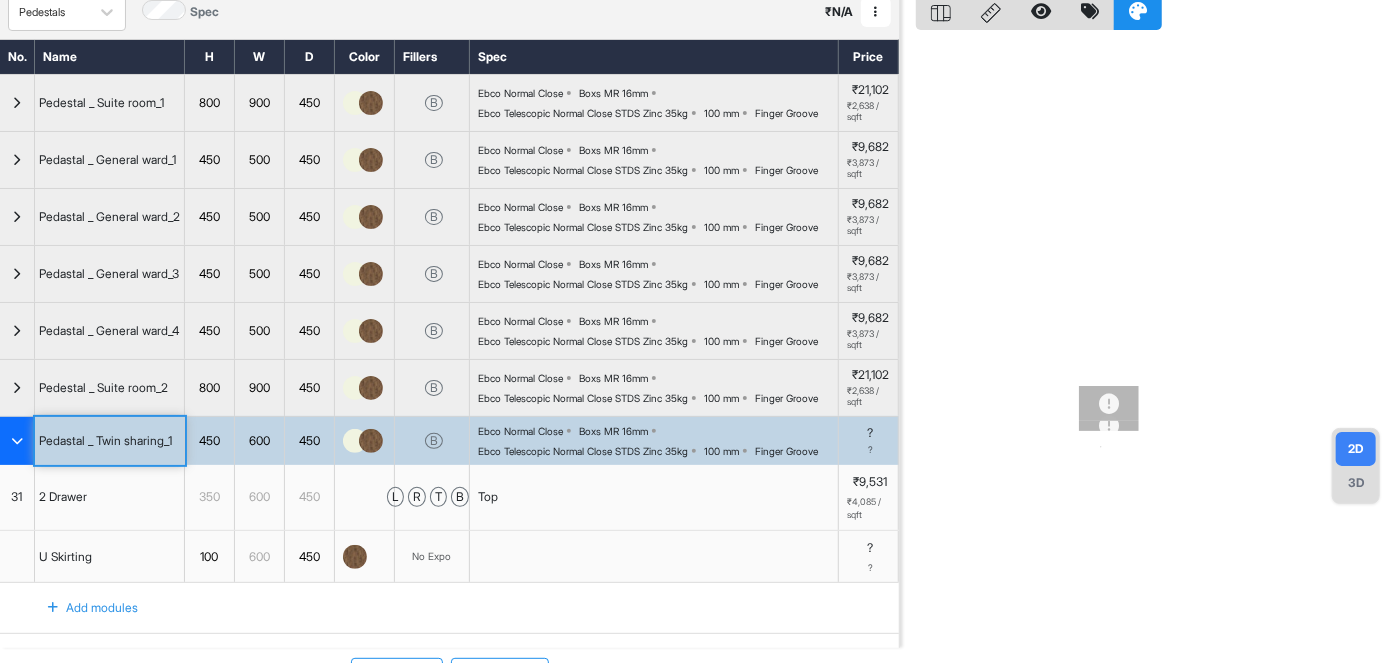 click at bounding box center (365, 497) 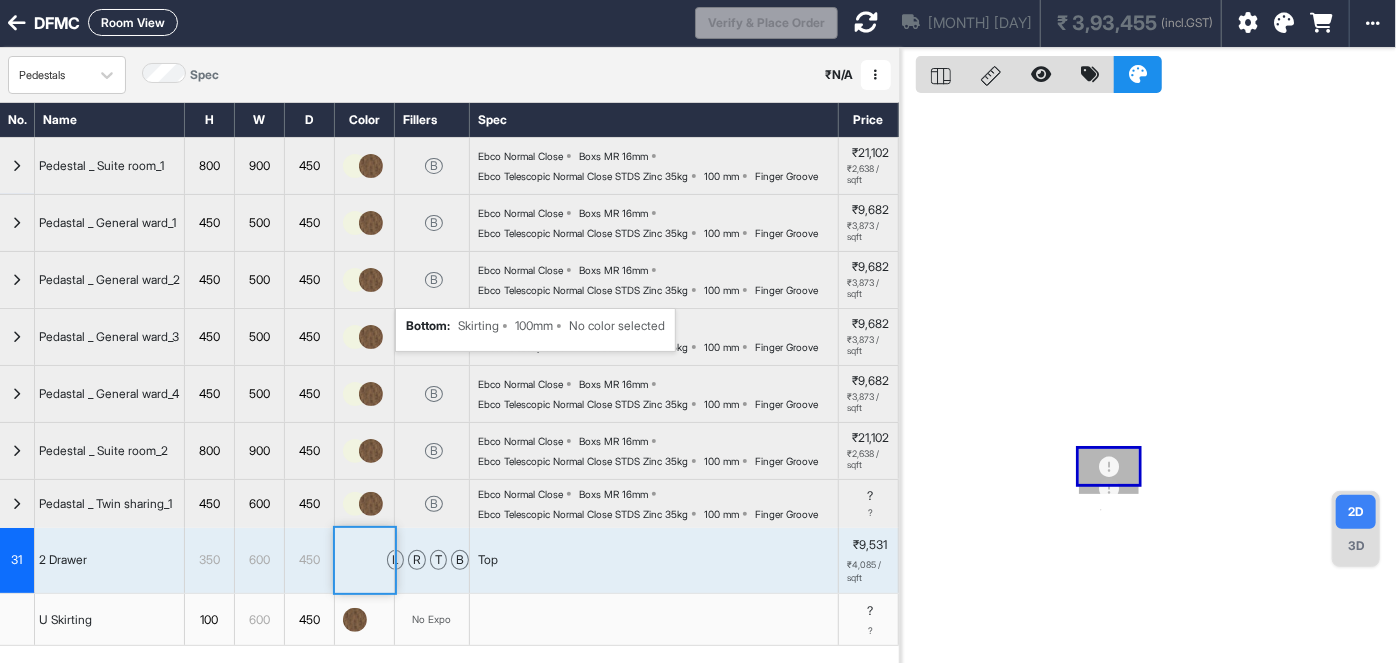 scroll, scrollTop: 0, scrollLeft: 0, axis: both 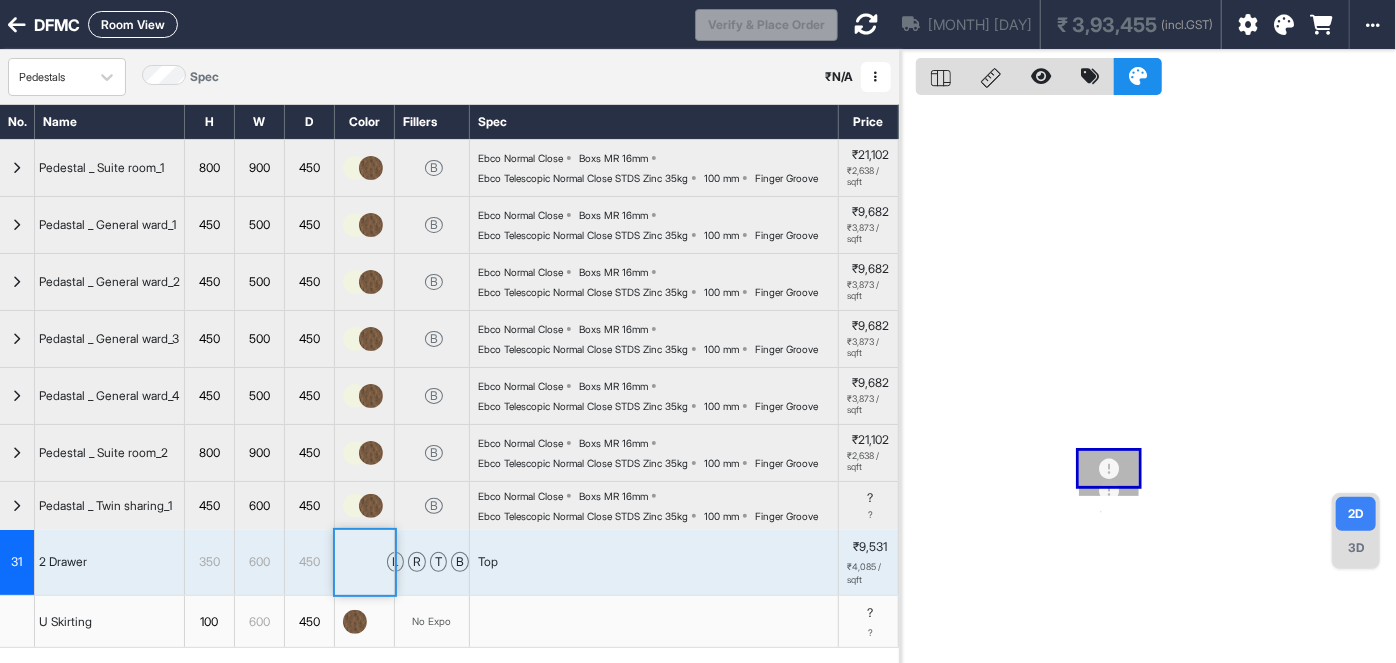 click on "Pedestals Spec ₹ N/A Add  Room Edit  Room  Name Delete  Room Duplicate Room" at bounding box center [449, 77] 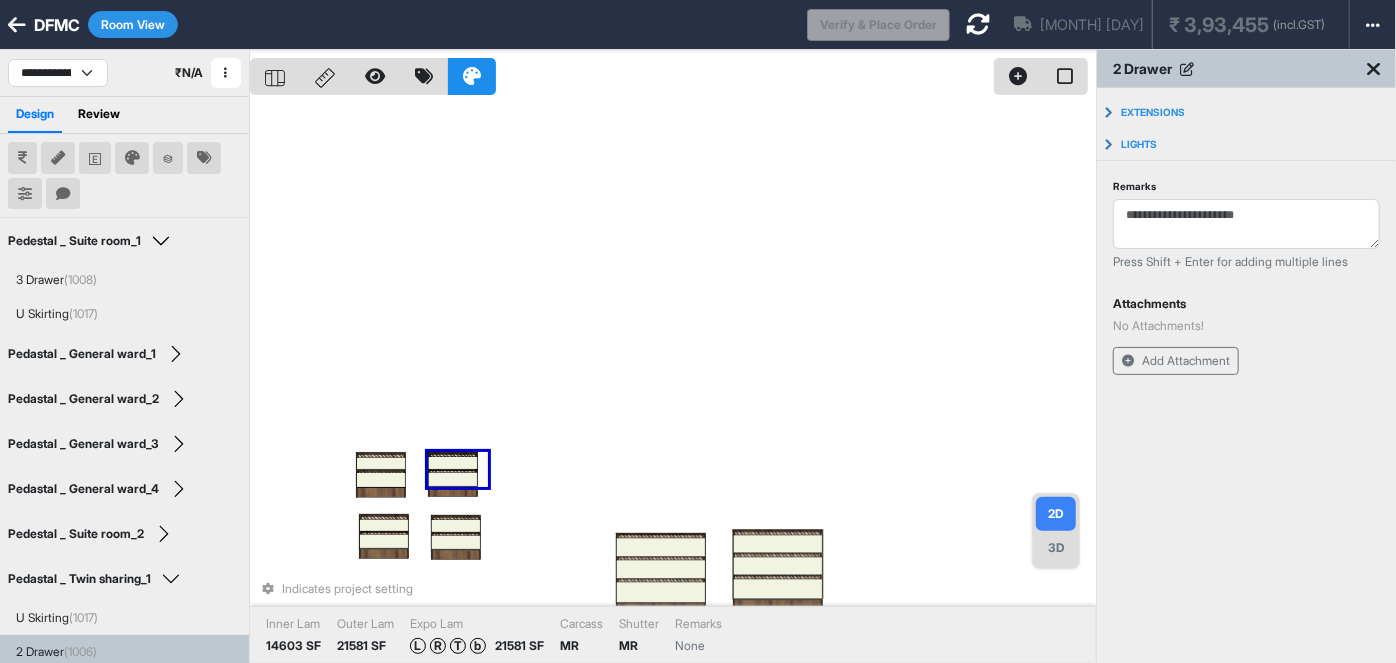 click on "Indicates project setting Inner Lam 14603 SF Outer Lam 21581 SF Expo Lam L R T b 21581 SF Carcass MR Shutter MR Remarks None" at bounding box center [673, 381] 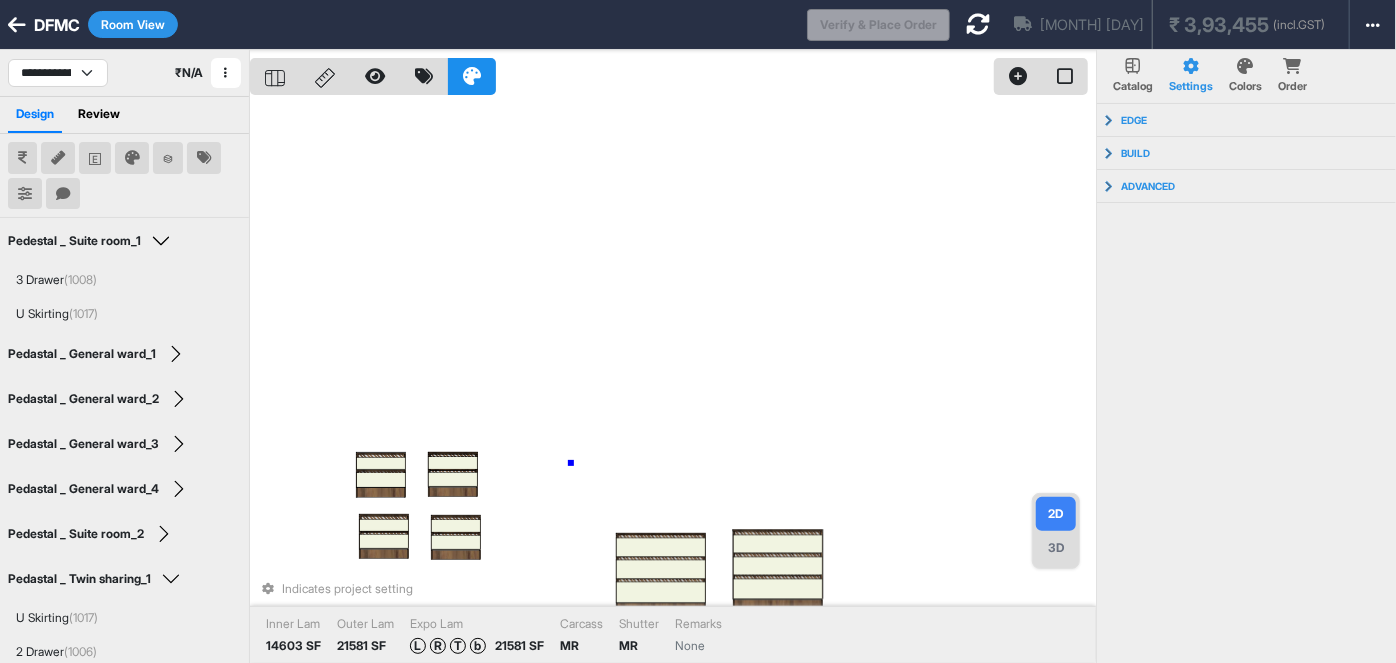 click on "Indicates project setting Inner Lam 14603 SF Outer Lam 21581 SF Expo Lam L R T b 21581 SF Carcass MR Shutter MR Remarks None" at bounding box center [673, 381] 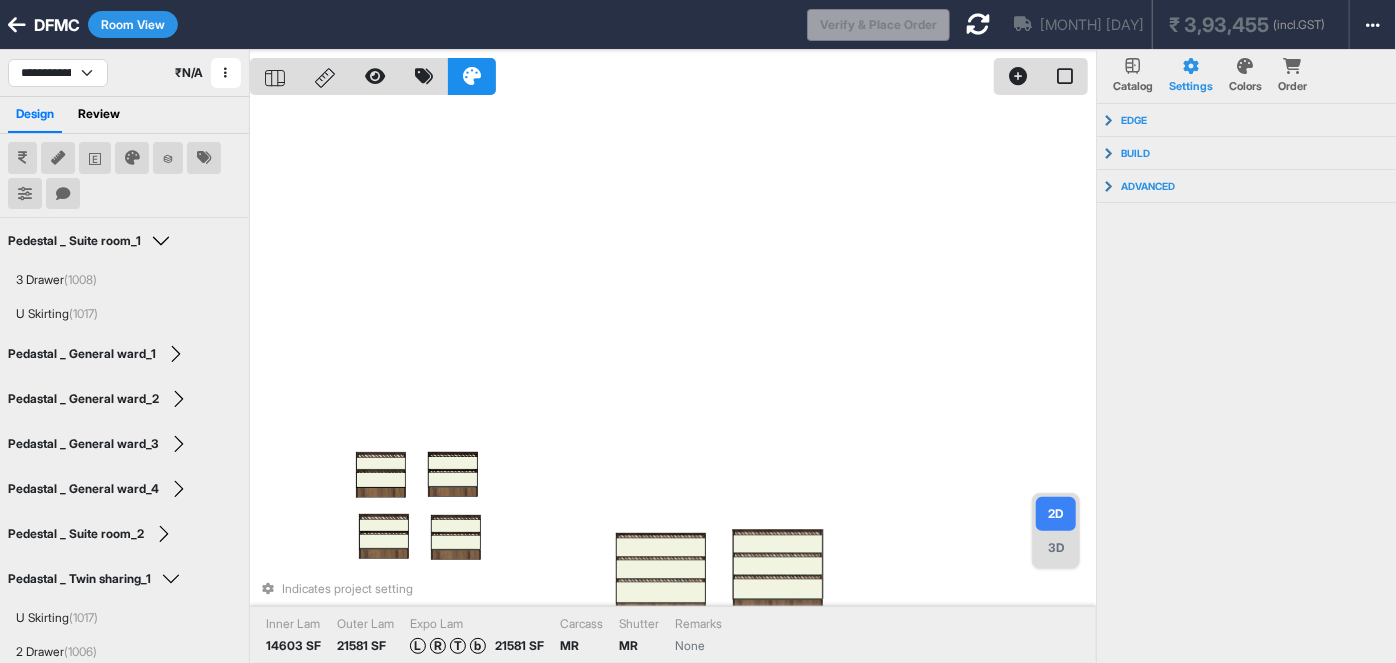 click on "3D" at bounding box center (1056, 548) 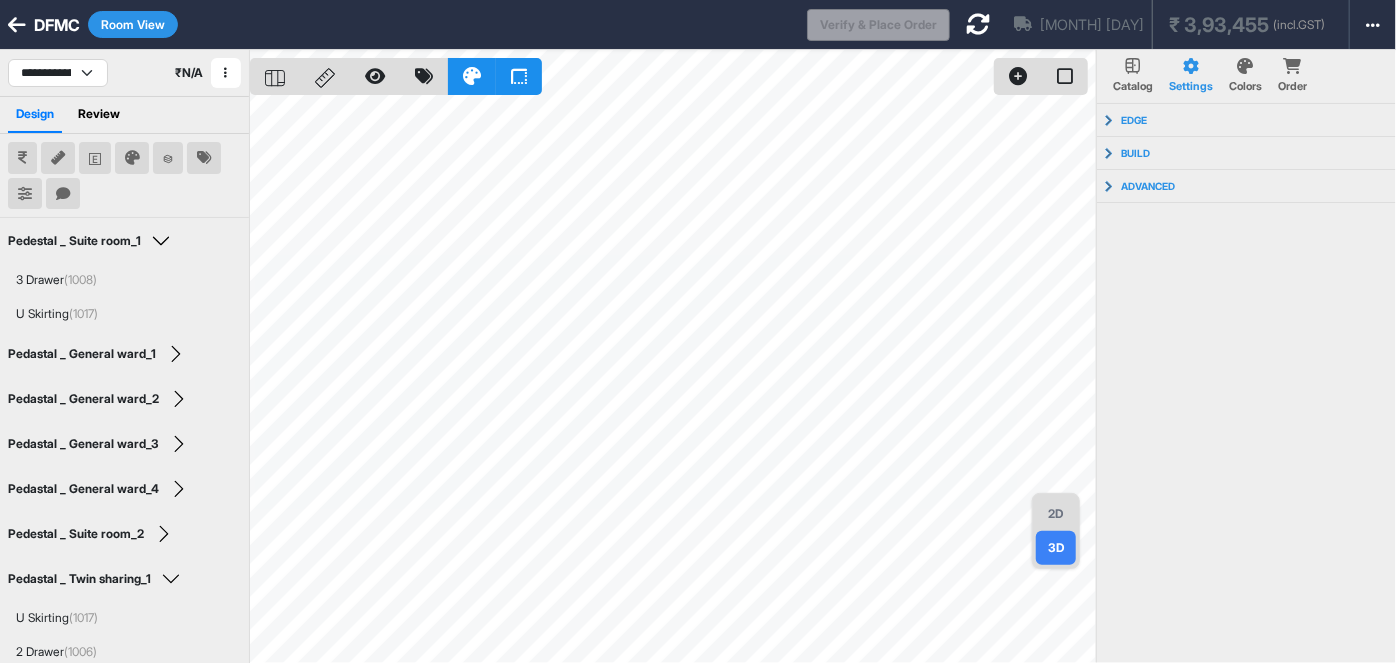 click on "2D" at bounding box center [1056, 514] 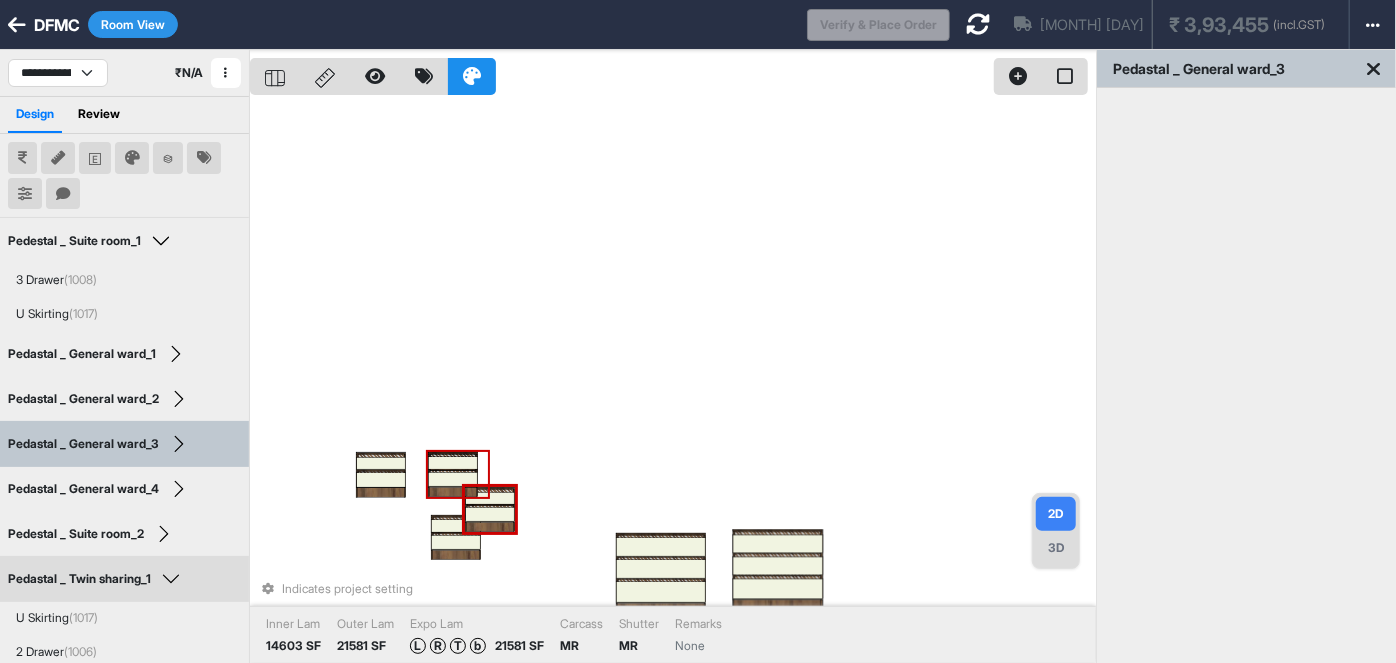 drag, startPoint x: 455, startPoint y: 478, endPoint x: 576, endPoint y: 445, distance: 125.4193 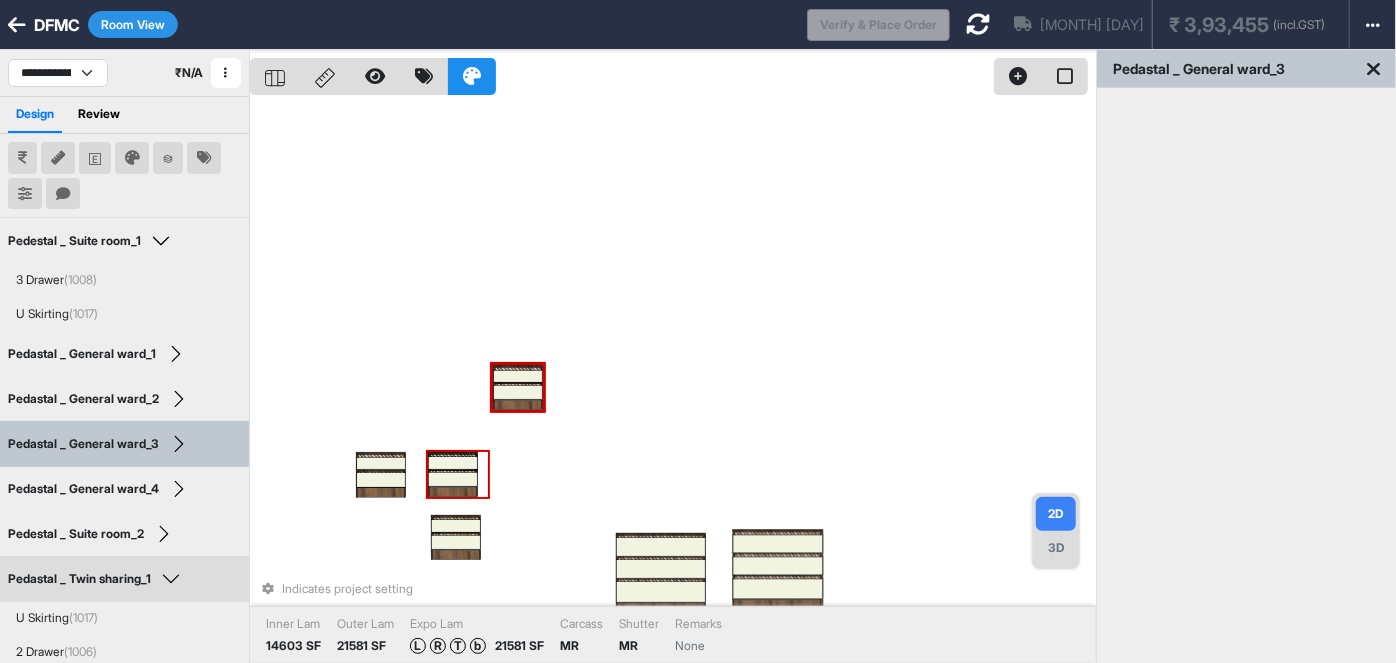click at bounding box center (453, 479) 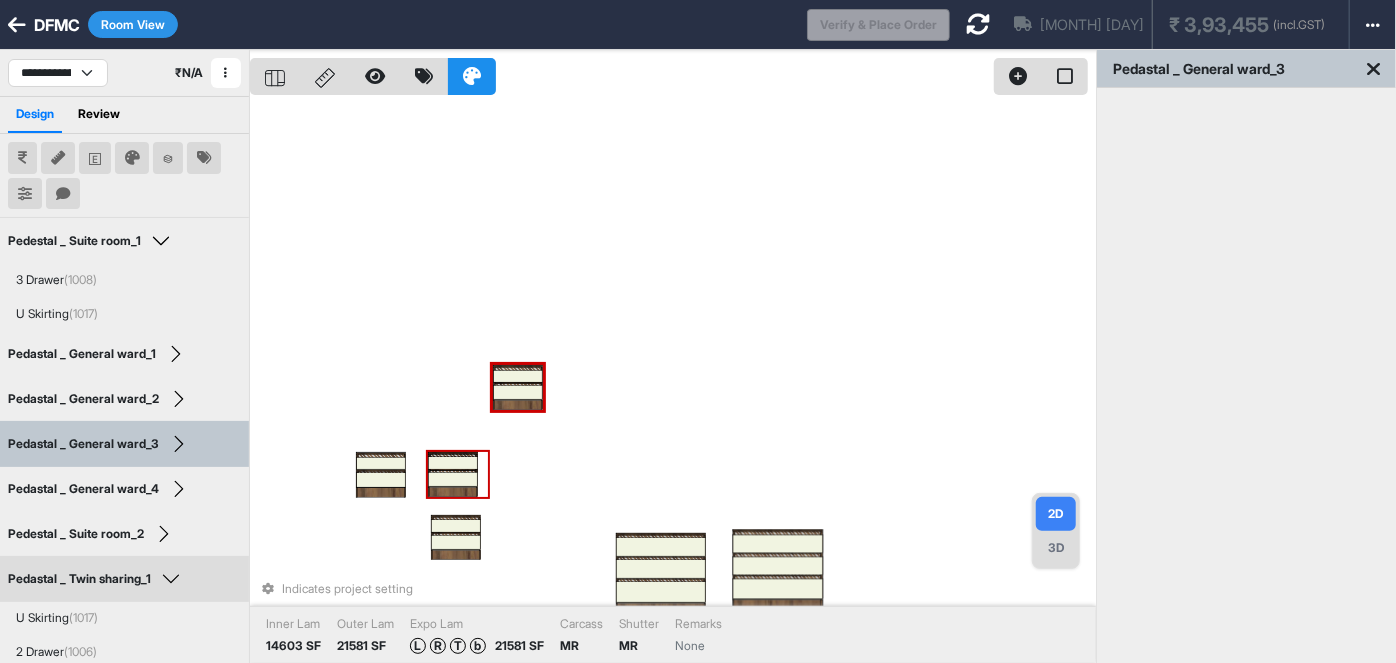 click on "Indicates project setting Inner Lam 14603 SF Outer Lam 21581 SF Expo Lam L R T b 21581 SF Carcass MR Shutter MR Remarks None" at bounding box center [673, 381] 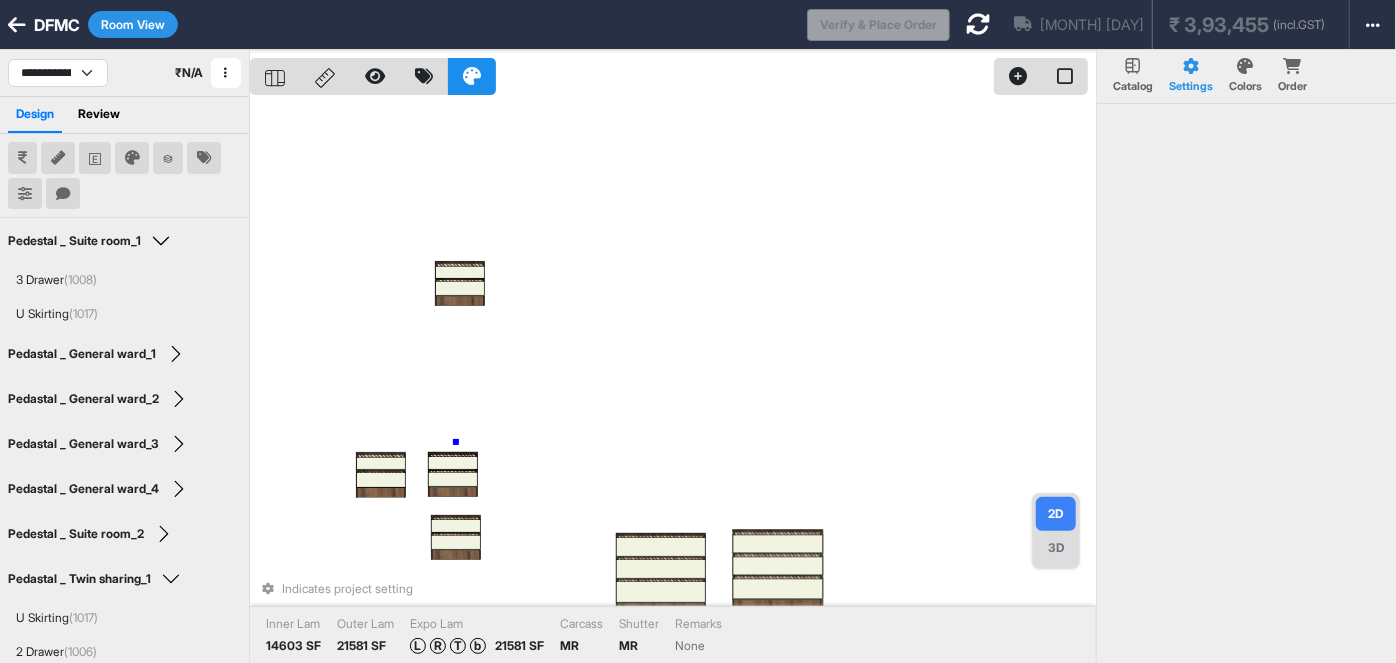 click on "Indicates project setting Inner Lam 14603 SF Outer Lam 21581 SF Expo Lam L R T b 21581 SF Carcass MR Shutter MR Remarks None" at bounding box center [673, 381] 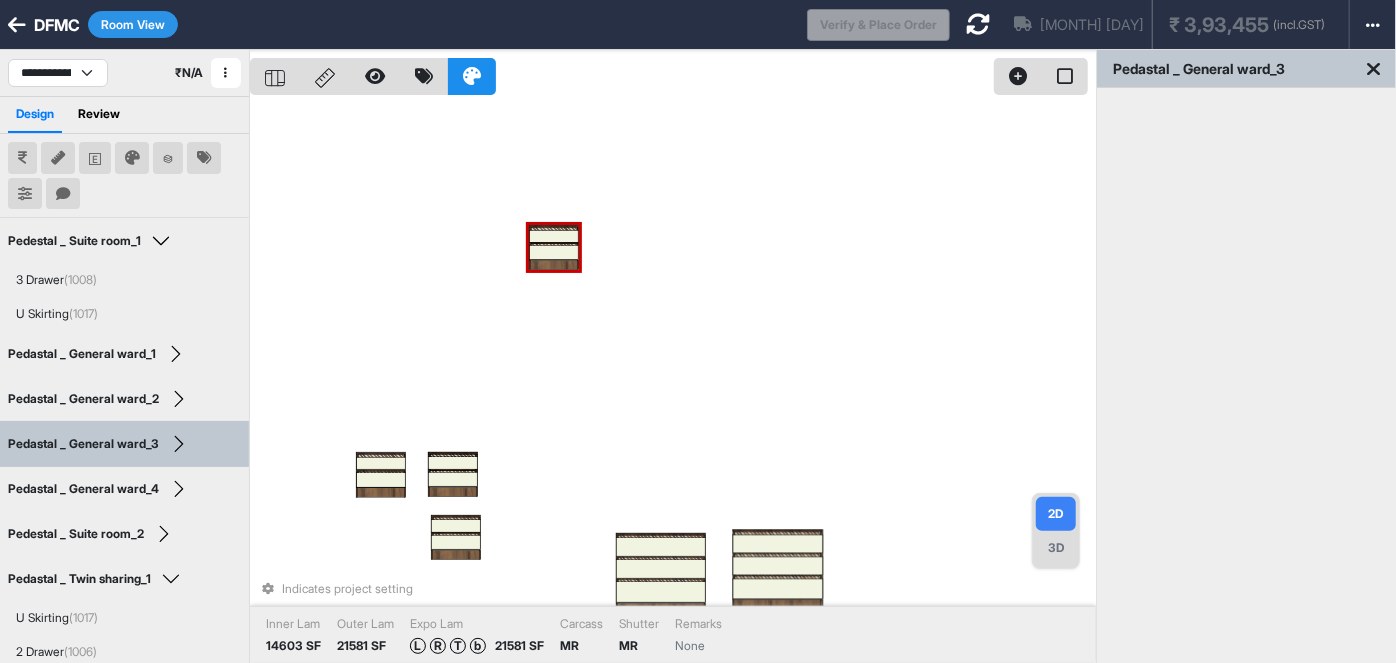 drag, startPoint x: 460, startPoint y: 467, endPoint x: 554, endPoint y: 431, distance: 100.65784 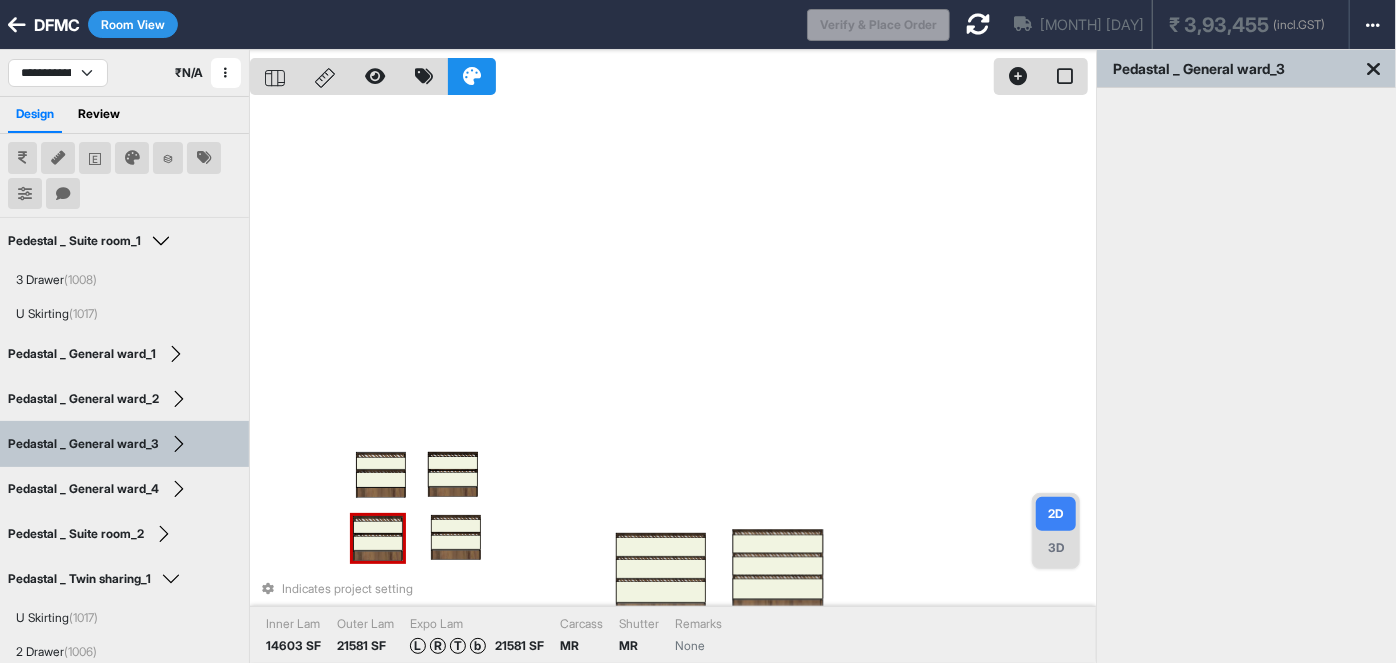 drag, startPoint x: 553, startPoint y: 268, endPoint x: 396, endPoint y: 548, distance: 321.01245 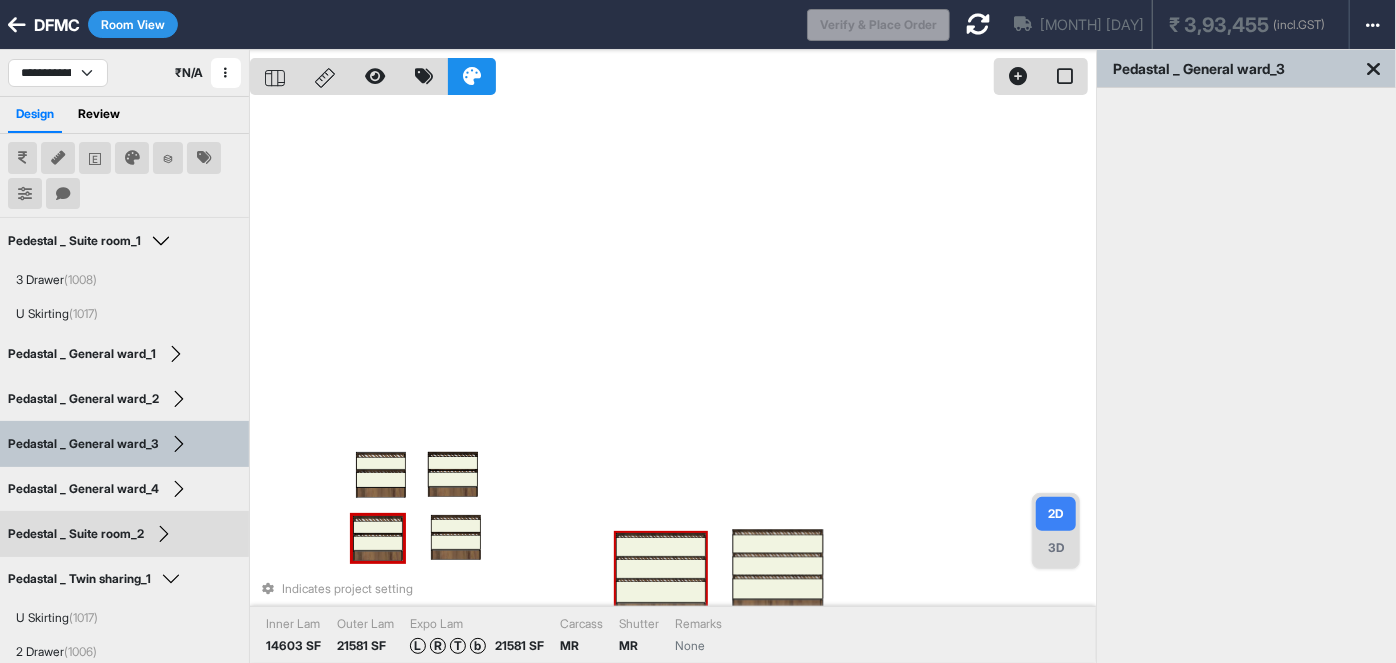 click on "Indicates project setting Inner Lam 14603 SF Outer Lam 21581 SF Expo Lam L R T b 21581 SF Carcass MR Shutter MR Remarks None" at bounding box center (673, 381) 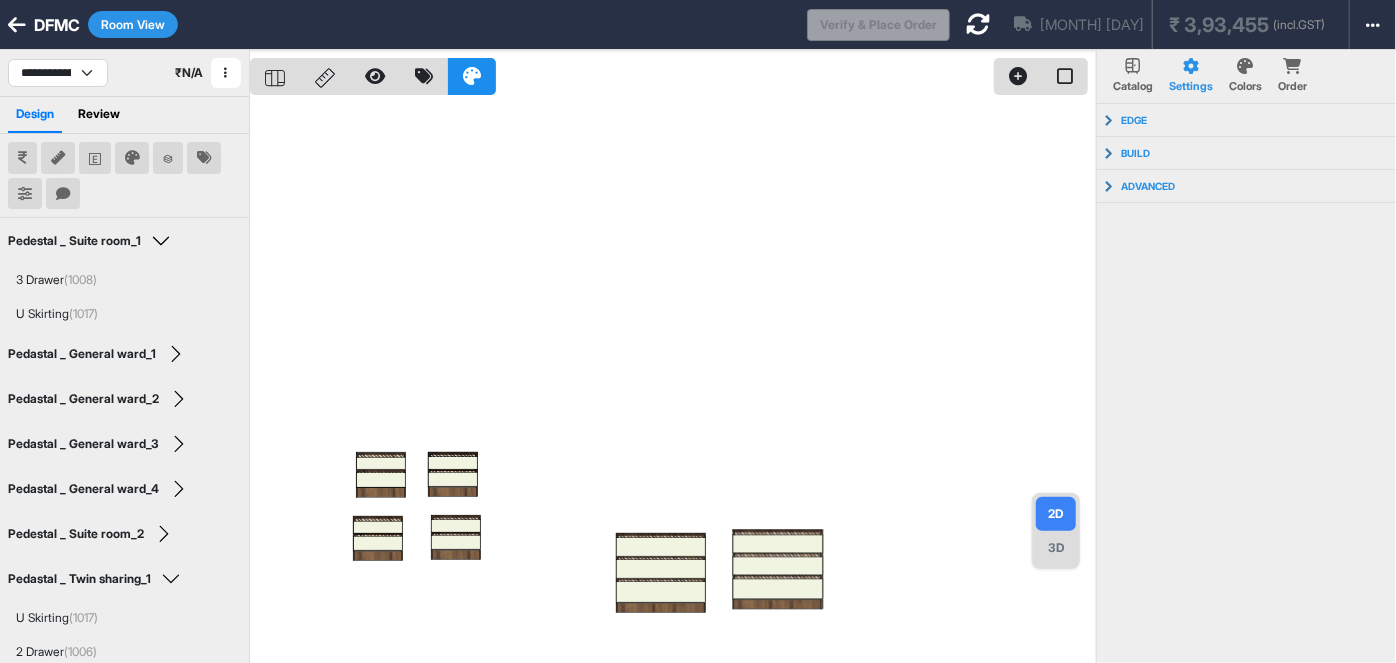 drag, startPoint x: 619, startPoint y: 536, endPoint x: 649, endPoint y: 411, distance: 128.5496 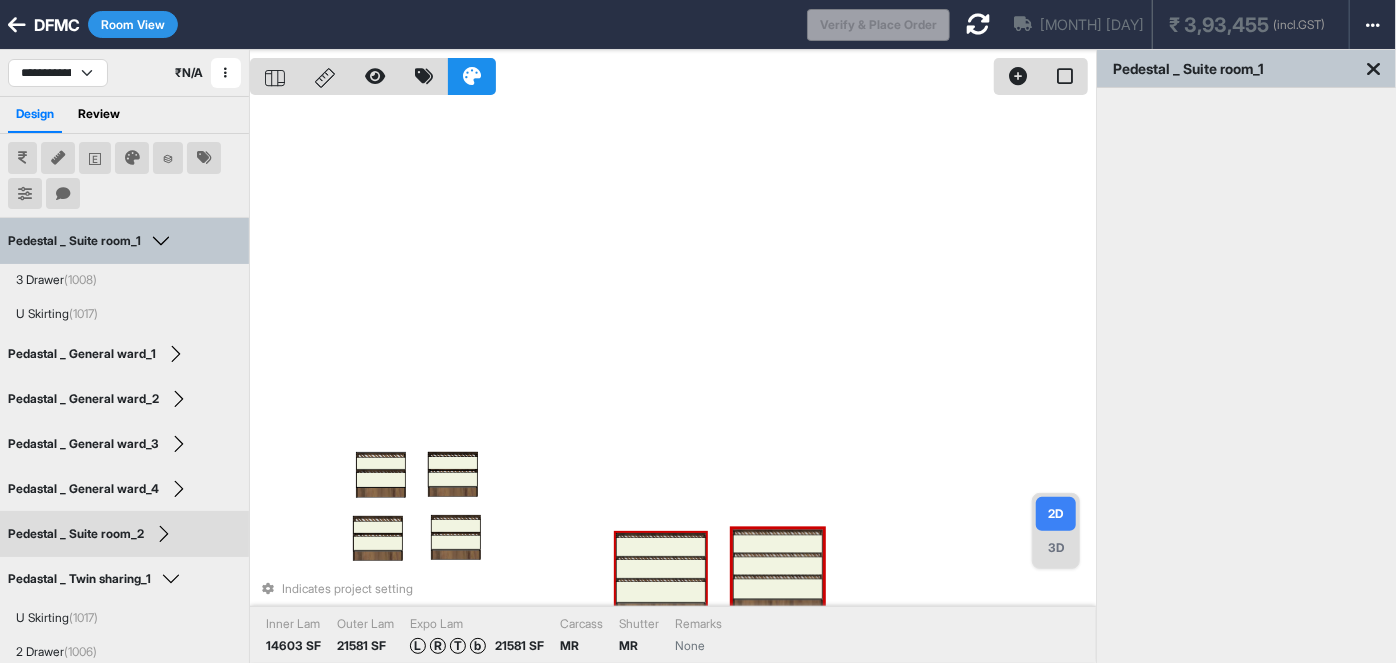 click at bounding box center (661, 569) 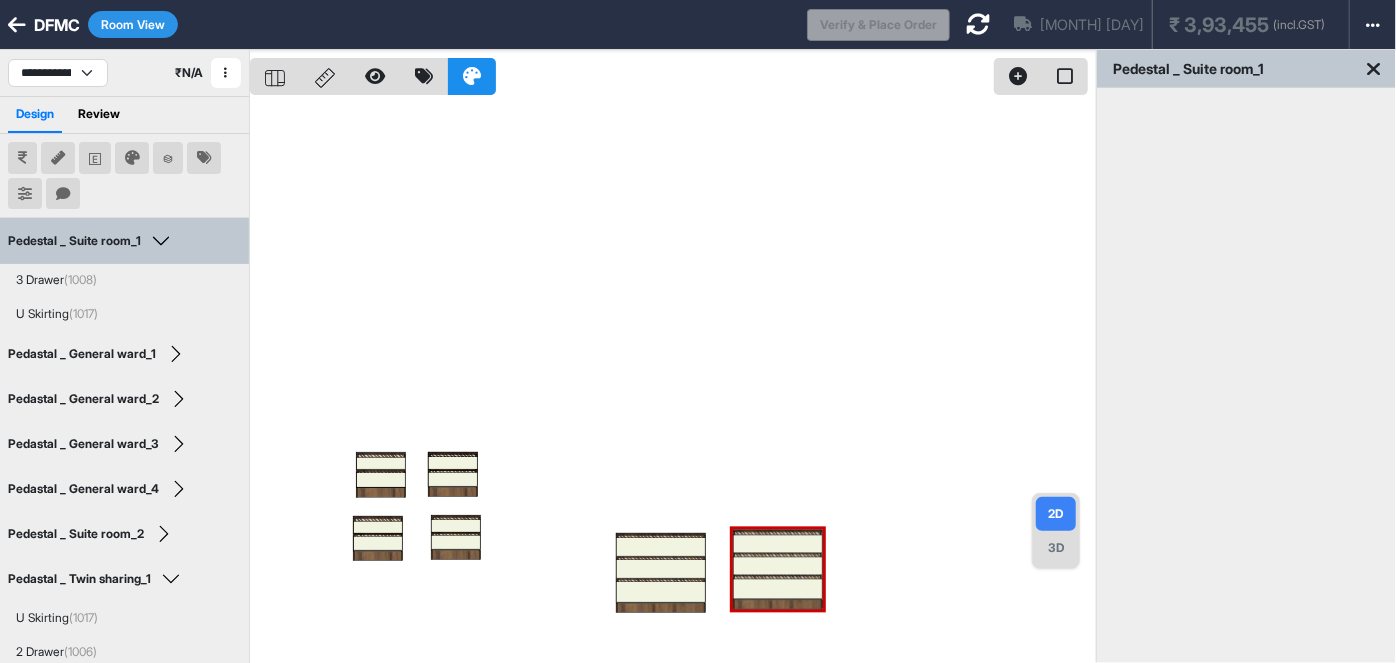 click at bounding box center (673, 381) 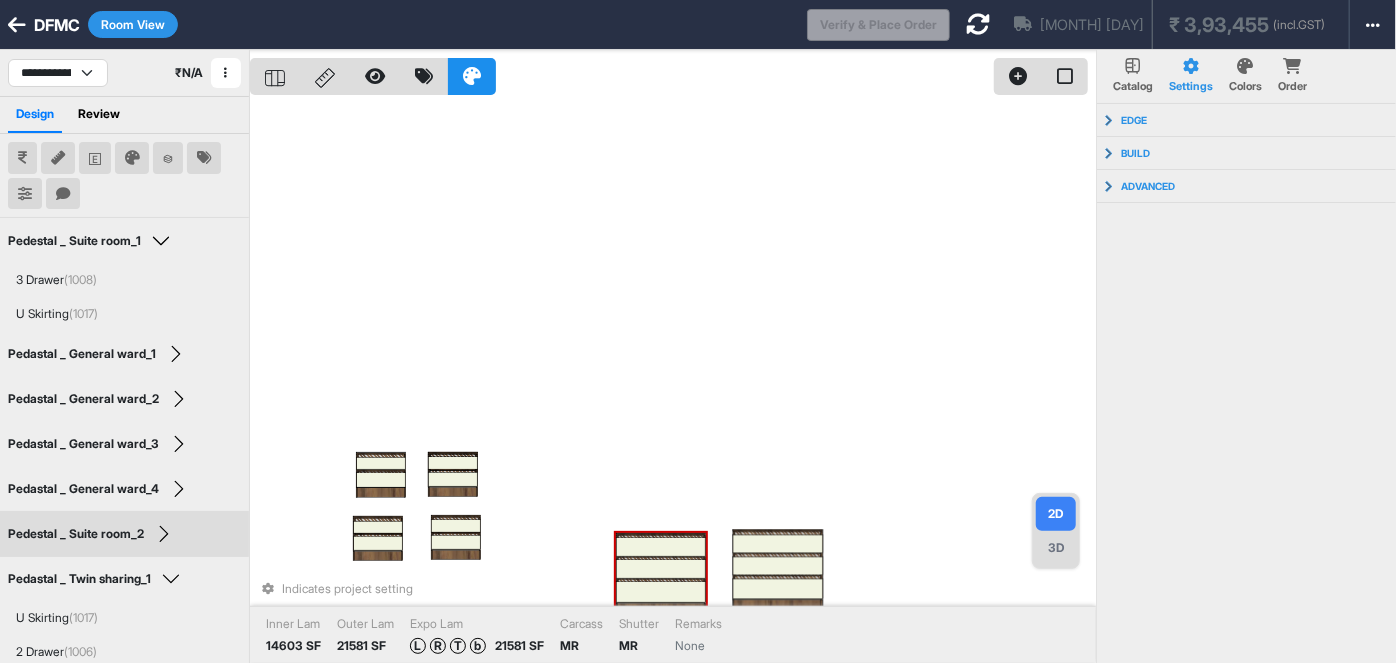 click at bounding box center (661, 569) 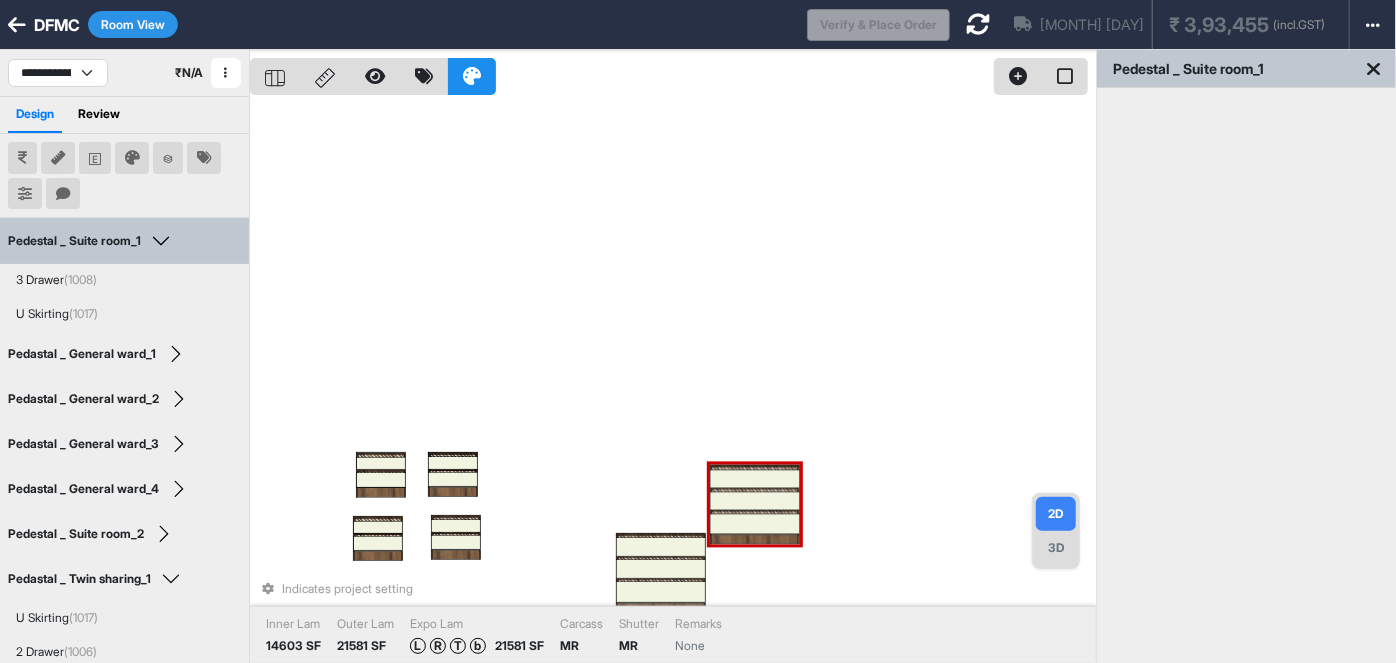 drag, startPoint x: 632, startPoint y: 561, endPoint x: 616, endPoint y: 510, distance: 53.450912 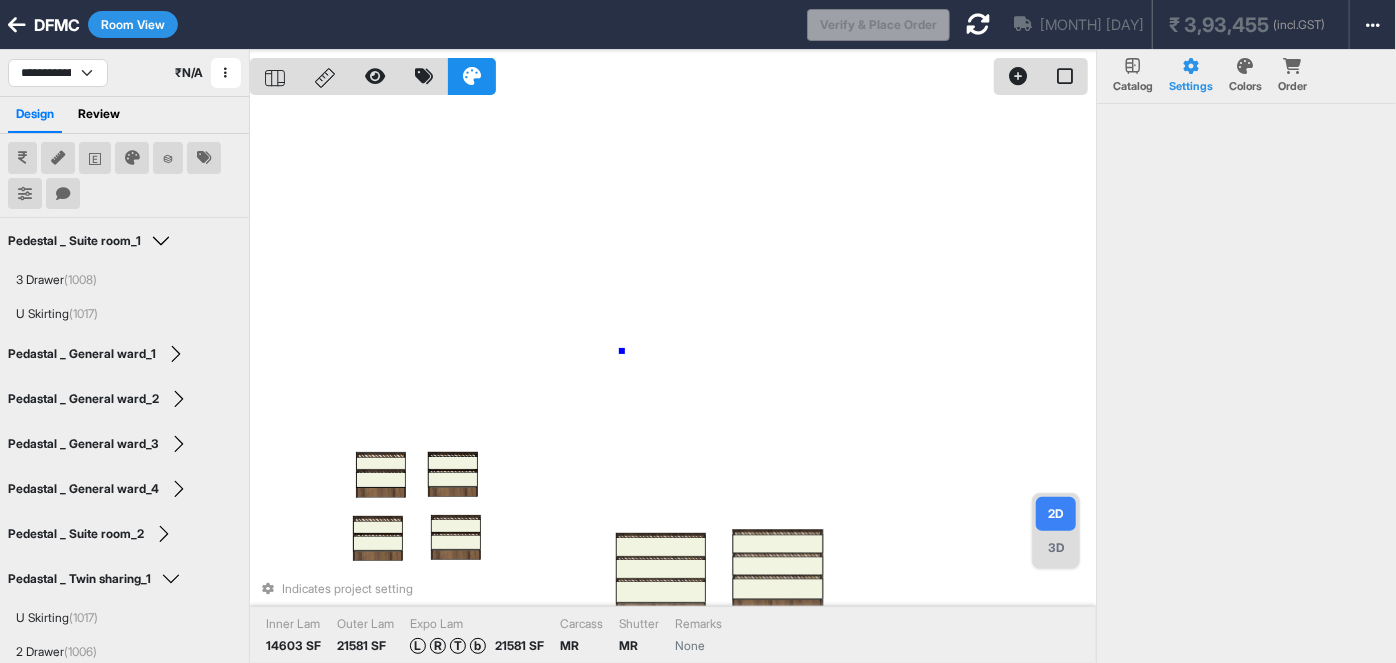 click on "Indicates project setting Inner Lam 14603 SF Outer Lam 21581 SF Expo Lam L R T b 21581 SF Carcass MR Shutter MR Remarks None" at bounding box center [673, 381] 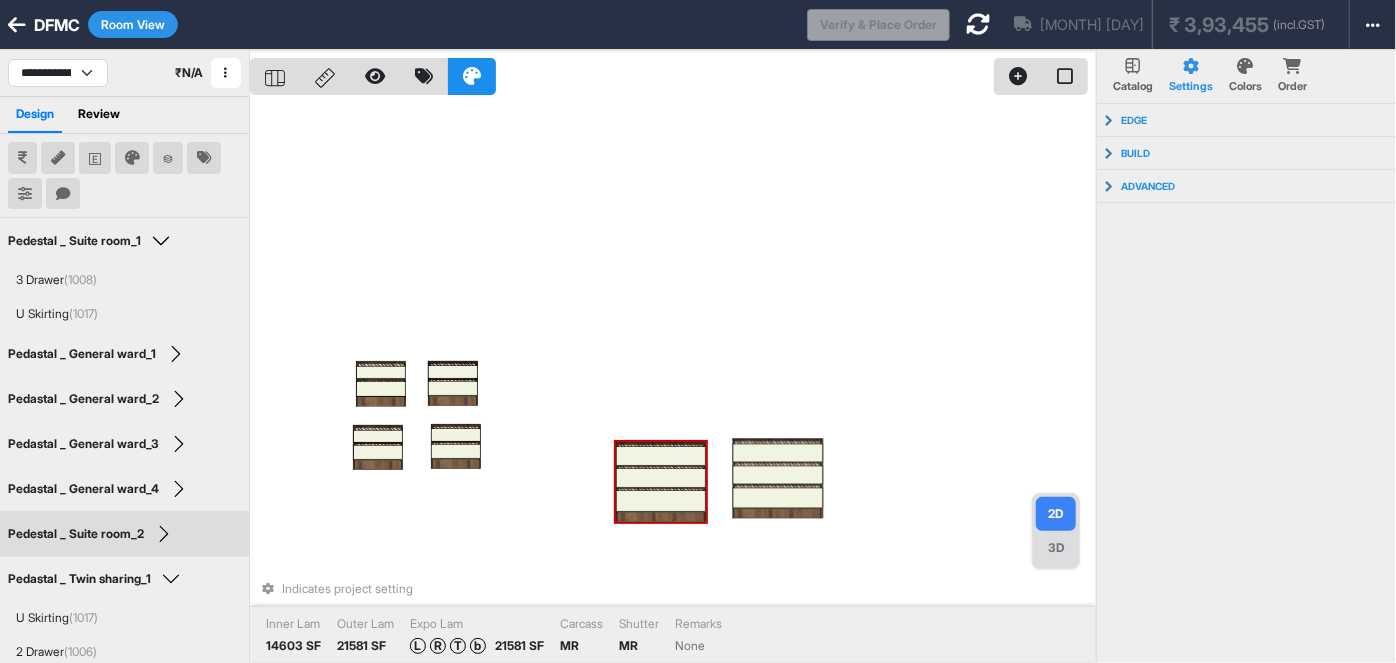 click at bounding box center (661, 478) 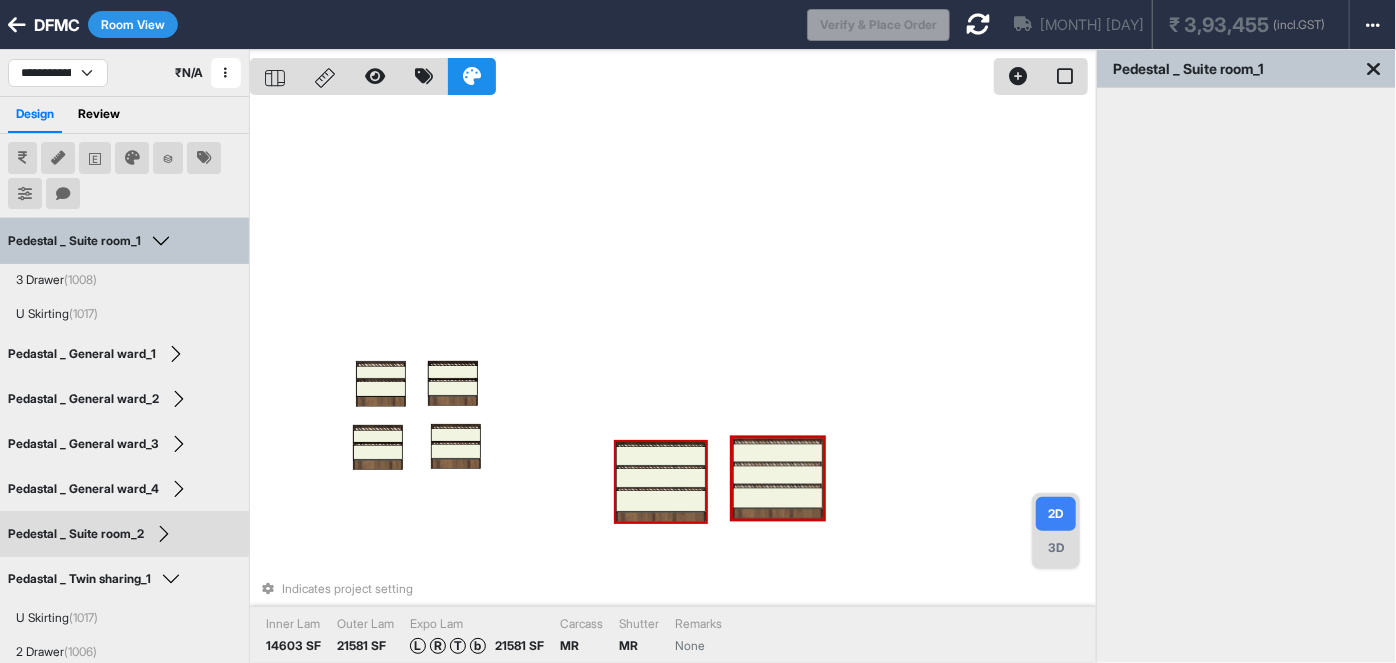 click at bounding box center [661, 478] 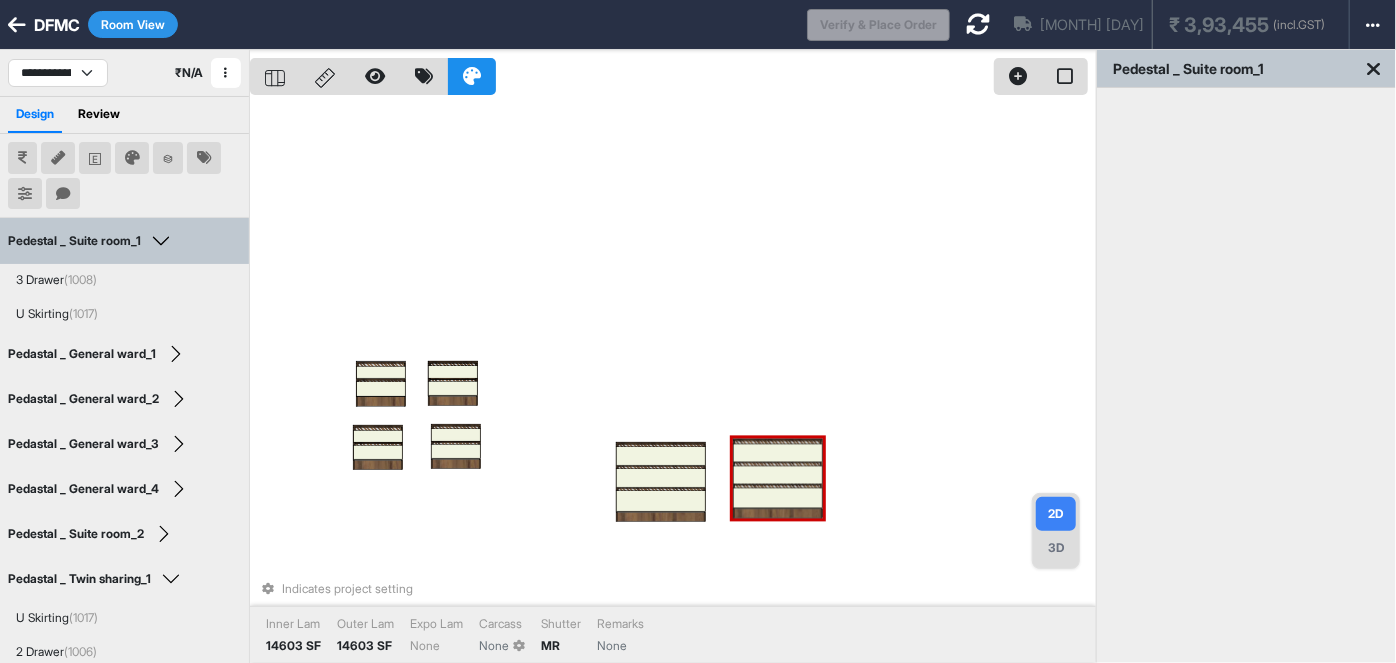 drag, startPoint x: 450, startPoint y: 546, endPoint x: 454, endPoint y: 515, distance: 31.257 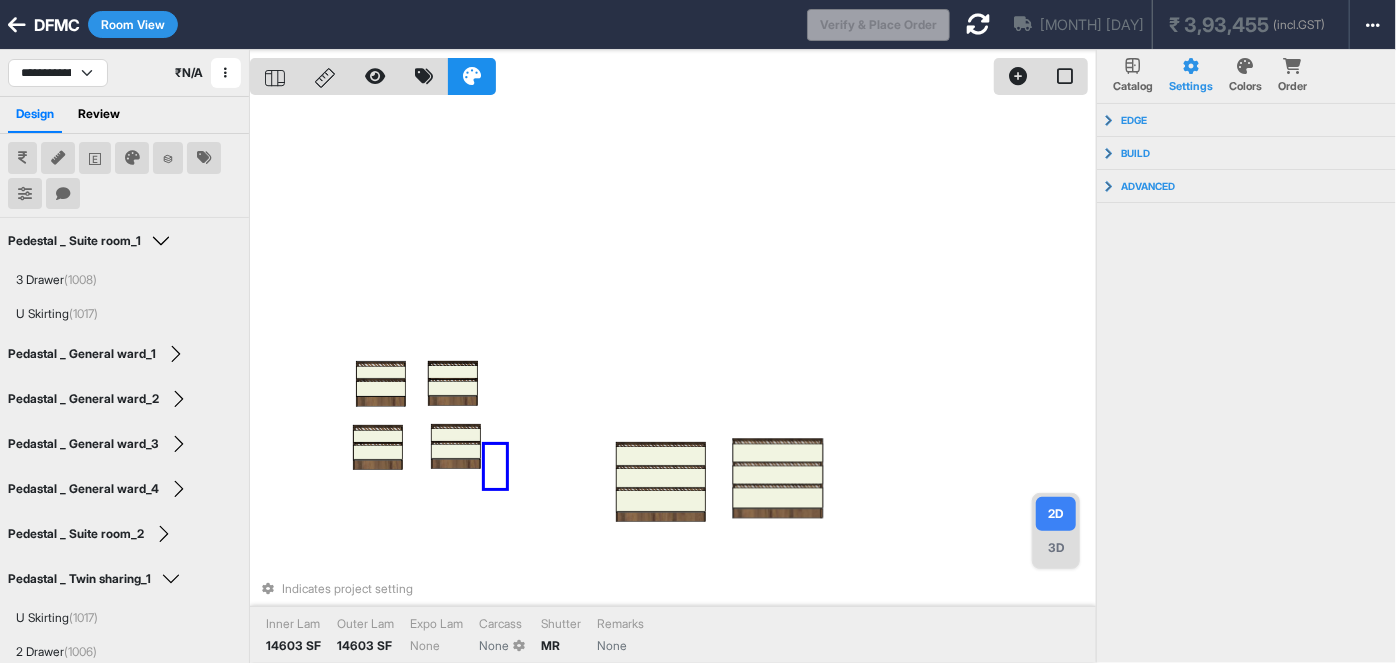 drag, startPoint x: 485, startPoint y: 445, endPoint x: 437, endPoint y: 374, distance: 85.70297 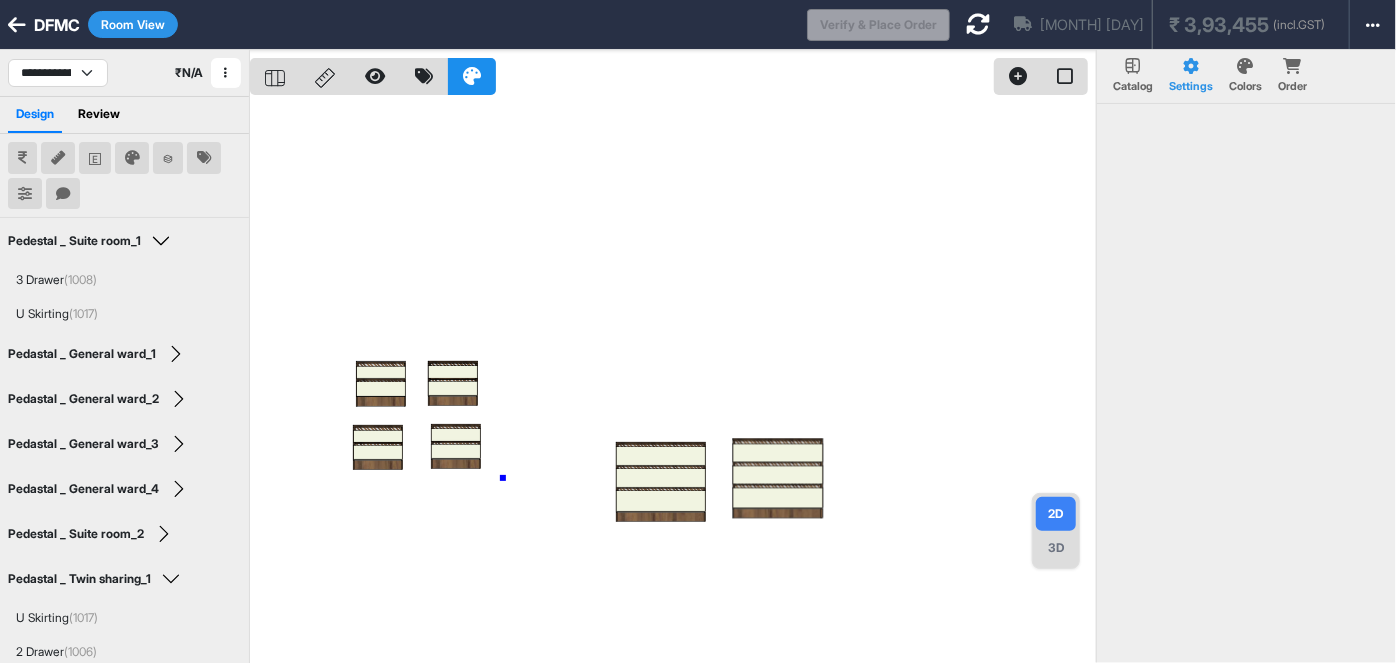 click at bounding box center (673, 381) 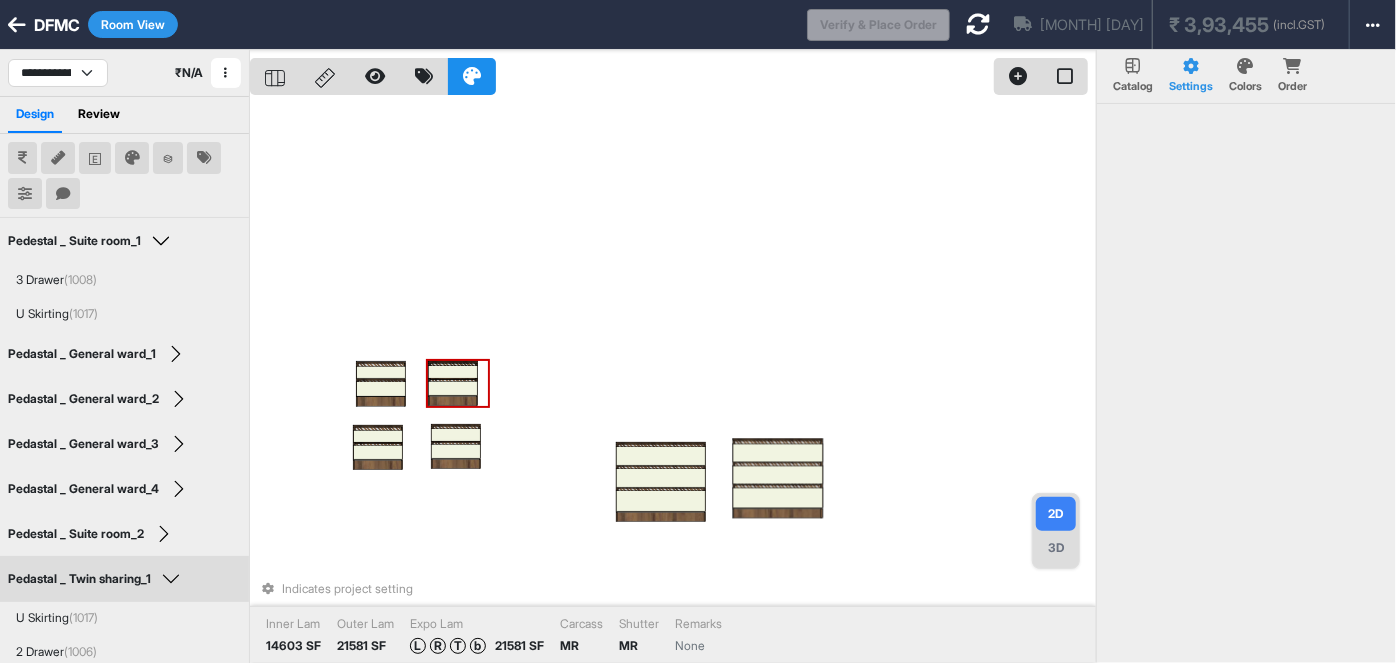 click at bounding box center (453, 387) 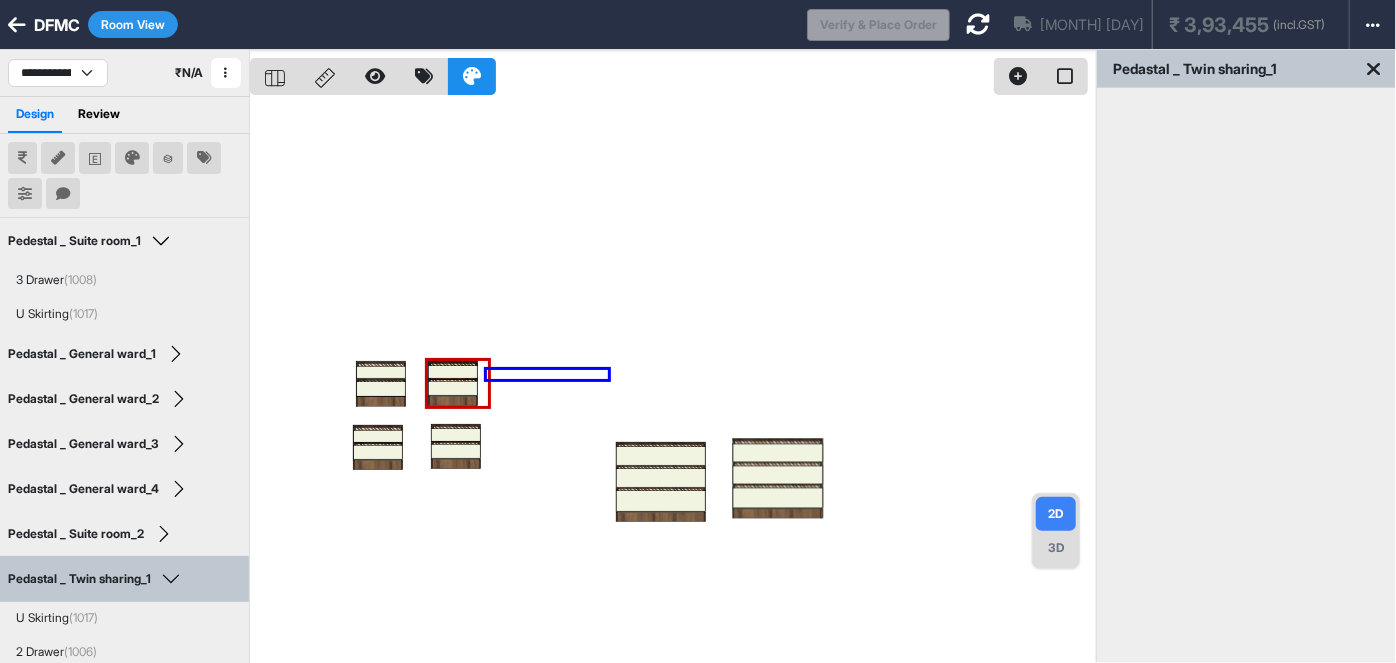 drag, startPoint x: 487, startPoint y: 379, endPoint x: 608, endPoint y: 370, distance: 121.33425 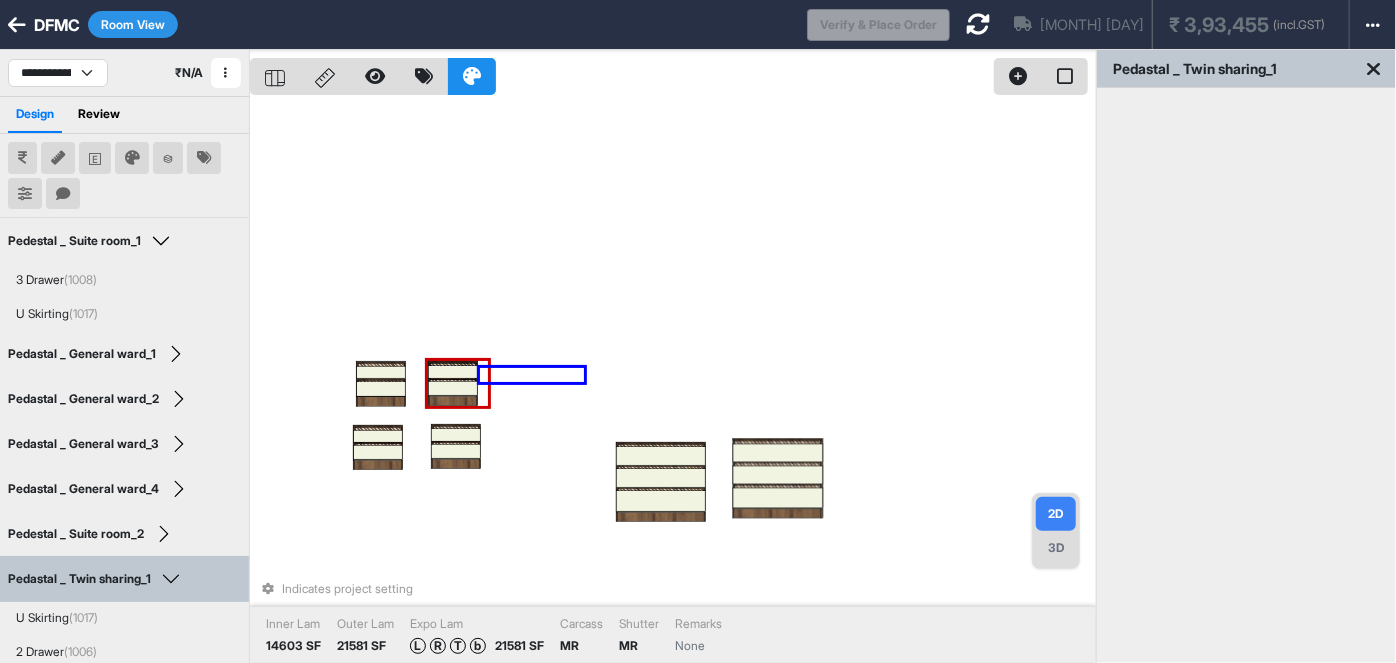 drag, startPoint x: 478, startPoint y: 387, endPoint x: 613, endPoint y: 362, distance: 137.2953 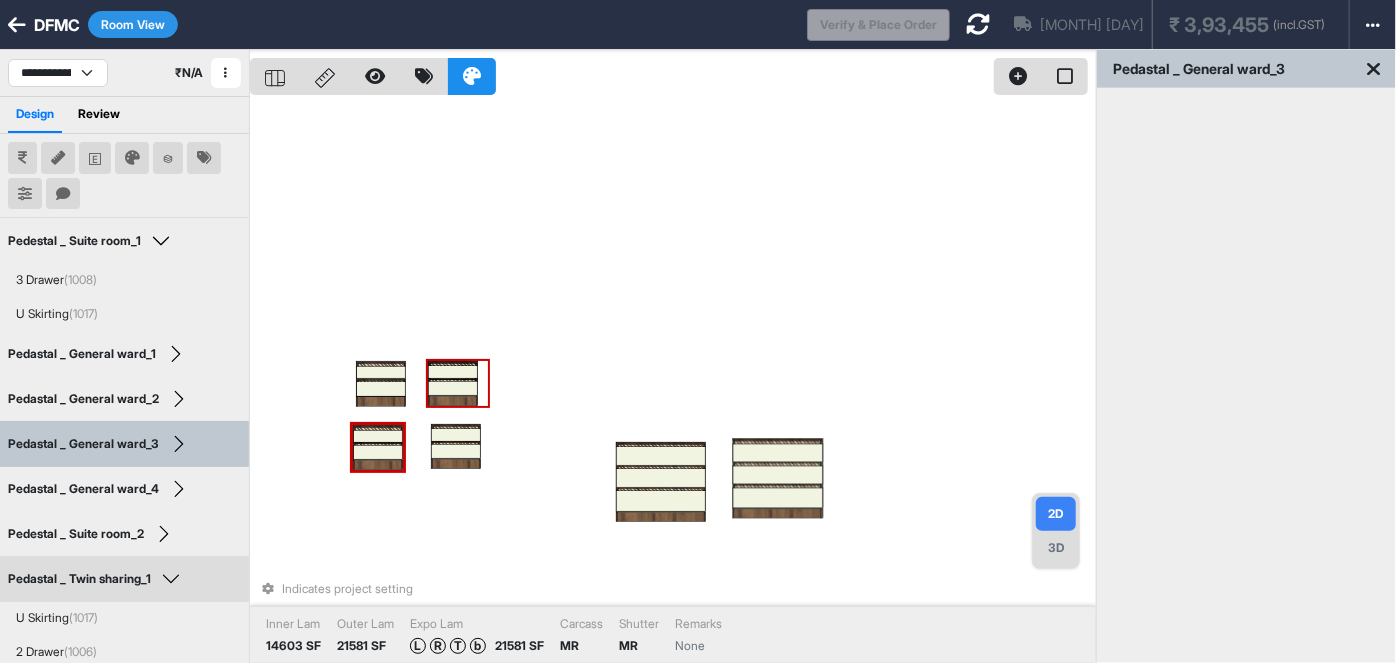 click at bounding box center (453, 388) 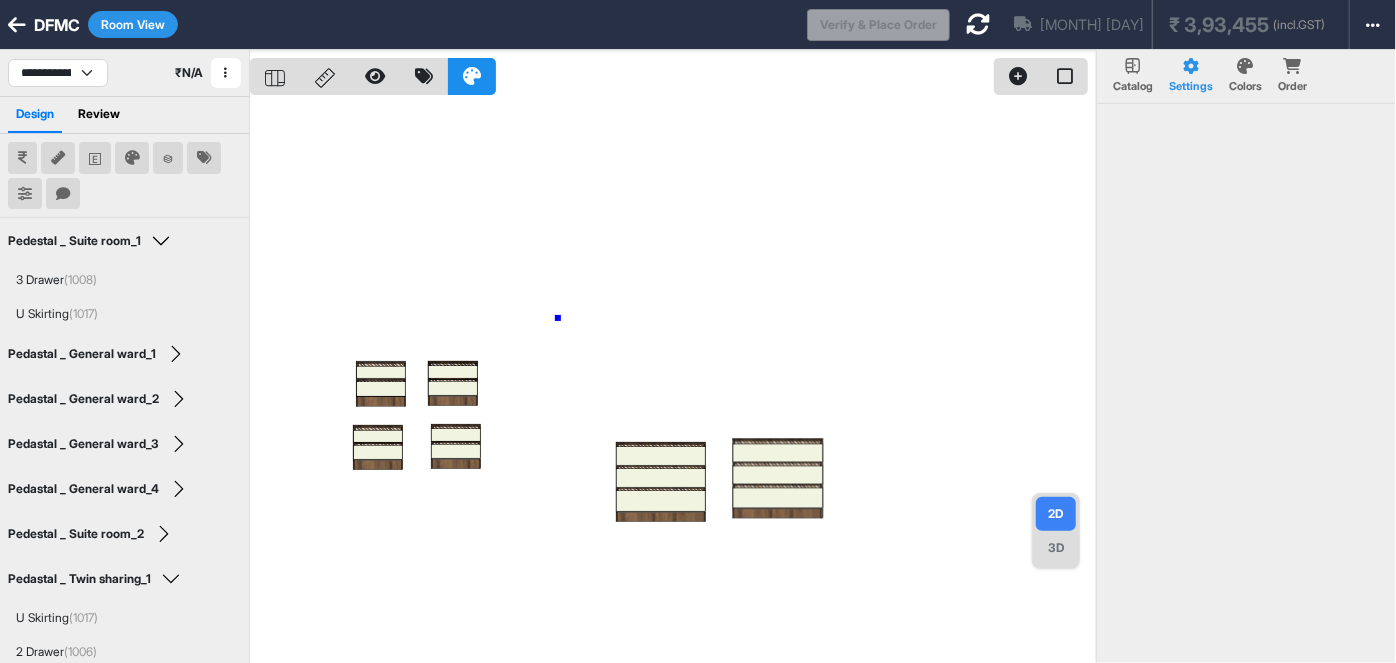 click at bounding box center (673, 381) 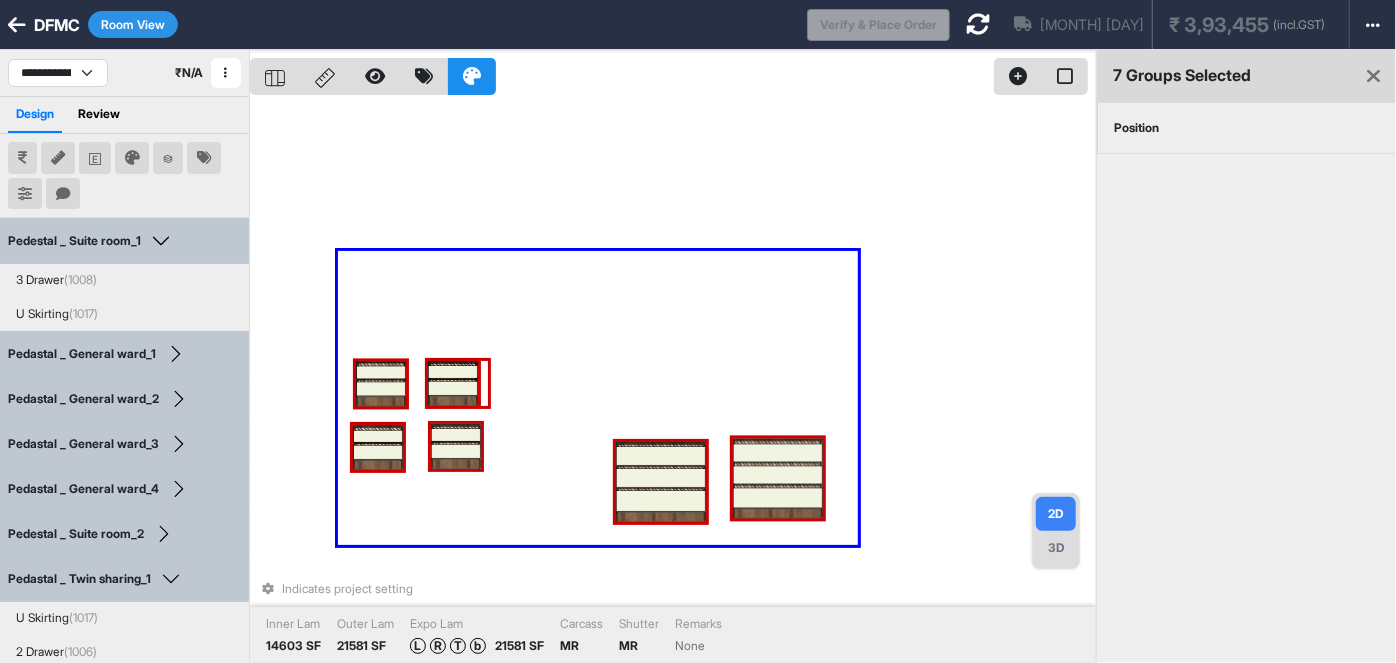 drag, startPoint x: 810, startPoint y: 526, endPoint x: 338, endPoint y: 251, distance: 546.26825 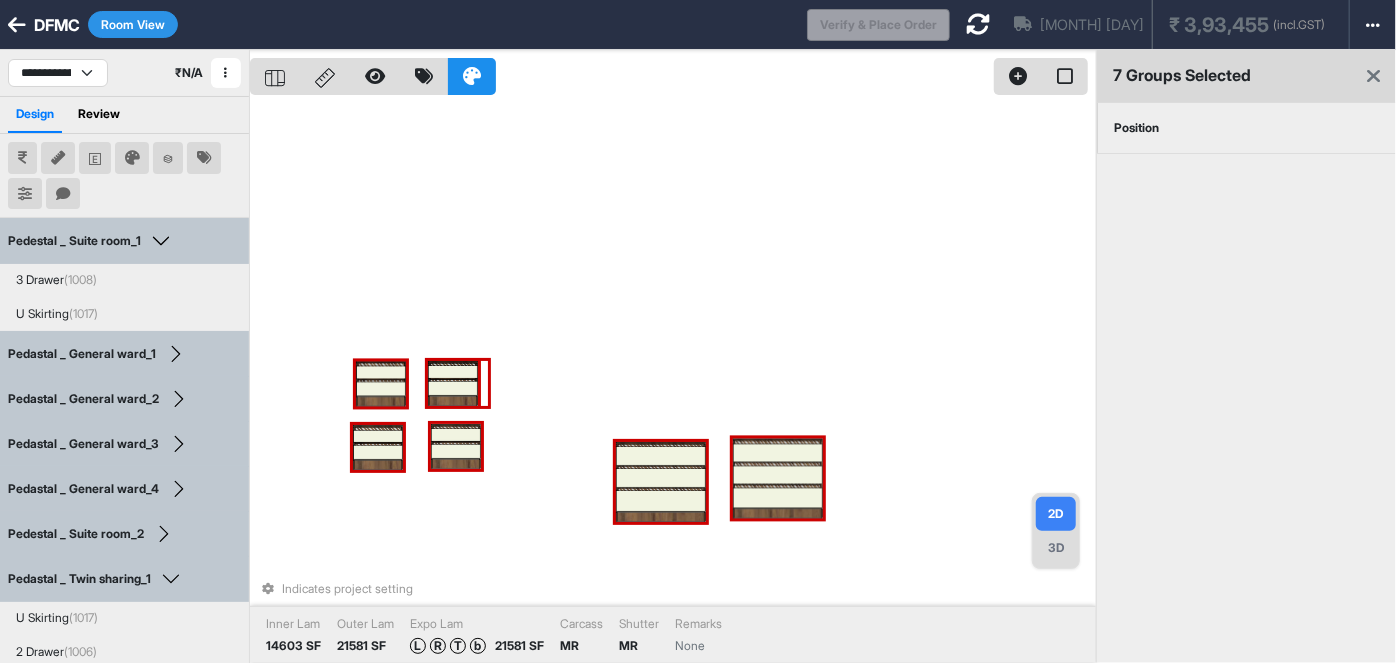 click on "Position" at bounding box center (1136, 128) 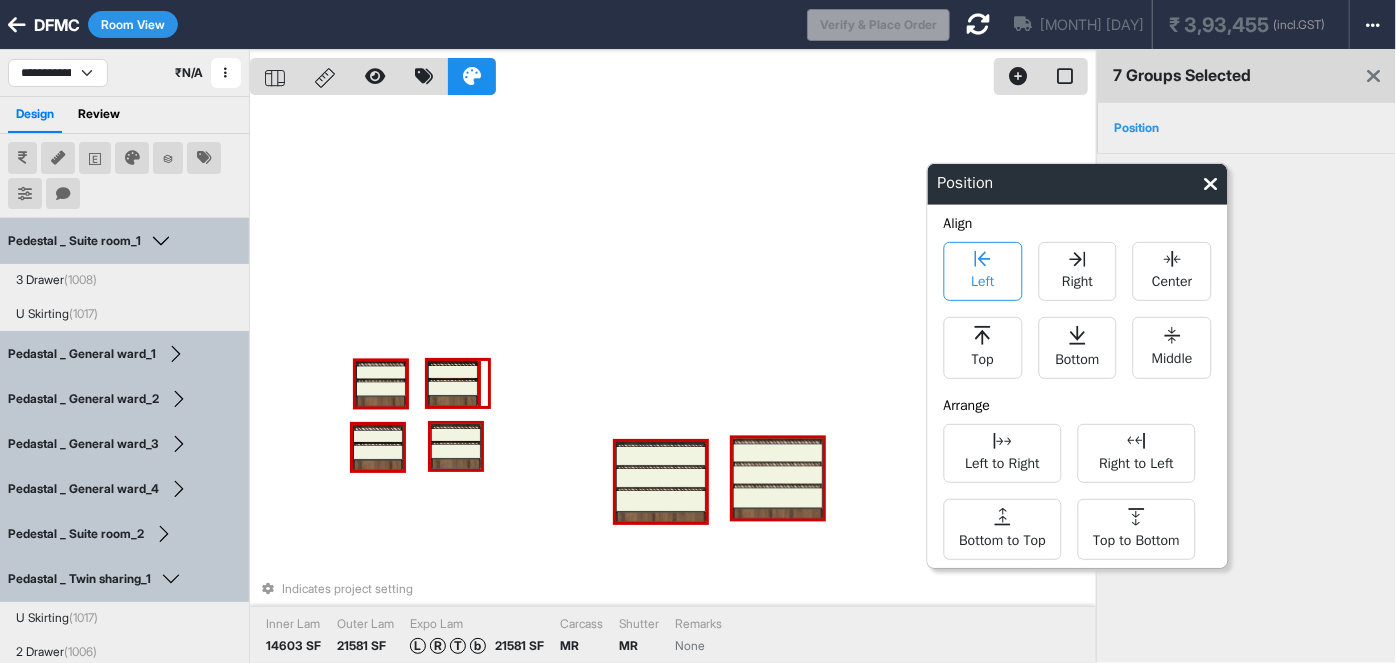 click on "Left" at bounding box center [982, 279] 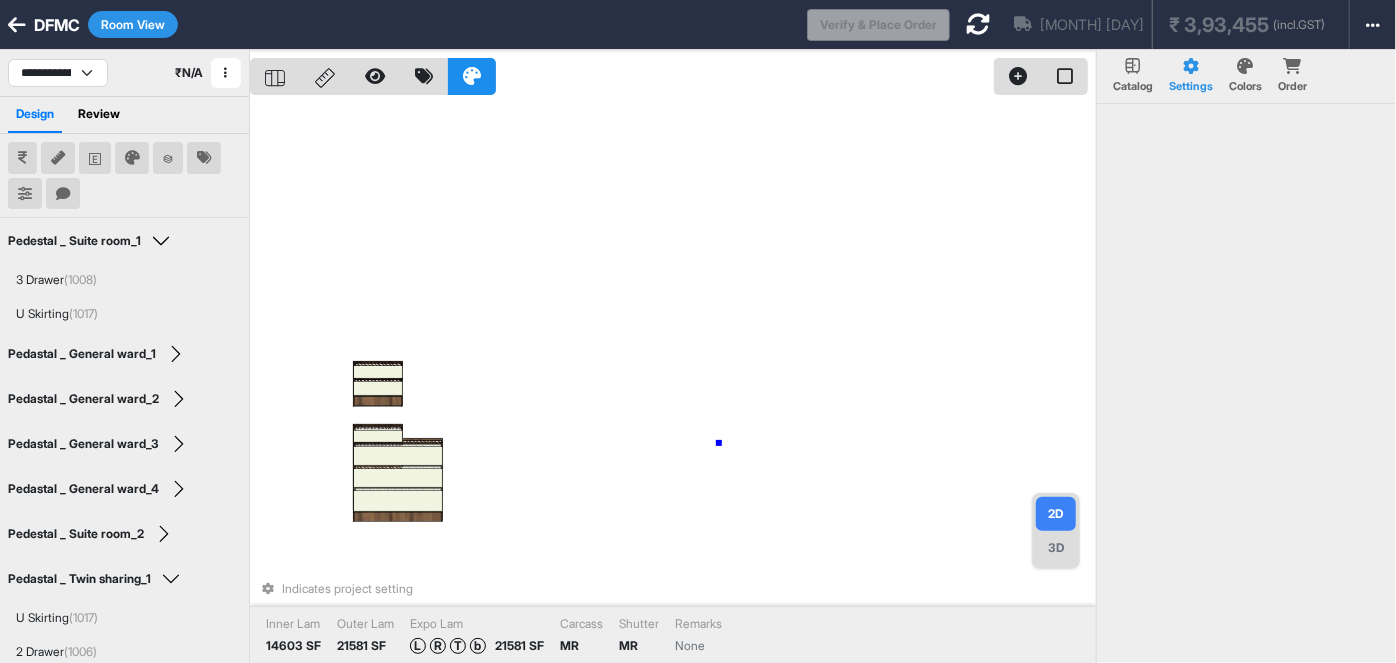 drag, startPoint x: 719, startPoint y: 443, endPoint x: 370, endPoint y: 408, distance: 350.7506 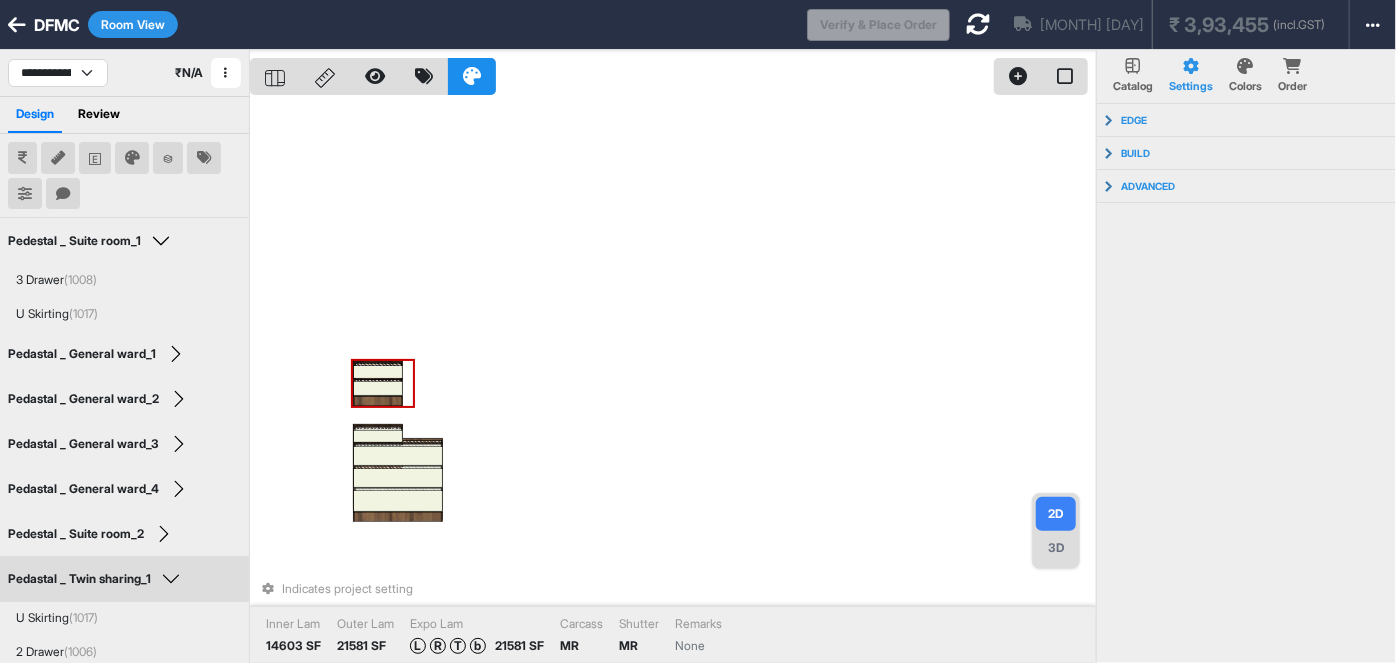 drag, startPoint x: 352, startPoint y: 388, endPoint x: 371, endPoint y: 254, distance: 135.34032 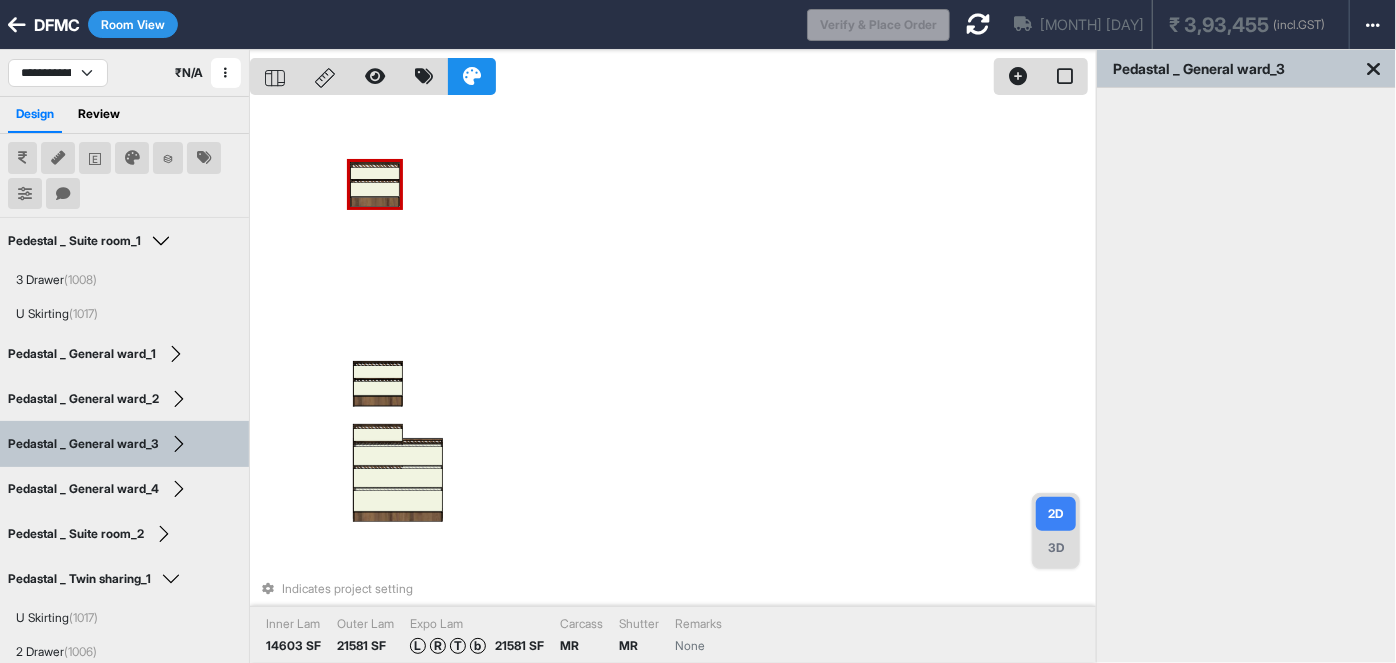 drag, startPoint x: 365, startPoint y: 318, endPoint x: 369, endPoint y: 266, distance: 52.153618 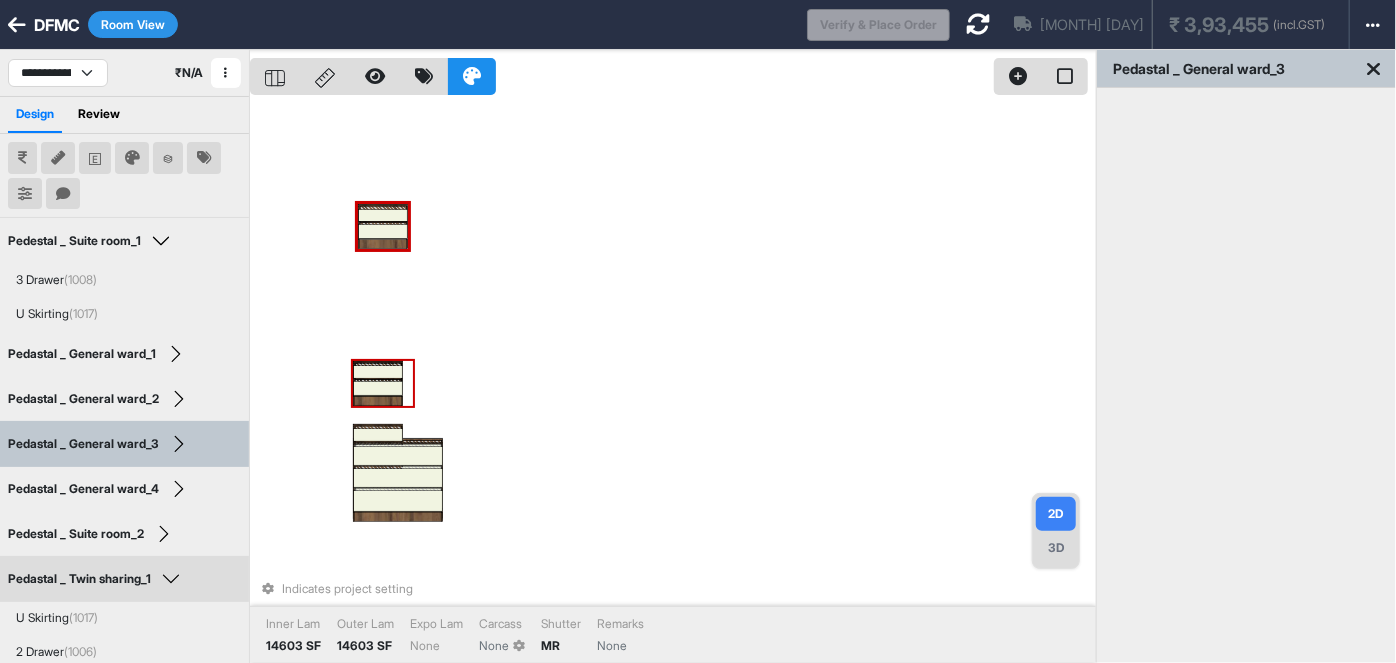 click on "Indicates project setting Inner Lam 14603 SF Outer Lam 14603 SF Expo Lam None Carcass None Shutter MR Remarks None" at bounding box center (673, 381) 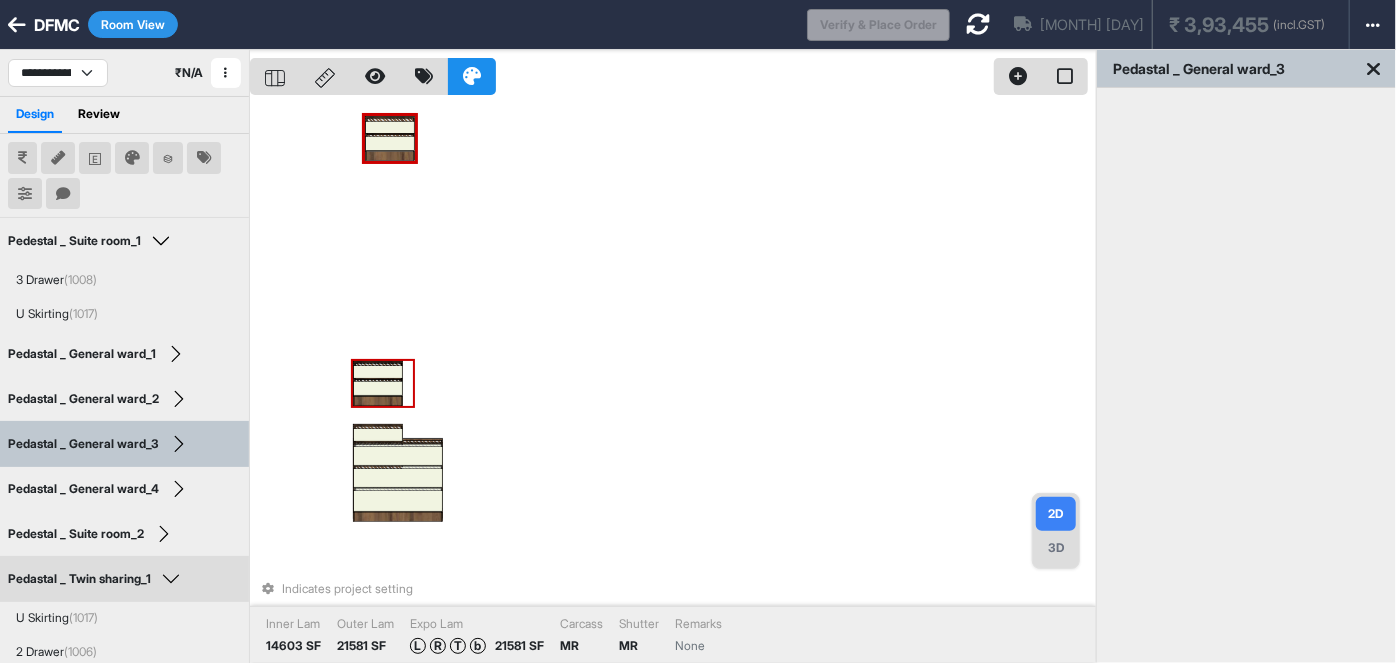 drag, startPoint x: 411, startPoint y: 374, endPoint x: 373, endPoint y: 342, distance: 49.67897 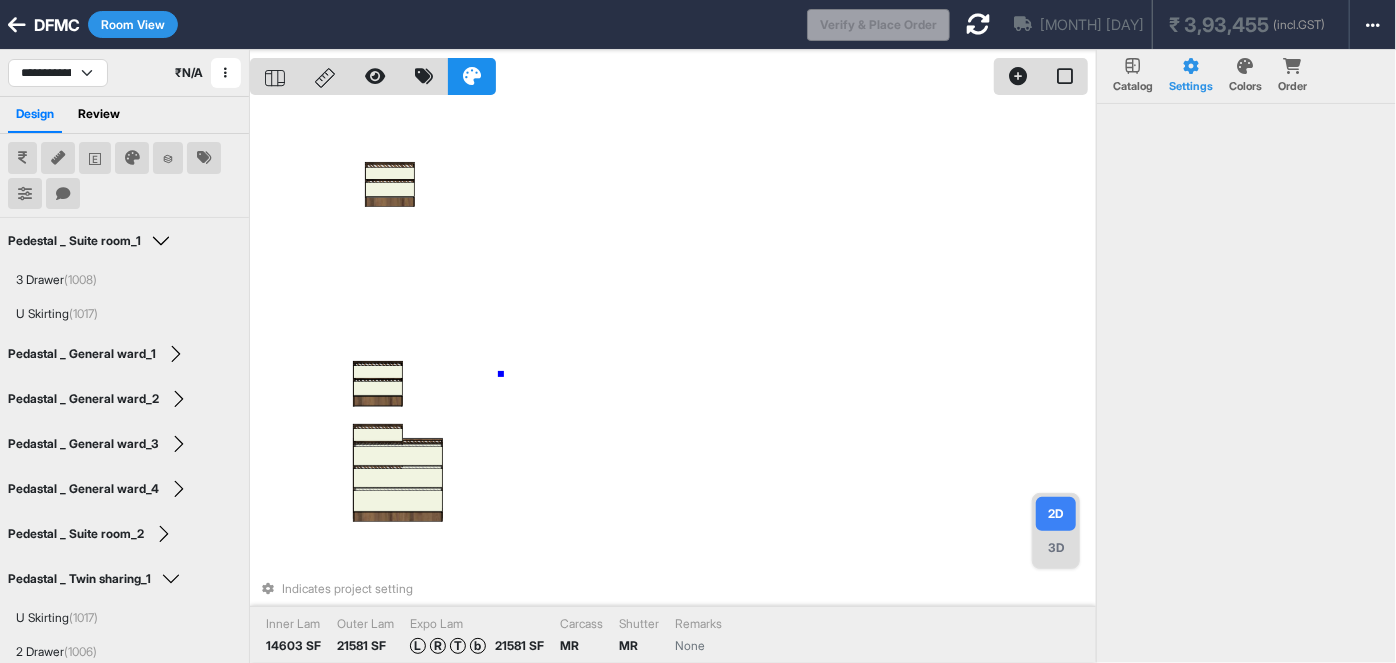 drag, startPoint x: 501, startPoint y: 374, endPoint x: 465, endPoint y: 382, distance: 36.878178 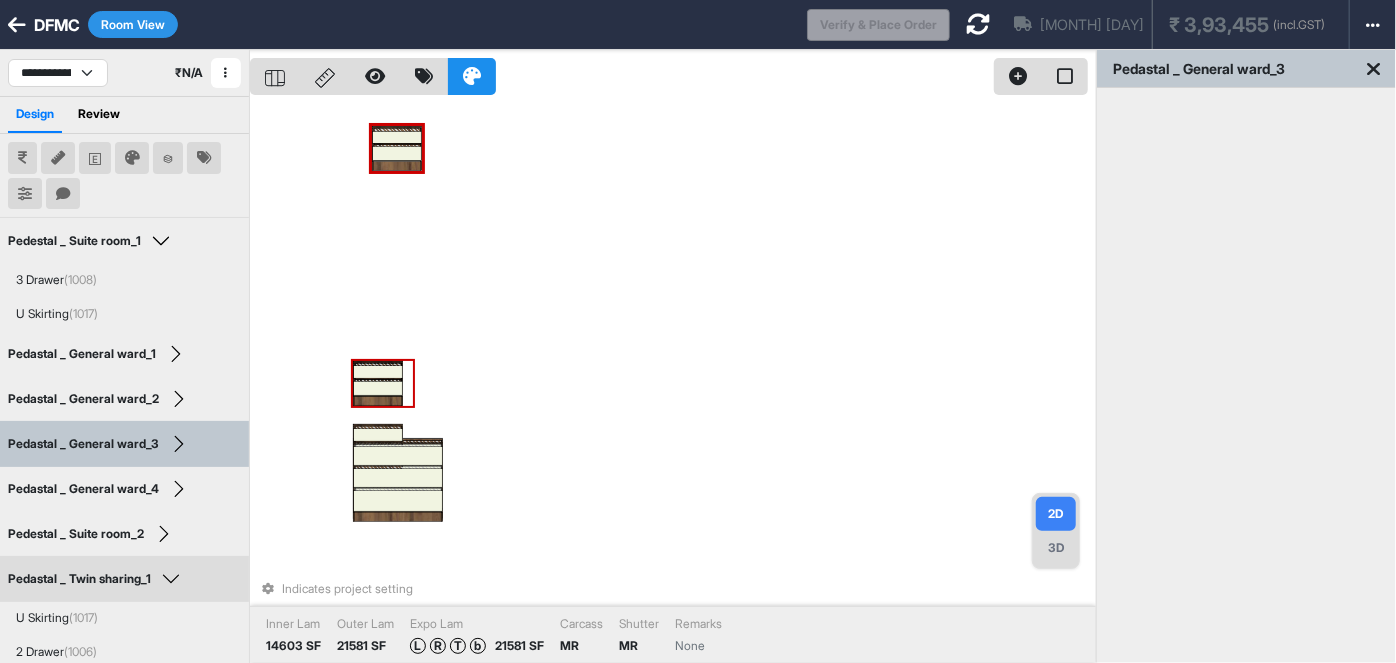 click at bounding box center (378, 372) 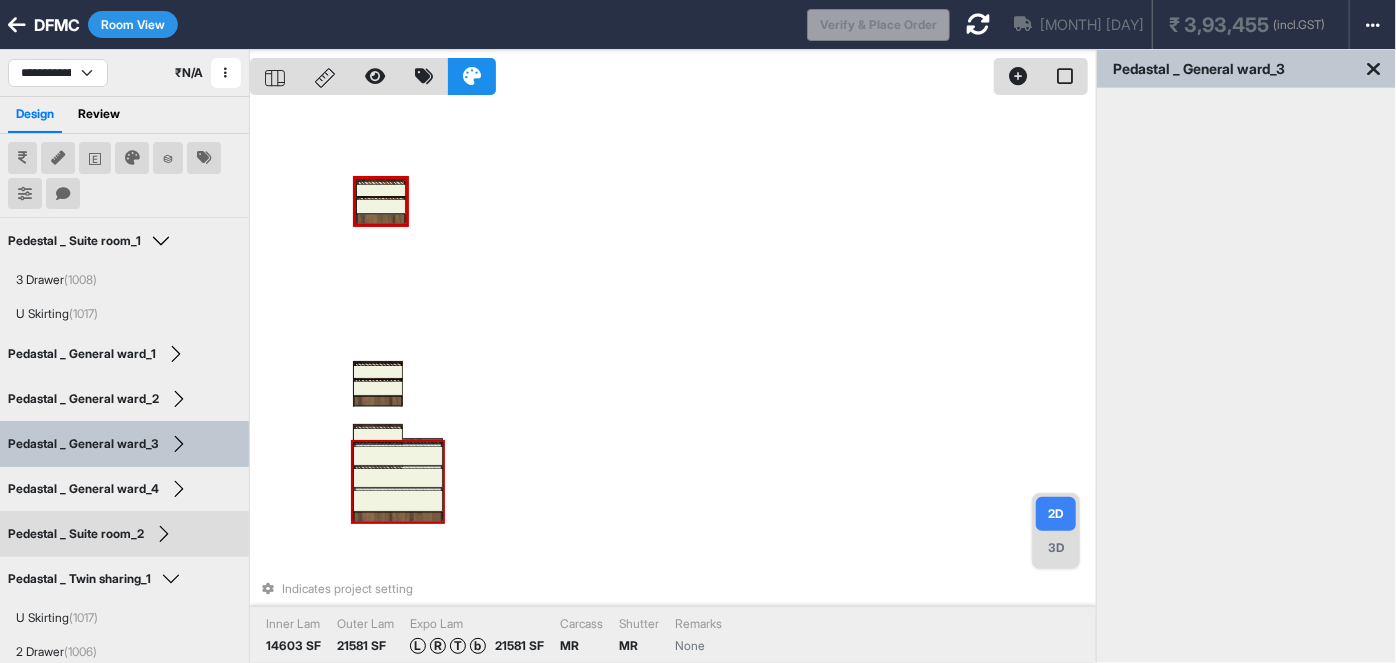 drag, startPoint x: 366, startPoint y: 382, endPoint x: 350, endPoint y: 435, distance: 55.362442 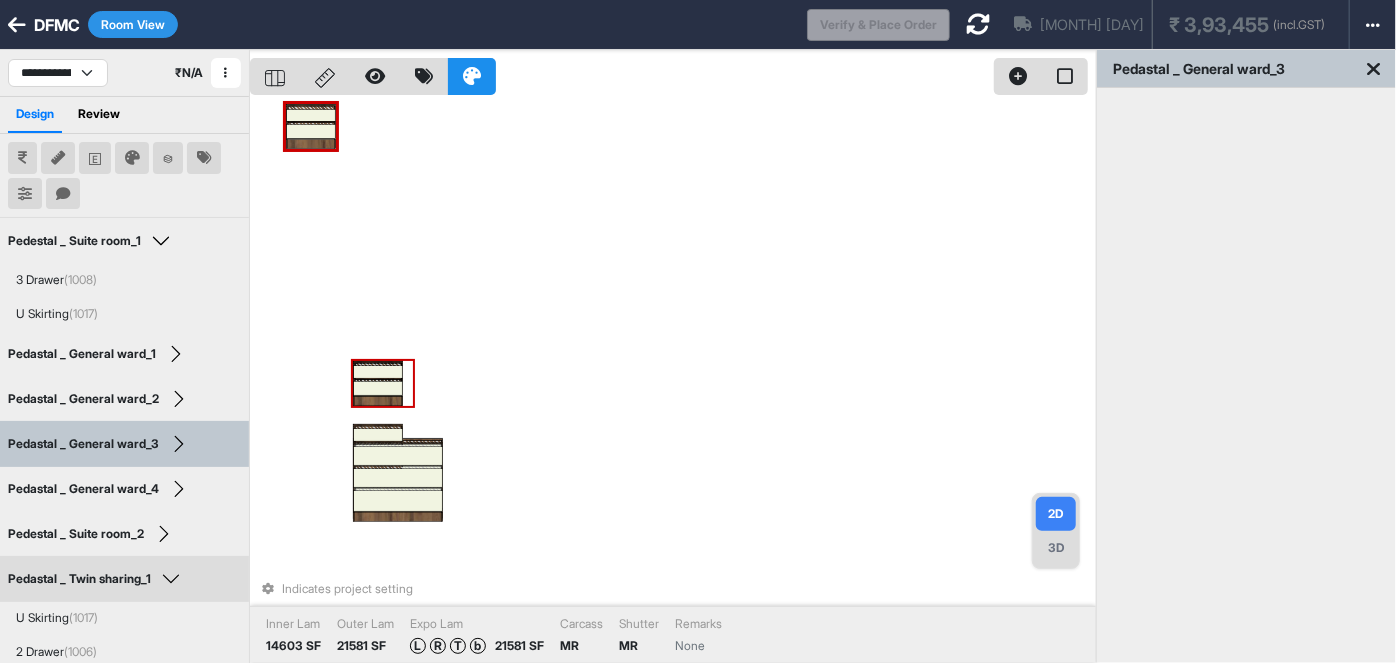 drag, startPoint x: 374, startPoint y: 393, endPoint x: 338, endPoint y: 311, distance: 89.55445 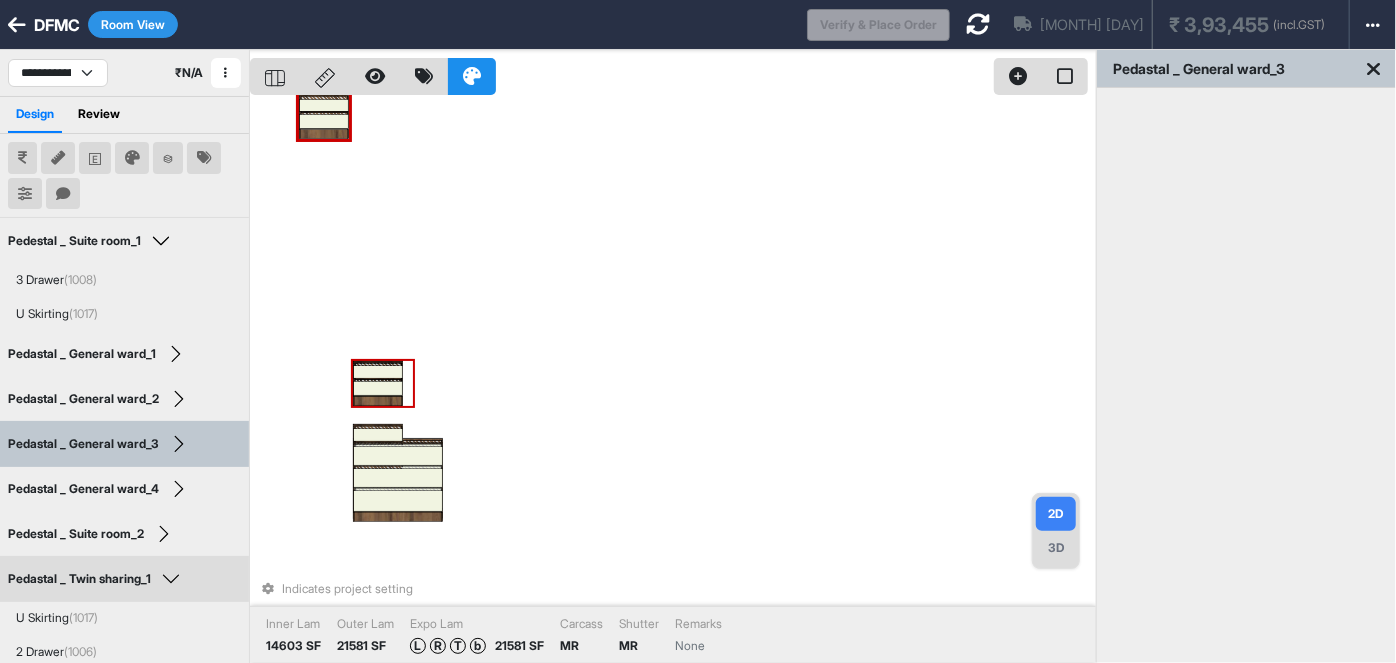 drag, startPoint x: 367, startPoint y: 371, endPoint x: 337, endPoint y: 391, distance: 36.05551 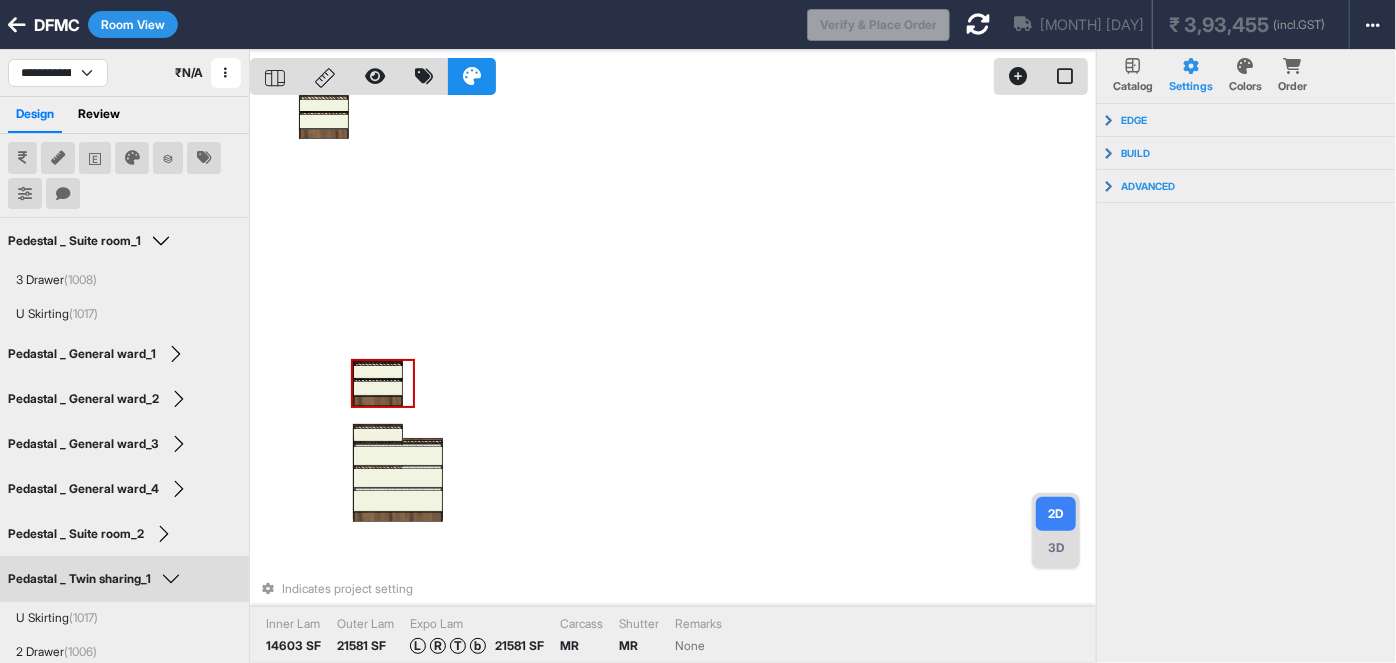 drag, startPoint x: 353, startPoint y: 390, endPoint x: 490, endPoint y: 355, distance: 141.40015 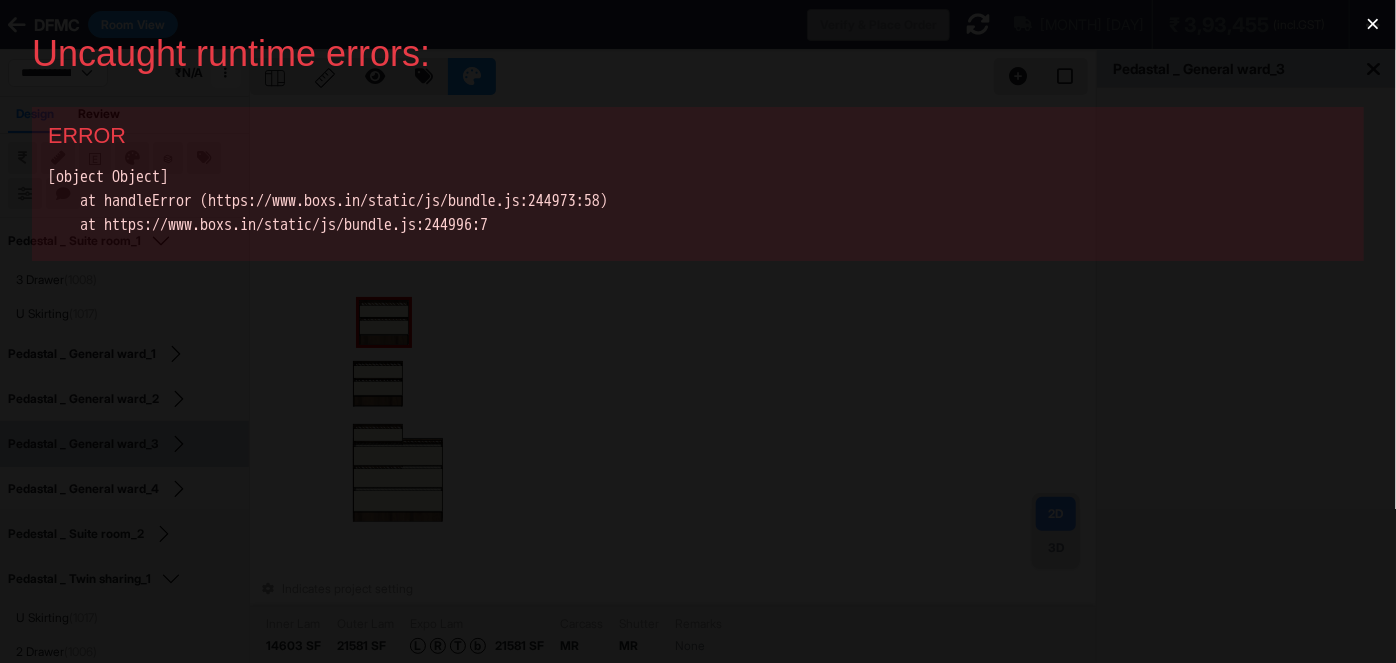 scroll, scrollTop: 0, scrollLeft: 0, axis: both 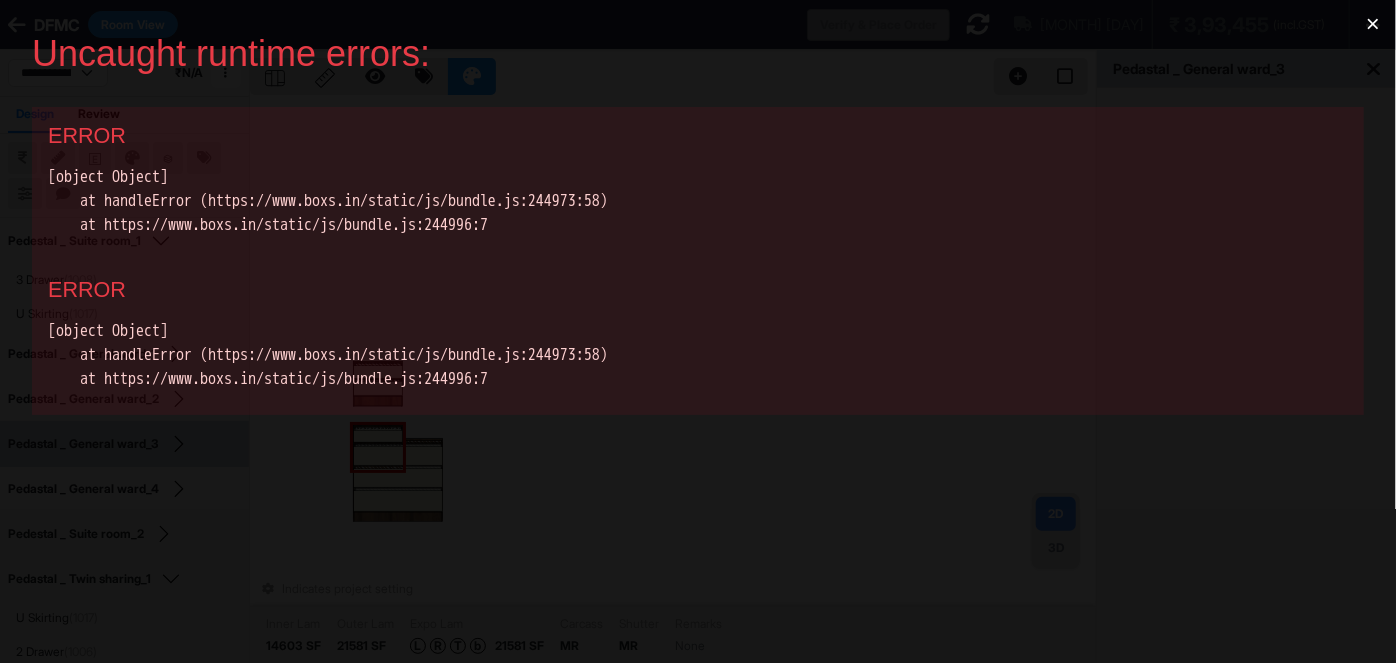 click on "×" at bounding box center (1373, 24) 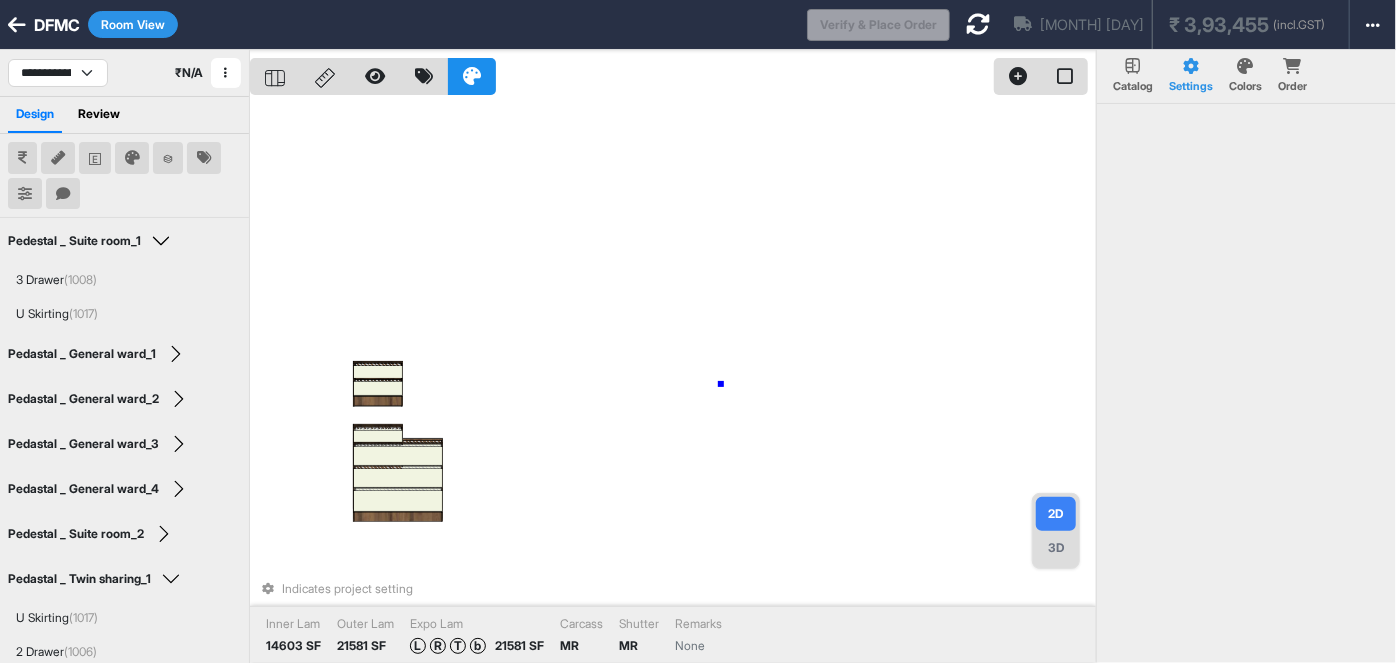 click on "Indicates project setting Inner Lam 14603 SF Outer Lam 21581 SF Expo Lam L R T b 21581 SF Carcass MR Shutter MR Remarks None" at bounding box center (673, 381) 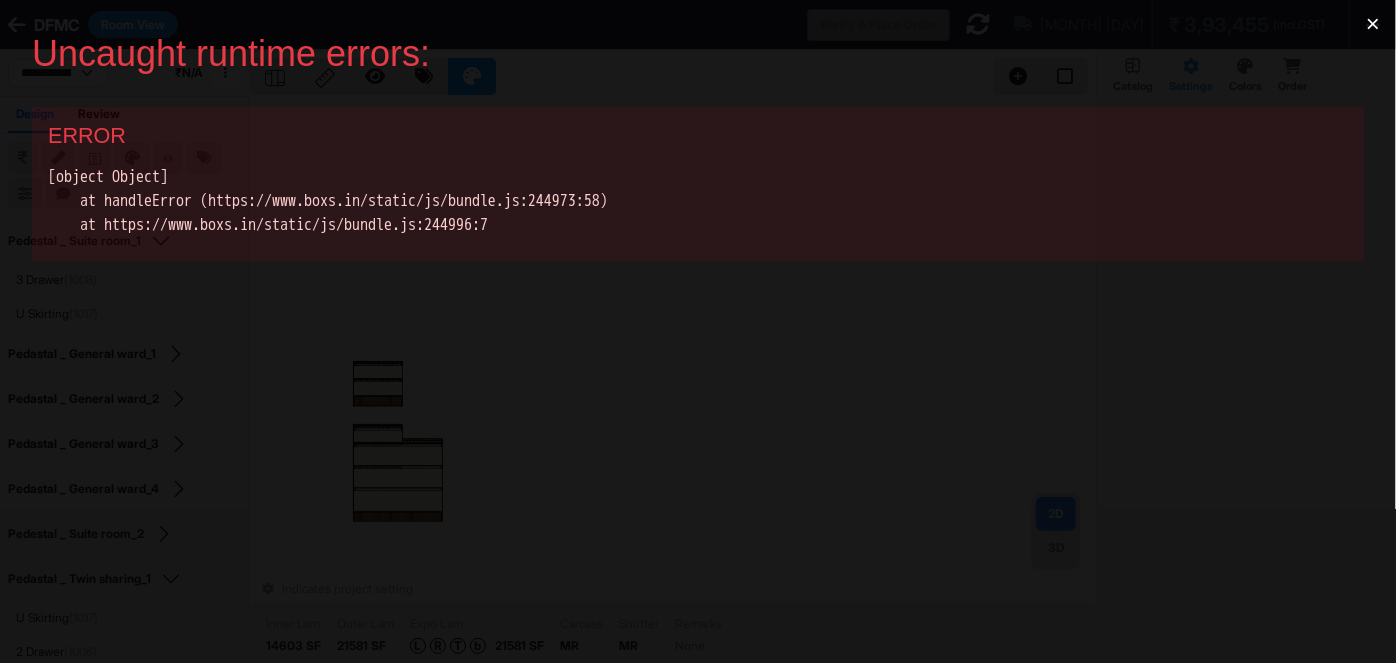 scroll, scrollTop: 0, scrollLeft: 0, axis: both 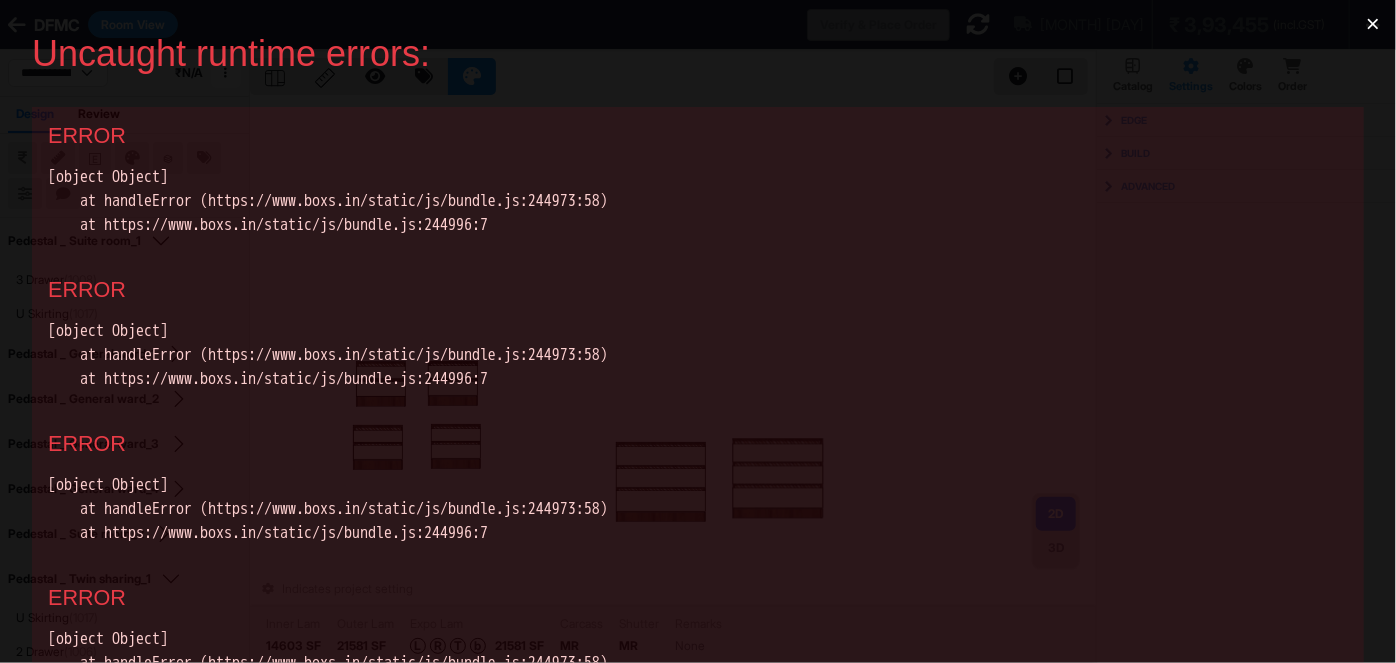 click on "×" at bounding box center (1373, 24) 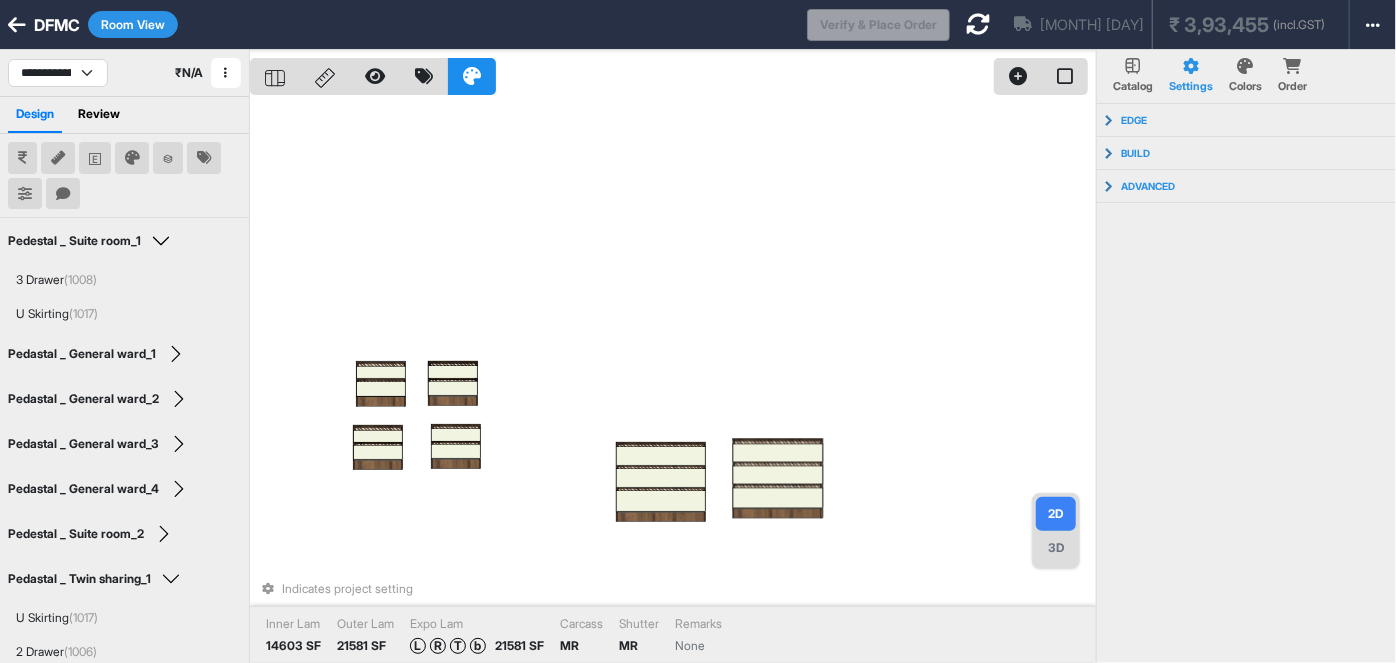 click on "Indicates project setting Inner Lam 14603 SF Outer Lam 21581 SF Expo Lam L R T b 21581 SF Carcass MR Shutter MR Remarks None" at bounding box center (673, 381) 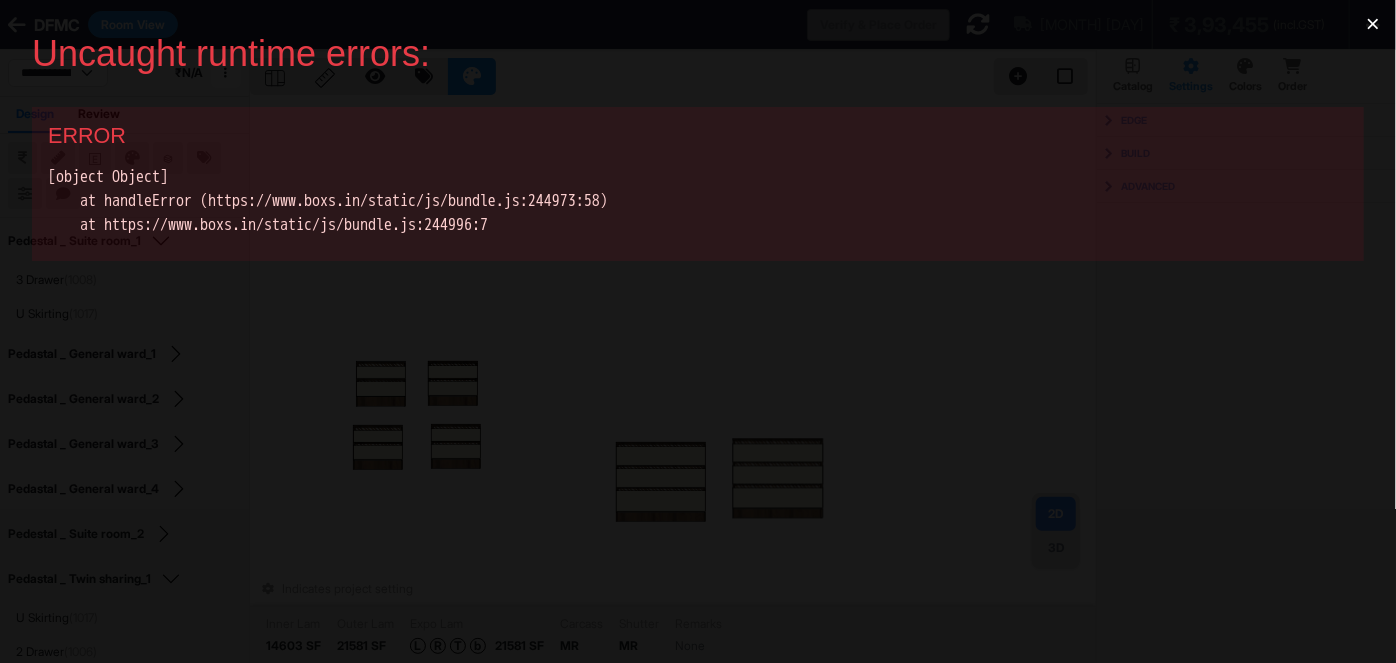 scroll, scrollTop: 0, scrollLeft: 0, axis: both 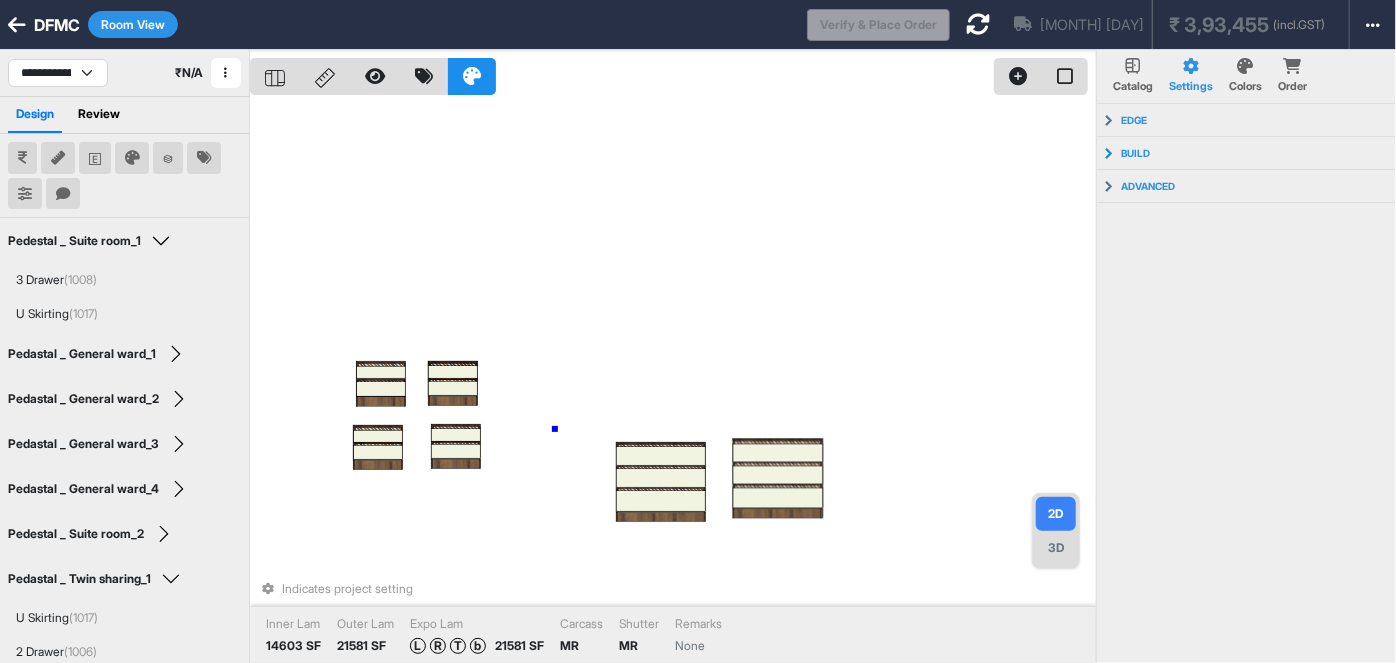 click on "Indicates project setting Inner Lam 14603 SF Outer Lam 21581 SF Expo Lam L R T b 21581 SF Carcass MR Shutter MR Remarks None" at bounding box center [673, 381] 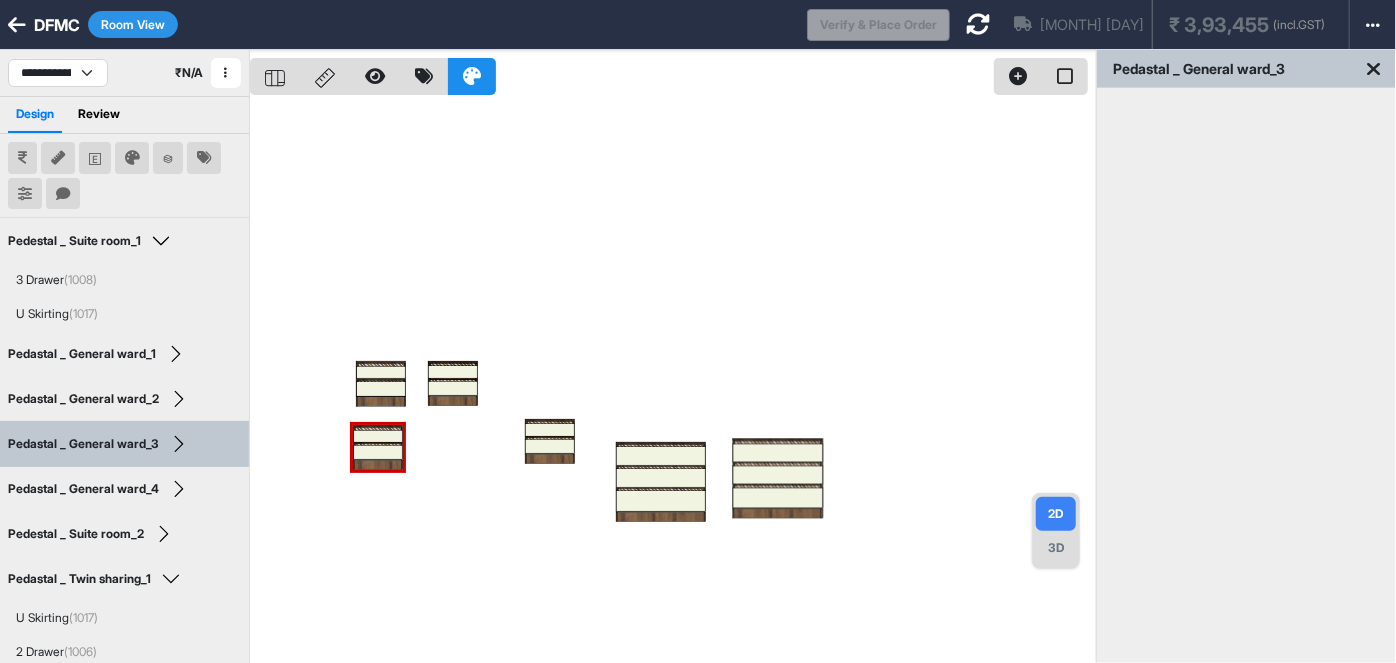 drag, startPoint x: 394, startPoint y: 449, endPoint x: 459, endPoint y: 460, distance: 65.9242 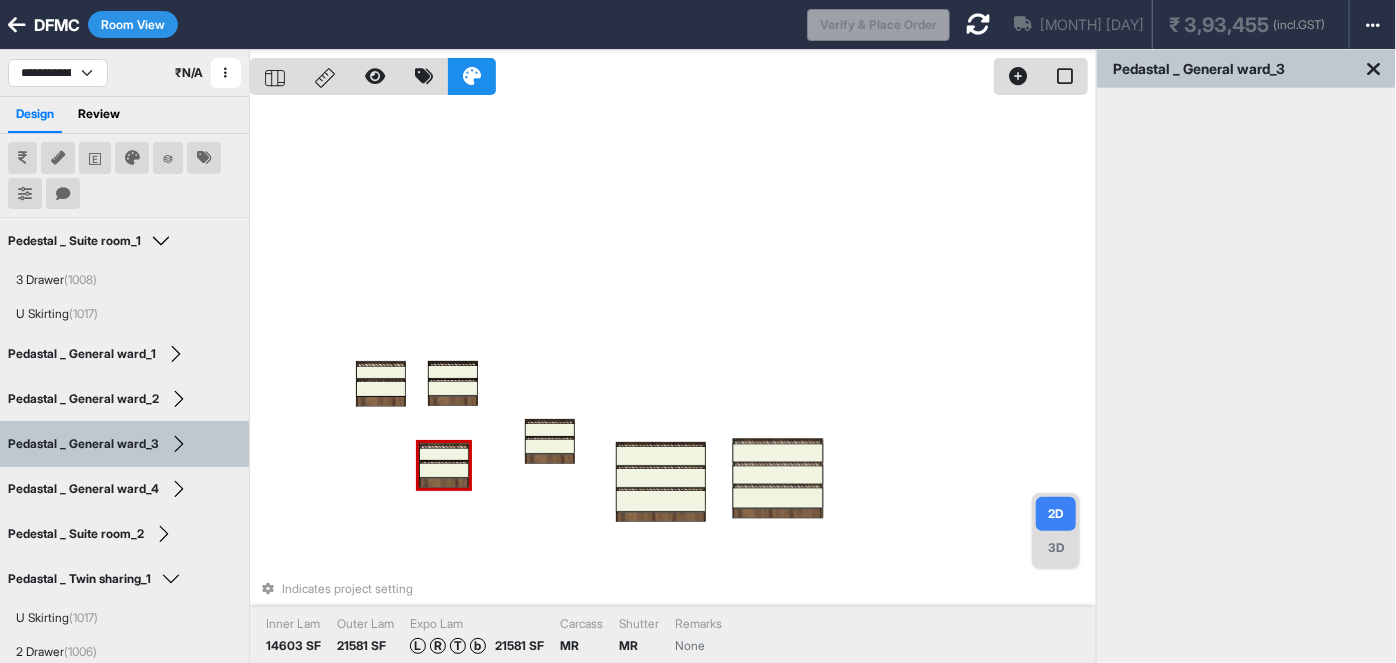 drag, startPoint x: 374, startPoint y: 452, endPoint x: 426, endPoint y: 459, distance: 52.46904 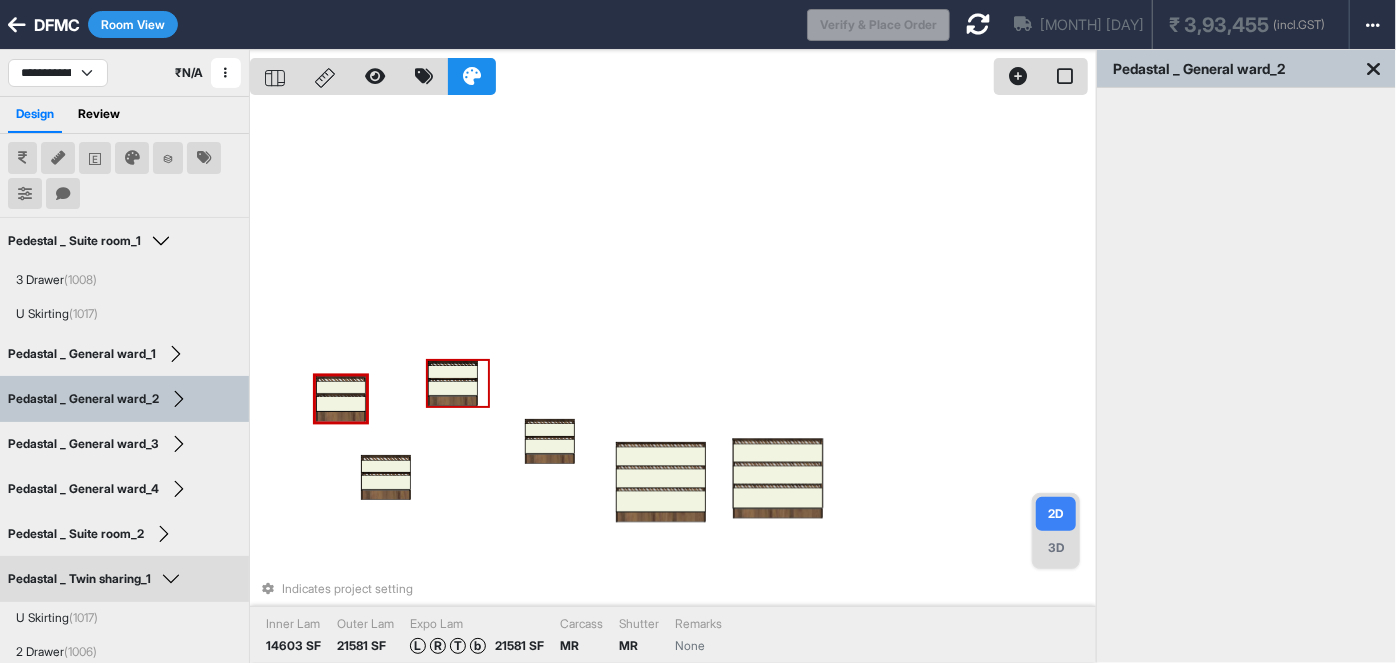 click at bounding box center (453, 372) 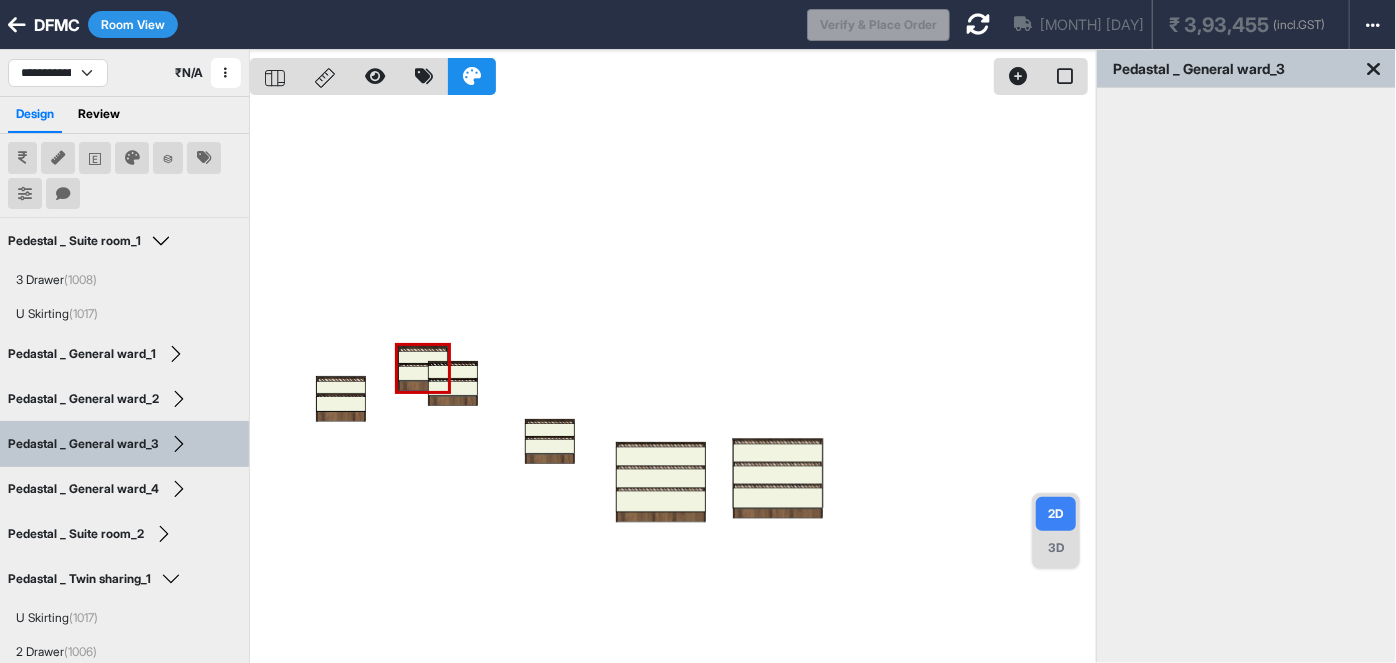drag, startPoint x: 454, startPoint y: 384, endPoint x: 508, endPoint y: 247, distance: 147.25827 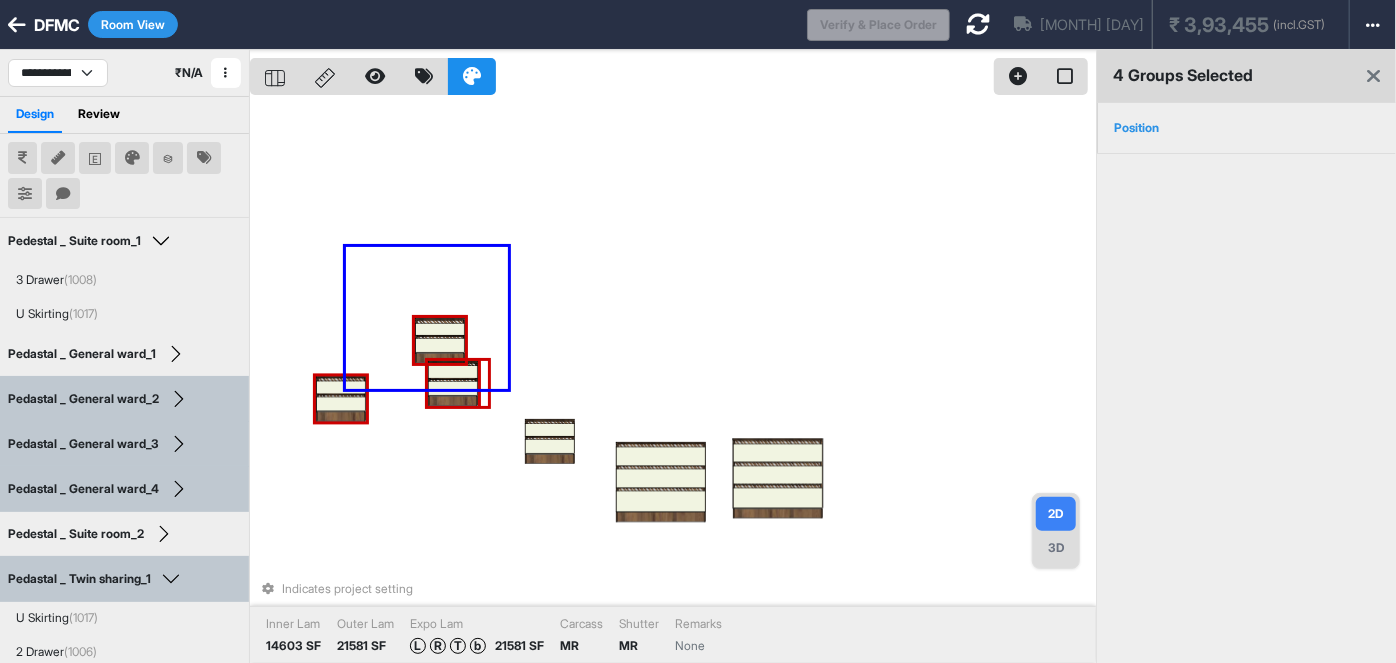 drag, startPoint x: 488, startPoint y: 271, endPoint x: 378, endPoint y: 404, distance: 172.5949 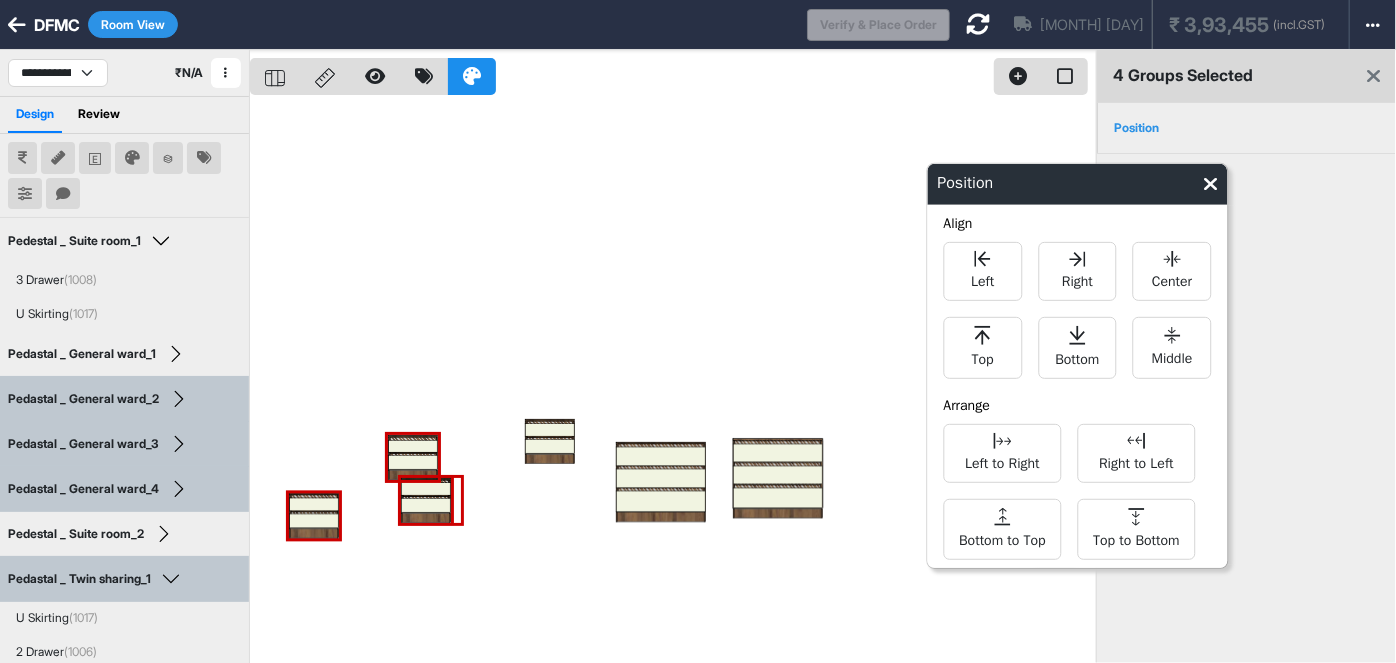 click at bounding box center (673, 381) 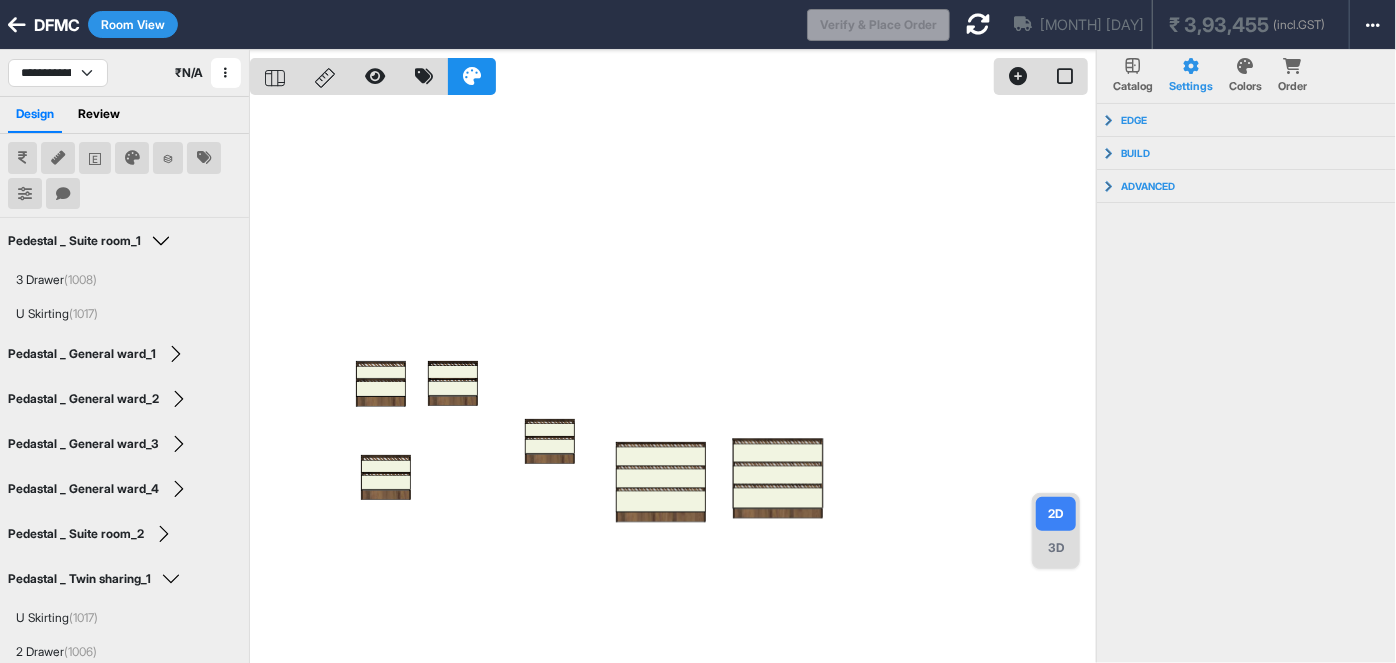 click at bounding box center (673, 381) 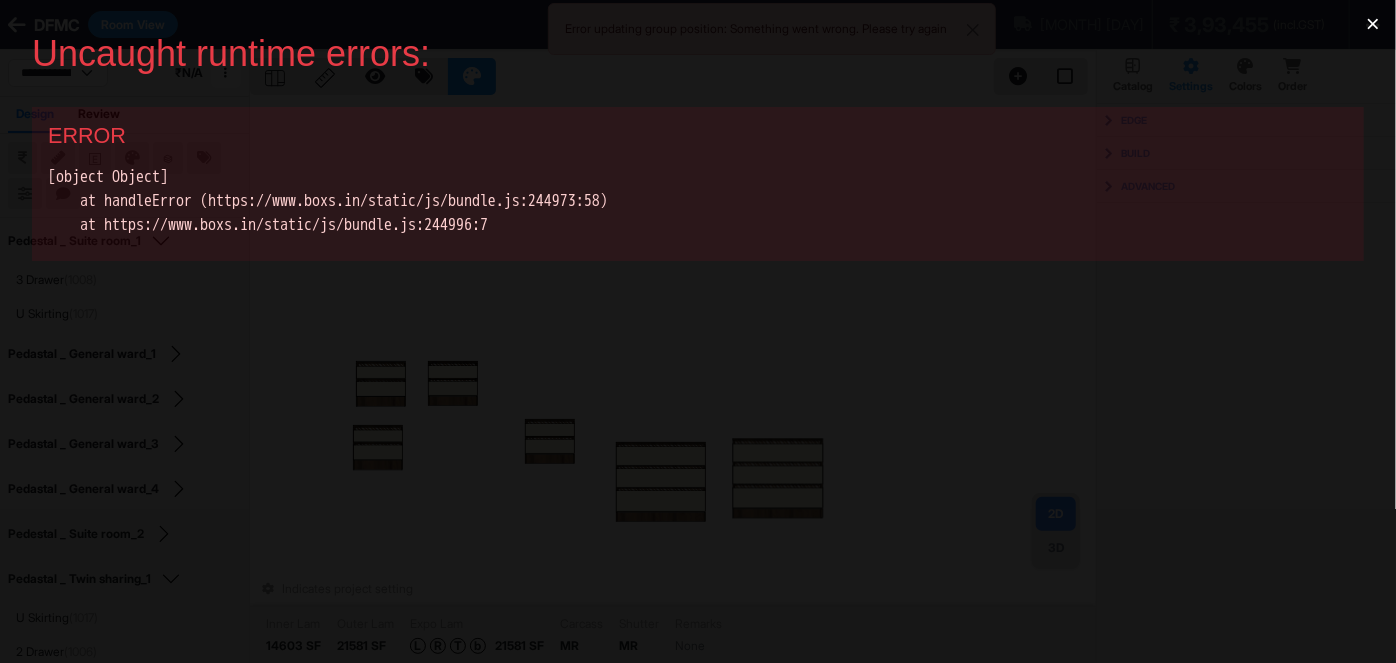 scroll, scrollTop: 0, scrollLeft: 0, axis: both 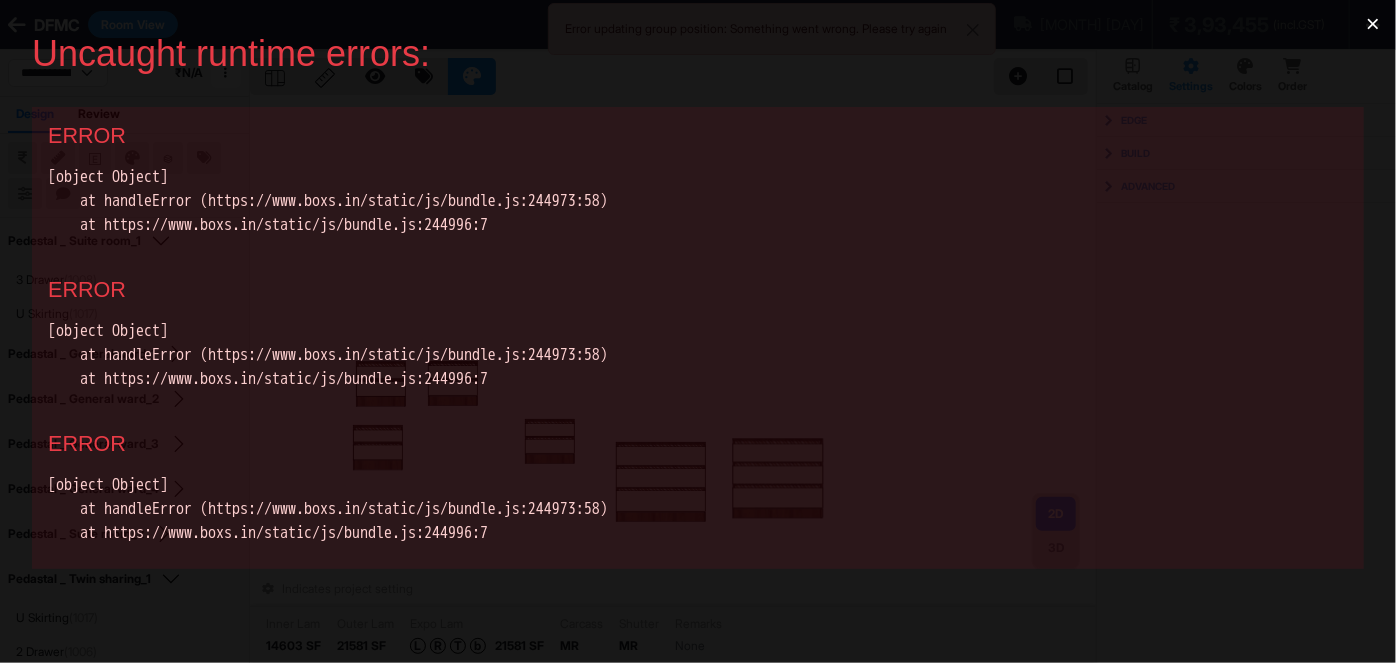 click on "×" at bounding box center (1373, 24) 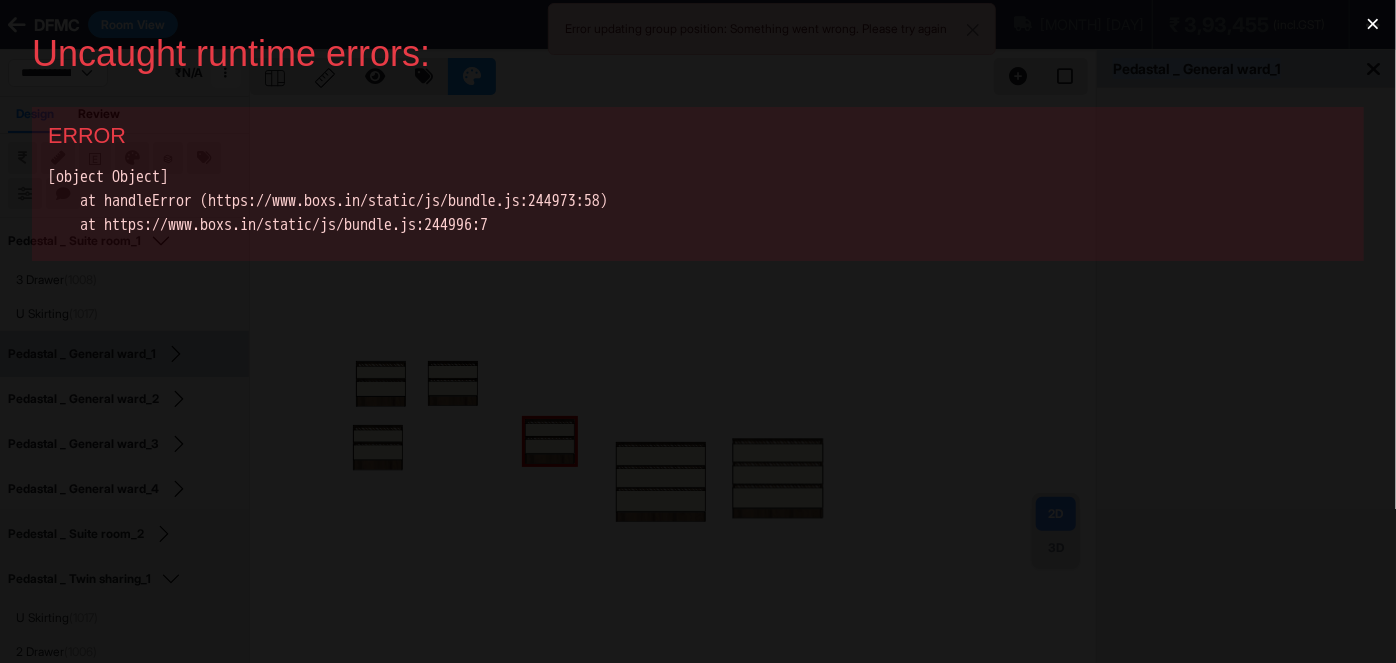 scroll, scrollTop: 0, scrollLeft: 0, axis: both 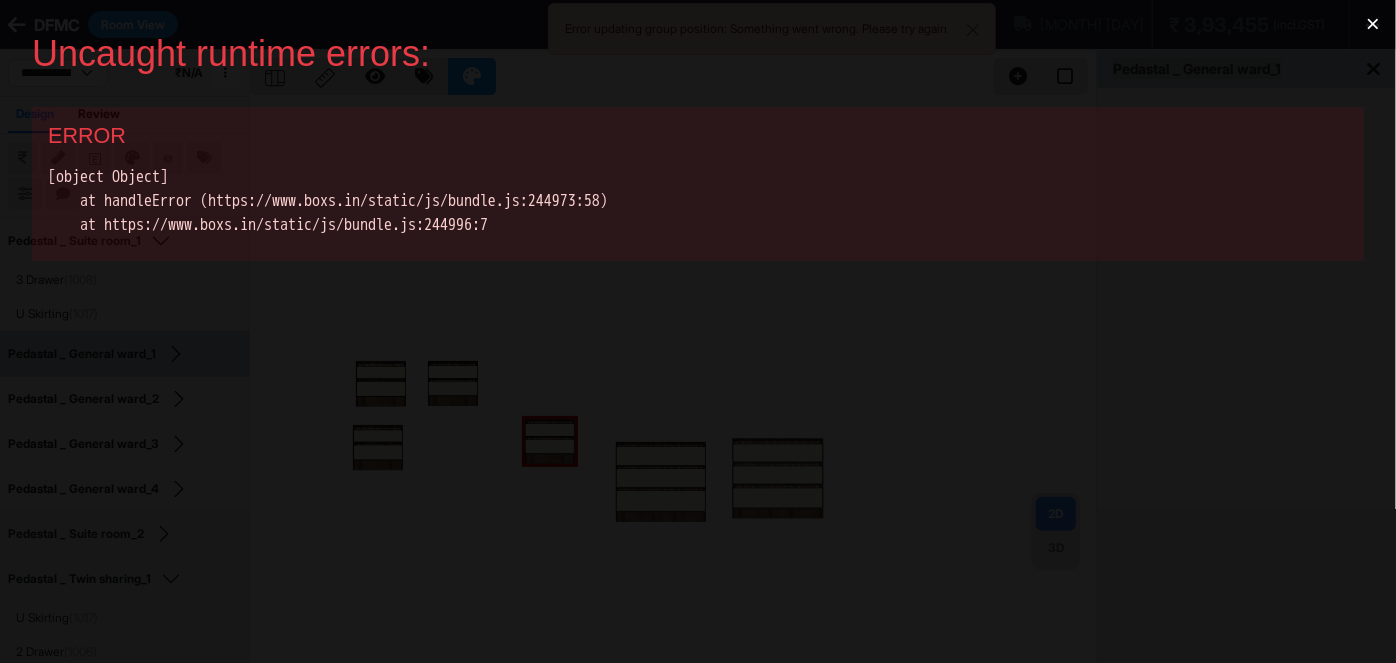 click on "×" at bounding box center [1373, 24] 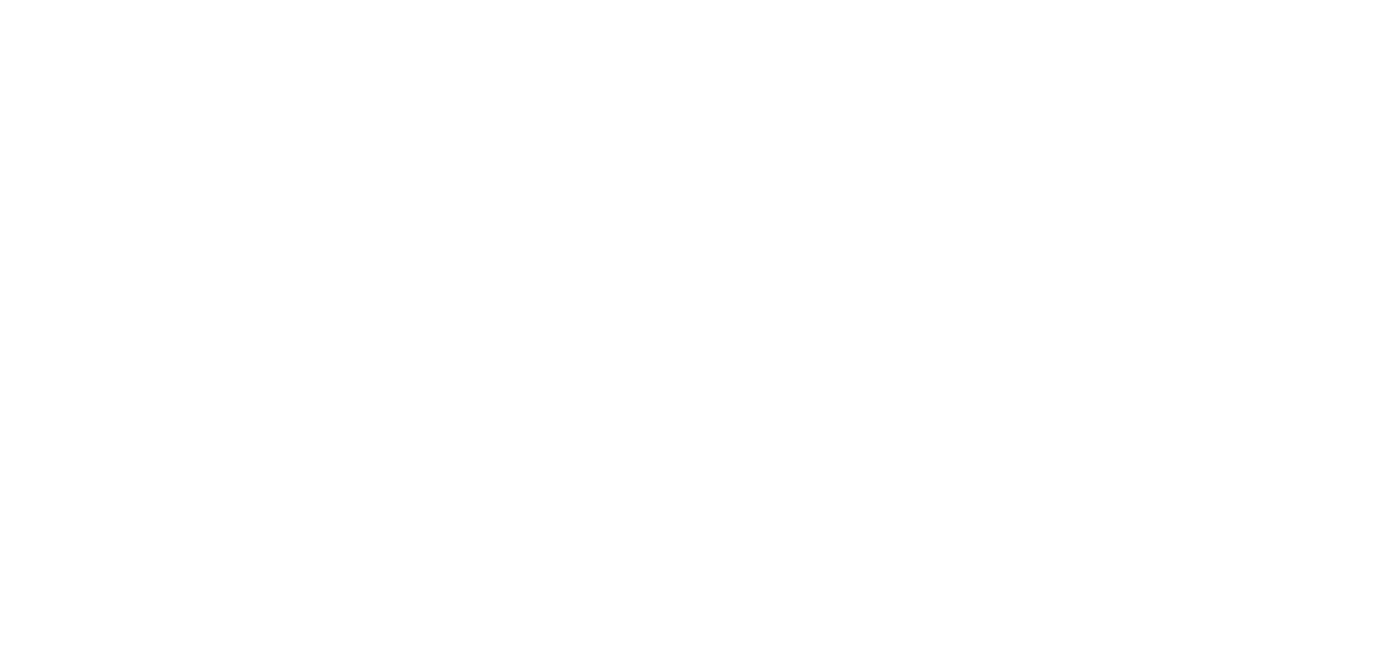 scroll, scrollTop: 0, scrollLeft: 0, axis: both 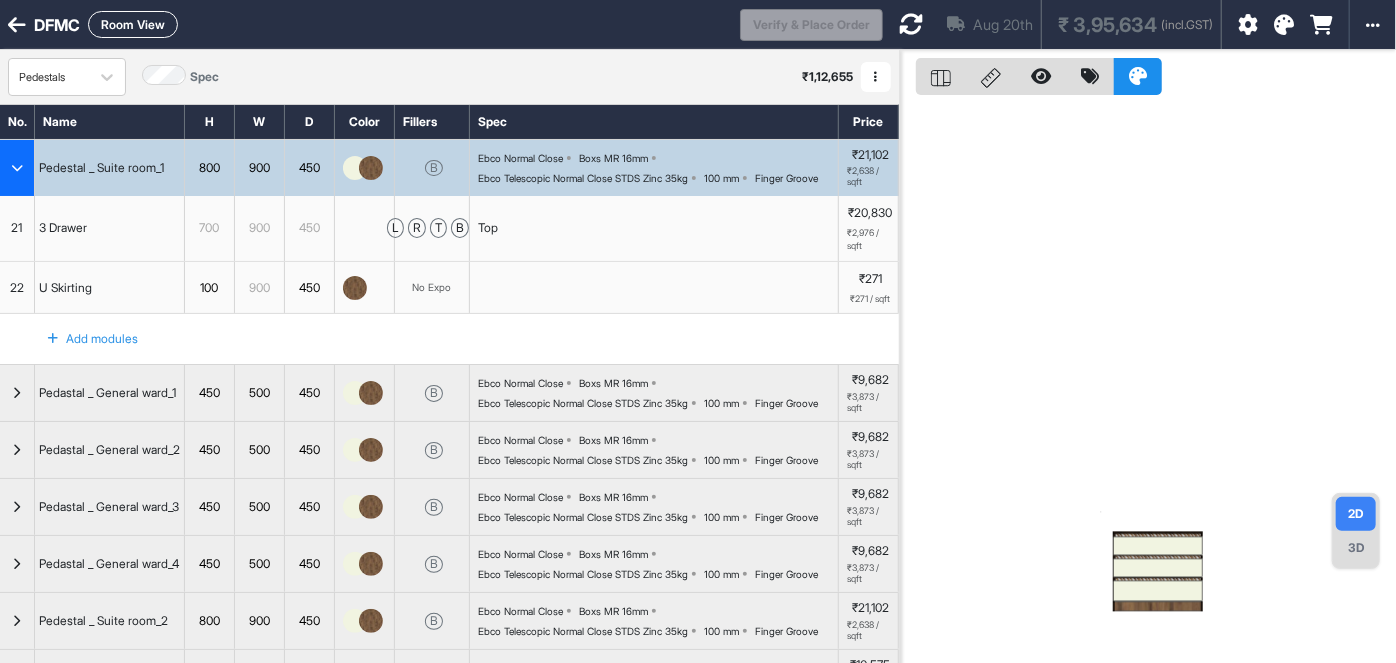 click at bounding box center [17, 168] 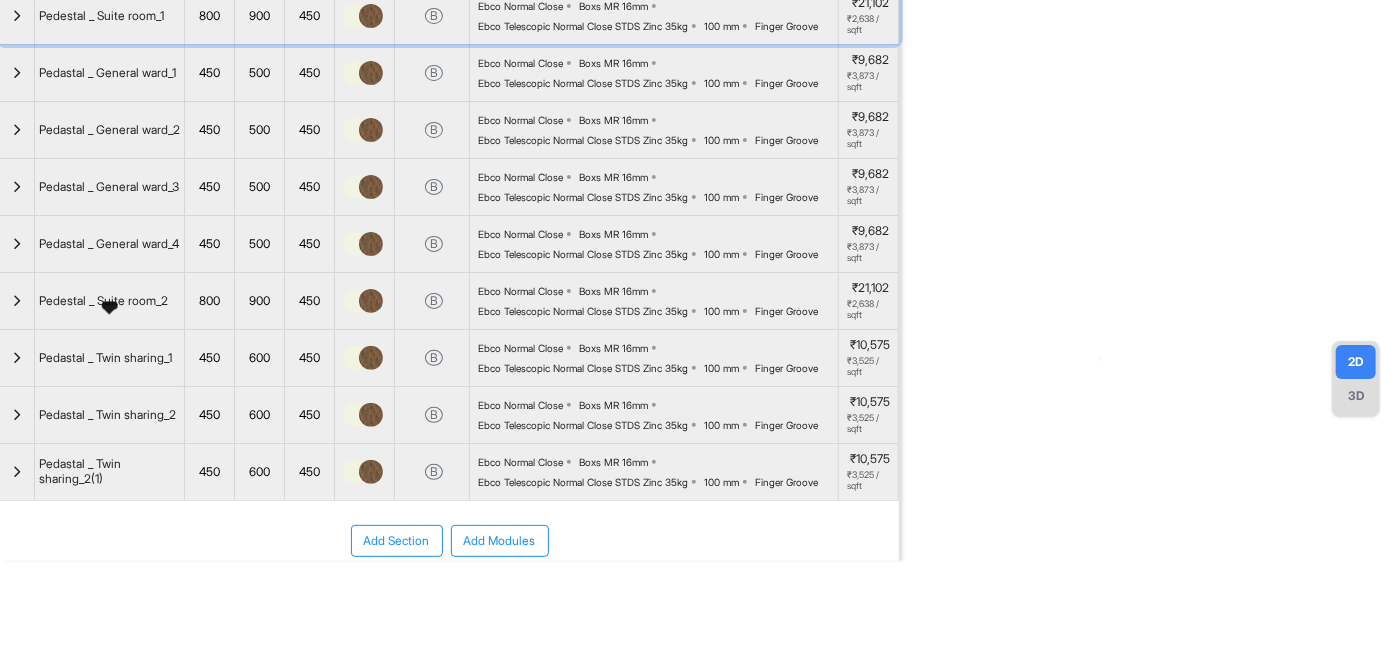 scroll, scrollTop: 186, scrollLeft: 0, axis: vertical 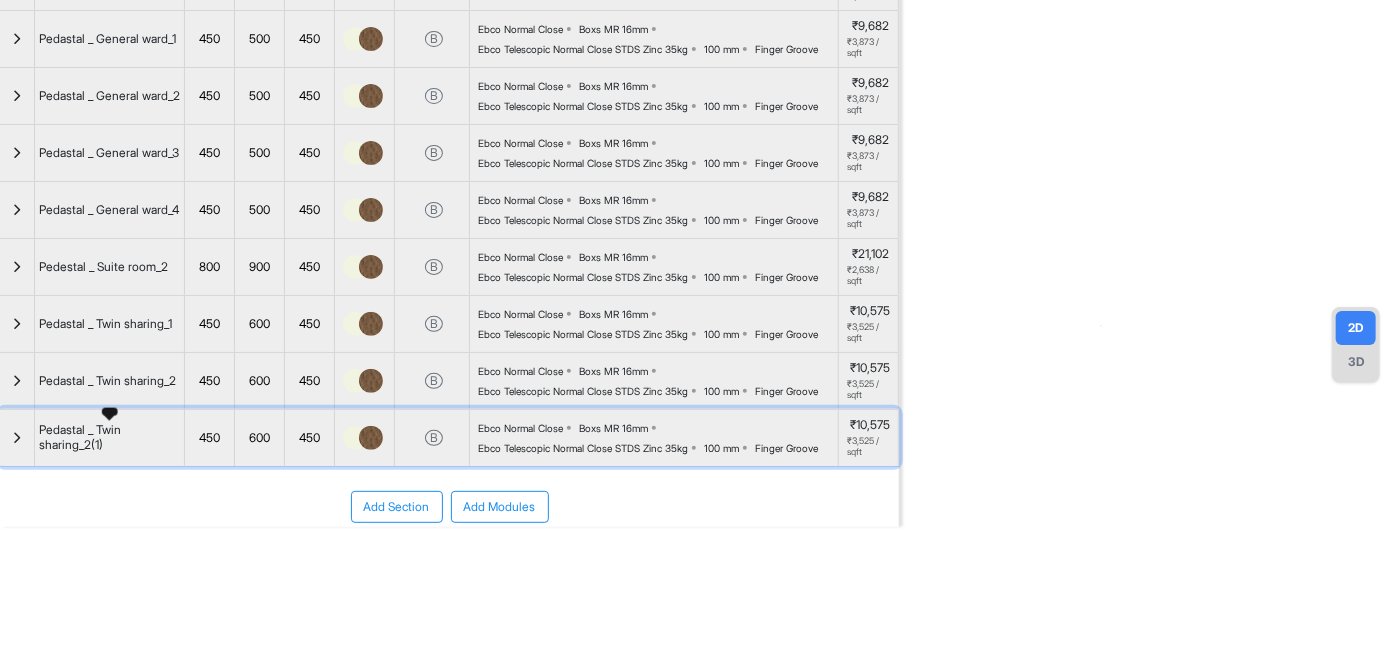 click on "Pedastal _ Twin sharing_2(1)" at bounding box center (109, 437) 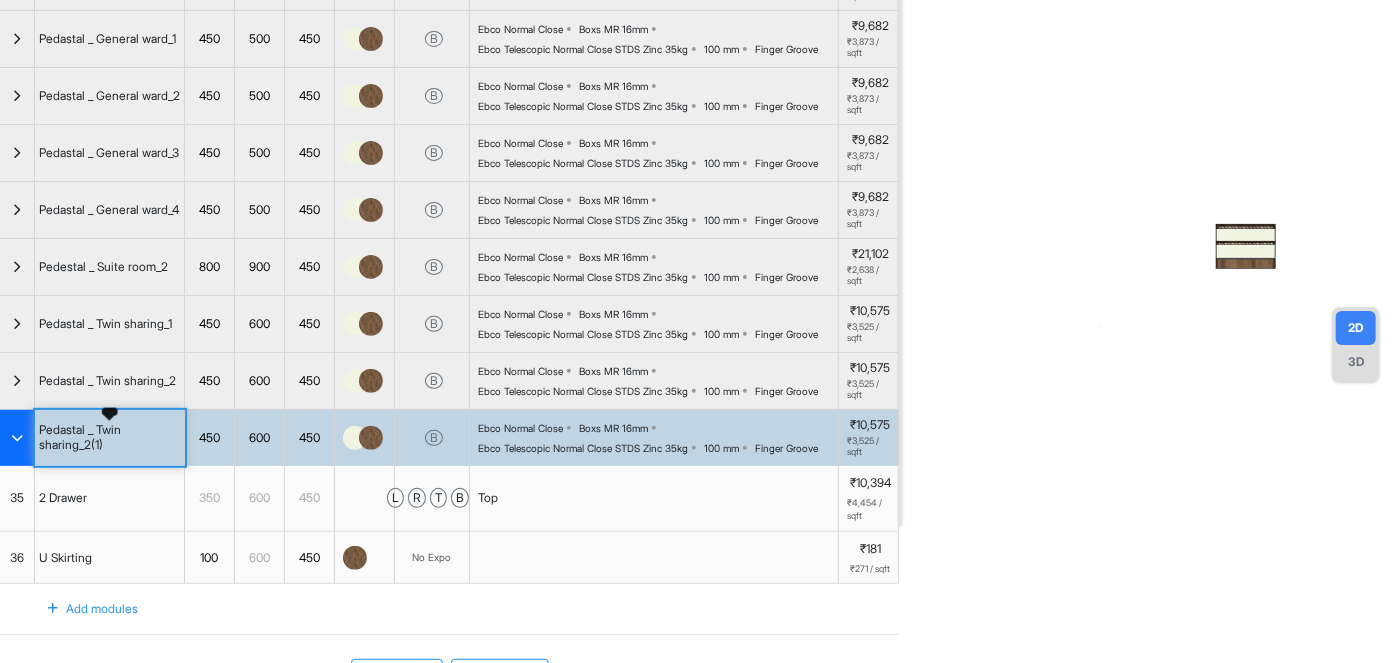click on "Pedastal _ Twin sharing_2(1)" at bounding box center [109, 437] 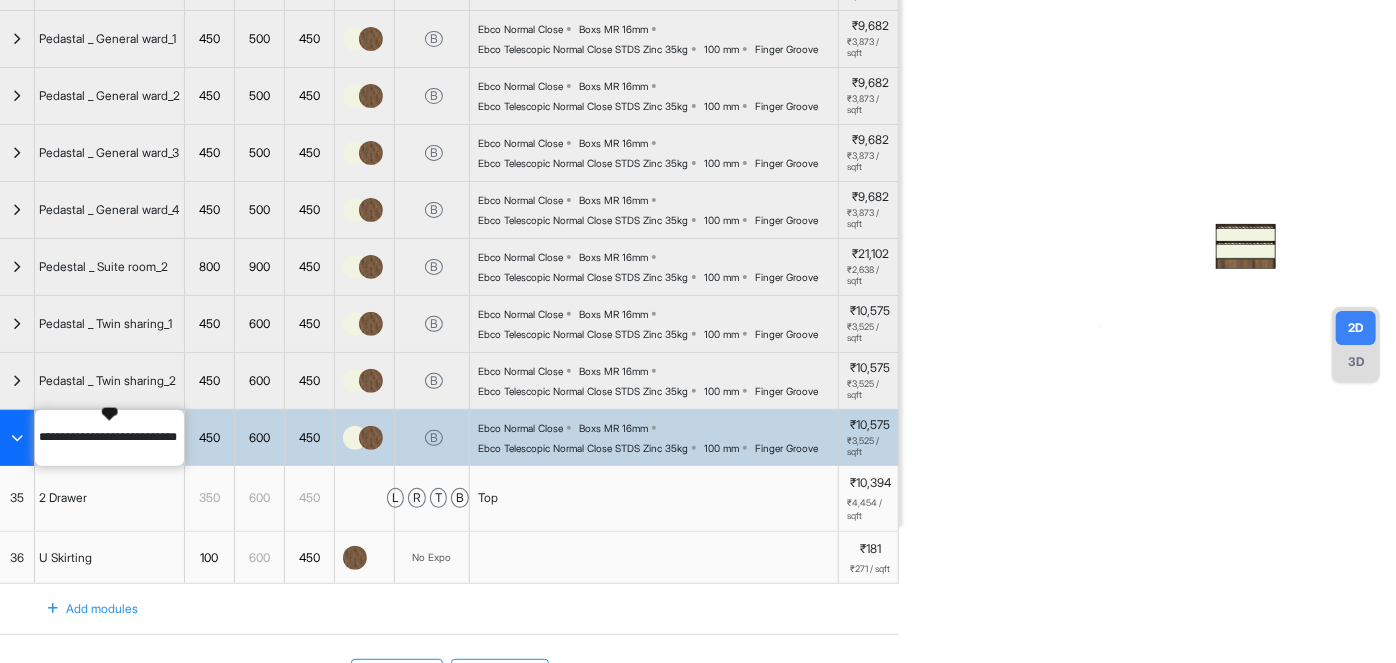 scroll, scrollTop: 0, scrollLeft: 18, axis: horizontal 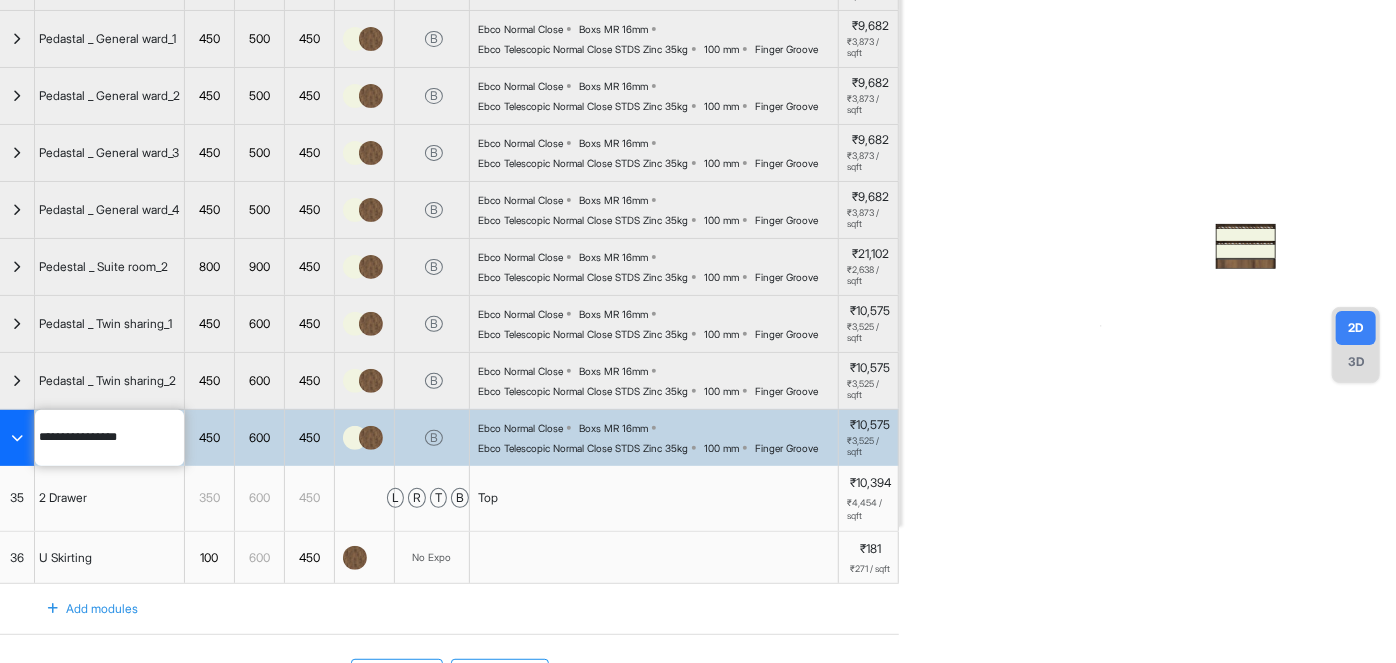 type on "**********" 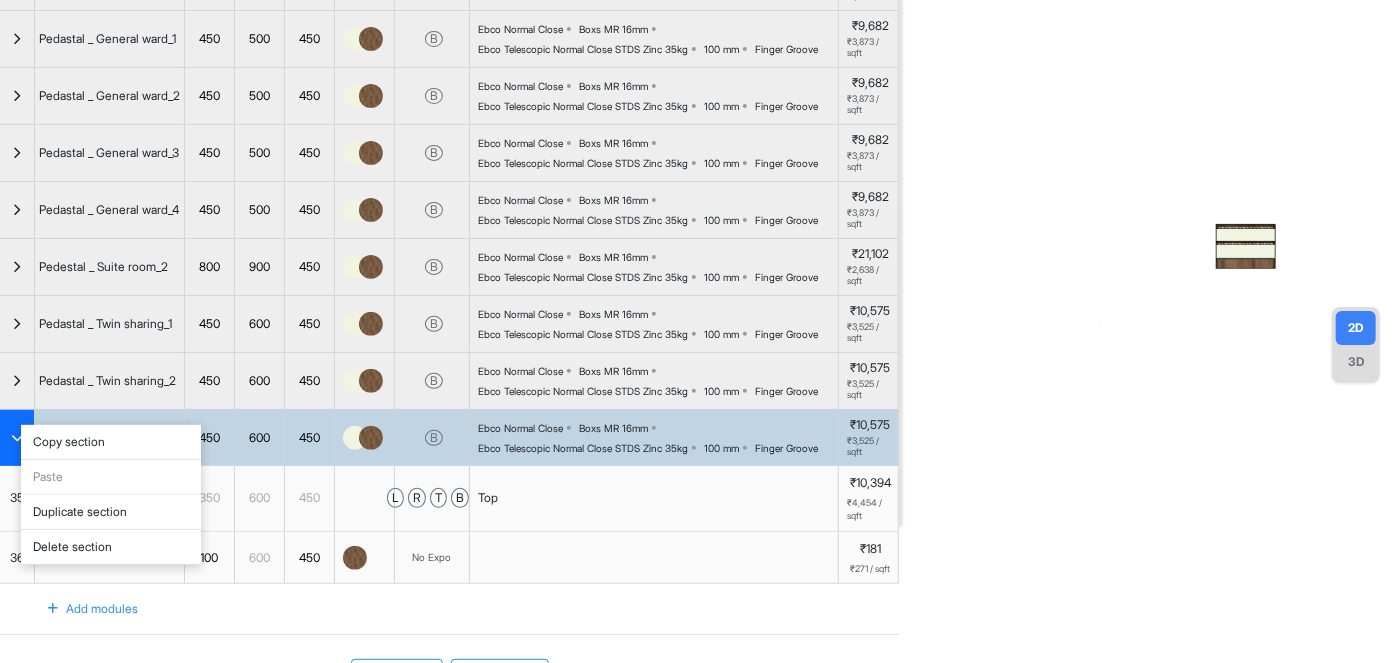 click on "Duplicate section" at bounding box center [111, 512] 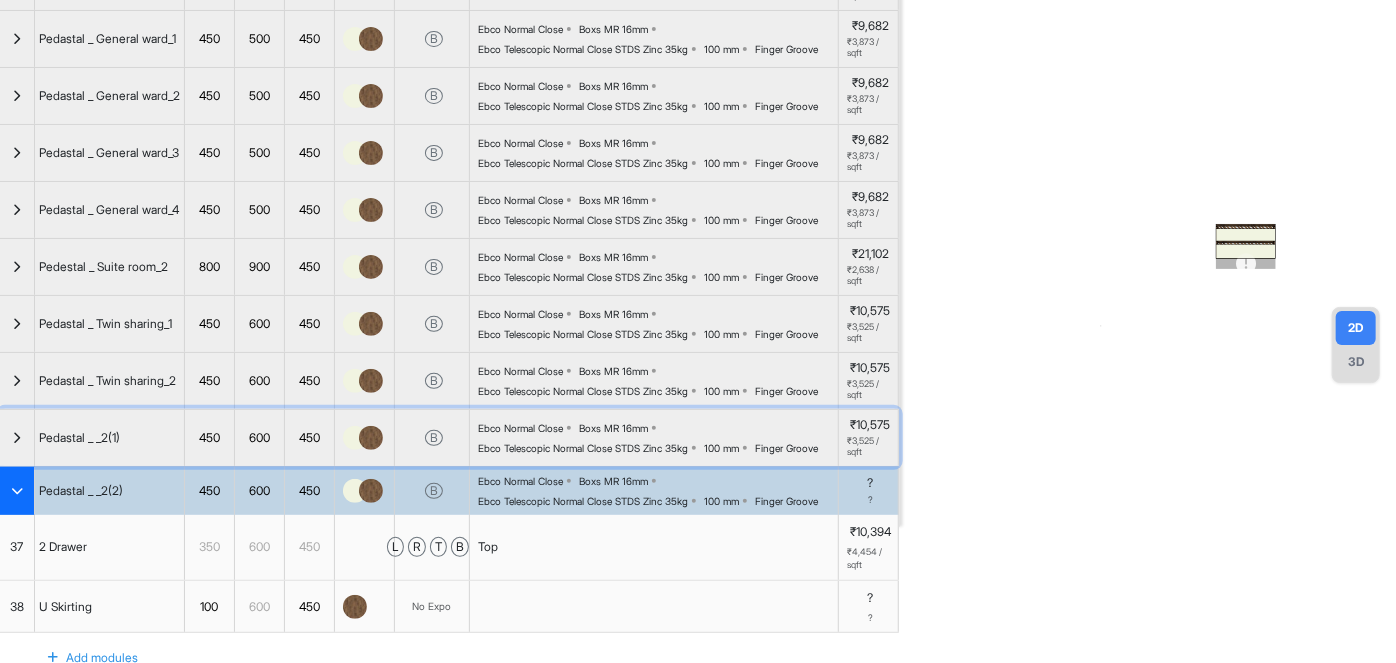 click at bounding box center (17, 438) 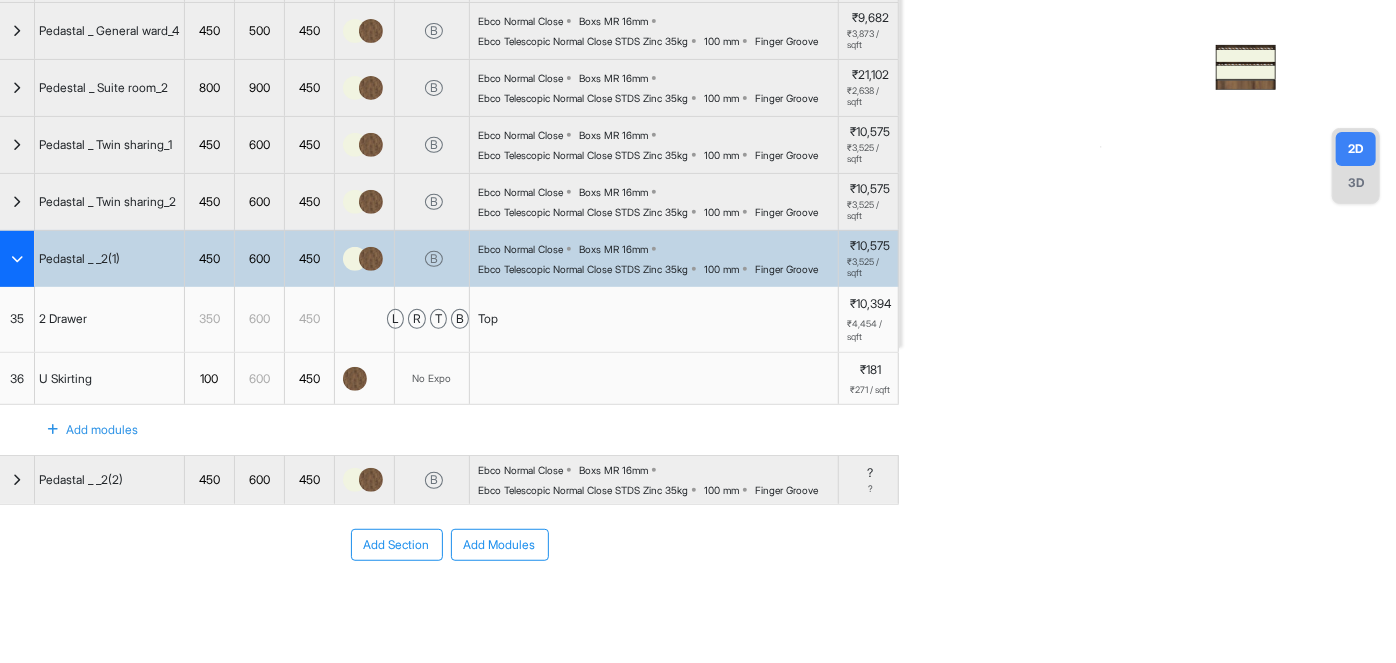 scroll, scrollTop: 403, scrollLeft: 0, axis: vertical 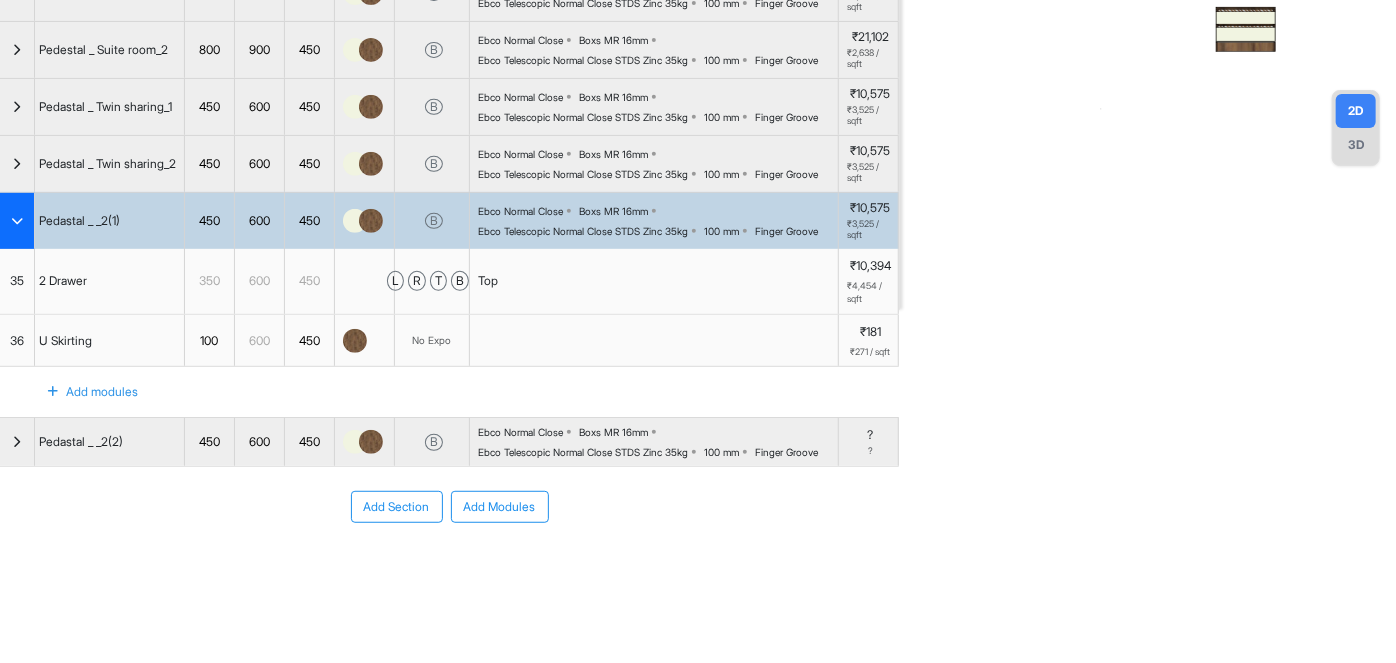 click on "Pedastal _ _2(1)" at bounding box center [79, 221] 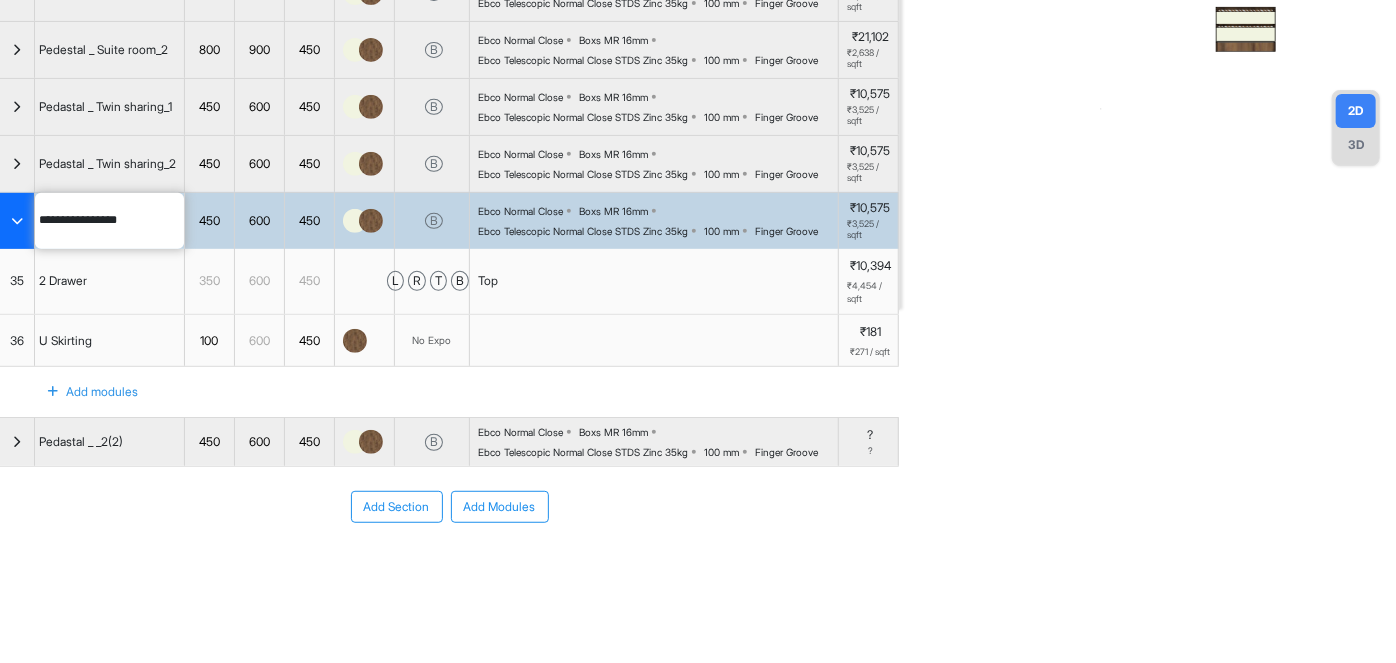 drag, startPoint x: 130, startPoint y: 211, endPoint x: 99, endPoint y: 219, distance: 32.01562 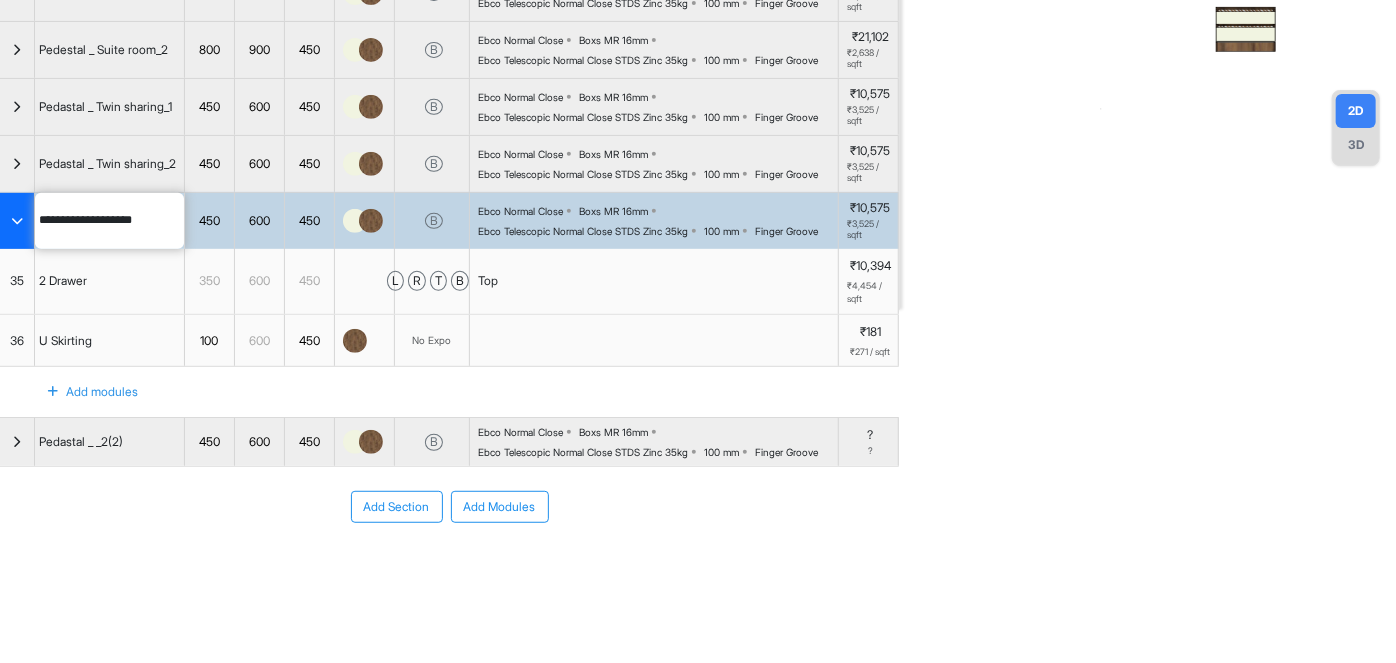click on "**********" at bounding box center [449, 220] 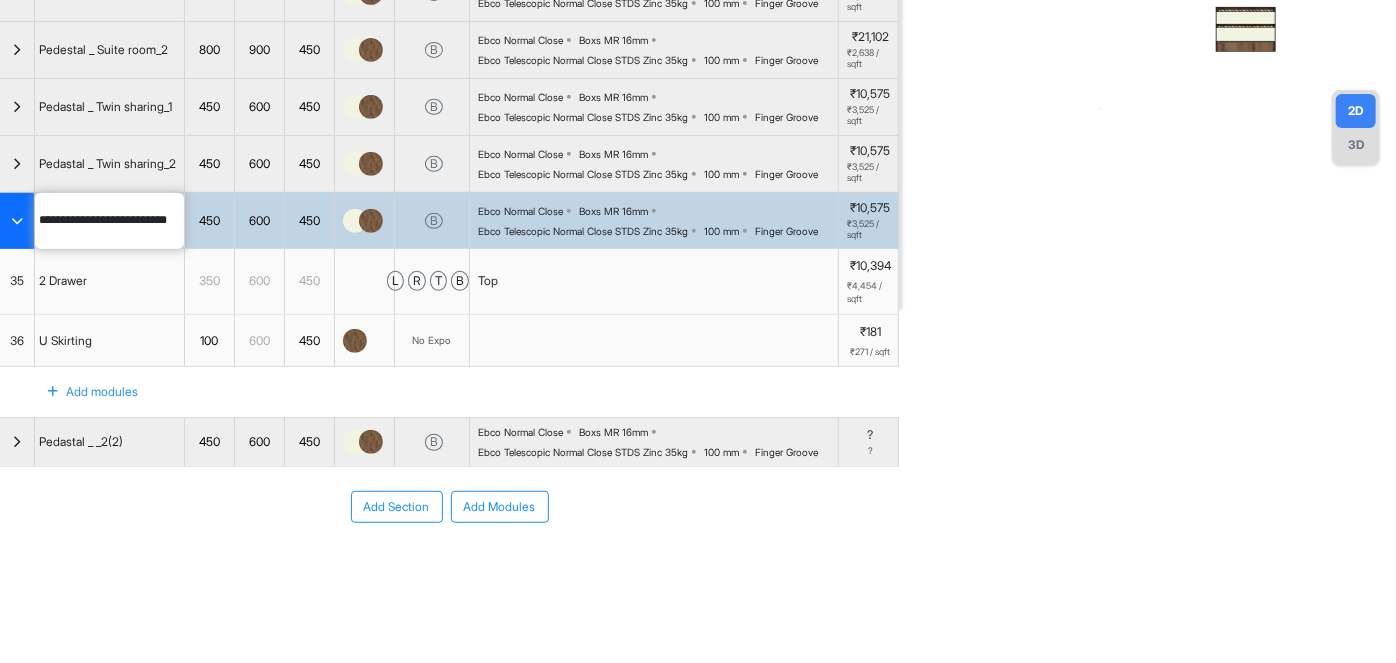 click on "**********" at bounding box center (449, 220) 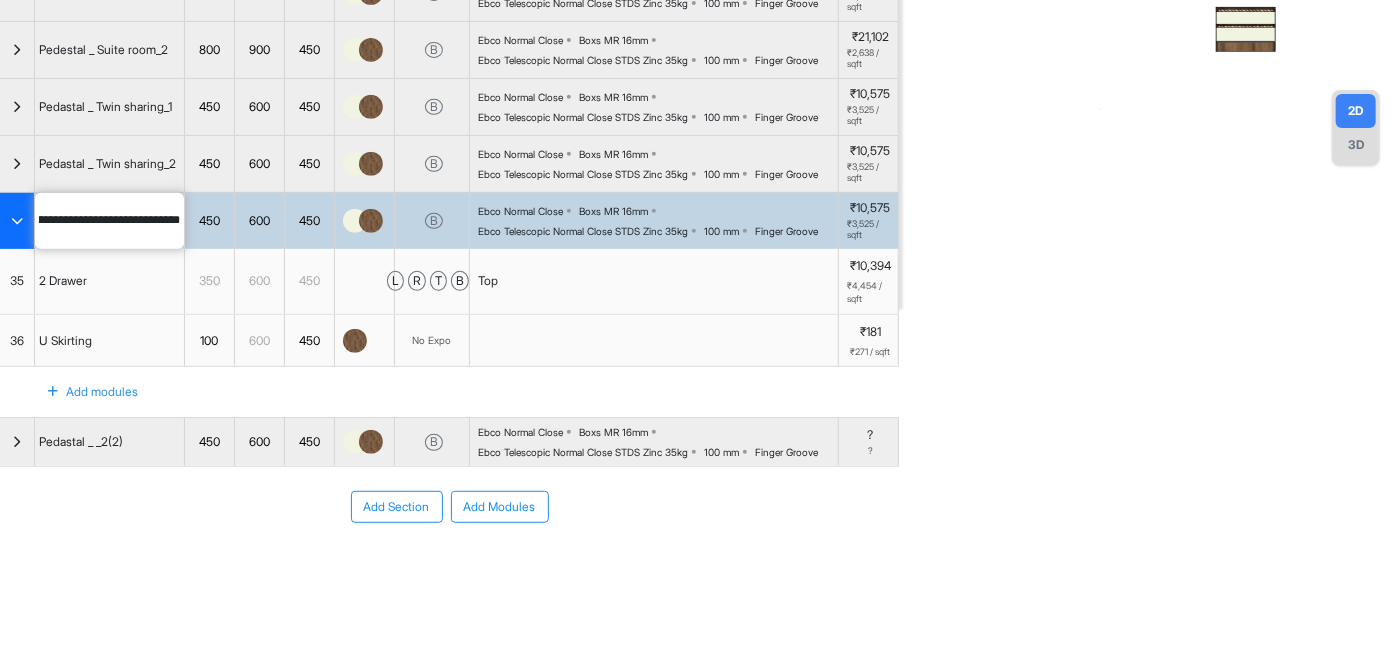 scroll, scrollTop: 0, scrollLeft: 37, axis: horizontal 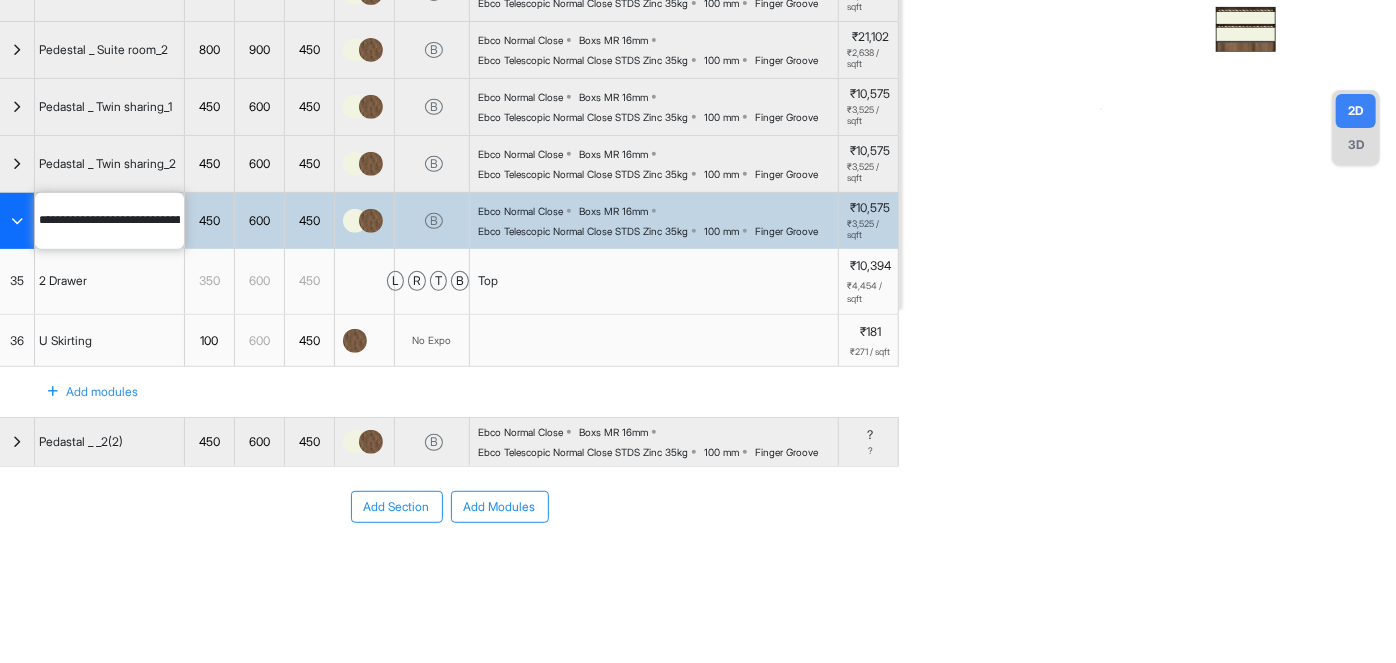 click at bounding box center [1148, -22] 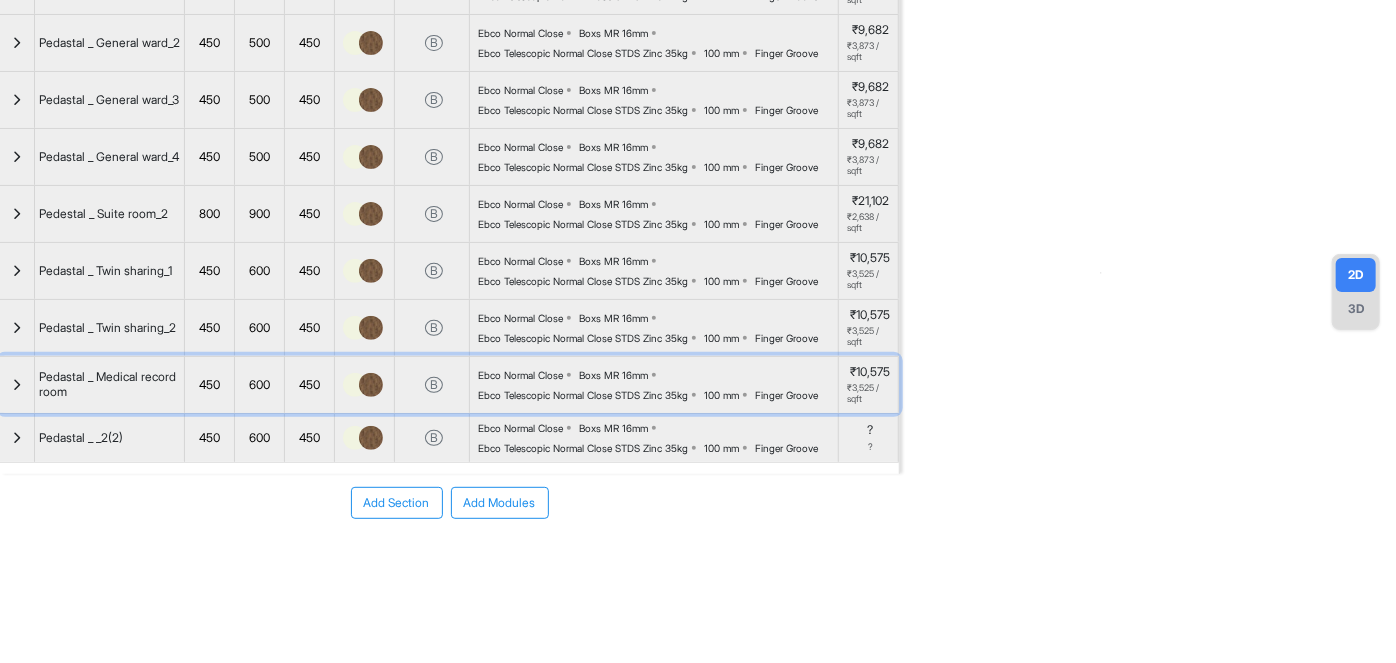 scroll, scrollTop: 235, scrollLeft: 0, axis: vertical 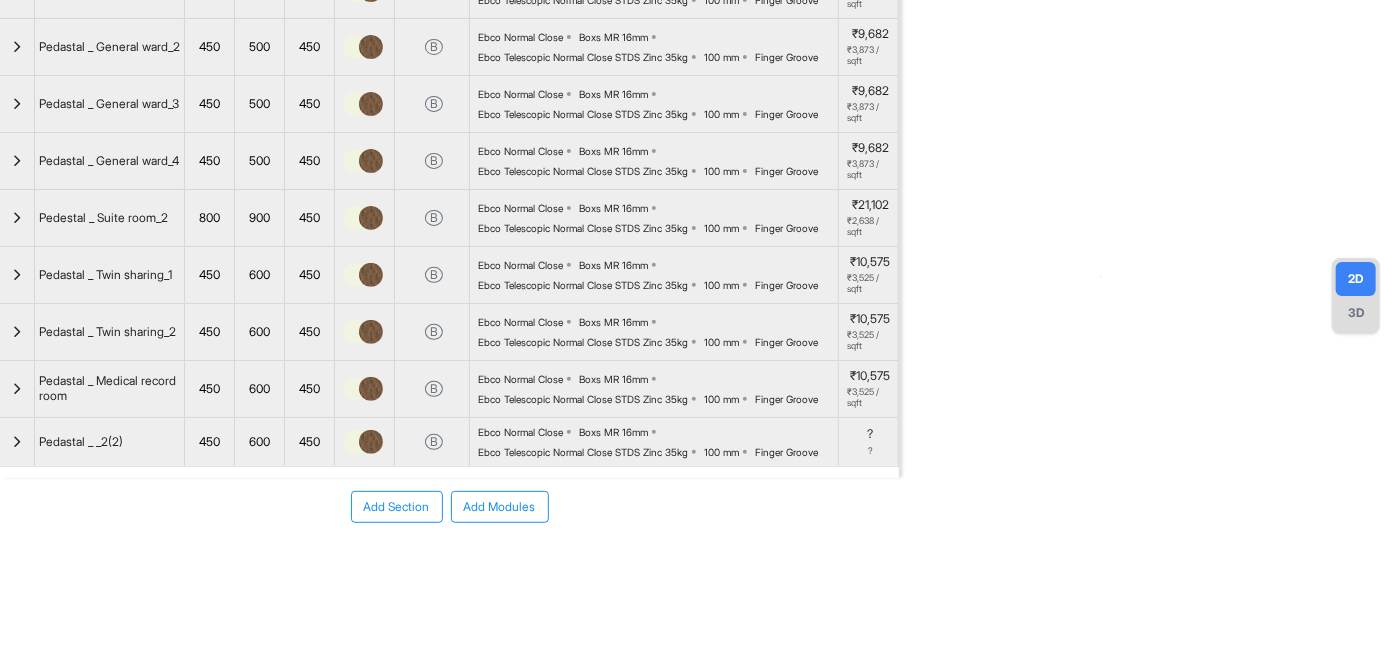 click on "Add Section Add Modules" at bounding box center [449, 567] 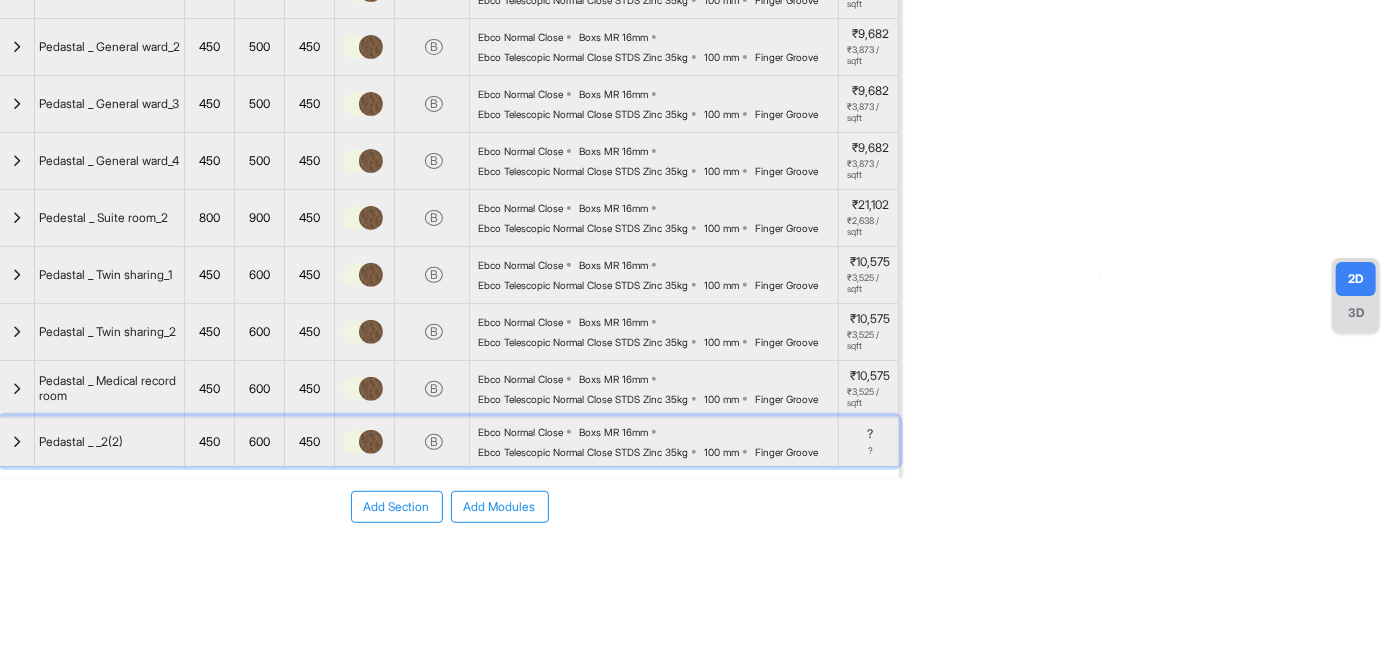 click on "Pedastal _ _2(2)" at bounding box center [81, 442] 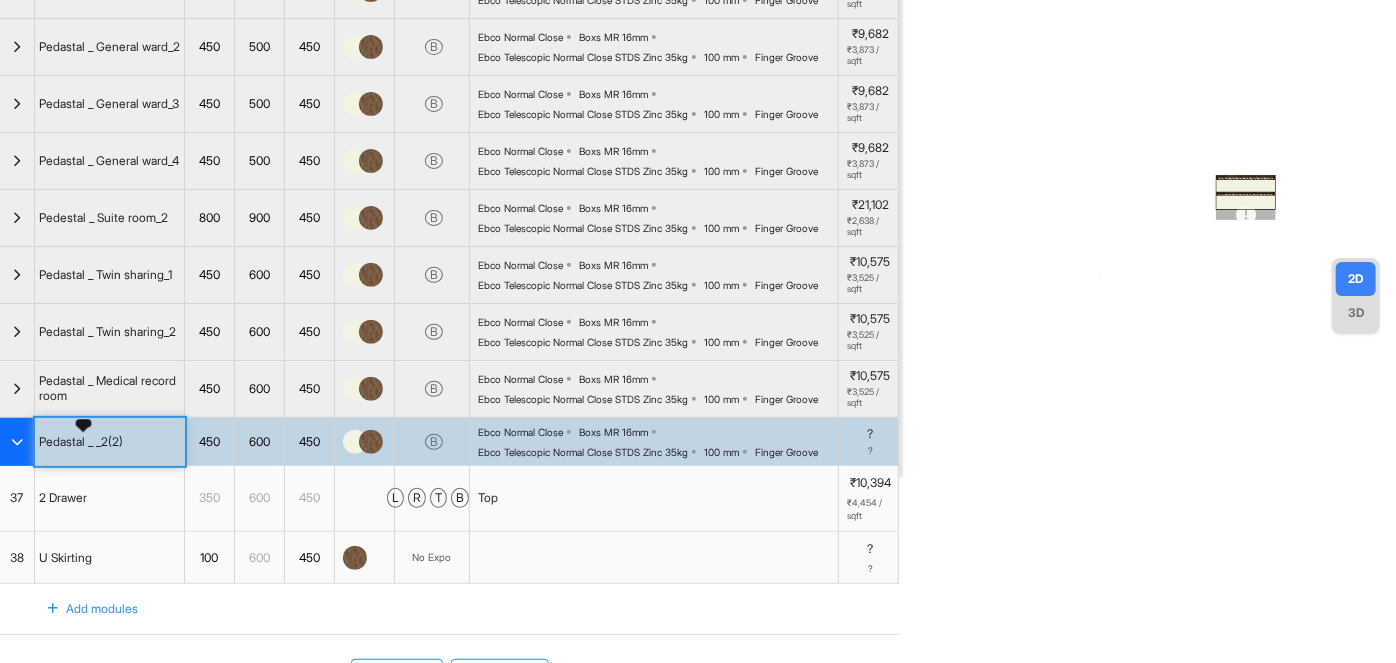 click on "Pedastal _ _2(2)" at bounding box center (81, 442) 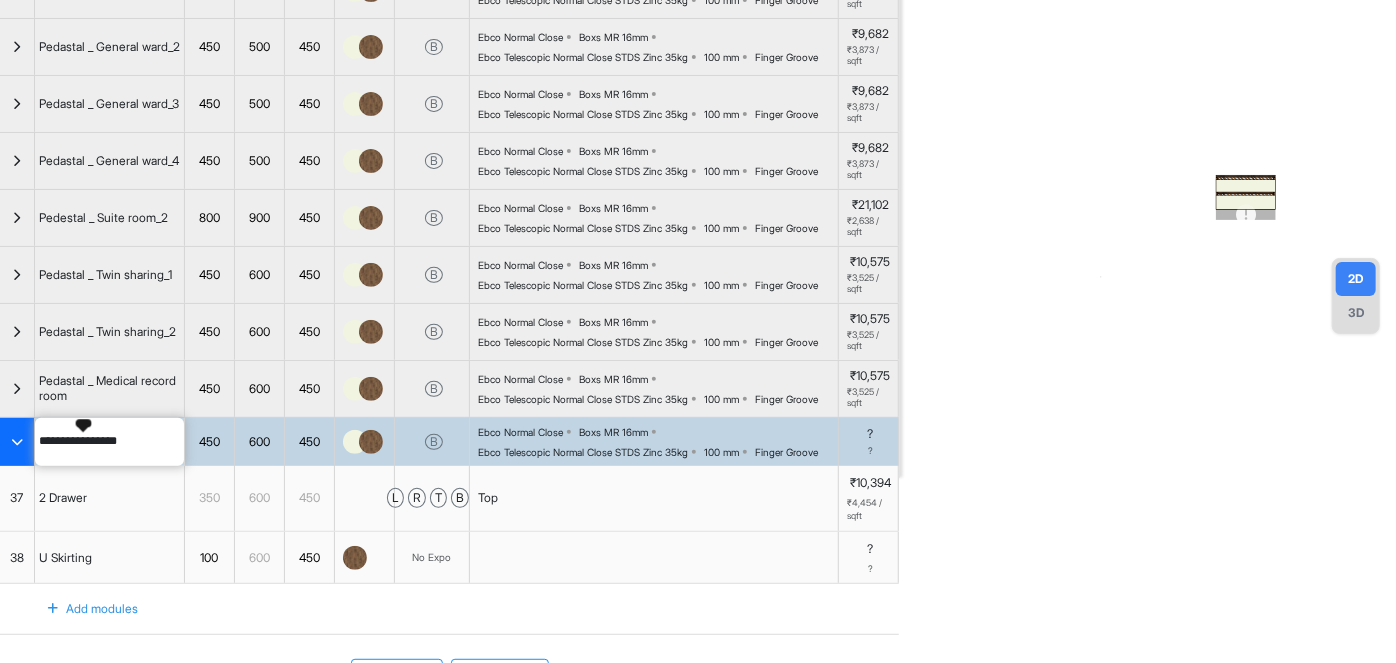 drag, startPoint x: 98, startPoint y: 436, endPoint x: 134, endPoint y: 438, distance: 36.05551 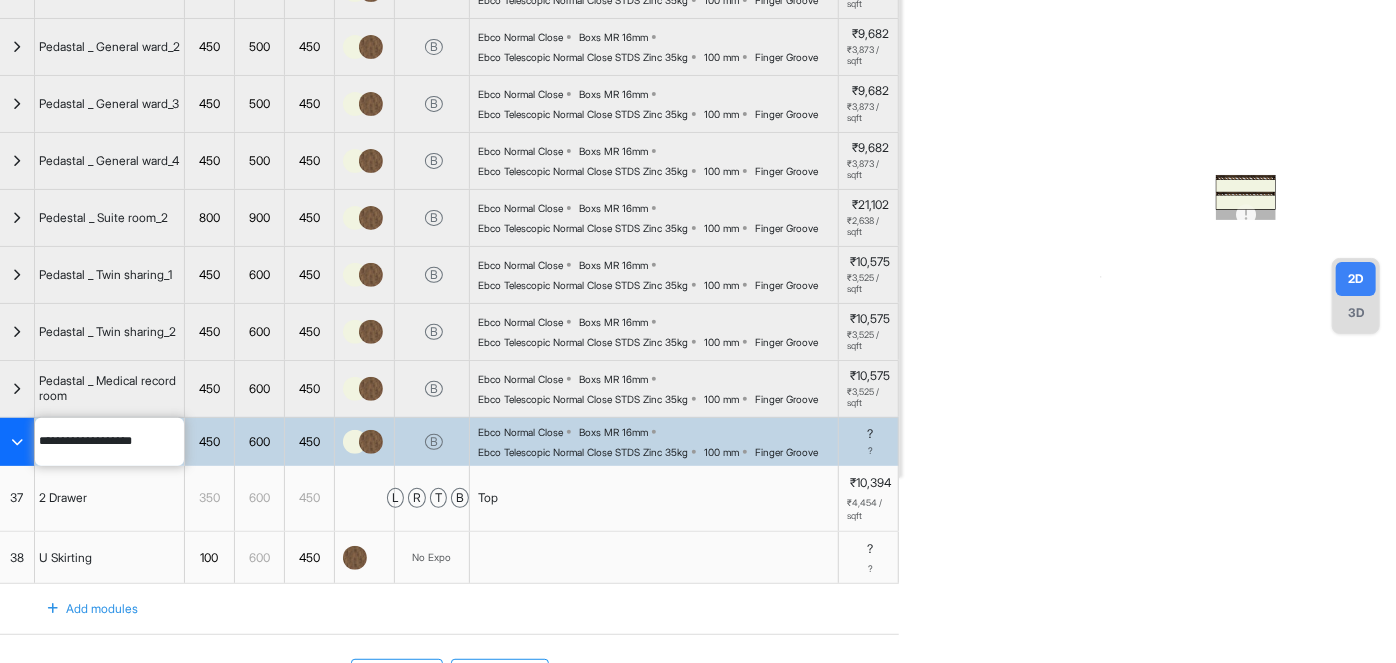 type on "**********" 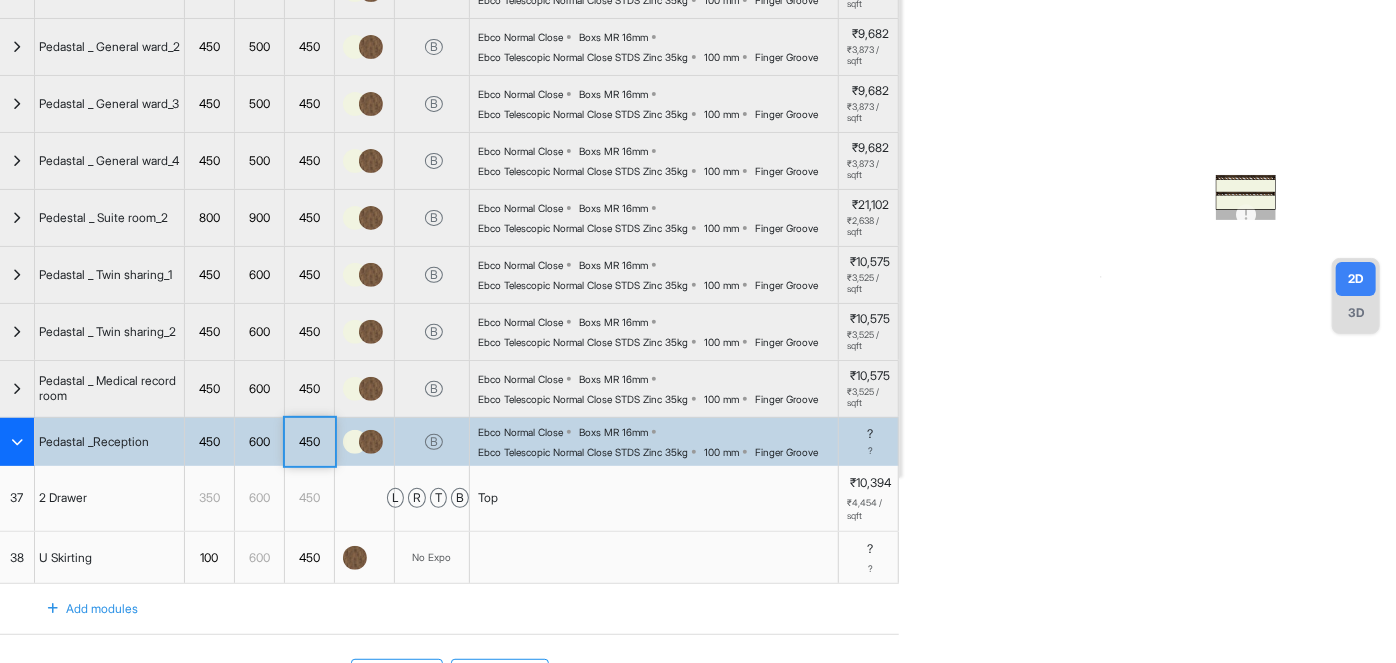click on "450" at bounding box center (309, 442) 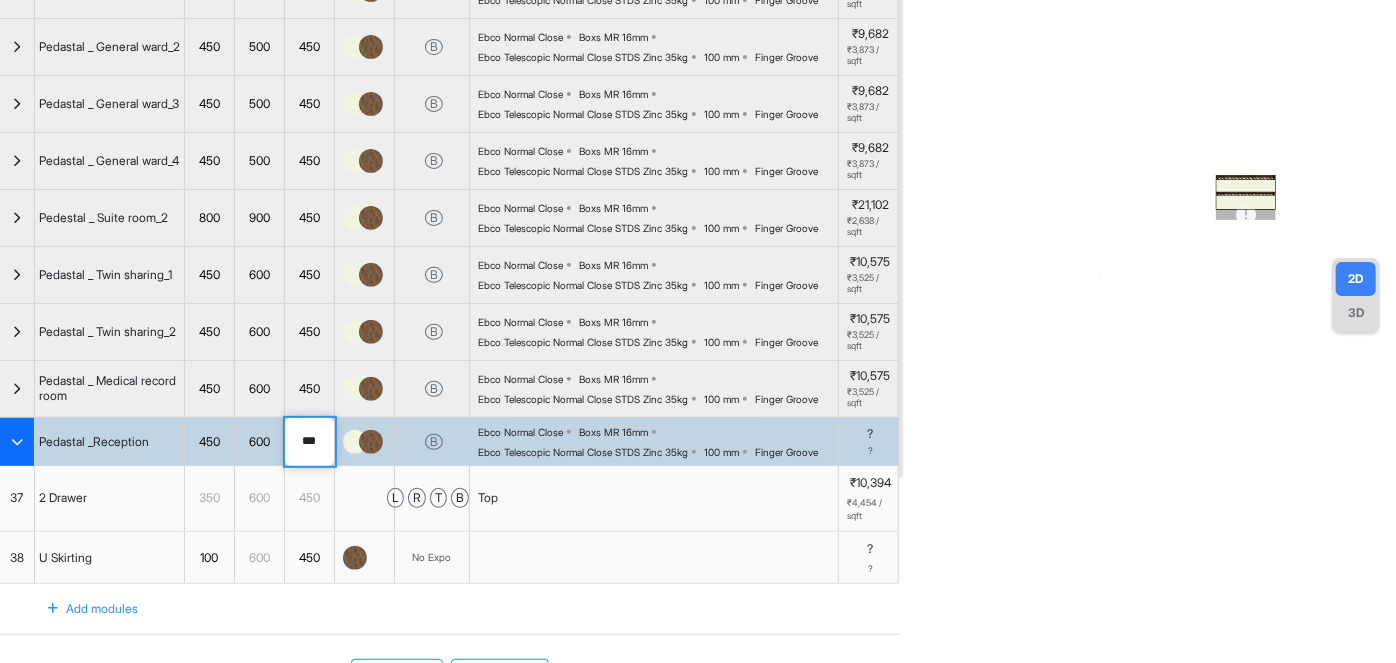 drag, startPoint x: 323, startPoint y: 434, endPoint x: 291, endPoint y: 432, distance: 32.06244 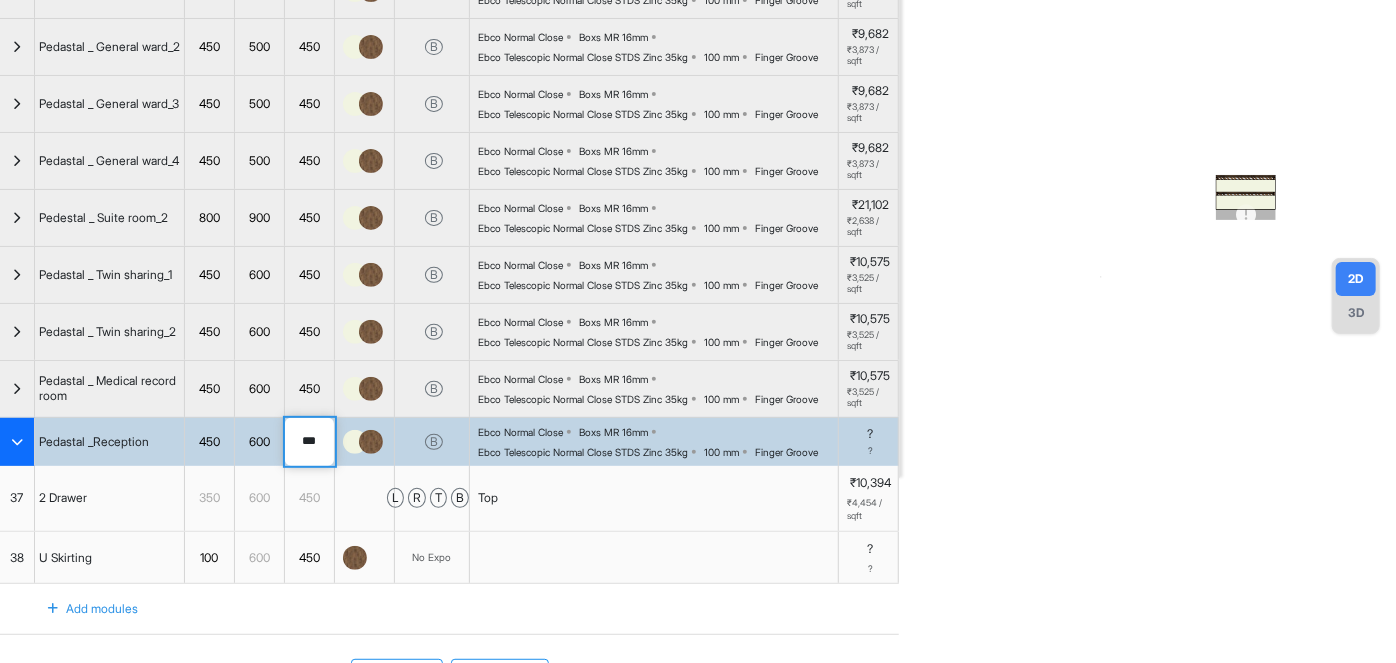 type on "***" 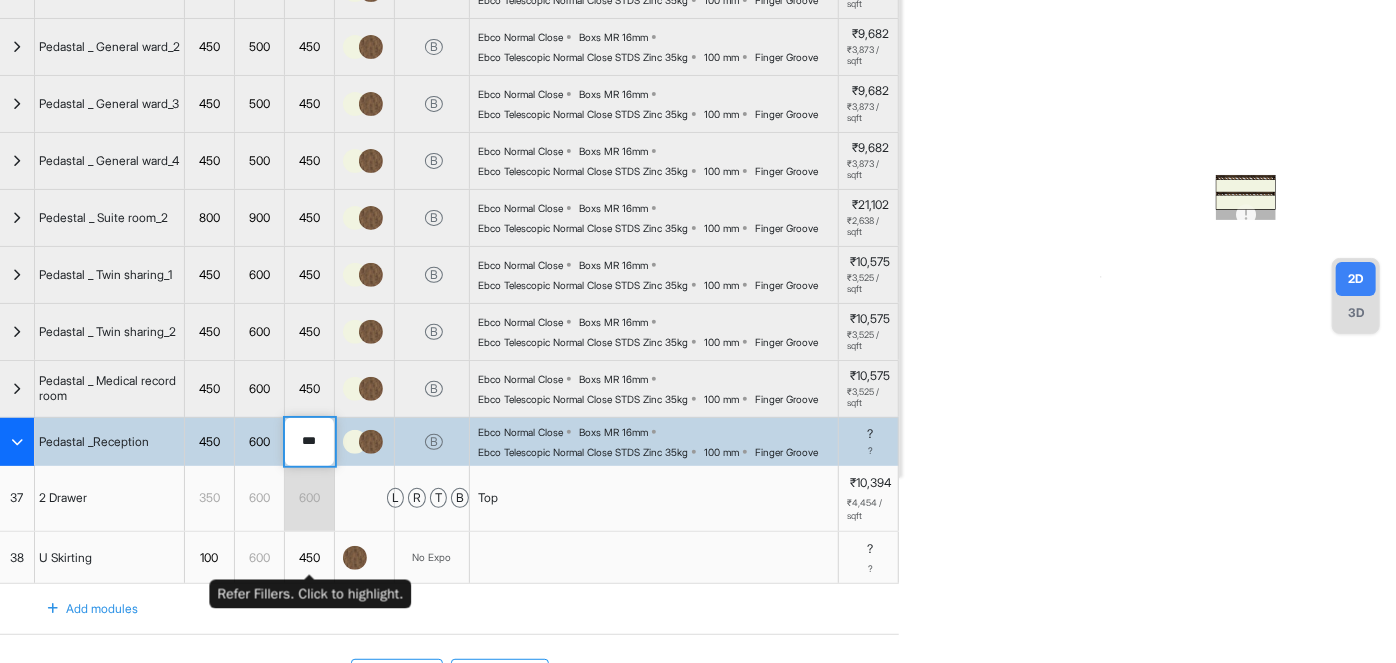 click on "450" at bounding box center (310, 558) 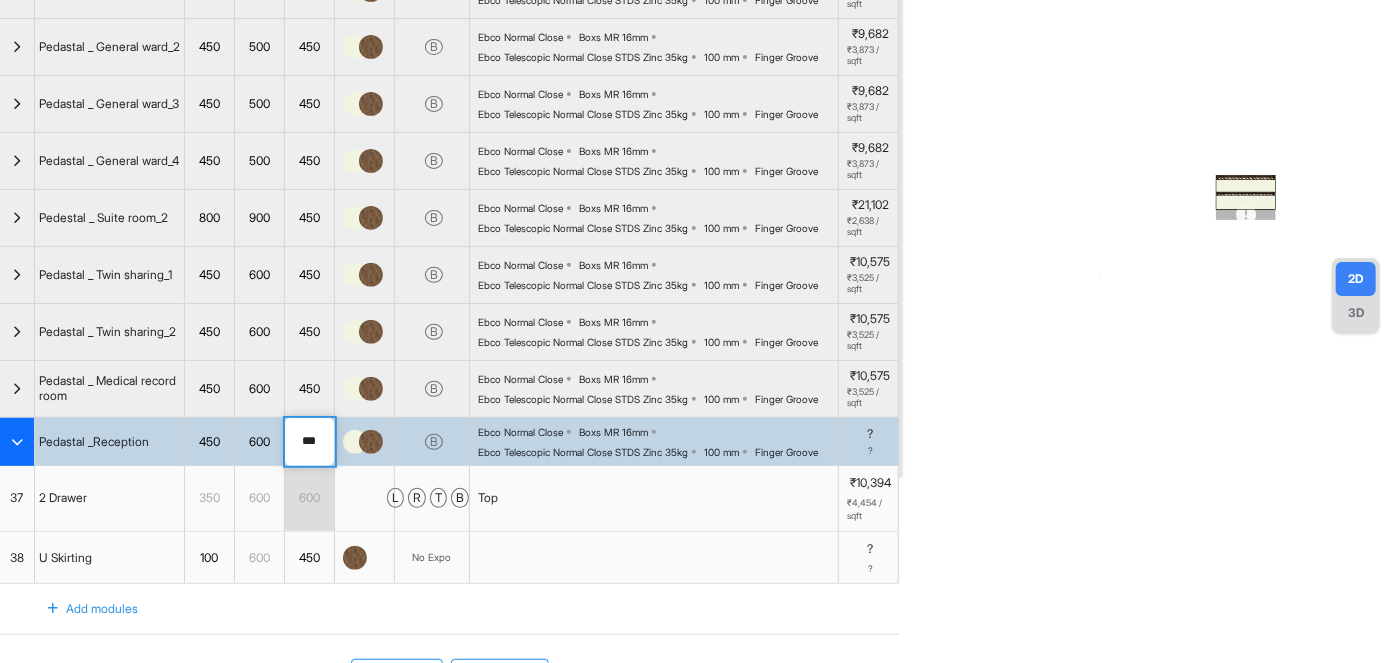 click on "Add modules" at bounding box center (449, 609) 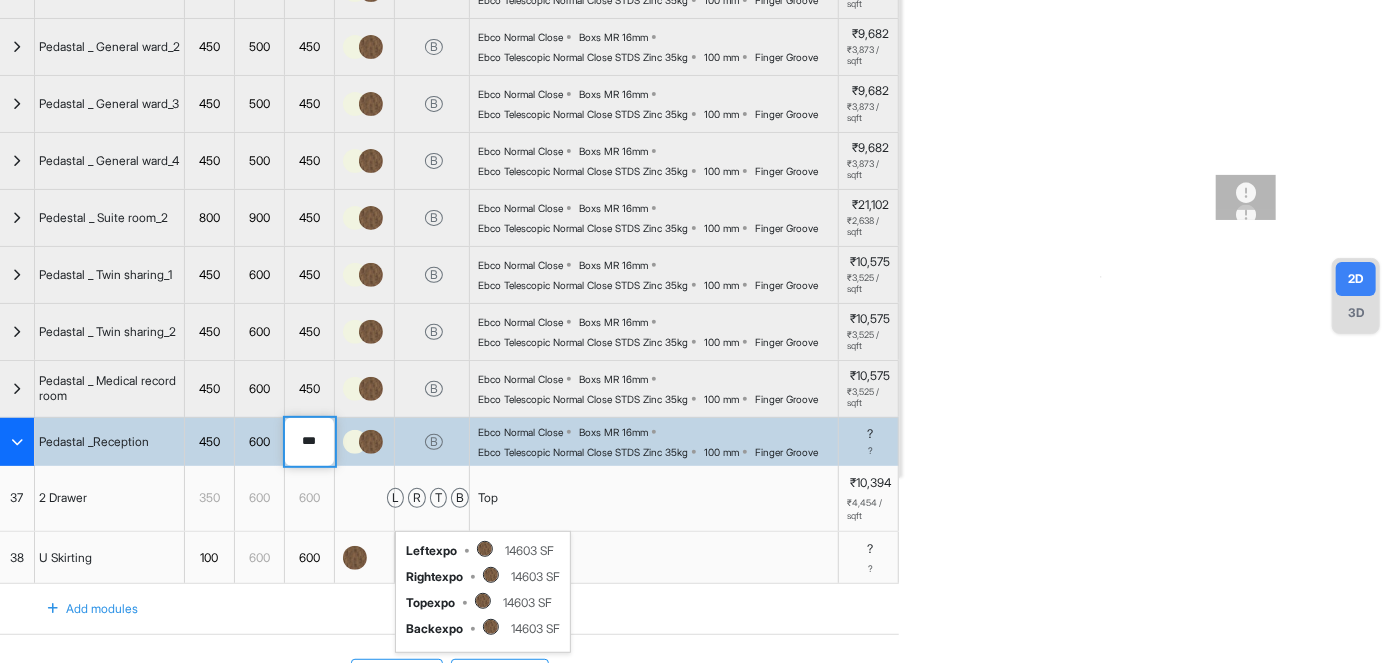 click on "b" at bounding box center (460, 498) 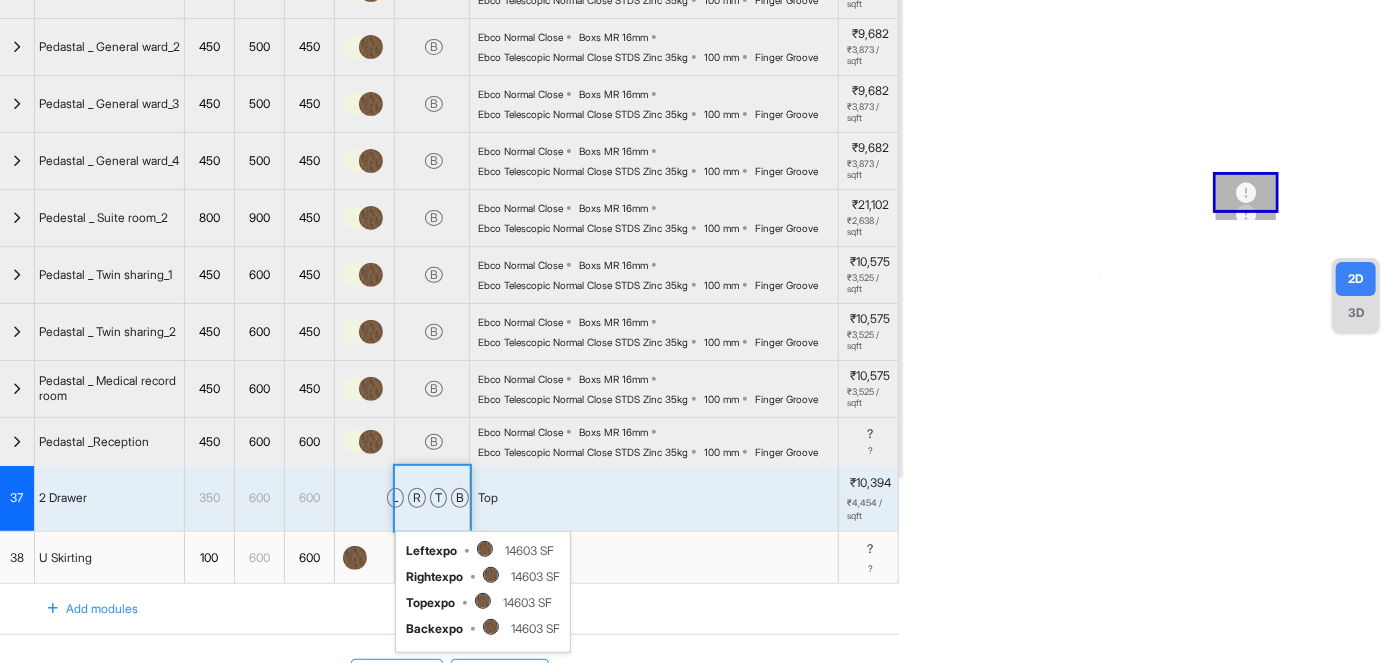 click on "b" at bounding box center [460, 498] 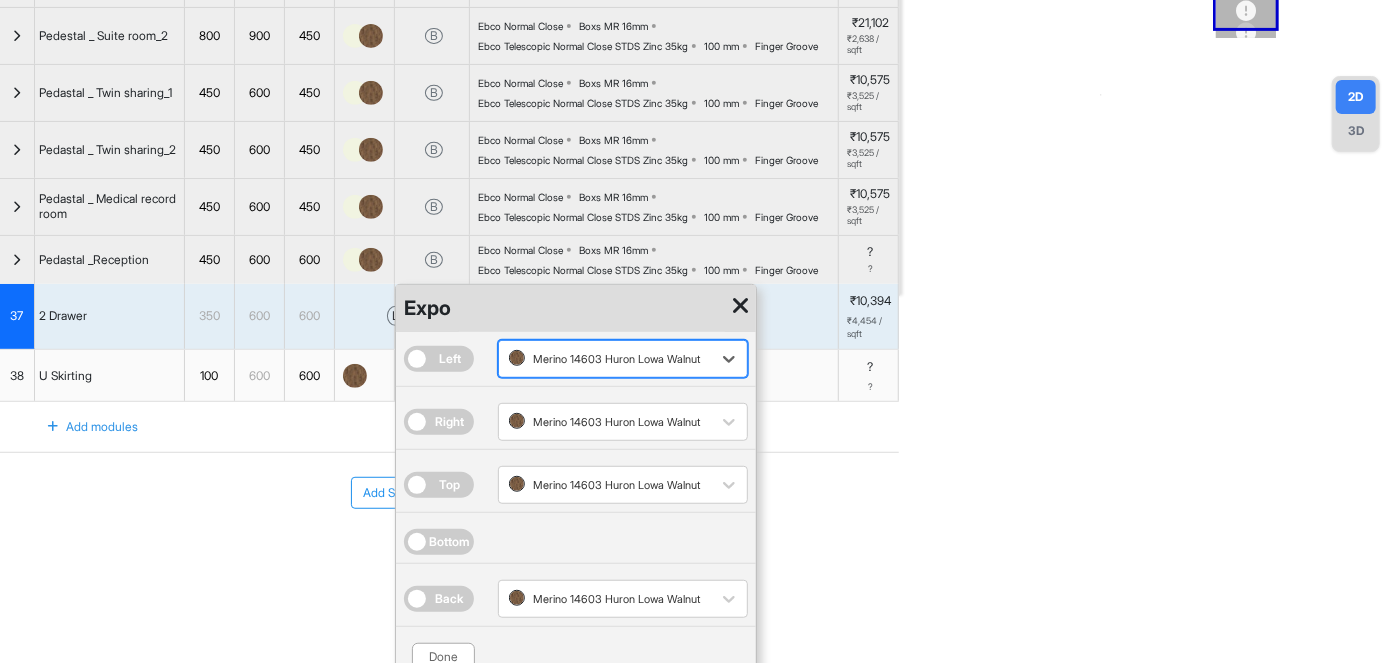scroll, scrollTop: 435, scrollLeft: 0, axis: vertical 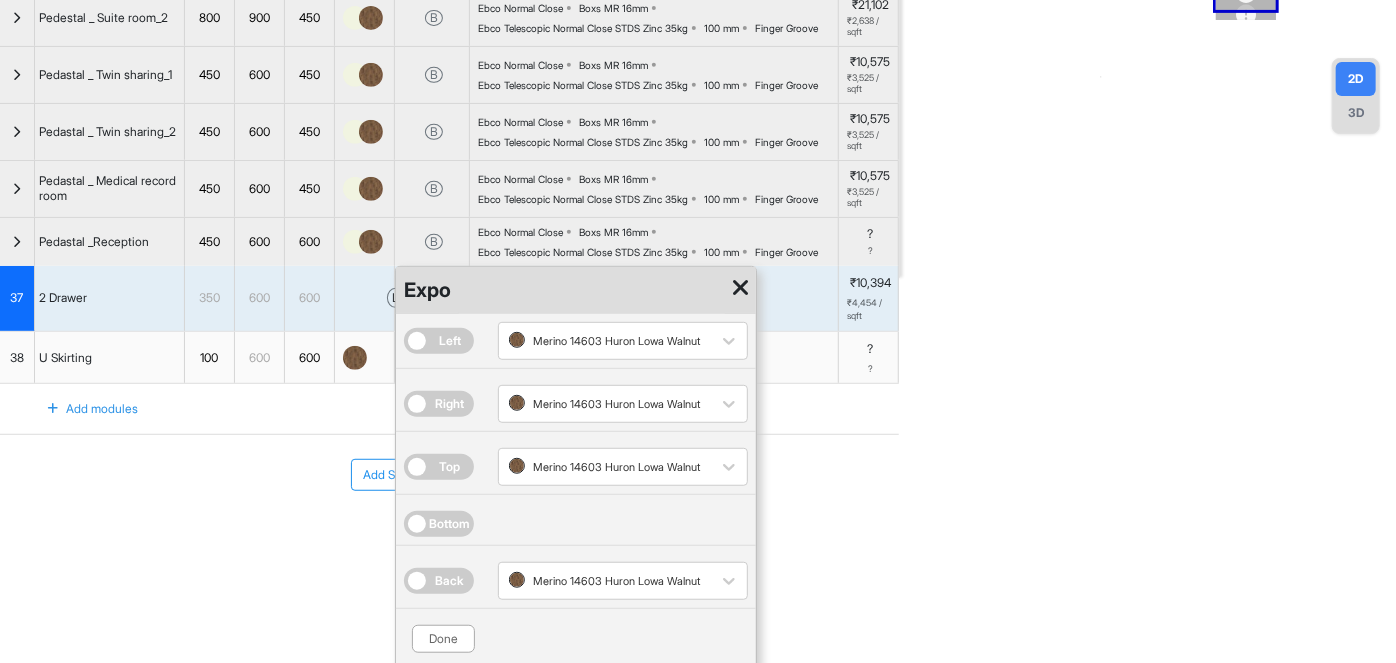 click on "Add Section Add Modules" at bounding box center (449, 535) 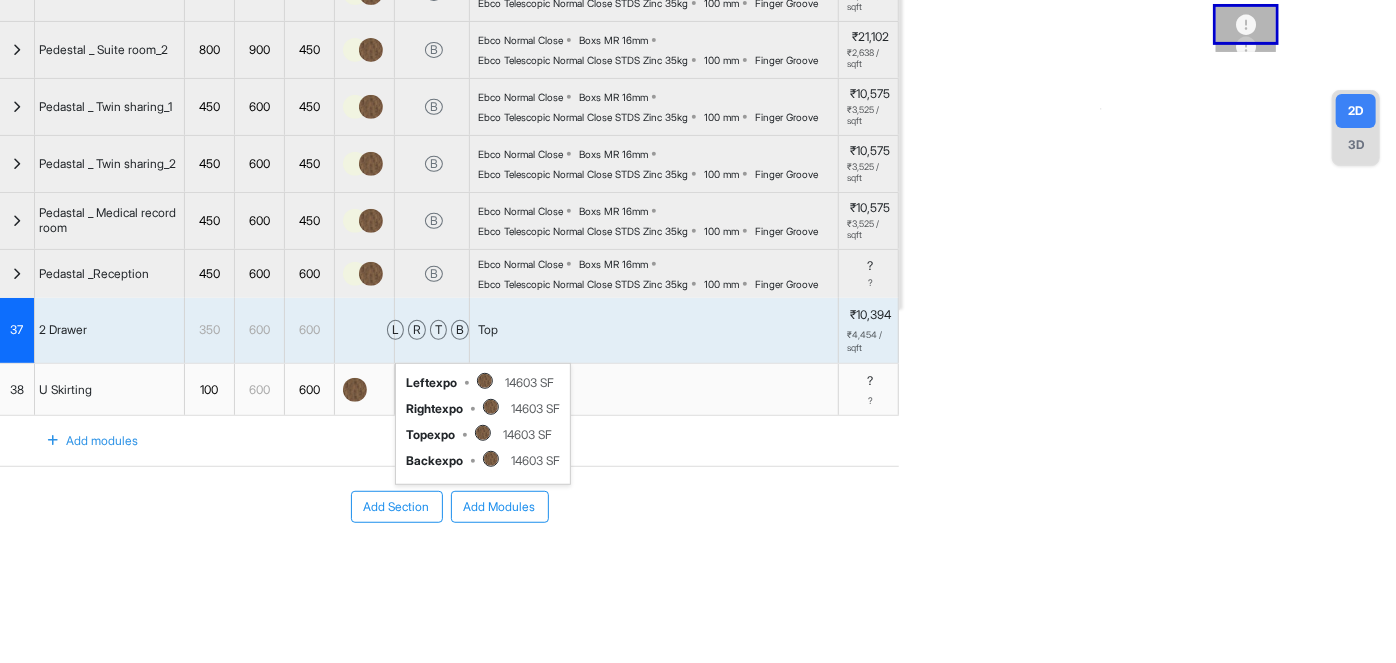 click on "DFMC Room View Verify & Place Order Aug 20th ₹   4,31,942 (incl.GST) Import Assembly Archive Rename Refresh Price Pedestals Spec ₹ N/A Add  Room Edit  Room  Name Delete  Room Duplicate Room No. Name H W D Color Fillers Spec Price Pedestal _ Suite room_1 800 900 450 B Ebco Normal Close Boxs MR 16mm Ebco Telescopic Normal Close STDS Zinc 35kg 100 mm Finger Groove ₹21,102 ₹2,638 / sqft Pedastal _ General ward_1 450 500 450 B Ebco Normal Close Boxs MR 16mm Ebco Telescopic Normal Close STDS Zinc 35kg 100 mm Finger Groove ₹9,682 ₹3,873 / sqft Pedastal _ General ward_2 450 500 450 B Ebco Normal Close Boxs MR 16mm Ebco Telescopic Normal Close STDS Zinc 35kg 100 mm Finger Groove ₹9,682 ₹3,873 / sqft Pedastal _ General ward_3 450 500 450 B Ebco Normal Close Boxs MR 16mm Ebco Telescopic Normal Close STDS Zinc 35kg 100 mm Finger Groove ₹9,682 ₹3,873 / sqft Pedastal _ General ward_4 450 500 450 B Ebco Normal Close Boxs MR 16mm Ebco Telescopic Normal Close STDS Zinc 35kg 100 mm Finger Groove ₹9,682 B" at bounding box center [698, 331] 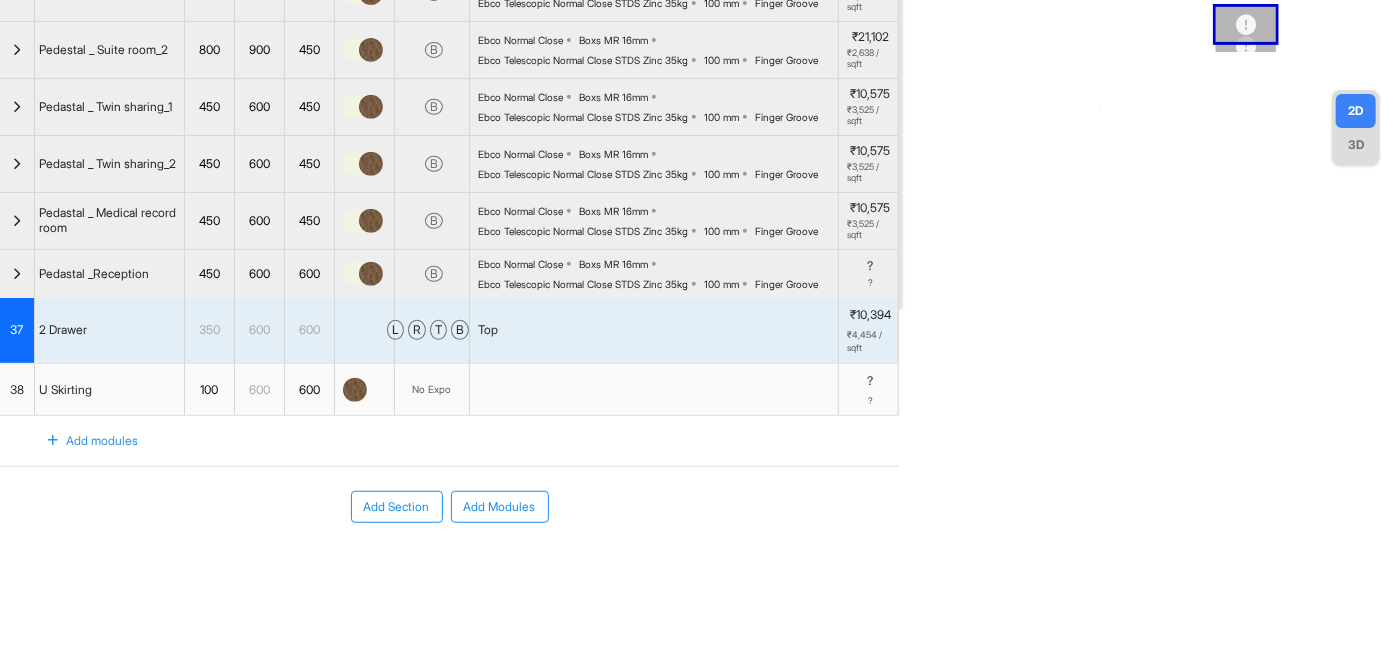 click at bounding box center [17, 274] 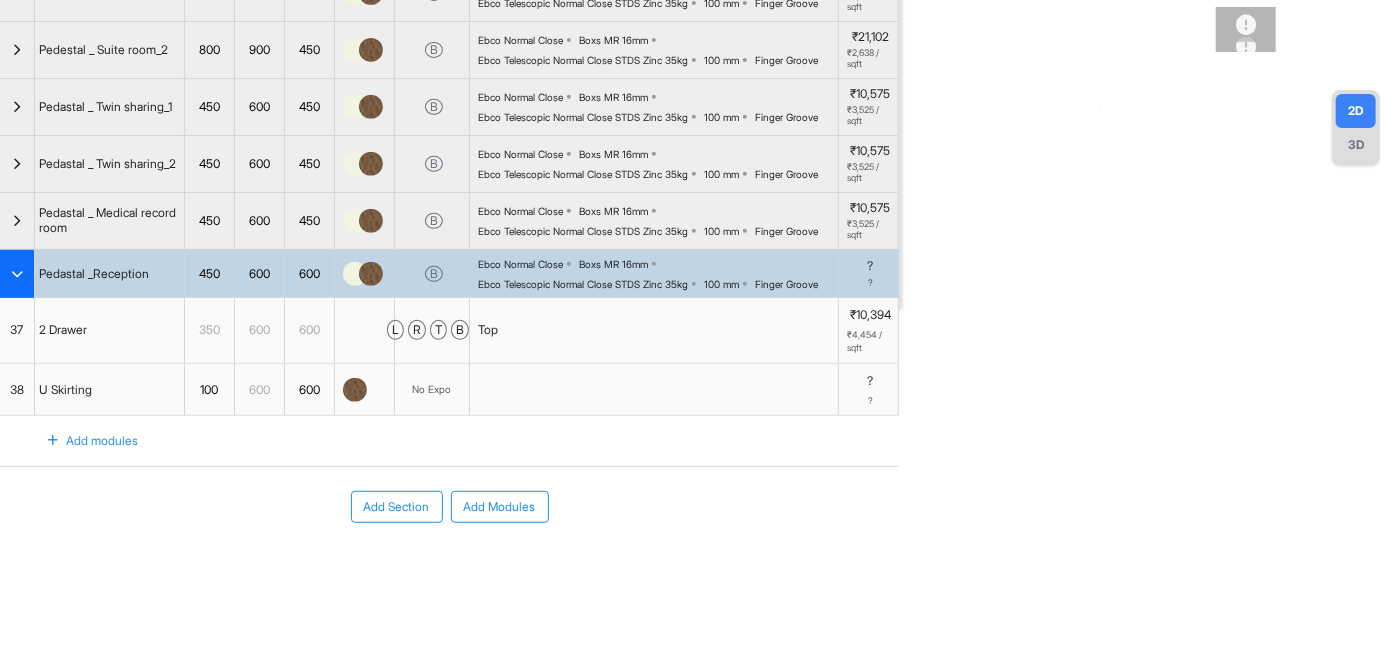 click at bounding box center [17, 274] 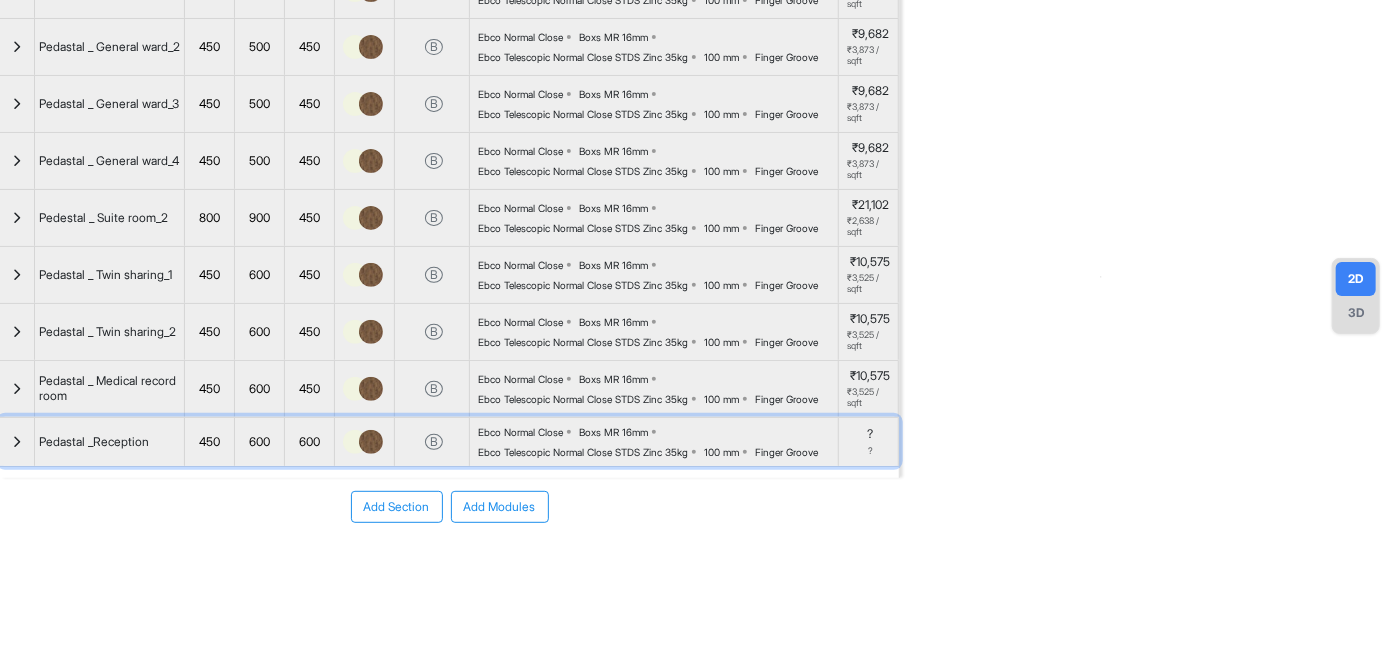 click on "Pedastal _Reception" at bounding box center [110, 442] 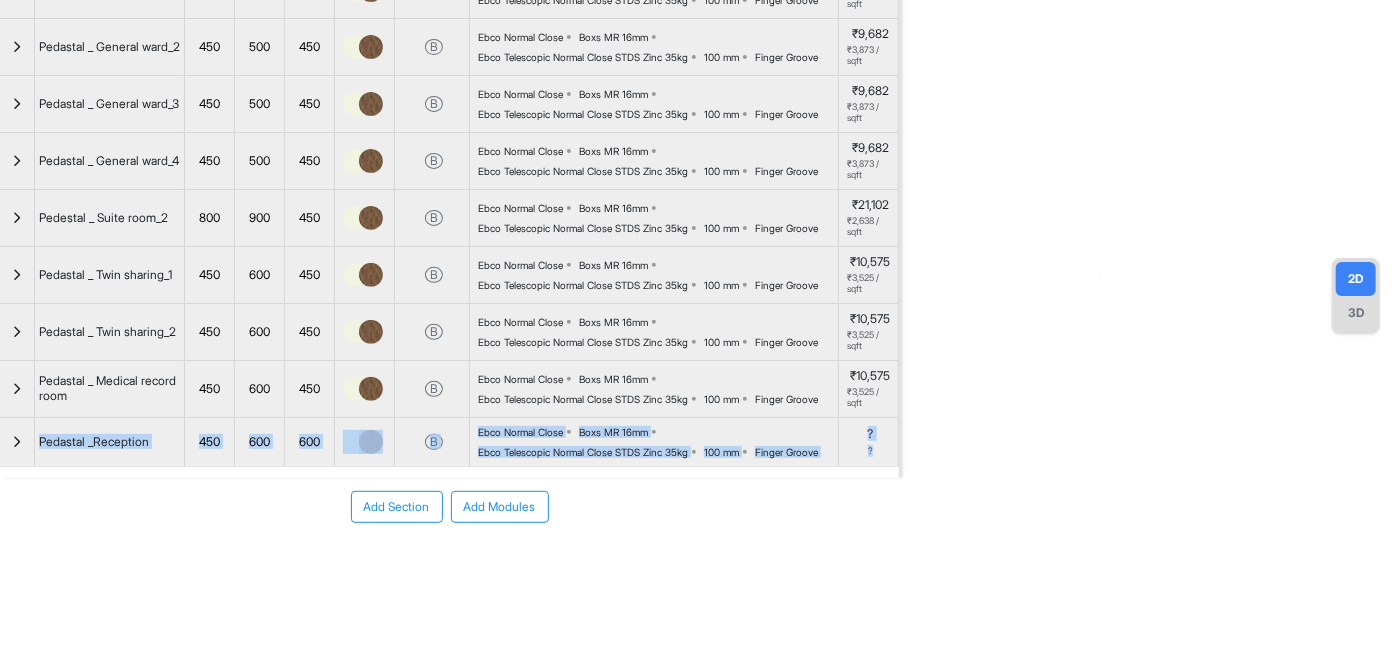 scroll, scrollTop: 403, scrollLeft: 0, axis: vertical 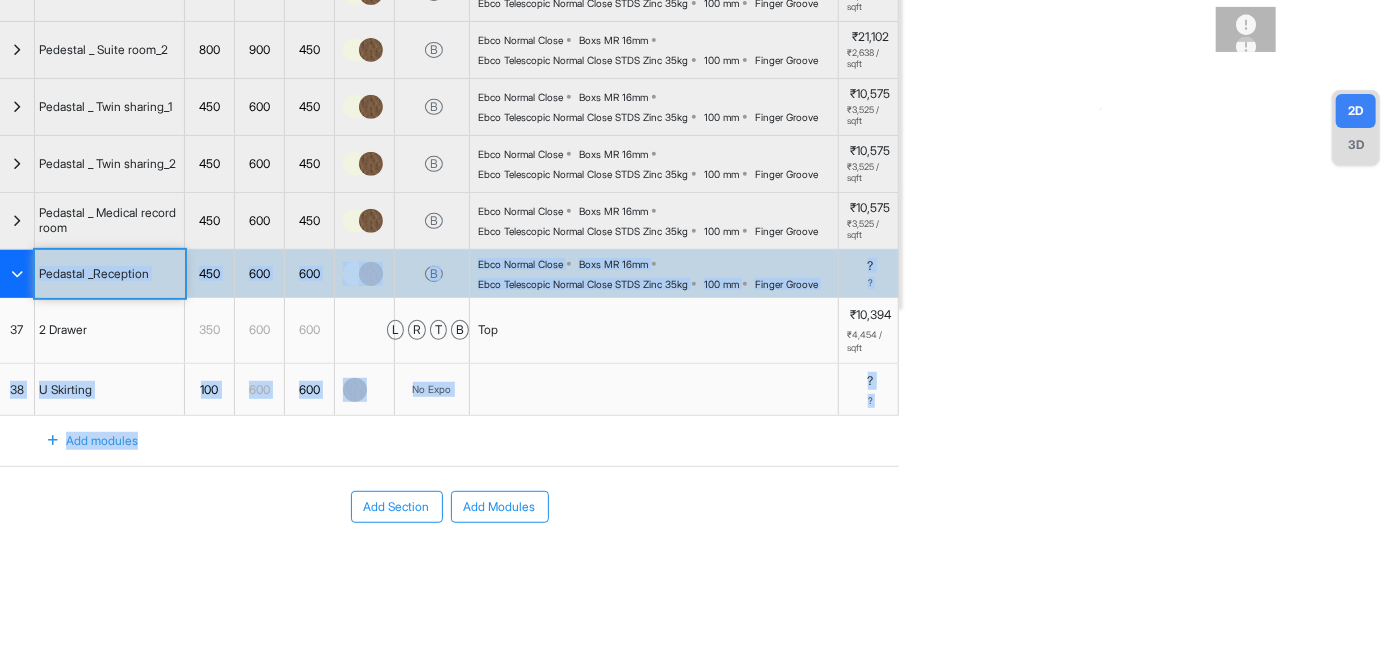 click on "Add modules" at bounding box center [92, 441] 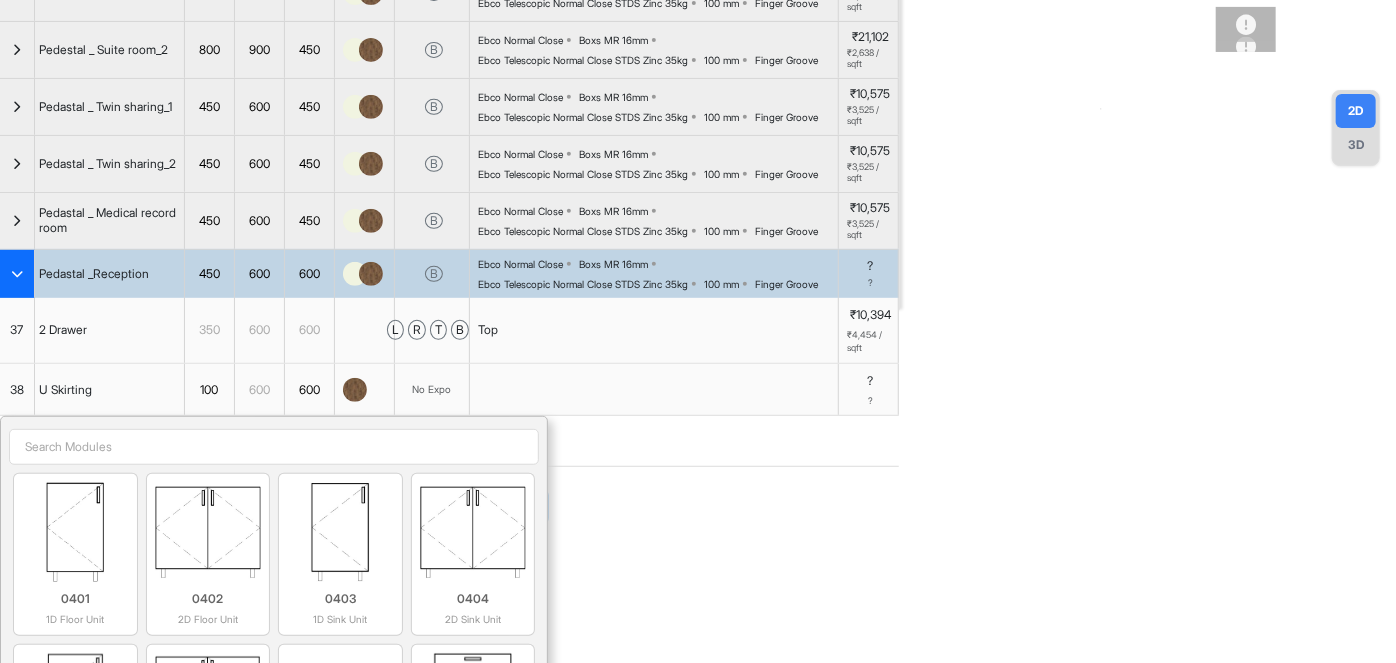 click on "Pedastal _Reception" at bounding box center (110, 274) 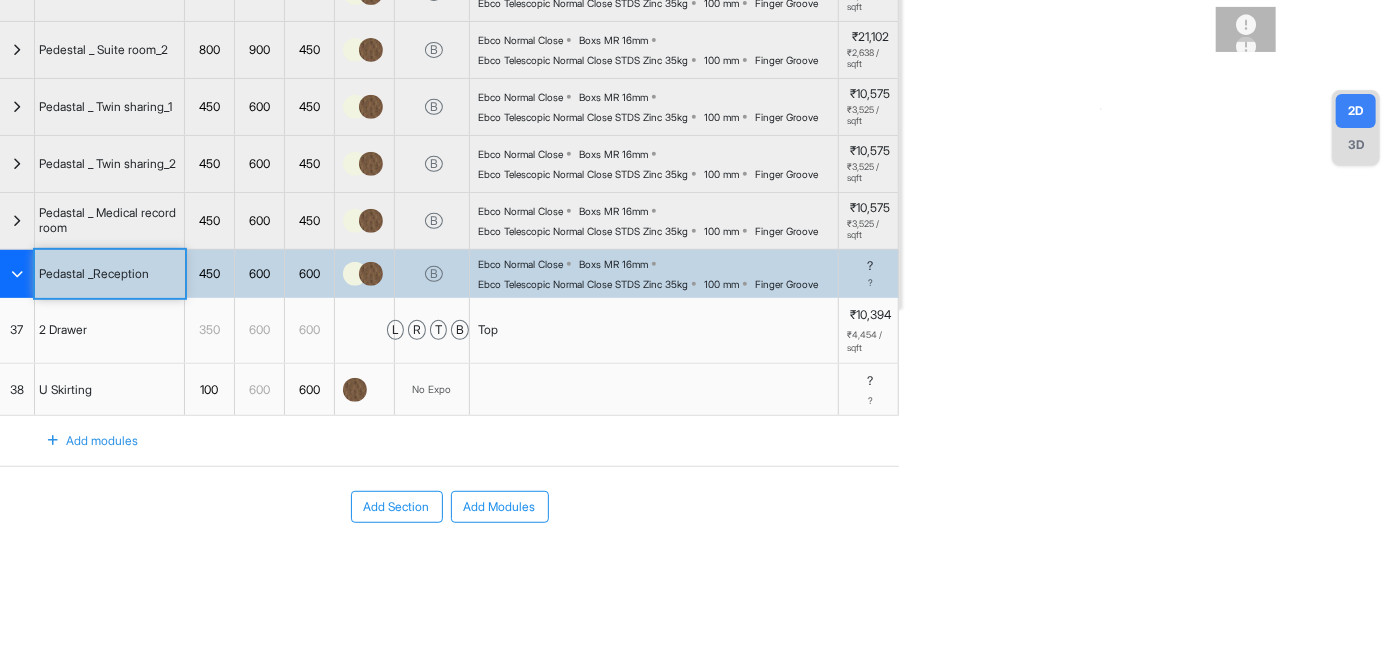 click on "Pedastal _Reception" at bounding box center [110, 274] 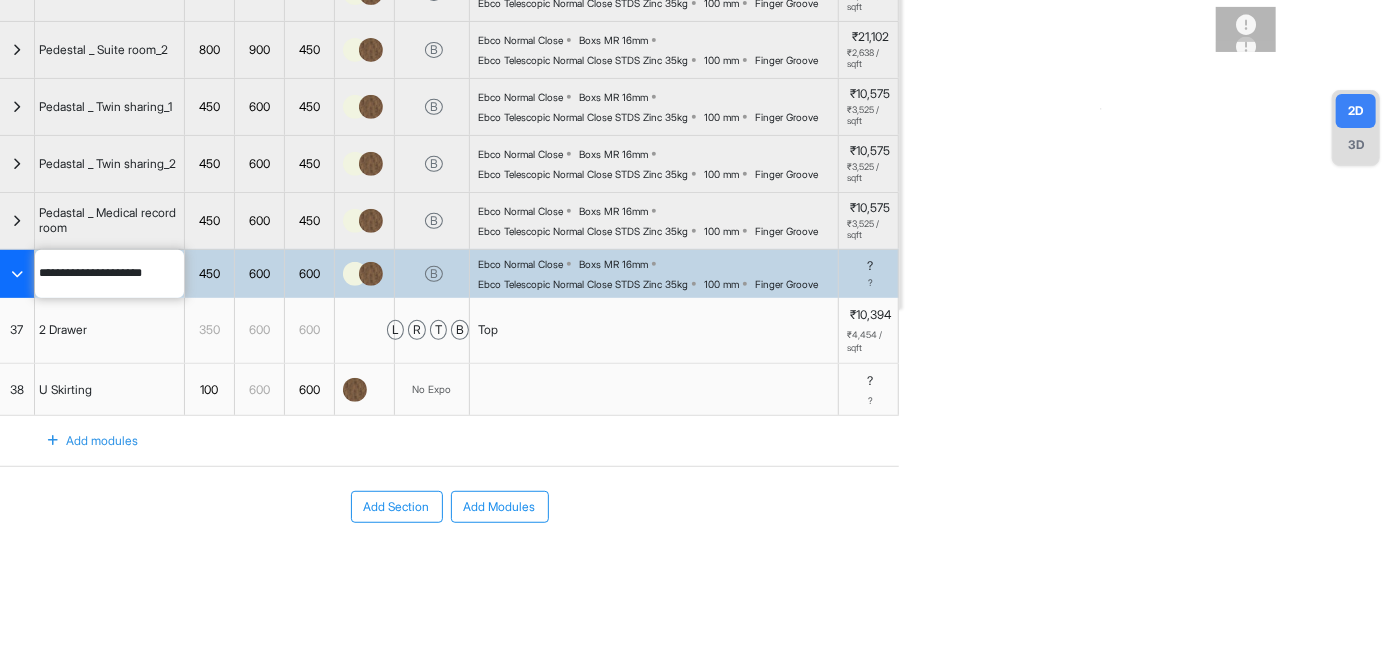 type on "**********" 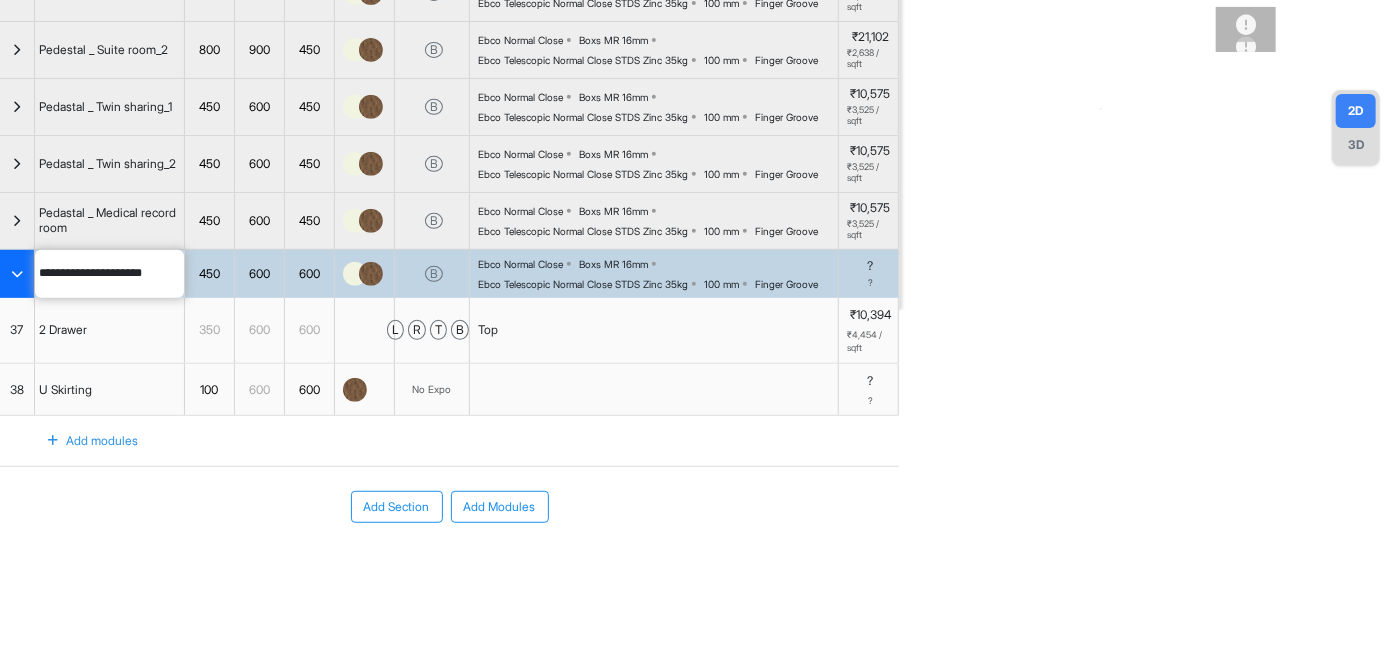 scroll, scrollTop: 235, scrollLeft: 0, axis: vertical 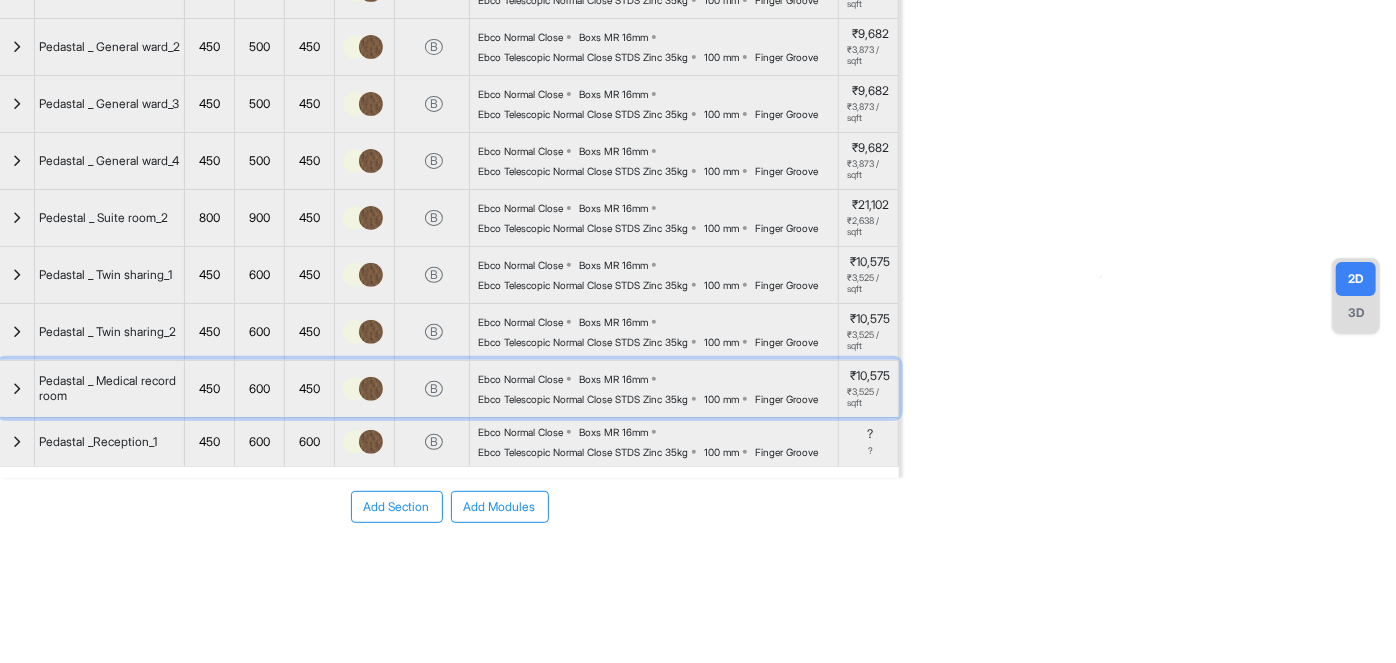 click on "Pedastal _ Medical record room" at bounding box center [109, 388] 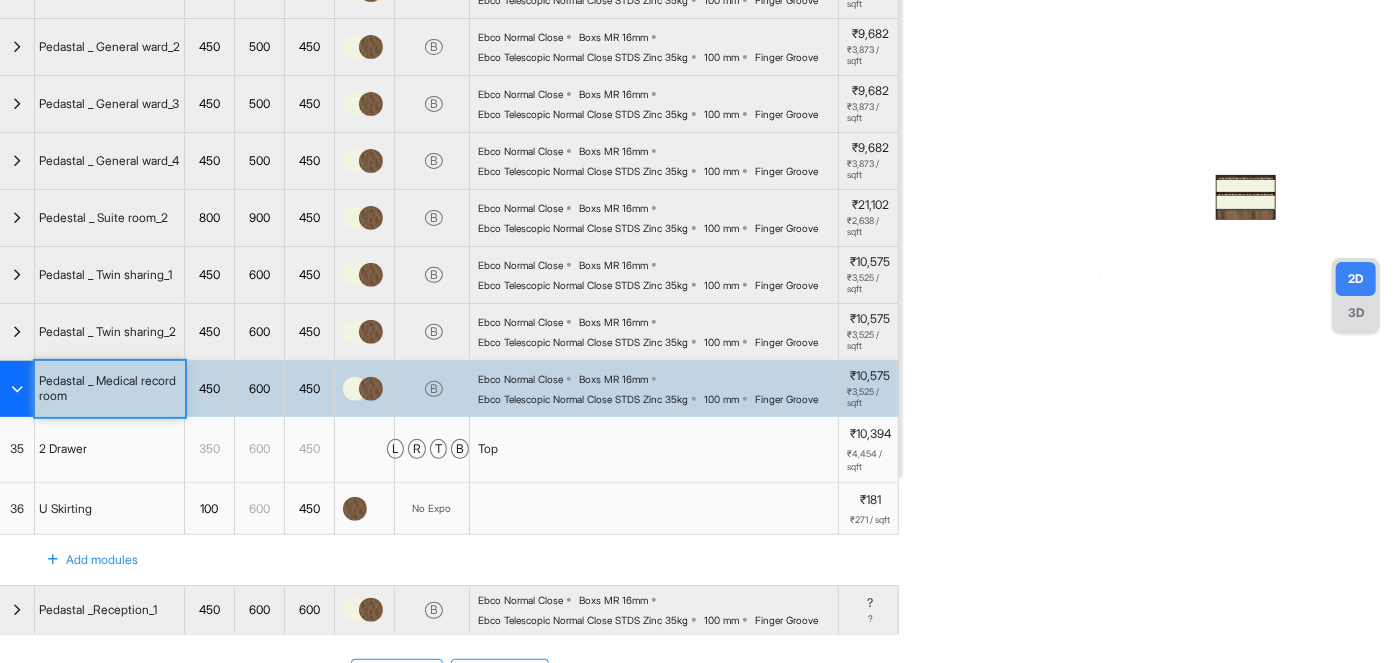 click on "Pedastal _ Medical record room" at bounding box center (109, 388) 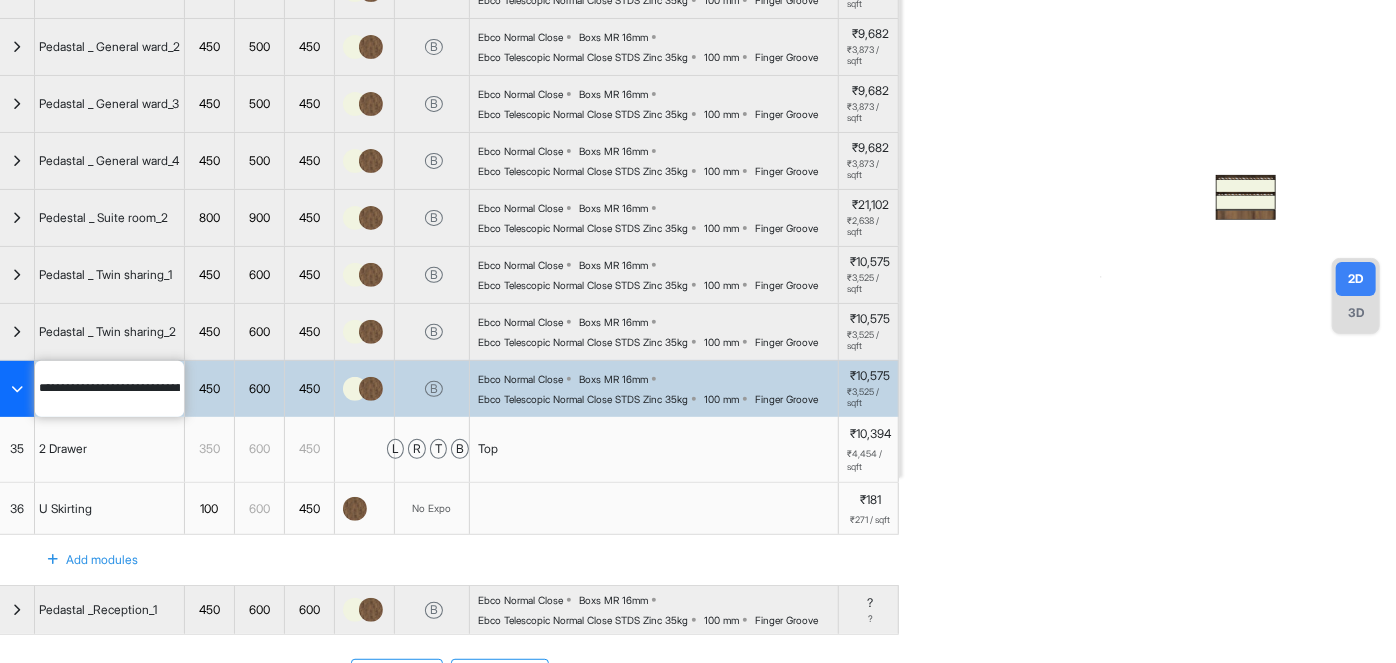 scroll, scrollTop: 0, scrollLeft: 37, axis: horizontal 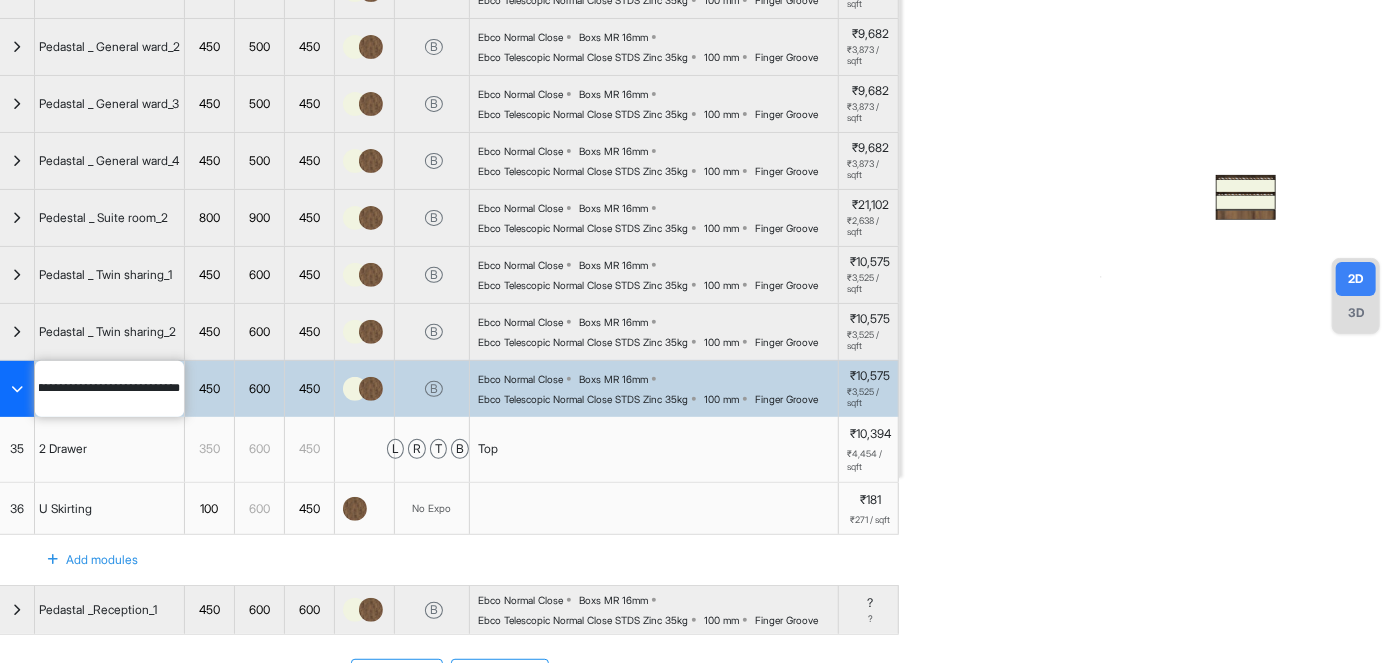 click at bounding box center [1148, 146] 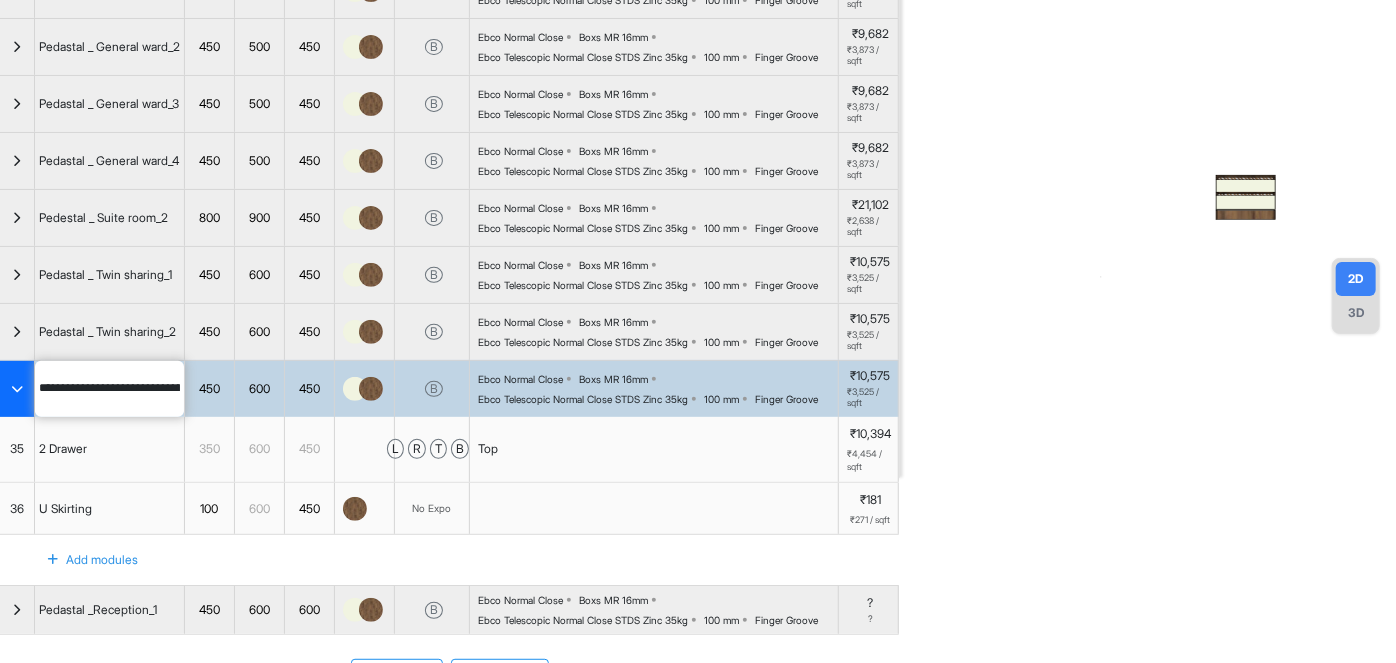 click on "DFMC Room View Verify & Place Order Aug 20th ₹   4,31,942 (incl.GST) Import Assembly Archive Rename Refresh Price Pedestals Spec ₹ N/A Add  Room Edit  Room  Name Delete  Room Duplicate Room No. Name H W D Color Fillers Spec Price Pedestal _ Suite room_1 800 900 450 B Ebco Normal Close Boxs MR 16mm Ebco Telescopic Normal Close STDS Zinc 35kg 100 mm Finger Groove ₹21,102 ₹2,638 / sqft Pedastal _ General ward_1 450 500 450 B Ebco Normal Close Boxs MR 16mm Ebco Telescopic Normal Close STDS Zinc 35kg 100 mm Finger Groove ₹9,682 ₹3,873 / sqft Pedastal _ General ward_2 450 500 450 B Ebco Normal Close Boxs MR 16mm Ebco Telescopic Normal Close STDS Zinc 35kg 100 mm Finger Groove ₹9,682 ₹3,873 / sqft Pedastal _ General ward_3 450 500 450 B Ebco Normal Close Boxs MR 16mm Ebco Telescopic Normal Close STDS Zinc 35kg 100 mm Finger Groove ₹9,682 ₹3,873 / sqft Pedastal _ General ward_4 450 500 450 B Ebco Normal Close Boxs MR 16mm Ebco Telescopic Normal Close STDS Zinc 35kg 100 mm Finger Groove ₹9,682 B" at bounding box center [698, 331] 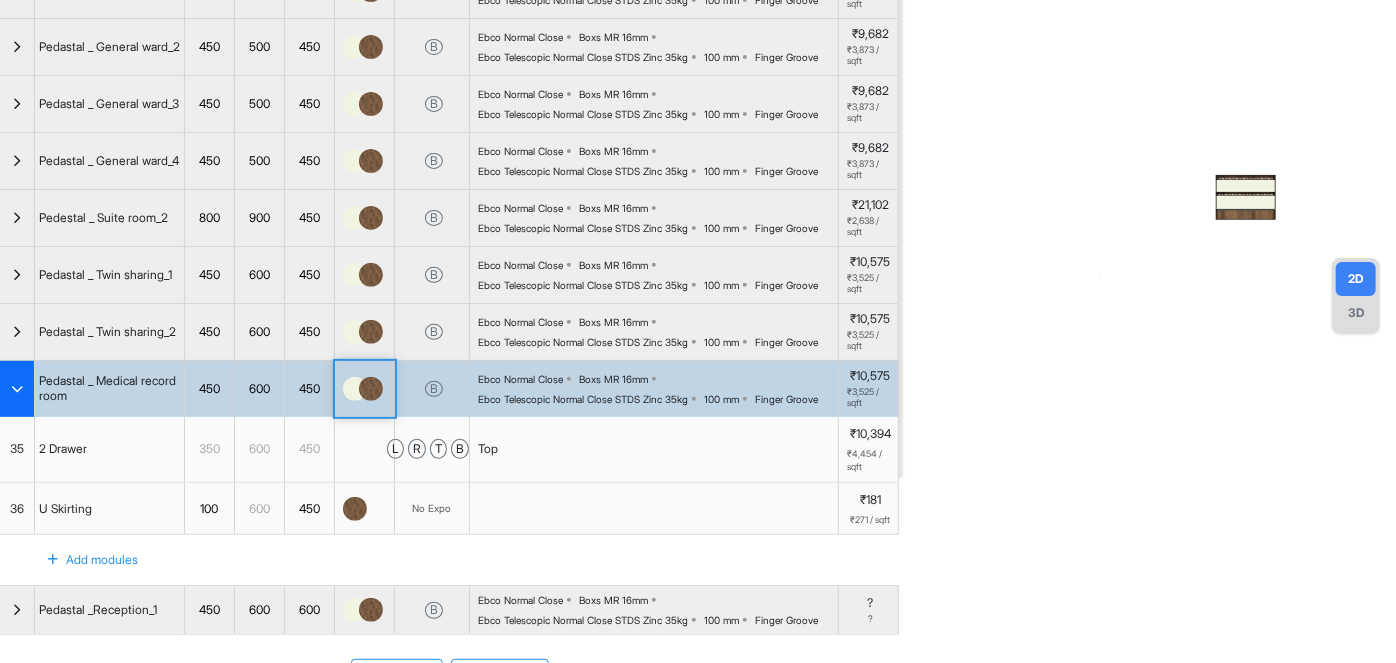 click at bounding box center [371, 389] 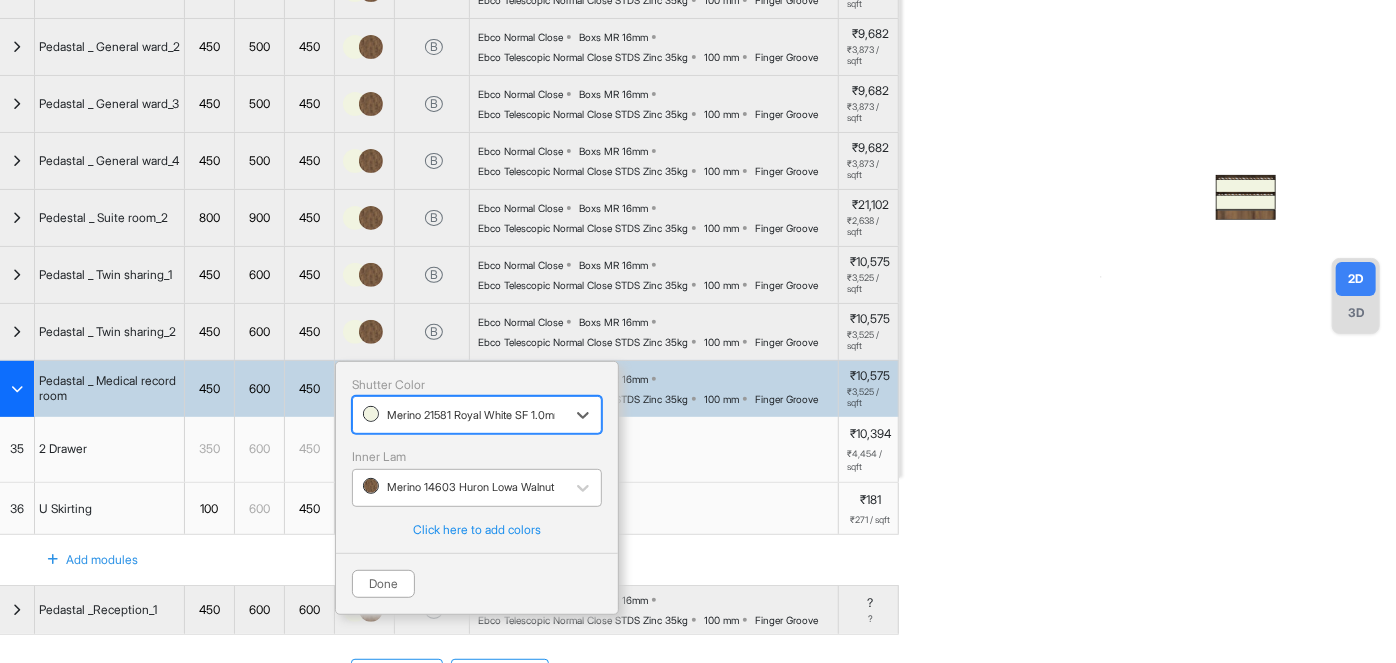 click at bounding box center [459, 487] 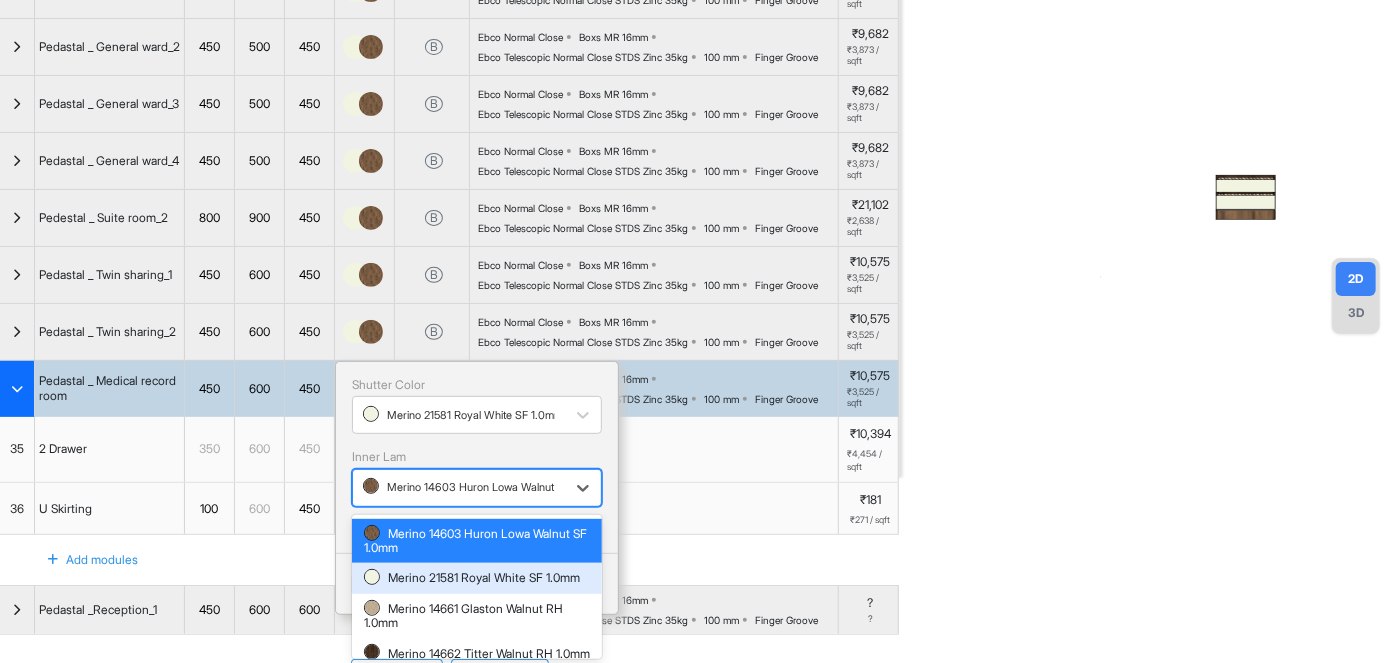 click on "Merino 21581 Royal White SF 1.0mm" at bounding box center [477, 578] 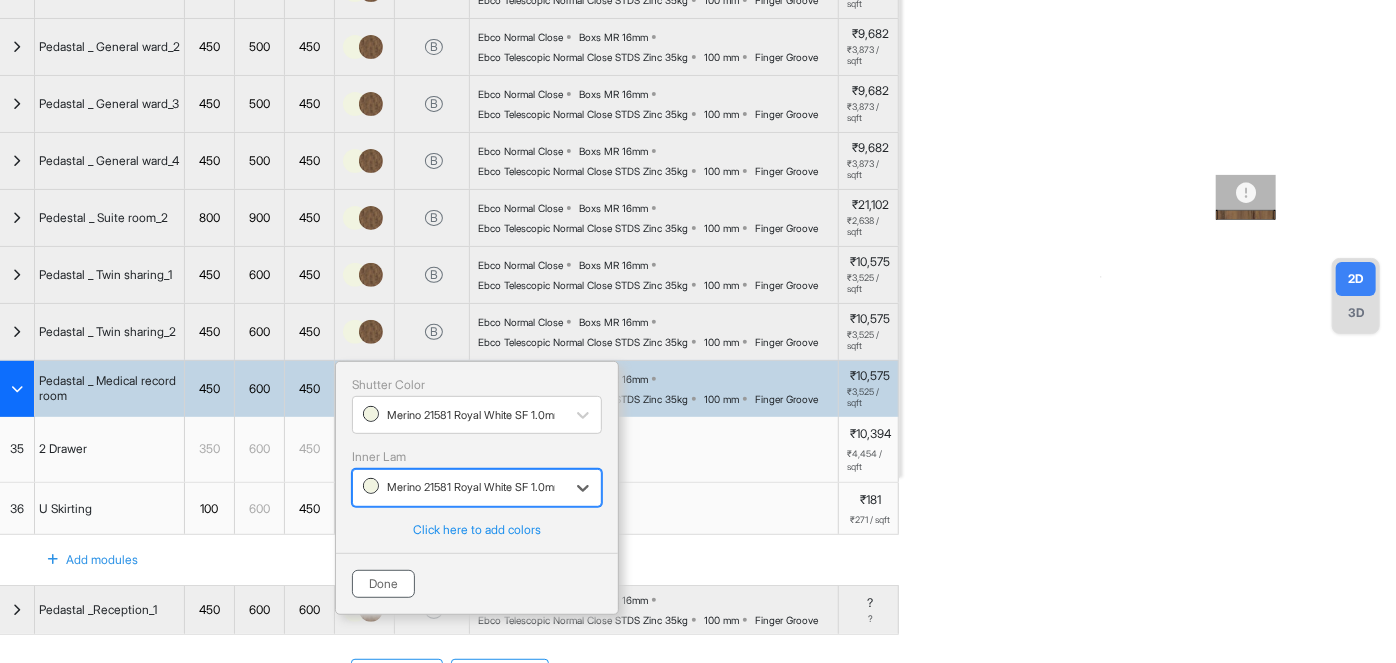 click on "Done" at bounding box center [383, 584] 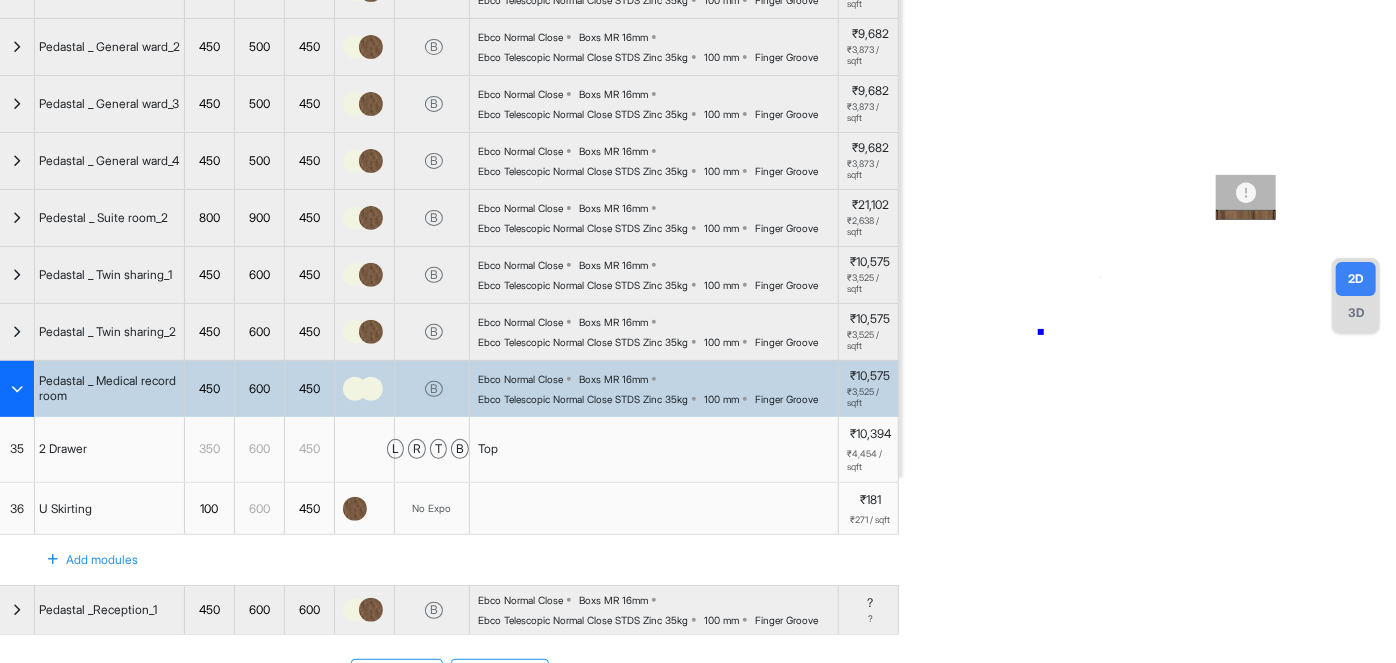 click at bounding box center (1148, 146) 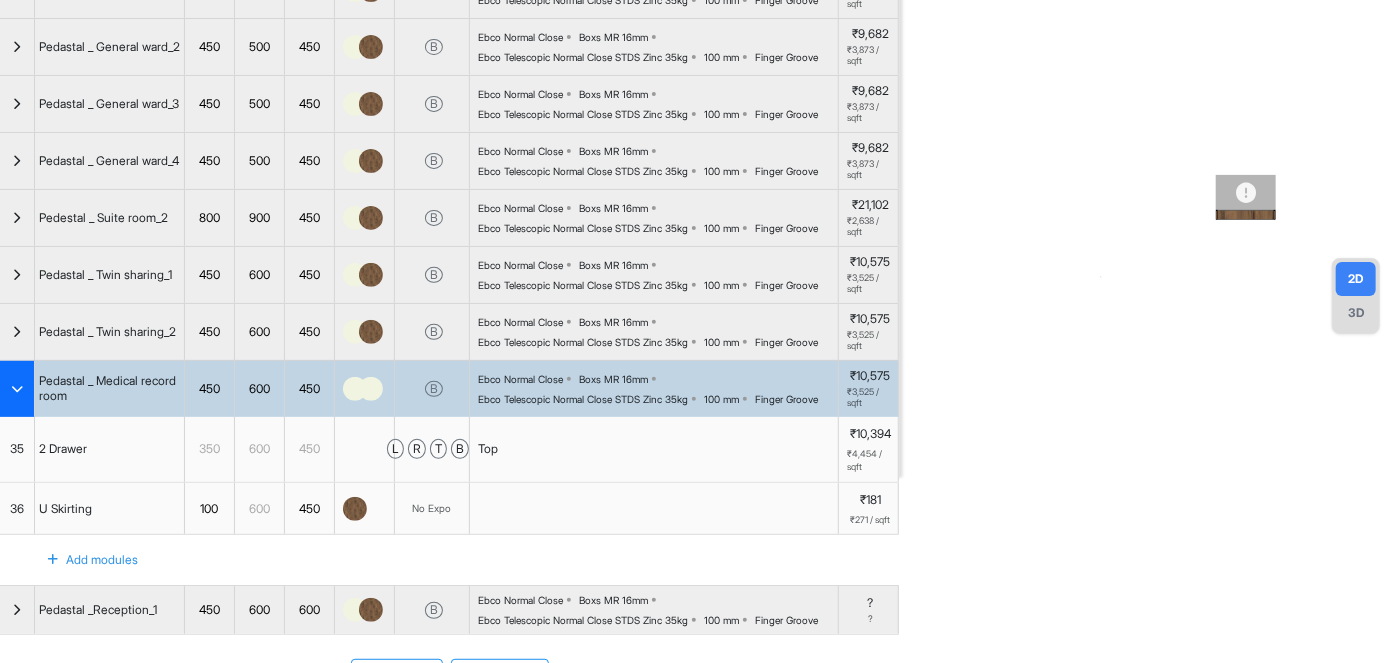 click at bounding box center [17, 389] 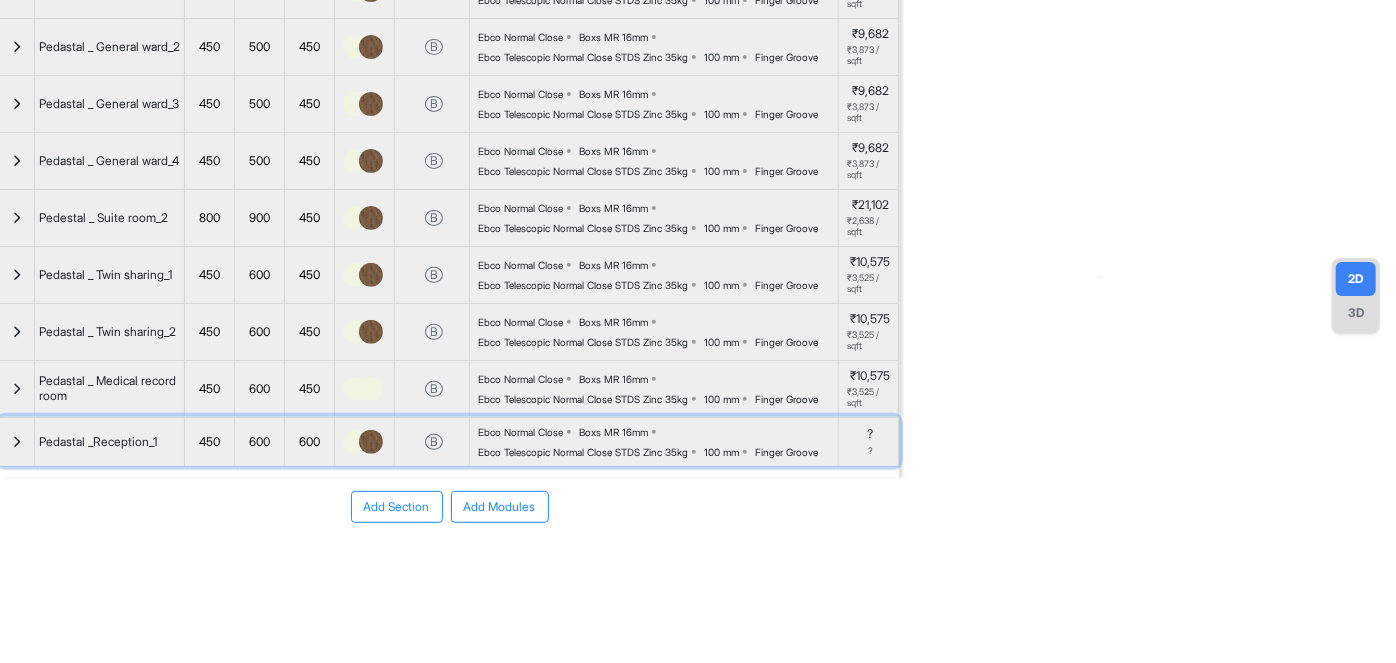 click at bounding box center [371, 442] 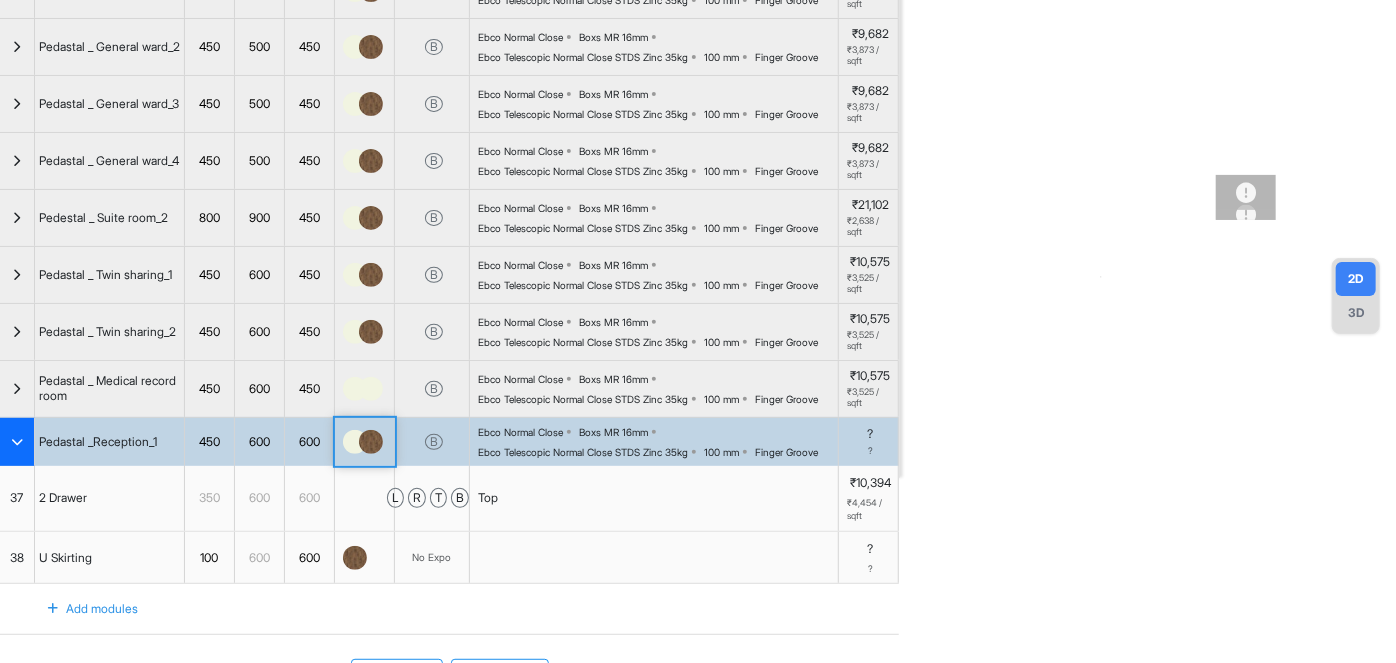 click at bounding box center [371, 442] 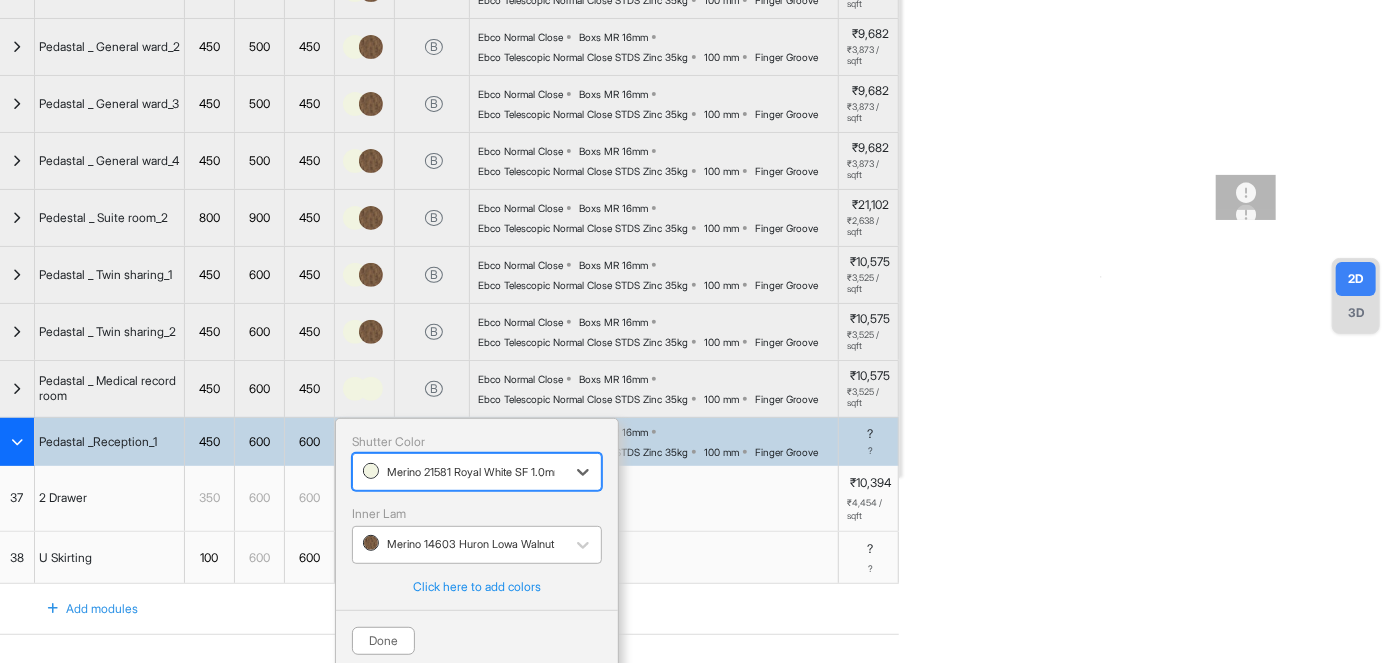 drag, startPoint x: 384, startPoint y: 537, endPoint x: 381, endPoint y: 550, distance: 13.341664 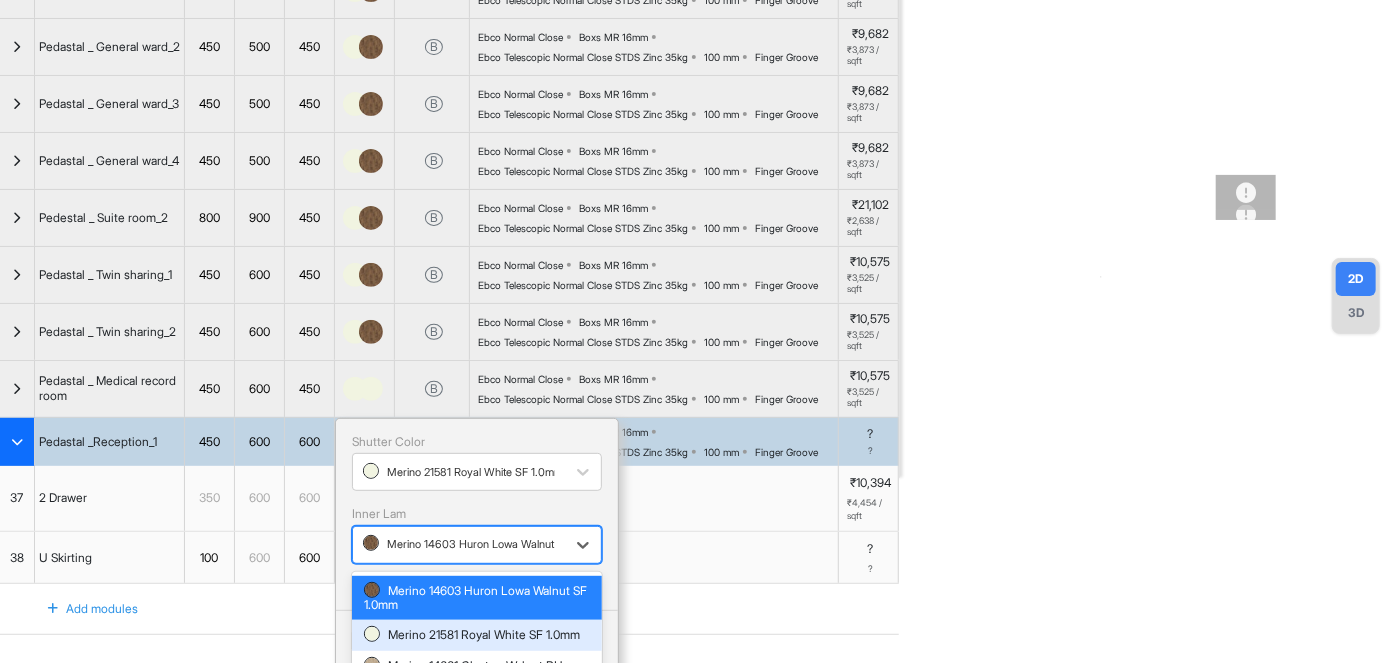 click on "Merino 21581 Royal White SF 1.0mm" at bounding box center (477, 635) 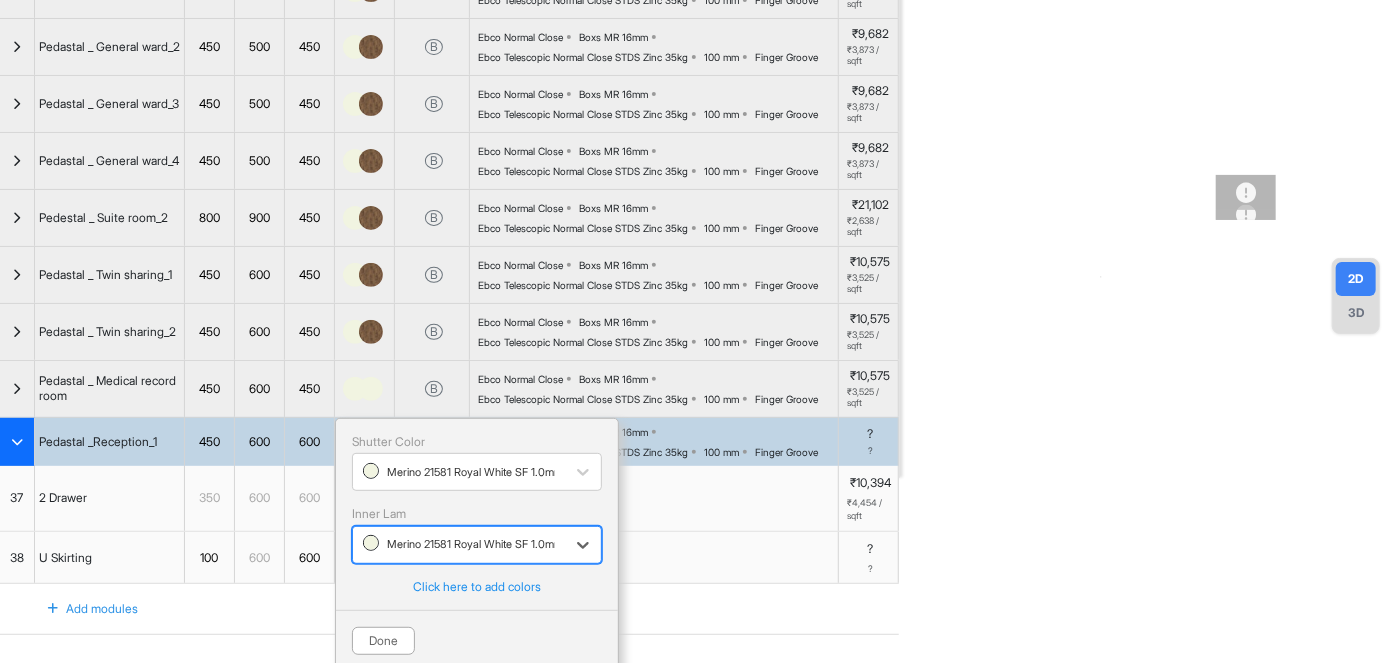 click at bounding box center (1148, 146) 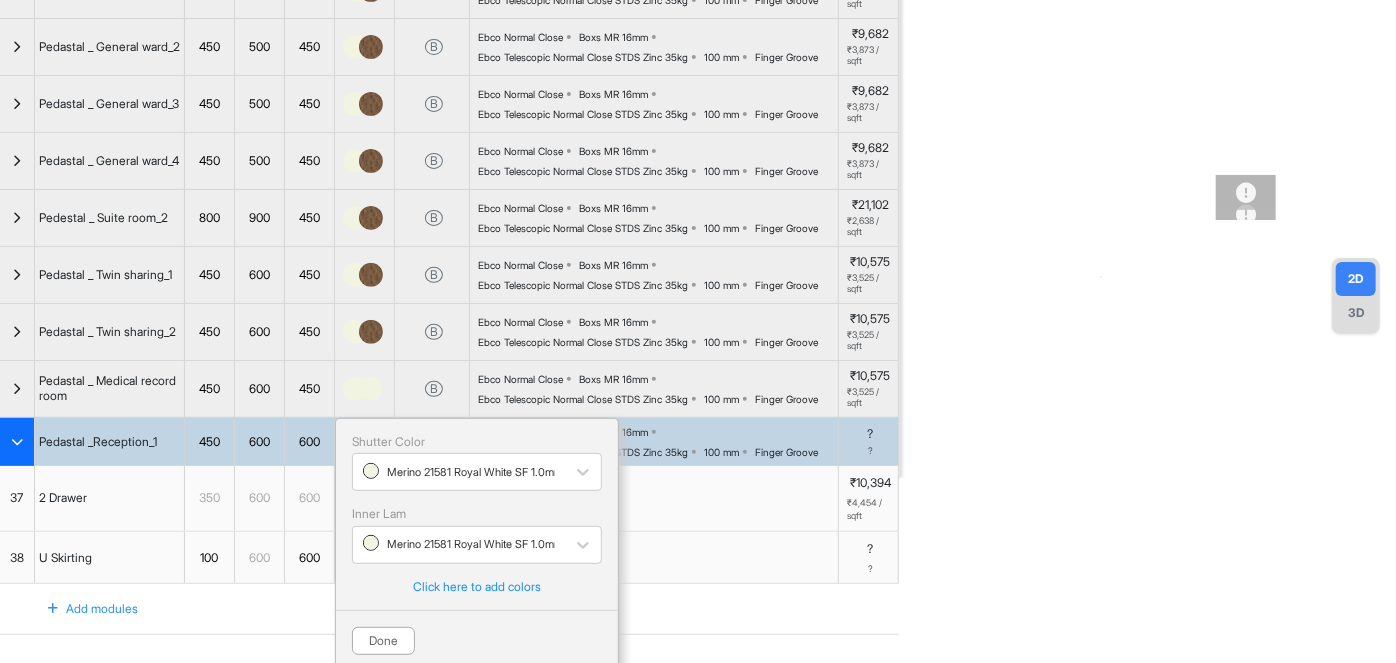 click at bounding box center [1148, 146] 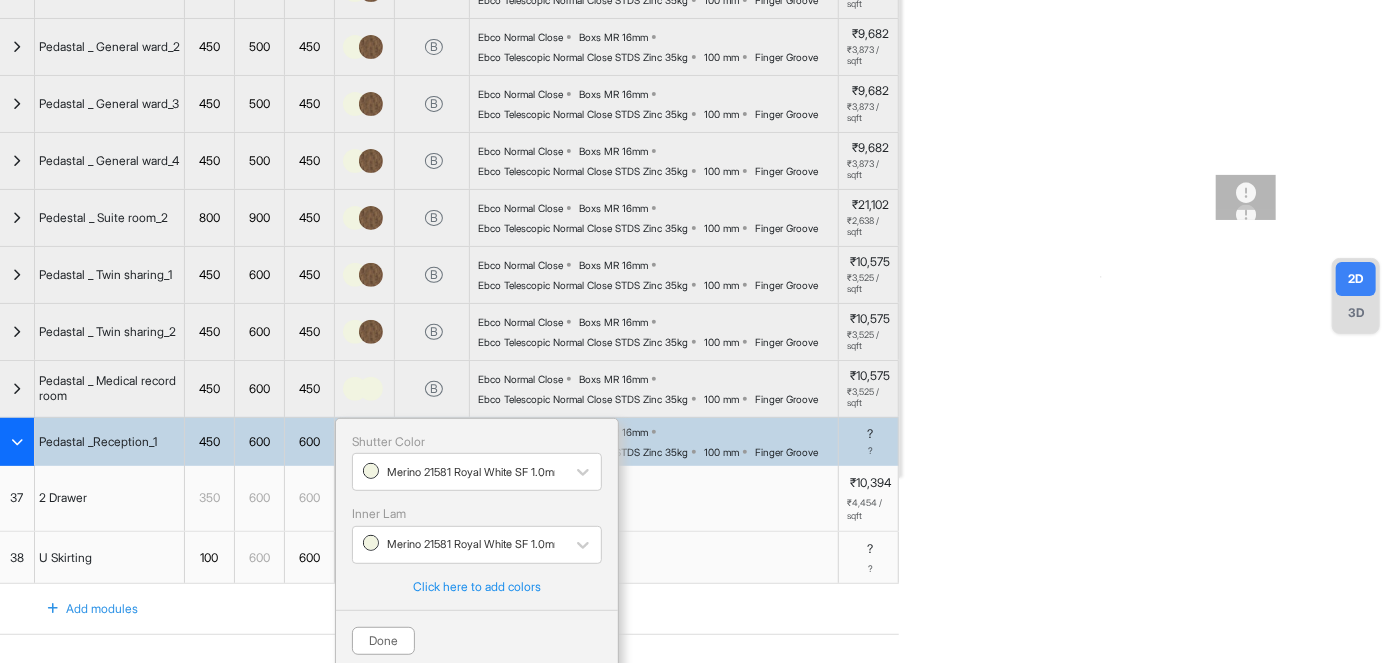 click at bounding box center (1148, 146) 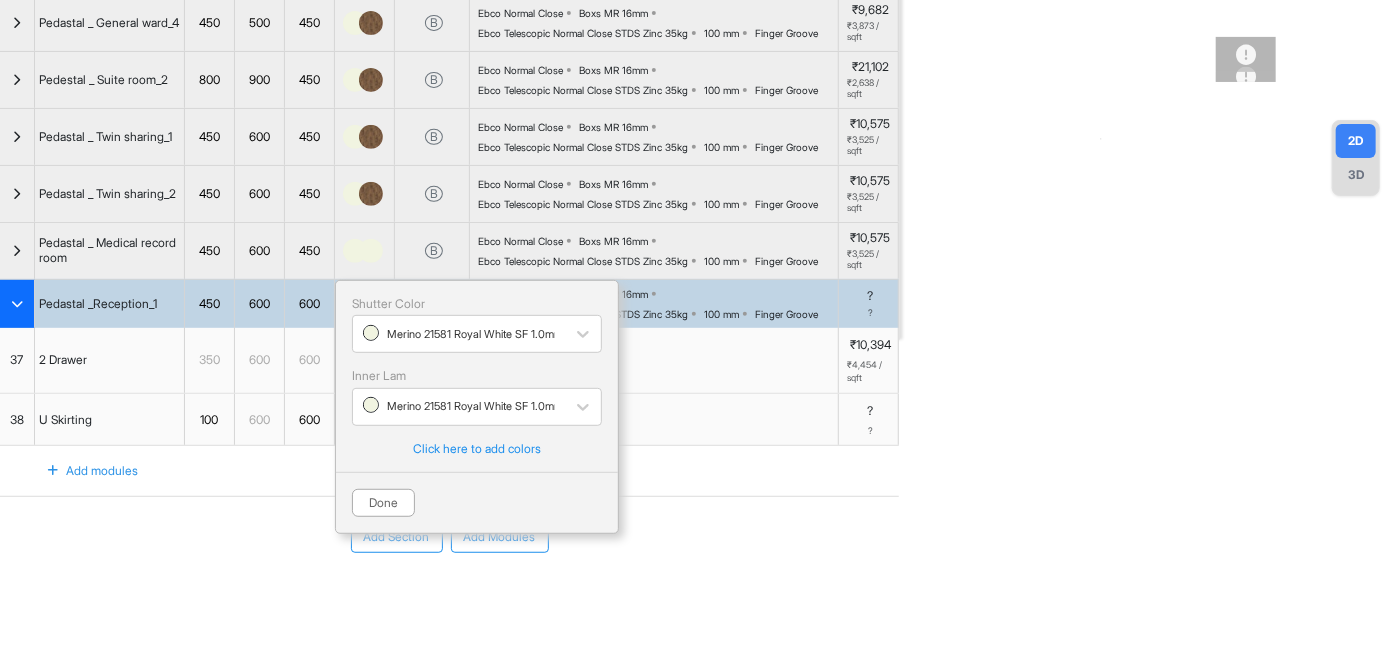 scroll, scrollTop: 403, scrollLeft: 0, axis: vertical 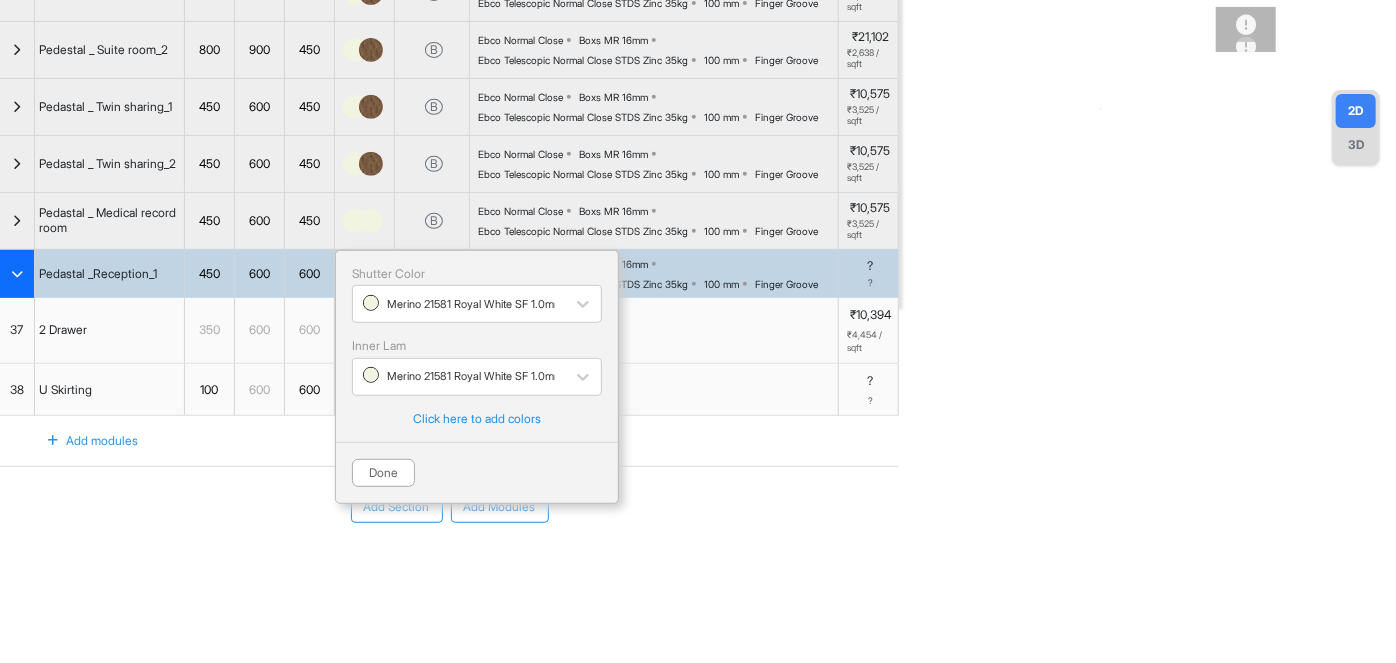 click on "Add Section Add Modules" at bounding box center (449, 567) 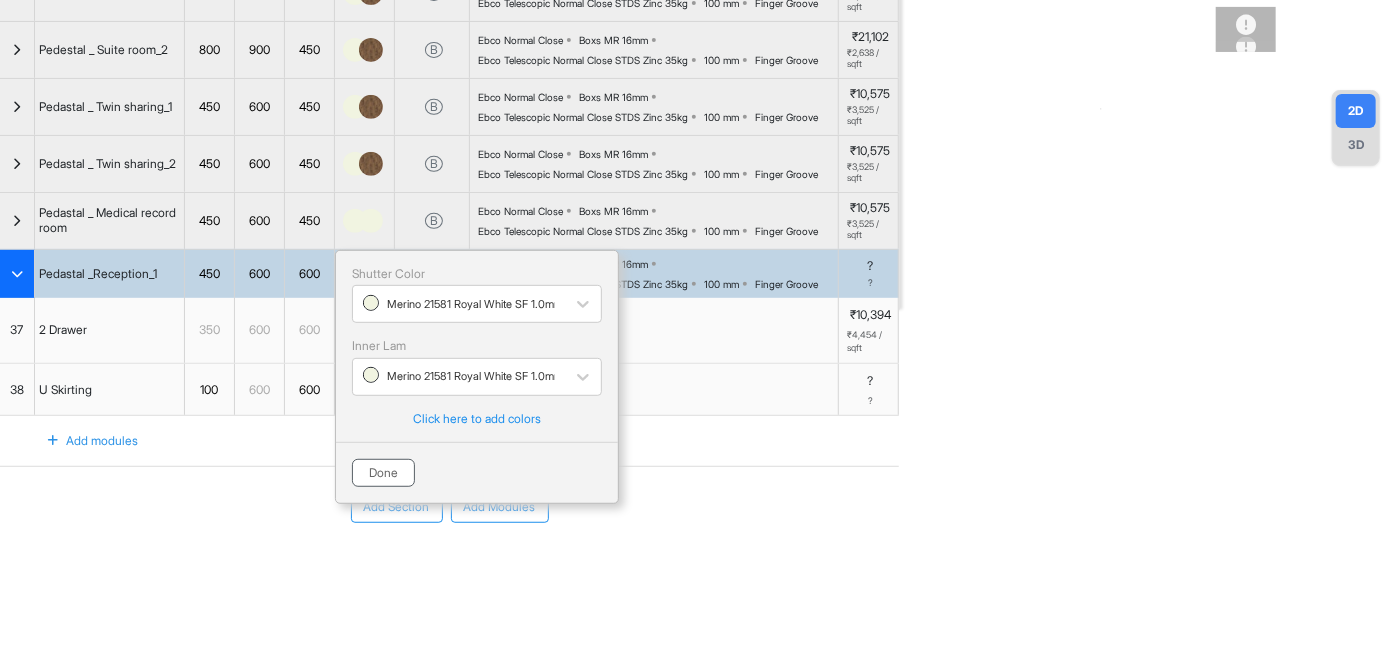 click on "Done" at bounding box center [383, 473] 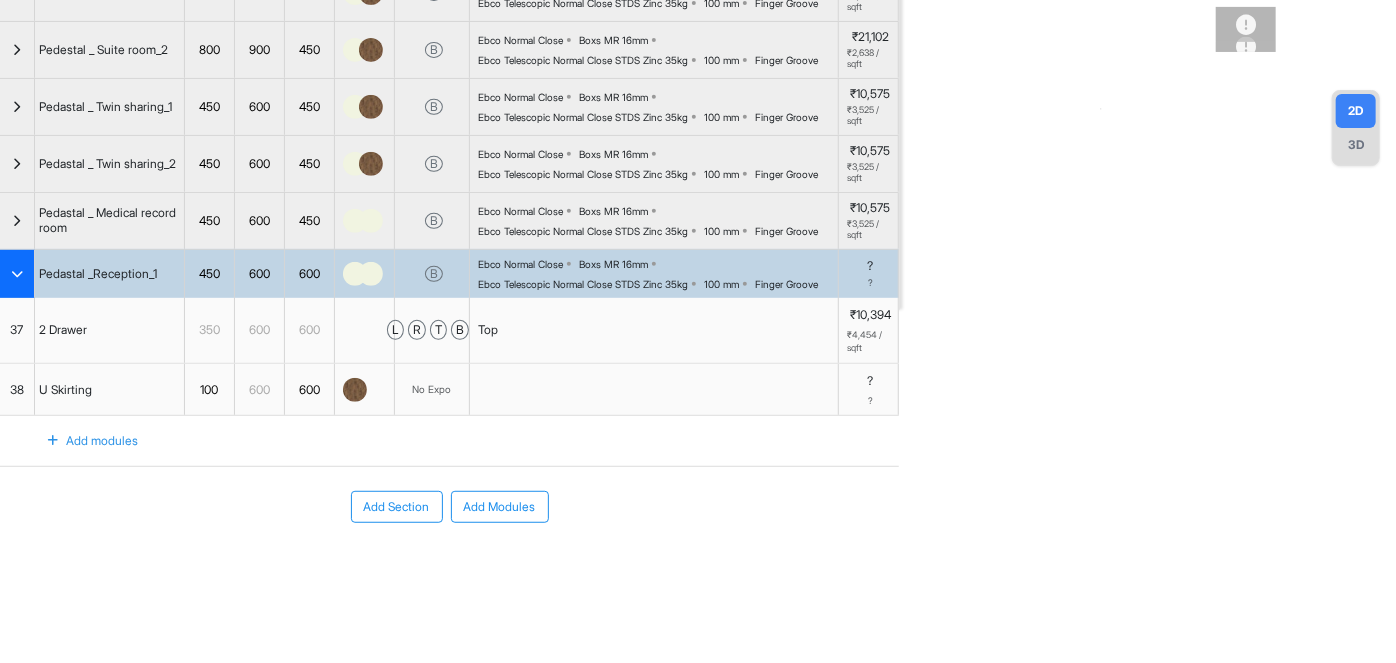 click on "Add Section Add Modules" at bounding box center [449, 567] 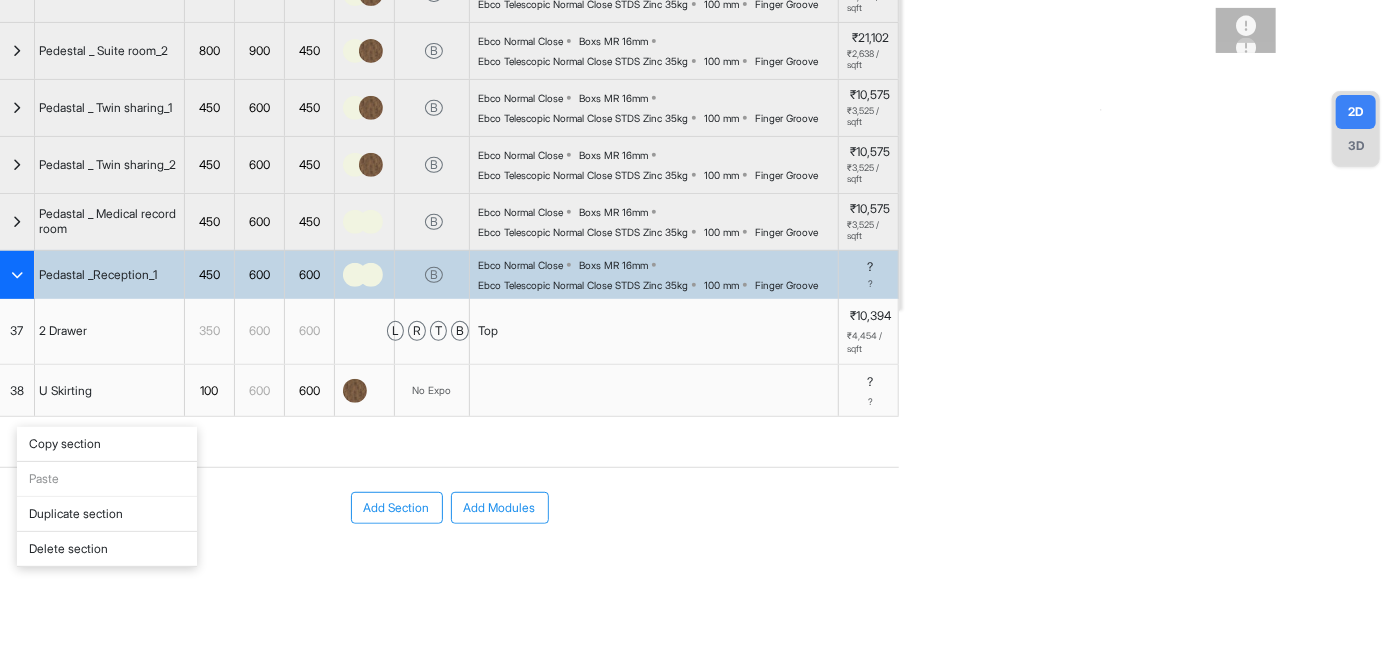 scroll, scrollTop: 403, scrollLeft: 0, axis: vertical 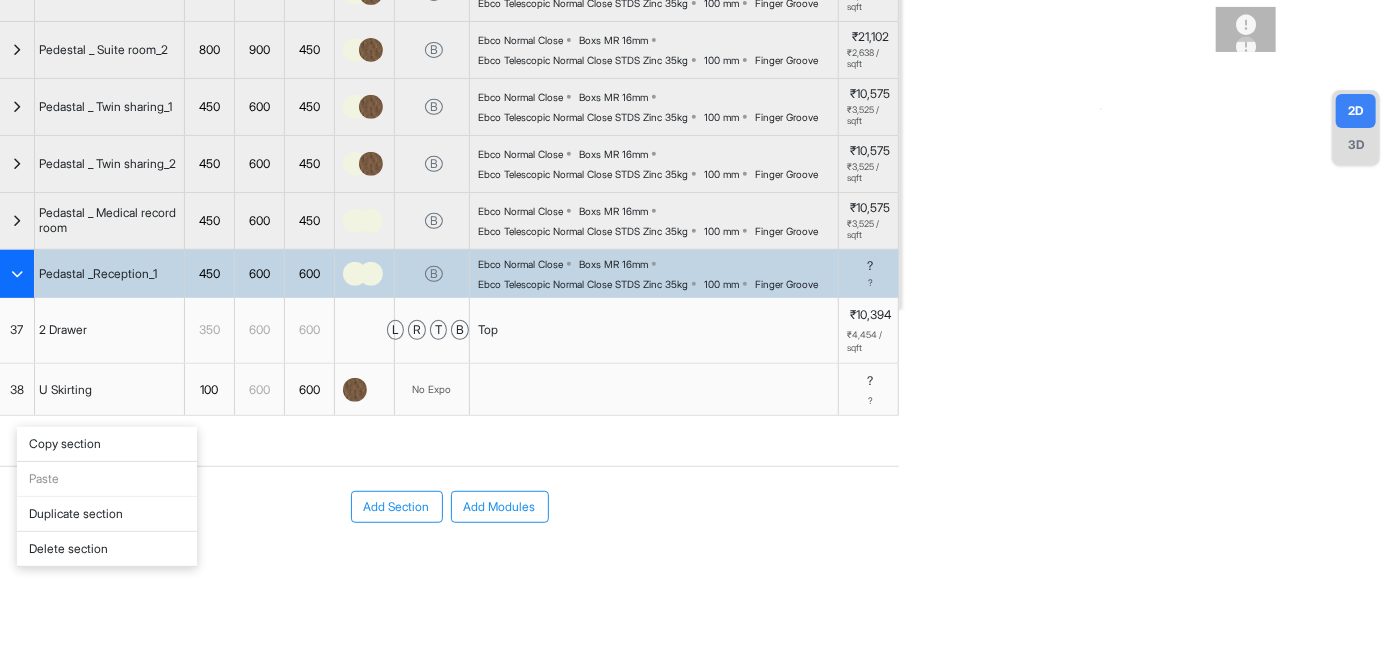 click on "Duplicate section" at bounding box center (107, 514) 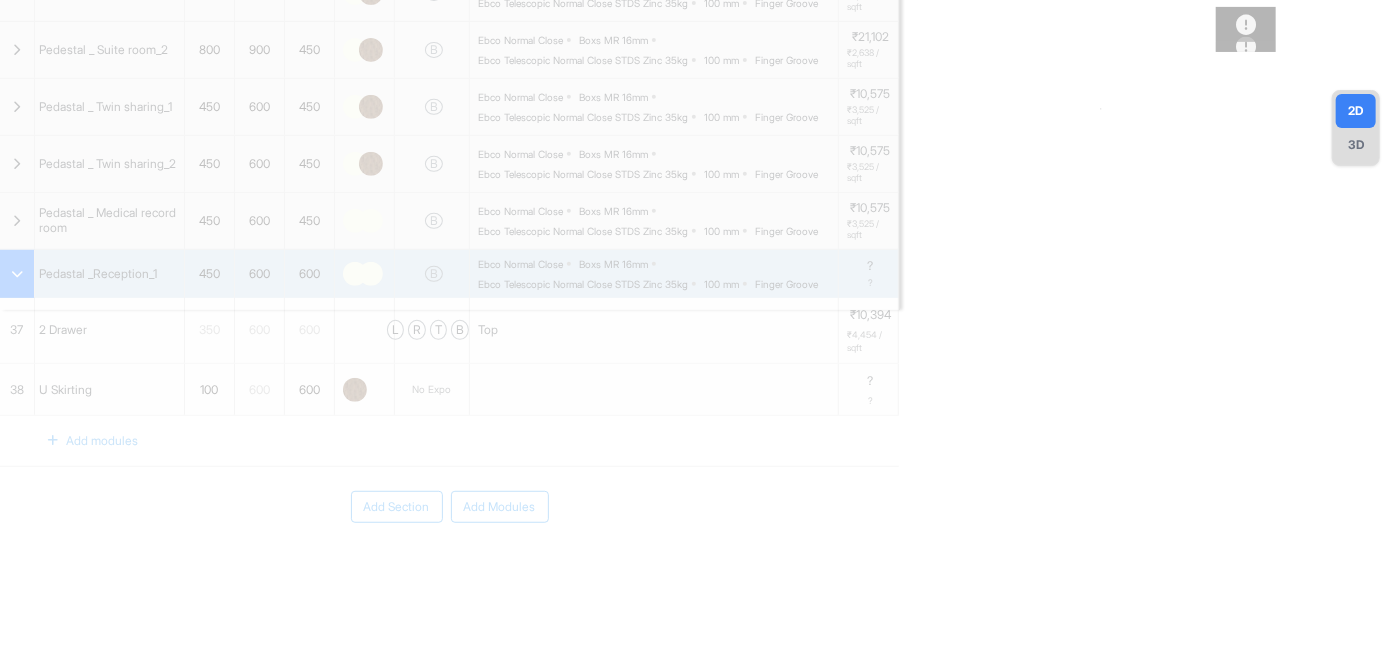 scroll, scrollTop: 235, scrollLeft: 0, axis: vertical 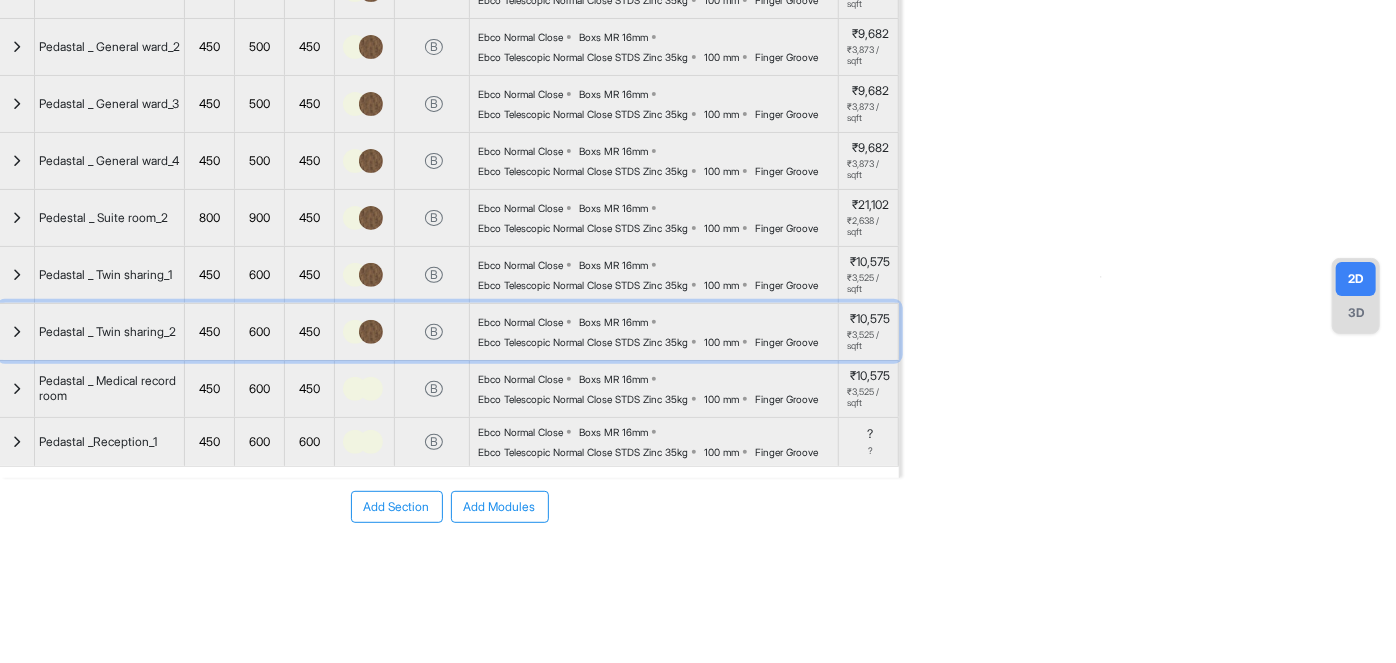 click at bounding box center [371, 332] 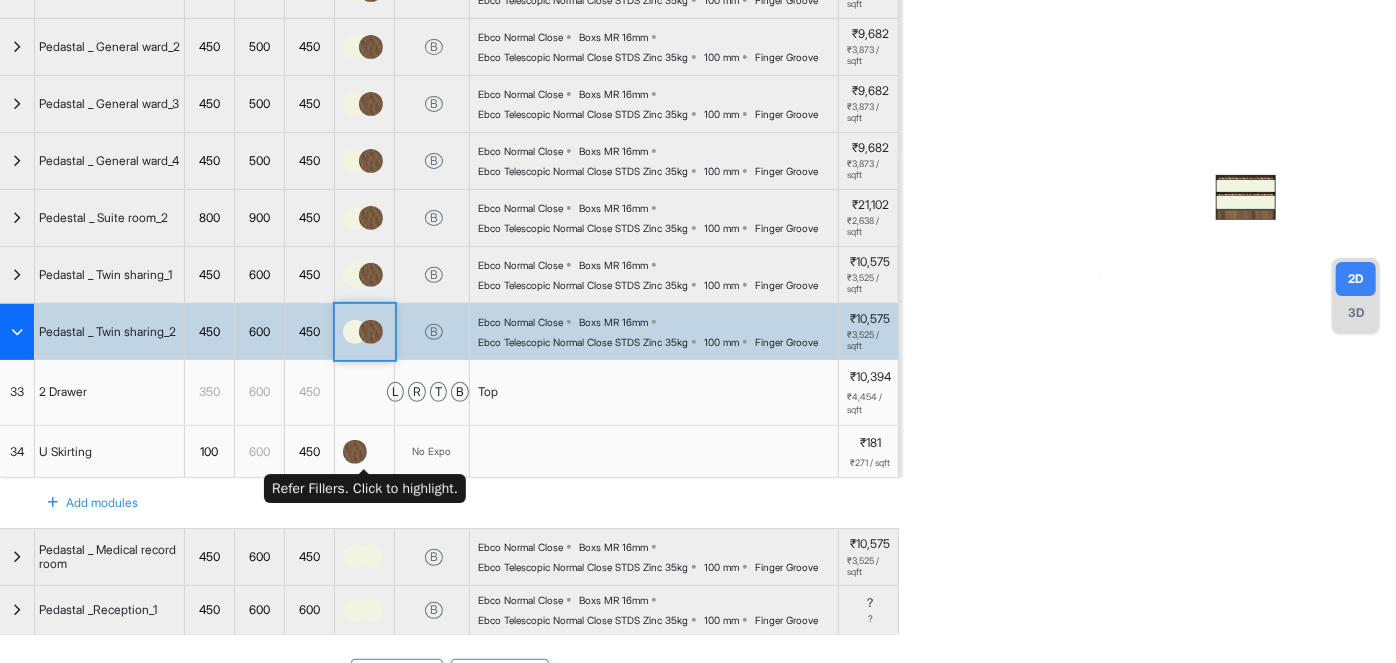 click at bounding box center (355, 452) 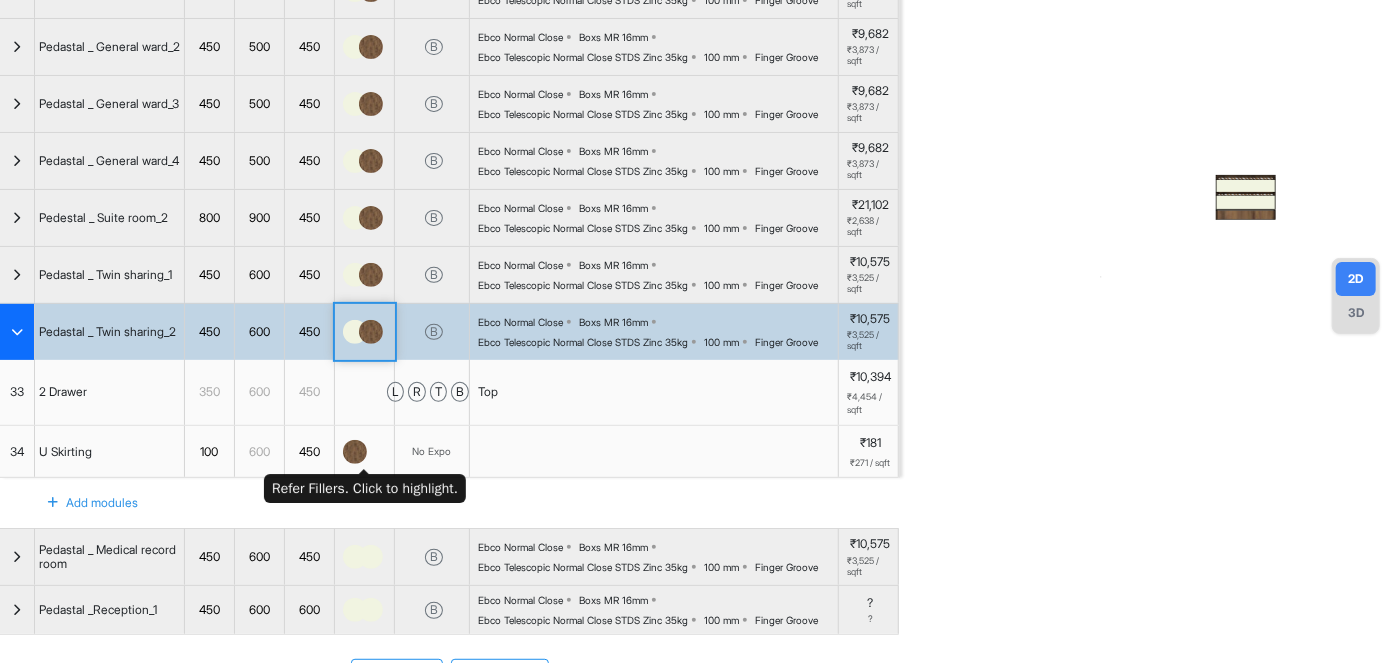 click at bounding box center (355, 452) 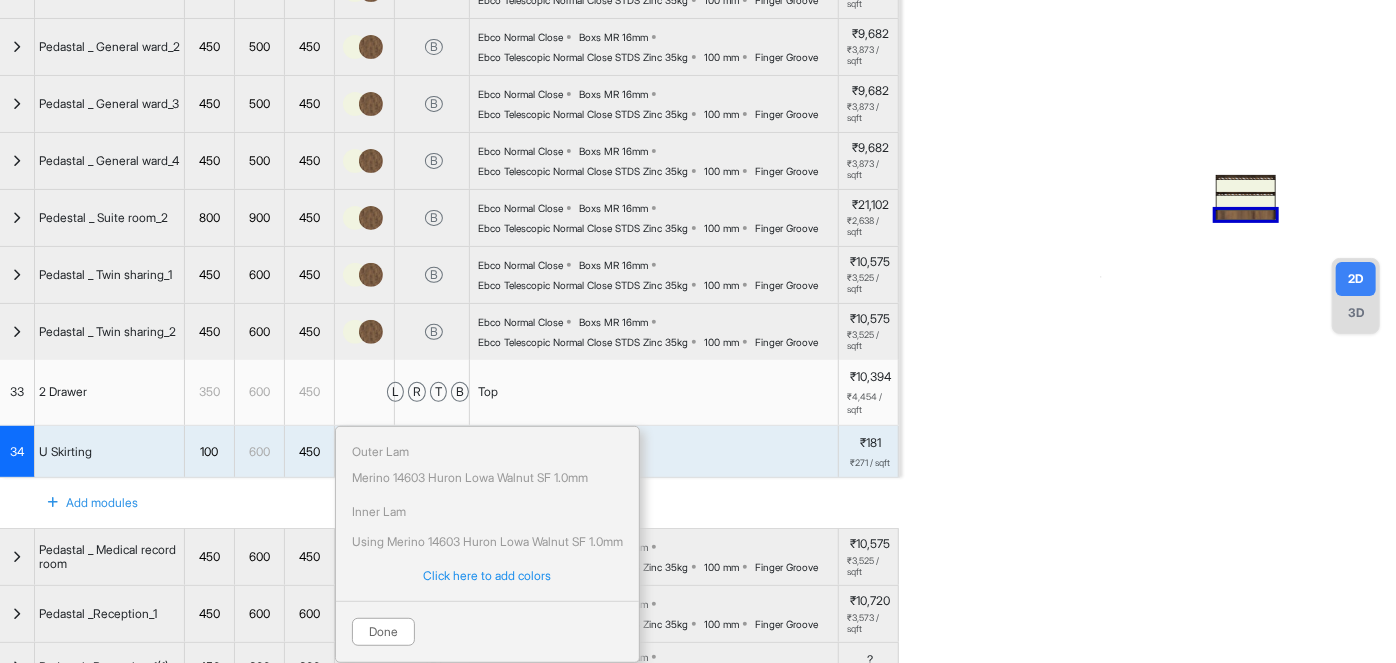 click at bounding box center (1148, 146) 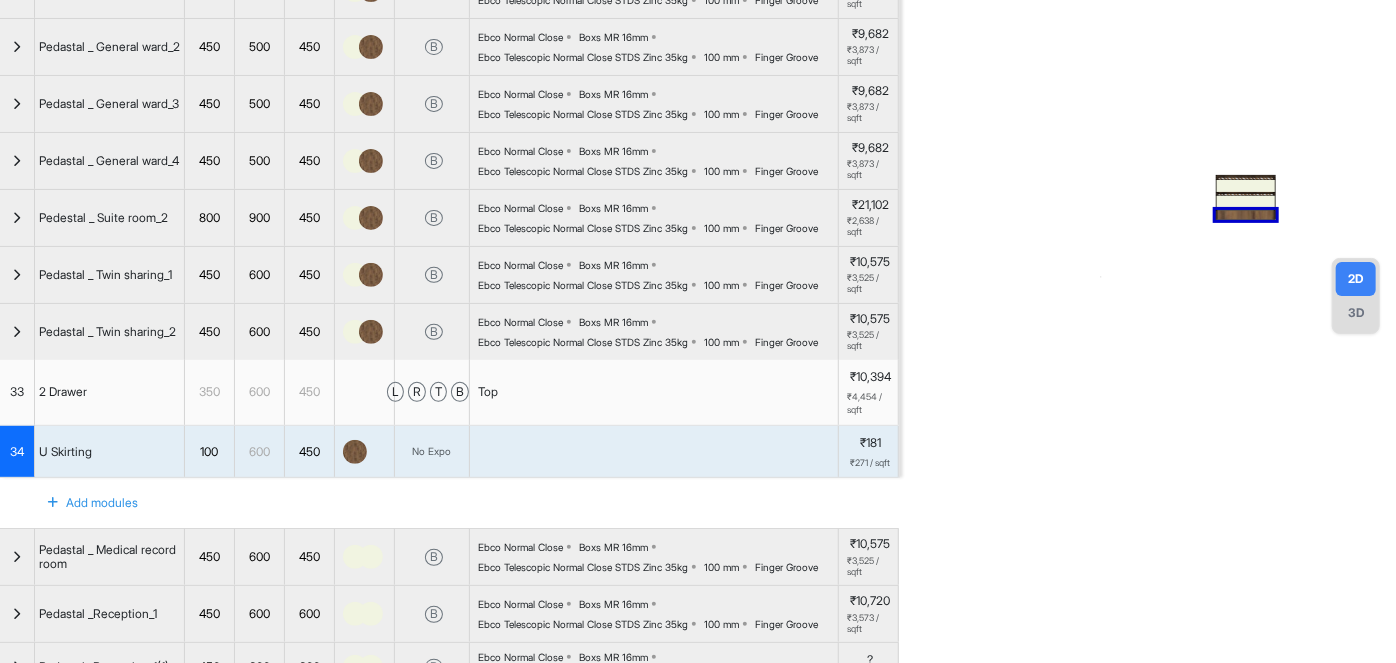 click at bounding box center (17, 332) 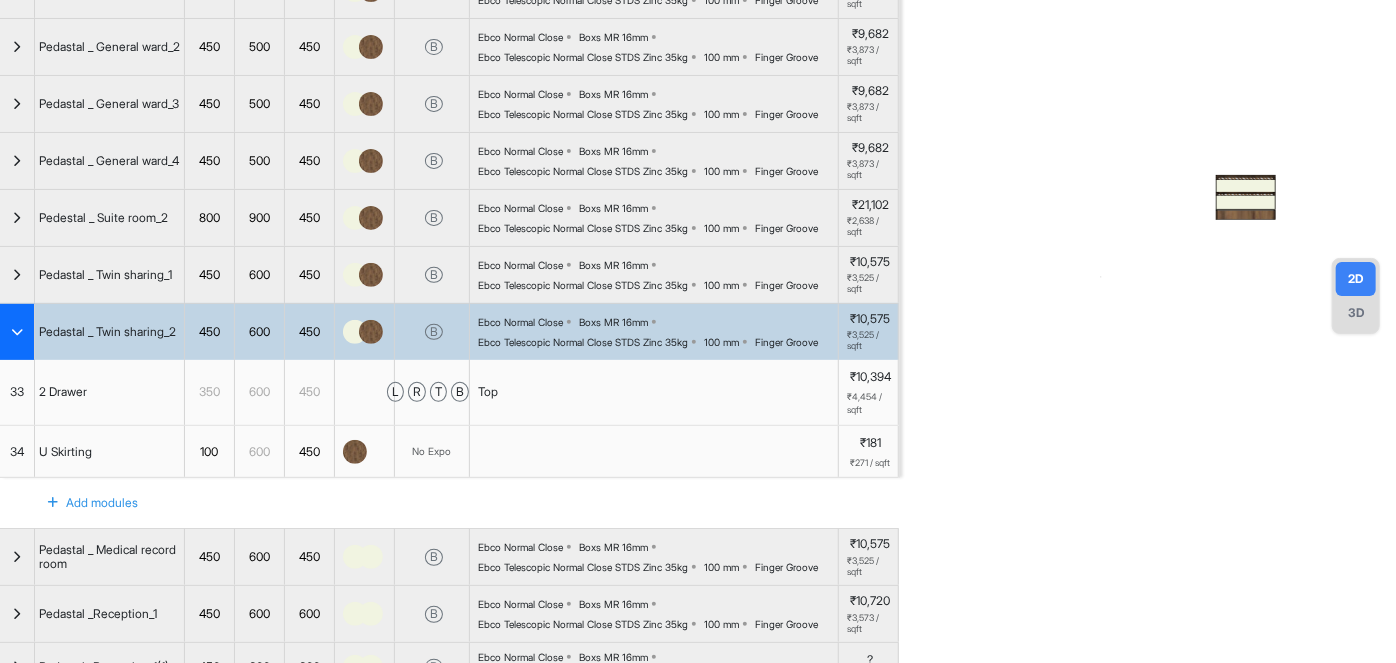 click at bounding box center [17, 332] 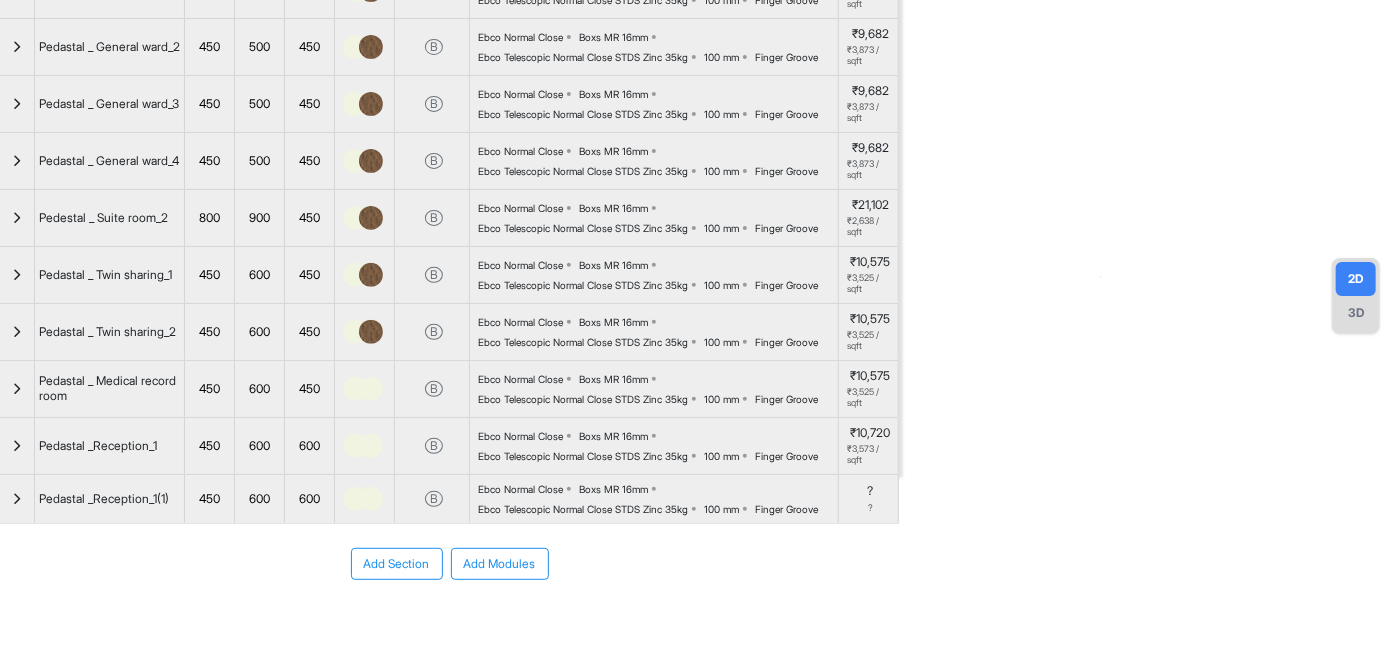 click on "3D" at bounding box center [1356, 313] 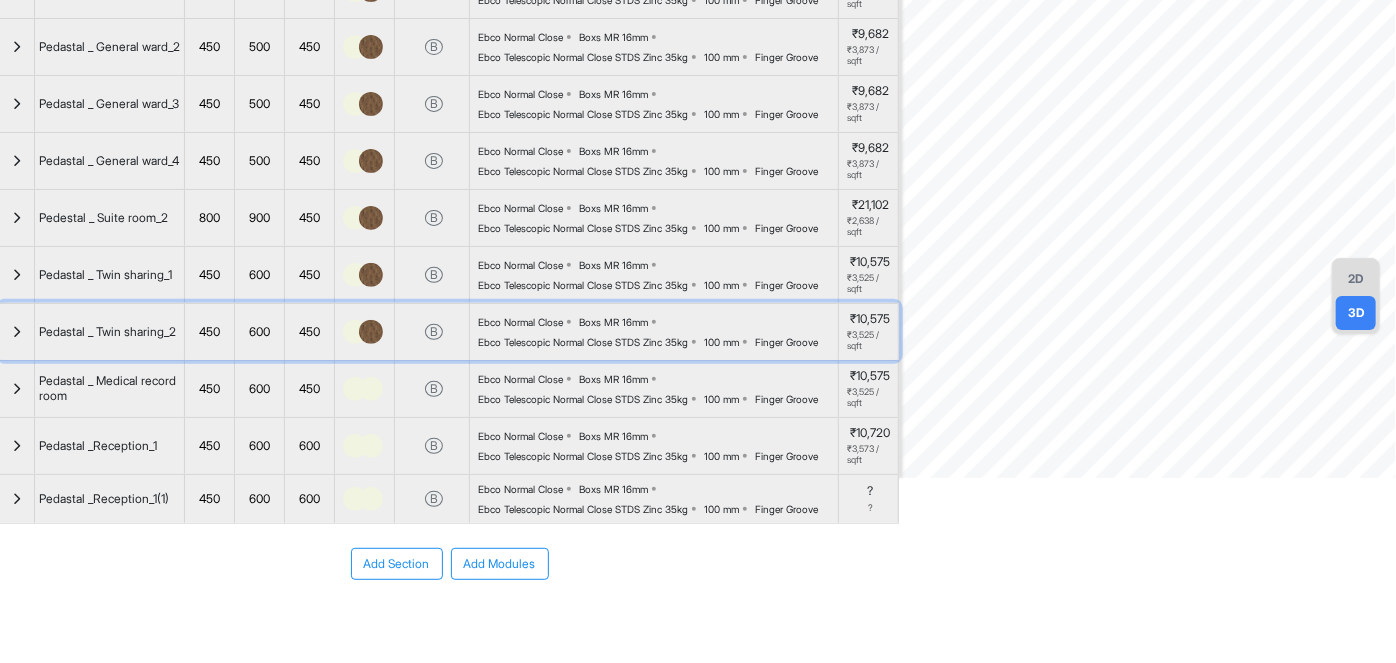 click on "Ebco Normal Close Boxs MR 16mm Ebco Telescopic Normal Close STDS Zinc 35kg 100 mm Finger Groove" at bounding box center [654, 332] 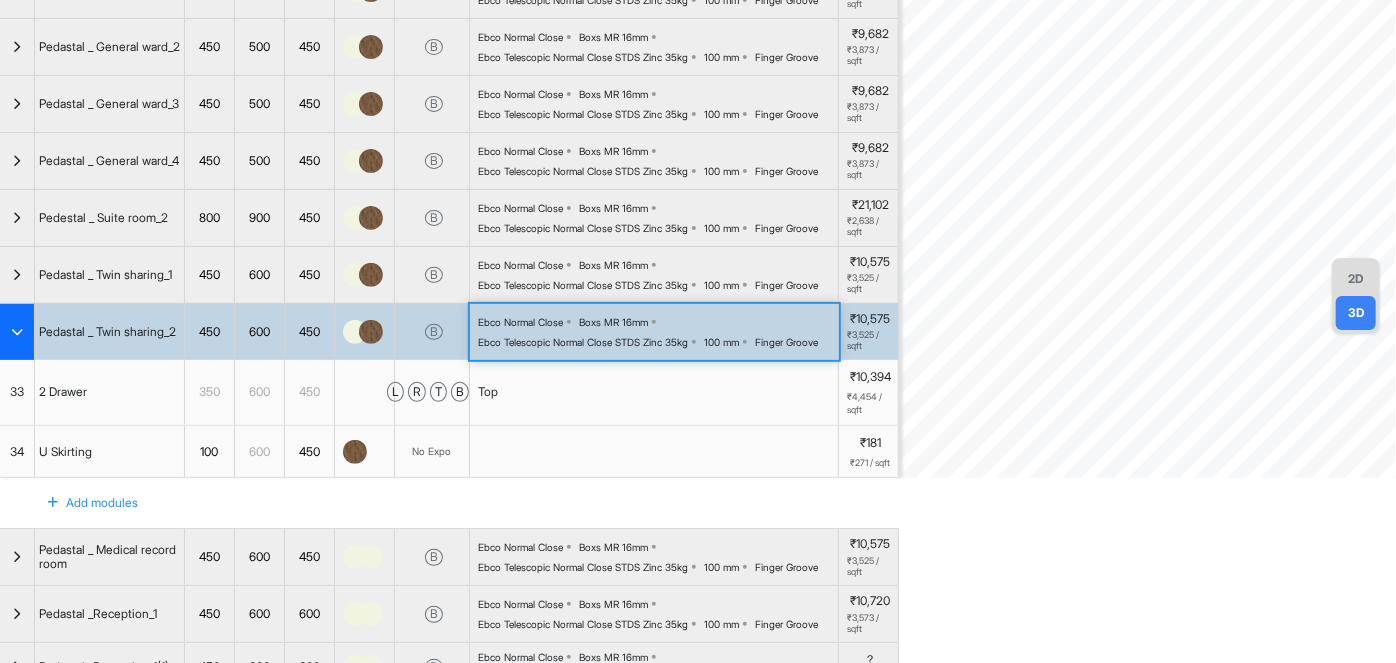 click at bounding box center [17, 332] 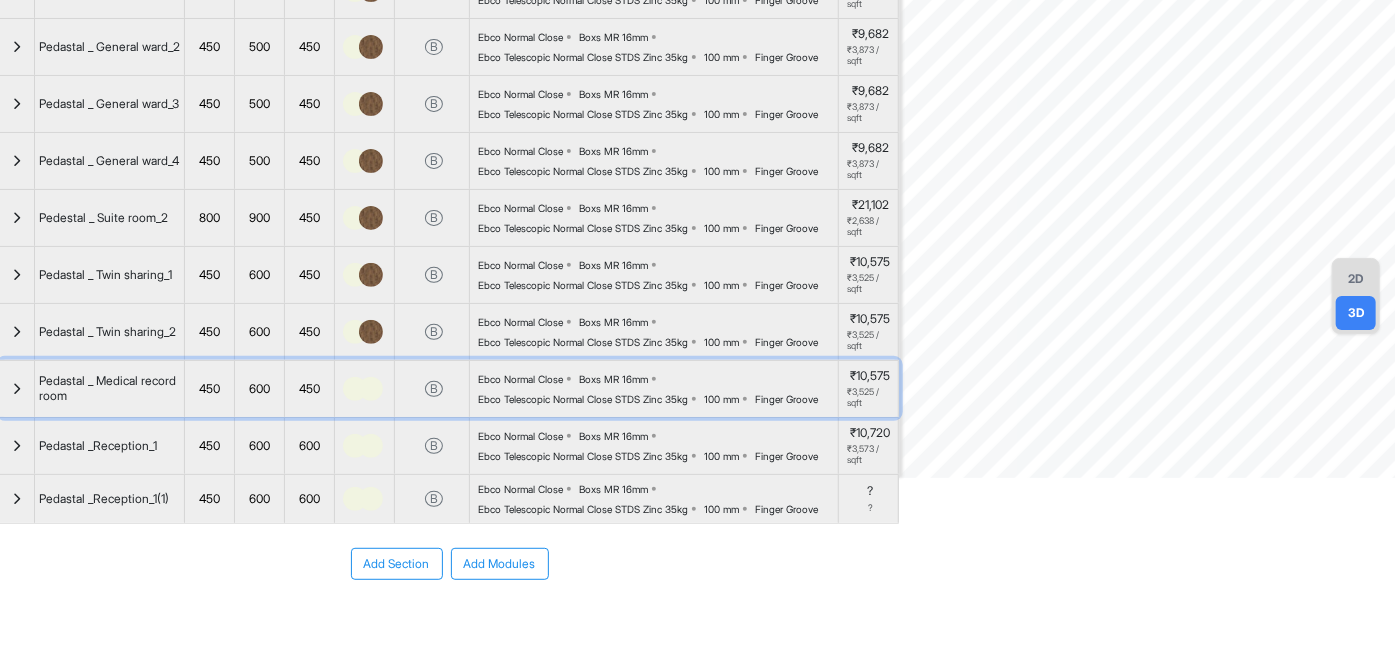 click on "Pedastal _ Medical record room" at bounding box center (109, 388) 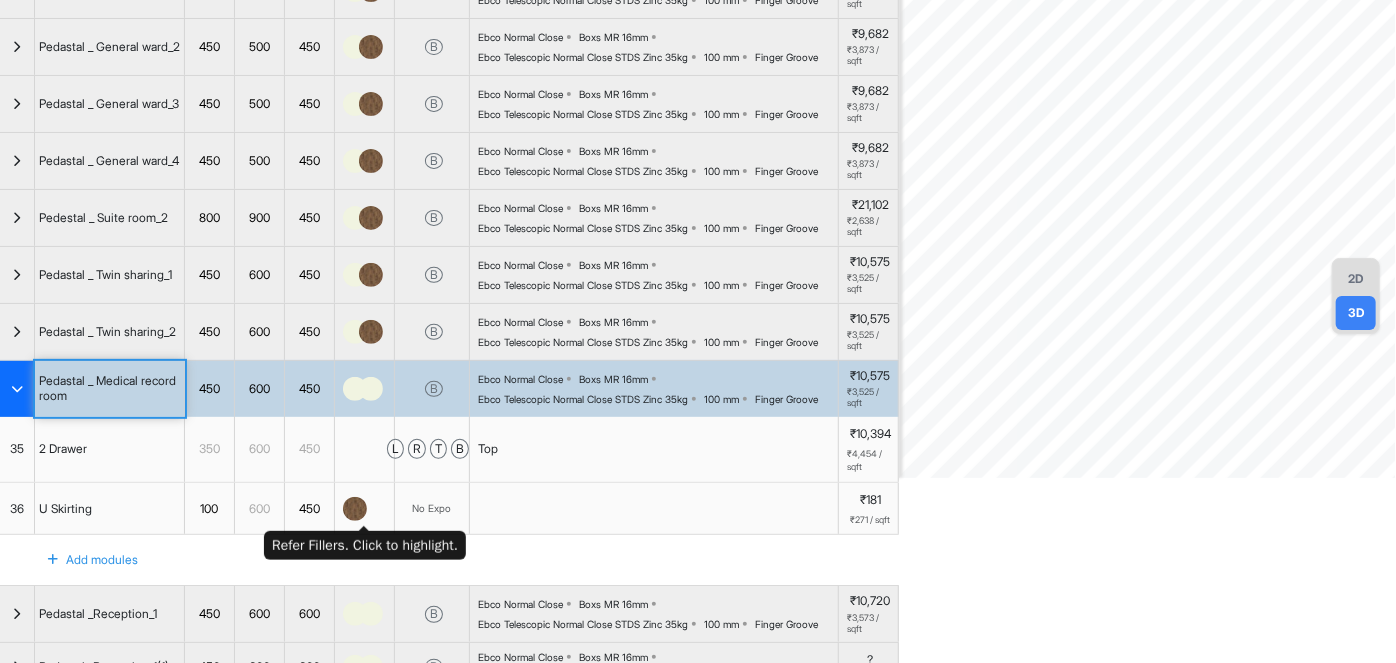 click at bounding box center [355, 509] 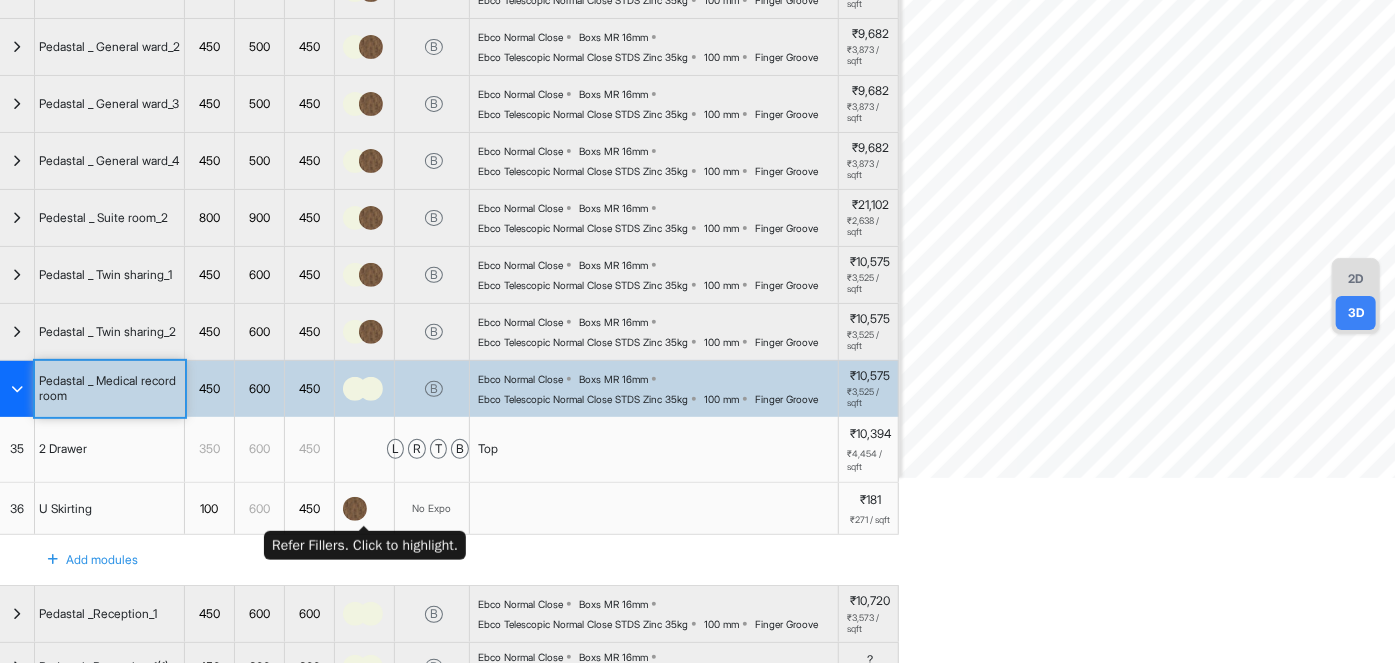 click at bounding box center (355, 509) 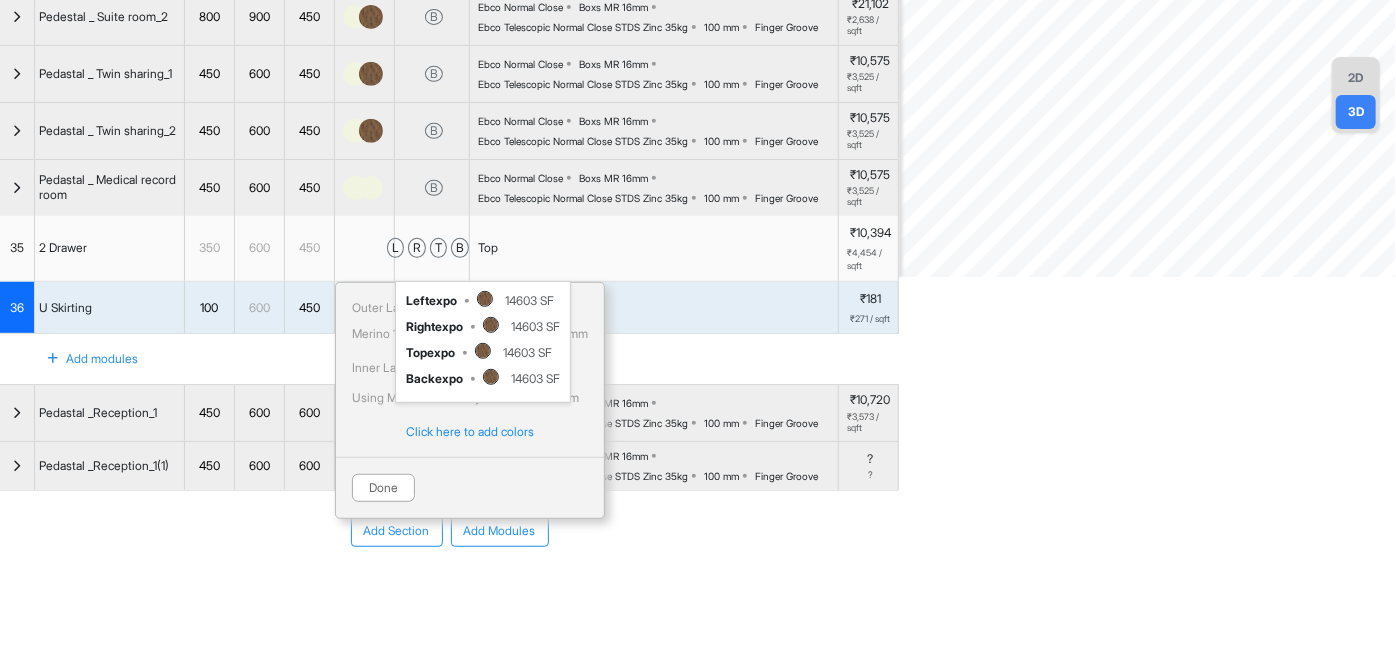 scroll, scrollTop: 460, scrollLeft: 0, axis: vertical 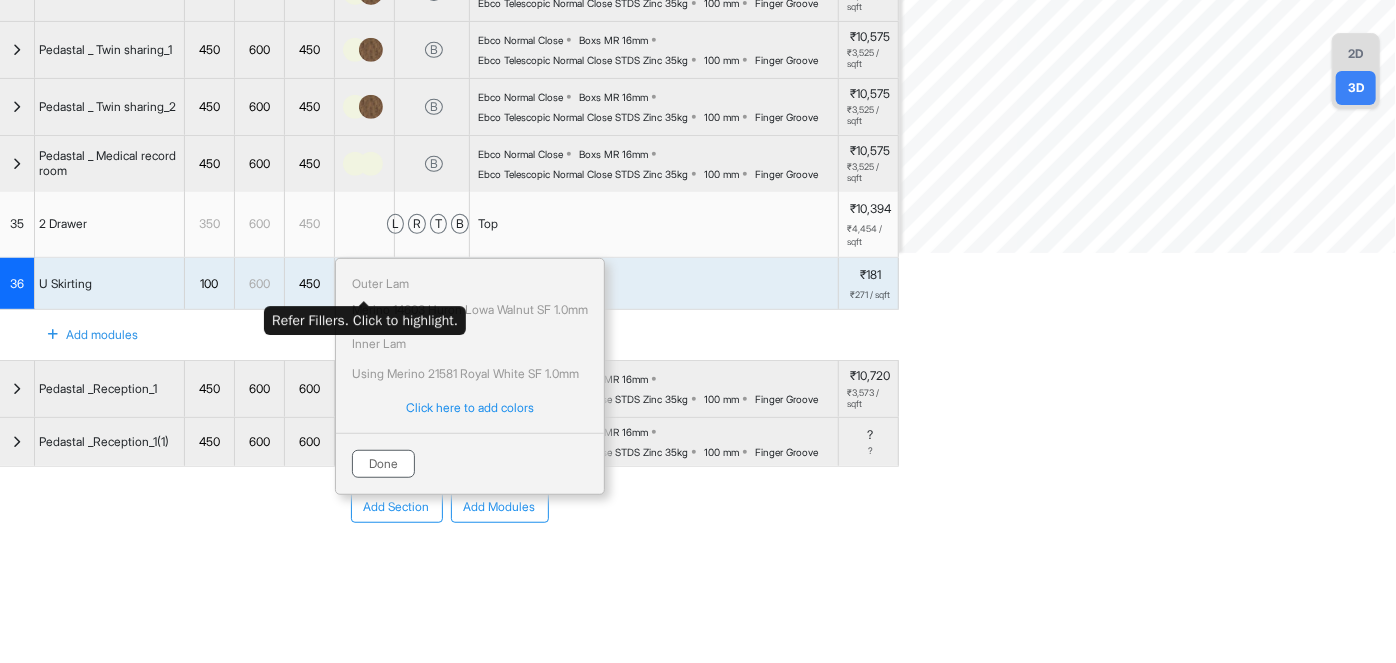 click on "Done" at bounding box center [383, 464] 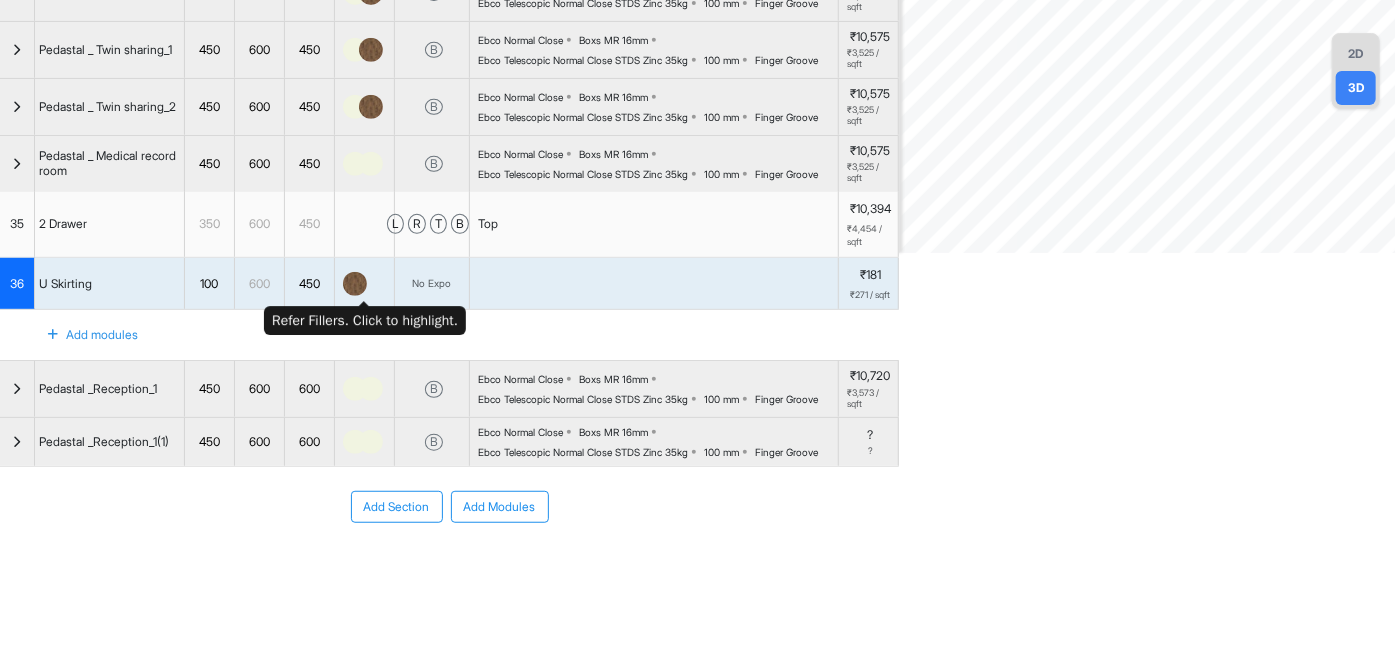 click at bounding box center (355, 284) 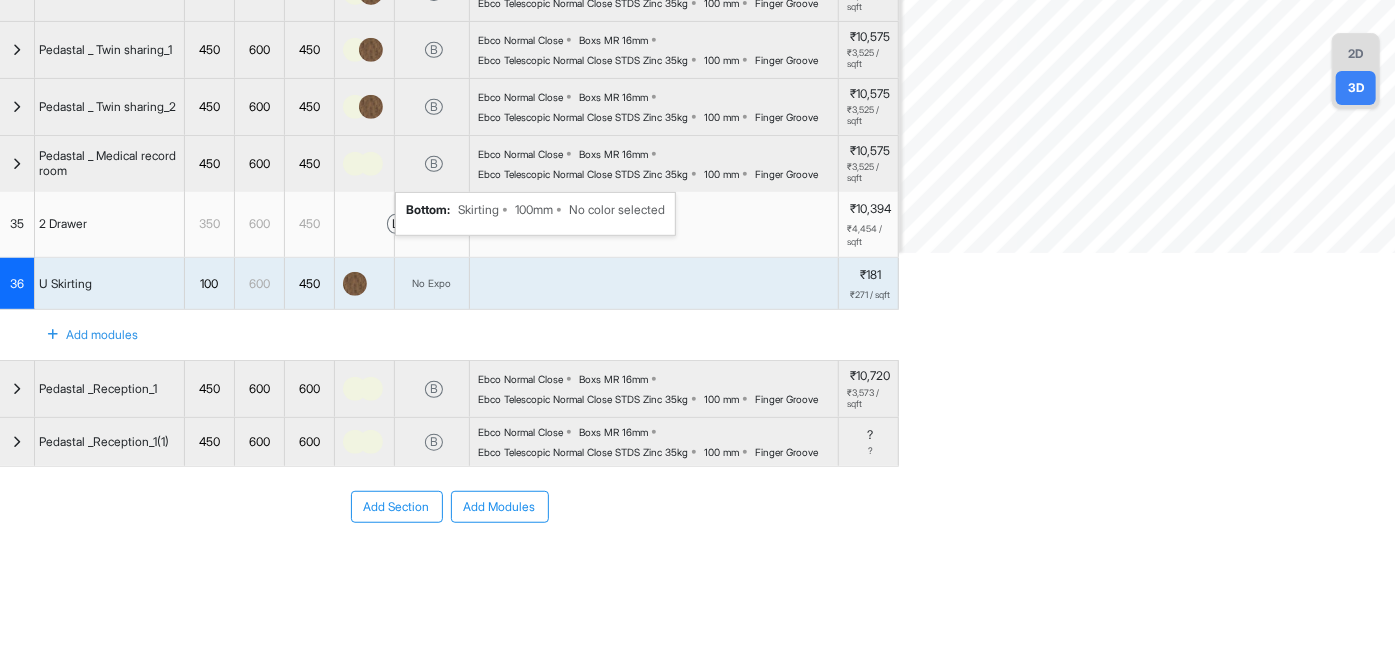 click on "B bottom : Skirting 100mm No color selected" at bounding box center (432, 164) 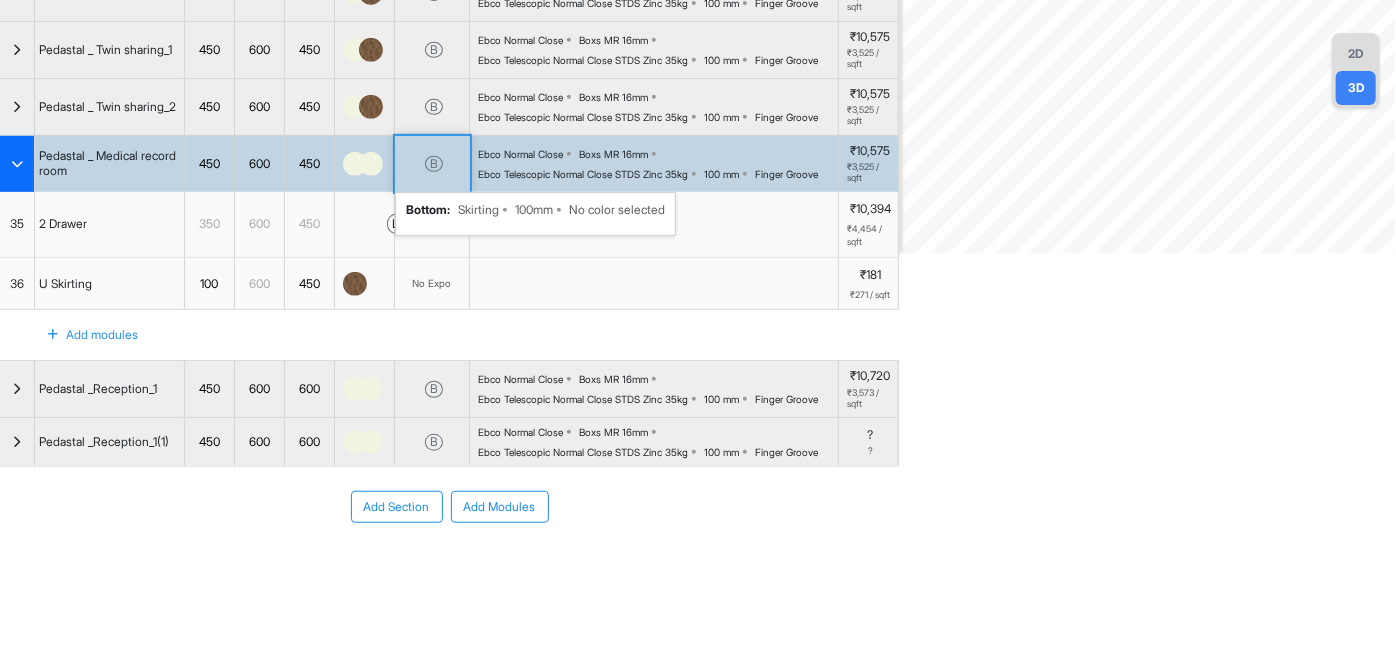 click on "B bottom : Skirting 100mm No color selected" at bounding box center (432, 164) 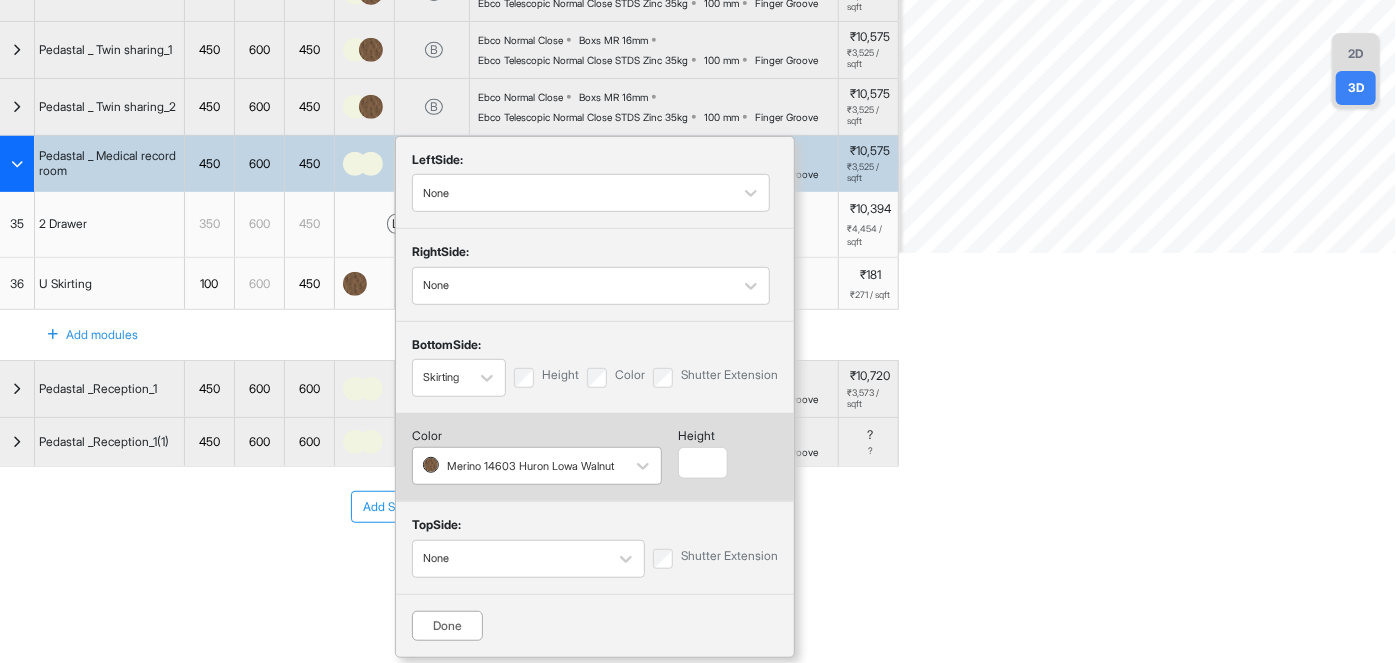 click at bounding box center [519, 466] 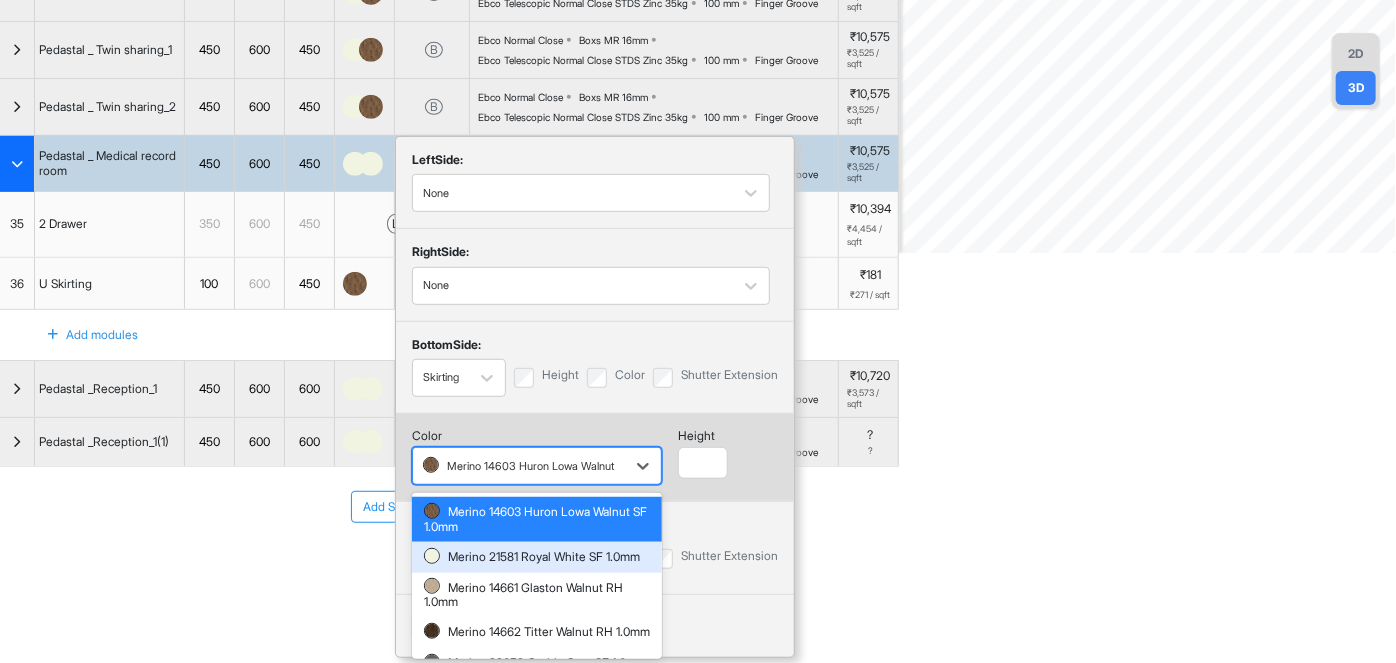 click at bounding box center [432, 556] 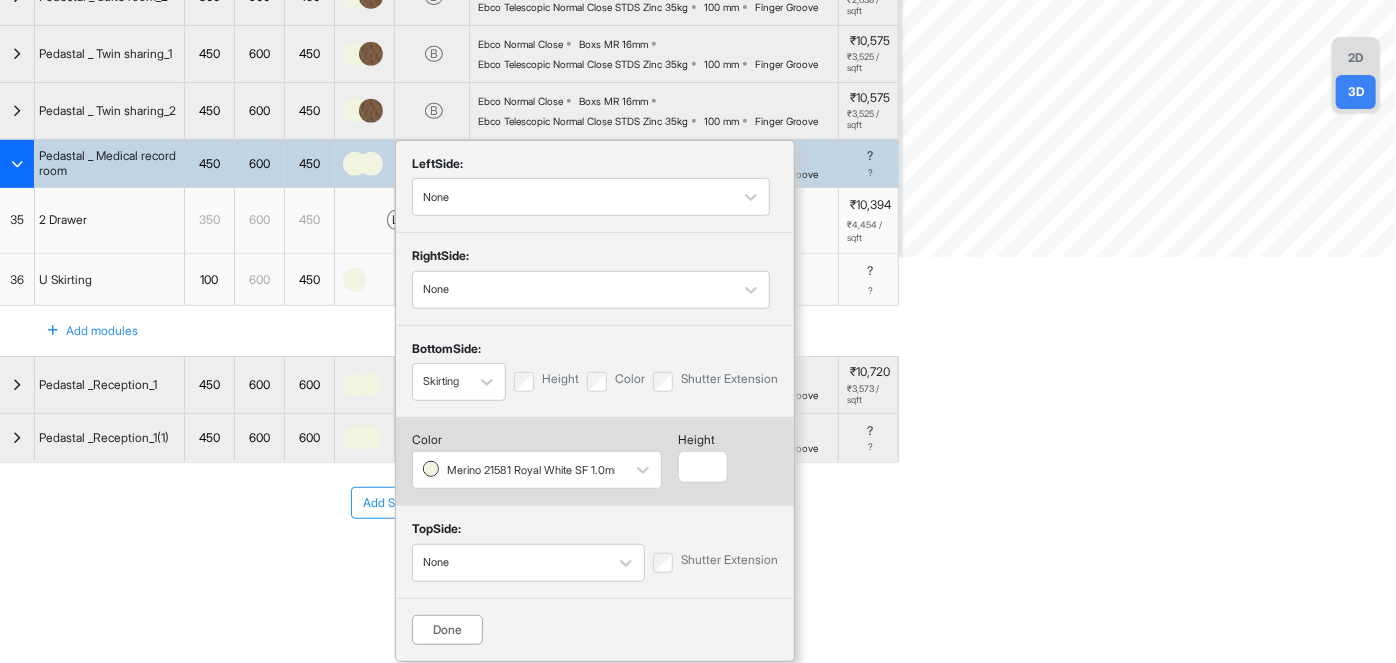 scroll, scrollTop: 452, scrollLeft: 0, axis: vertical 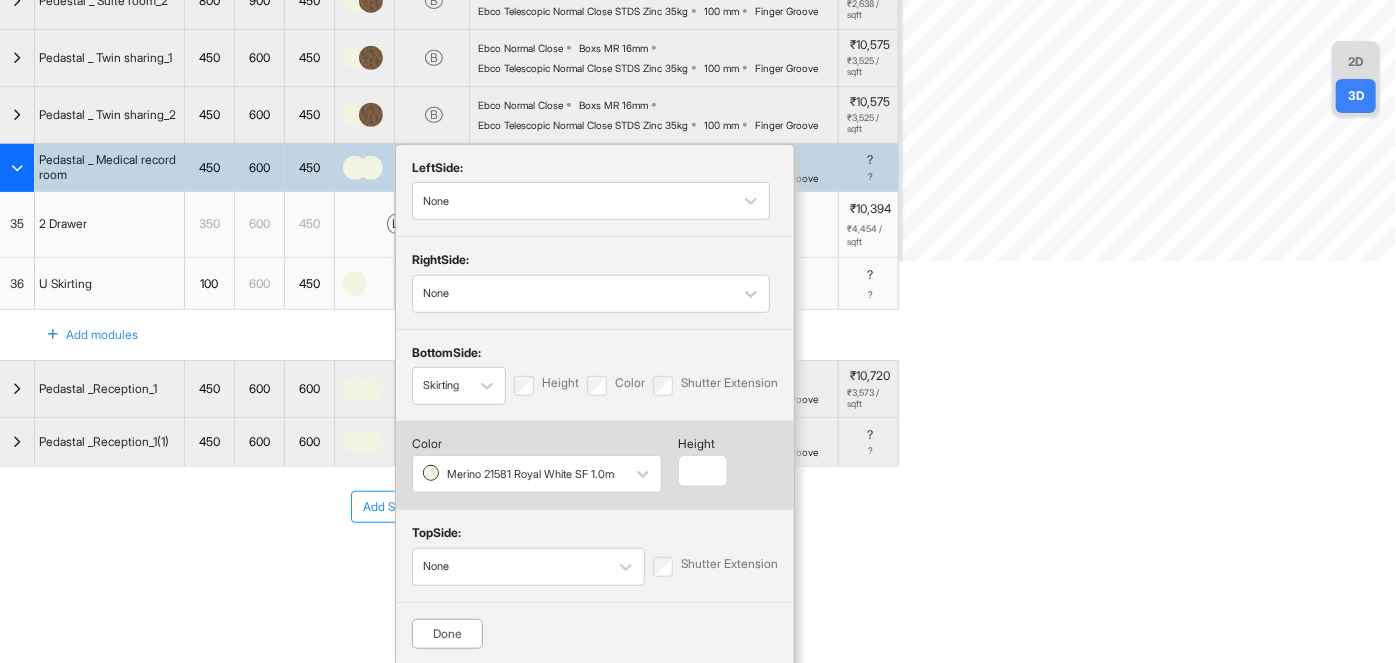 click on "Done" at bounding box center [447, 634] 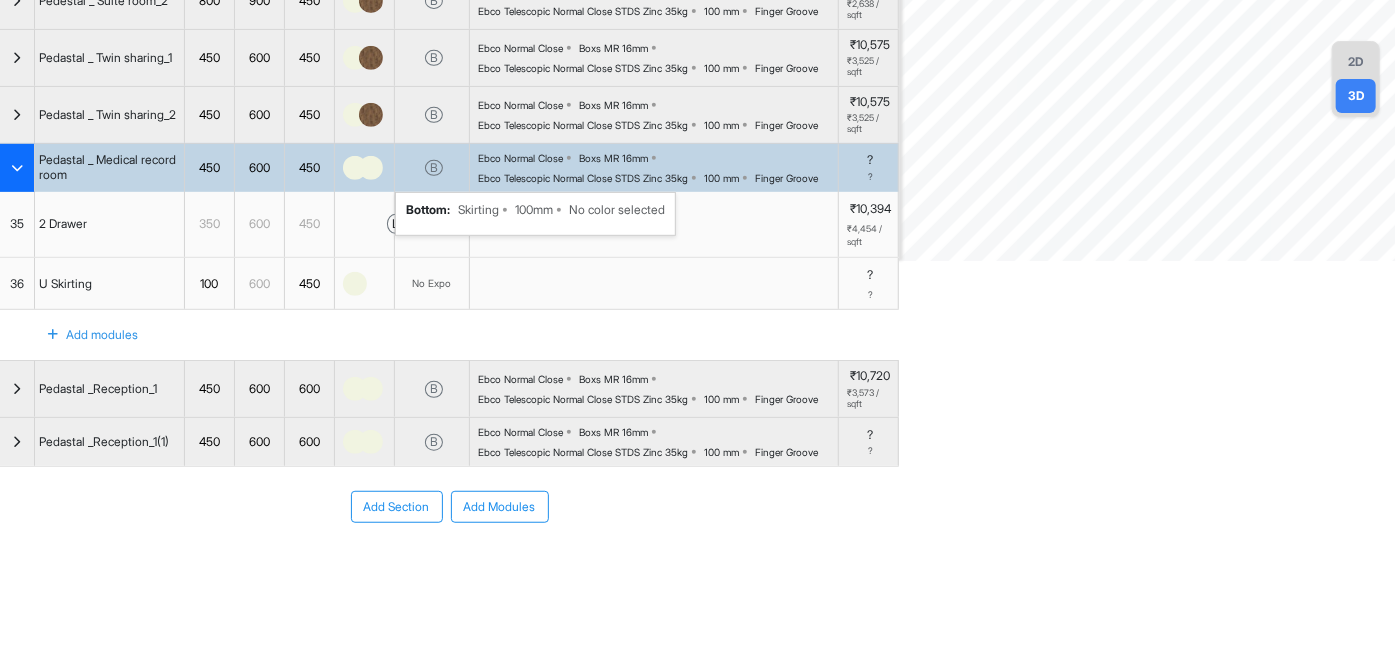 click on "Add Section Add Modules" at bounding box center [449, 567] 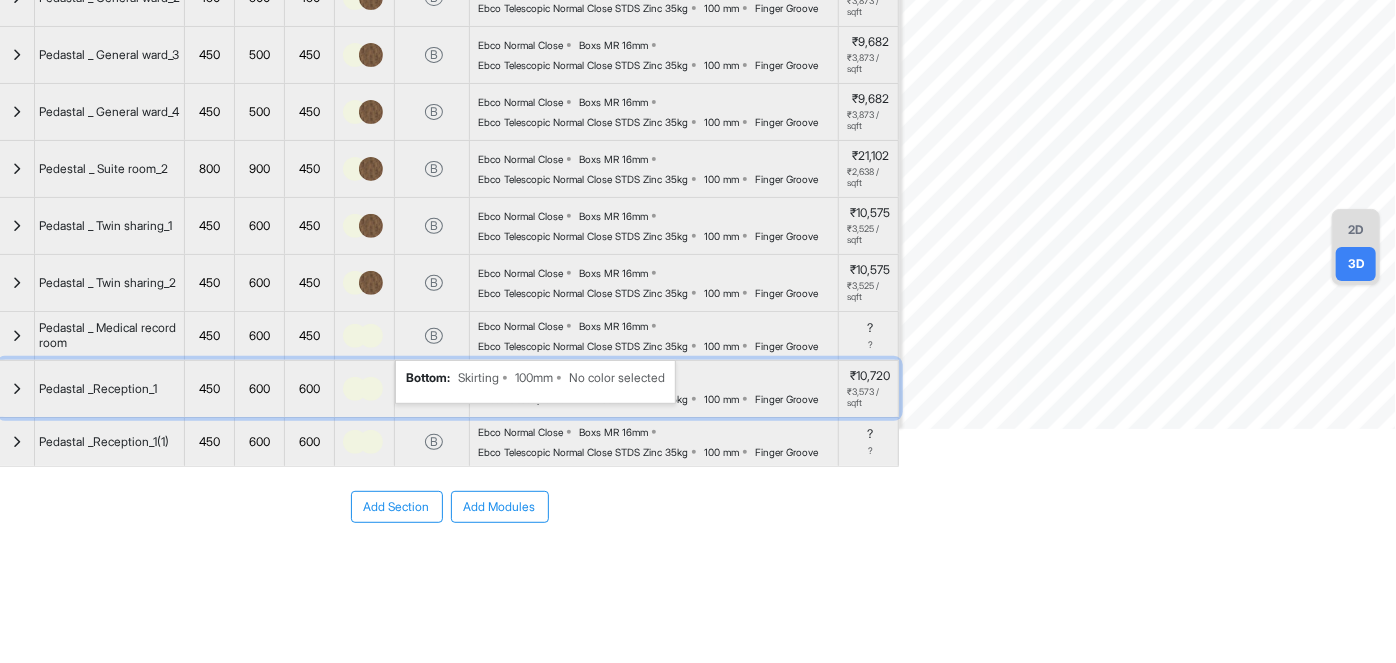 click at bounding box center (365, 389) 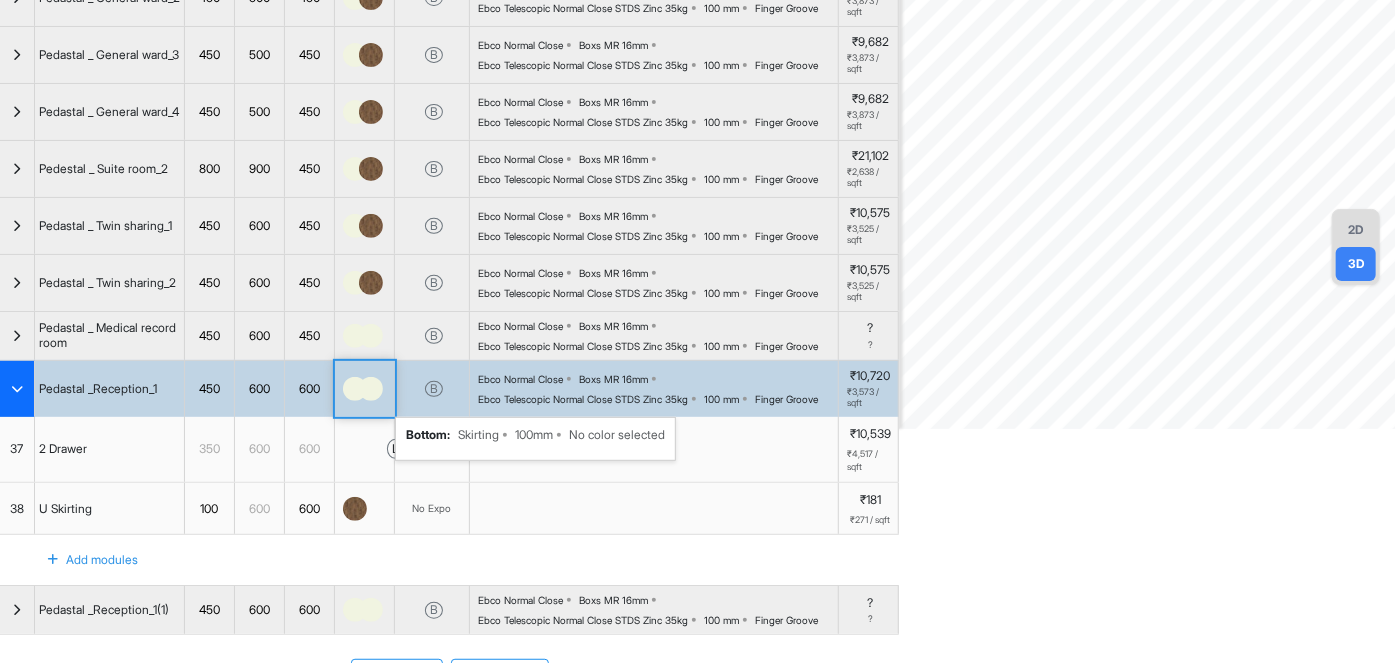 click on "B" at bounding box center (434, 389) 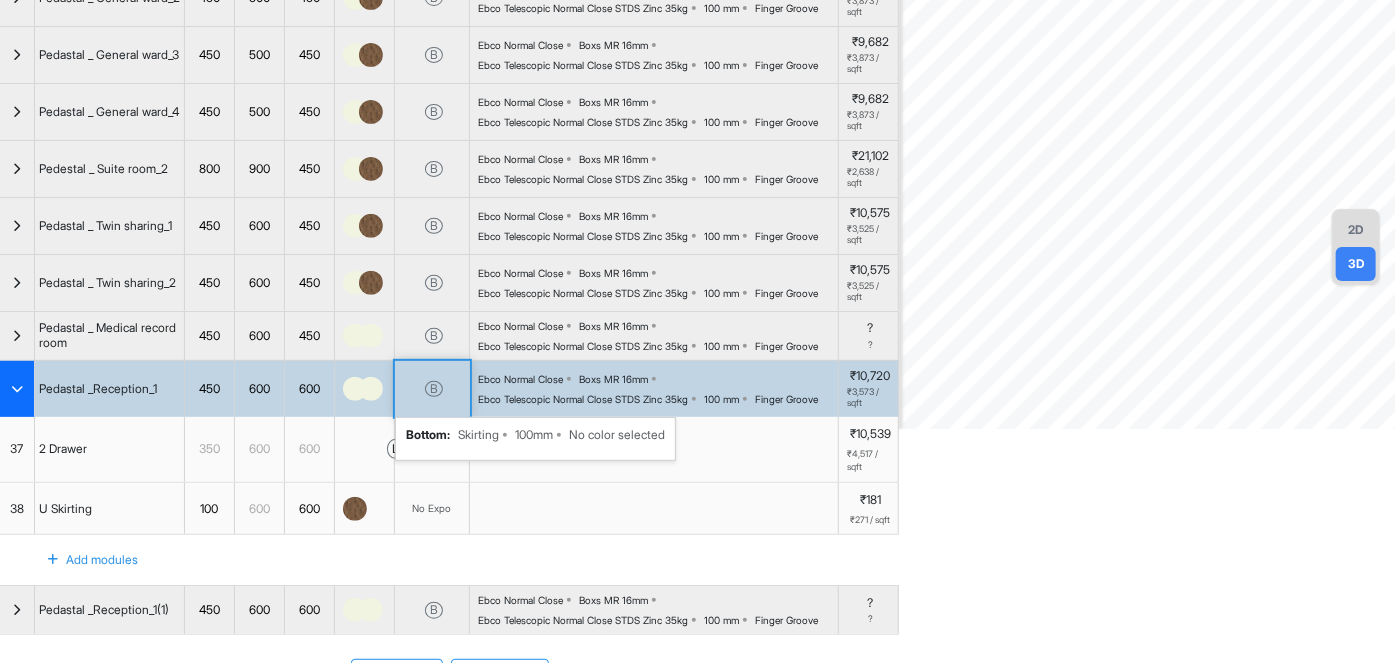 click on "B" at bounding box center (434, 389) 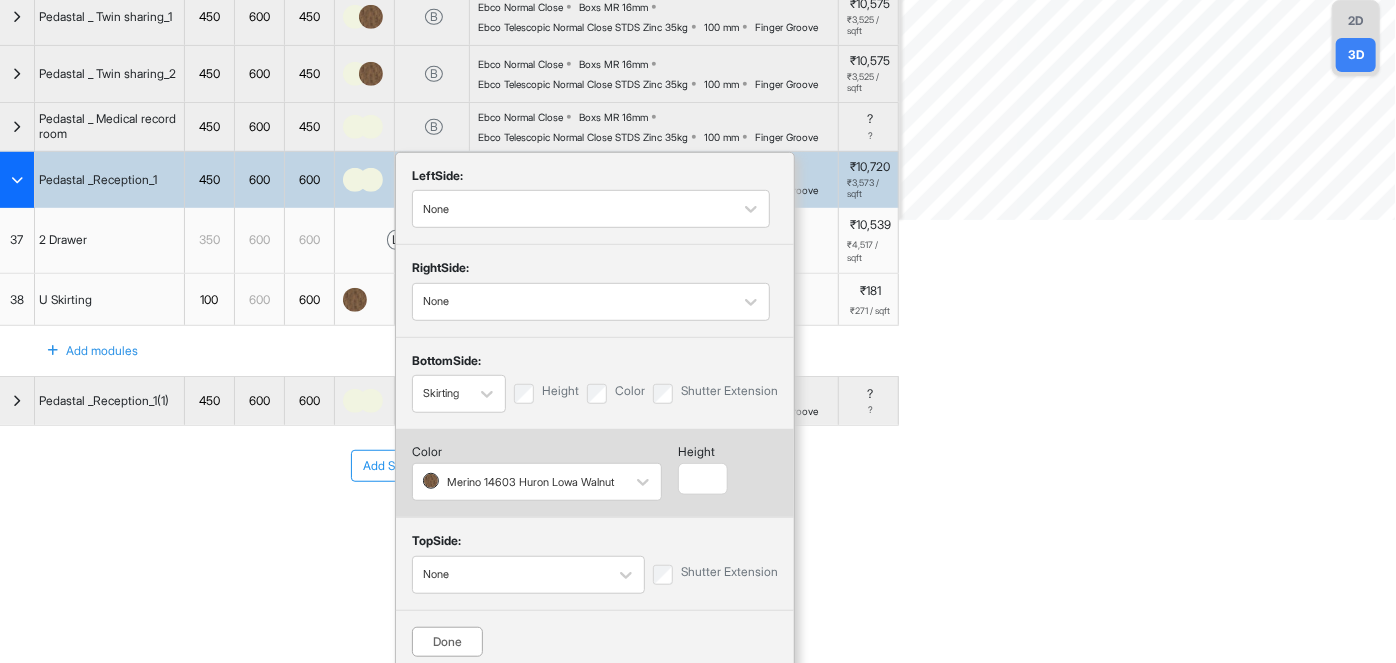 scroll, scrollTop: 498, scrollLeft: 0, axis: vertical 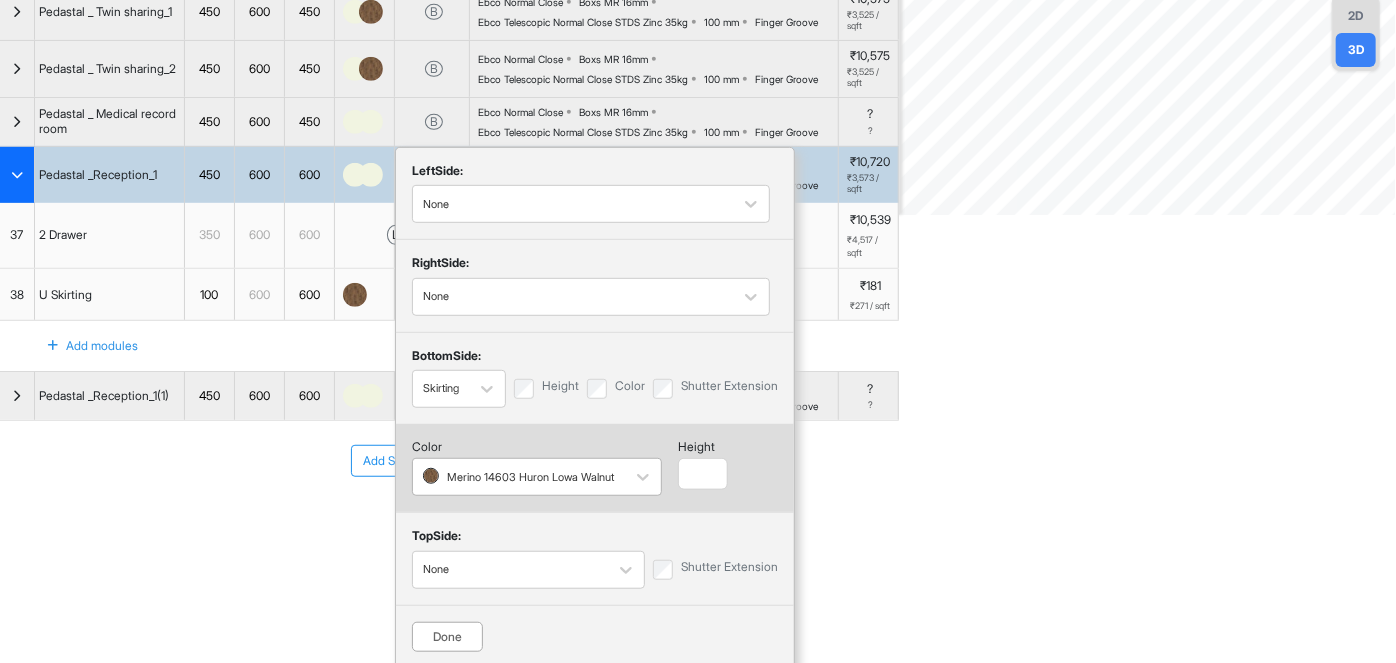 click at bounding box center (519, 477) 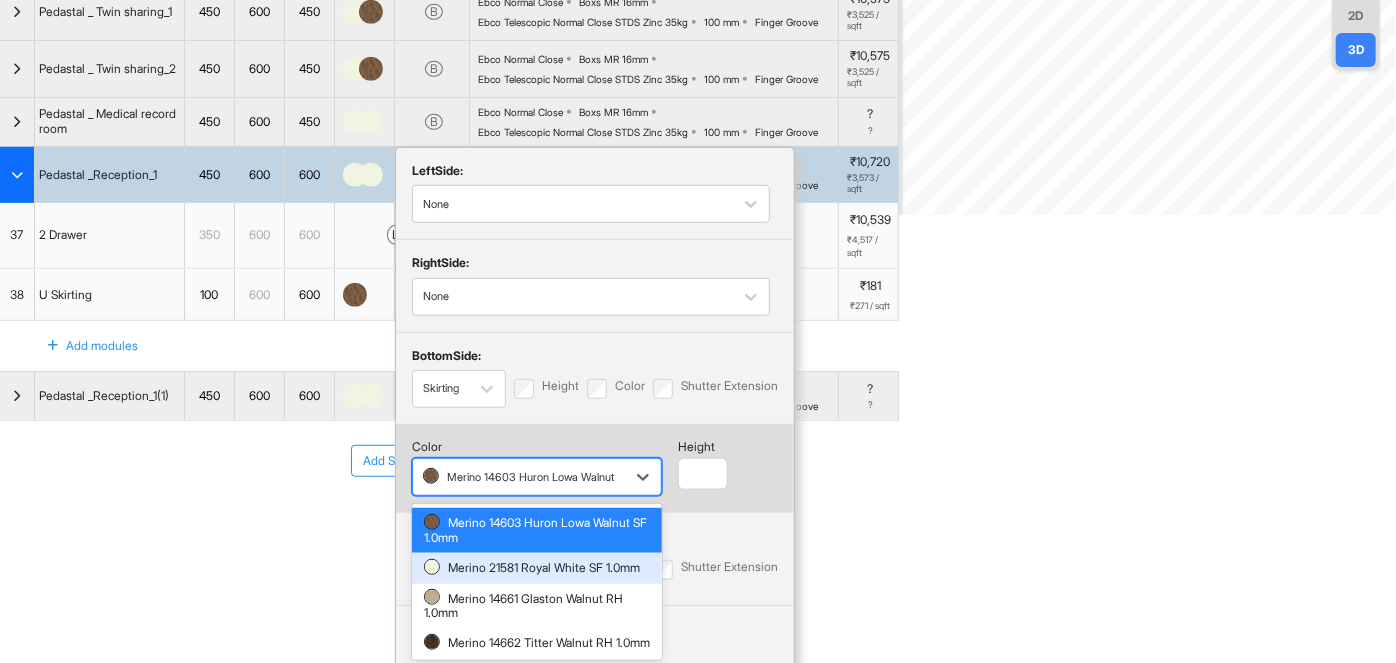 click on "Merino 21581 Royal White SF 1.0mm" at bounding box center [537, 568] 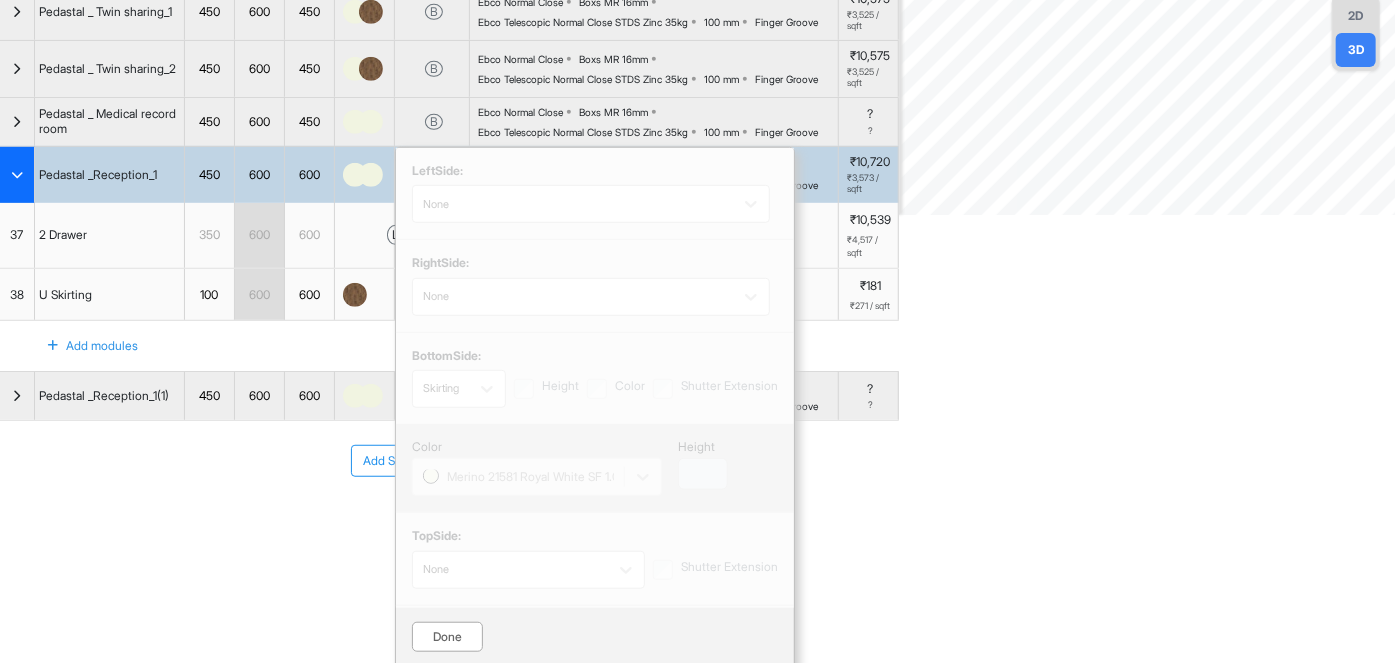click on "Done" at bounding box center (447, 637) 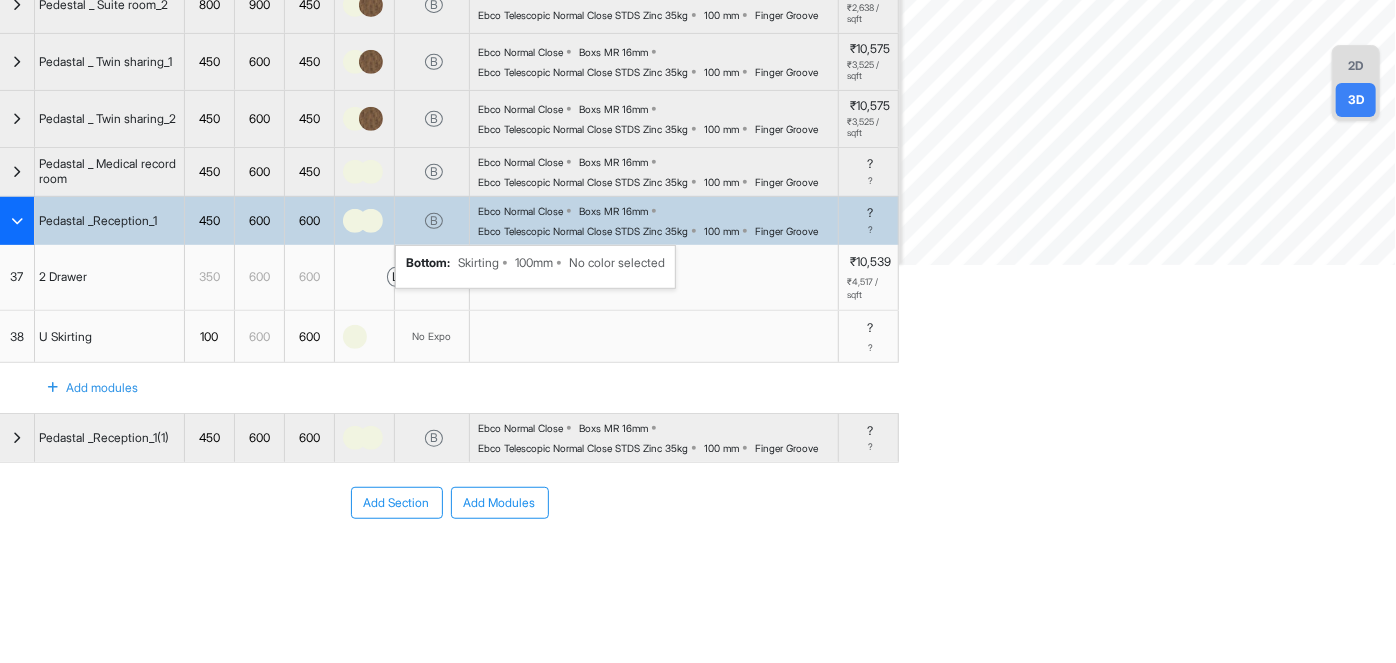 scroll, scrollTop: 444, scrollLeft: 0, axis: vertical 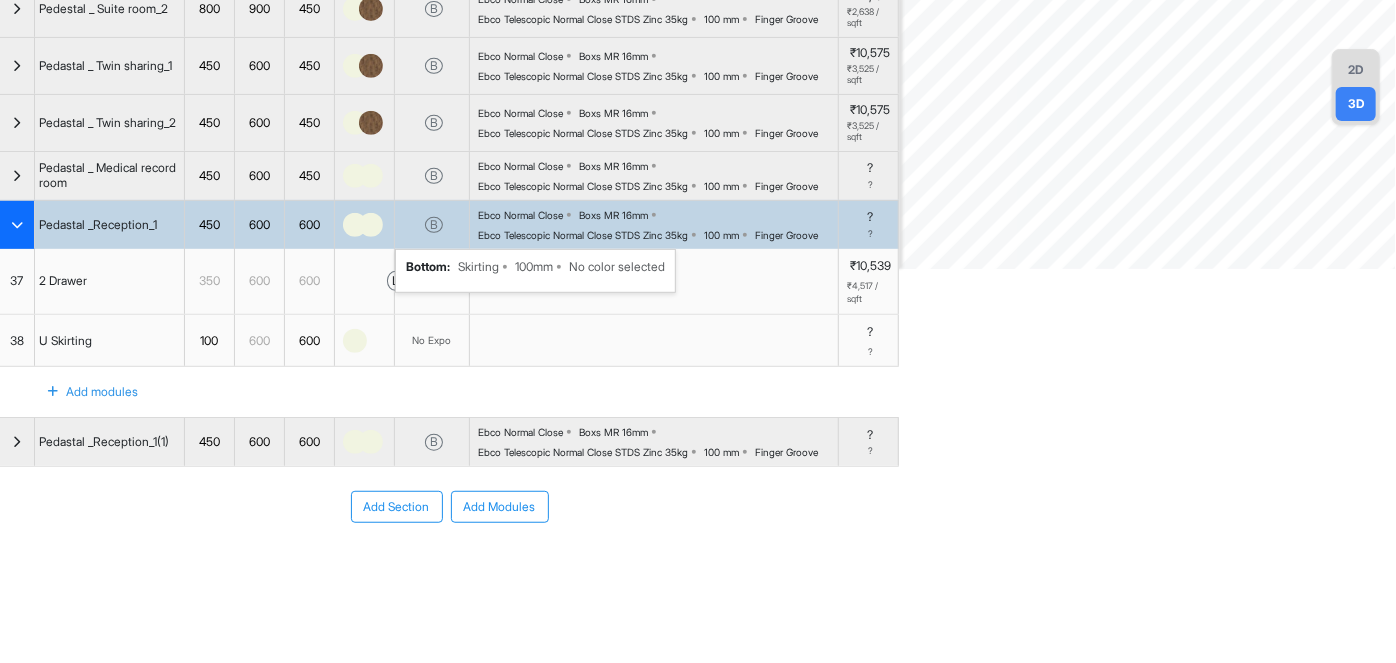 click on "Add modules" at bounding box center [449, 392] 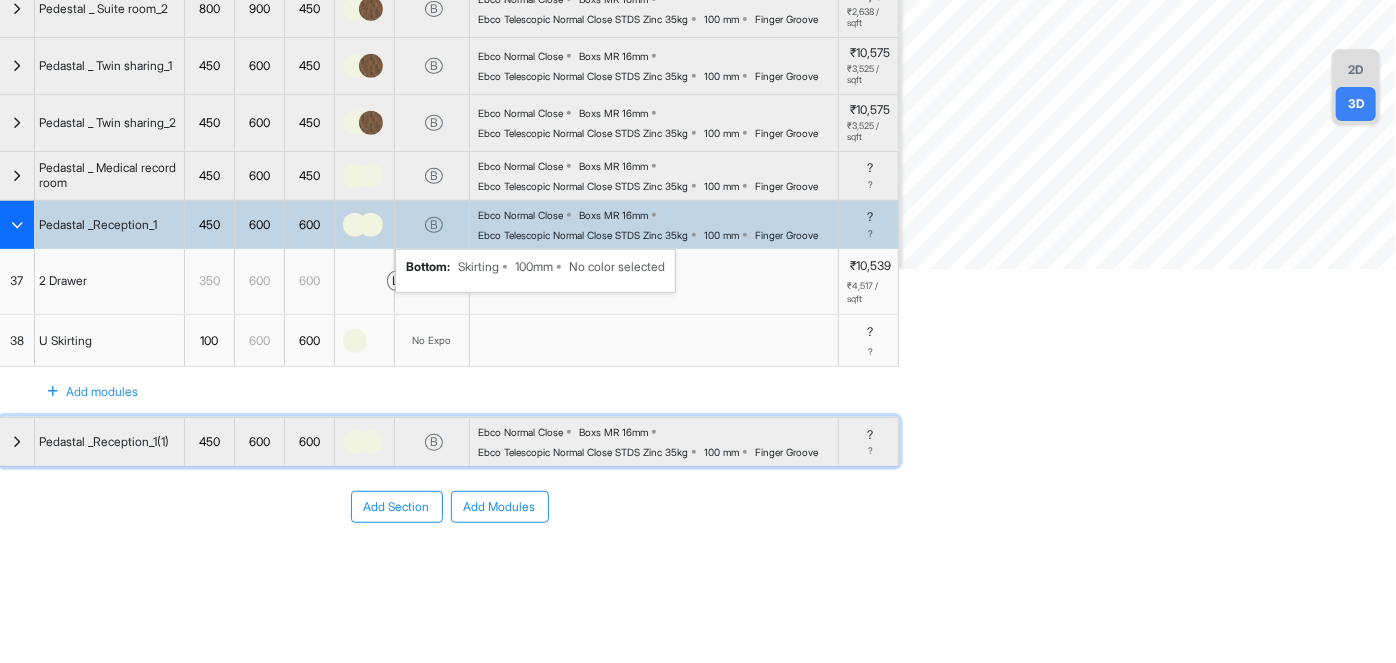 click at bounding box center [365, 442] 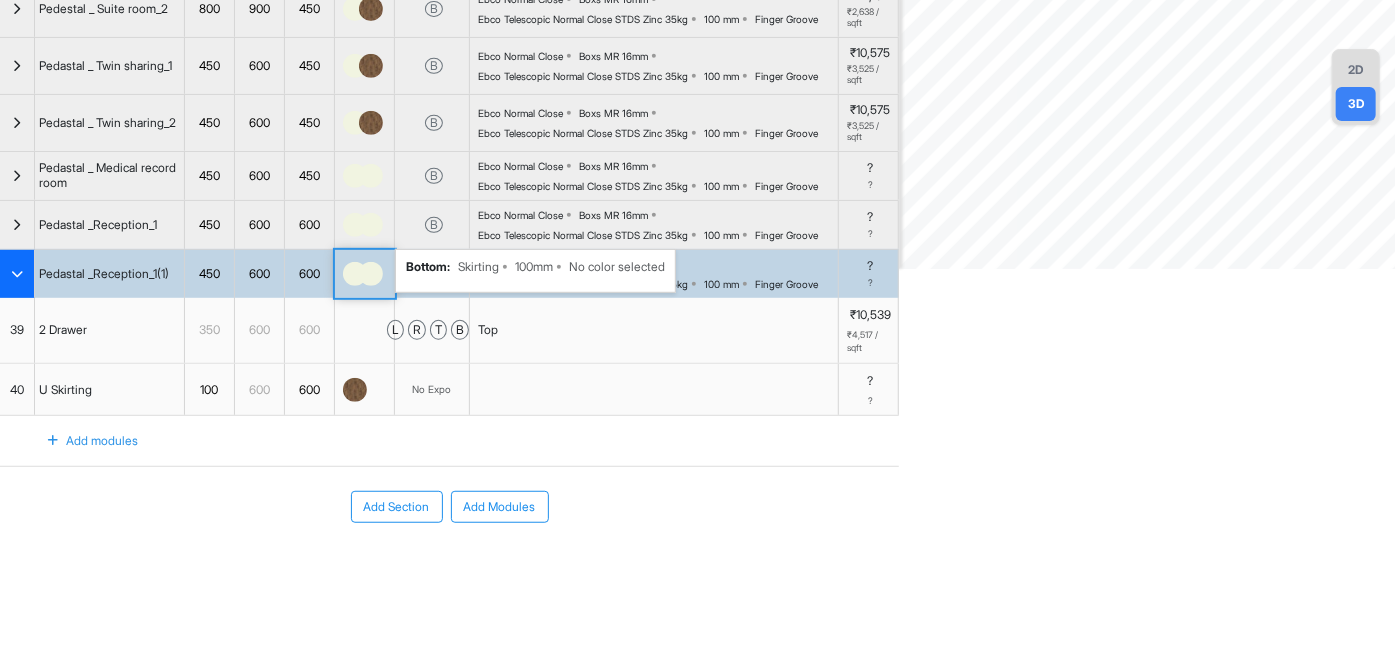 click at bounding box center (17, 274) 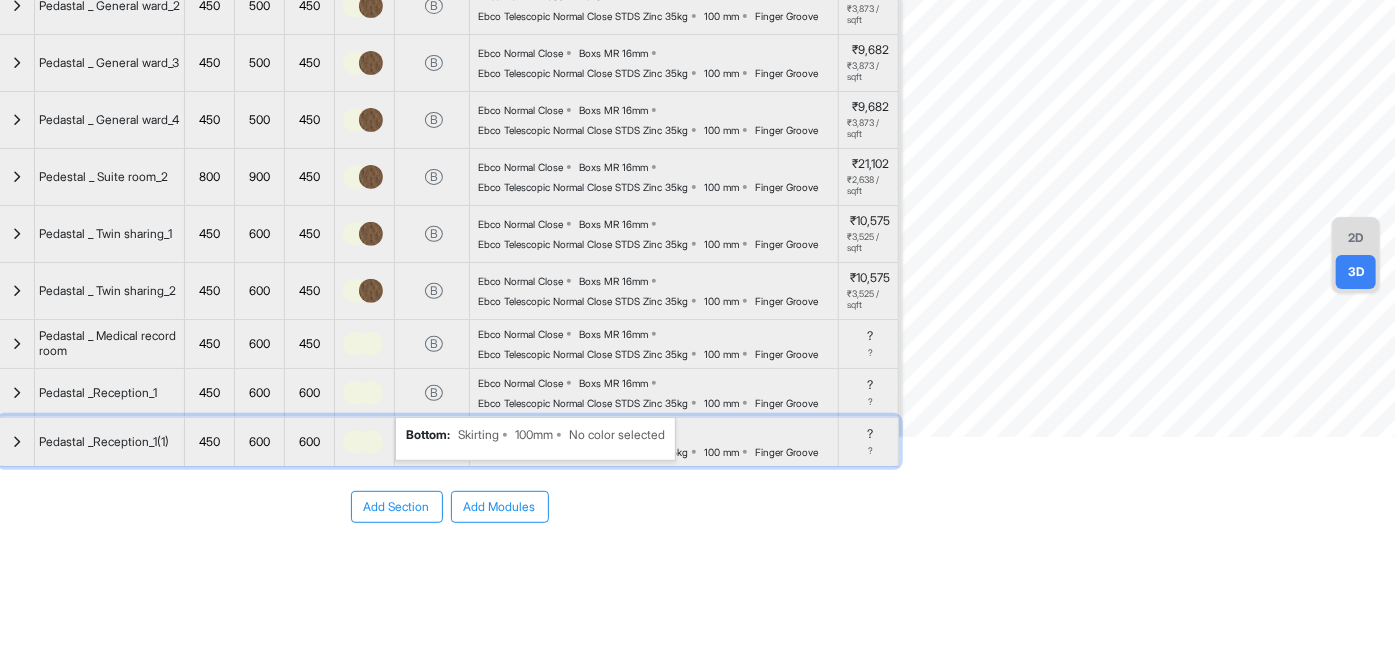 click on "B" at bounding box center (434, 442) 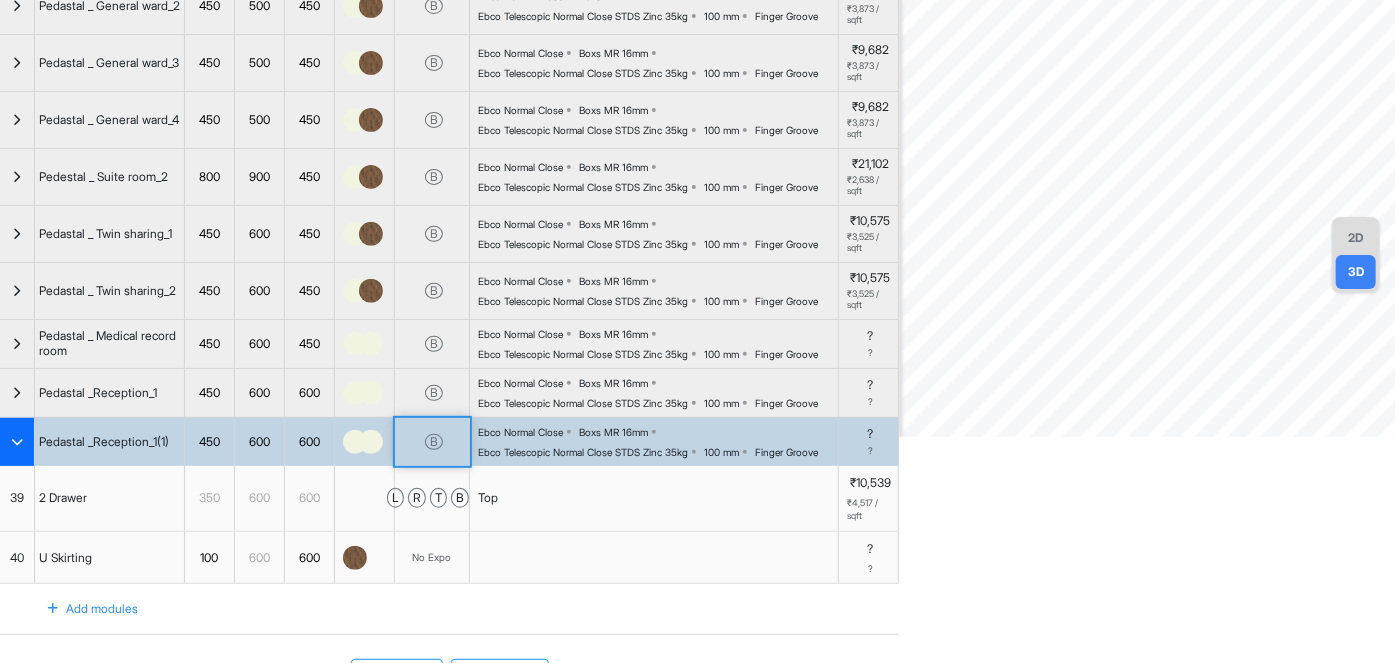 scroll, scrollTop: 444, scrollLeft: 0, axis: vertical 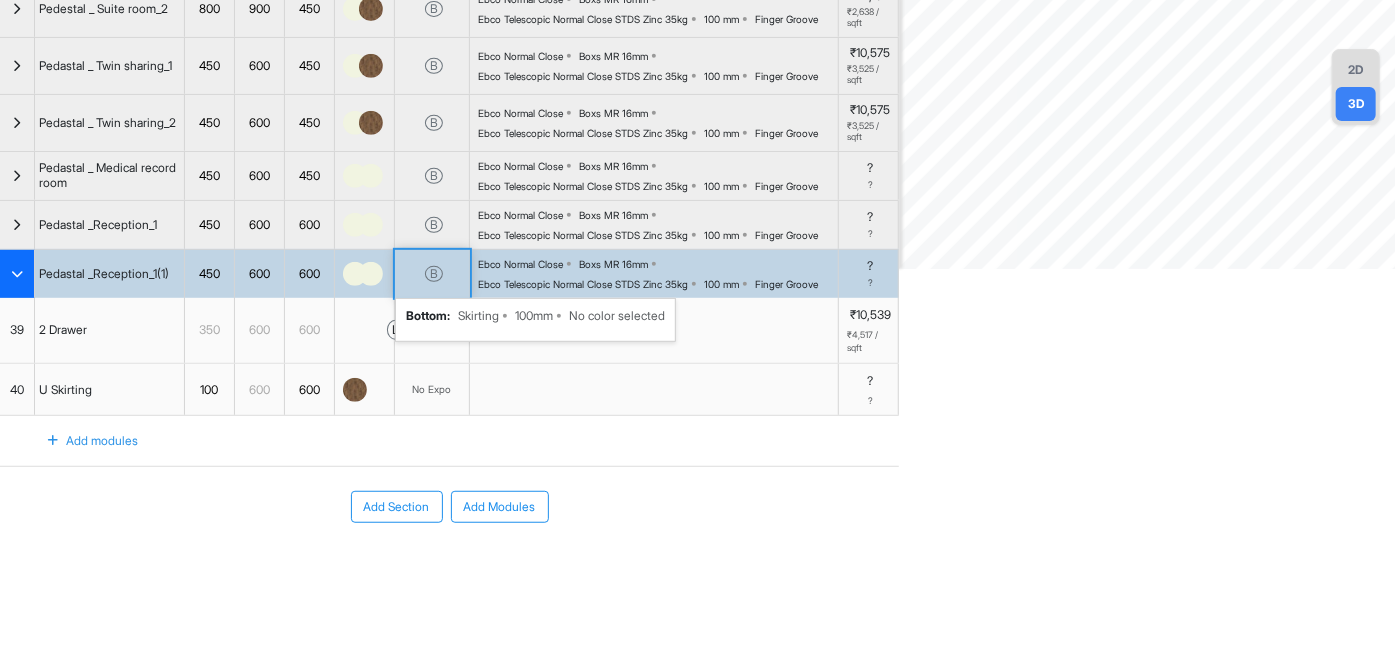 click on "B bottom : Skirting 100mm No color selected" at bounding box center (432, 274) 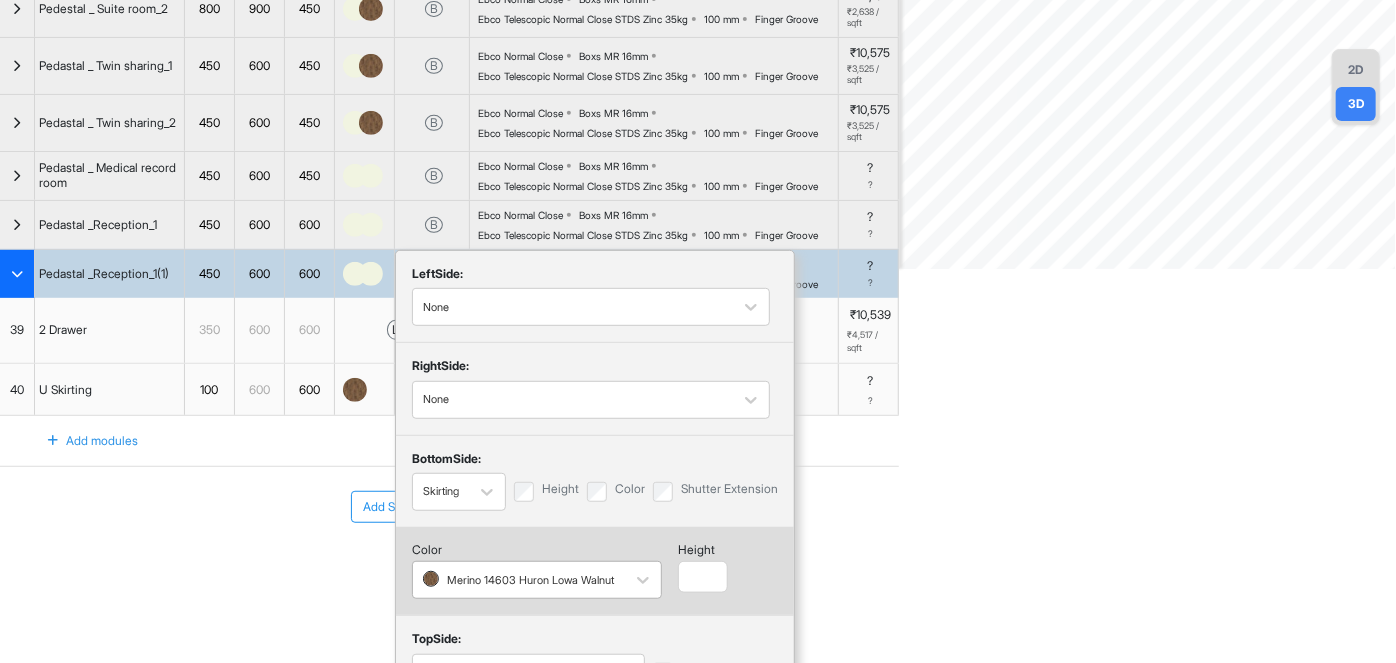drag, startPoint x: 452, startPoint y: 563, endPoint x: 452, endPoint y: 574, distance: 11 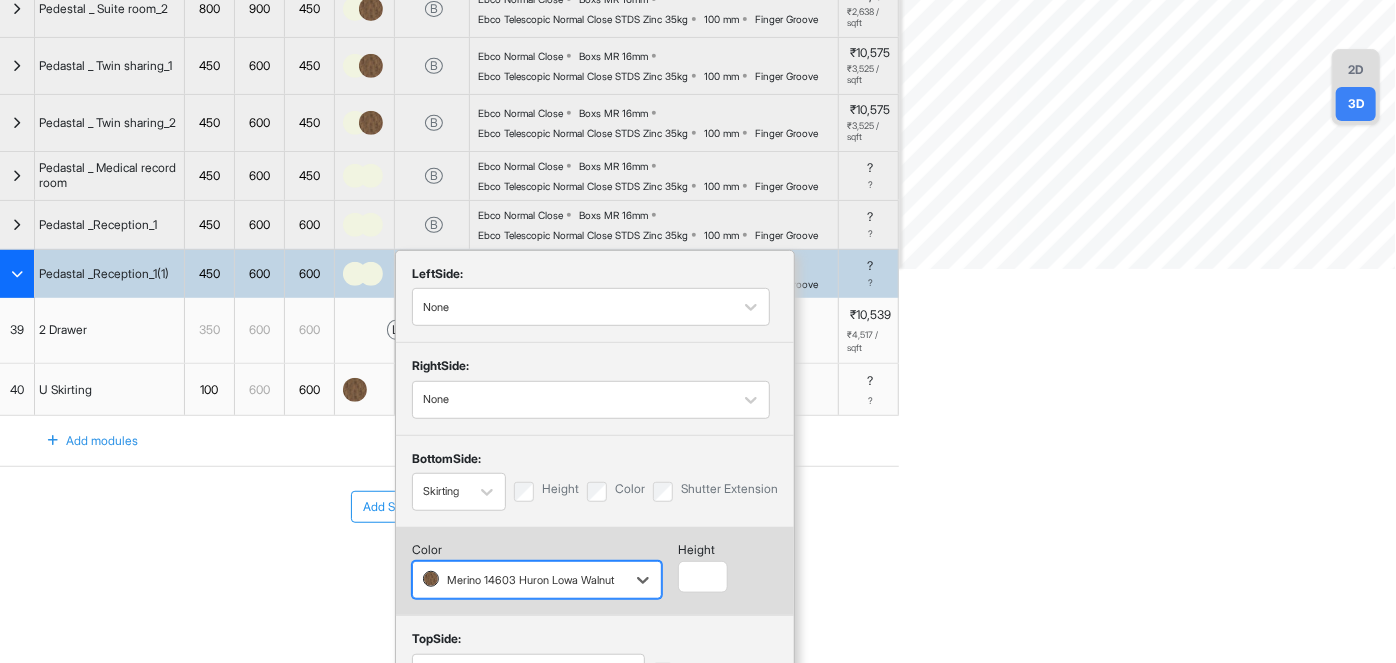 click at bounding box center [519, 580] 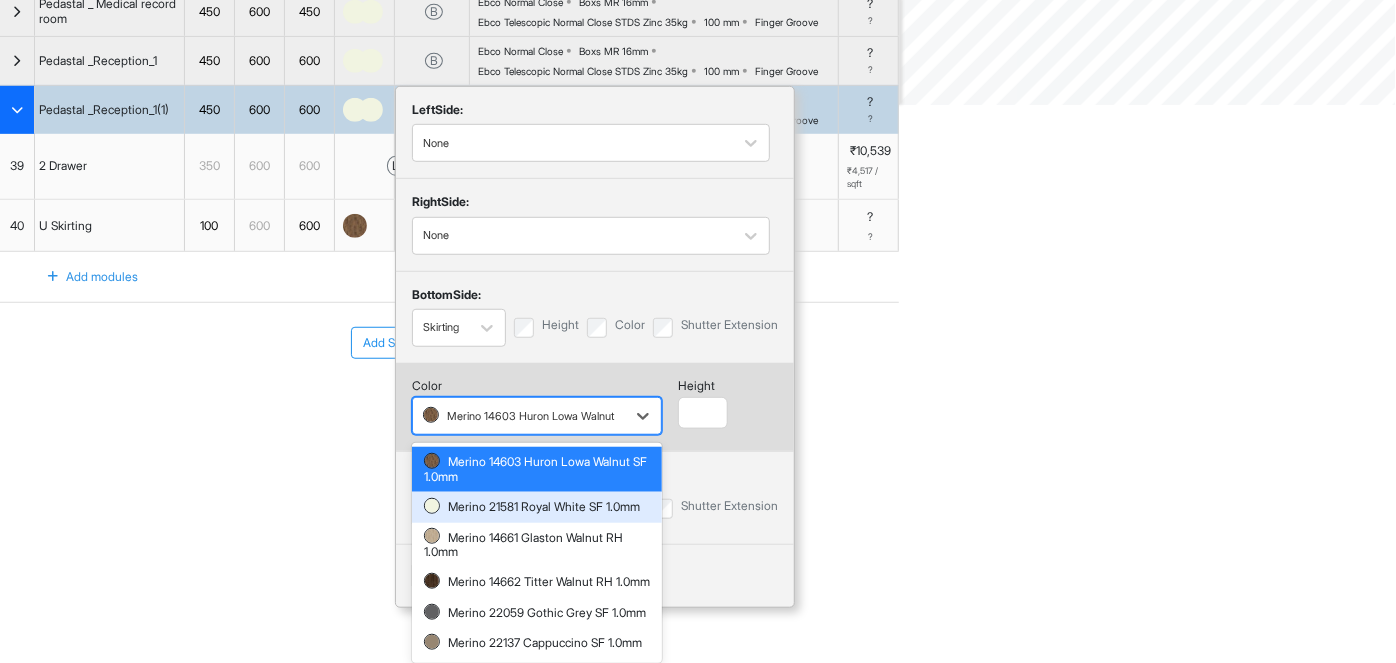 click on "Merino 21581 Royal White SF 1.0mm" at bounding box center (537, 507) 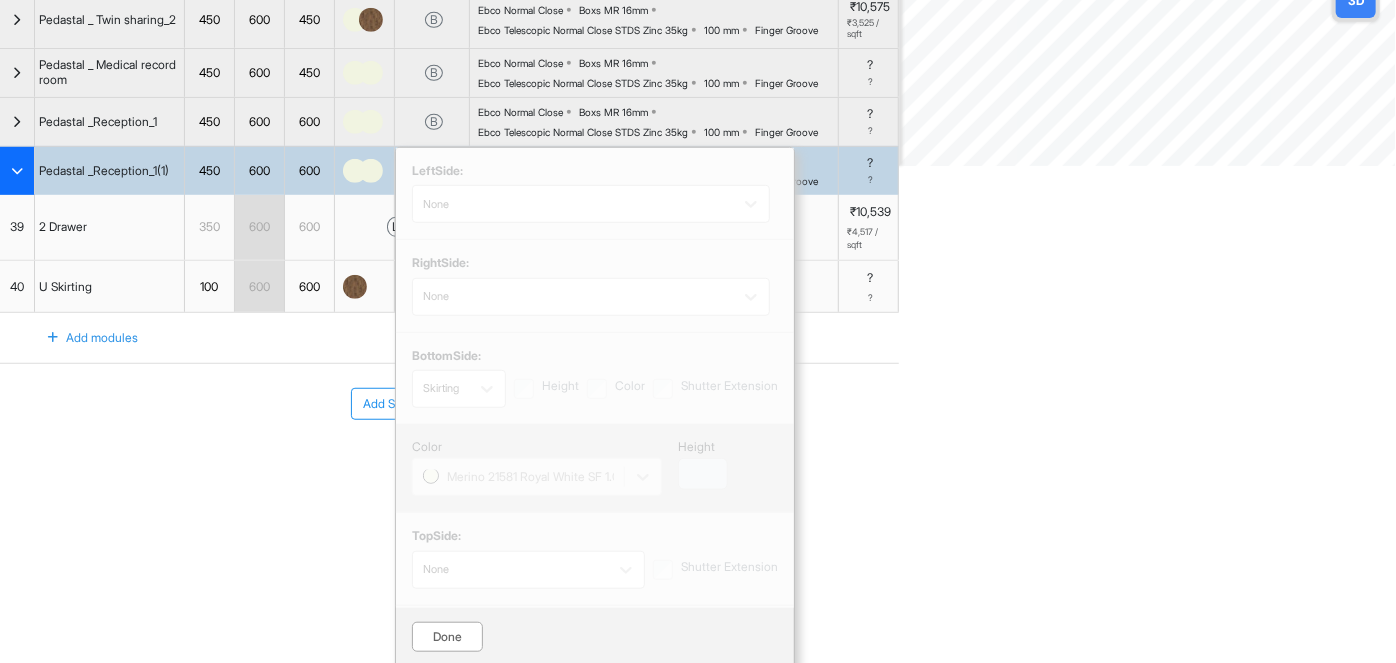click on "Done" at bounding box center [447, 637] 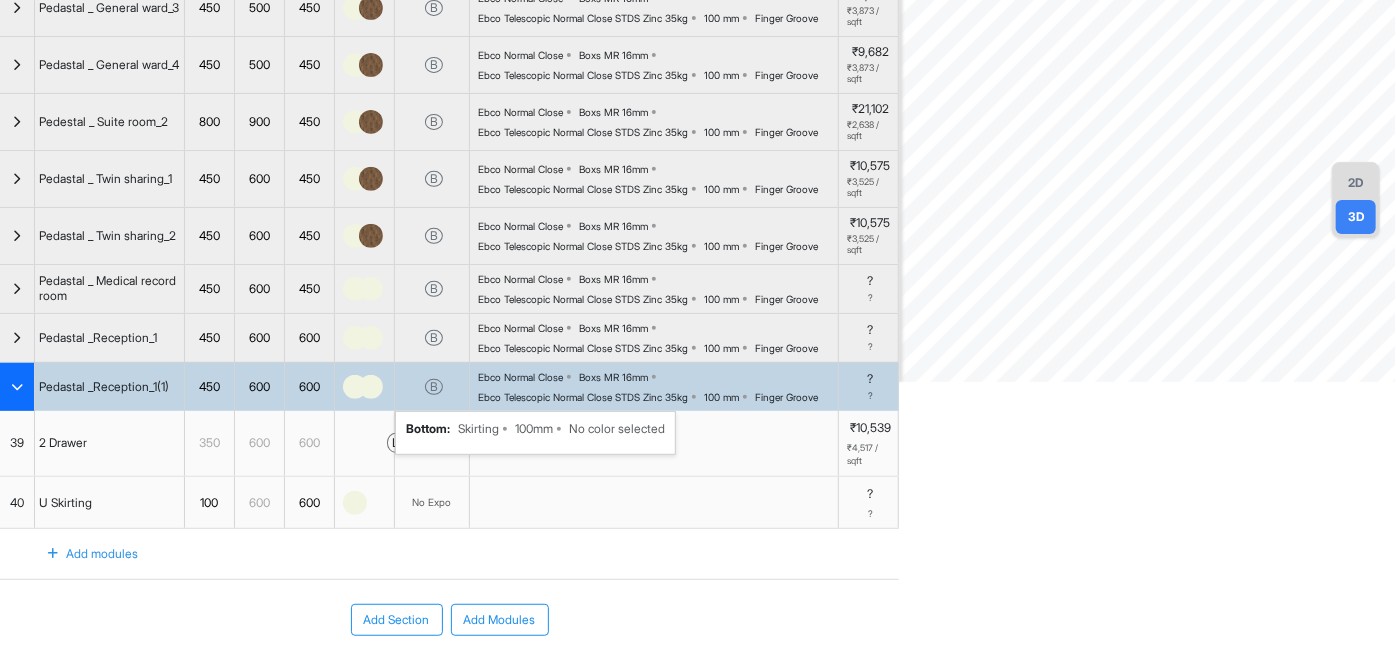 scroll, scrollTop: 0, scrollLeft: 0, axis: both 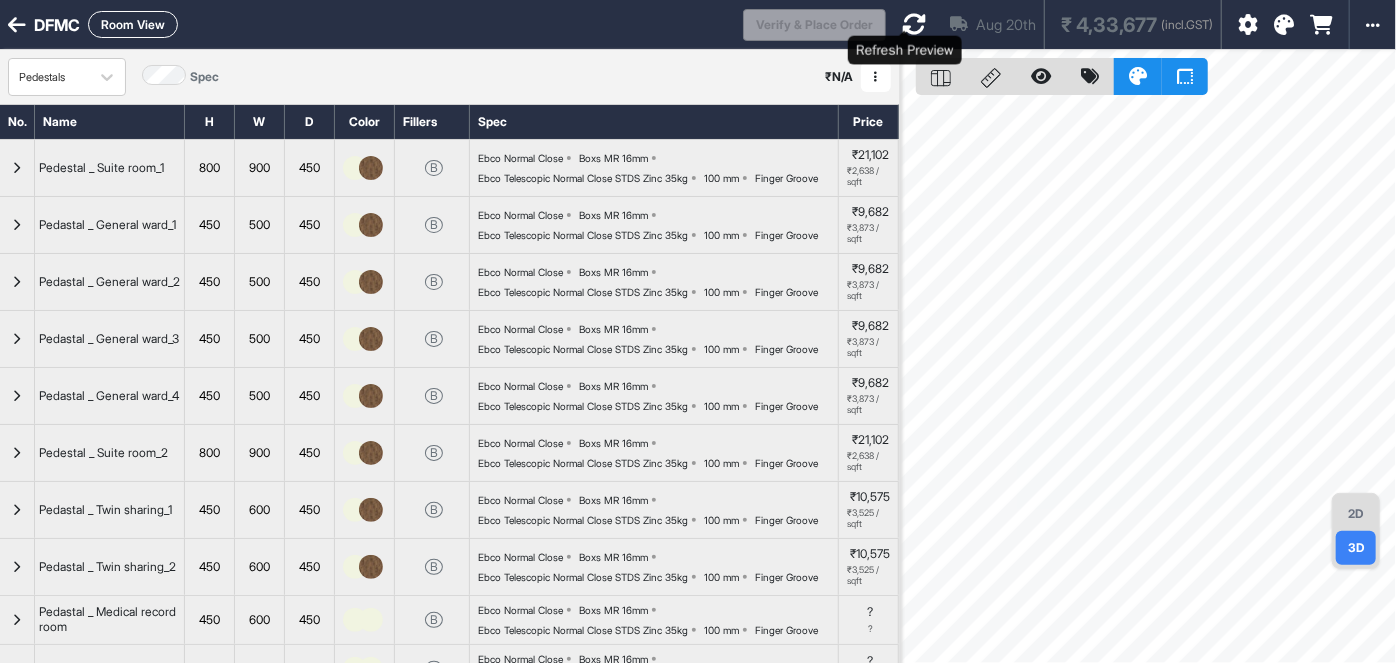 click at bounding box center [914, 24] 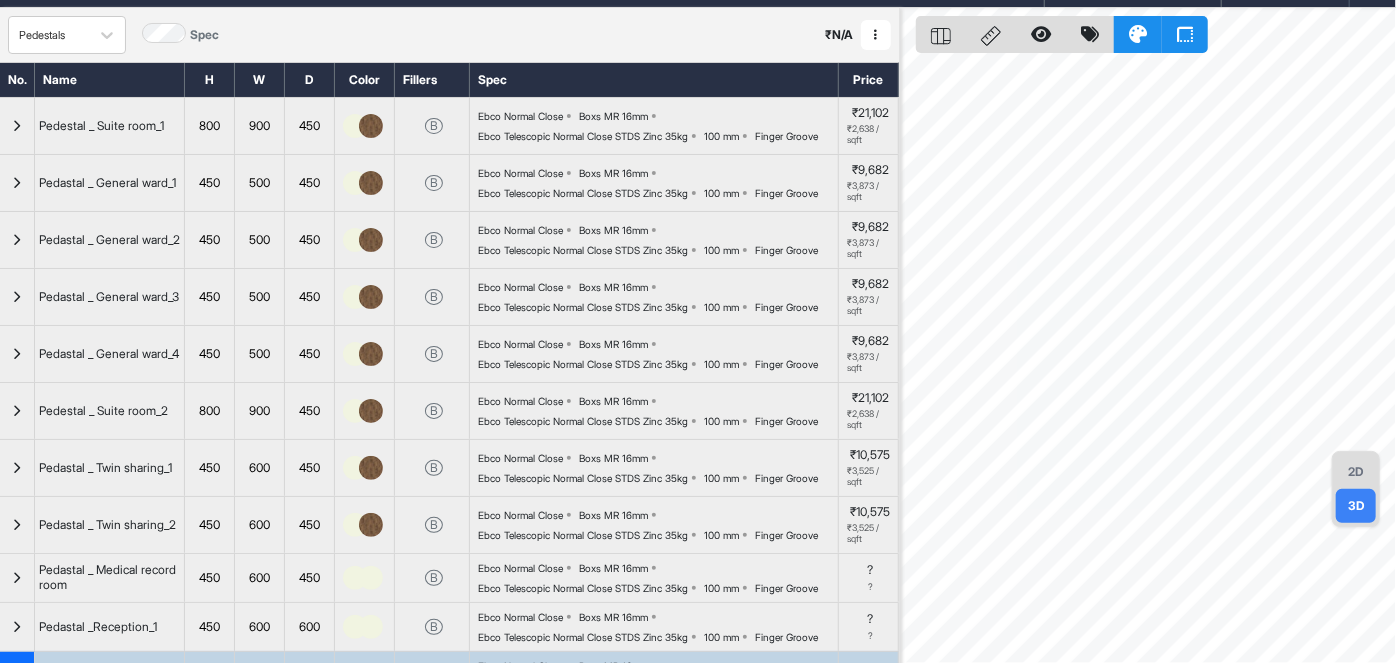 scroll, scrollTop: 444, scrollLeft: 0, axis: vertical 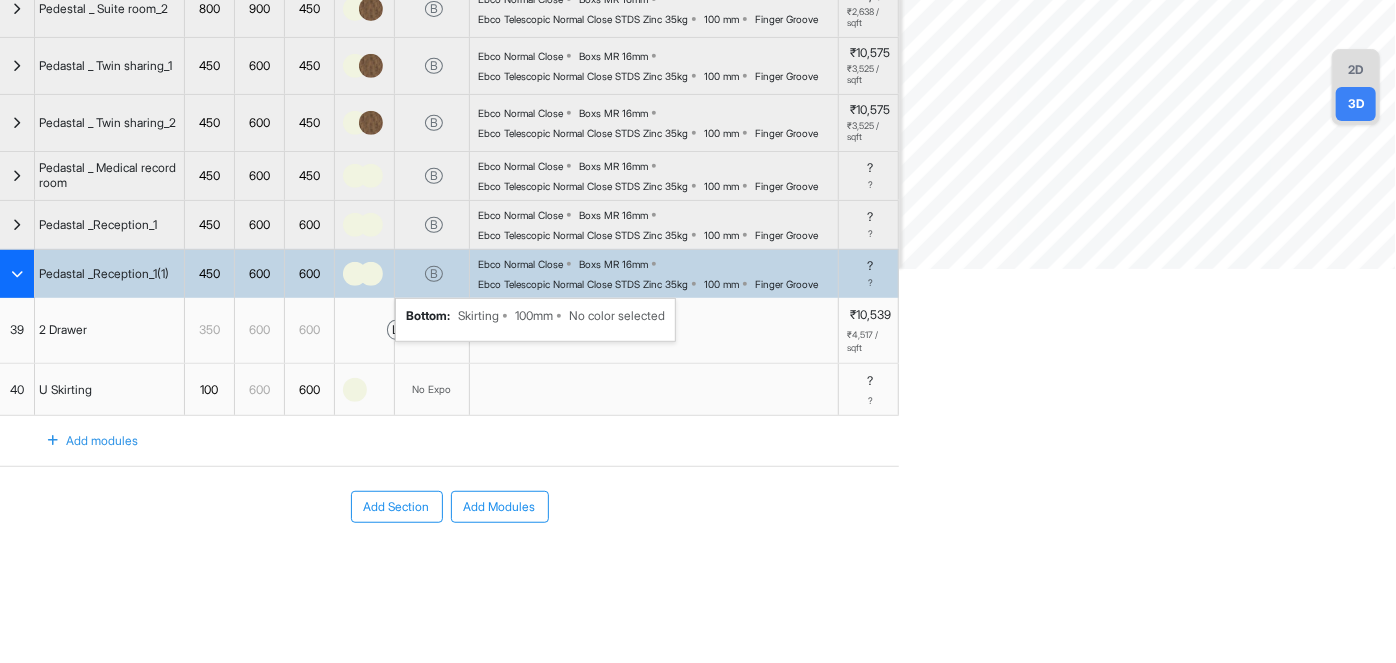 click at bounding box center [17, 274] 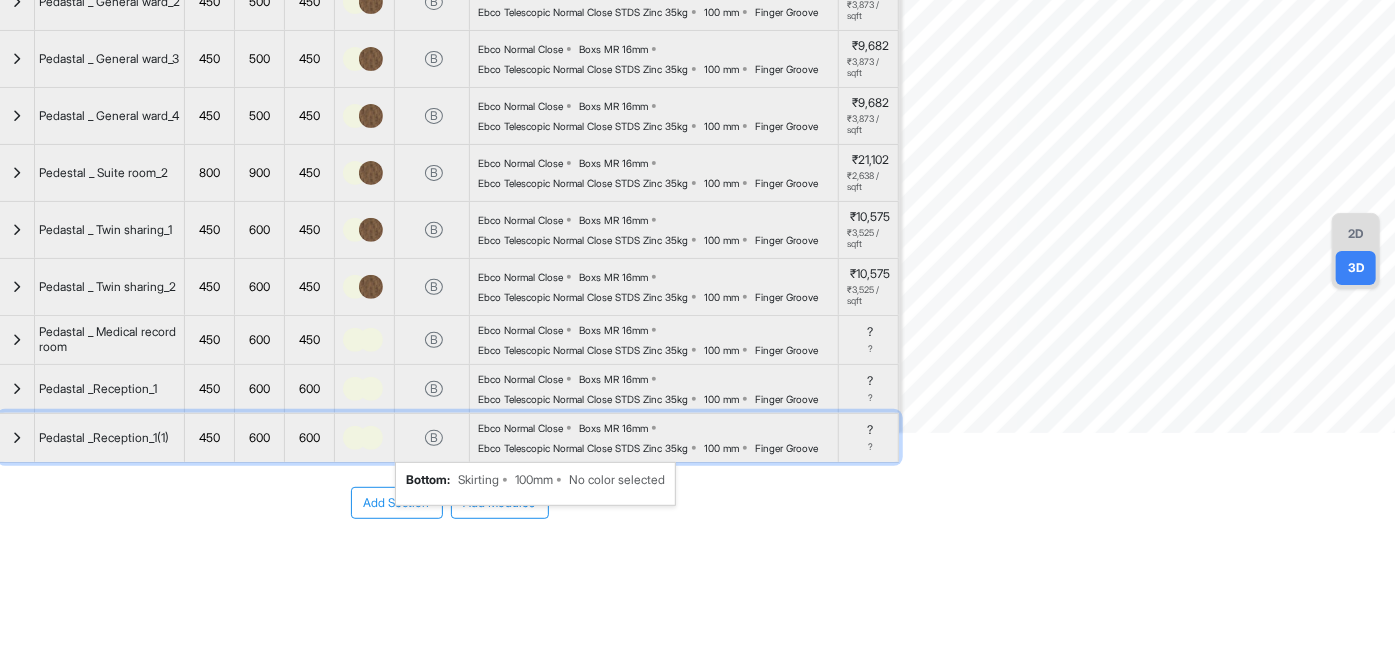 scroll, scrollTop: 276, scrollLeft: 0, axis: vertical 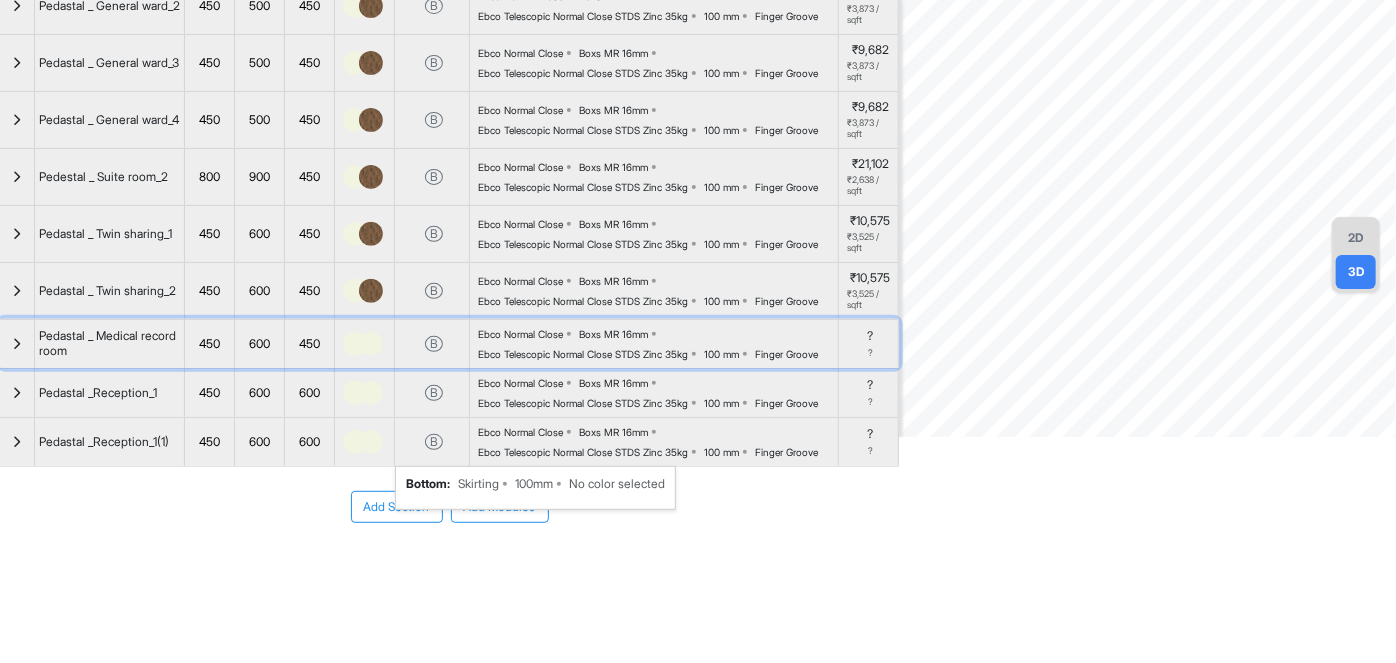click at bounding box center (355, 344) 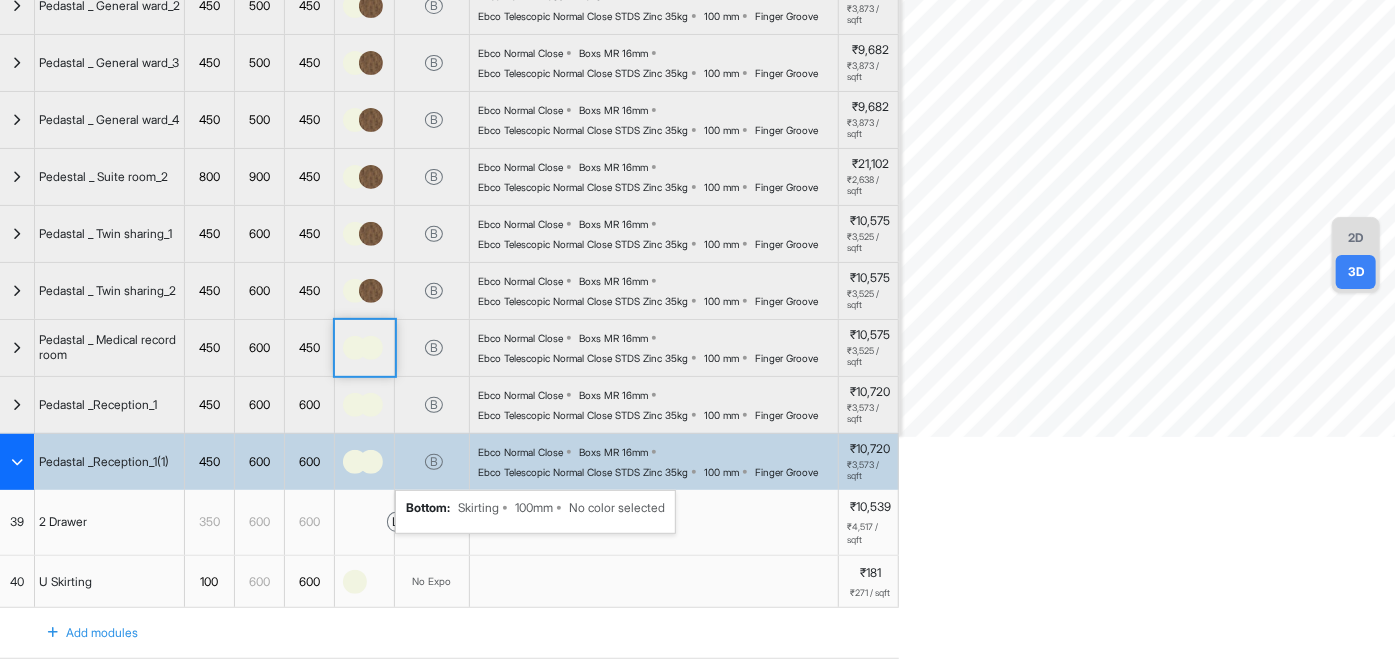 click on "B" at bounding box center (434, 462) 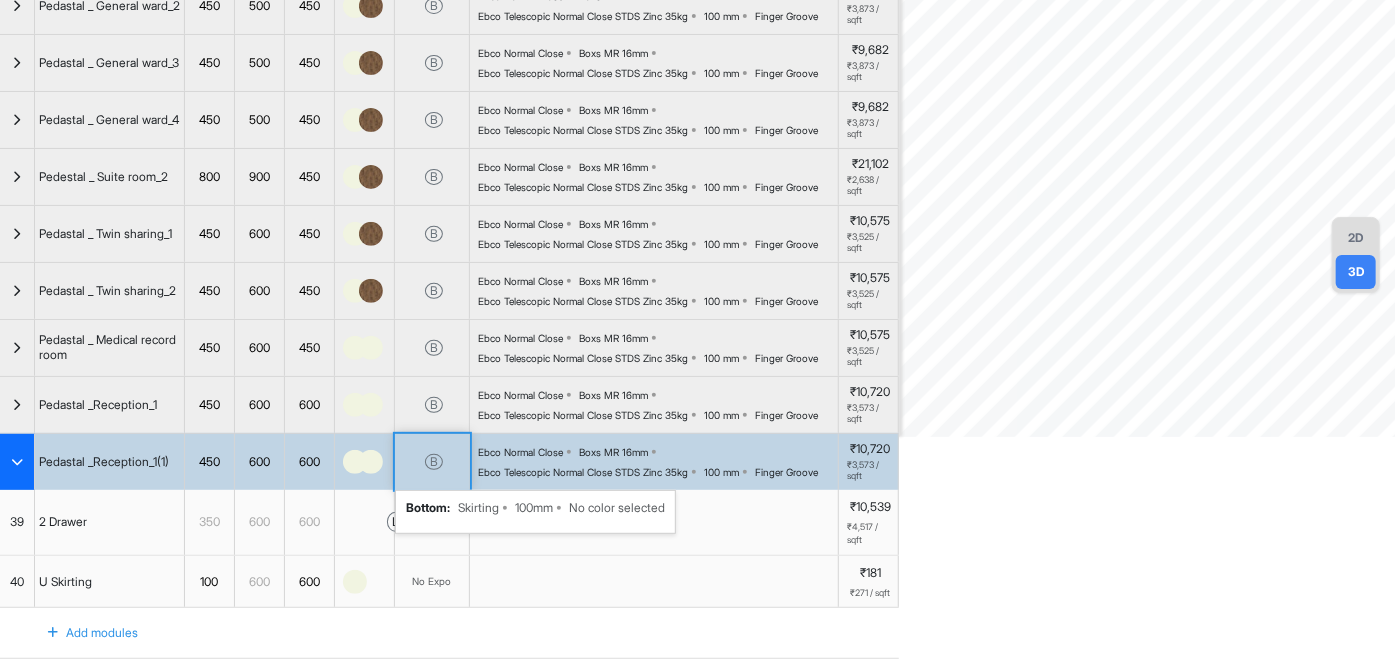 click on "B" at bounding box center [434, 462] 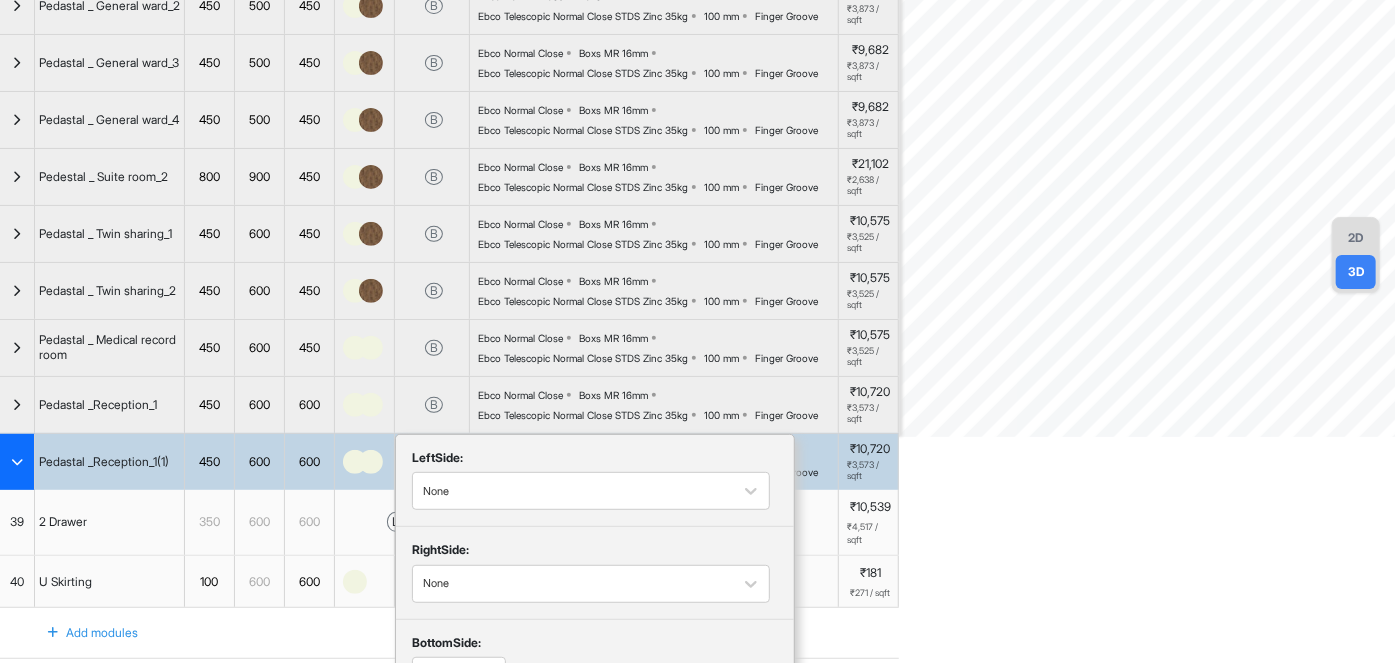 click at bounding box center [371, 462] 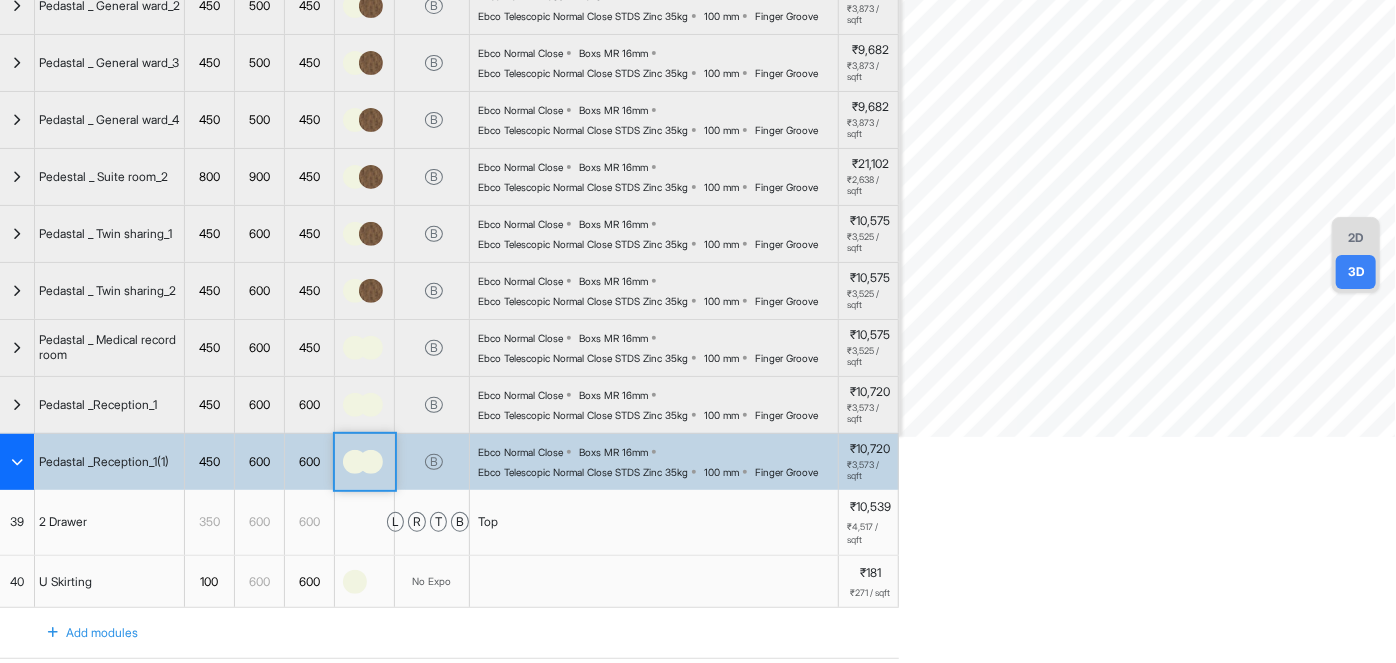 click at bounding box center [371, 462] 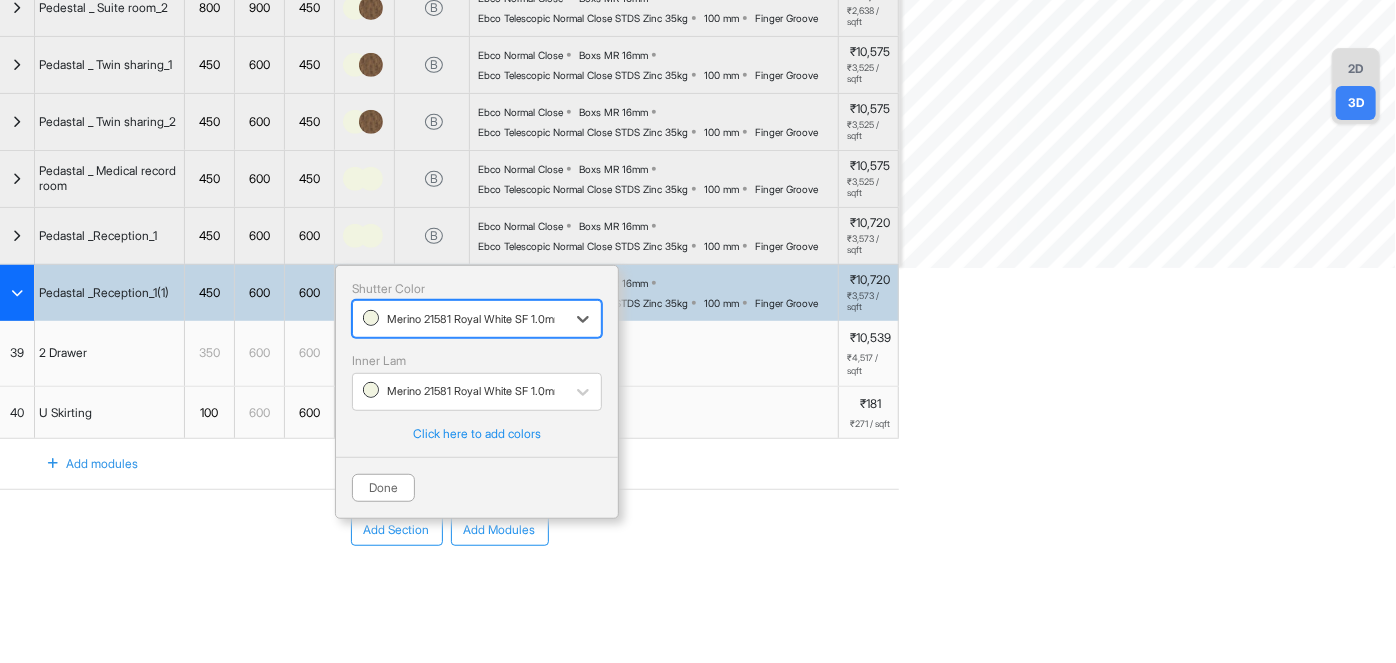 scroll, scrollTop: 468, scrollLeft: 0, axis: vertical 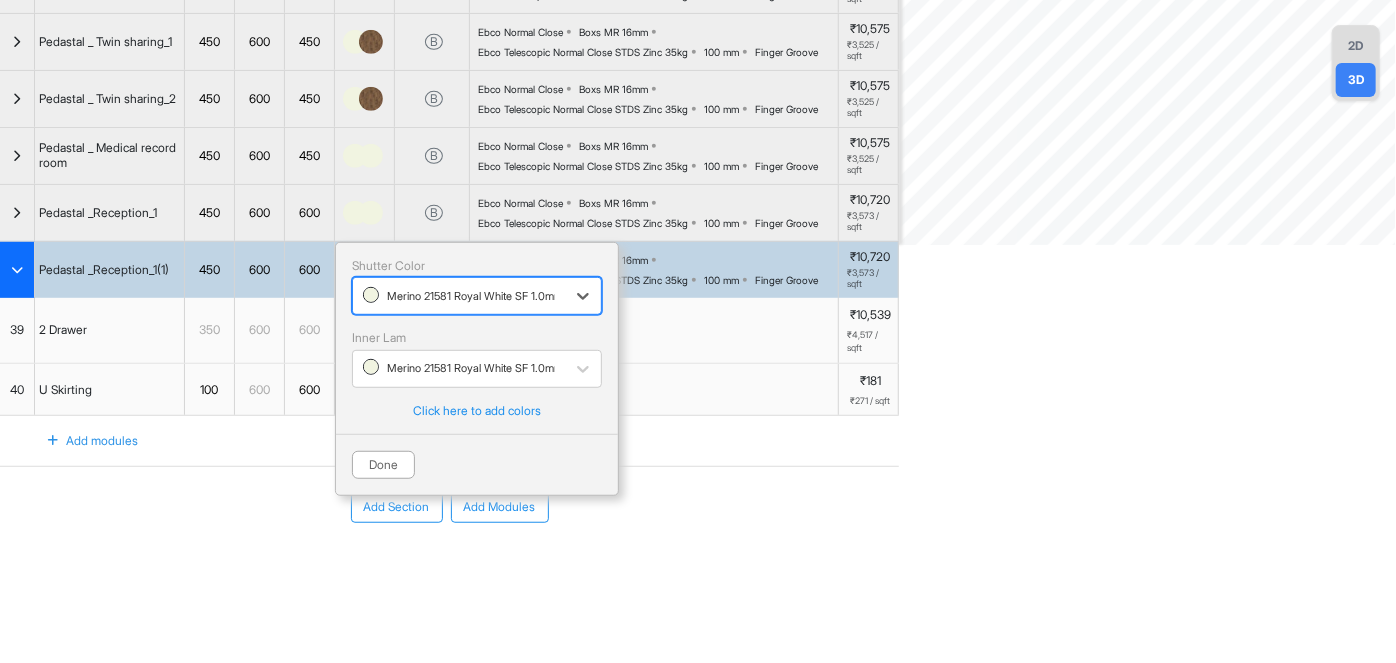 click on "DFMC Room View Verify & Place Order Aug 20th ₹   4,46,385 (incl.GST) Import Assembly Archive Rename Refresh Price Pedestals Spec ₹ 1,34,095 Add  Room Edit  Room  Name Delete  Room Duplicate Room No. Name H W D Color Fillers Spec Price Pedestal _ Suite room_1 800 900 450 B Ebco Normal Close Boxs MR 16mm Ebco Telescopic Normal Close STDS Zinc 35kg 100 mm Finger Groove ₹21,102 ₹2,638 / sqft Pedastal _ General ward_1 450 500 450 B Ebco Normal Close Boxs MR 16mm Ebco Telescopic Normal Close STDS Zinc 35kg 100 mm Finger Groove ₹9,682 ₹3,873 / sqft Pedastal _ General ward_2 450 500 450 B Ebco Normal Close Boxs MR 16mm Ebco Telescopic Normal Close STDS Zinc 35kg 100 mm Finger Groove ₹9,682 ₹3,873 / sqft Pedastal _ General ward_3 450 500 450 B Ebco Normal Close Boxs MR 16mm Ebco Telescopic Normal Close STDS Zinc 35kg 100 mm Finger Groove ₹9,682 ₹3,873 / sqft Pedastal _ General ward_4 450 500 450 B Ebco Normal Close Boxs MR 16mm Ebco Telescopic Normal Close STDS Zinc 35kg 100 mm Finger Groove 800 B" at bounding box center (698, 331) 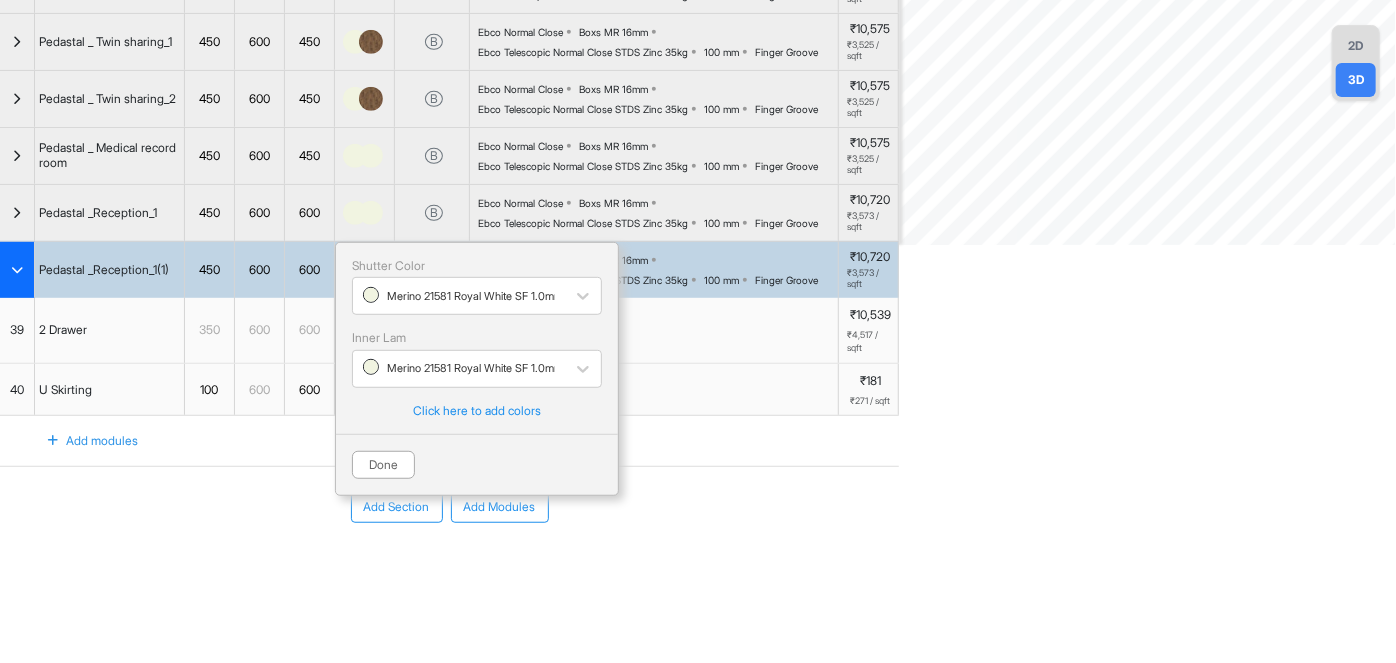 click on "Shutter Color Merino 21581 Royal White SF 1.0mm Inner Lam Merino 21581 Royal White SF 1.0mm Click here to add colors Done" at bounding box center [477, 369] 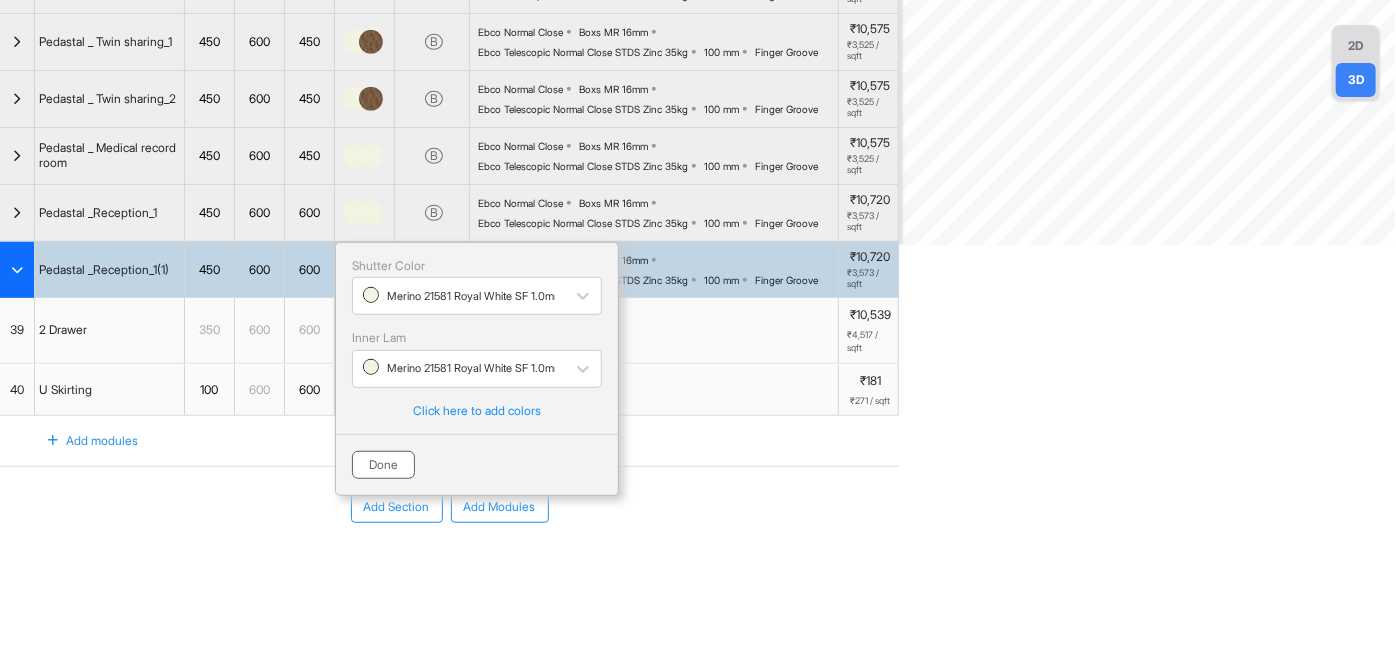 click on "Done" at bounding box center (383, 465) 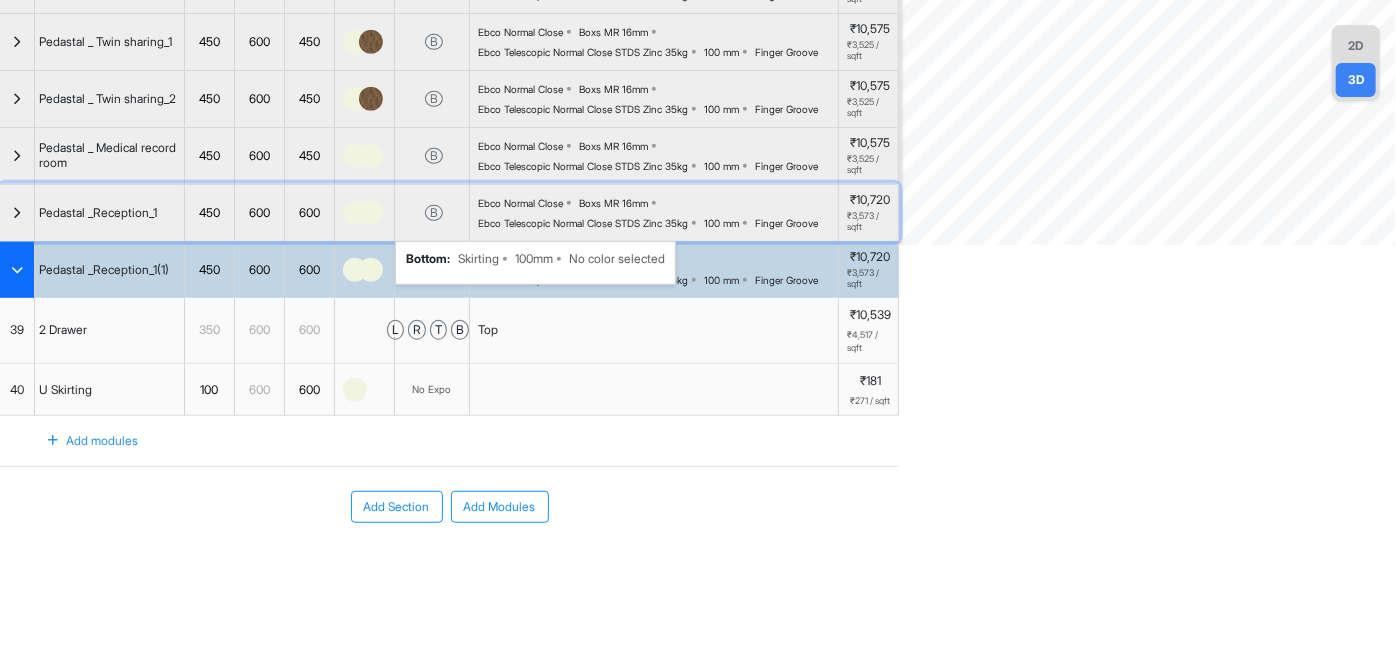 click on "bottom :" at bounding box center (428, 259) 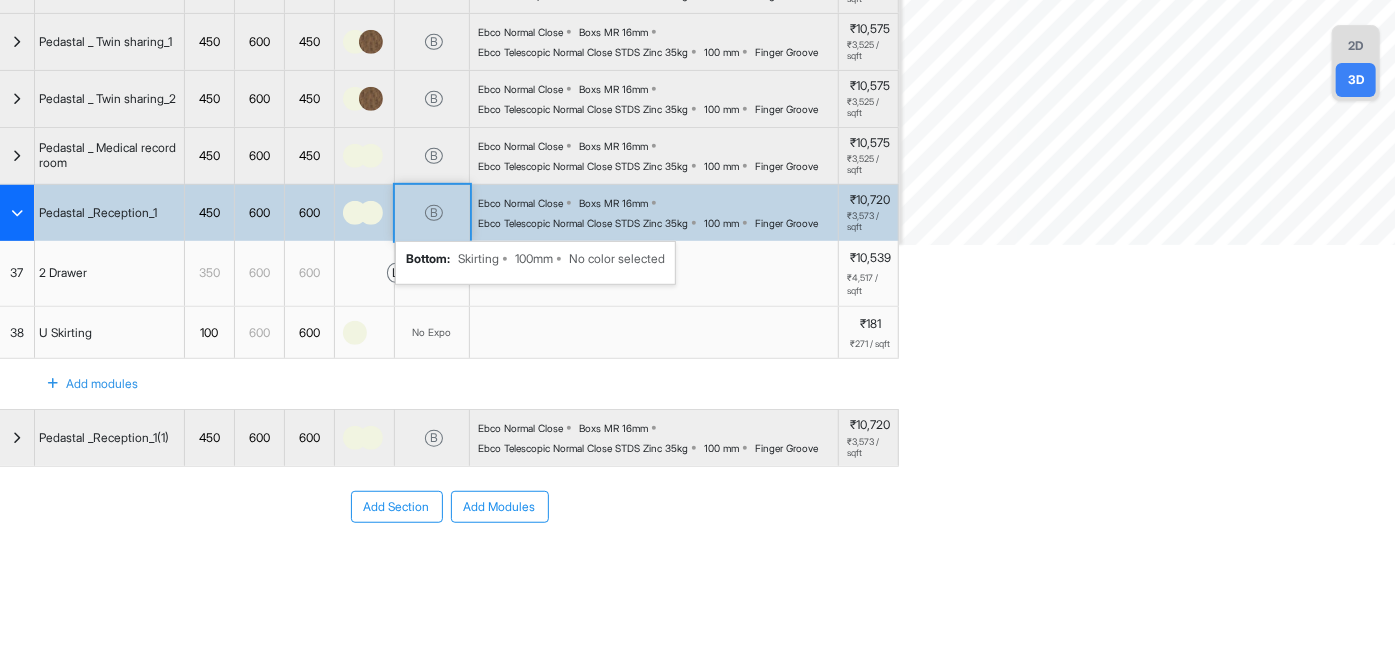 click on "B" at bounding box center [434, 213] 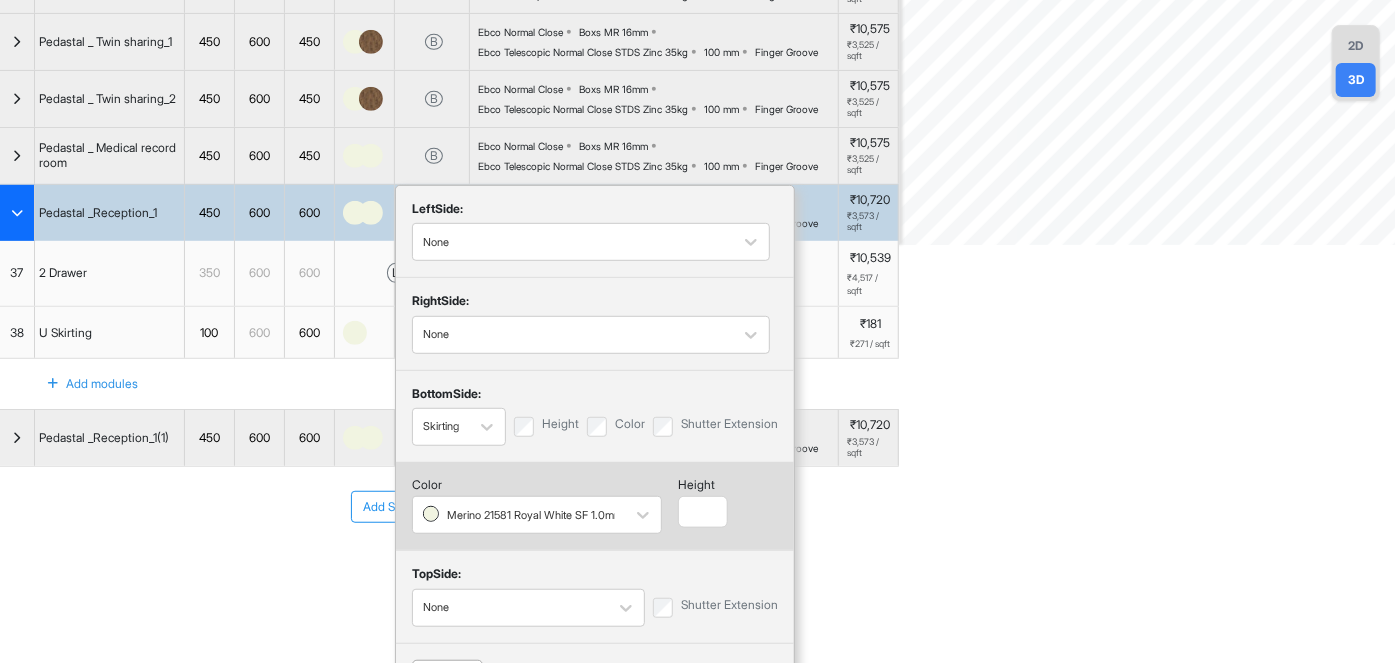 click on "left  Side:" at bounding box center (595, 212) 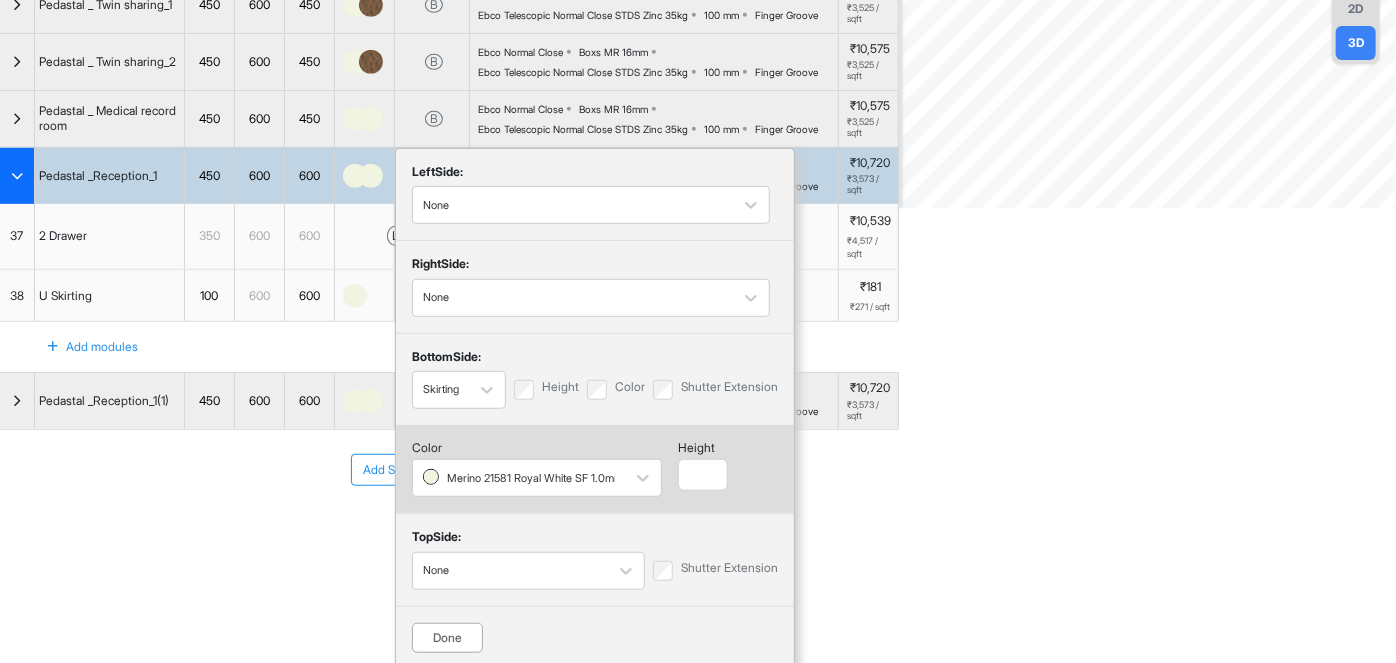 scroll, scrollTop: 506, scrollLeft: 0, axis: vertical 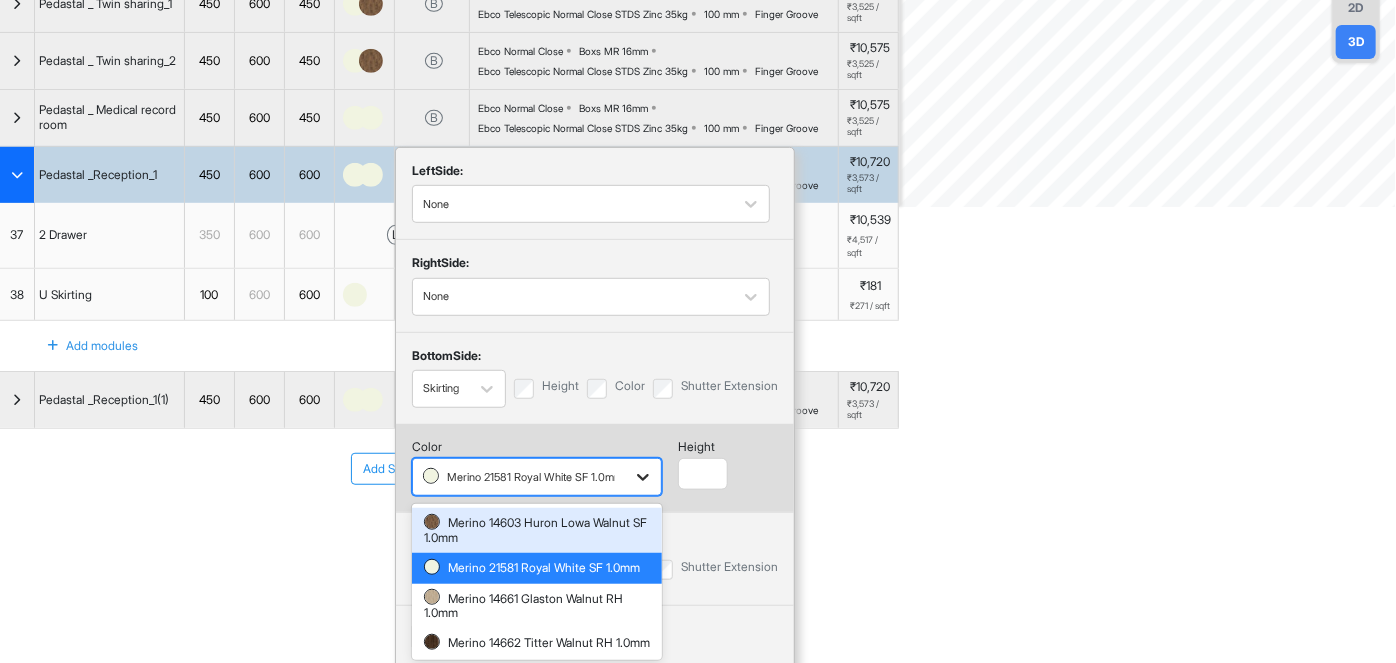 click at bounding box center (643, 477) 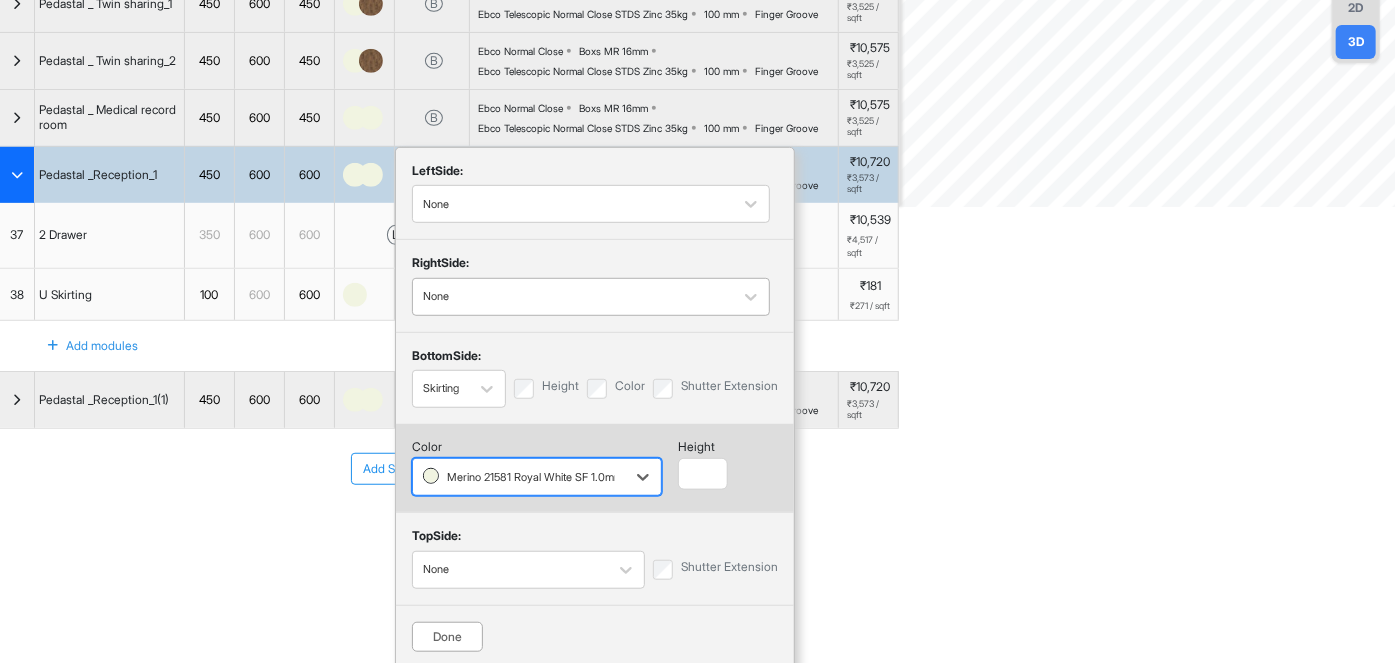 click on "None" at bounding box center (591, 297) 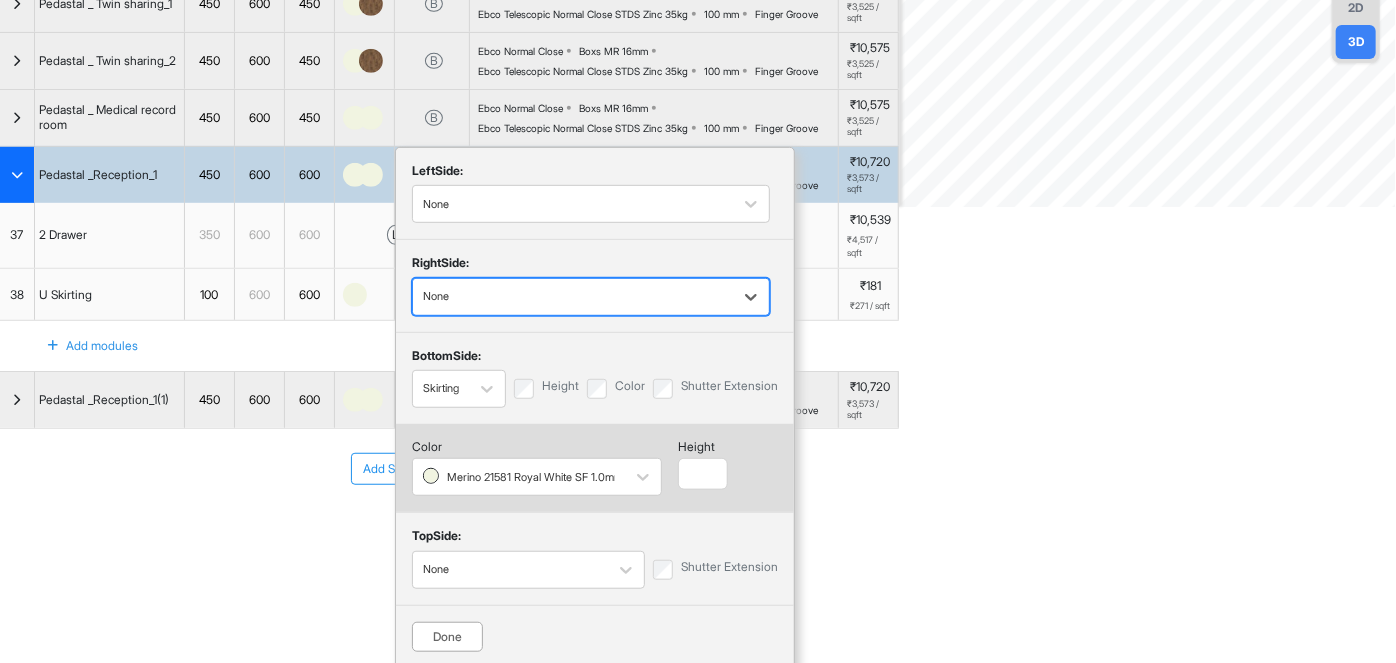 click on "None" at bounding box center [591, 297] 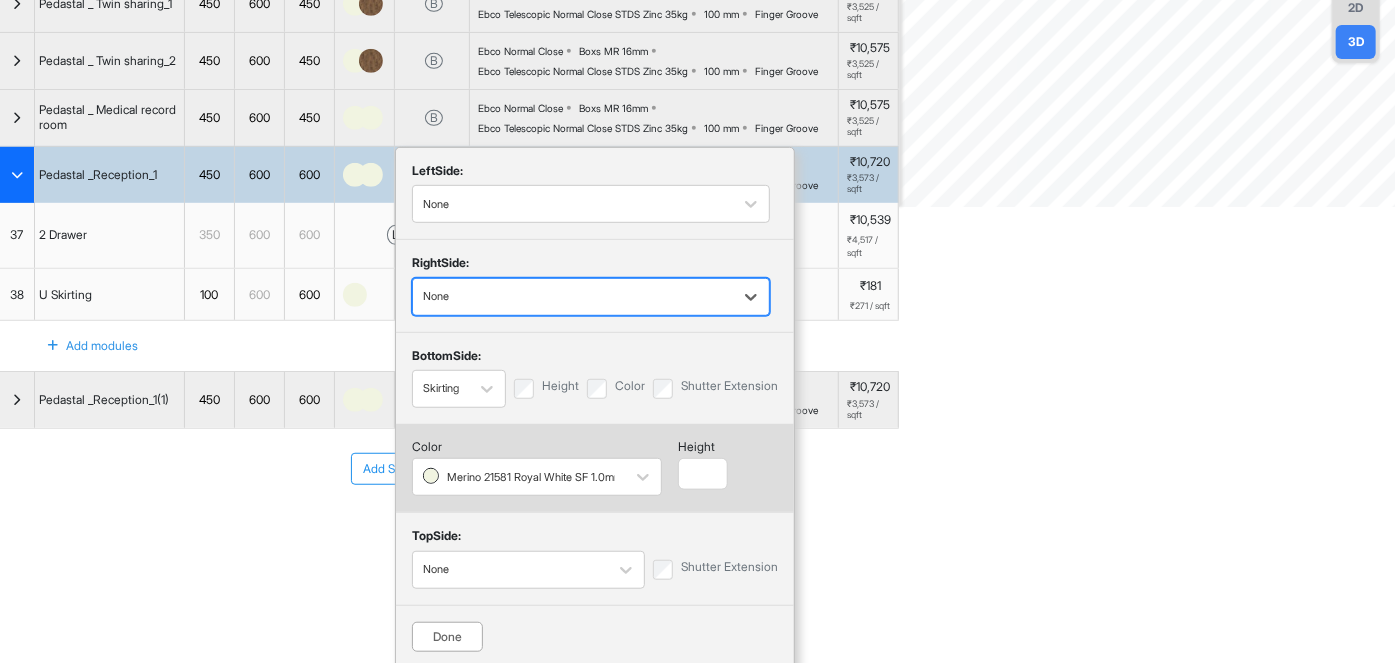click on "Done" at bounding box center (447, 637) 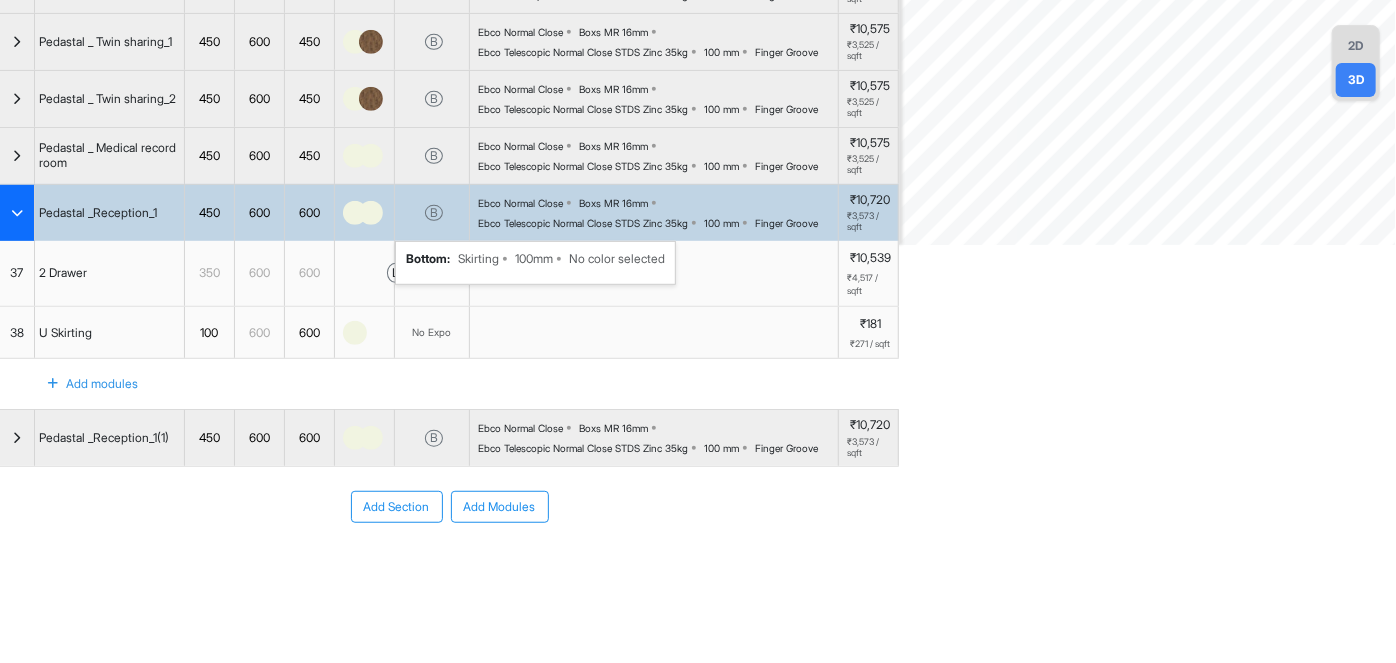 click on "DFMC Room View Verify & Place Order Aug 20th ₹   4,46,385 (incl.GST) Import Assembly Archive Rename Refresh Price Pedestals Spec ₹ 1,34,095 Add  Room Edit  Room  Name Delete  Room Duplicate Room No. Name H W D Color Fillers Spec Price Pedestal _ Suite room_1 800 900 450 B Ebco Normal Close Boxs MR 16mm Ebco Telescopic Normal Close STDS Zinc 35kg 100 mm Finger Groove ₹21,102 ₹2,638 / sqft Pedastal _ General ward_1 450 500 450 B Ebco Normal Close Boxs MR 16mm Ebco Telescopic Normal Close STDS Zinc 35kg 100 mm Finger Groove ₹9,682 ₹3,873 / sqft Pedastal _ General ward_2 450 500 450 B Ebco Normal Close Boxs MR 16mm Ebco Telescopic Normal Close STDS Zinc 35kg 100 mm Finger Groove ₹9,682 ₹3,873 / sqft Pedastal _ General ward_3 450 500 450 B Ebco Normal Close Boxs MR 16mm Ebco Telescopic Normal Close STDS Zinc 35kg 100 mm Finger Groove ₹9,682 ₹3,873 / sqft Pedastal _ General ward_4 450 500 450 B Ebco Normal Close Boxs MR 16mm Ebco Telescopic Normal Close STDS Zinc 35kg 100 mm Finger Groove 800 B" at bounding box center [698, 331] 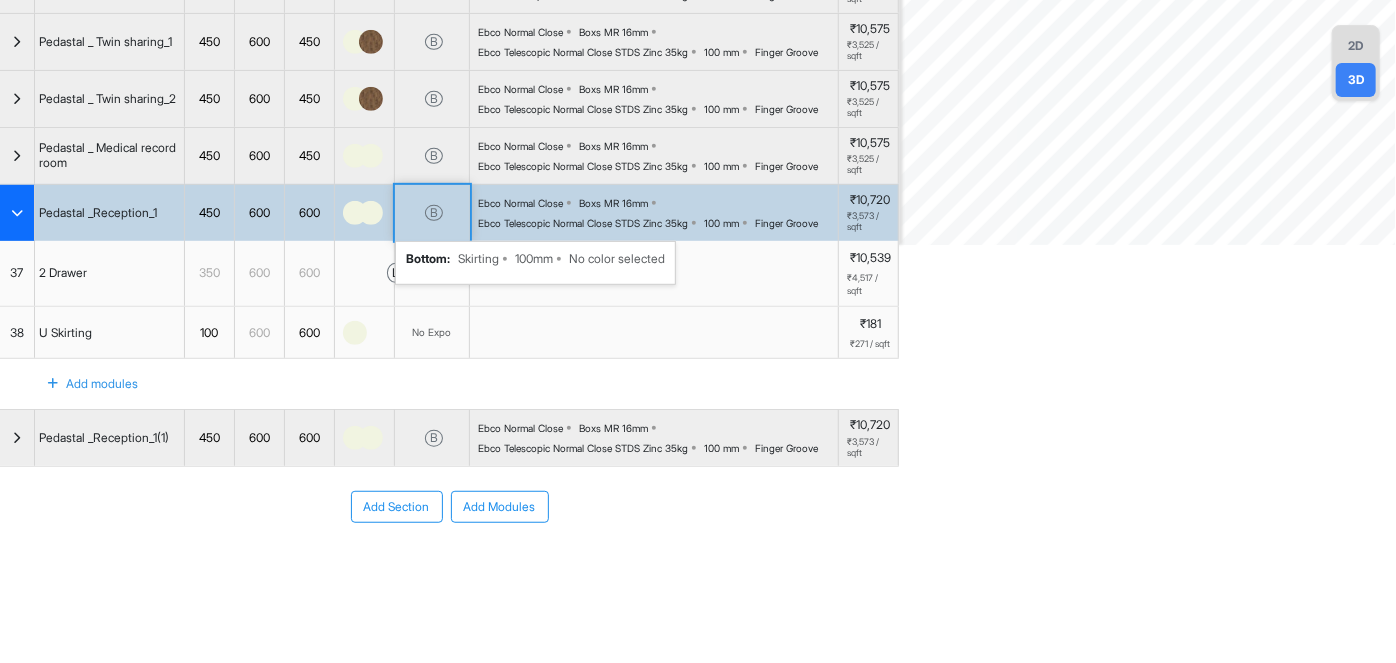 click on "B bottom : Skirting 100mm No color selected" at bounding box center (432, 213) 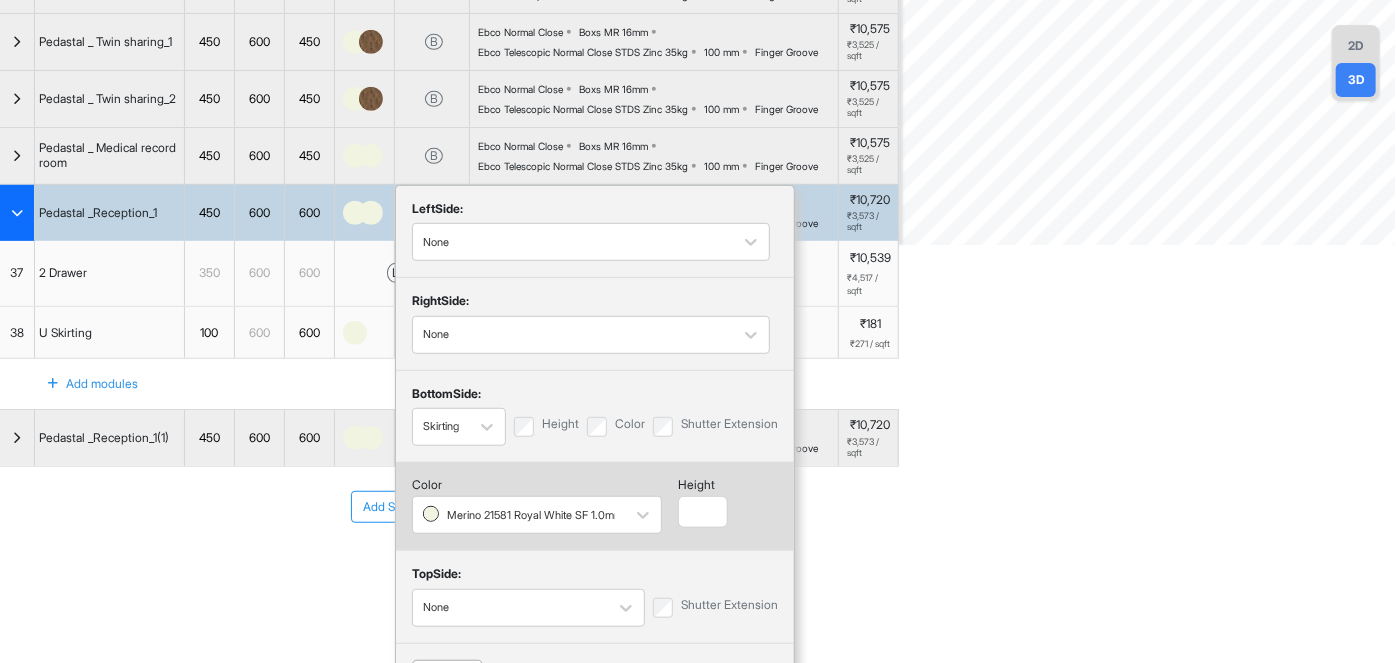 click on "DFMC Room View Verify & Place Order Aug 20th ₹   4,46,385 (incl.GST) Import Assembly Archive Rename Refresh Price Pedestals Spec ₹ 1,34,095 Add  Room Edit  Room  Name Delete  Room Duplicate Room No. Name H W D Color Fillers Spec Price Pedestal _ Suite room_1 800 900 450 B Ebco Normal Close Boxs MR 16mm Ebco Telescopic Normal Close STDS Zinc 35kg 100 mm Finger Groove ₹21,102 ₹2,638 / sqft Pedastal _ General ward_1 450 500 450 B Ebco Normal Close Boxs MR 16mm Ebco Telescopic Normal Close STDS Zinc 35kg 100 mm Finger Groove ₹9,682 ₹3,873 / sqft Pedastal _ General ward_2 450 500 450 B Ebco Normal Close Boxs MR 16mm Ebco Telescopic Normal Close STDS Zinc 35kg 100 mm Finger Groove ₹9,682 ₹3,873 / sqft Pedastal _ General ward_3 450 500 450 B Ebco Normal Close Boxs MR 16mm Ebco Telescopic Normal Close STDS Zinc 35kg 100 mm Finger Groove ₹9,682 ₹3,873 / sqft Pedastal _ General ward_4 450 500 450 B Ebco Normal Close Boxs MR 16mm Ebco Telescopic Normal Close STDS Zinc 35kg 100 mm Finger Groove 800 B" at bounding box center [698, 331] 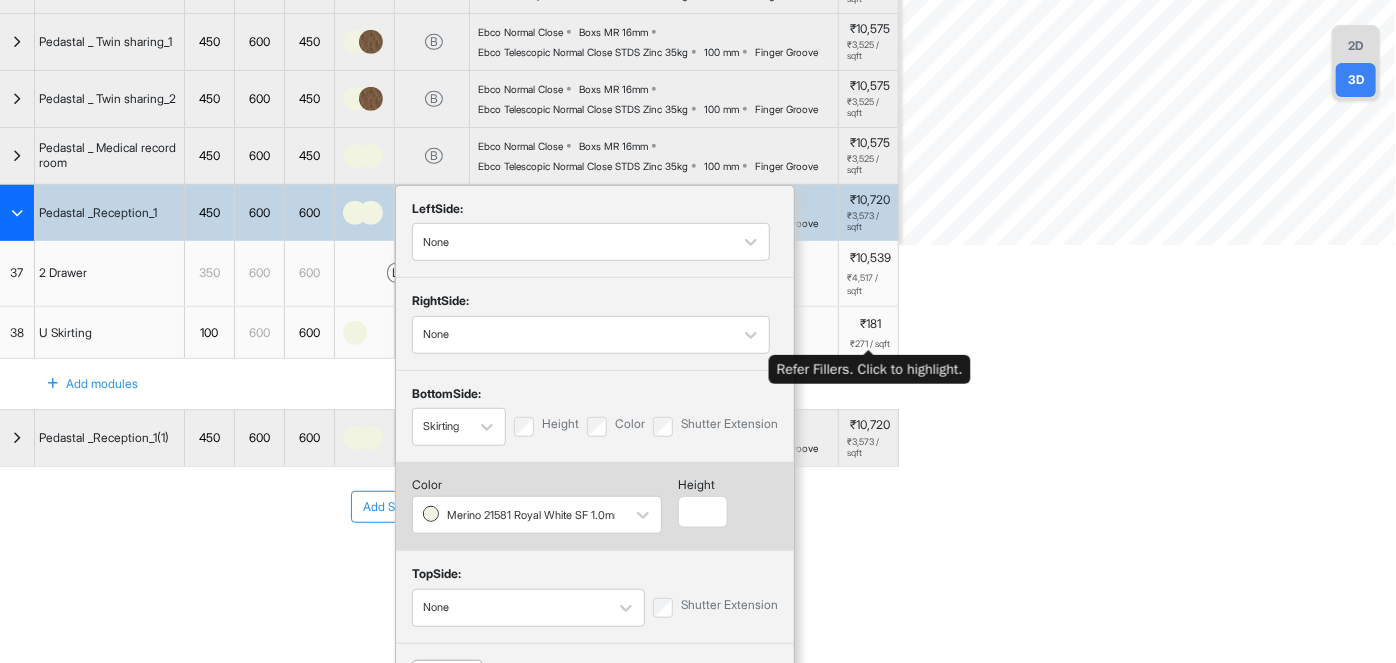 click on "DFMC Room View Verify & Place Order Aug 20th ₹   4,46,385 (incl.GST) Import Assembly Archive Rename Refresh Price Pedestals Spec ₹ 1,34,095 Add  Room Edit  Room  Name Delete  Room Duplicate Room No. Name H W D Color Fillers Spec Price Pedestal _ Suite room_1 800 900 450 B Ebco Normal Close Boxs MR 16mm Ebco Telescopic Normal Close STDS Zinc 35kg 100 mm Finger Groove ₹21,102 ₹2,638 / sqft Pedastal _ General ward_1 450 500 450 B Ebco Normal Close Boxs MR 16mm Ebco Telescopic Normal Close STDS Zinc 35kg 100 mm Finger Groove ₹9,682 ₹3,873 / sqft Pedastal _ General ward_2 450 500 450 B Ebco Normal Close Boxs MR 16mm Ebco Telescopic Normal Close STDS Zinc 35kg 100 mm Finger Groove ₹9,682 ₹3,873 / sqft Pedastal _ General ward_3 450 500 450 B Ebco Normal Close Boxs MR 16mm Ebco Telescopic Normal Close STDS Zinc 35kg 100 mm Finger Groove ₹9,682 ₹3,873 / sqft Pedastal _ General ward_4 450 500 450 B Ebco Normal Close Boxs MR 16mm Ebco Telescopic Normal Close STDS Zinc 35kg 100 mm Finger Groove 800 B" at bounding box center (698, 331) 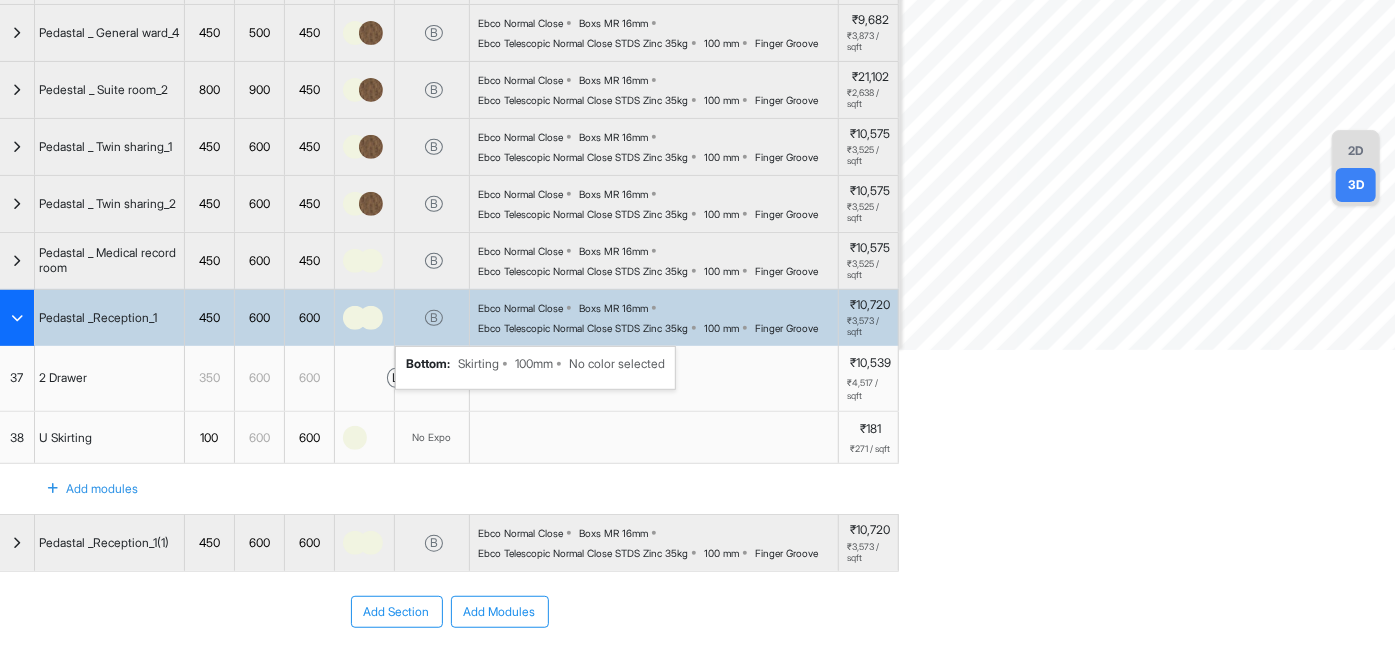 scroll, scrollTop: 0, scrollLeft: 0, axis: both 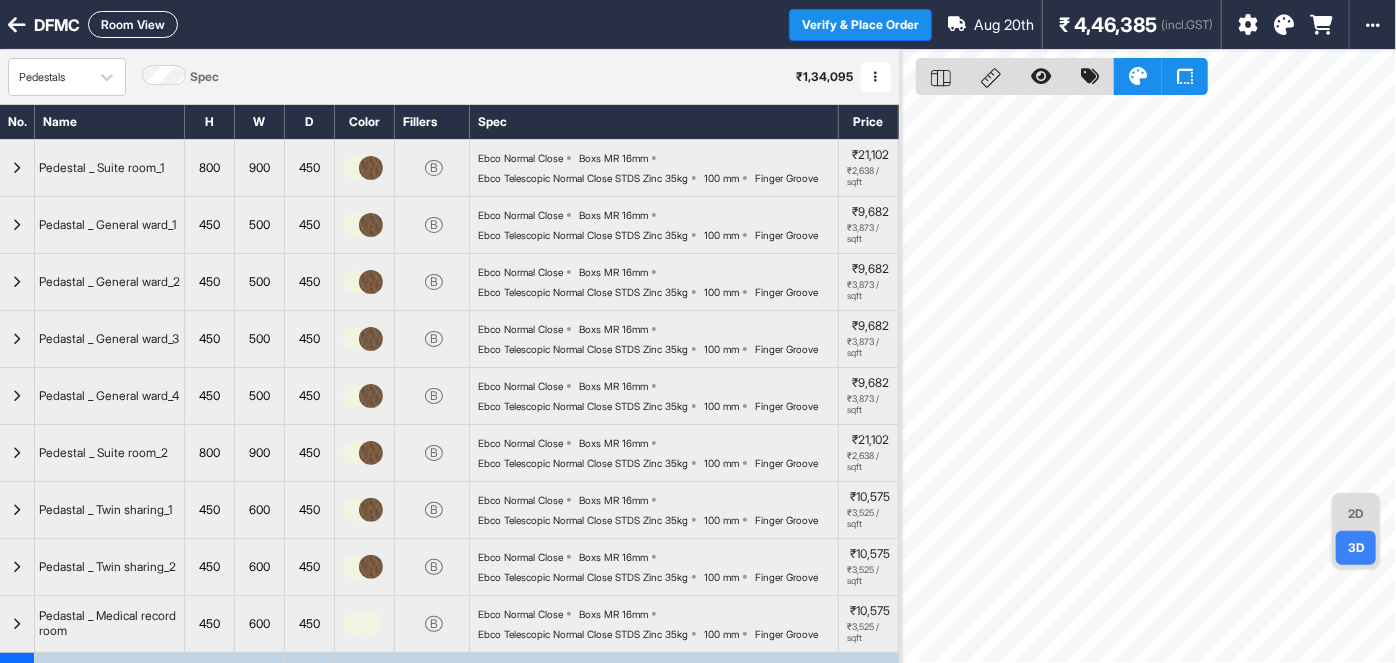 click on "Room View" at bounding box center [133, 24] 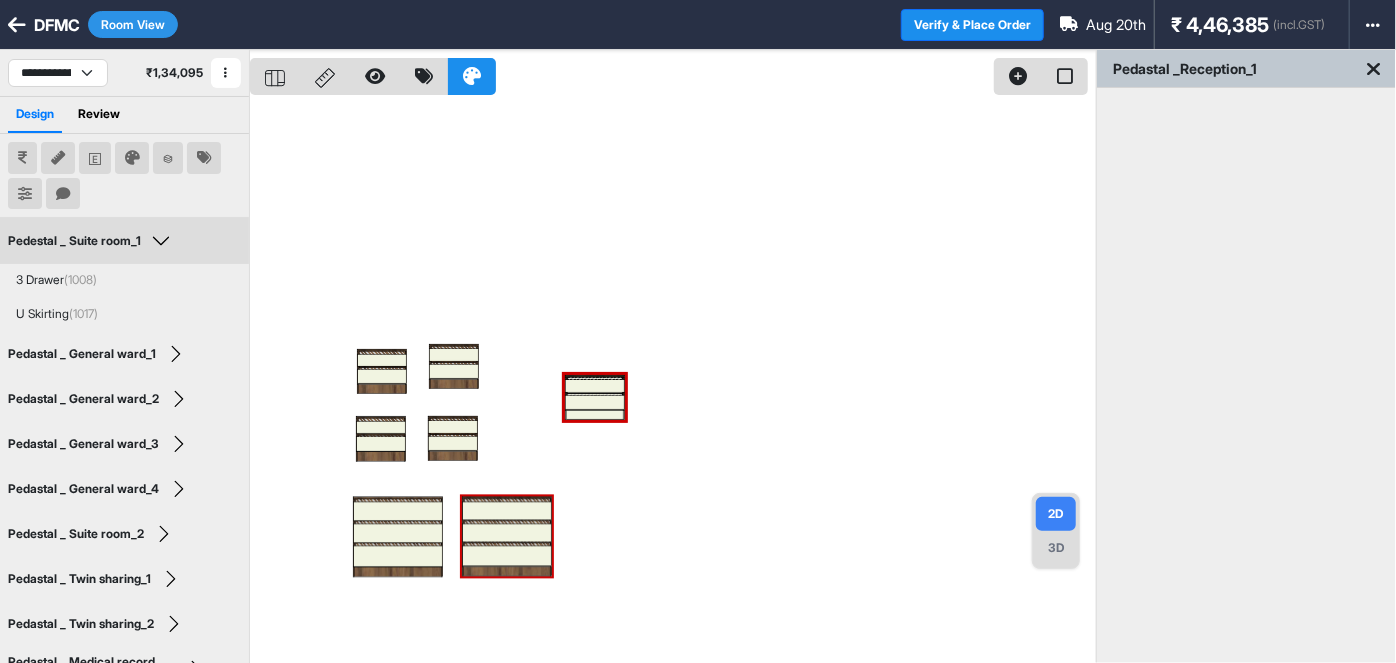 click on "Pedestal _ Suite room_1" at bounding box center (92, 241) 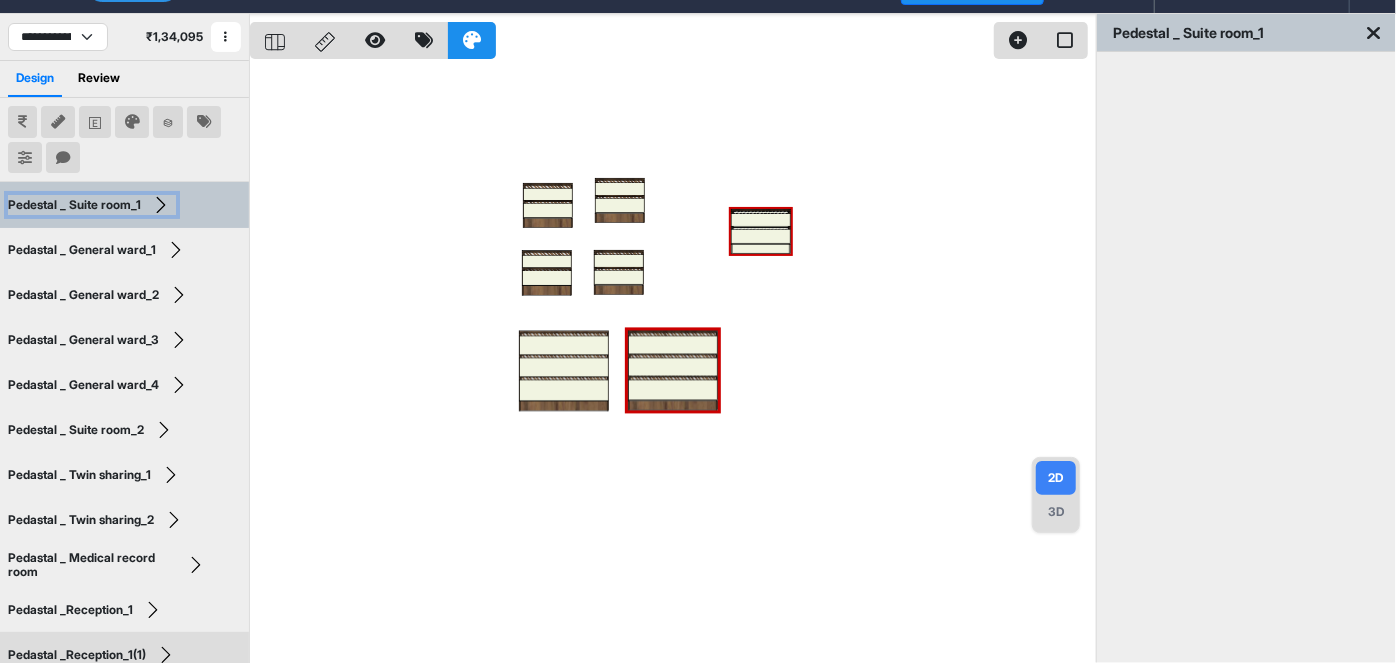 scroll, scrollTop: 0, scrollLeft: 0, axis: both 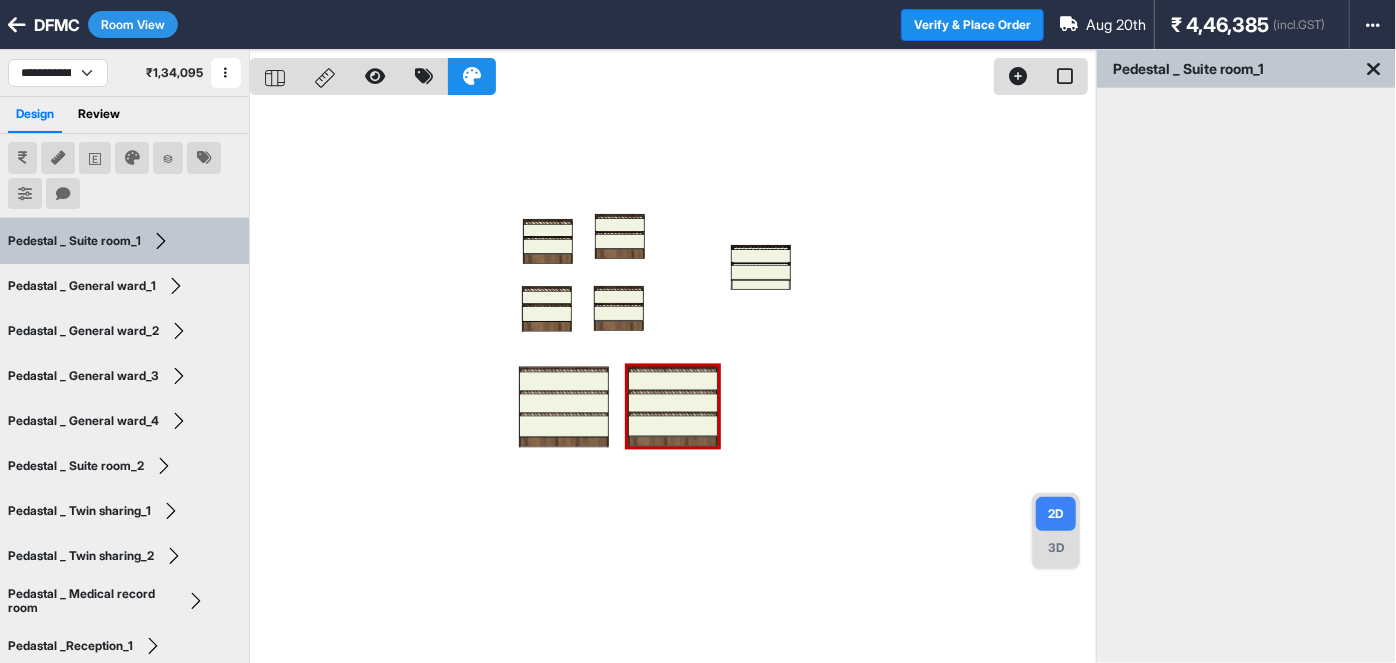 click on "**********" at bounding box center (124, 73) 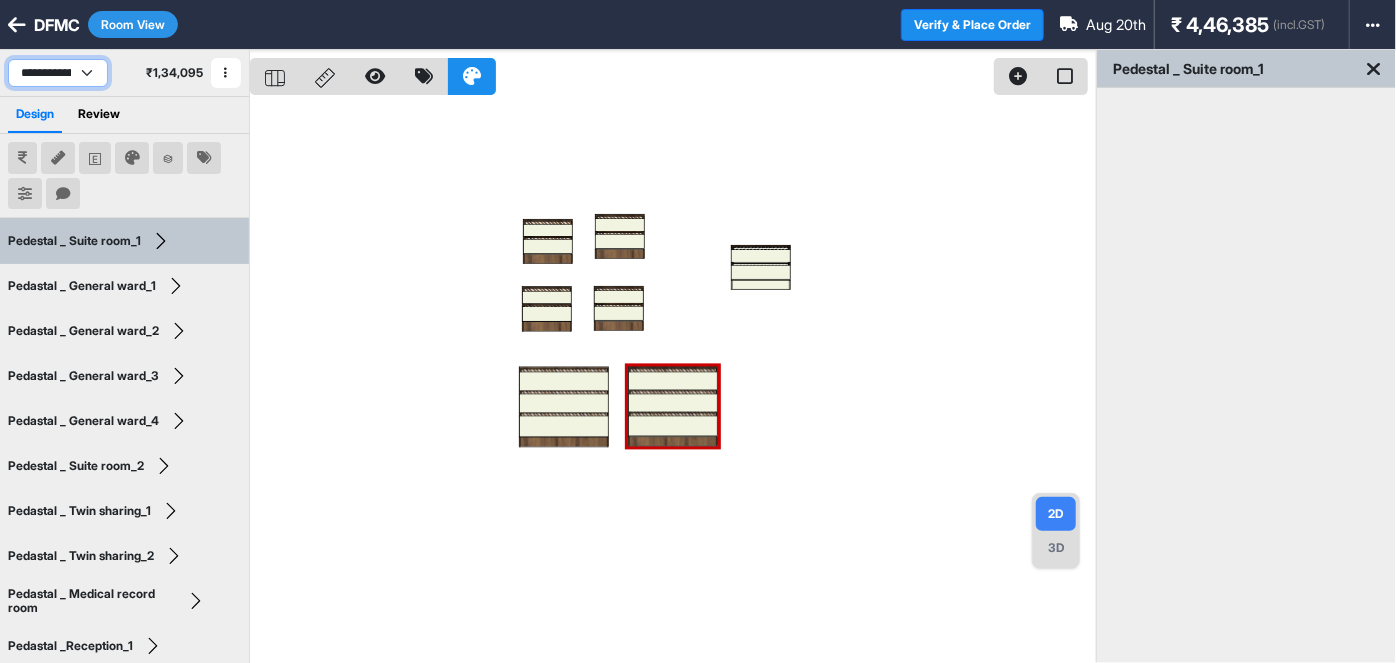click on "**********" at bounding box center (58, 73) 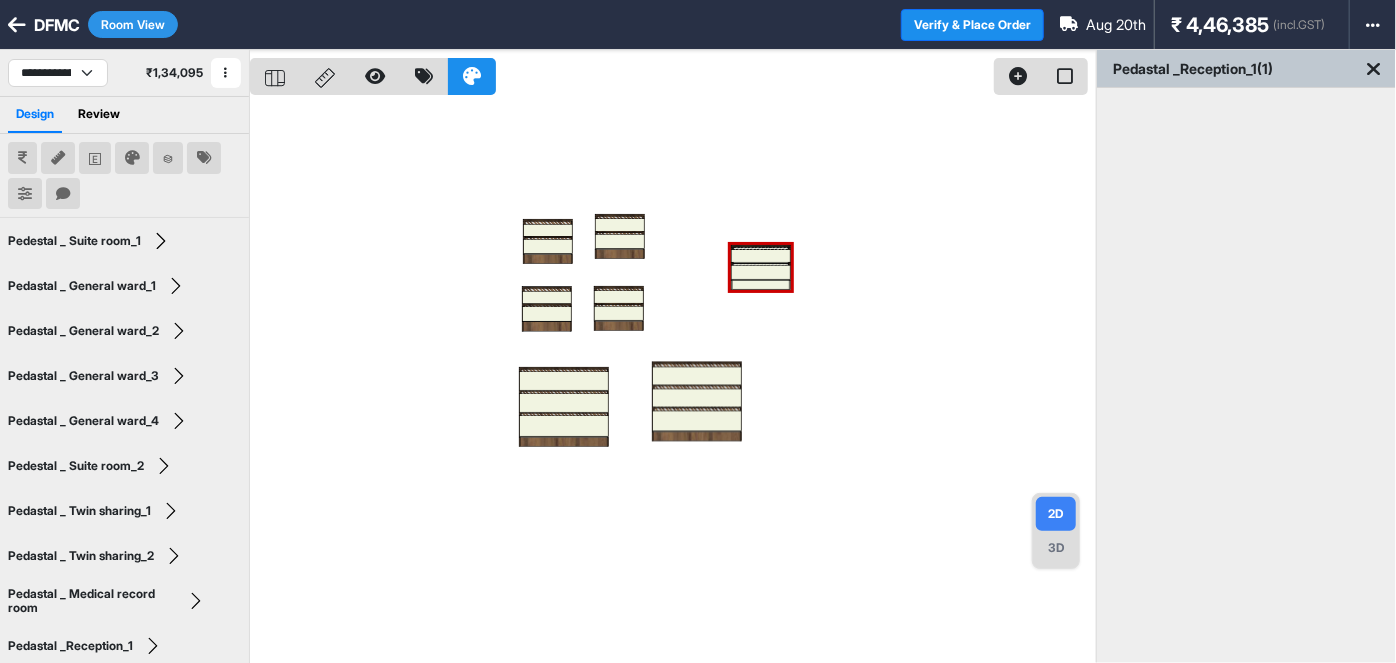 drag, startPoint x: 777, startPoint y: 267, endPoint x: 849, endPoint y: 265, distance: 72.02777 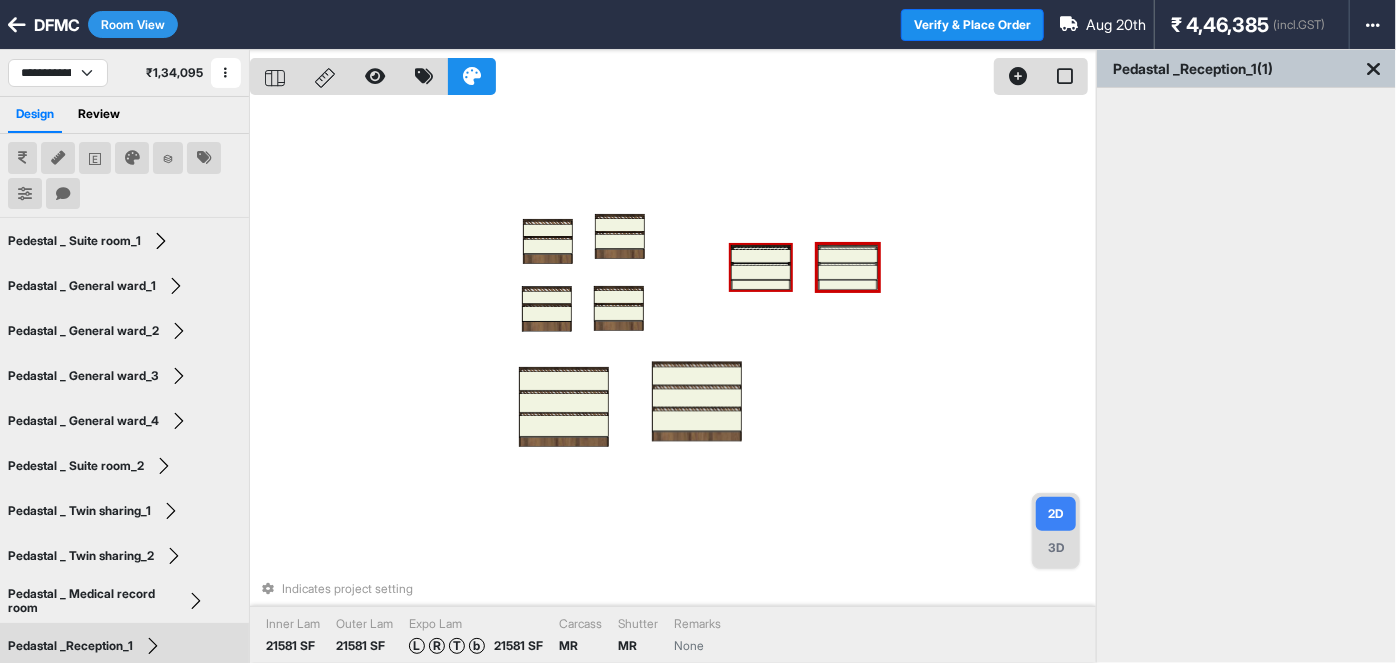 click at bounding box center (761, 272) 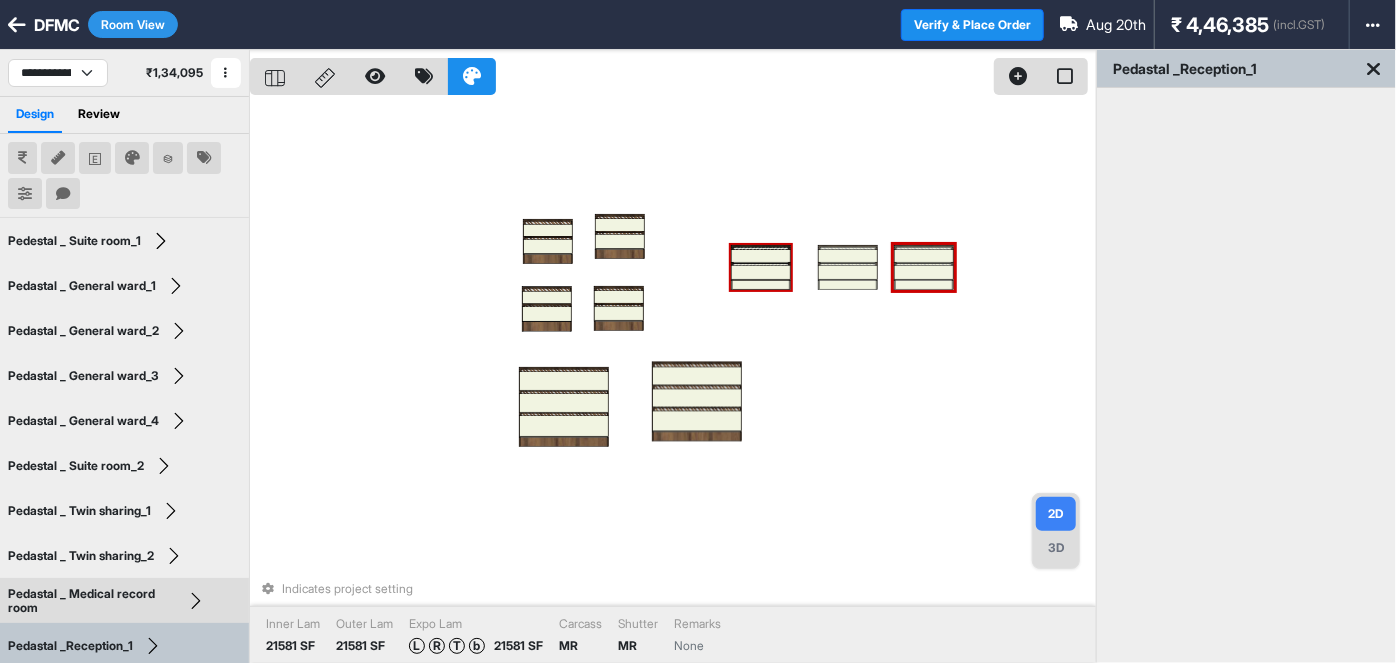 click at bounding box center (761, 255) 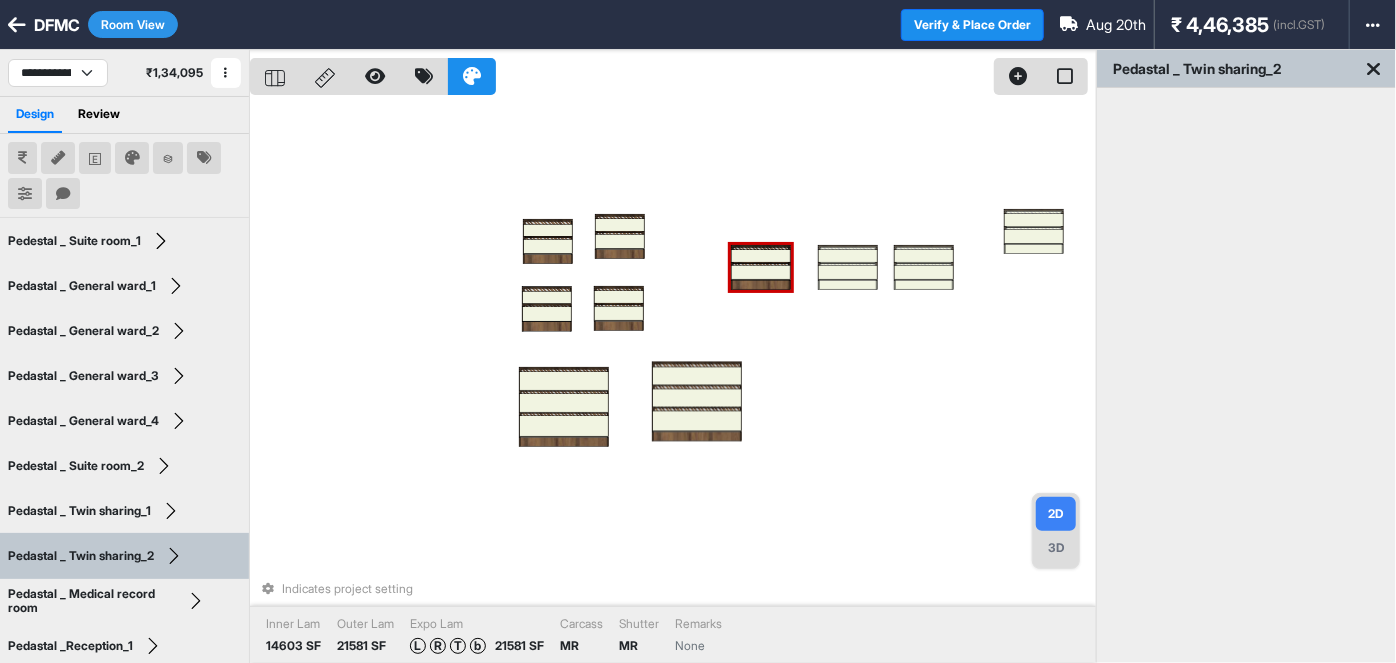drag, startPoint x: 754, startPoint y: 279, endPoint x: 812, endPoint y: 203, distance: 95.60335 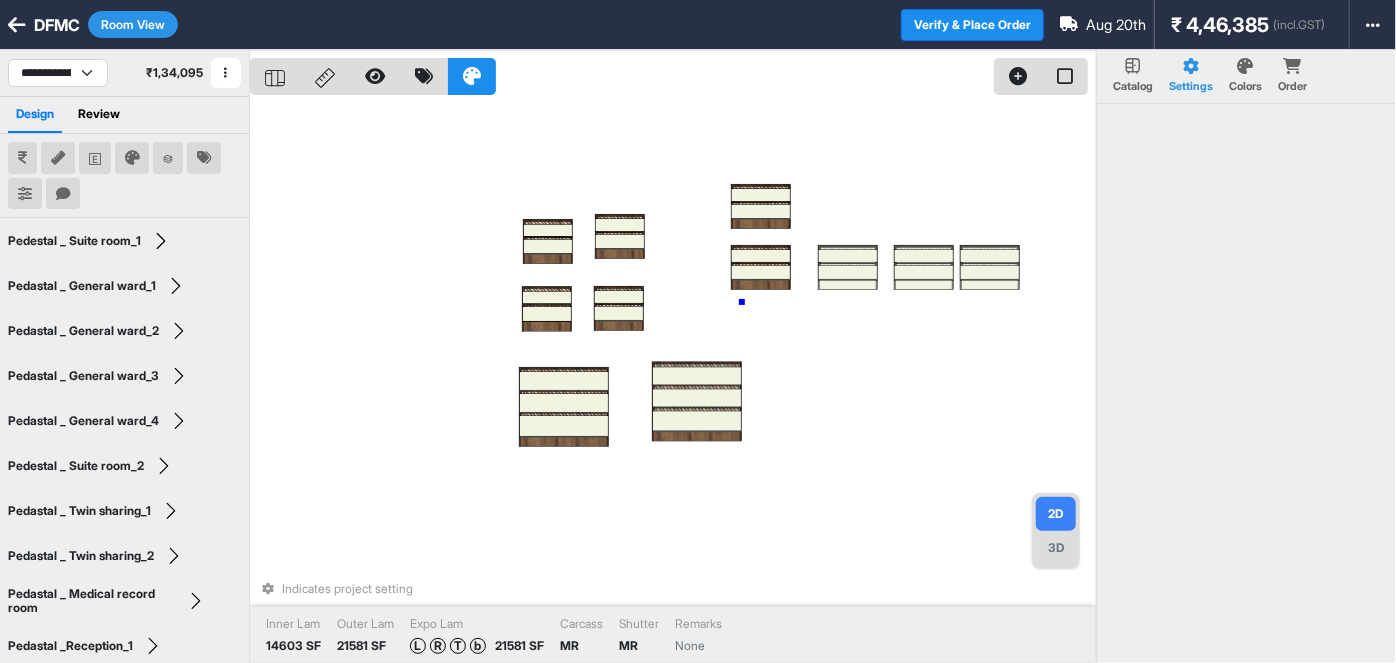 click on "Indicates project setting Inner Lam 14603 SF Outer Lam 21581 SF Expo Lam L R T b 21581 SF Carcass MR Shutter MR Remarks None" at bounding box center (673, 381) 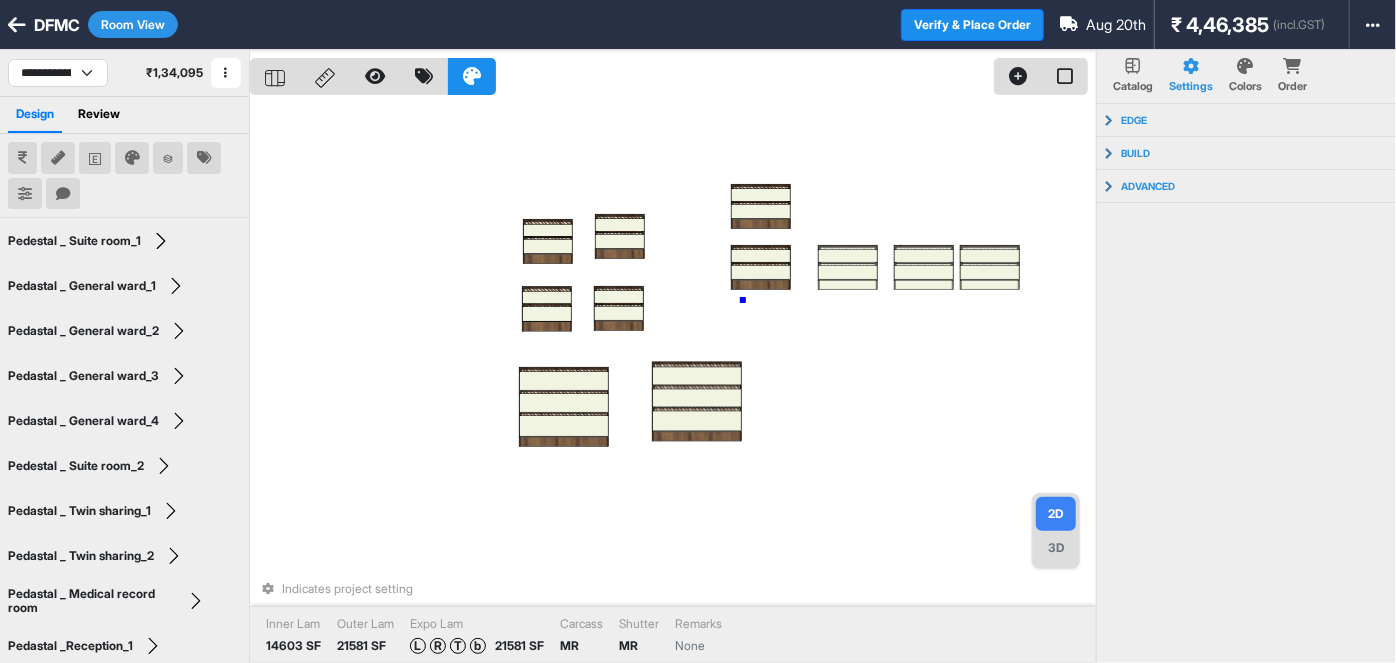 click on "Indicates project setting Inner Lam 14603 SF Outer Lam 21581 SF Expo Lam L R T b 21581 SF Carcass MR Shutter MR Remarks None" at bounding box center [673, 381] 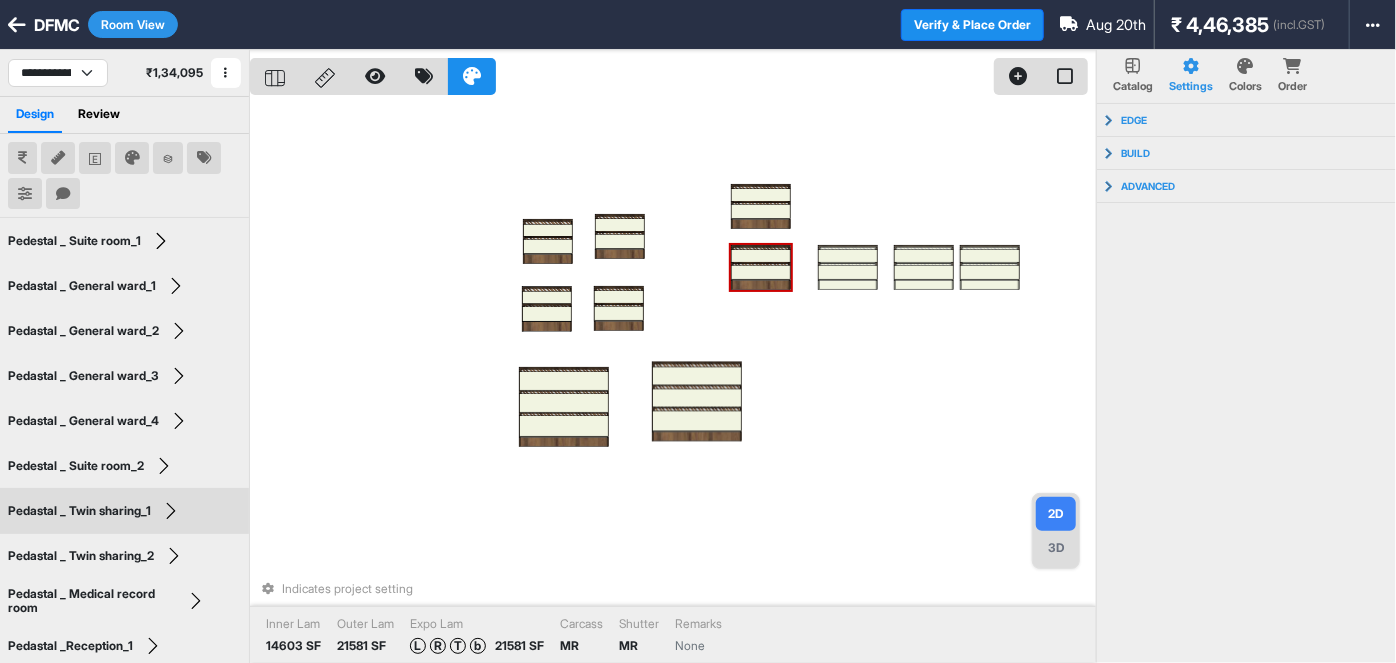 click at bounding box center [761, 272] 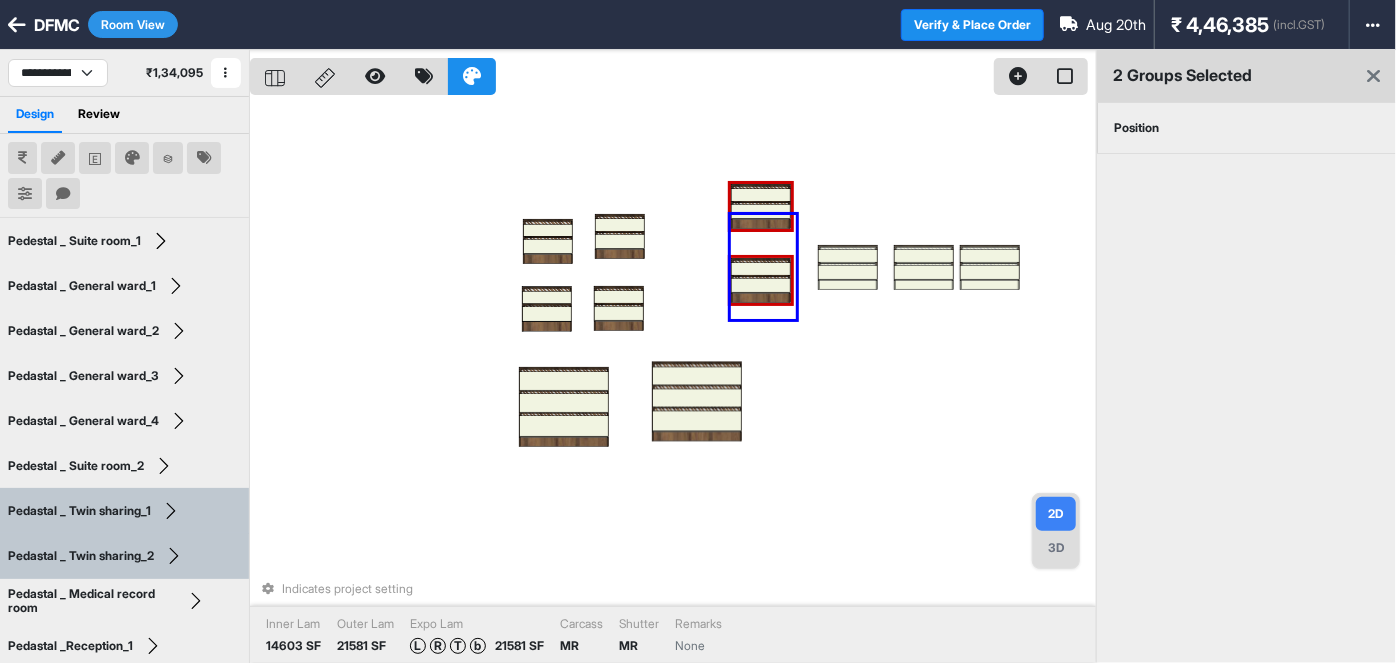 drag, startPoint x: 797, startPoint y: 319, endPoint x: 725, endPoint y: 187, distance: 150.35957 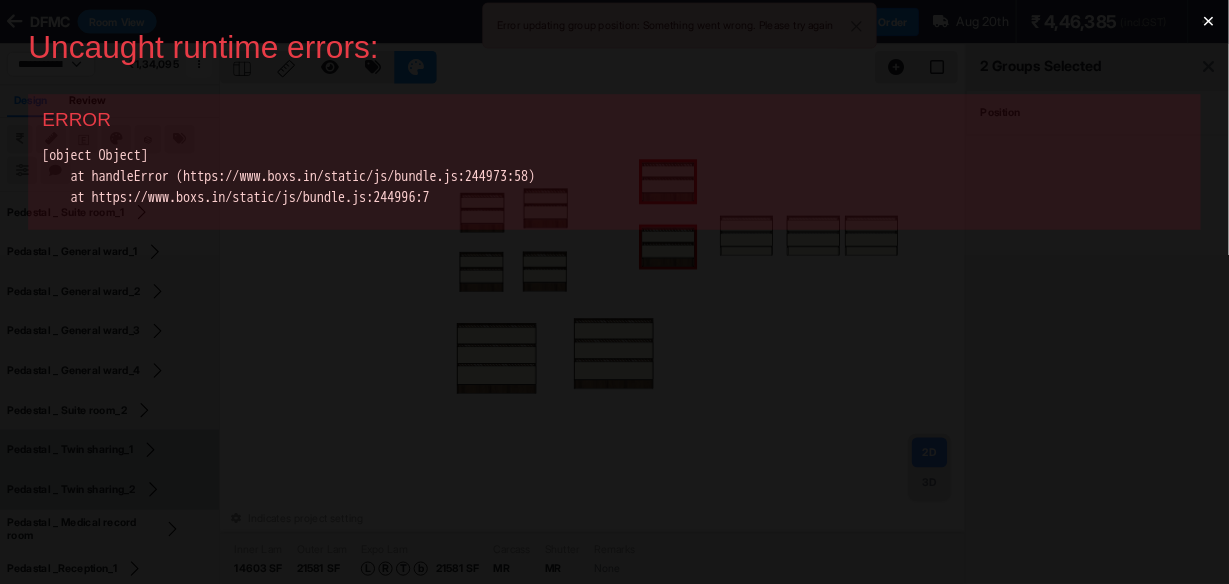 scroll, scrollTop: 0, scrollLeft: 0, axis: both 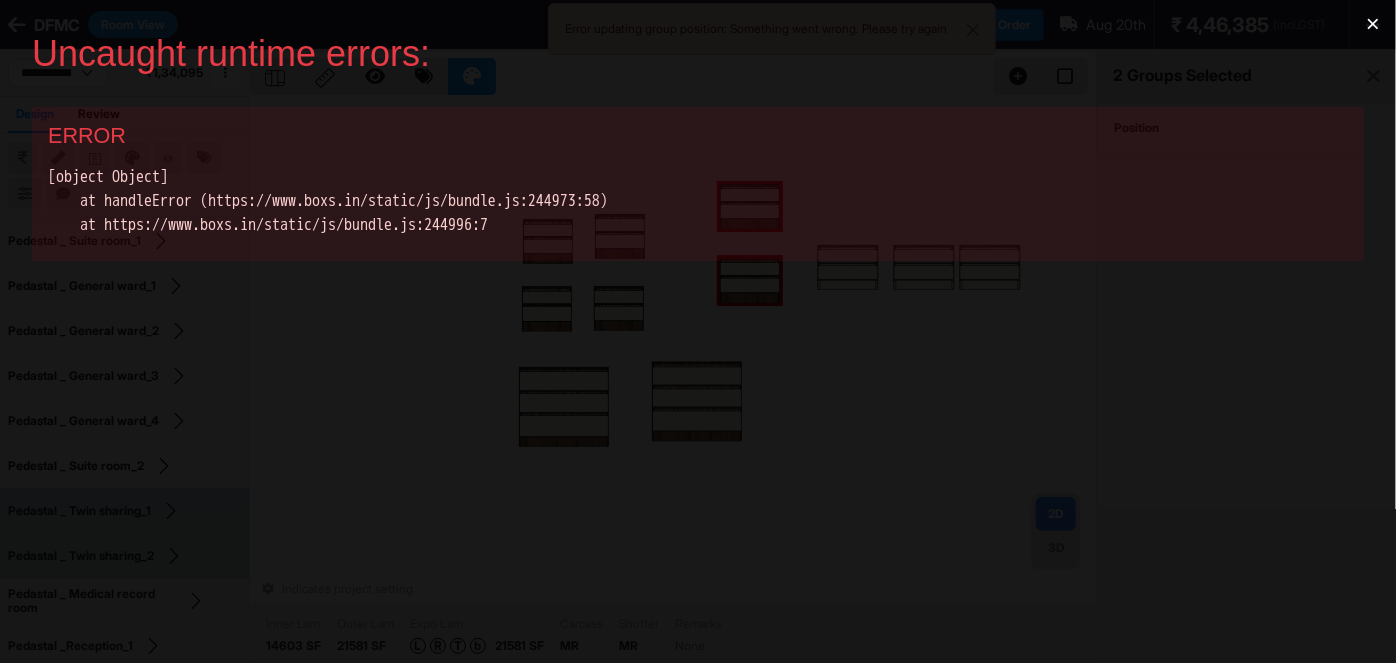 click on "×" at bounding box center [1373, 24] 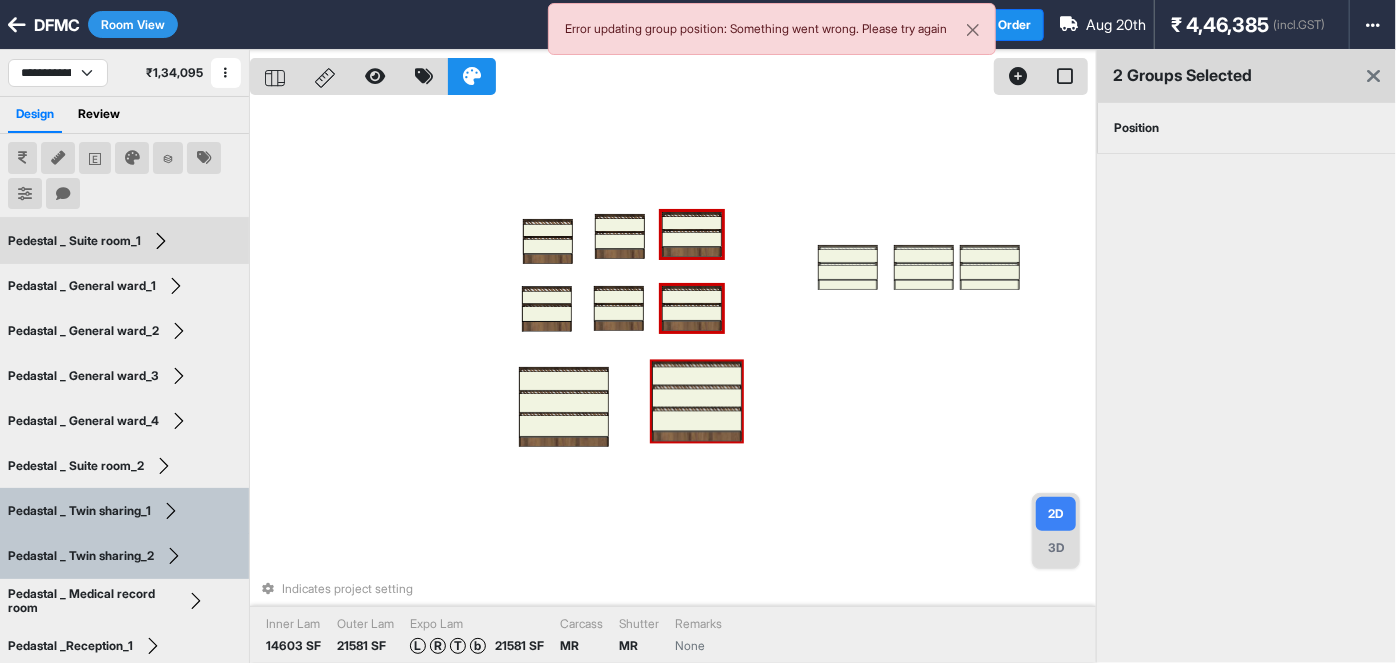 click on "Indicates project setting Inner Lam 14603 SF Outer Lam 21581 SF Expo Lam L R T b 21581 SF Carcass MR Shutter MR Remarks None" at bounding box center (673, 381) 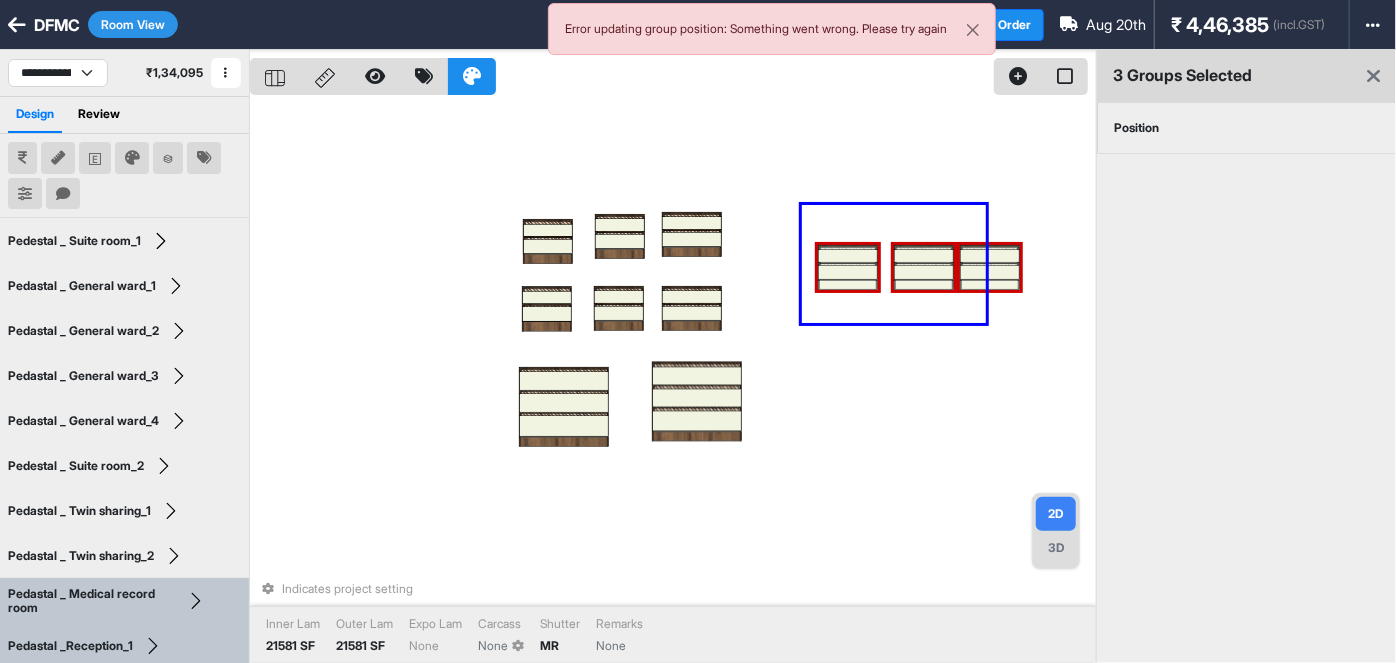 drag, startPoint x: 986, startPoint y: 323, endPoint x: 802, endPoint y: 205, distance: 218.58636 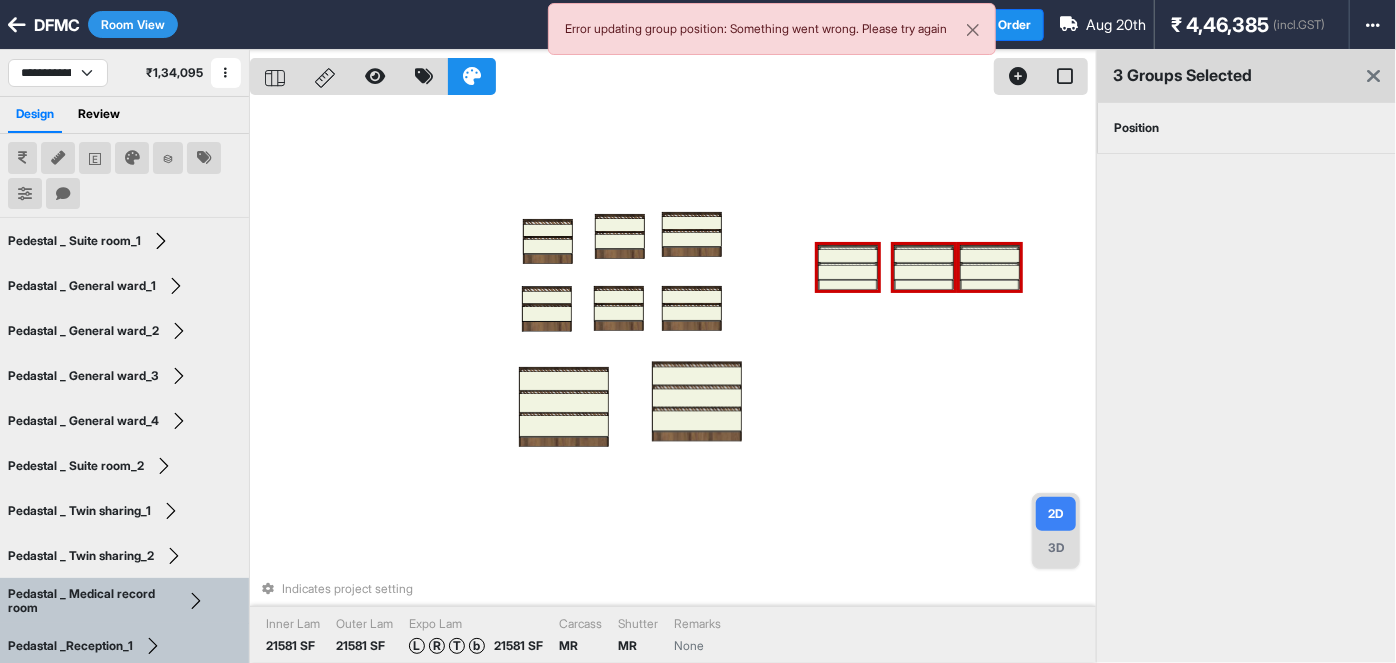 drag, startPoint x: 975, startPoint y: 438, endPoint x: 724, endPoint y: 296, distance: 288.38342 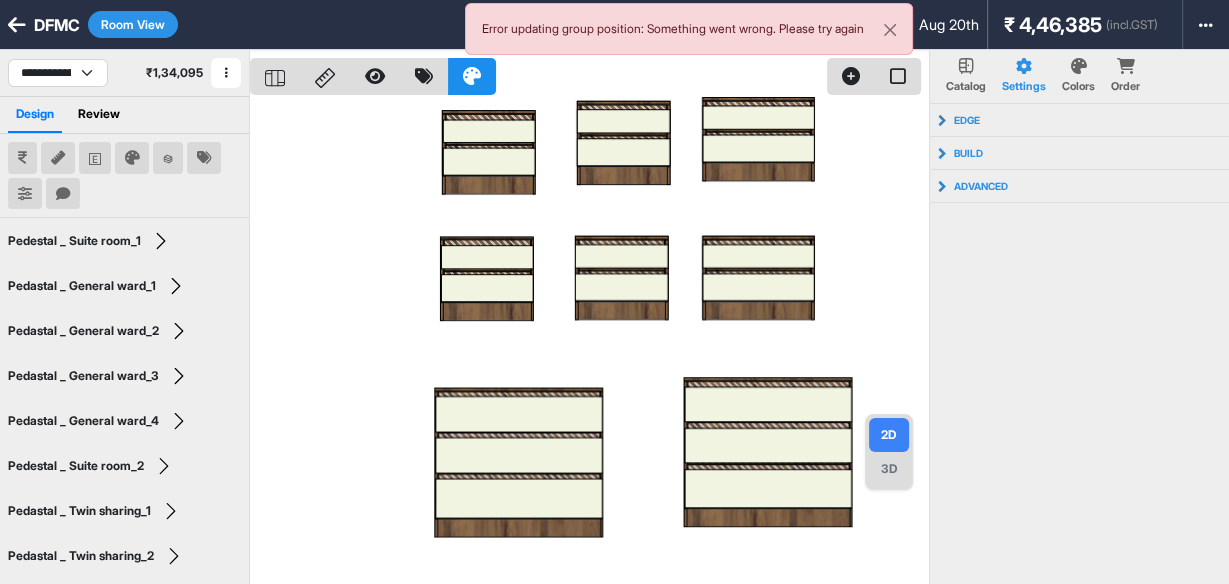 click on "Room View" at bounding box center (133, 24) 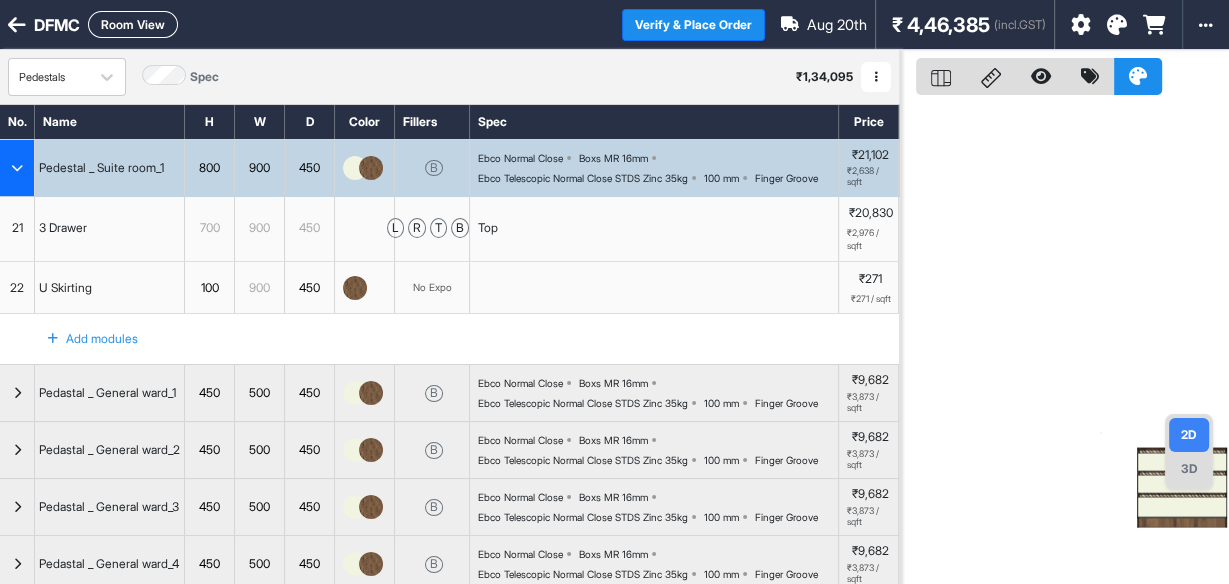 click at bounding box center [17, 168] 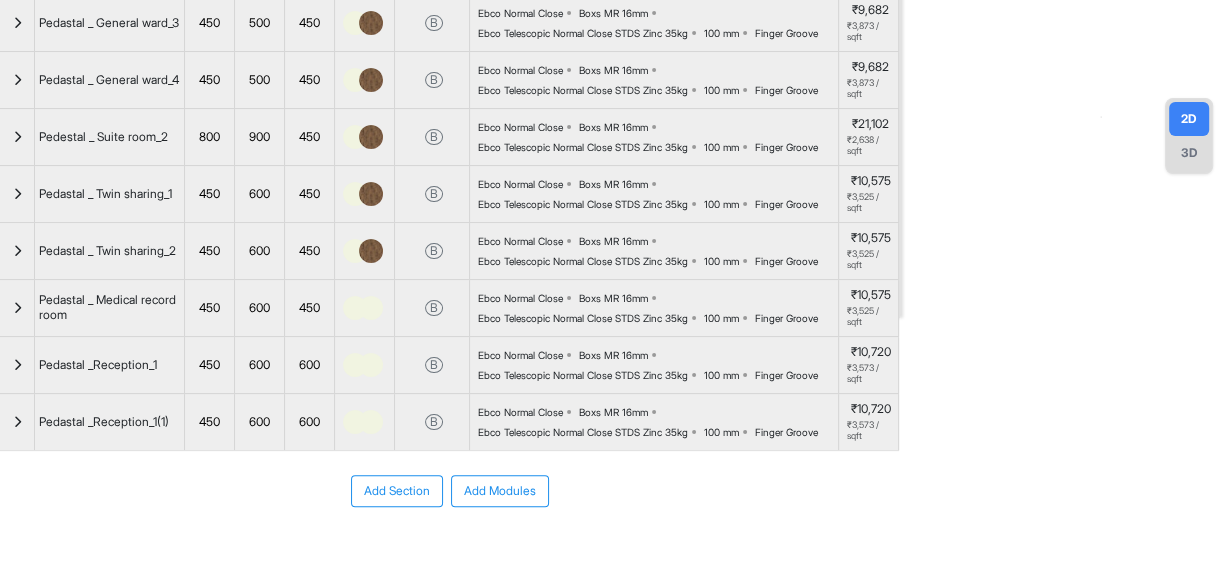 scroll, scrollTop: 320, scrollLeft: 0, axis: vertical 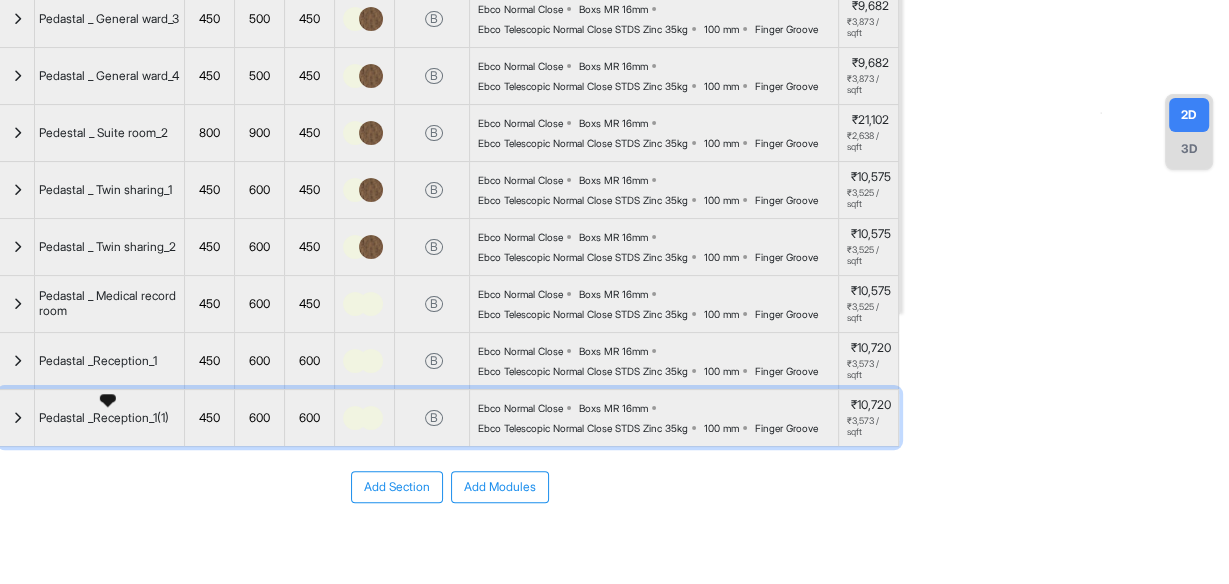 click on "Pedastal _Reception_1(1)" at bounding box center (110, 418) 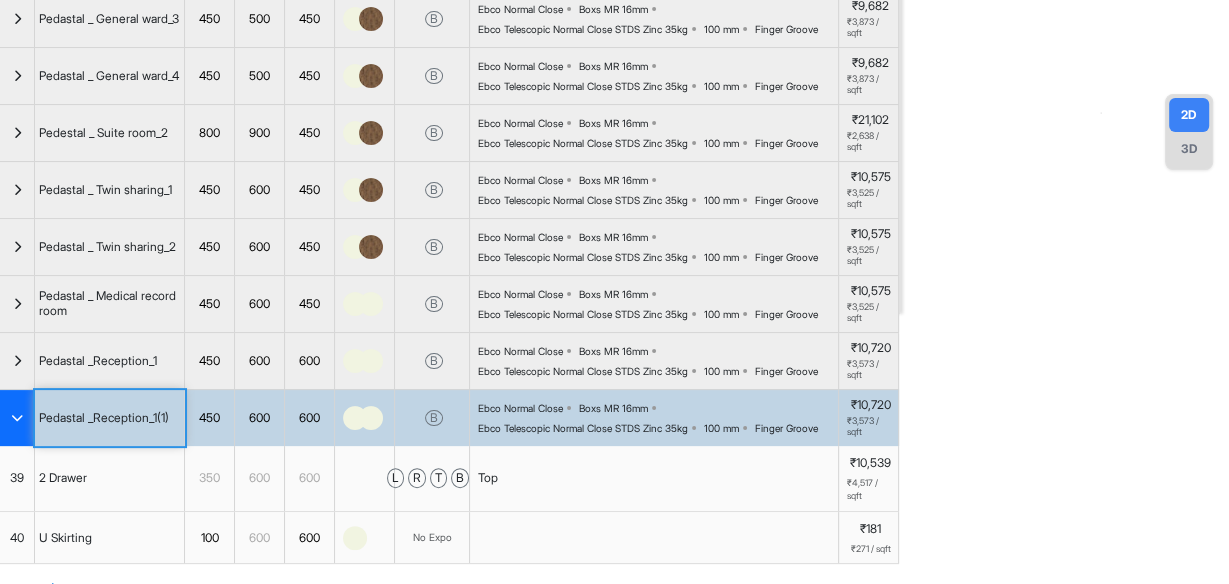 click on "Pedastal _Reception_1(1)" at bounding box center [110, 418] 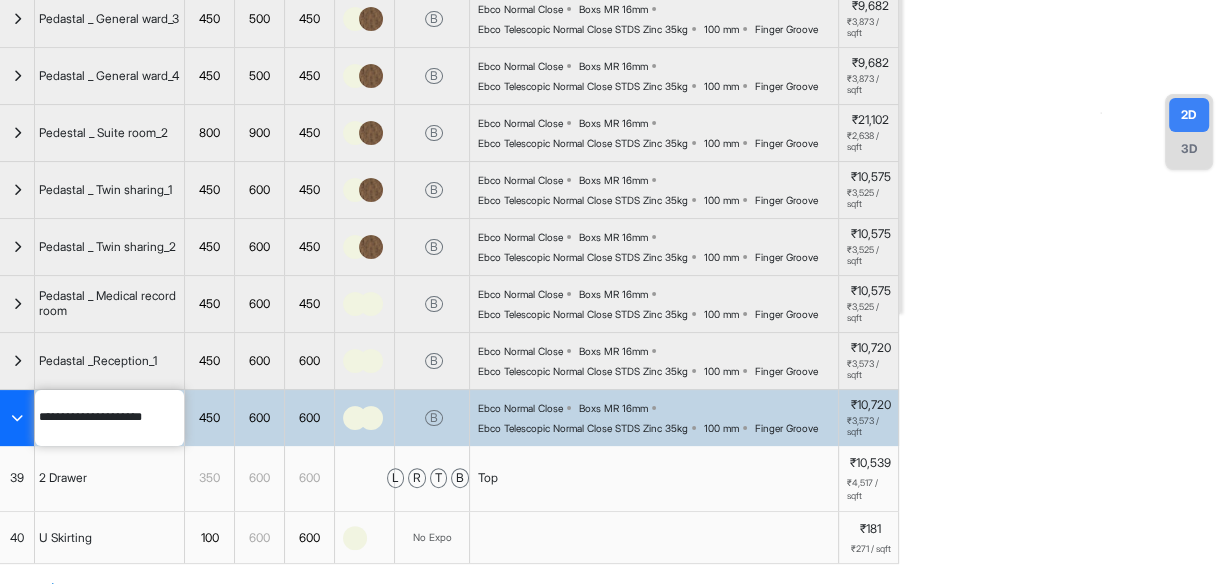 type on "**********" 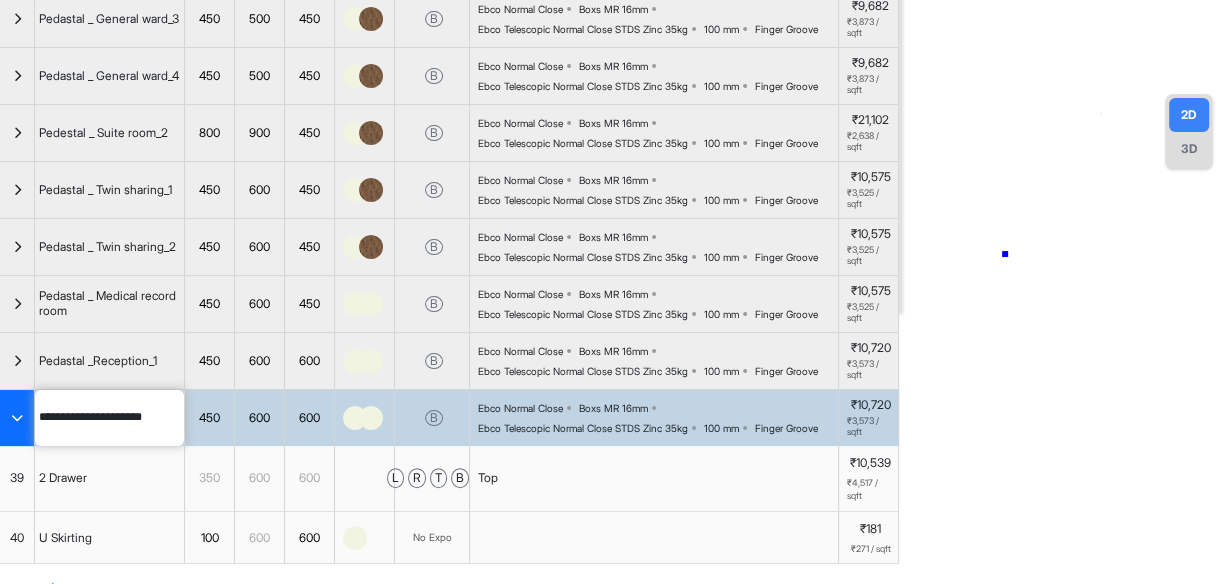 click at bounding box center [1064, 22] 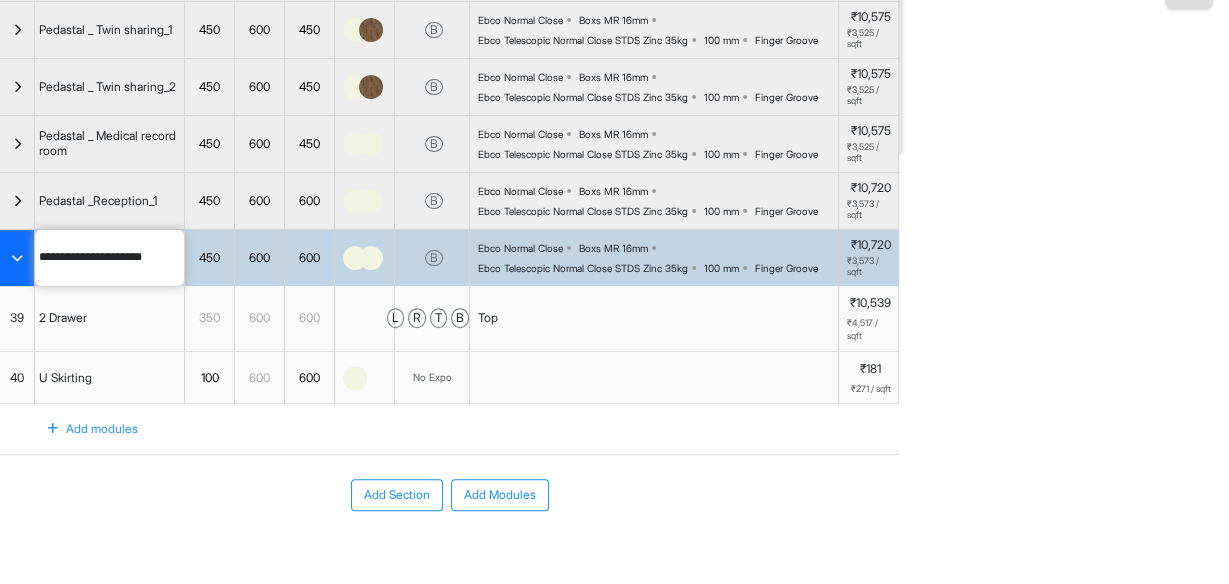 click at bounding box center (17, 258) 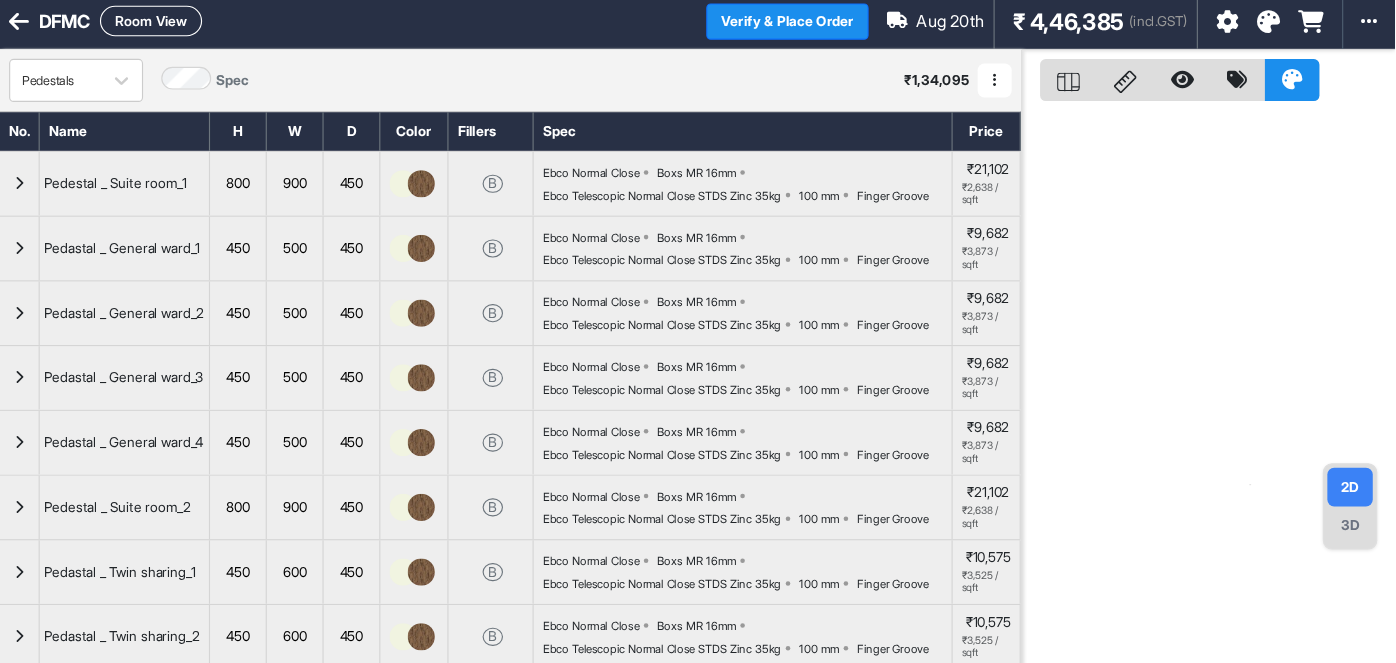 scroll, scrollTop: 0, scrollLeft: 0, axis: both 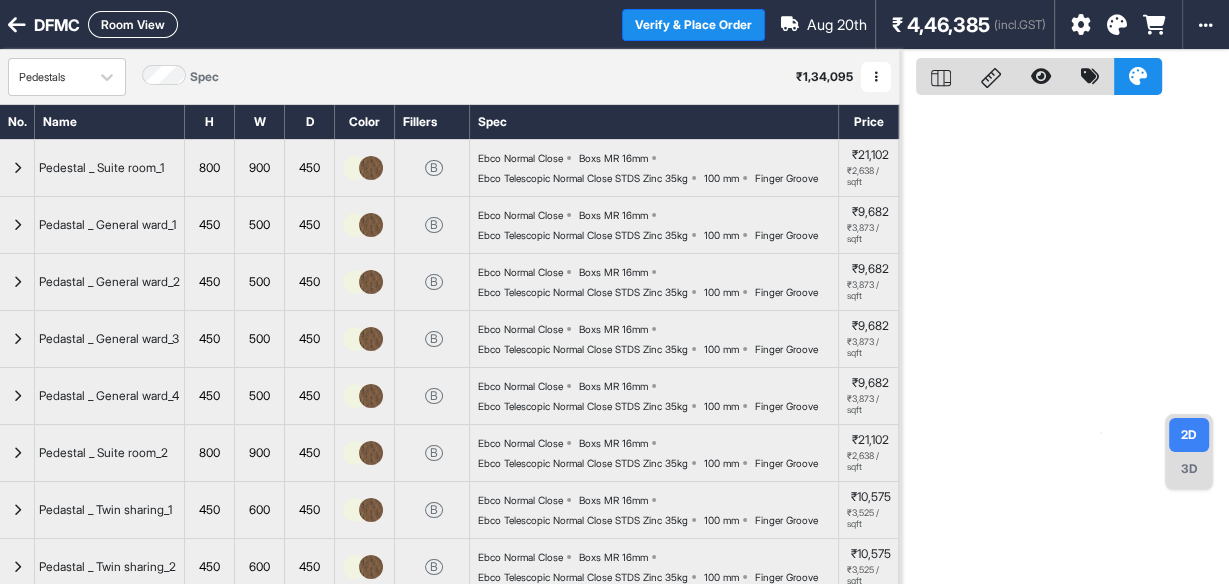 click on "Room View" at bounding box center [133, 24] 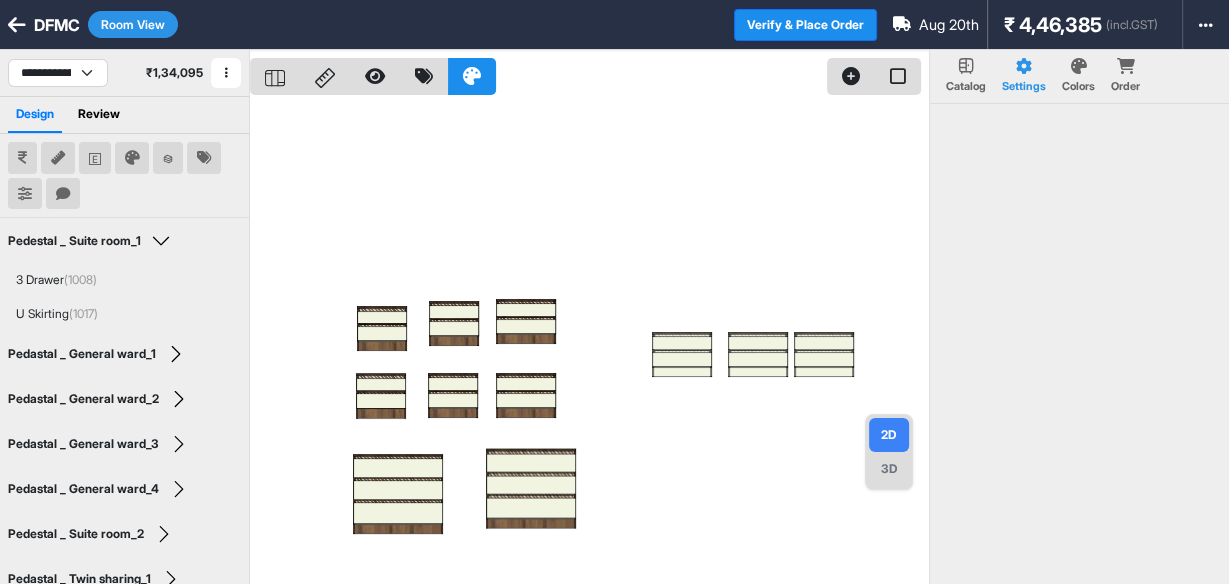 type 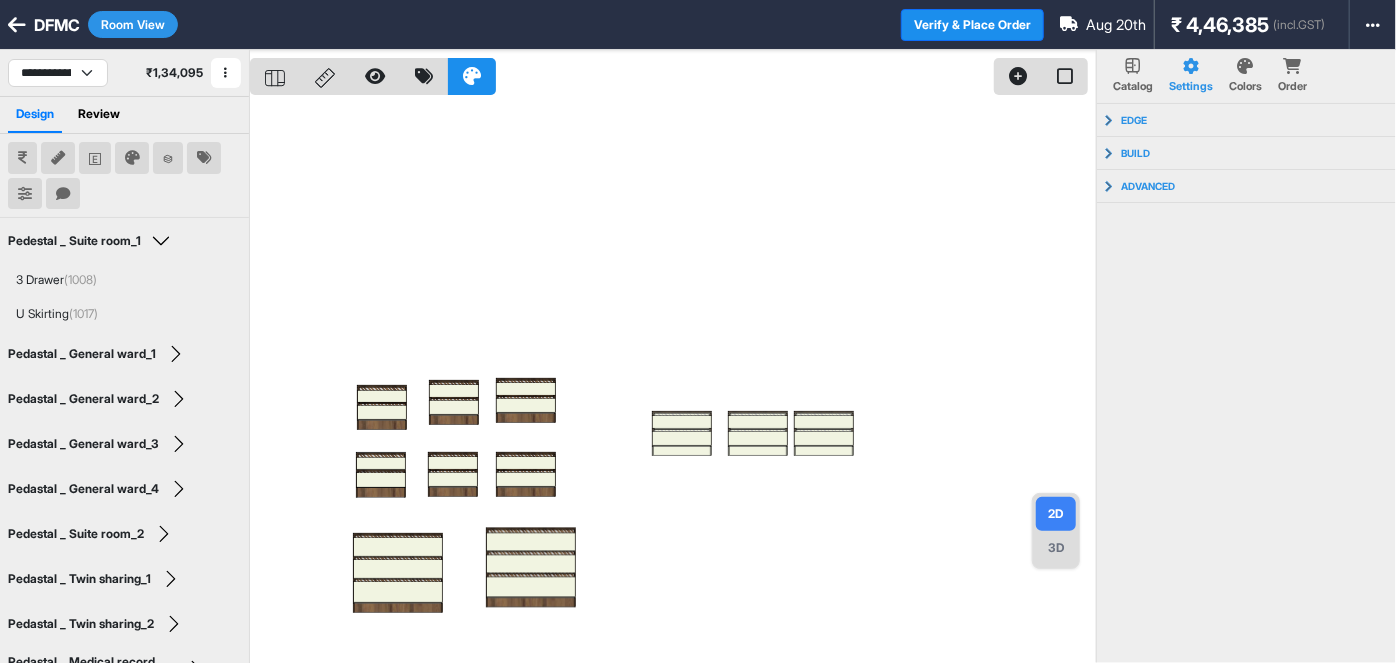 click on "3D" at bounding box center [1056, 548] 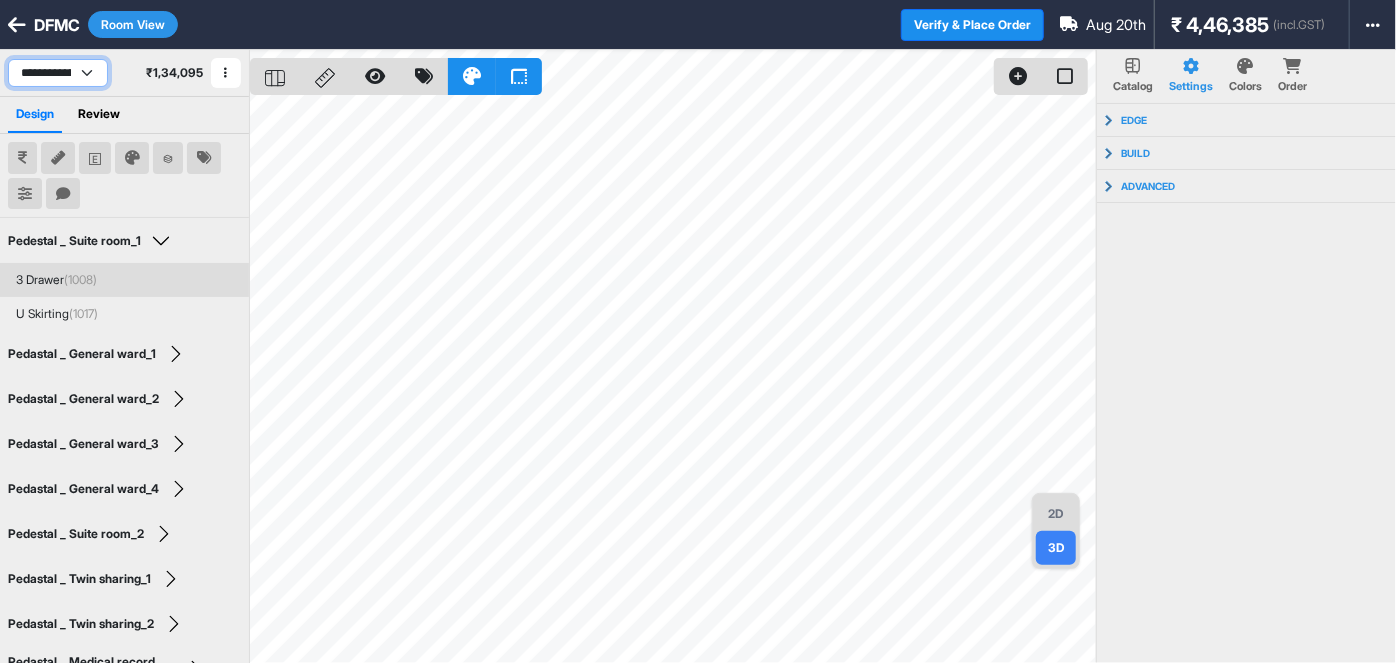 click on "**********" at bounding box center [58, 73] 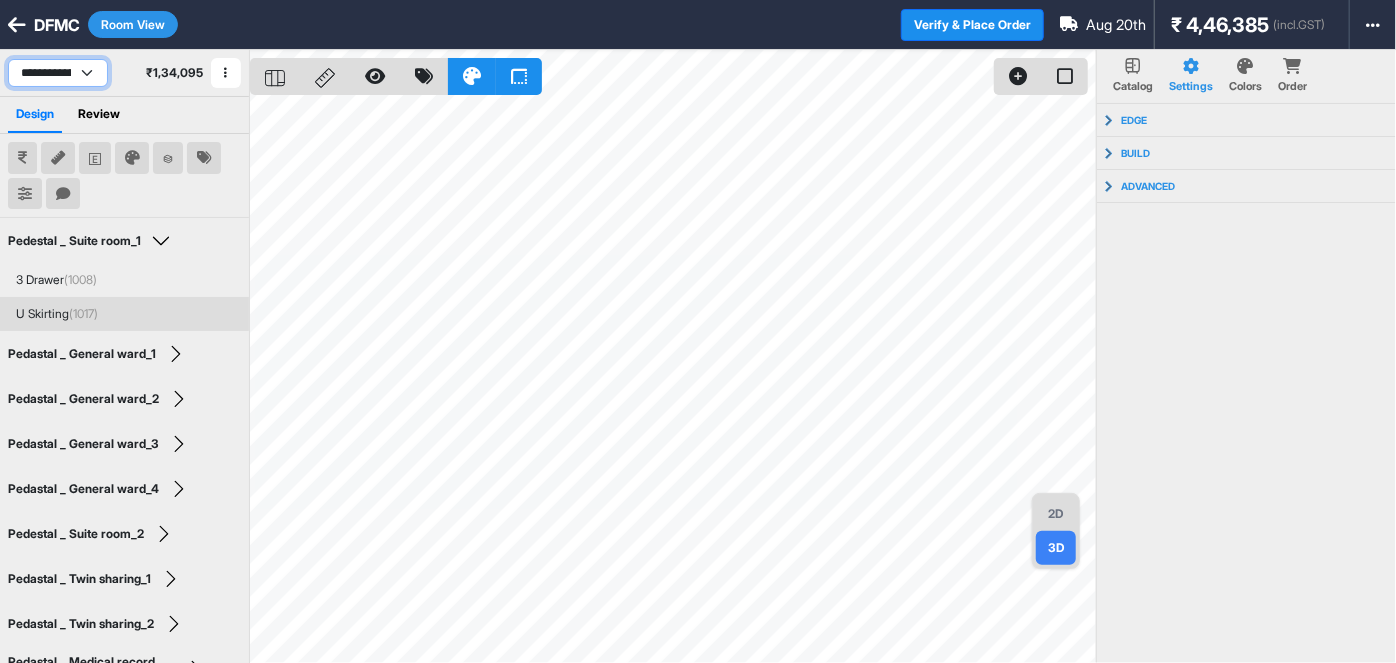 click on "**********" at bounding box center [58, 73] 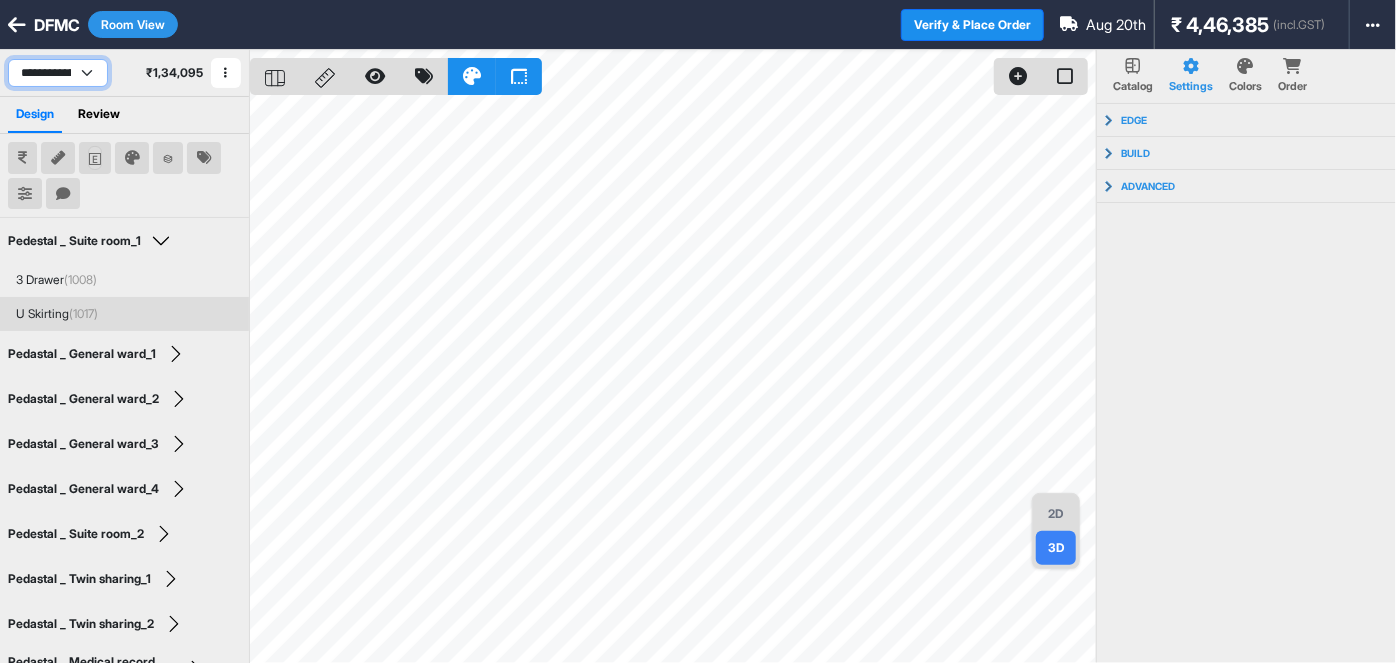 select on "****" 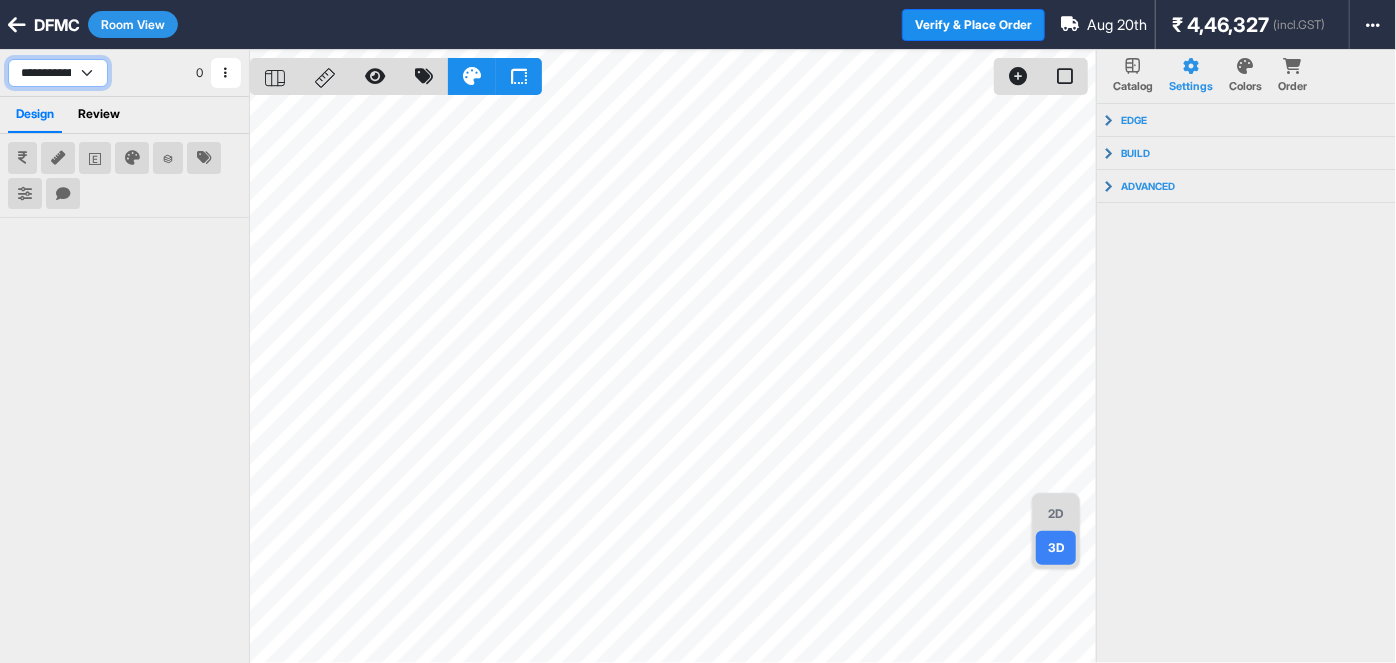 click on "**********" at bounding box center (58, 73) 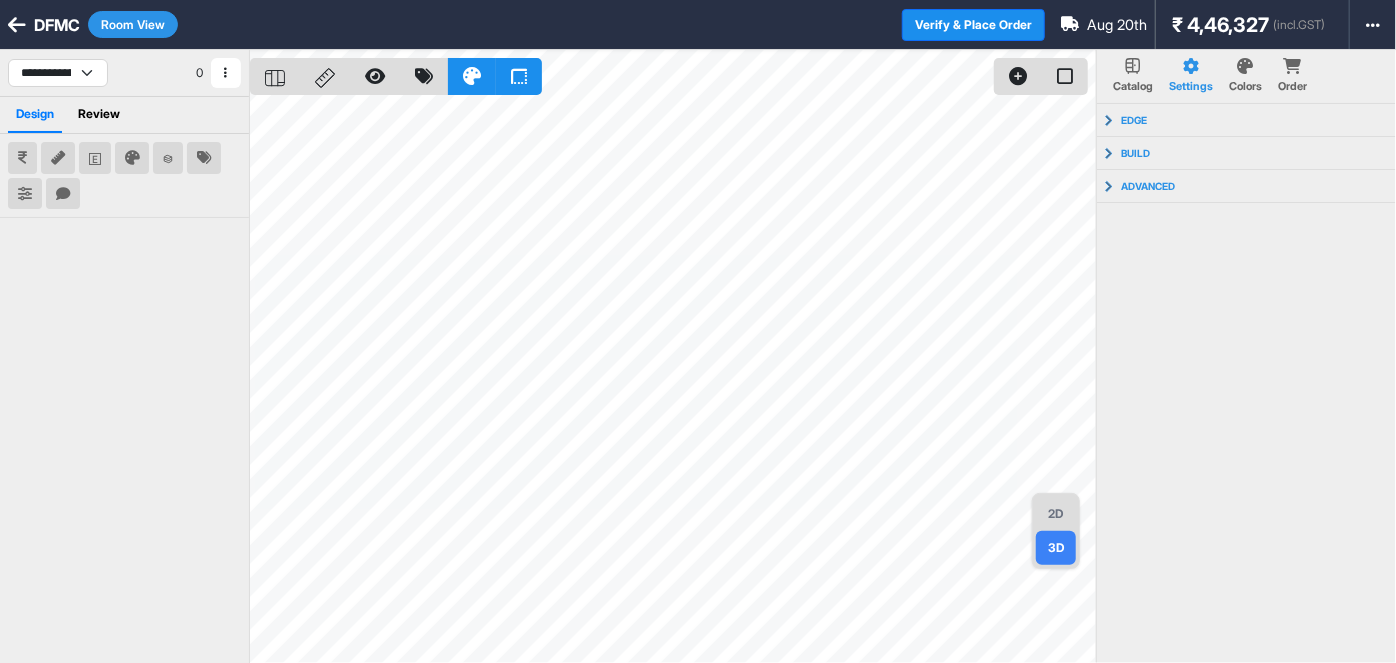 click on "Room View" at bounding box center [133, 24] 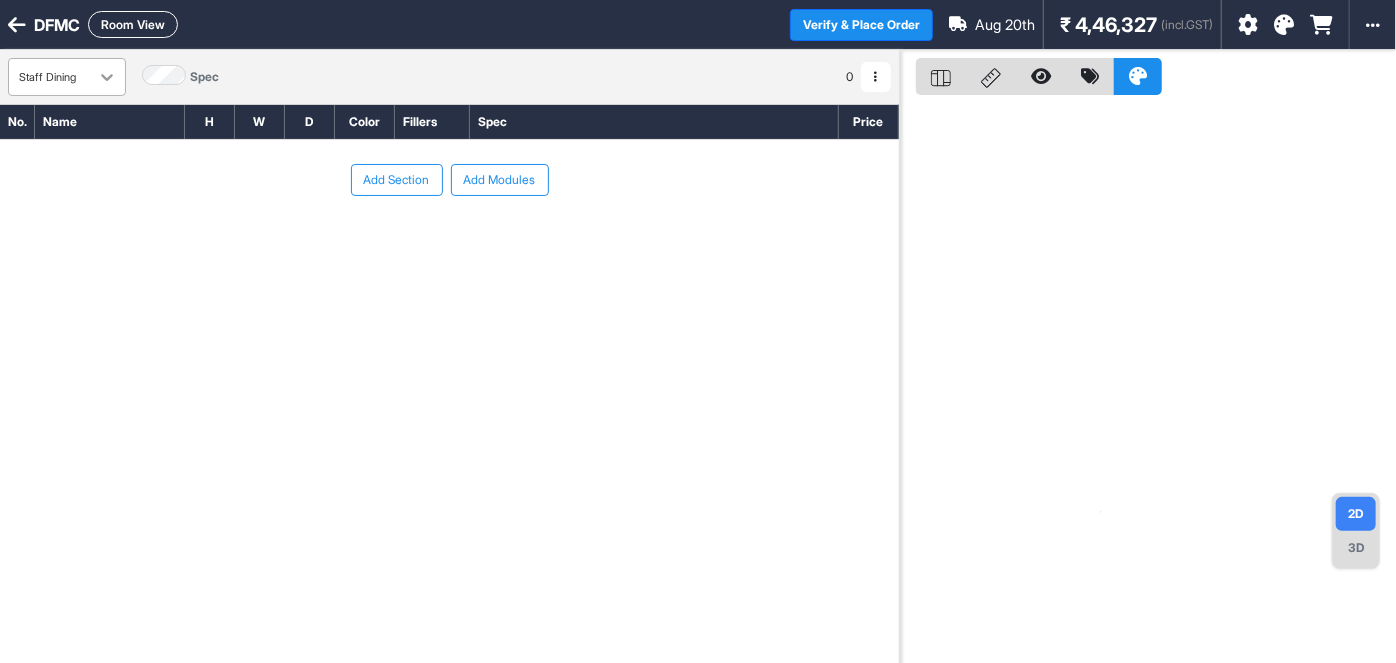 click at bounding box center (107, 77) 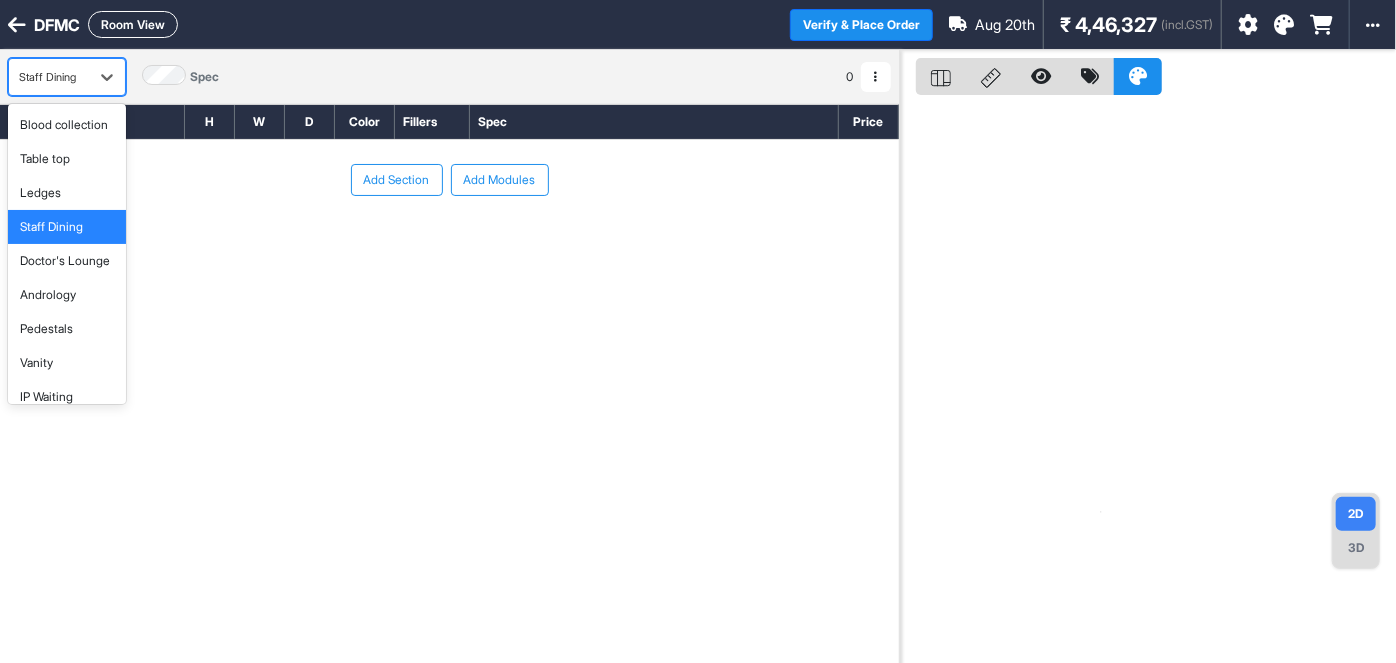 click on "Staff Dining" at bounding box center (51, 227) 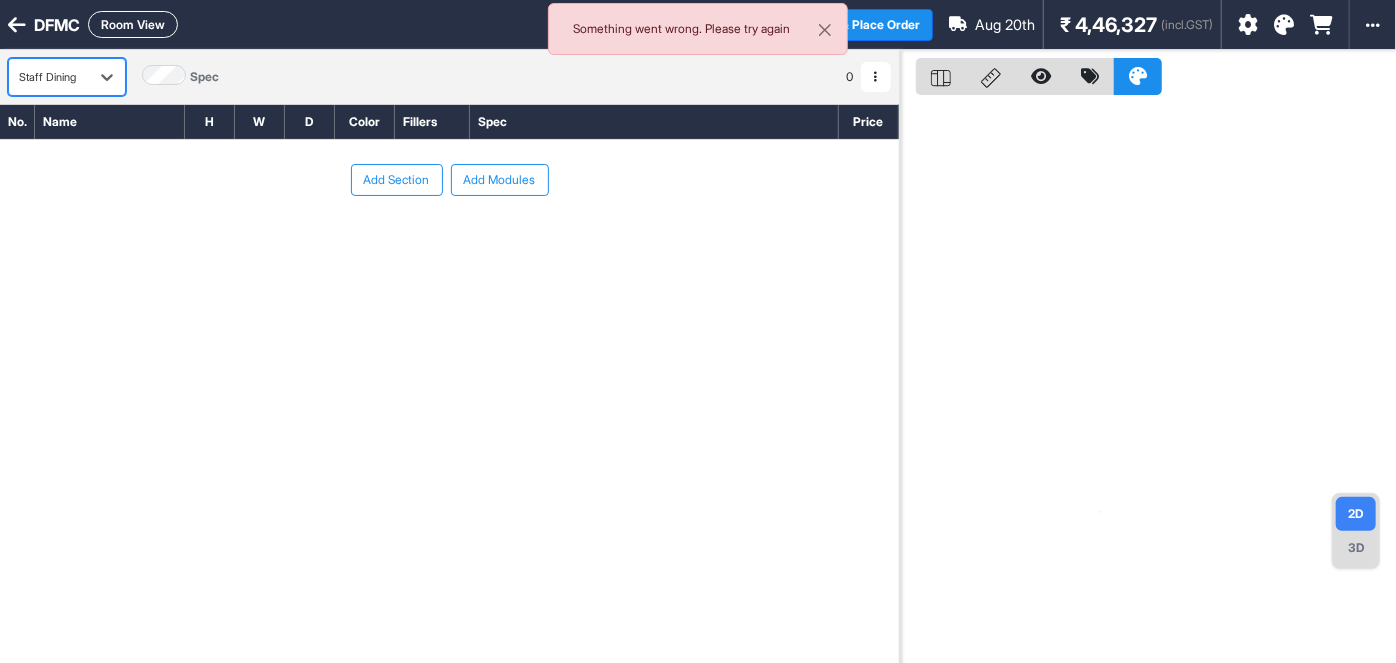 click on "Staff Dining" at bounding box center (49, 77) 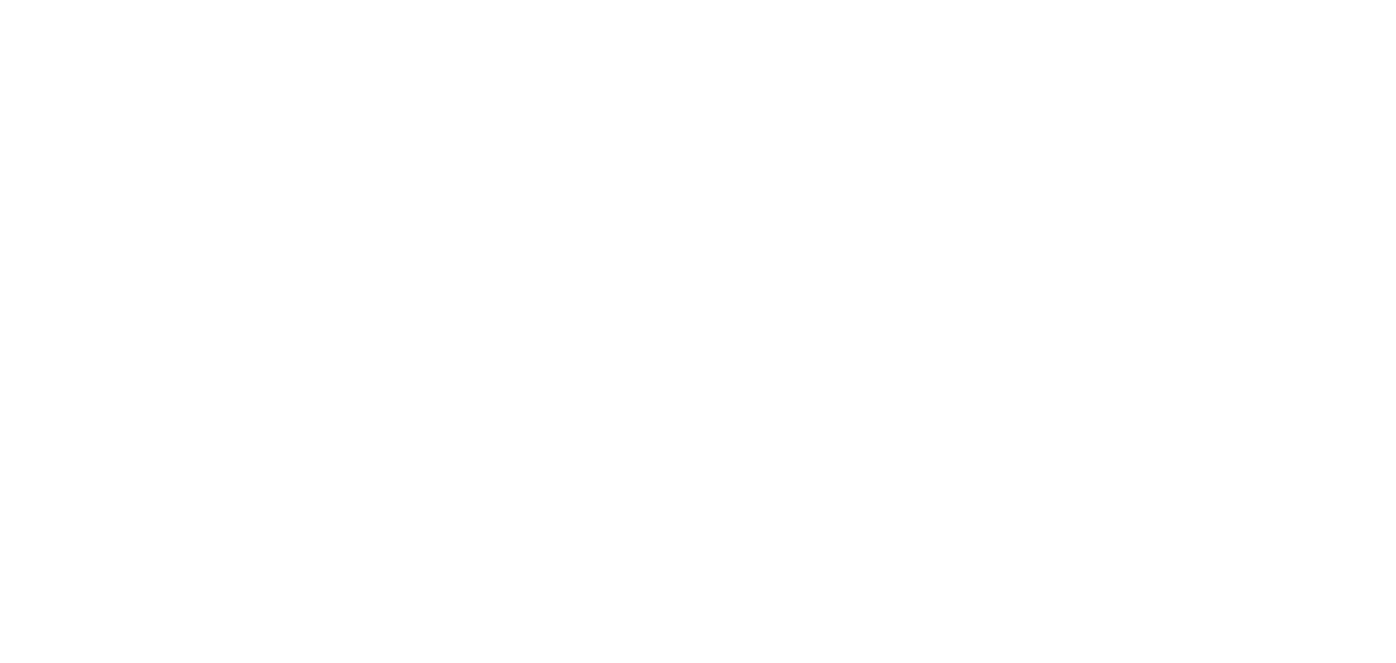 scroll, scrollTop: 0, scrollLeft: 0, axis: both 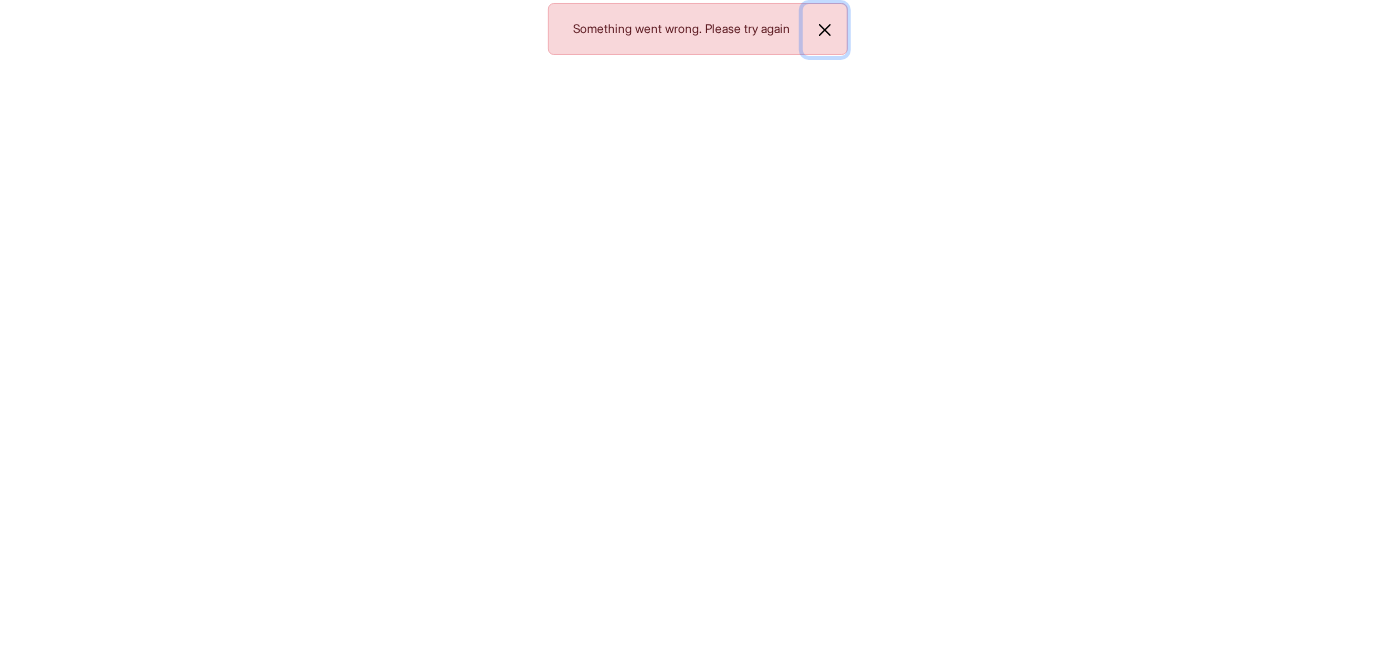 click at bounding box center (825, 30) 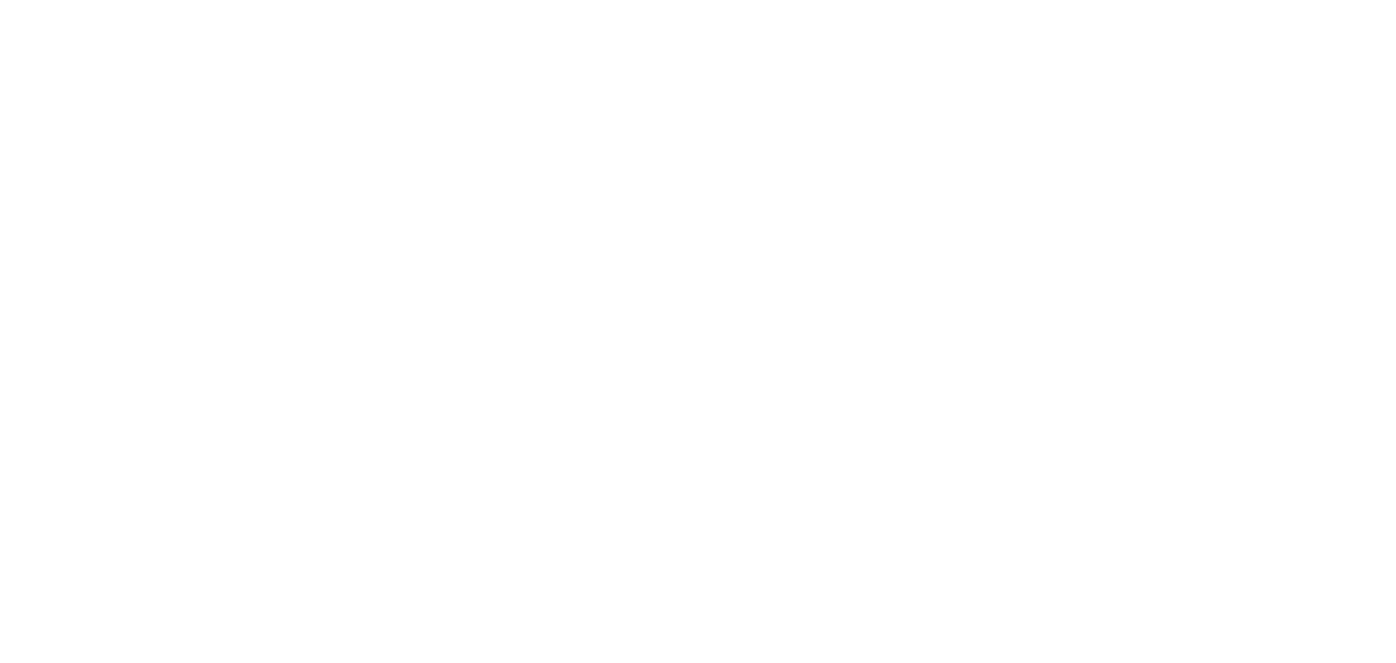 scroll, scrollTop: 0, scrollLeft: 0, axis: both 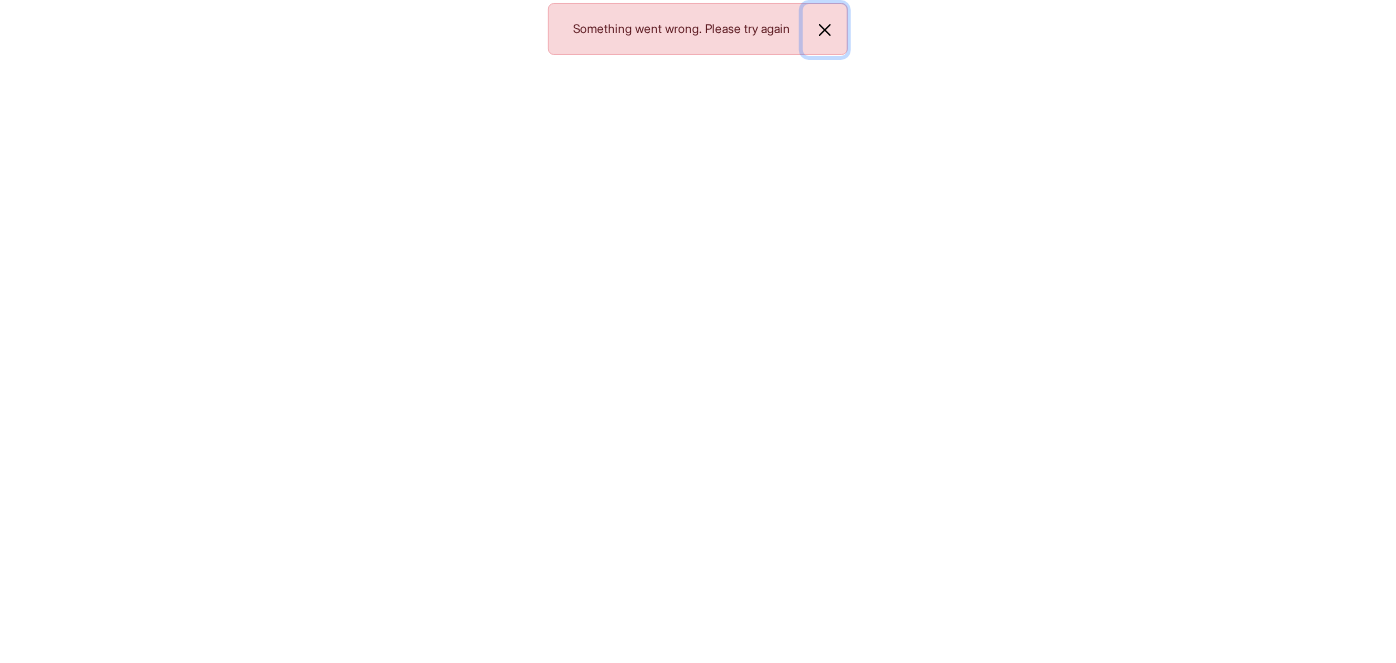 click at bounding box center [825, 30] 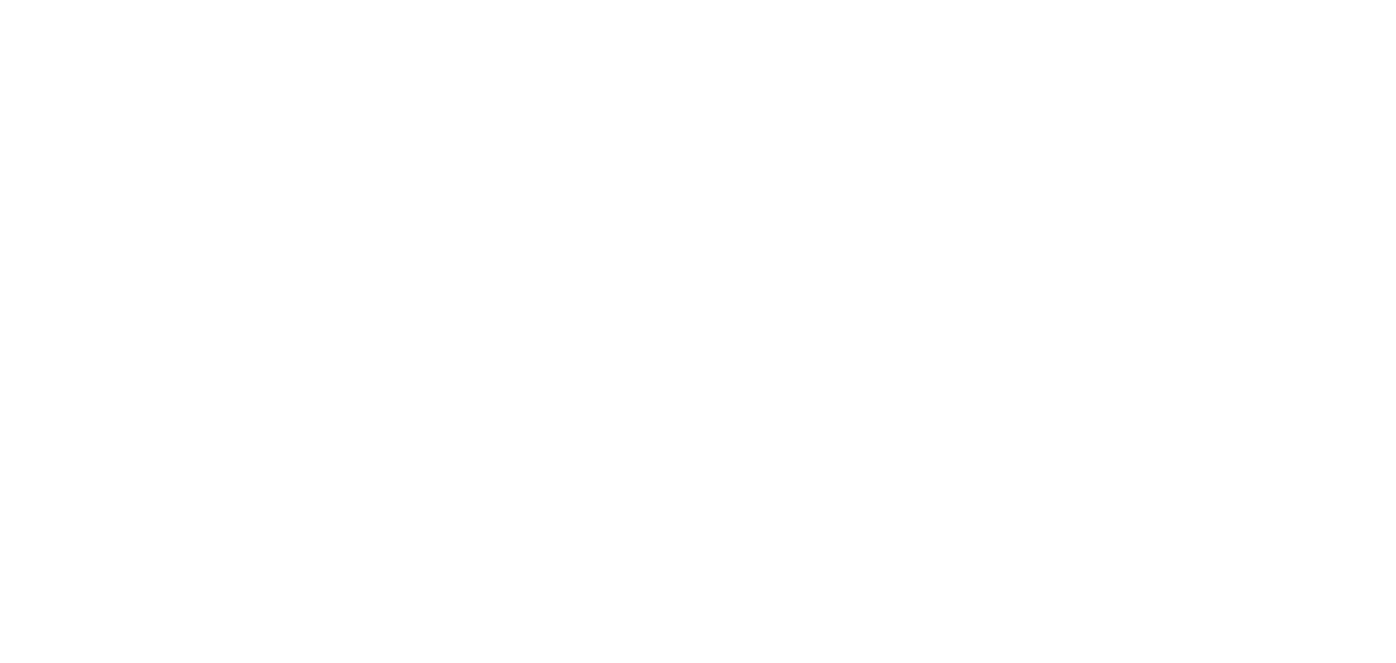 scroll, scrollTop: 0, scrollLeft: 0, axis: both 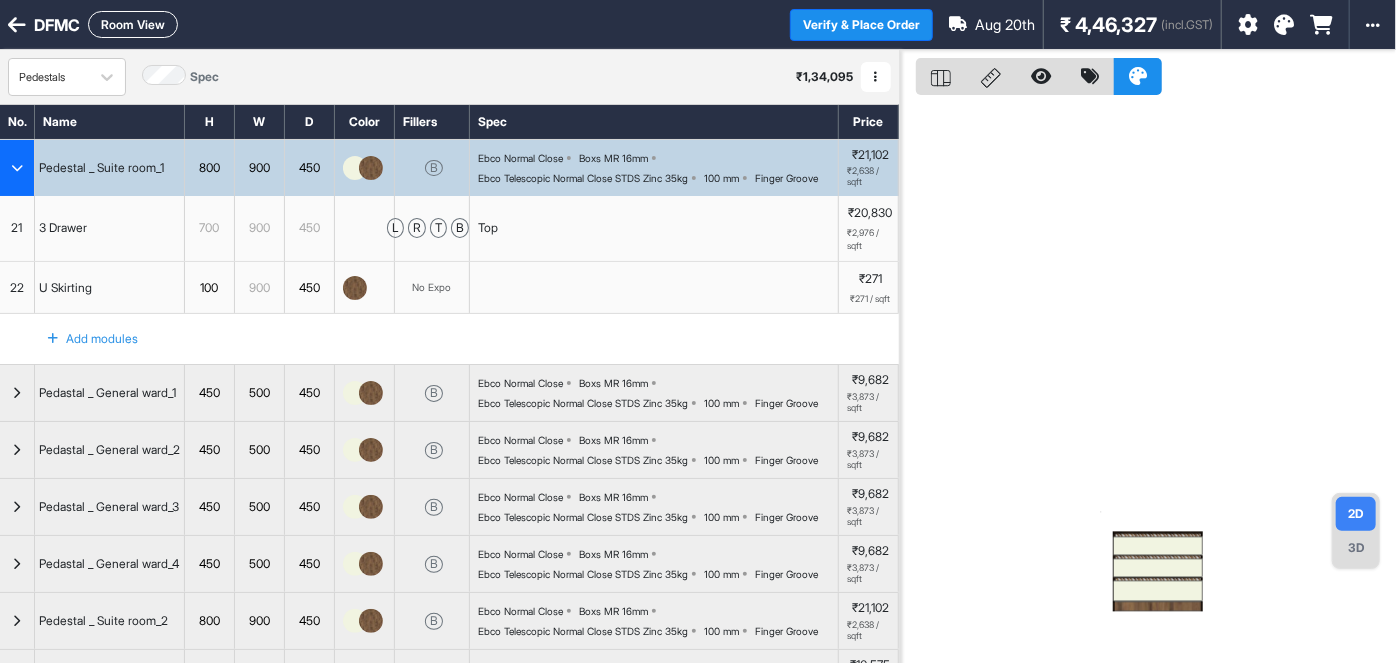 click at bounding box center (17, 168) 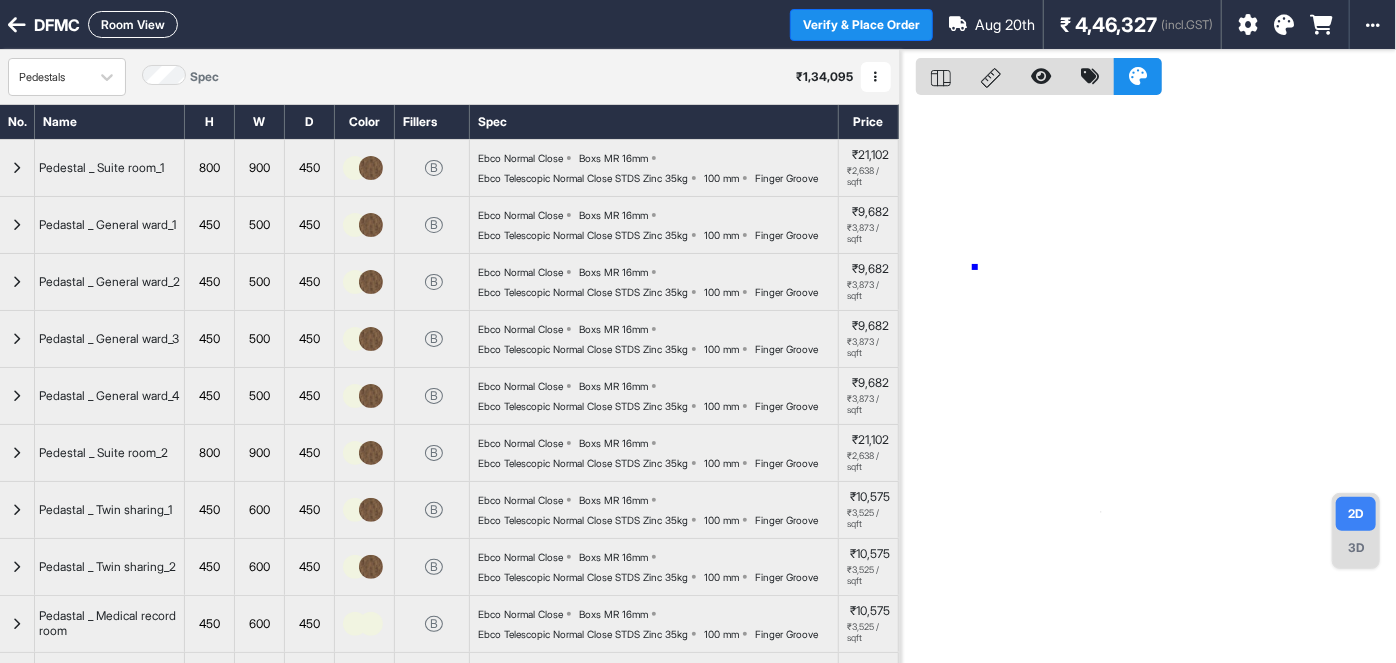 click at bounding box center [1148, 381] 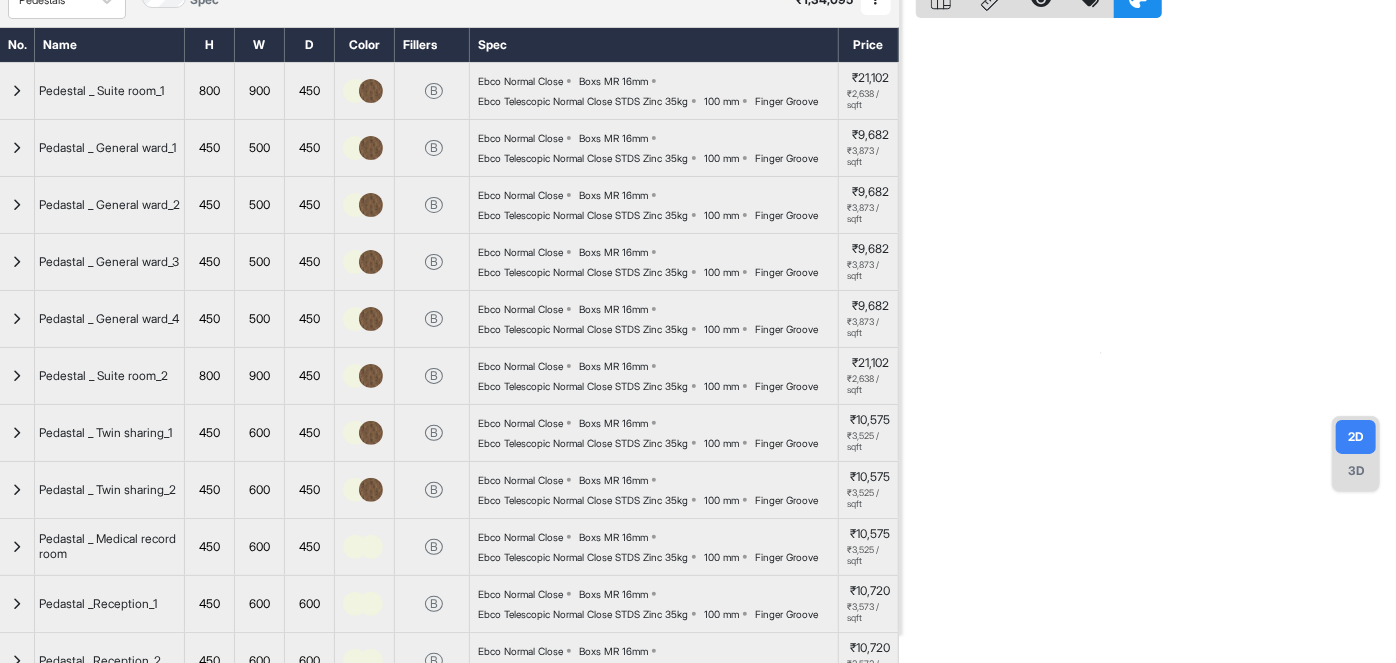 scroll, scrollTop: 300, scrollLeft: 0, axis: vertical 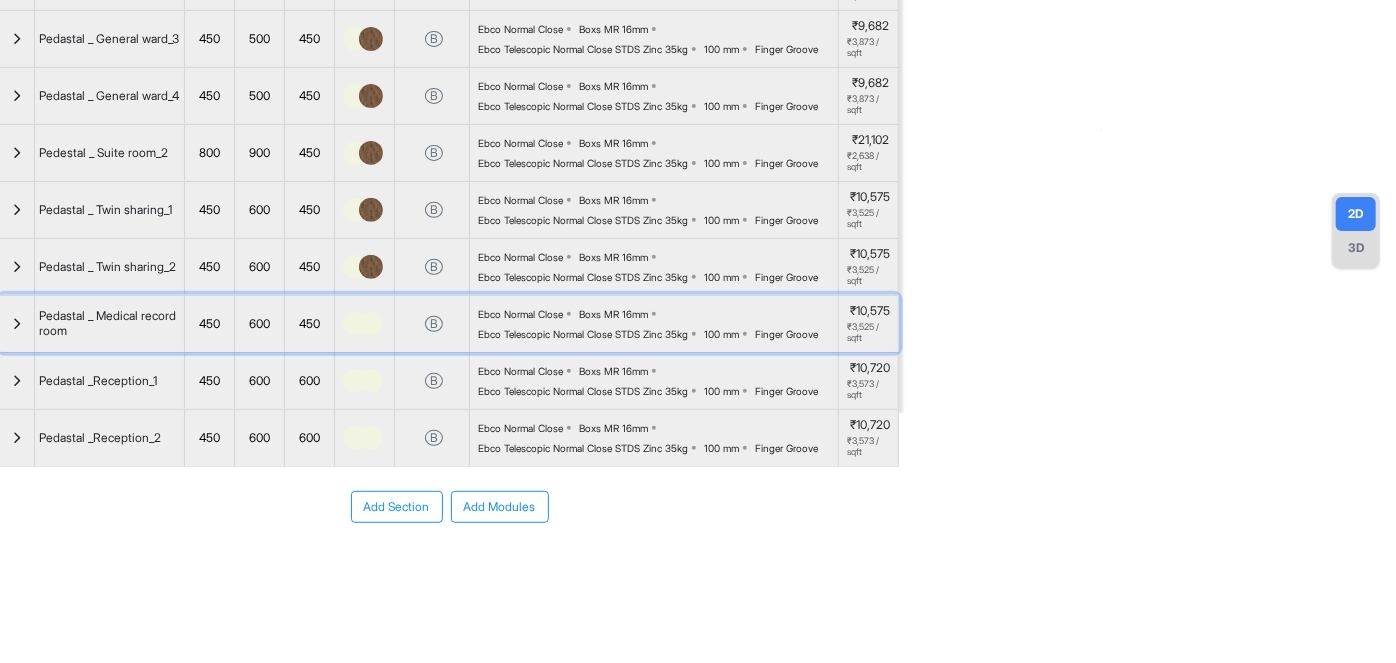 click at bounding box center (355, 324) 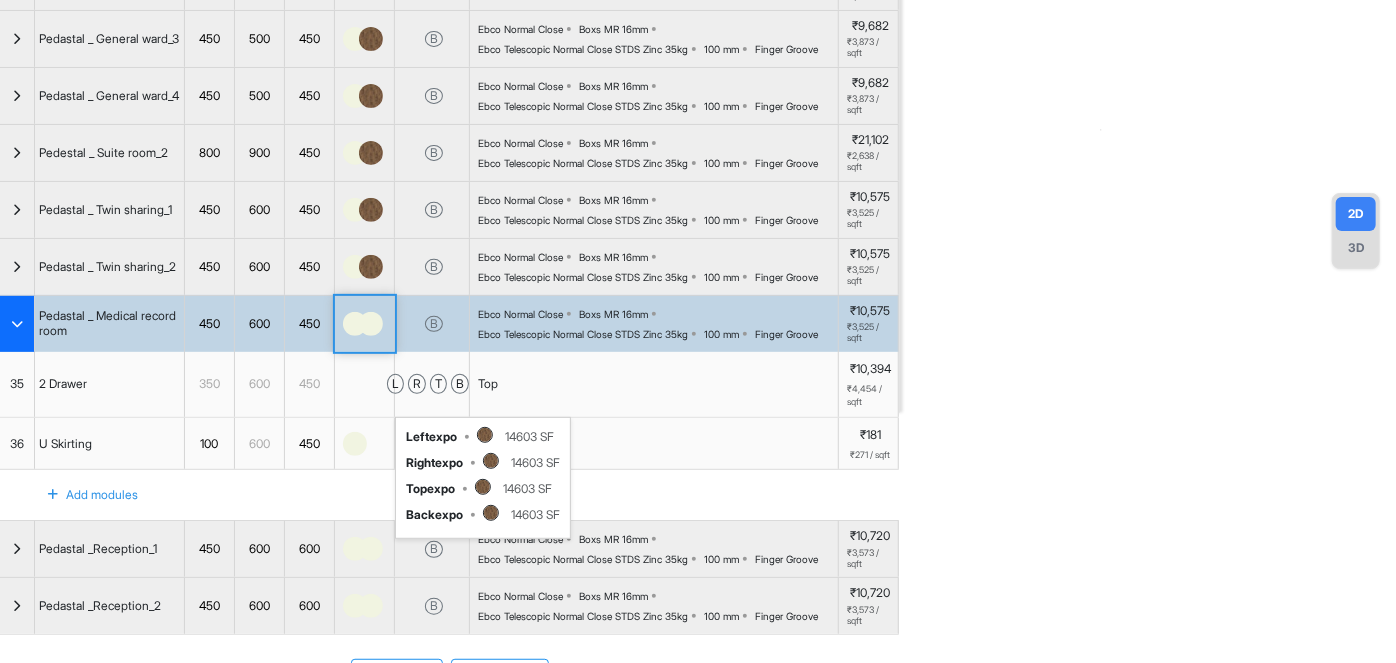 click on "l r t b left  expo 14603 SF right  expo 14603 SF top  expo 14603 SF back  expo 14603 SF" at bounding box center (432, 384) 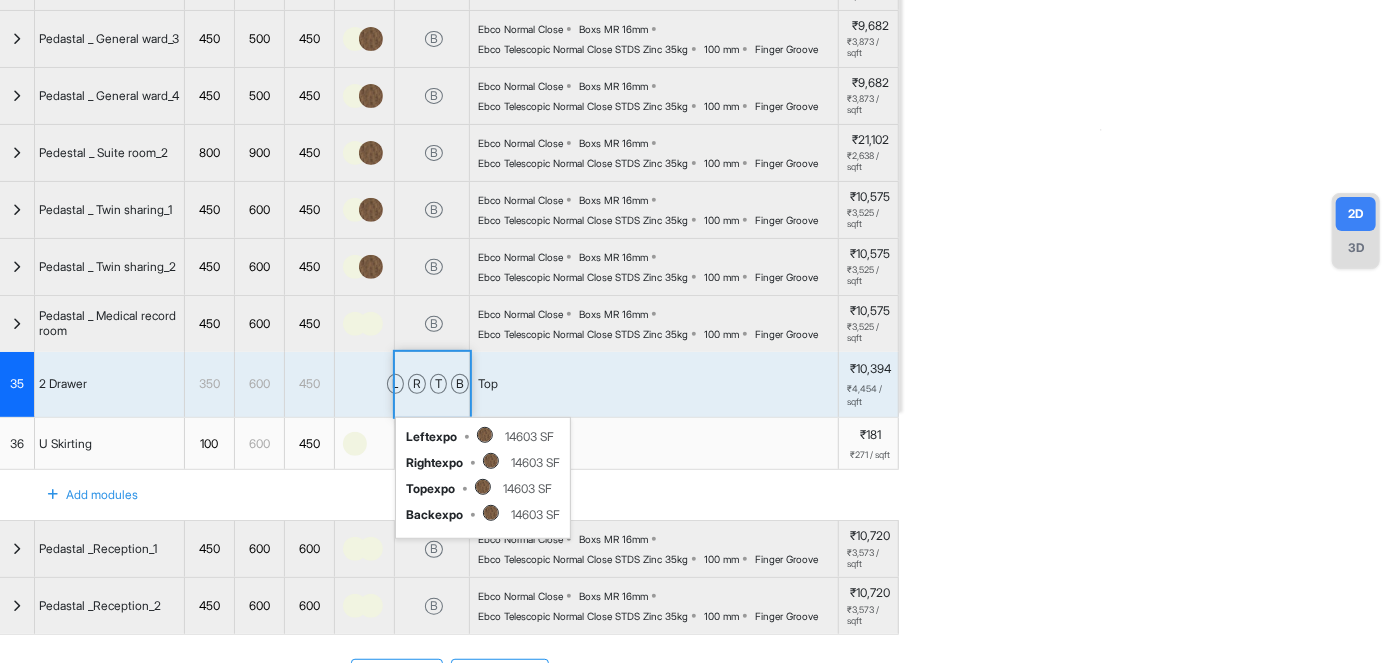 click on "l r t b" at bounding box center [428, 384] 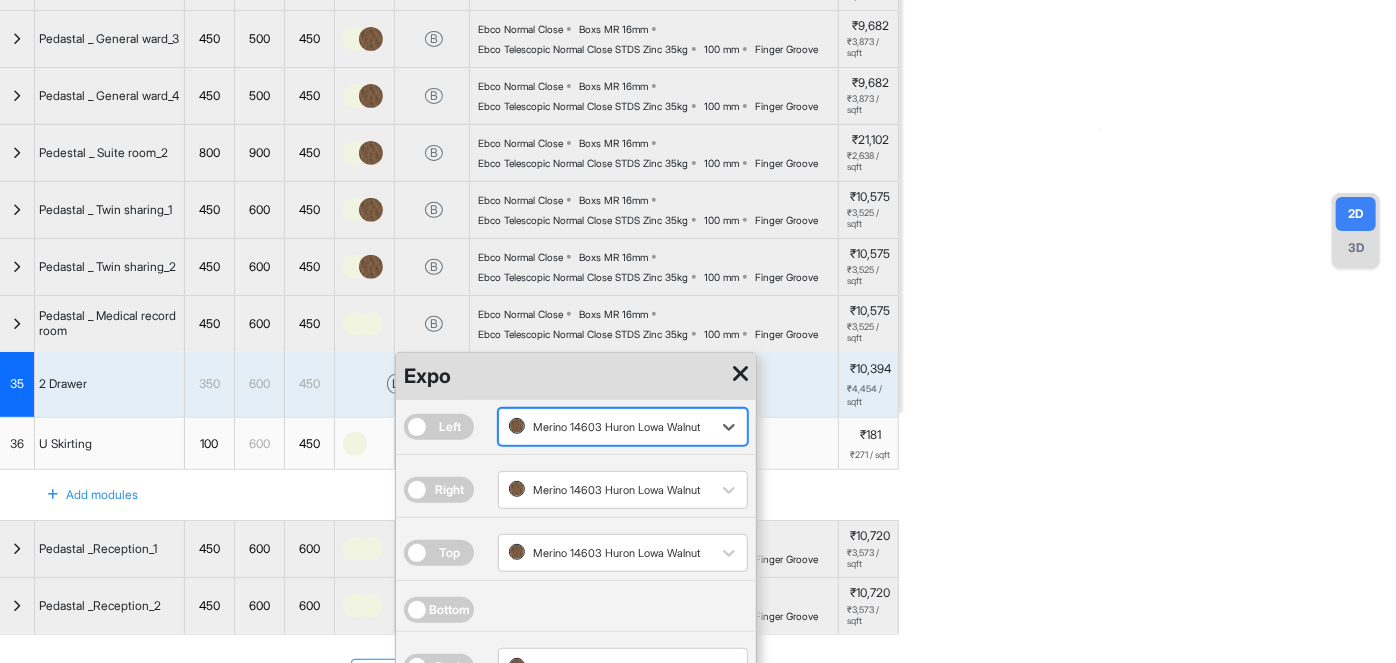 click at bounding box center (605, 427) 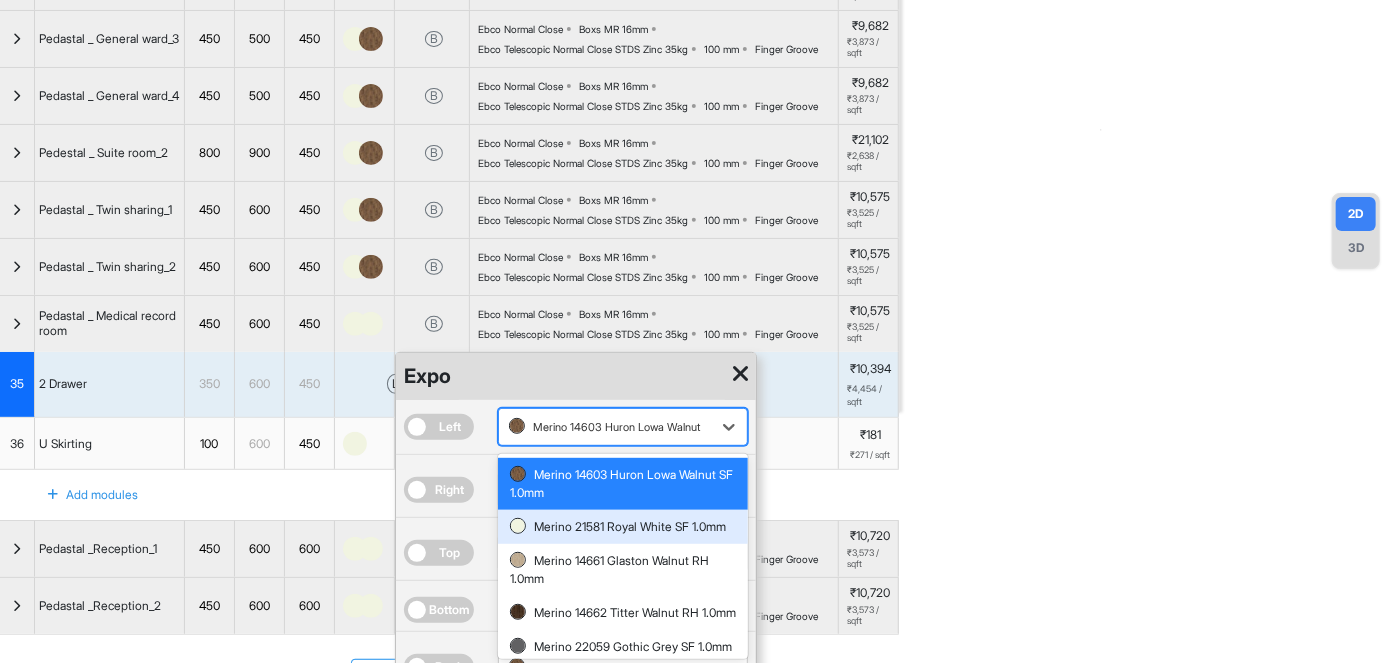 click on "Merino 21581 Royal White SF 1.0mm" at bounding box center (623, 527) 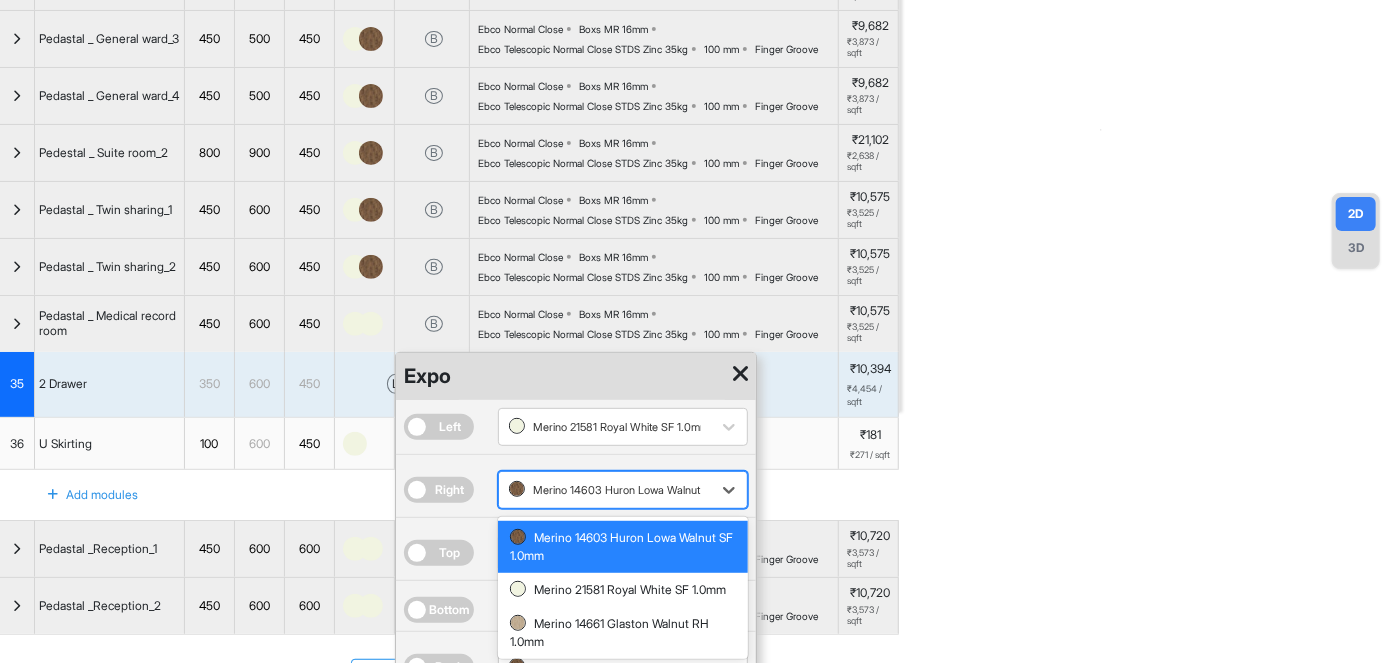 click at bounding box center (605, 490) 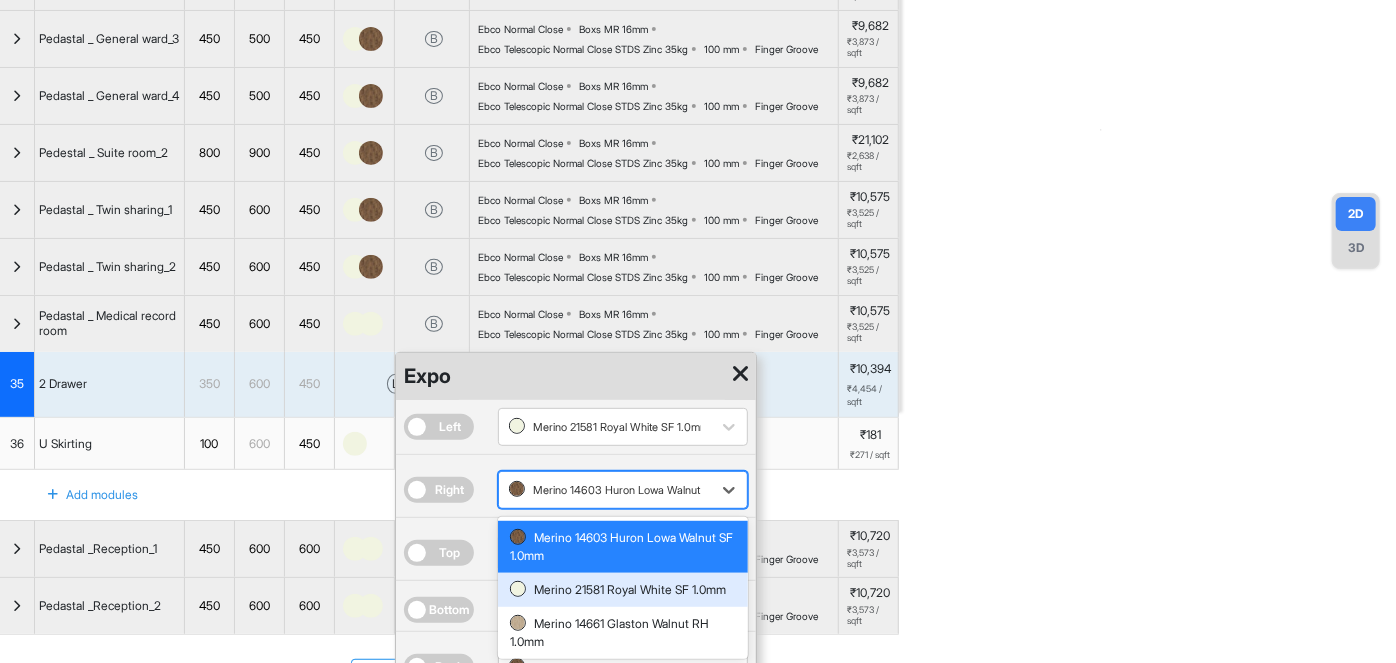 click on "Merino 21581 Royal White SF 1.0mm" at bounding box center [623, 590] 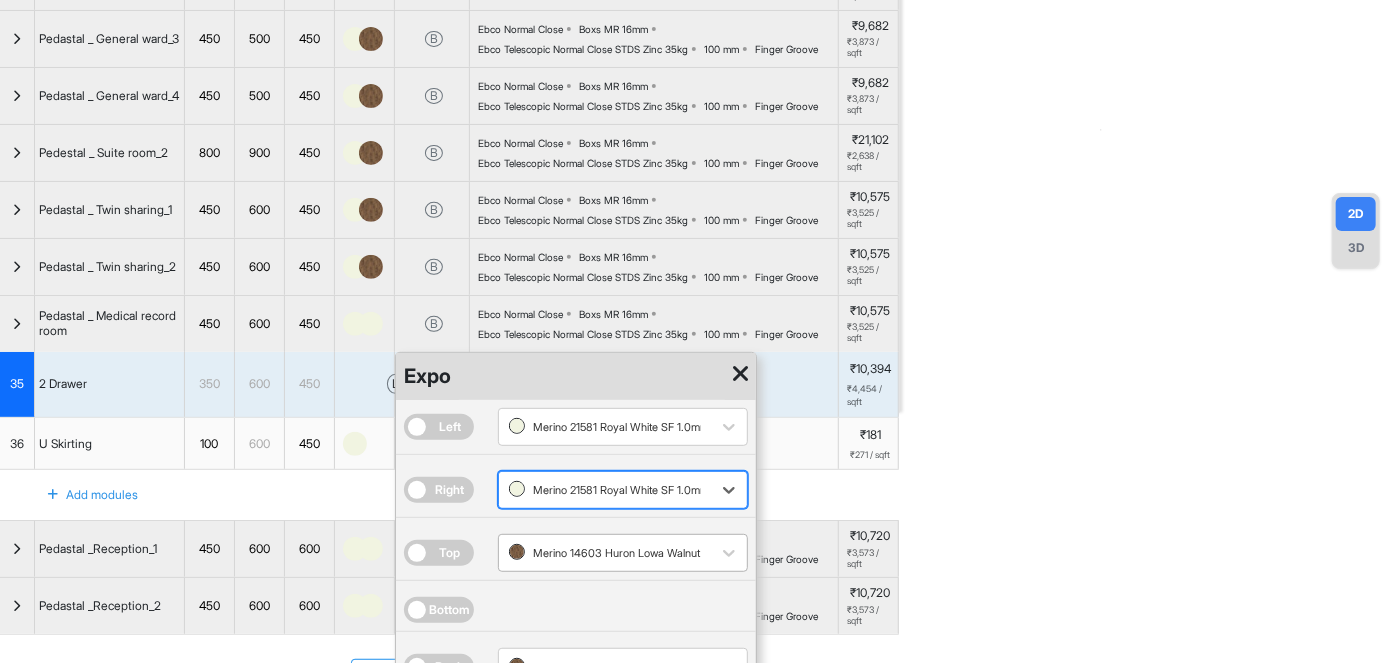 click at bounding box center [605, 553] 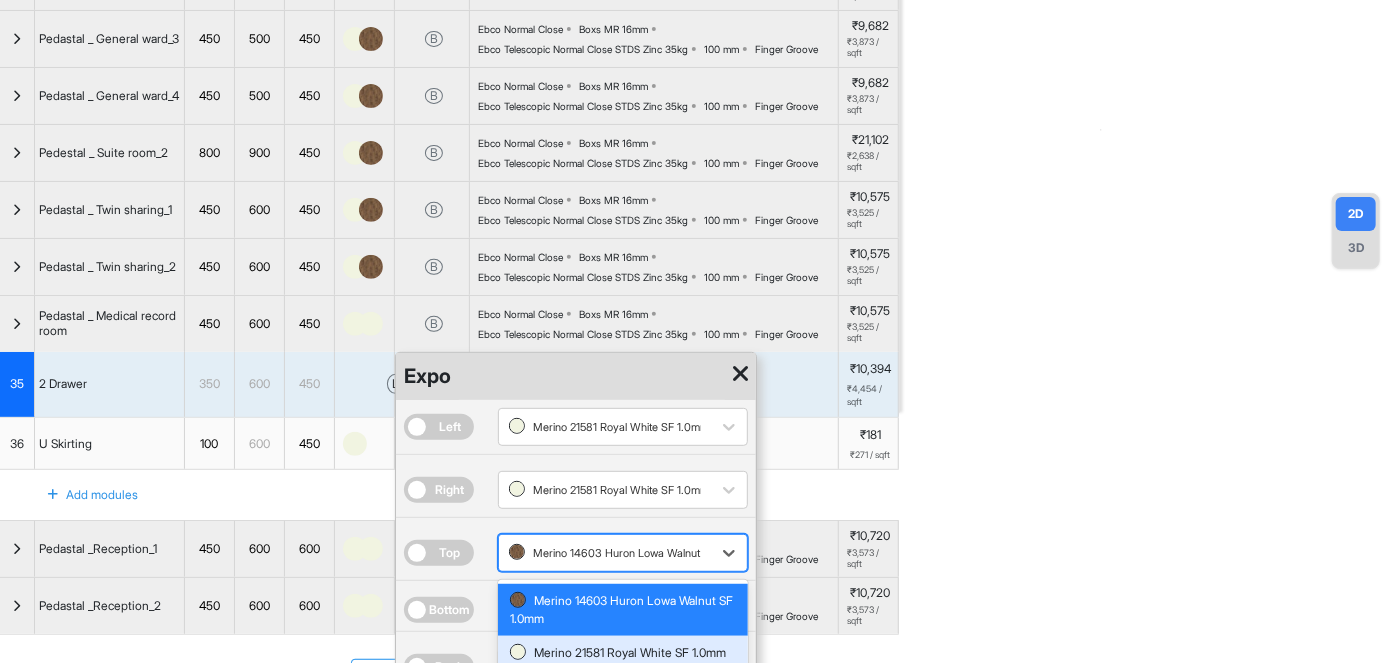 click on "Merino 21581 Royal White SF 1.0mm" at bounding box center (623, 653) 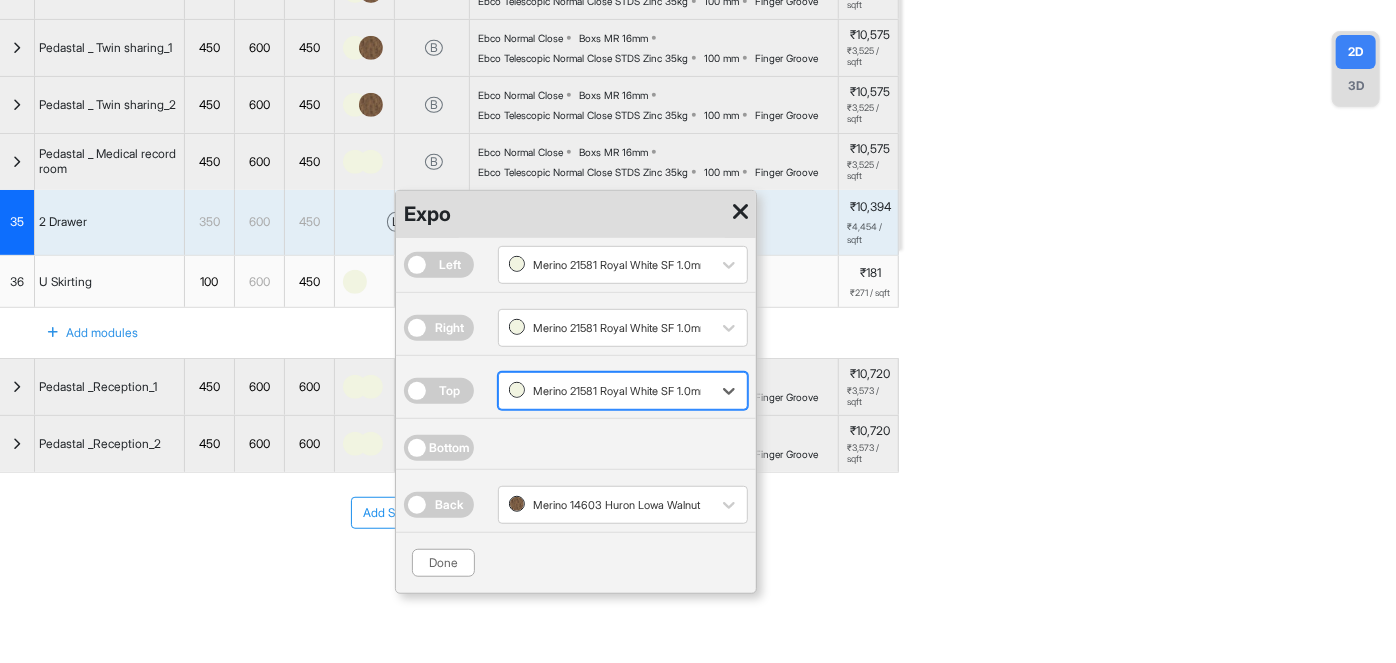 scroll, scrollTop: 468, scrollLeft: 0, axis: vertical 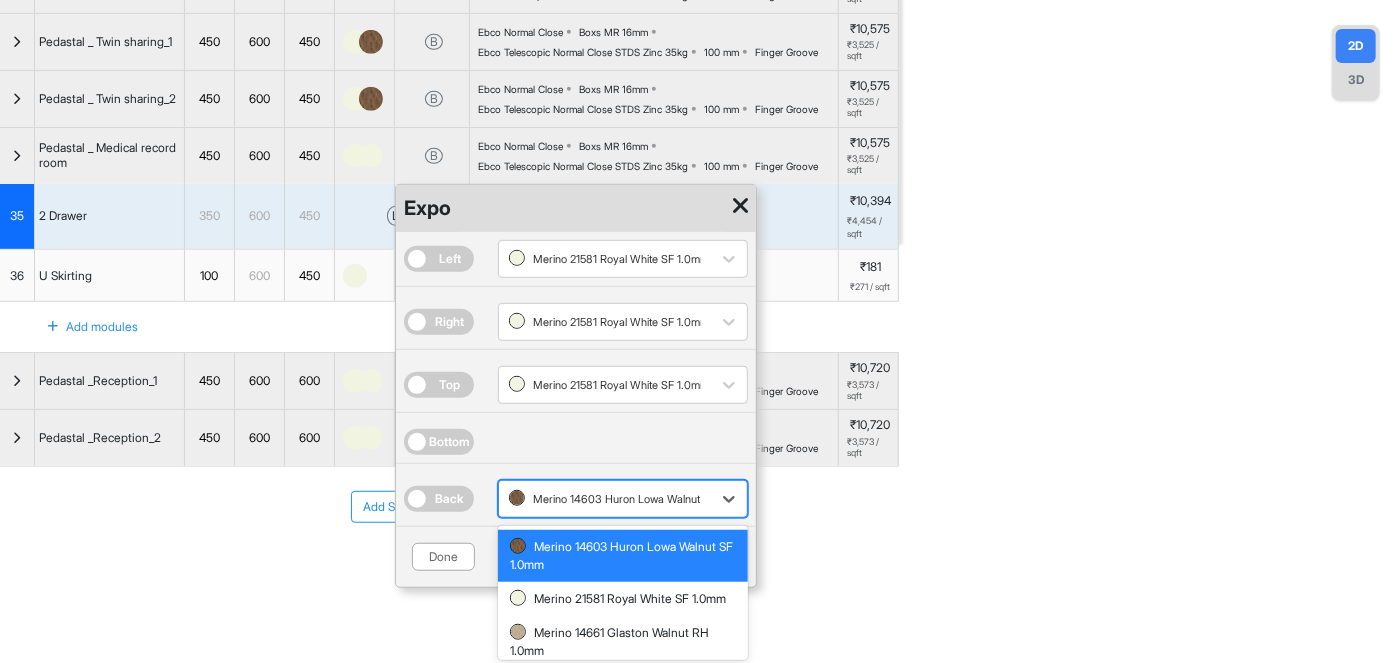 click at bounding box center [605, 499] 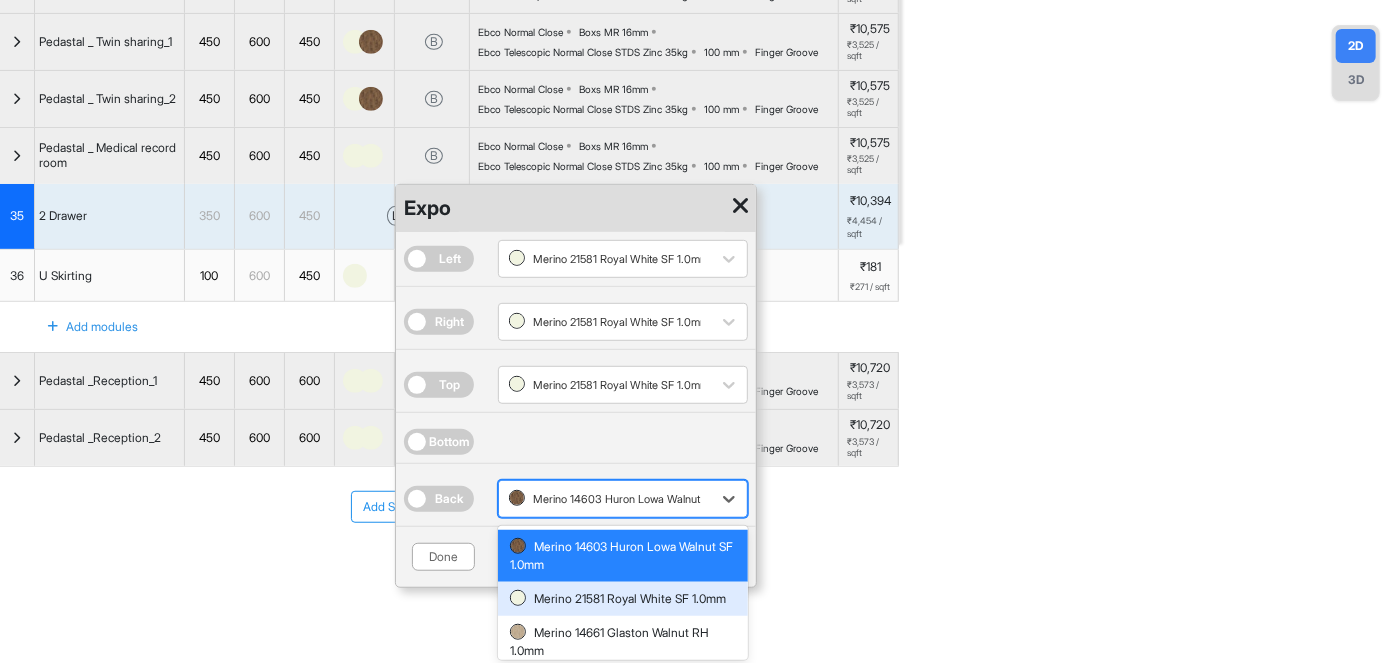 click on "Merino 21581 Royal White SF 1.0mm" at bounding box center [623, 599] 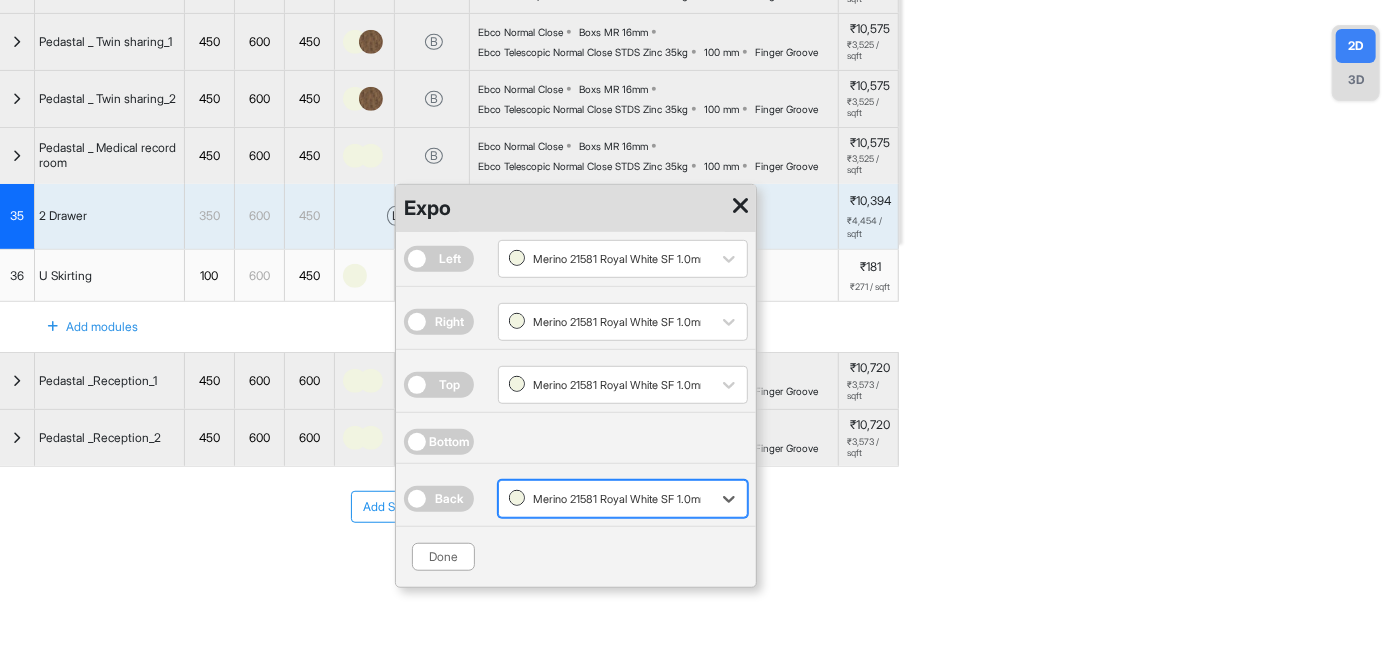 click on "DFMC Room View Verify & Place Order Aug 20th ₹ 4,46,327 (incl.GST) Import Assembly Archive Rename Refresh Price Pedestals Spec ₹ 1,34,095 Add Room Edit Room Name Delete Room Duplicate Room No. Name H W D Color Fillers Spec Price Pedestal _ Suite room_1 800 900 450 B Ebco Normal Close Boxs MR 16mm Ebco Telescopic Normal Close STDS Zinc 35kg 100 mm Finger Groove ₹21,102 ₹2,638 / sqft Pedastal _ General ward_1 450 500 450 B Ebco Normal Close Boxs MR 16mm Ebco Telescopic Normal Close STDS Zinc 35kg 100 mm Finger Groove ₹9,682 ₹3,873 / sqft Pedastal _ General ward_2 450 500 450 B Ebco Normal Close Boxs MR 16mm Ebco Telescopic Normal Close STDS Zinc 35kg 100 mm Finger Groove ₹9,682 ₹3,873 / sqft Pedastal _ General ward_3 450 500 450 B Ebco Normal Close Boxs MR 16mm Ebco Telescopic Normal Close STDS Zinc 35kg 100 mm Finger Groove ₹9,682 ₹3,873 / sqft Pedastal _ General ward_4 450 500 450 B Ebco Normal Close Boxs MR 16mm Ebco Telescopic Normal Close STDS Zinc 35kg 100 mm Finger Groove 800 B" at bounding box center [698, 331] 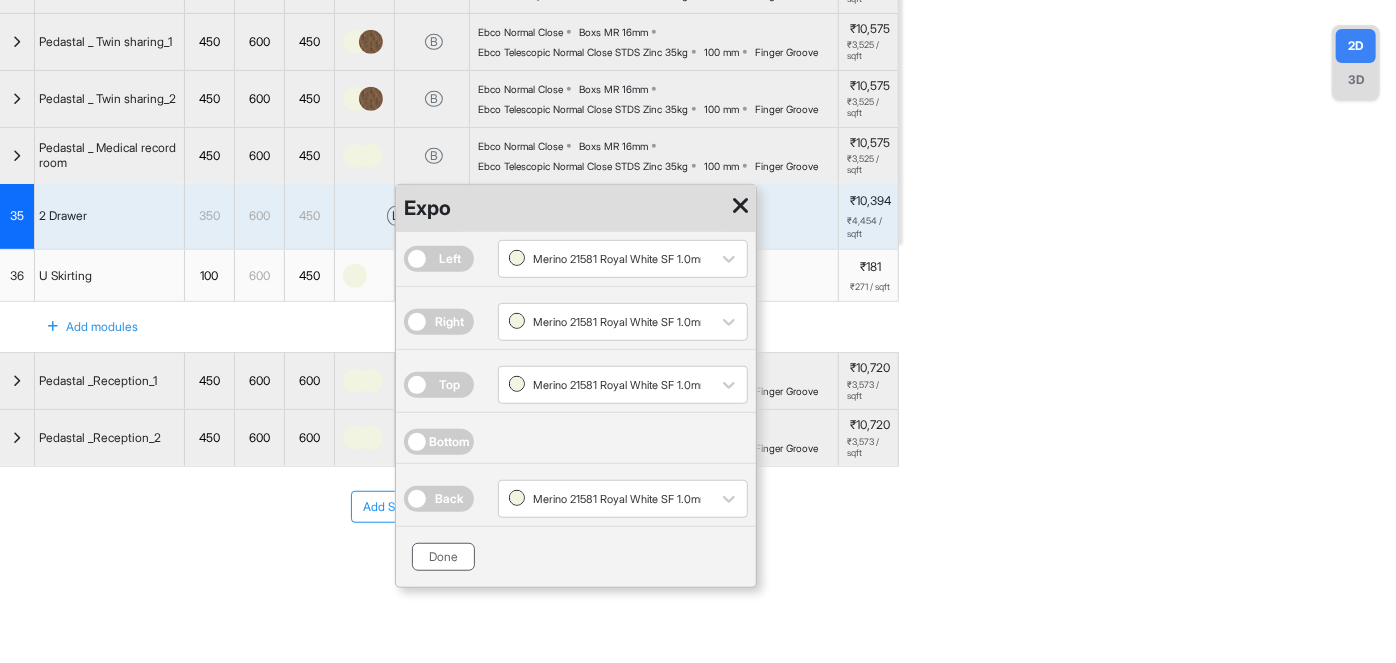 click on "Done" at bounding box center [443, 557] 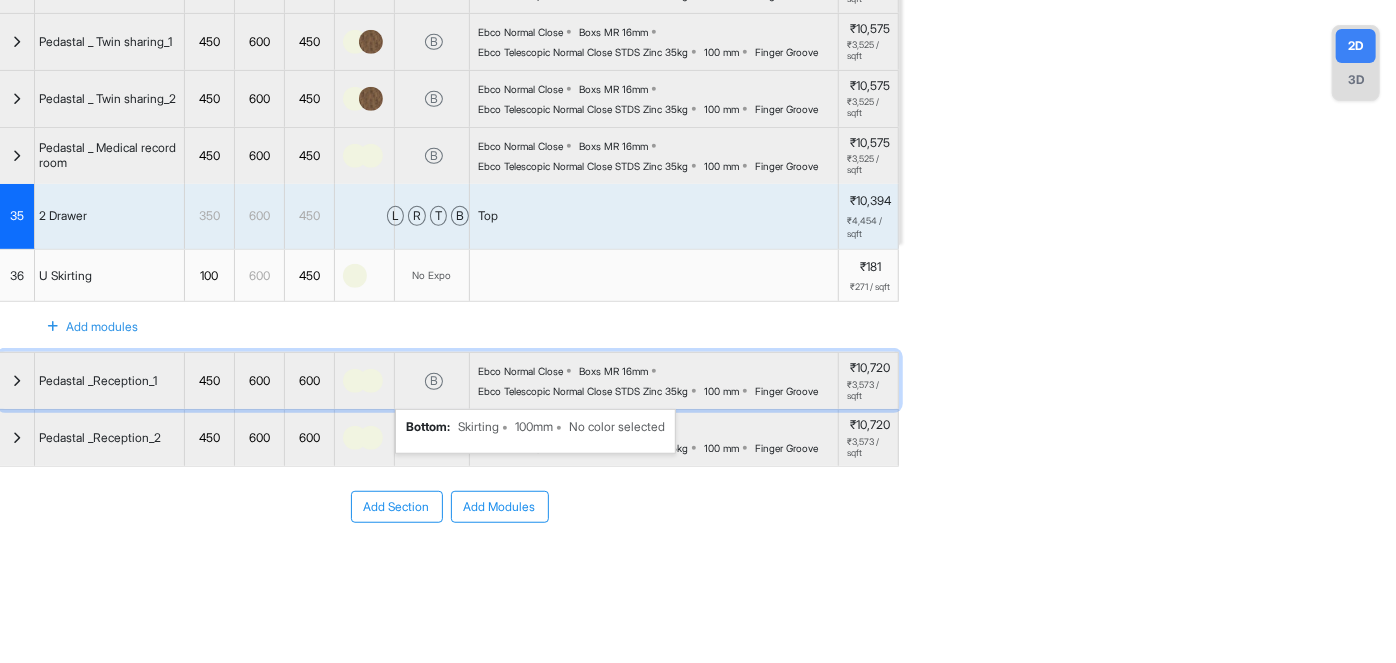click on "B bottom : Skirting 100mm No color selected" at bounding box center (432, 381) 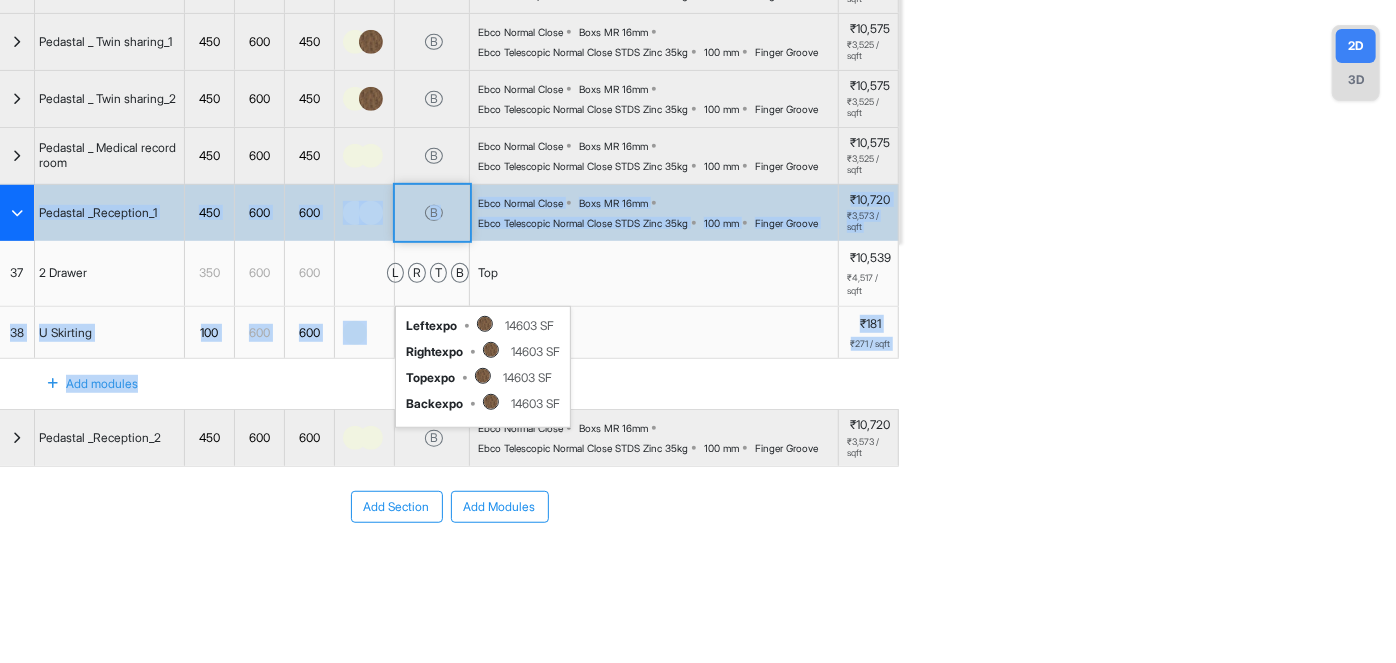 click on "l r t b left  expo 14603 SF right  expo 14603 SF top  expo 14603 SF back  expo 14603 SF" at bounding box center [432, 273] 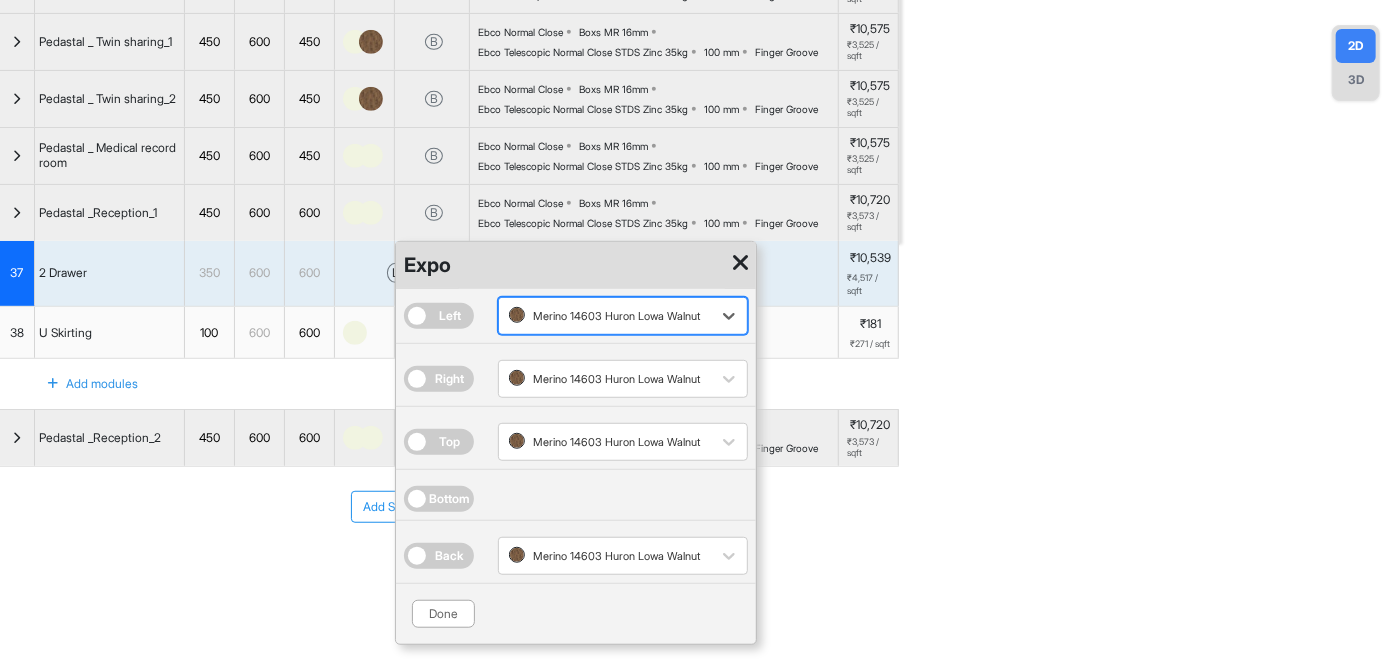 click at bounding box center [605, 316] 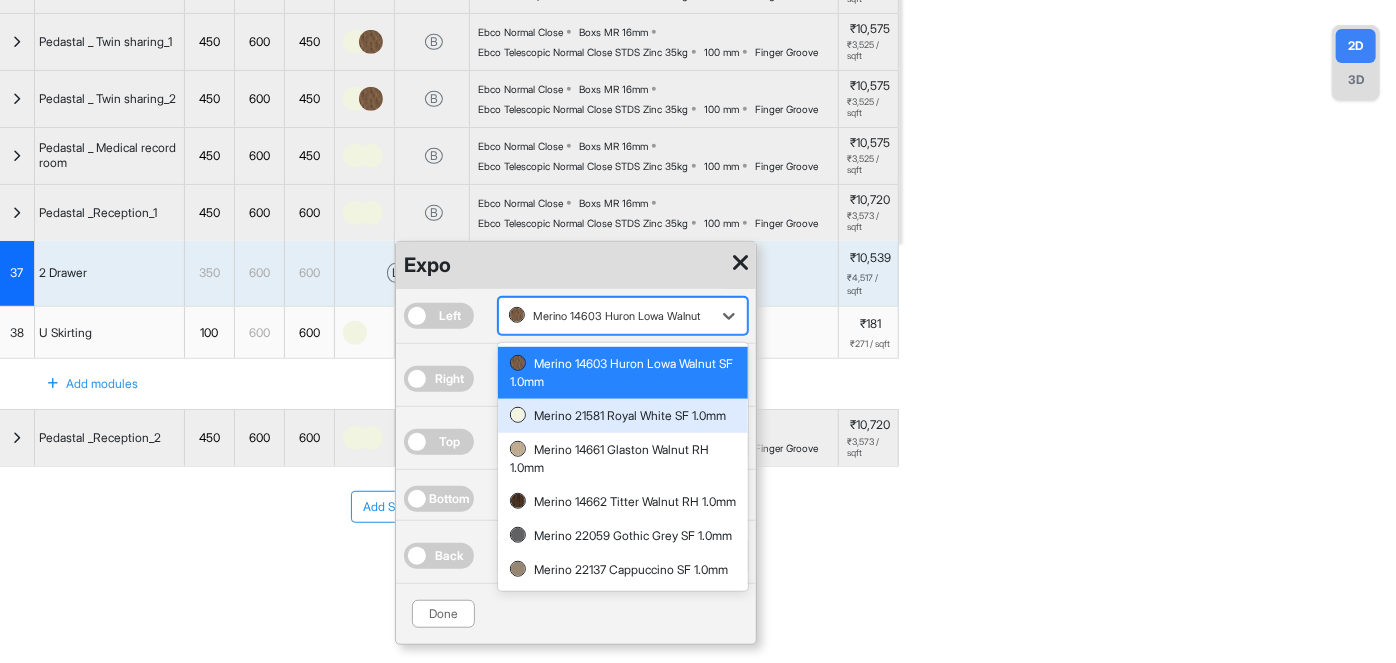 click on "Merino 21581 Royal White SF 1.0mm" at bounding box center [623, 416] 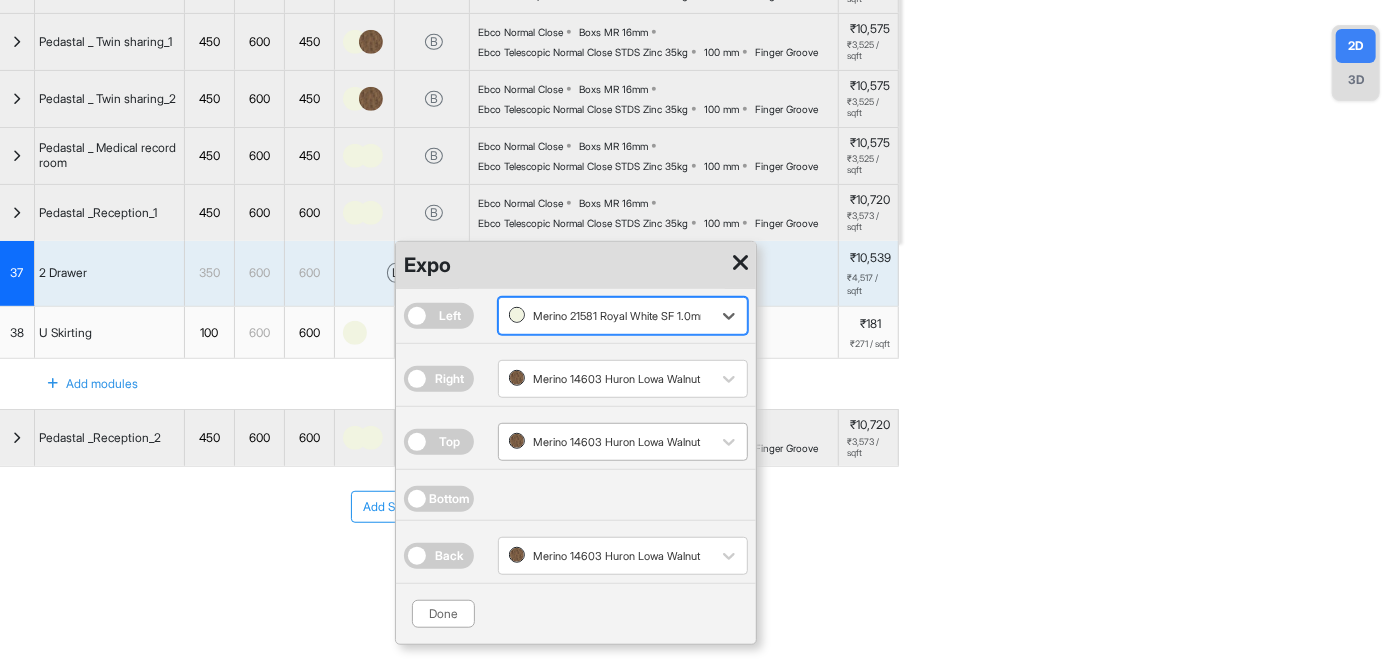 click at bounding box center [605, 442] 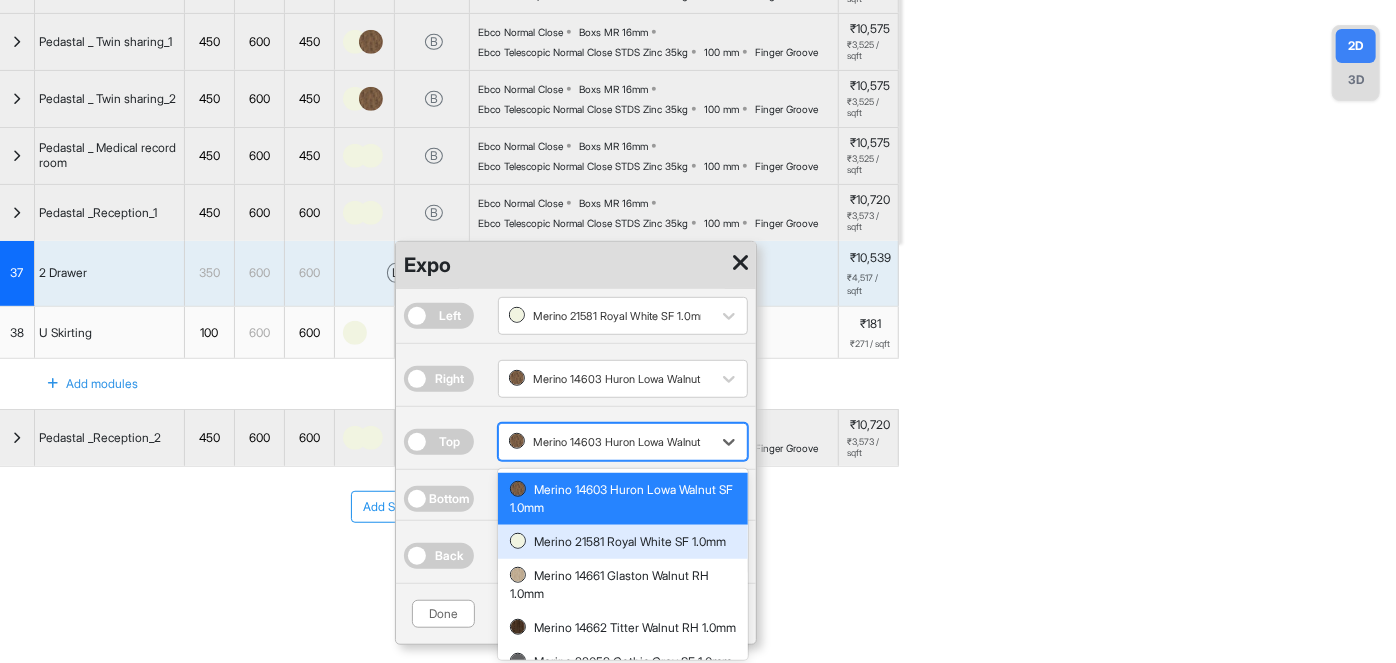 drag, startPoint x: 543, startPoint y: 544, endPoint x: 581, endPoint y: 402, distance: 146.9966 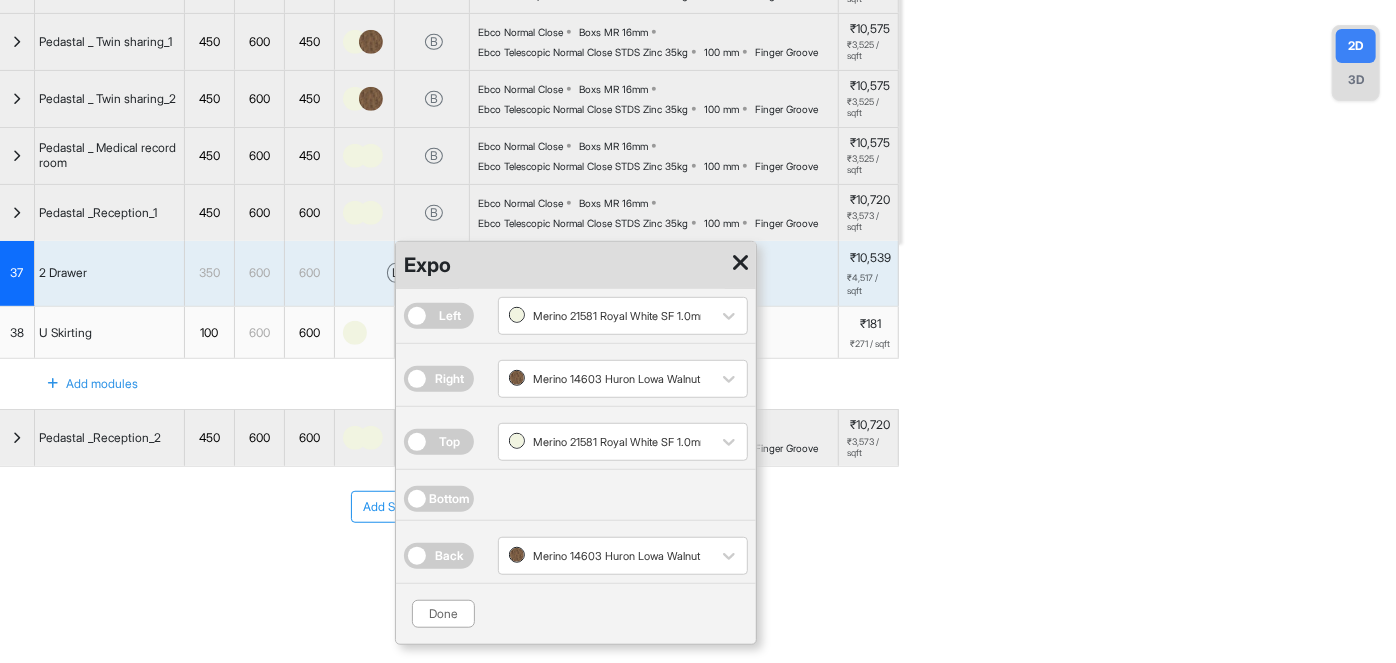 click on "Right Merino 14603 Huron Lowa Walnut SF 1.0mm" at bounding box center [576, 379] 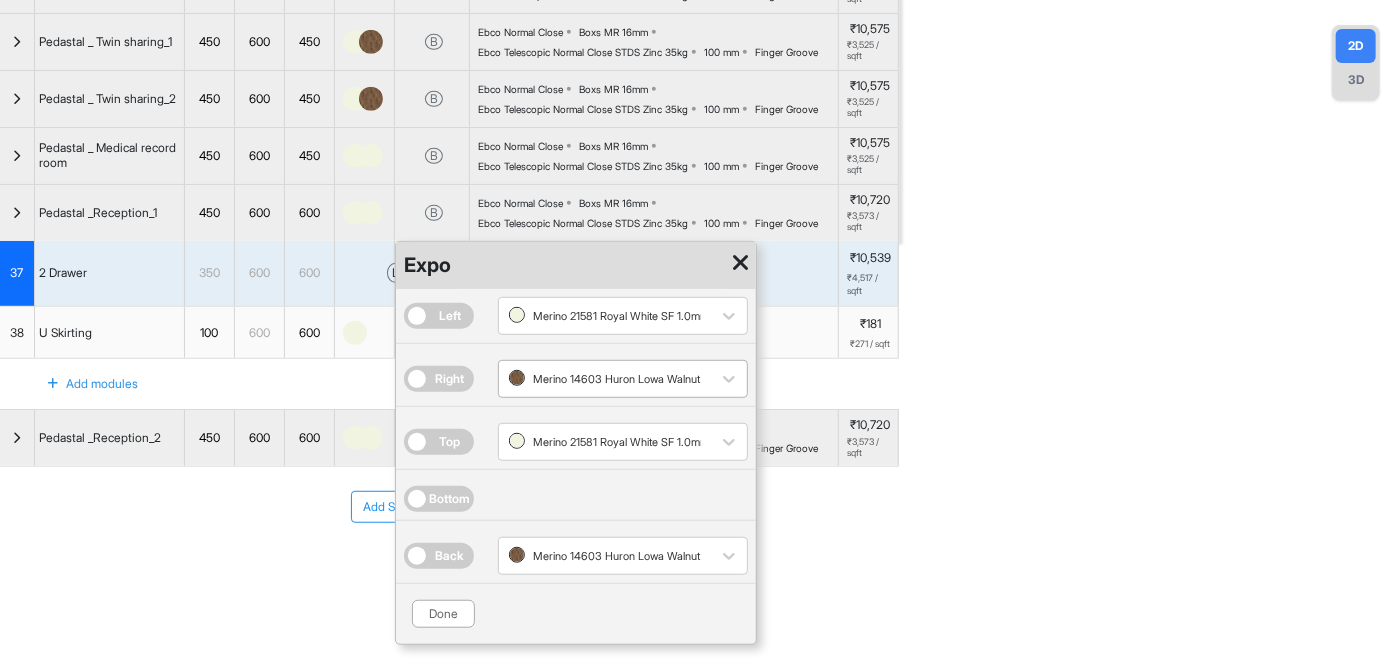 click at bounding box center [605, 379] 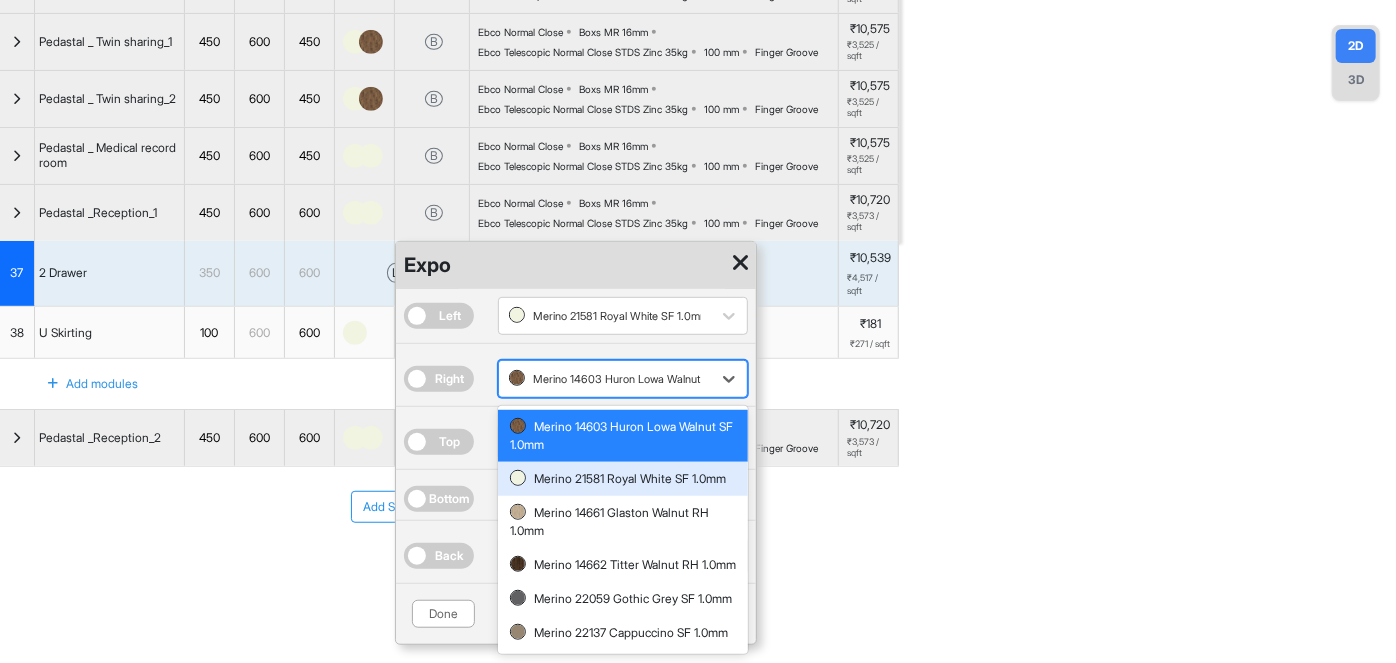 click on "Merino 21581 Royal White SF 1.0mm" at bounding box center (623, 479) 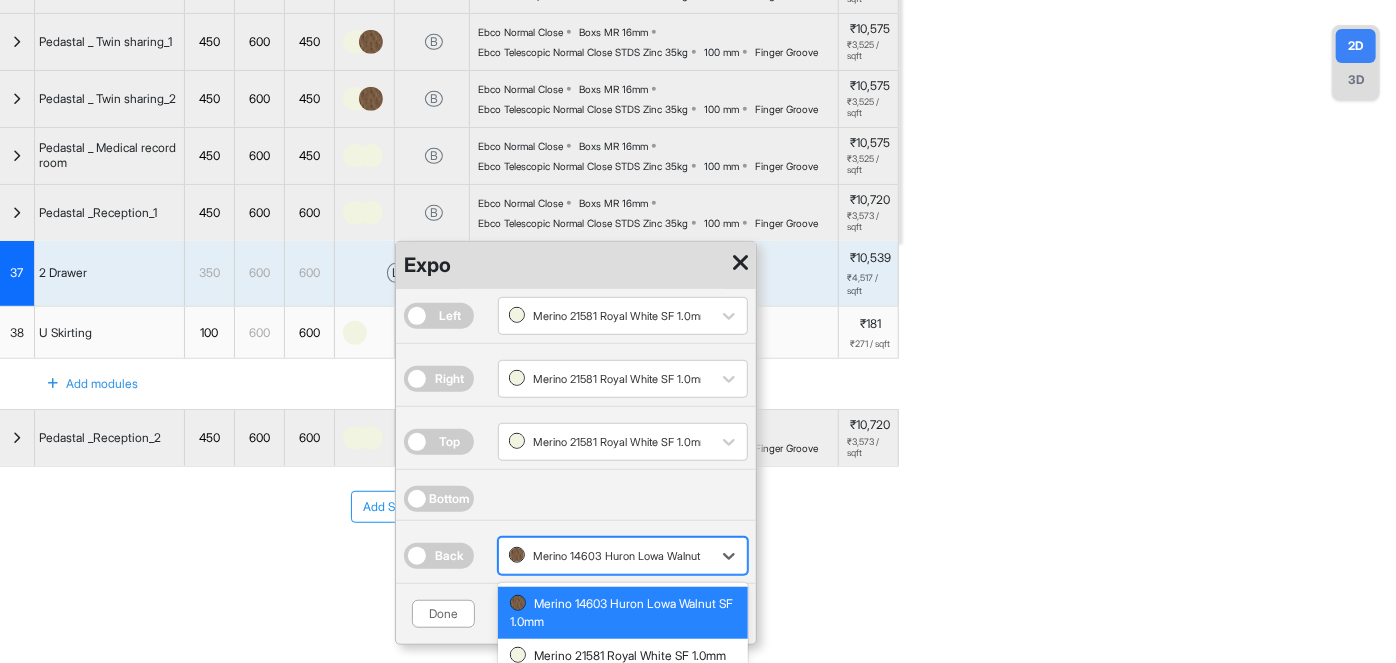 click at bounding box center [605, 556] 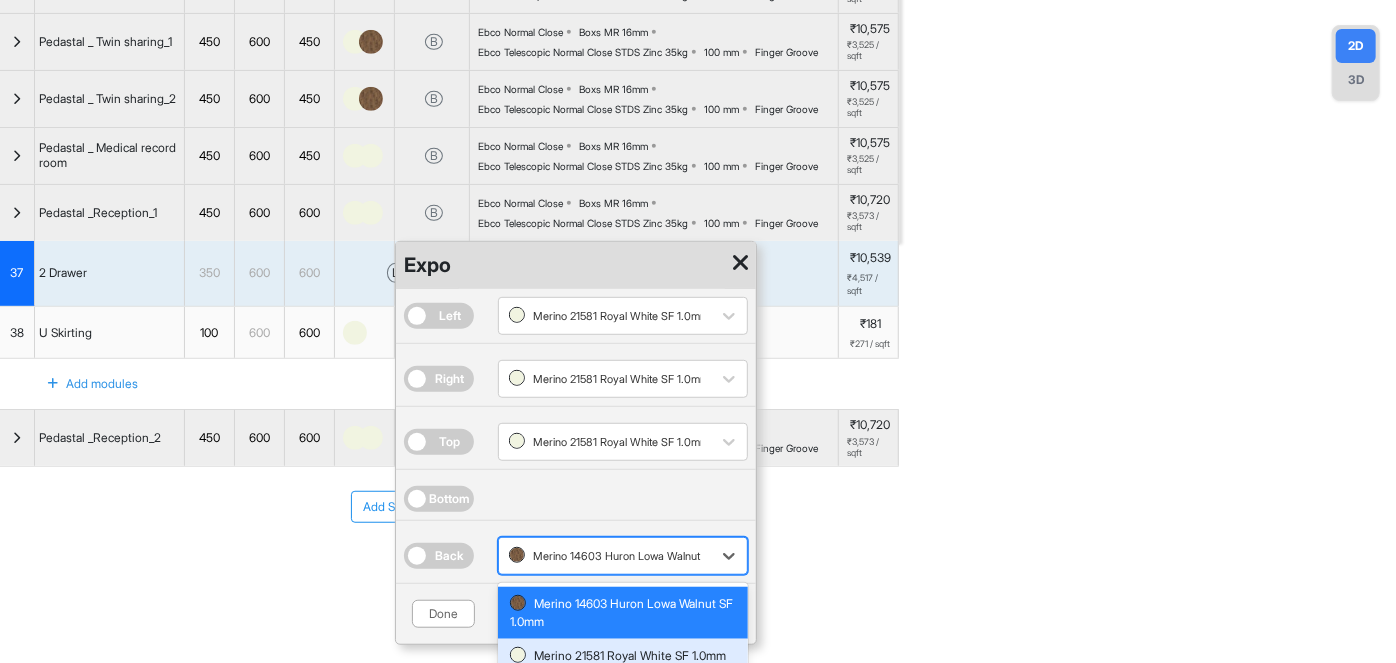 click on "Merino 21581 Royal White SF 1.0mm" at bounding box center [623, 656] 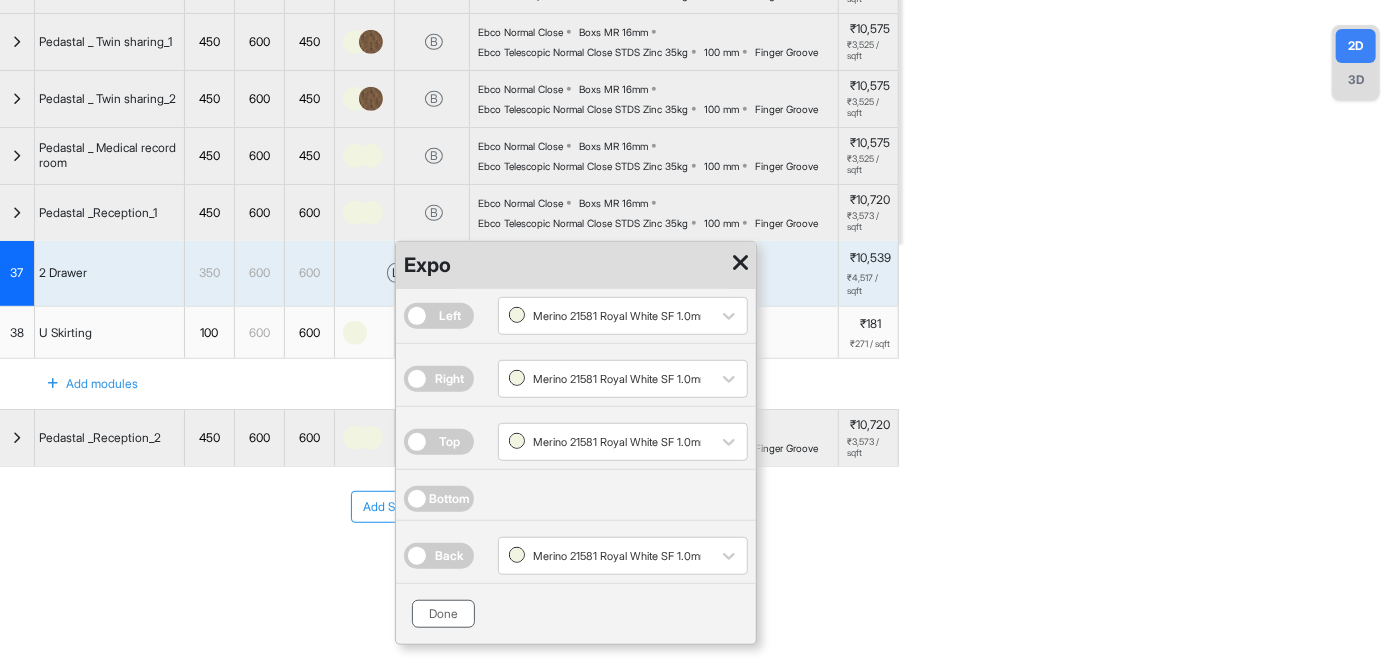 click on "Done" at bounding box center (443, 614) 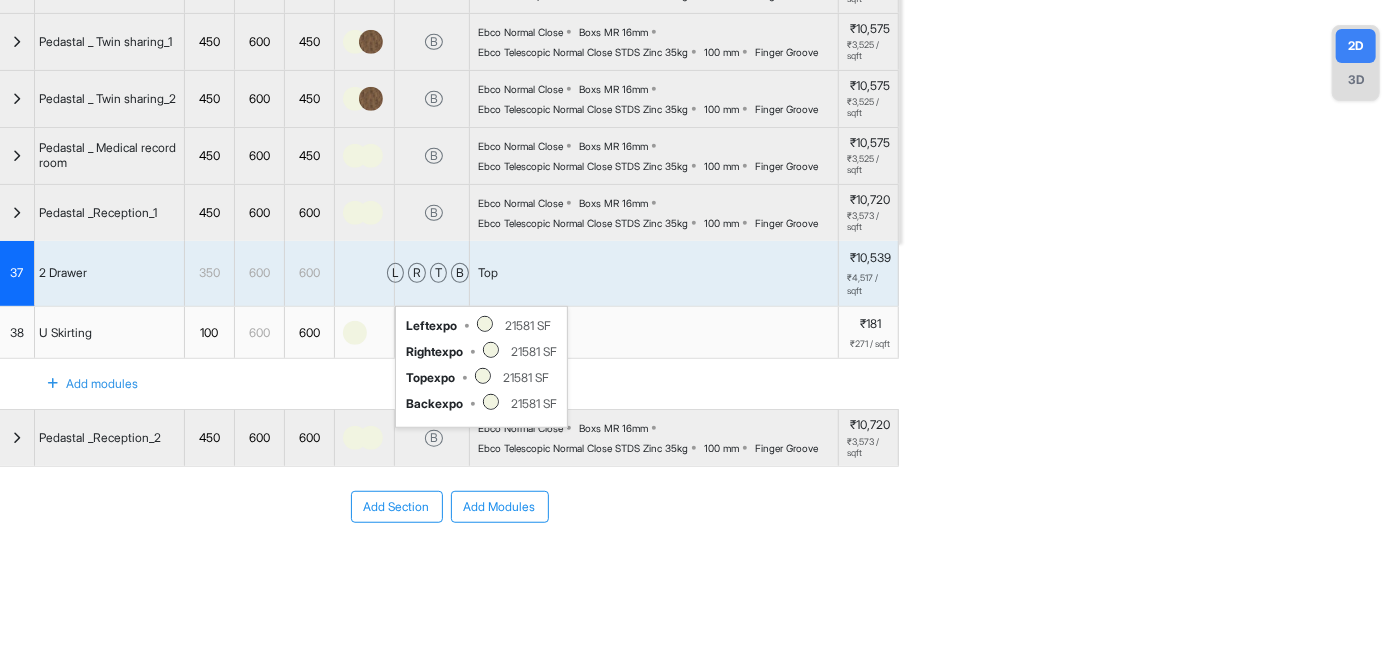 click on "Add Section Add Modules" at bounding box center (449, 567) 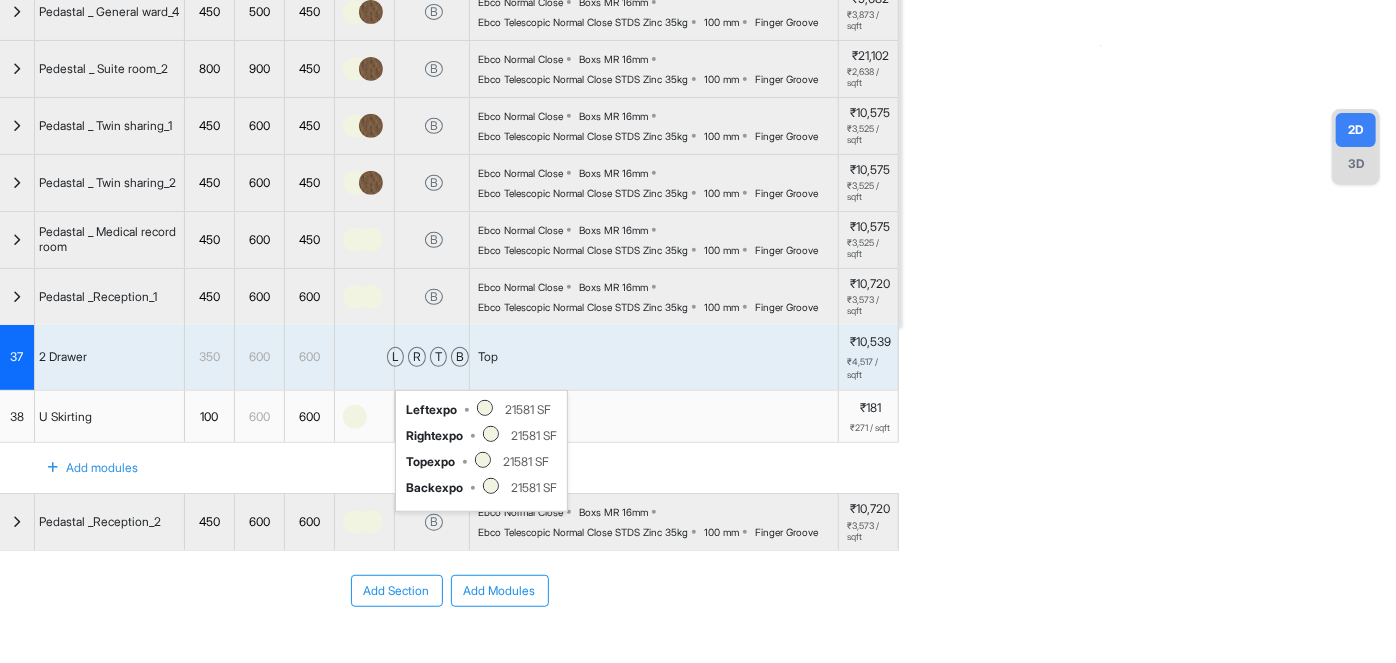 scroll, scrollTop: 377, scrollLeft: 0, axis: vertical 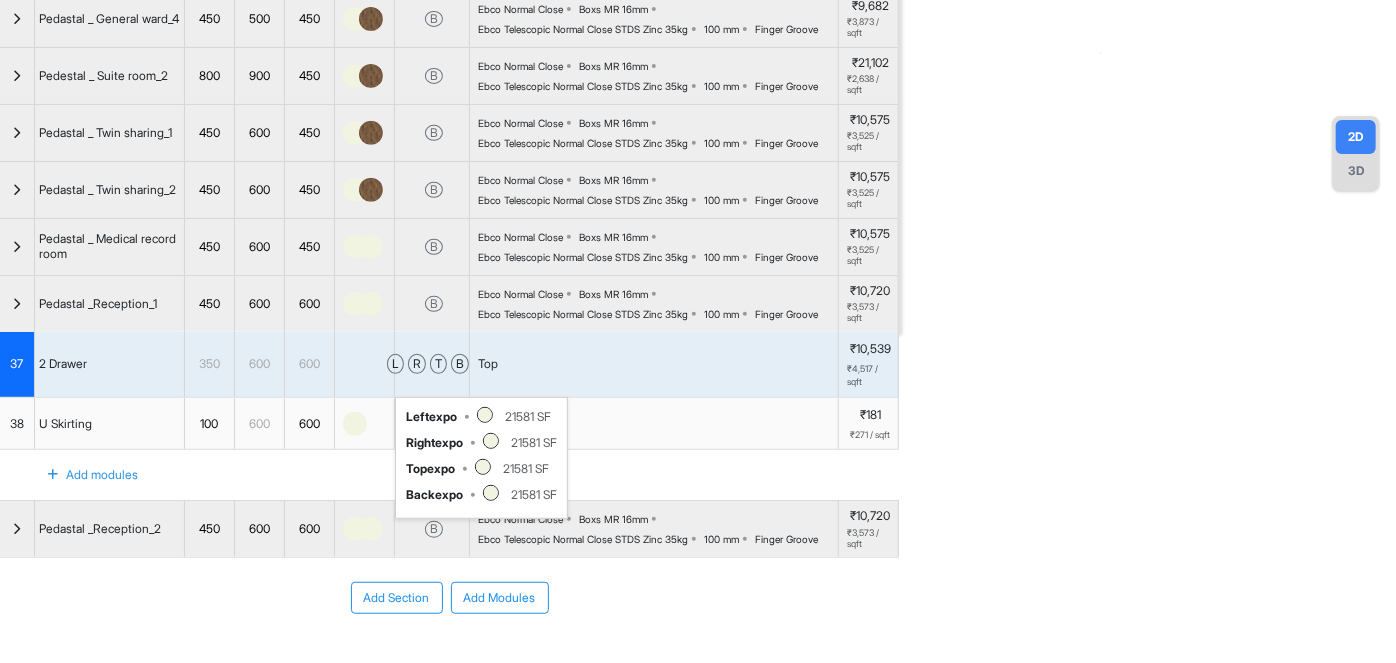 click on "600" at bounding box center [259, 247] 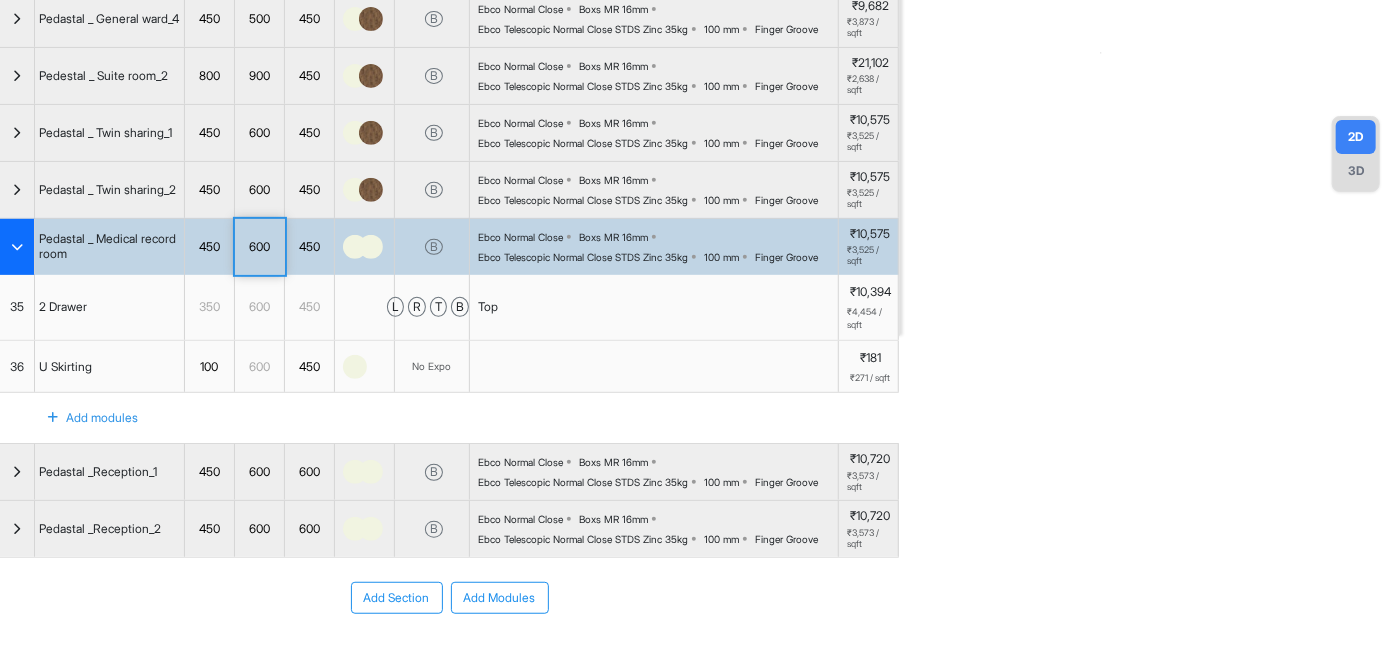 click at bounding box center [17, 247] 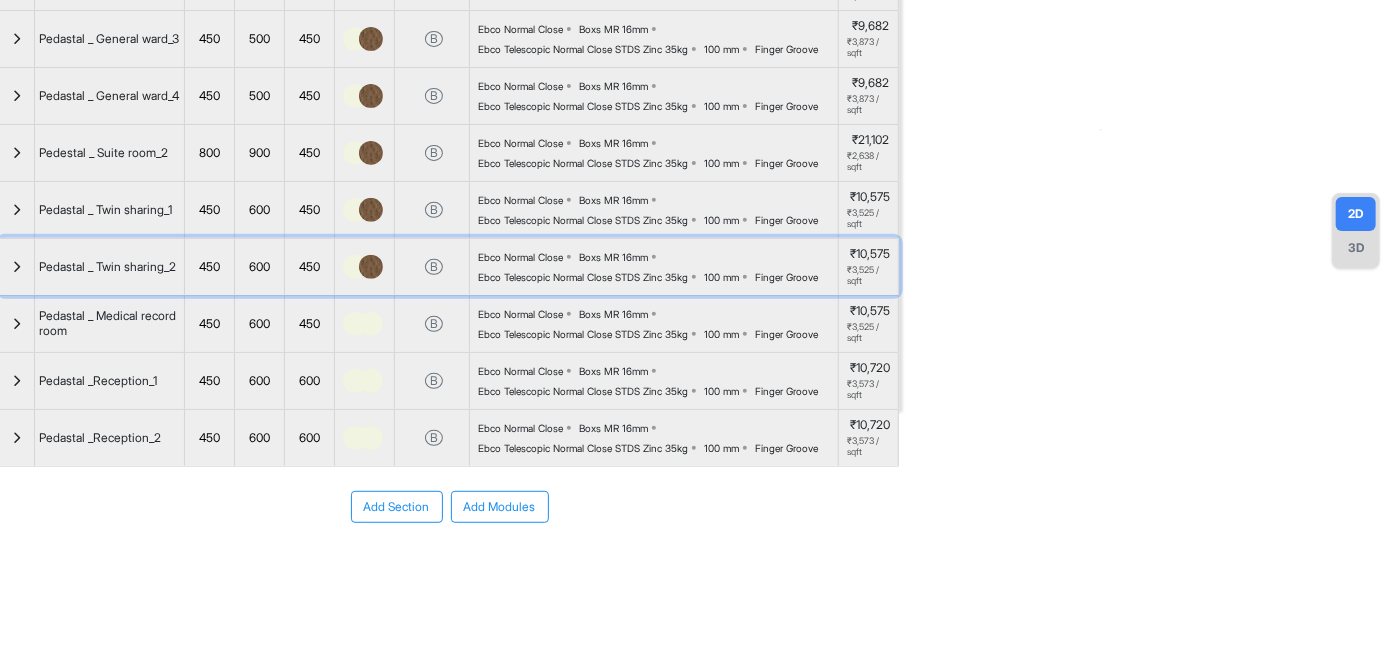 click at bounding box center [17, 267] 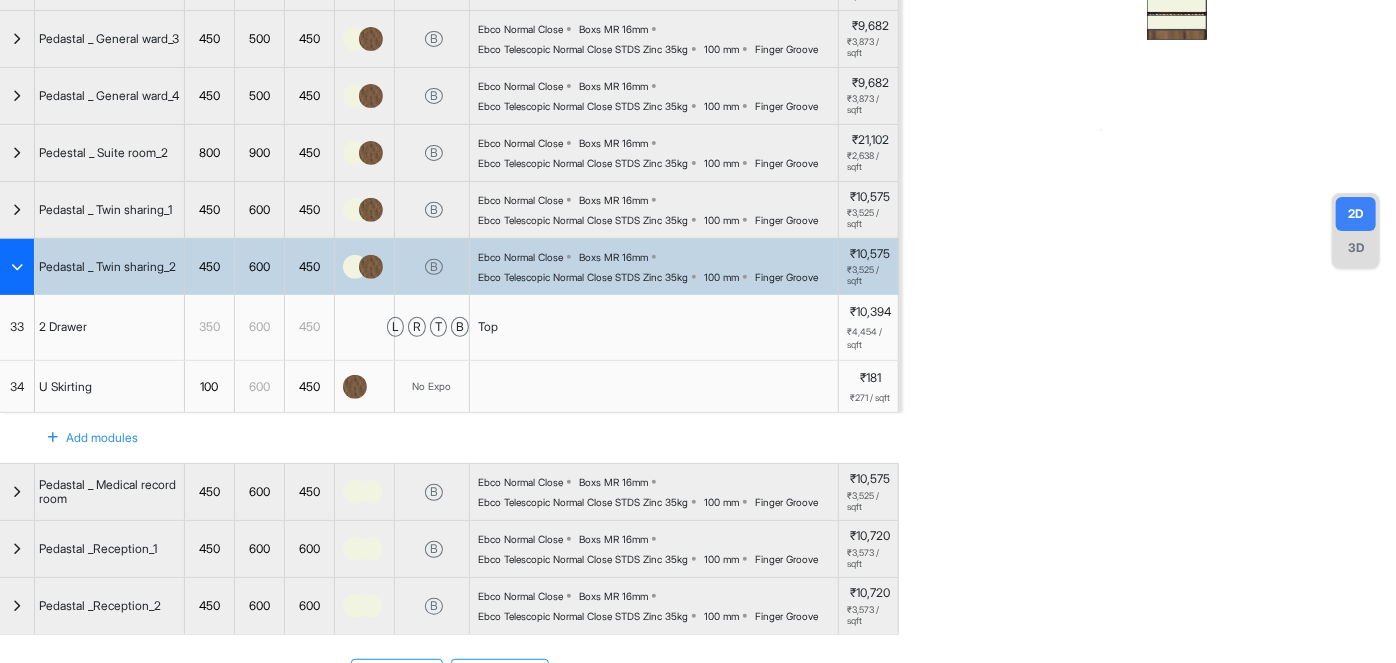 click at bounding box center [17, 267] 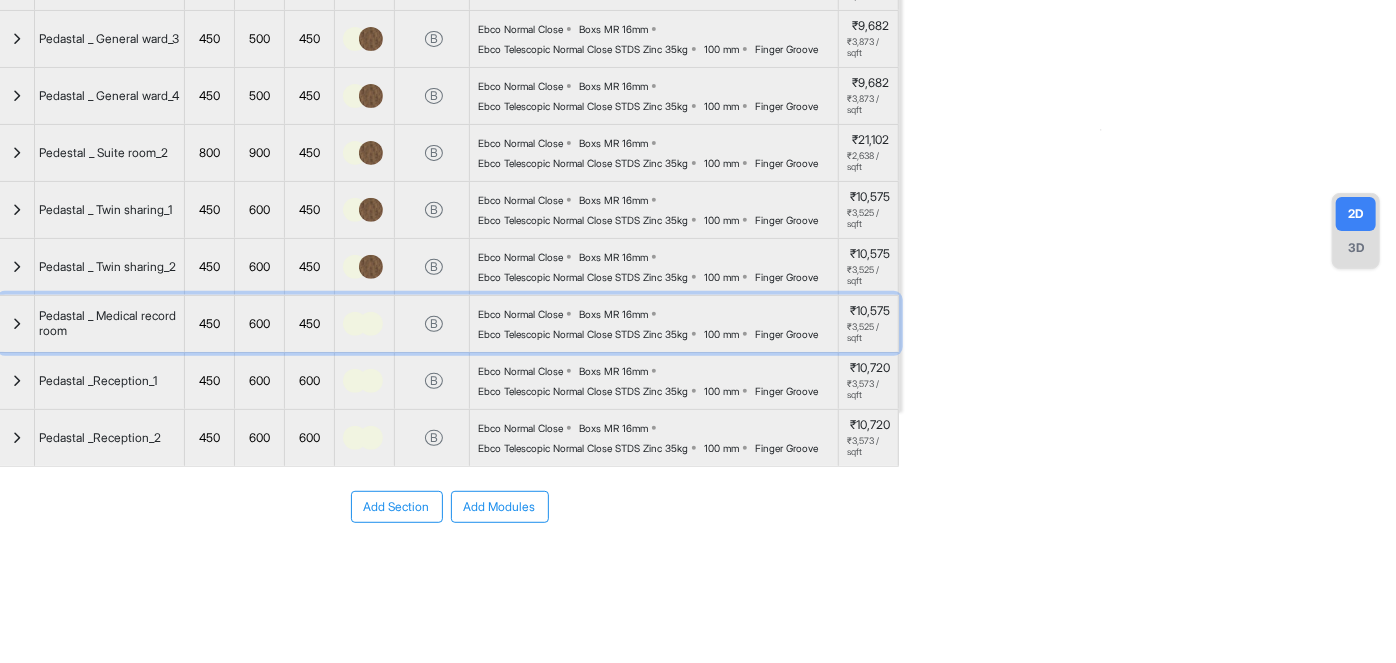 click at bounding box center (17, 324) 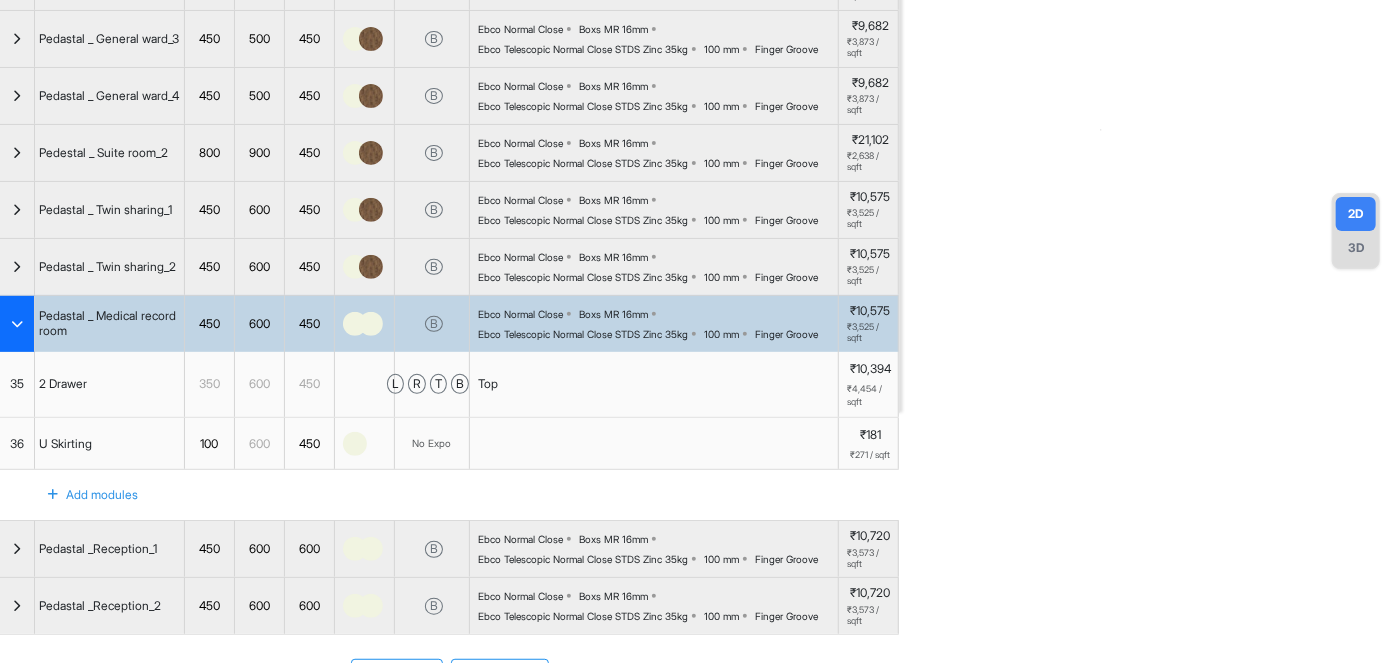 click at bounding box center [17, 324] 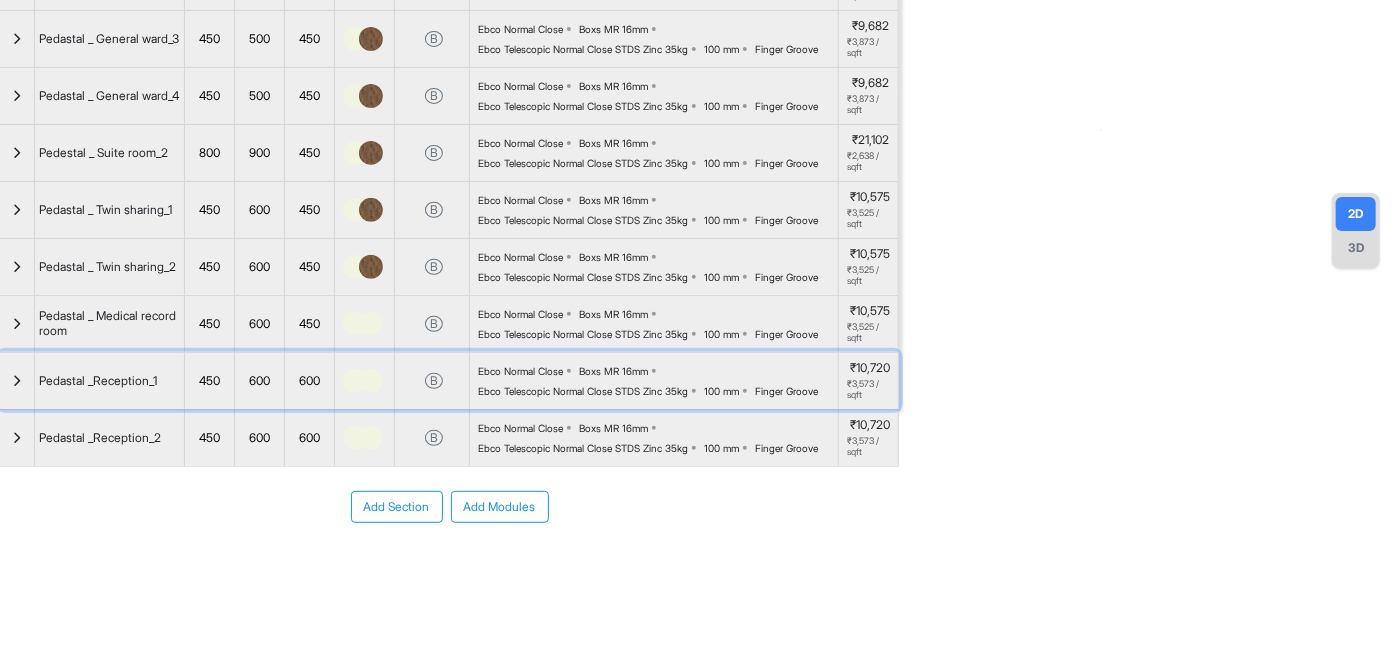 click at bounding box center [17, 381] 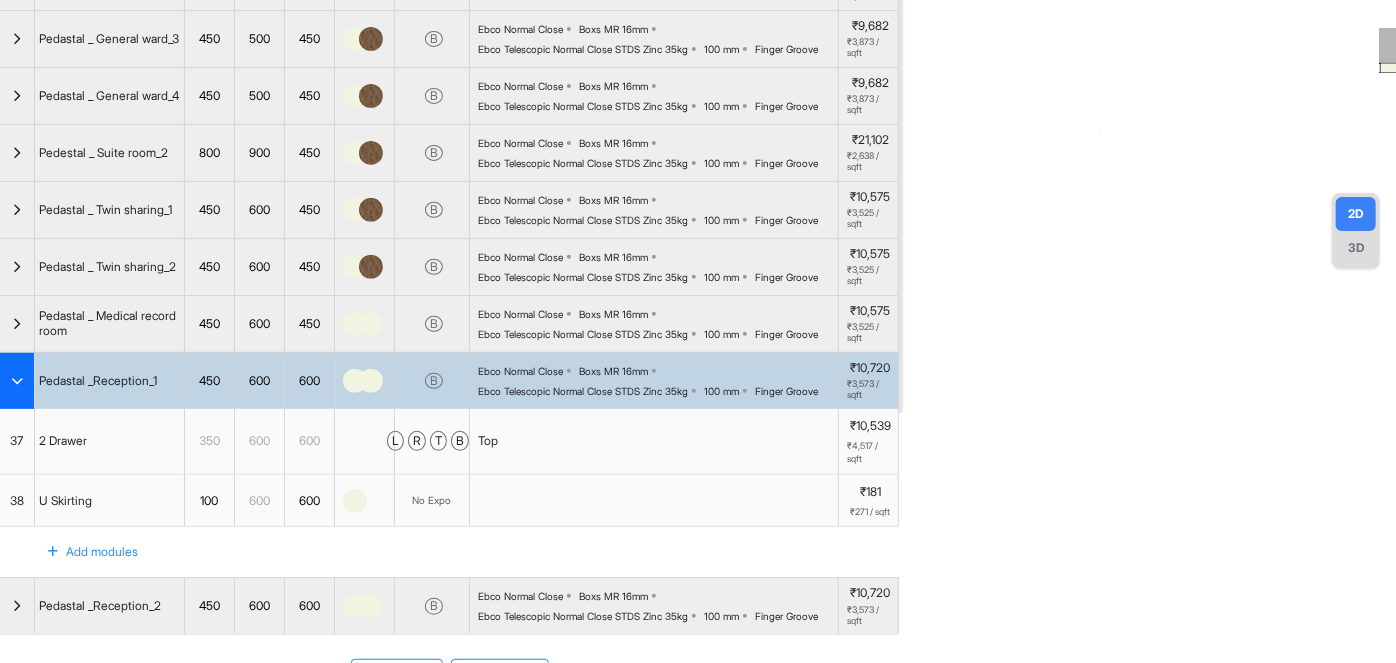 drag, startPoint x: 14, startPoint y: 376, endPoint x: 0, endPoint y: 489, distance: 113.86395 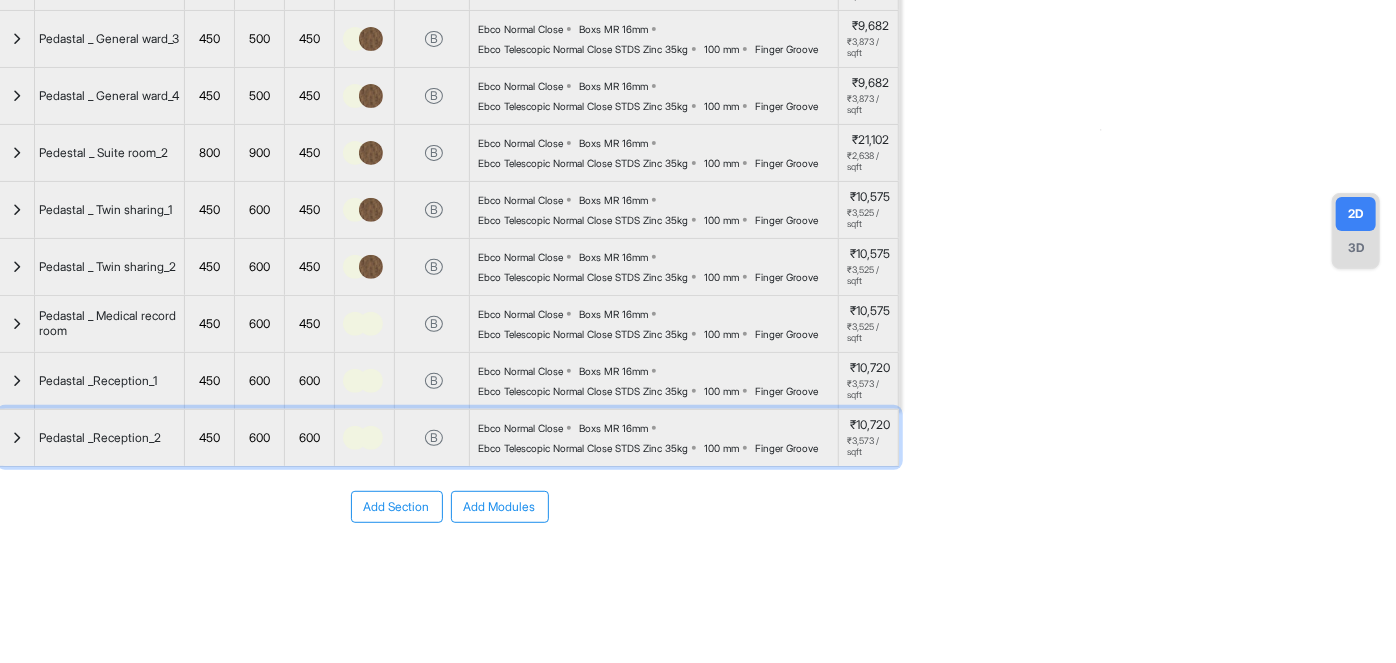 drag, startPoint x: 8, startPoint y: 443, endPoint x: 221, endPoint y: 447, distance: 213.03755 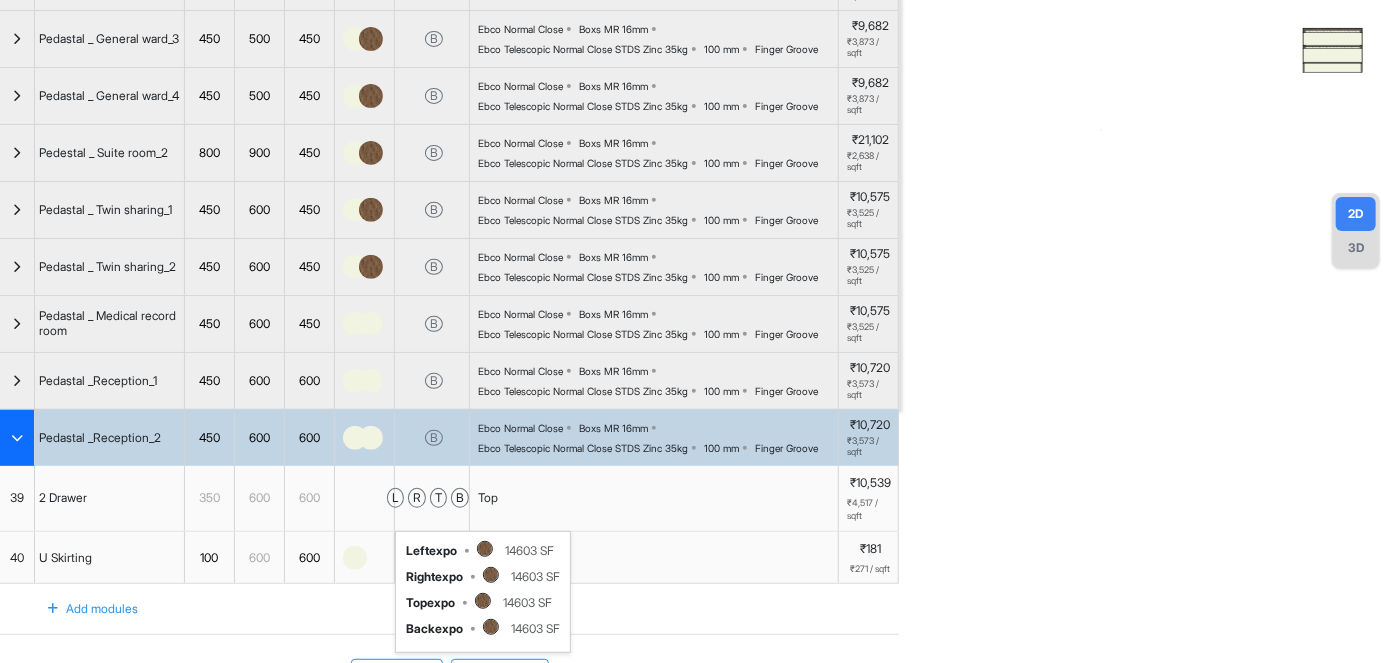 click on "b" at bounding box center [460, 498] 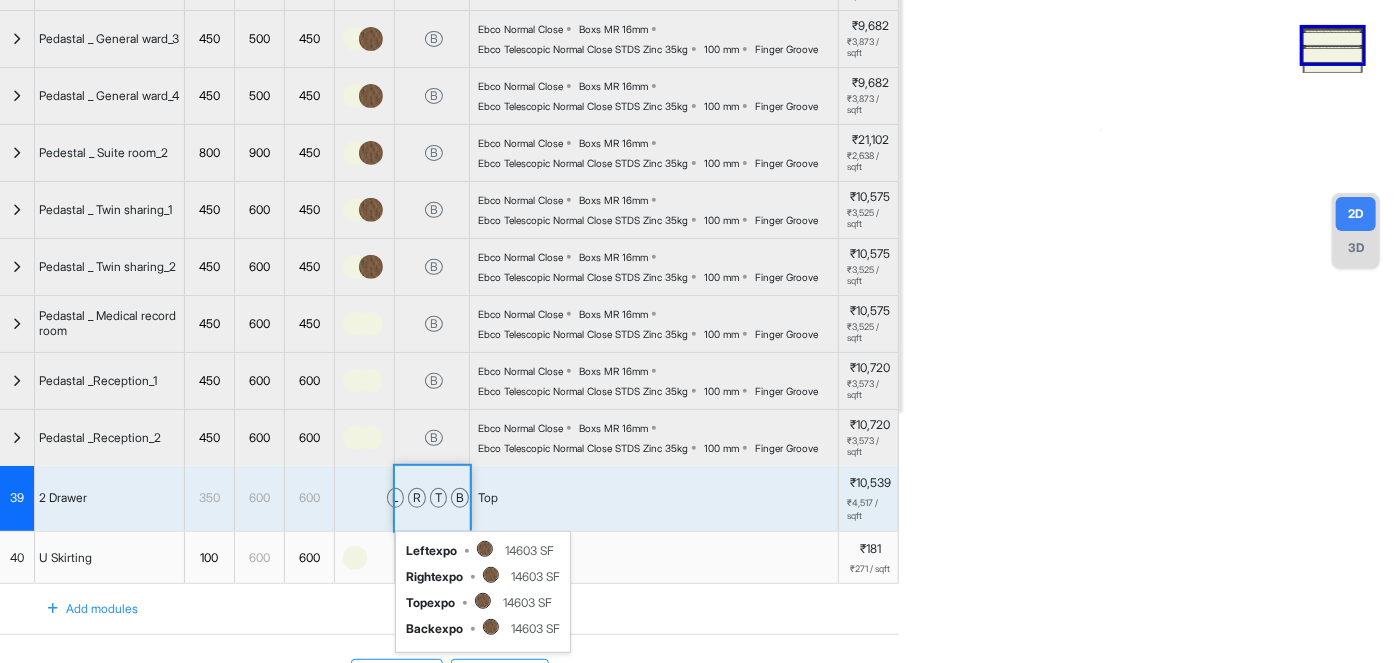 click on "b" at bounding box center (460, 498) 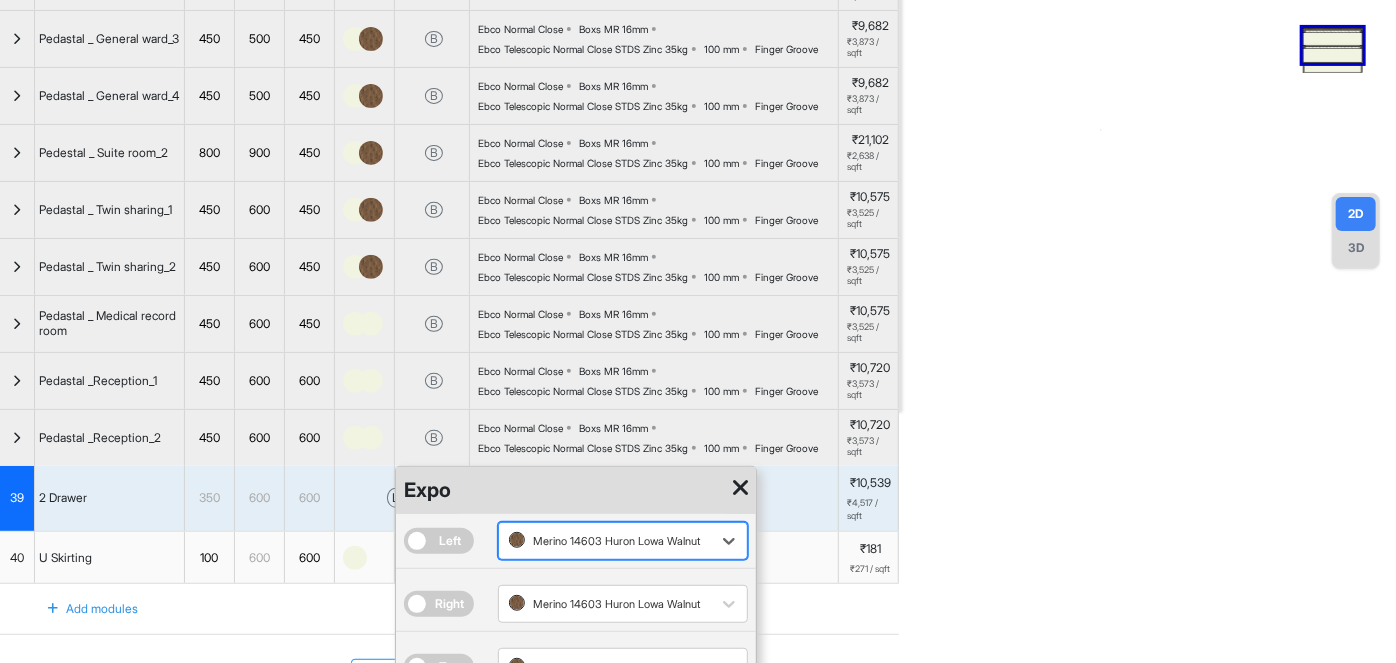 click at bounding box center [605, 541] 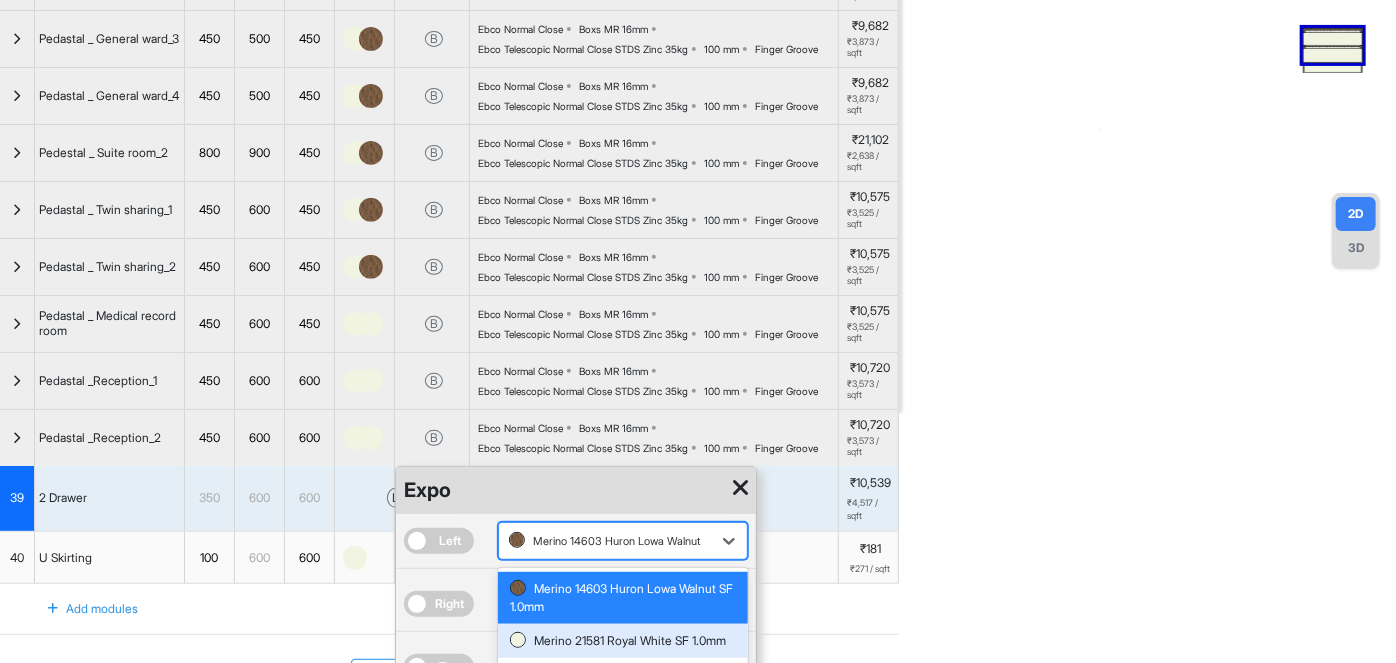 click on "Merino 21581 Royal White SF 1.0mm" at bounding box center (623, 641) 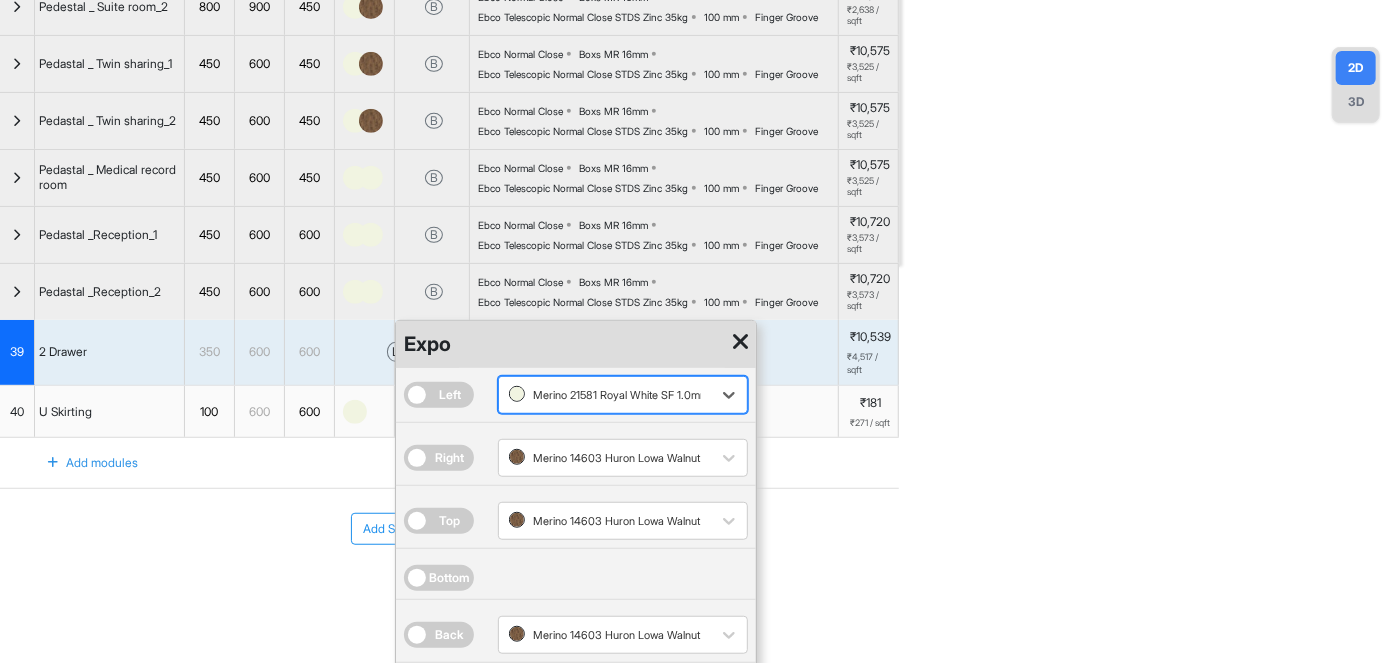 scroll, scrollTop: 482, scrollLeft: 0, axis: vertical 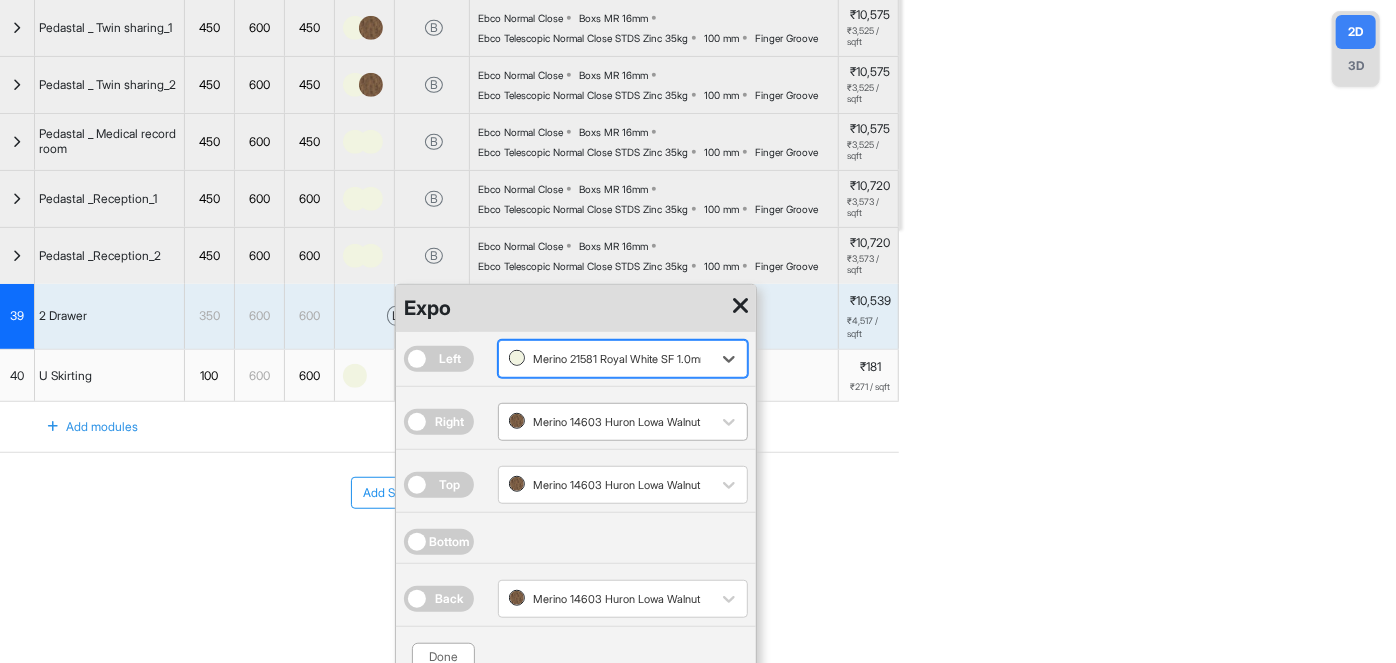 click on "Merino 14603 Huron Lowa Walnut SF 1.0mm" at bounding box center [623, 422] 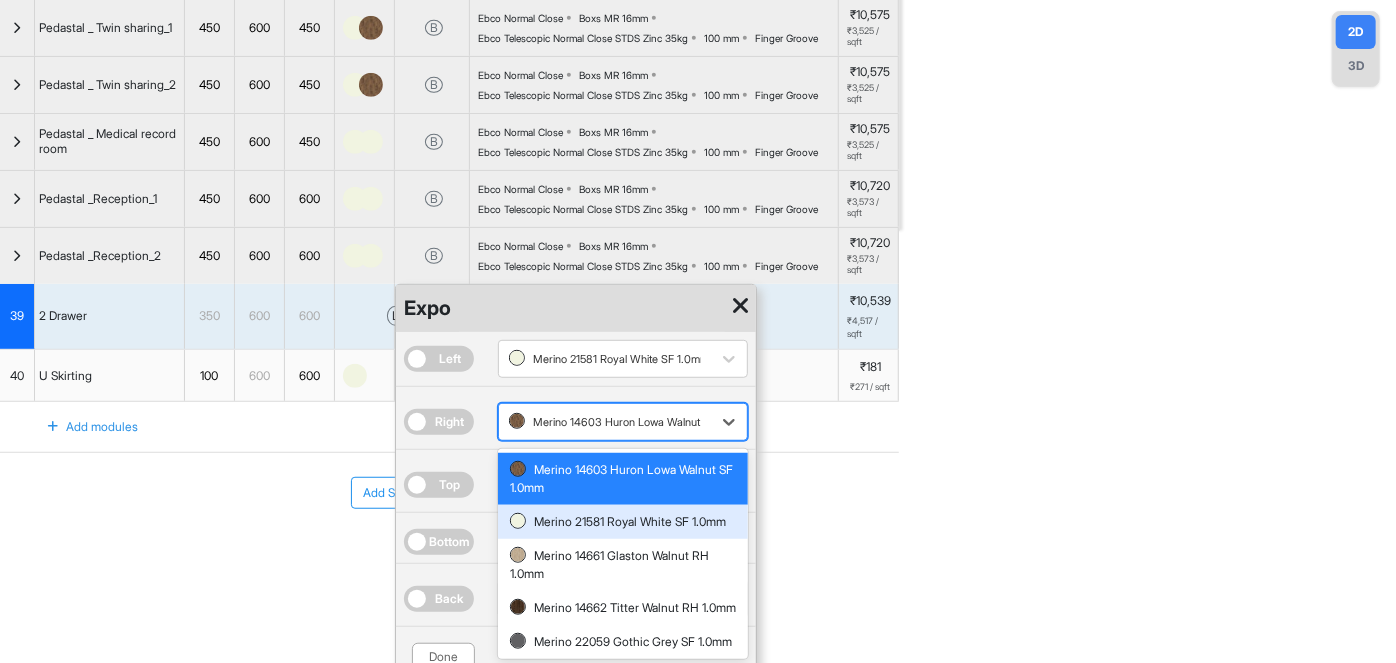 click on "Merino 21581 Royal White SF 1.0mm" at bounding box center [623, 522] 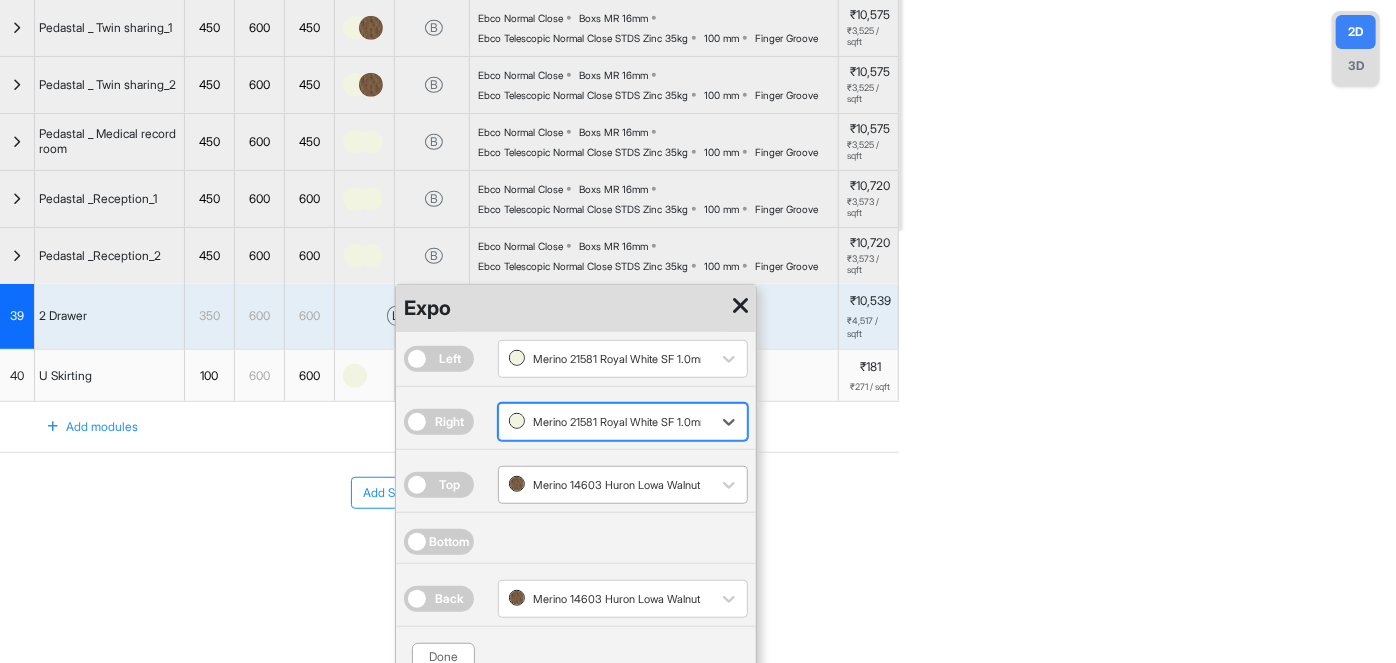 click at bounding box center [605, 485] 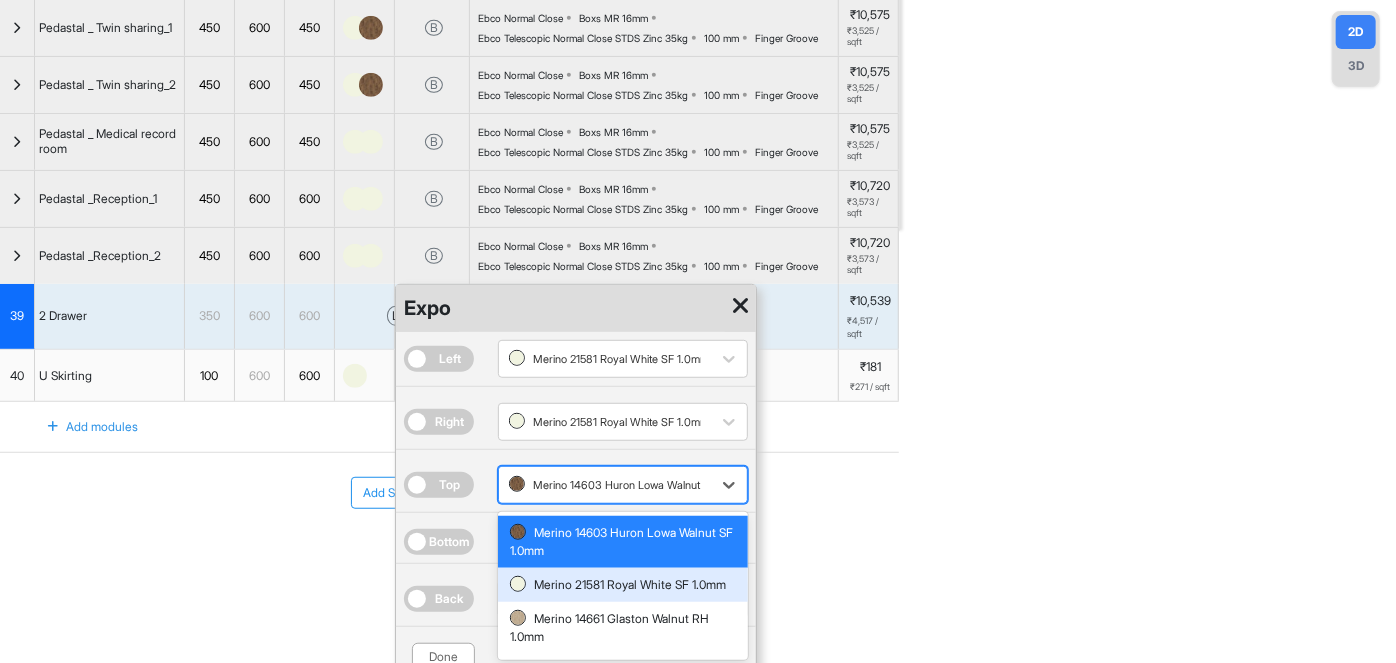click on "Merino 21581 Royal White SF 1.0mm" at bounding box center [623, 585] 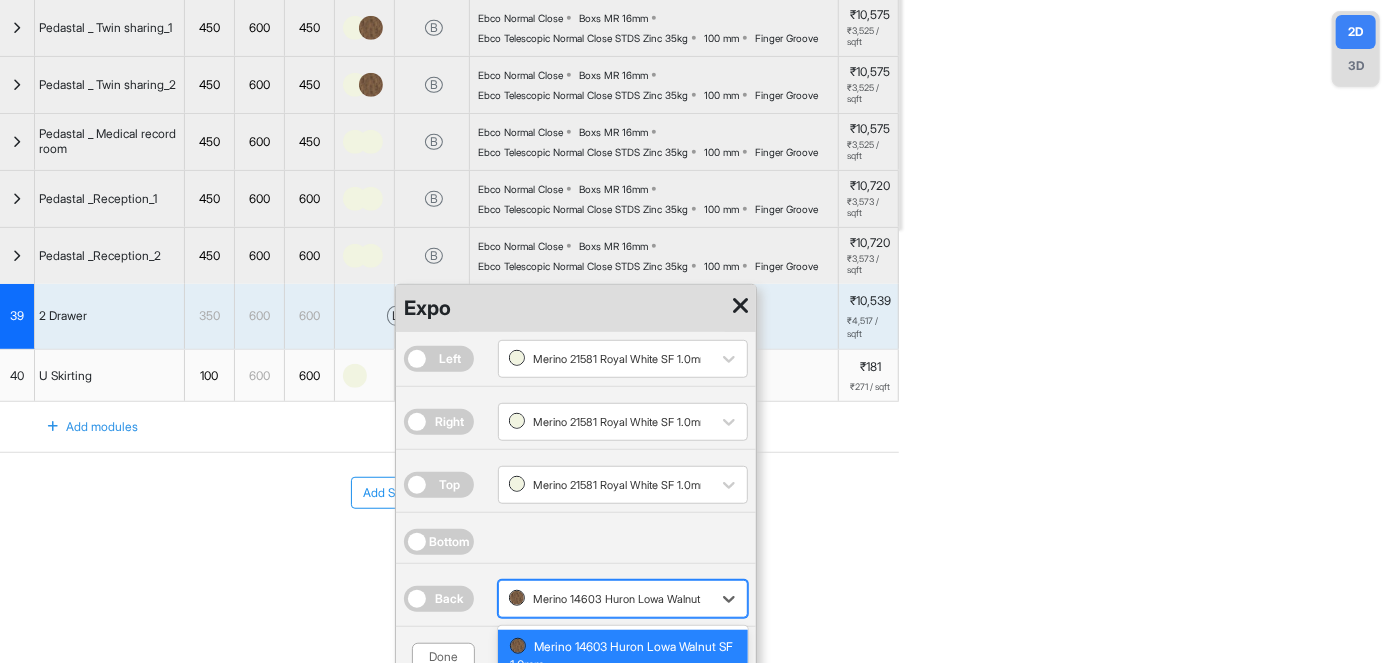 drag, startPoint x: 578, startPoint y: 593, endPoint x: 559, endPoint y: 635, distance: 46.09772 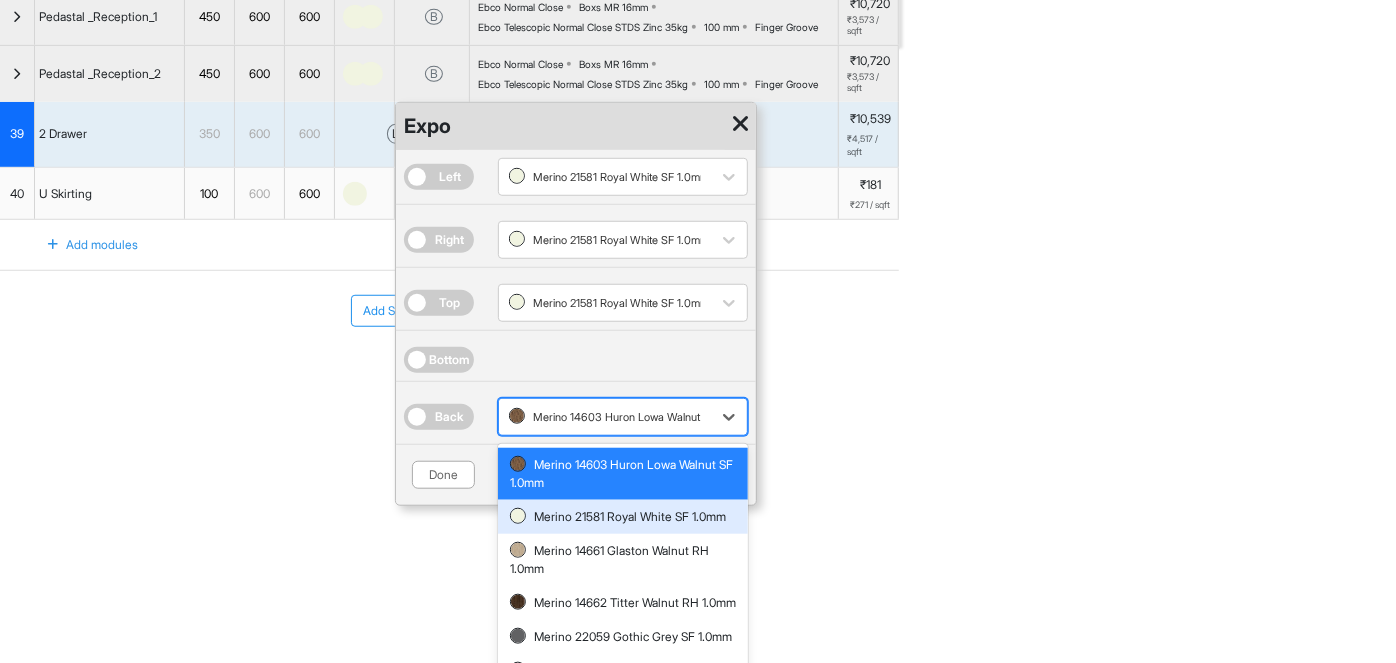 click on "Merino 21581 Royal White SF 1.0mm" at bounding box center [623, 517] 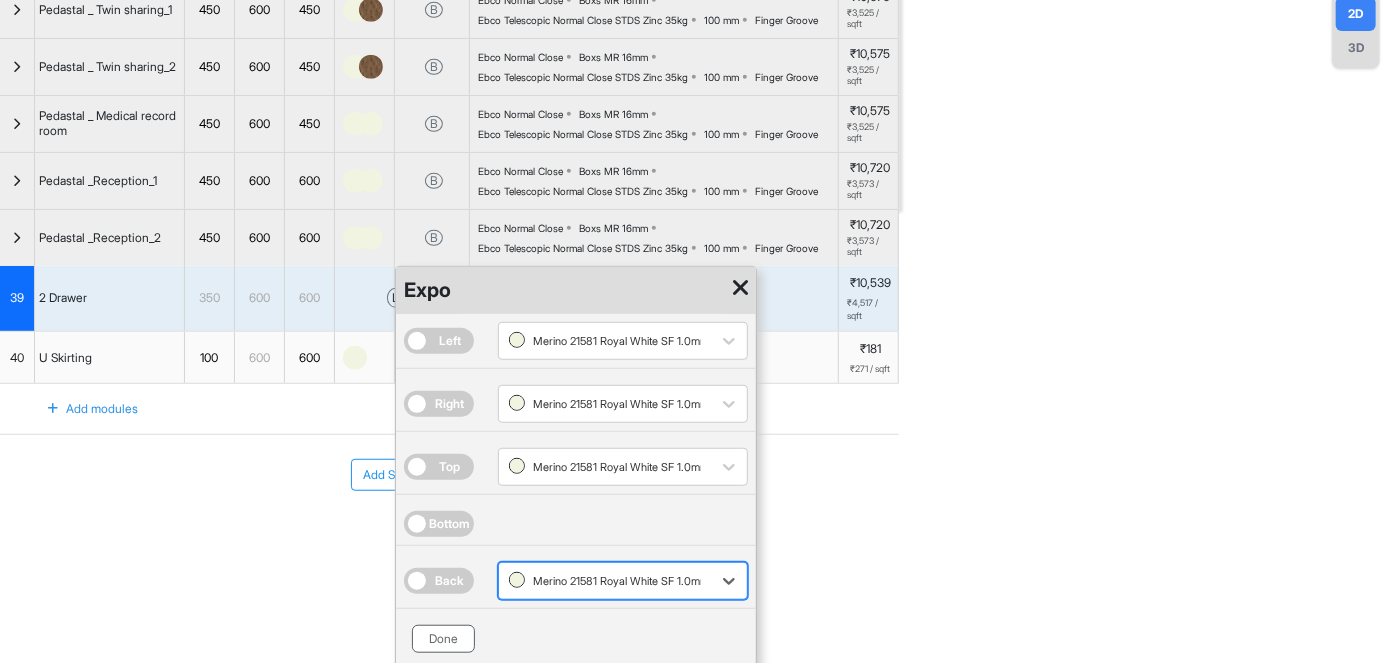 click on "Done" at bounding box center [443, 639] 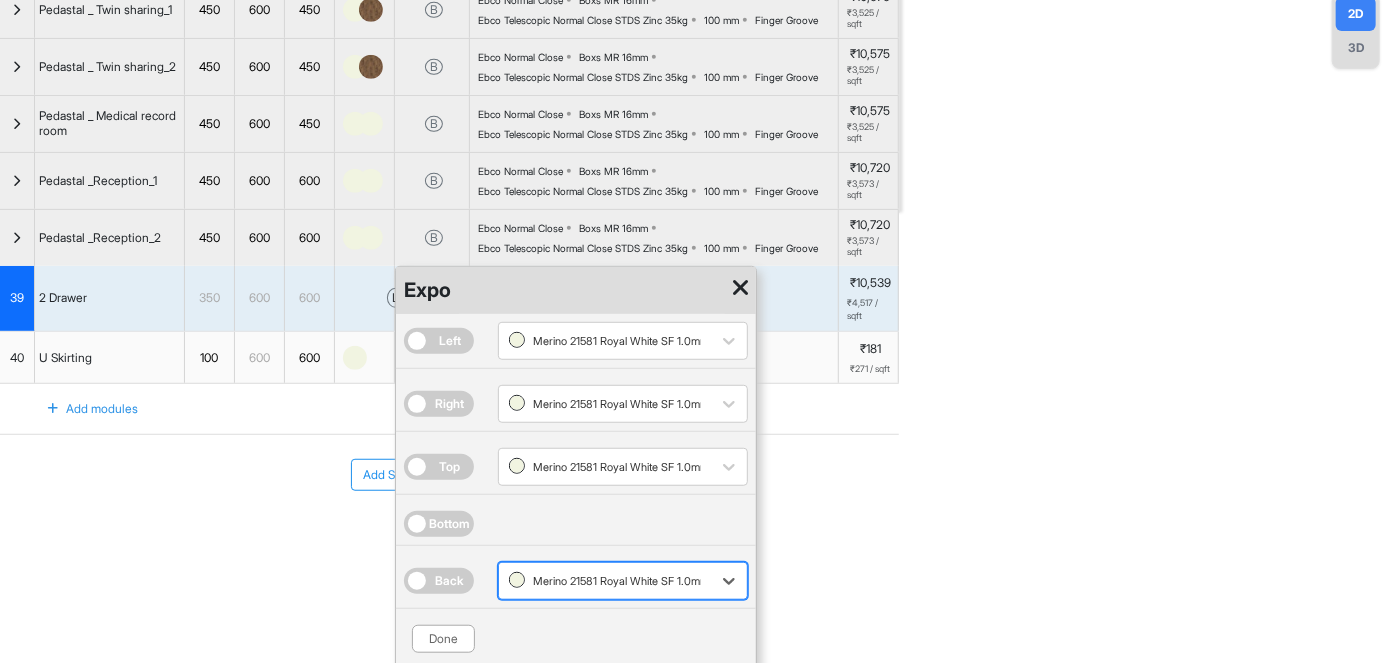 scroll, scrollTop: 468, scrollLeft: 0, axis: vertical 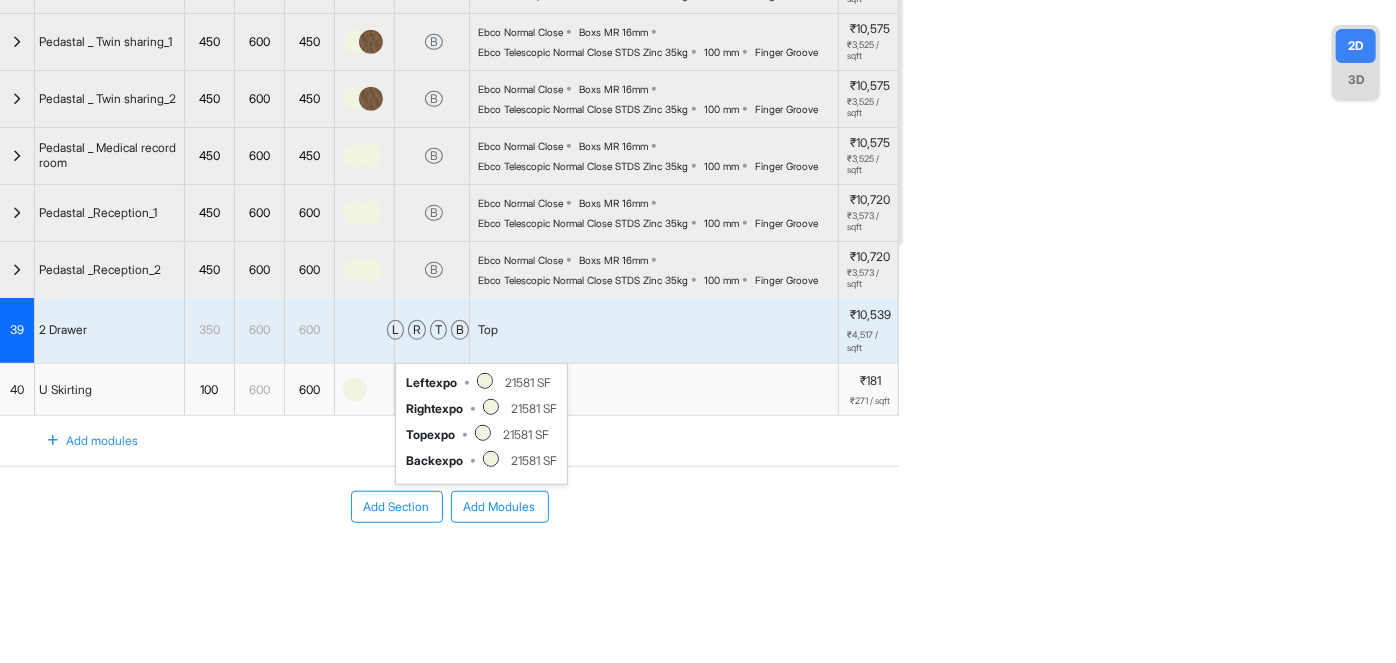 click on "Add Section Add Modules" at bounding box center [449, 507] 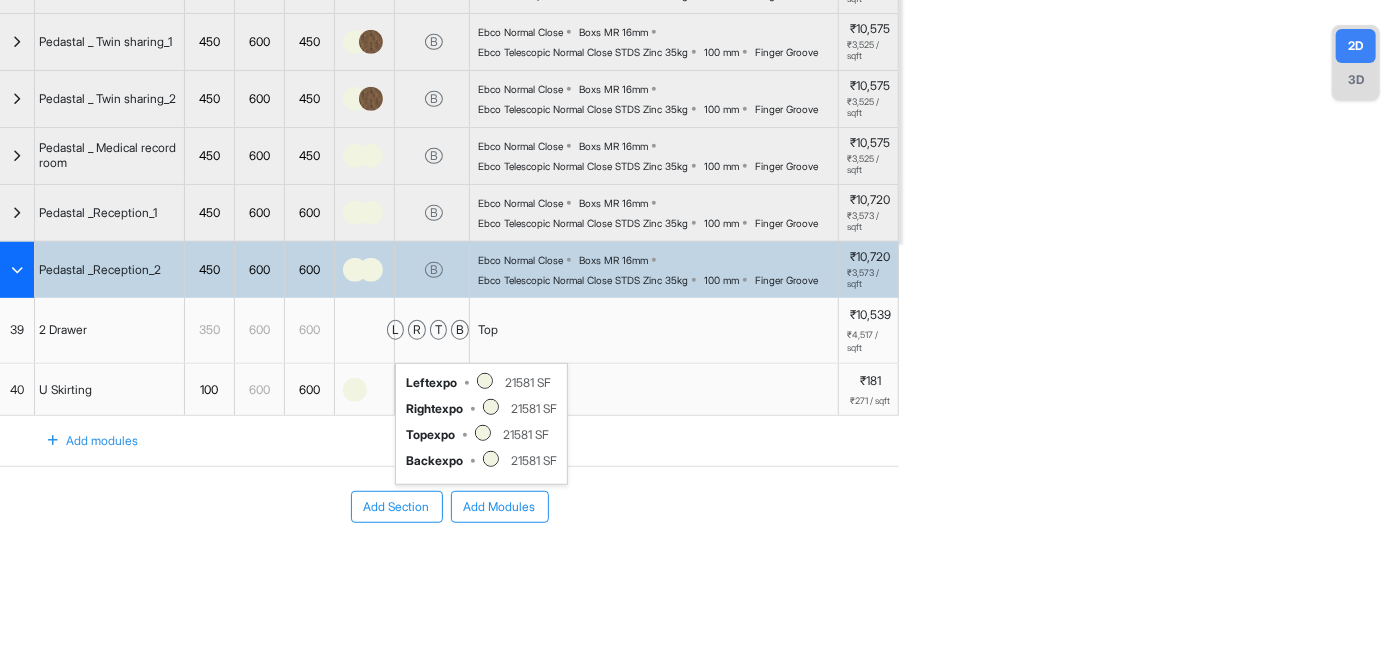 click on "Add Section Add Modules" at bounding box center [449, 567] 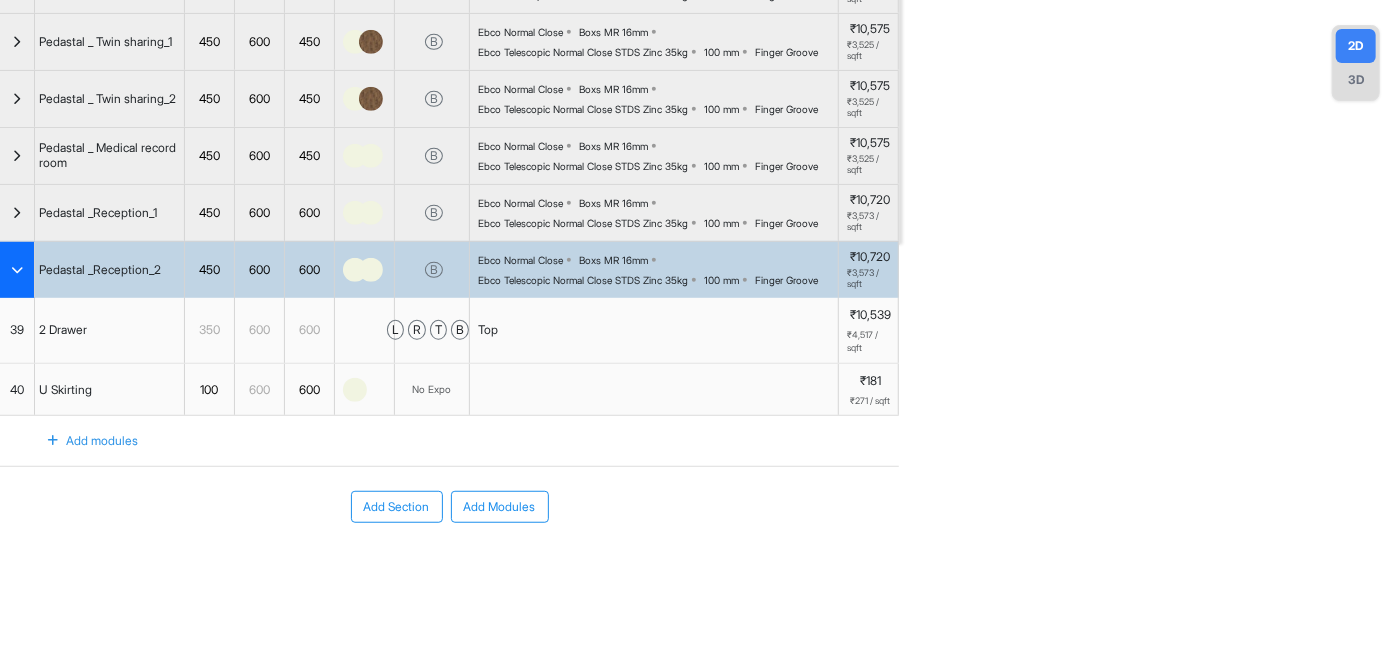 click on "Add Section Add Modules" at bounding box center [449, 567] 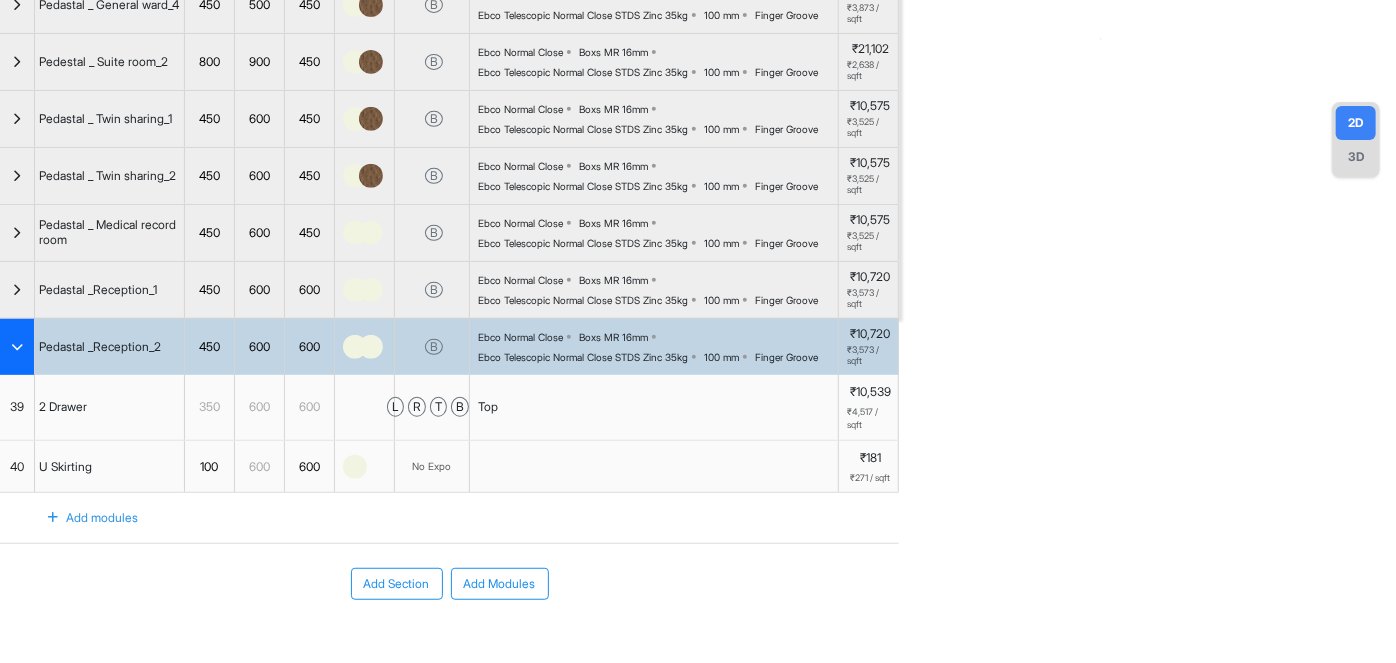 scroll, scrollTop: 0, scrollLeft: 0, axis: both 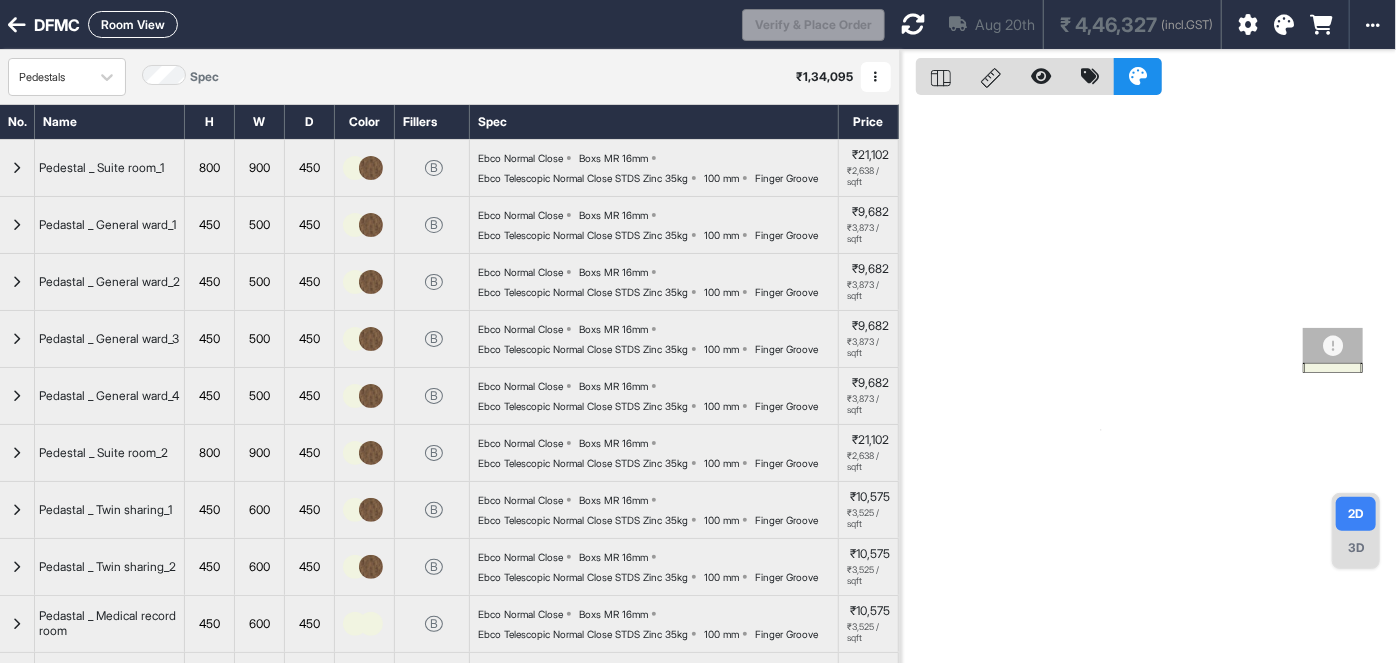click on "3D" at bounding box center [1356, 548] 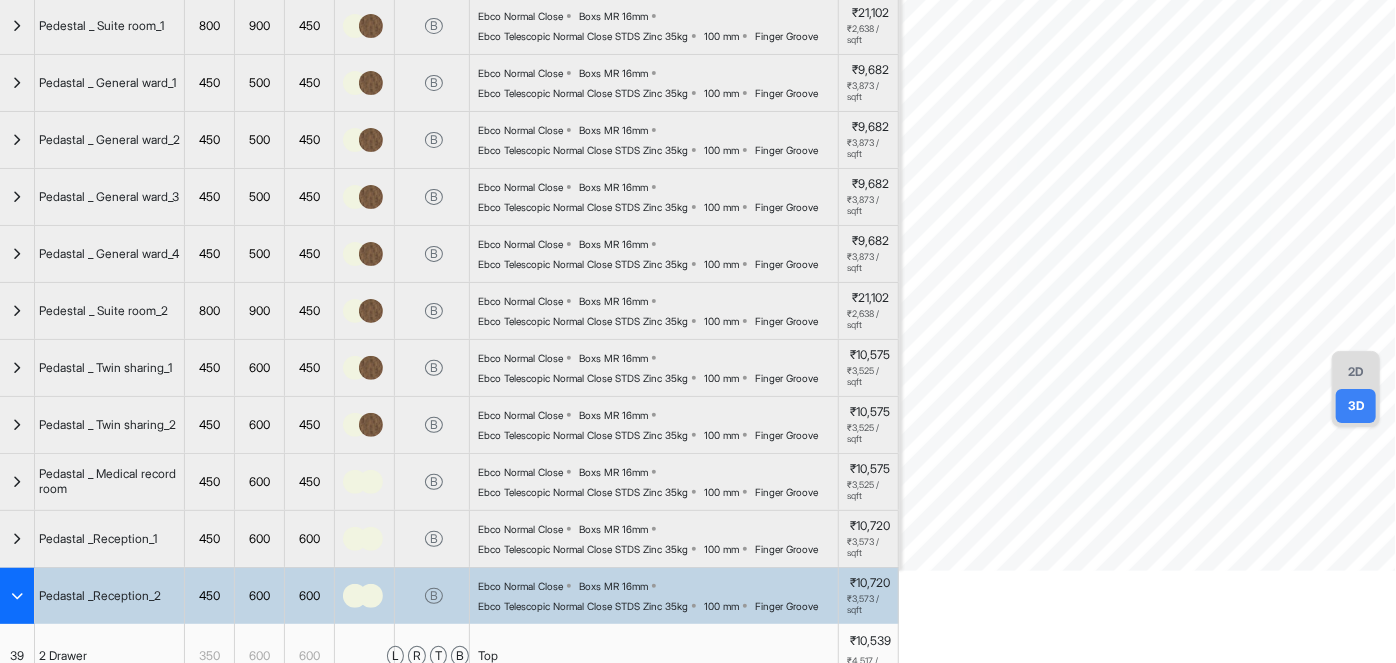 scroll, scrollTop: 363, scrollLeft: 0, axis: vertical 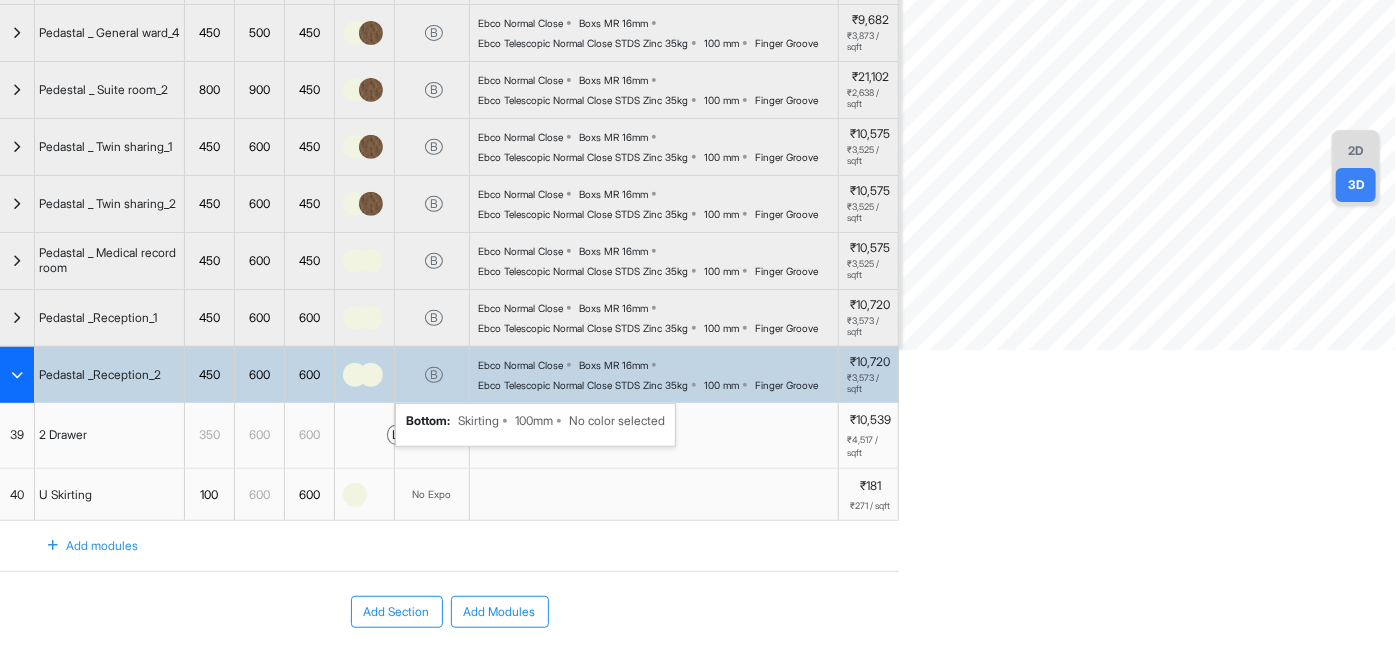 click on "B bottom : Skirting 100mm No color selected" at bounding box center (432, 375) 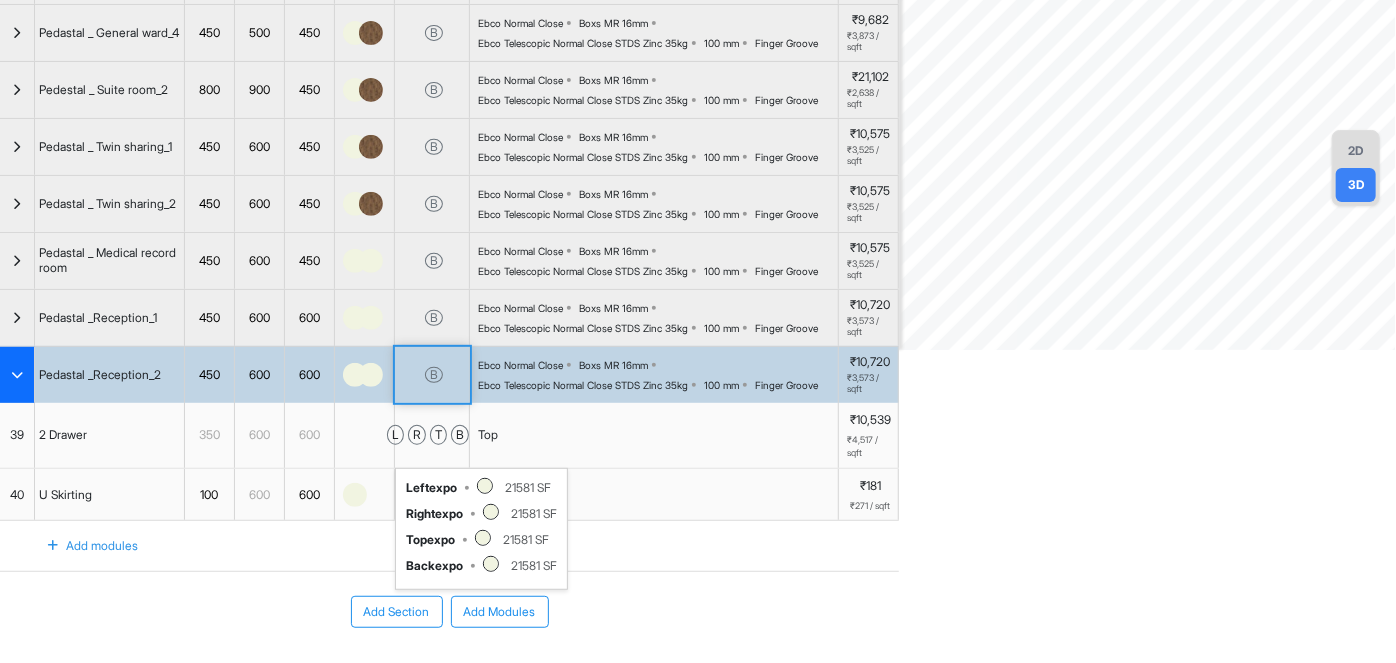 click on "t" at bounding box center [438, 435] 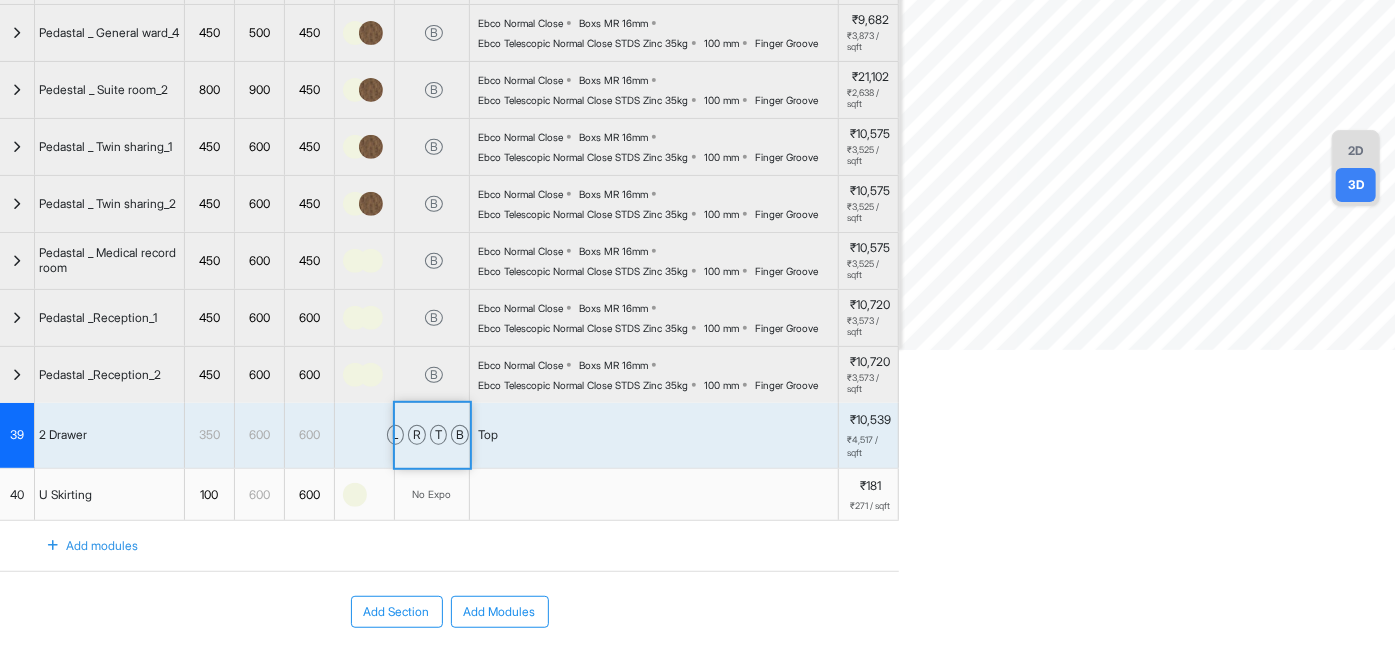 click on "DFMC Room View Verify & Place Order Aug 20th ₹   4,46,327 (incl.GST) Import Assembly Archive Rename Refresh Price Pedestals Spec ₹ 1,34,095 Add  Room Edit  Room  Name Delete  Room Duplicate Room No. Name H W D Color Fillers Spec Price Pedestal _ Suite room_1 800 900 450 B Ebco Normal Close Boxs MR 16mm Ebco Telescopic Normal Close STDS Zinc 35kg 100 mm Finger Groove ₹21,102 ₹2,638 / sqft Pedastal _ General ward_1 450 500 450 B Ebco Normal Close Boxs MR 16mm Ebco Telescopic Normal Close STDS Zinc 35kg 100 mm Finger Groove ₹9,682 ₹3,873 / sqft Pedastal _ General ward_2 450 500 450 B Ebco Normal Close Boxs MR 16mm Ebco Telescopic Normal Close STDS Zinc 35kg 100 mm Finger Groove ₹9,682 ₹3,873 / sqft Pedastal _ General ward_3 450 500 450 B Ebco Normal Close Boxs MR 16mm Ebco Telescopic Normal Close STDS Zinc 35kg 100 mm Finger Groove ₹9,682 ₹3,873 / sqft Pedastal _ General ward_4 450 500 450 B Ebco Normal Close Boxs MR 16mm Ebco Telescopic Normal Close STDS Zinc 35kg 100 mm Finger Groove 800 B" at bounding box center (698, 331) 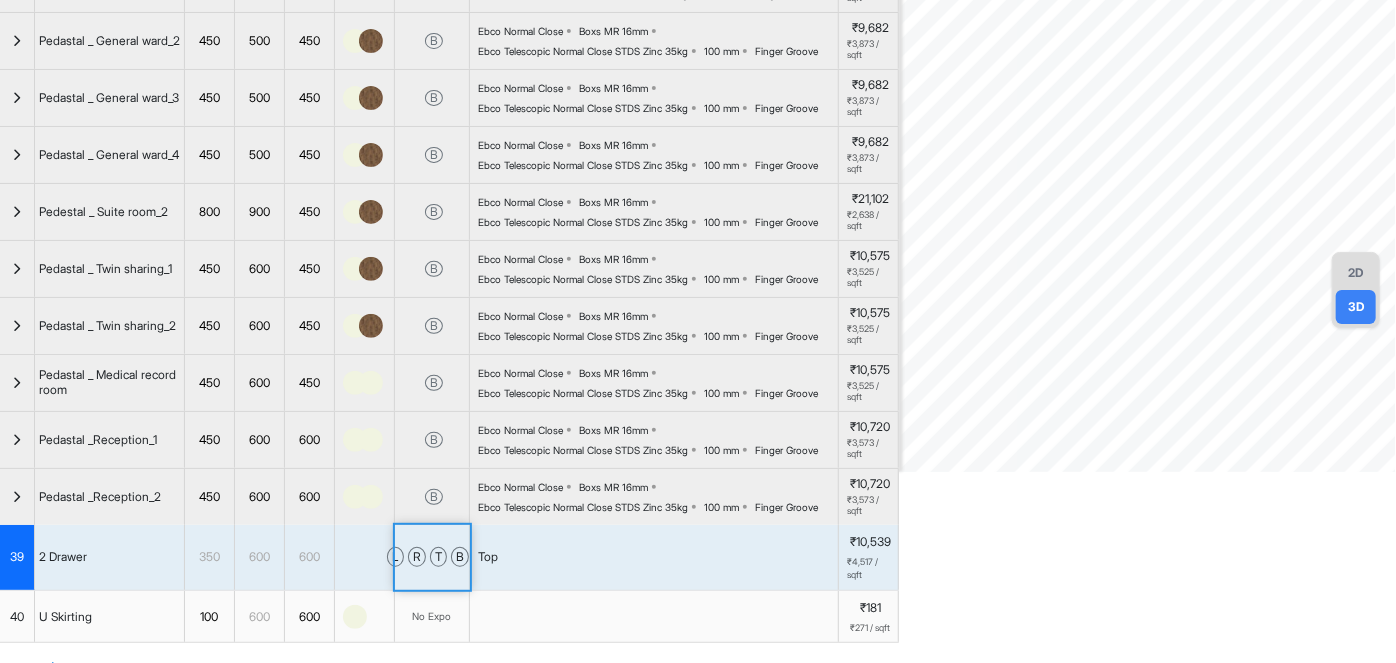 scroll, scrollTop: 0, scrollLeft: 0, axis: both 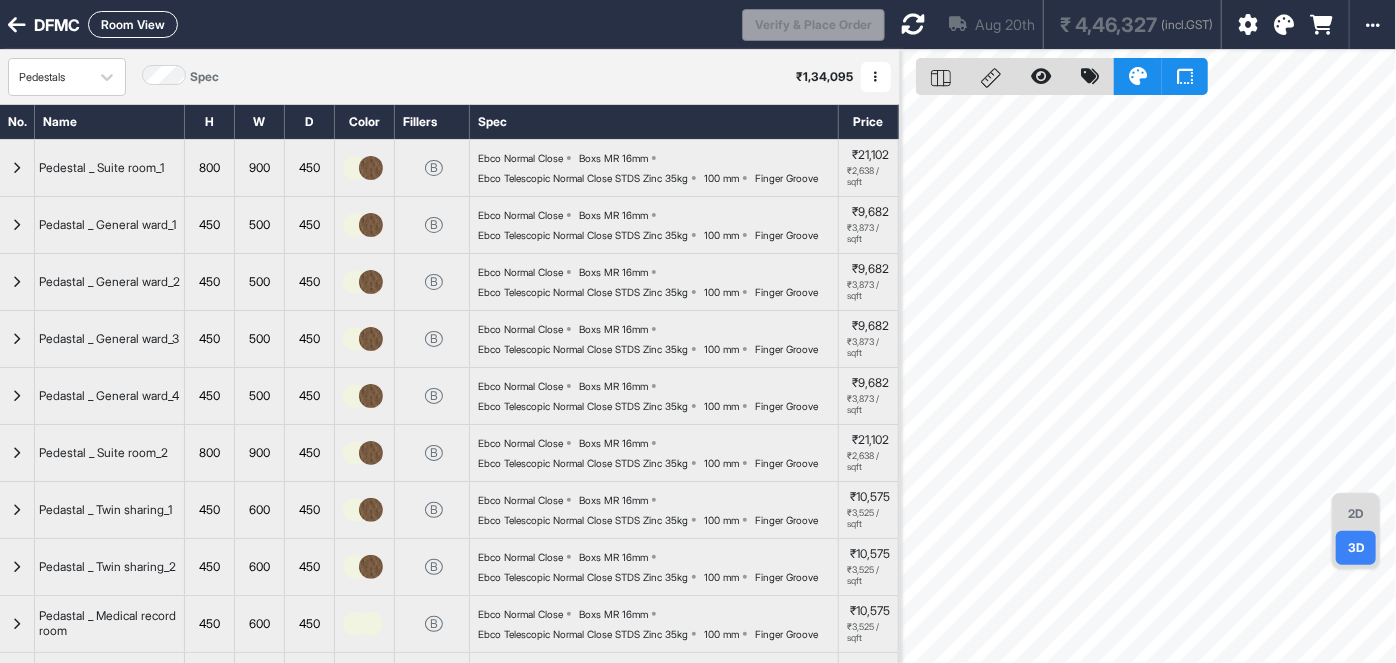click at bounding box center (913, 24) 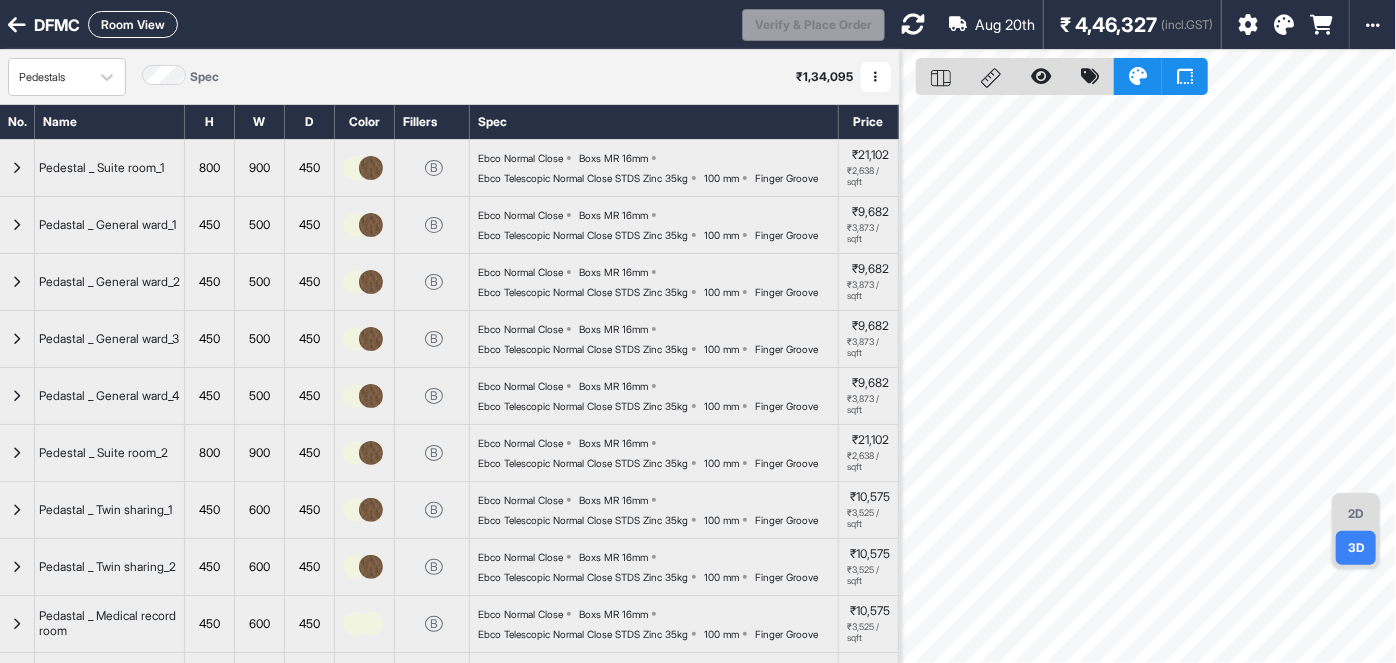 scroll, scrollTop: 272, scrollLeft: 0, axis: vertical 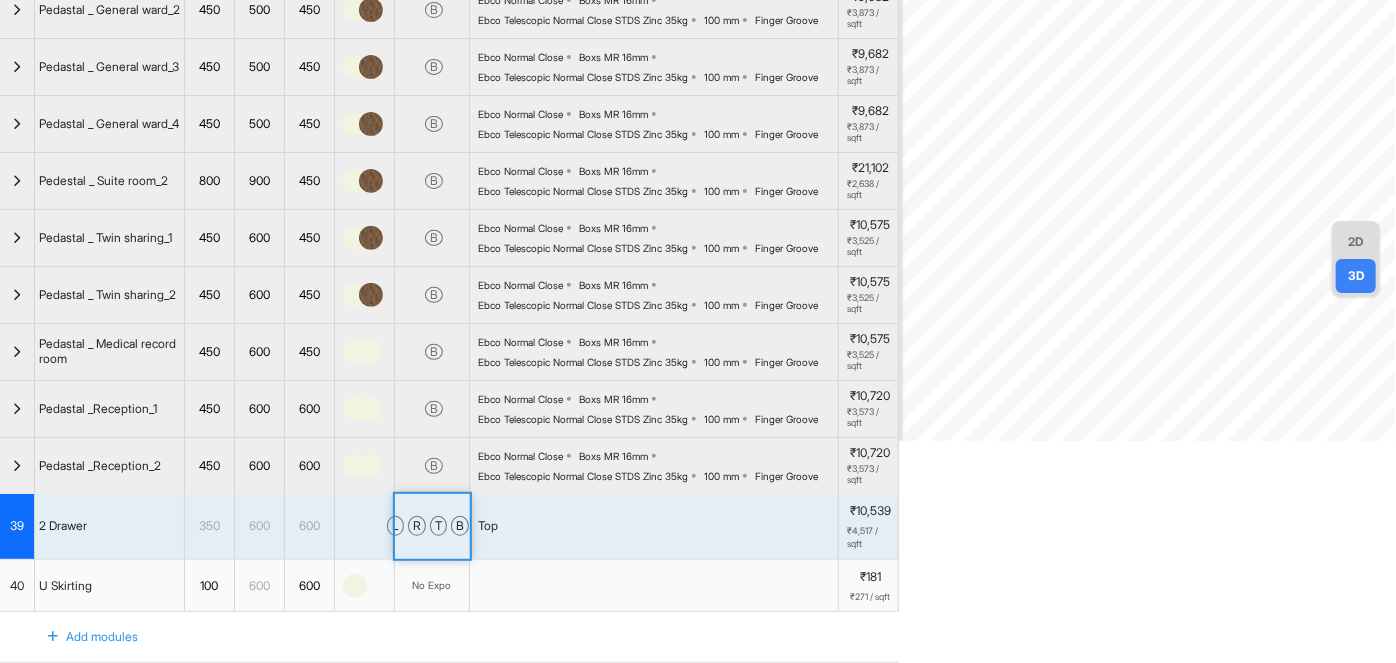 click on "DFMC Room View Verify & Place Order Aug 20th ₹   4,46,327 (incl.GST) Import Assembly Archive Rename Refresh Price Pedestals Spec ₹ 1,34,095 Add  Room Edit  Room  Name Delete  Room Duplicate Room No. Name H W D Color Fillers Spec Price Pedestal _ Suite room_1 800 900 450 B Ebco Normal Close Boxs MR 16mm Ebco Telescopic Normal Close STDS Zinc 35kg 100 mm Finger Groove ₹21,102 ₹2,638 / sqft Pedastal _ General ward_1 450 500 450 B Ebco Normal Close Boxs MR 16mm Ebco Telescopic Normal Close STDS Zinc 35kg 100 mm Finger Groove ₹9,682 ₹3,873 / sqft Pedastal _ General ward_2 450 500 450 B Ebco Normal Close Boxs MR 16mm Ebco Telescopic Normal Close STDS Zinc 35kg 100 mm Finger Groove ₹9,682 ₹3,873 / sqft Pedastal _ General ward_3 450 500 450 B Ebco Normal Close Boxs MR 16mm Ebco Telescopic Normal Close STDS Zinc 35kg 100 mm Finger Groove ₹9,682 ₹3,873 / sqft Pedastal _ General ward_4 450 500 450 B Ebco Normal Close Boxs MR 16mm Ebco Telescopic Normal Close STDS Zinc 35kg 100 mm Finger Groove 800 B" at bounding box center (698, 331) 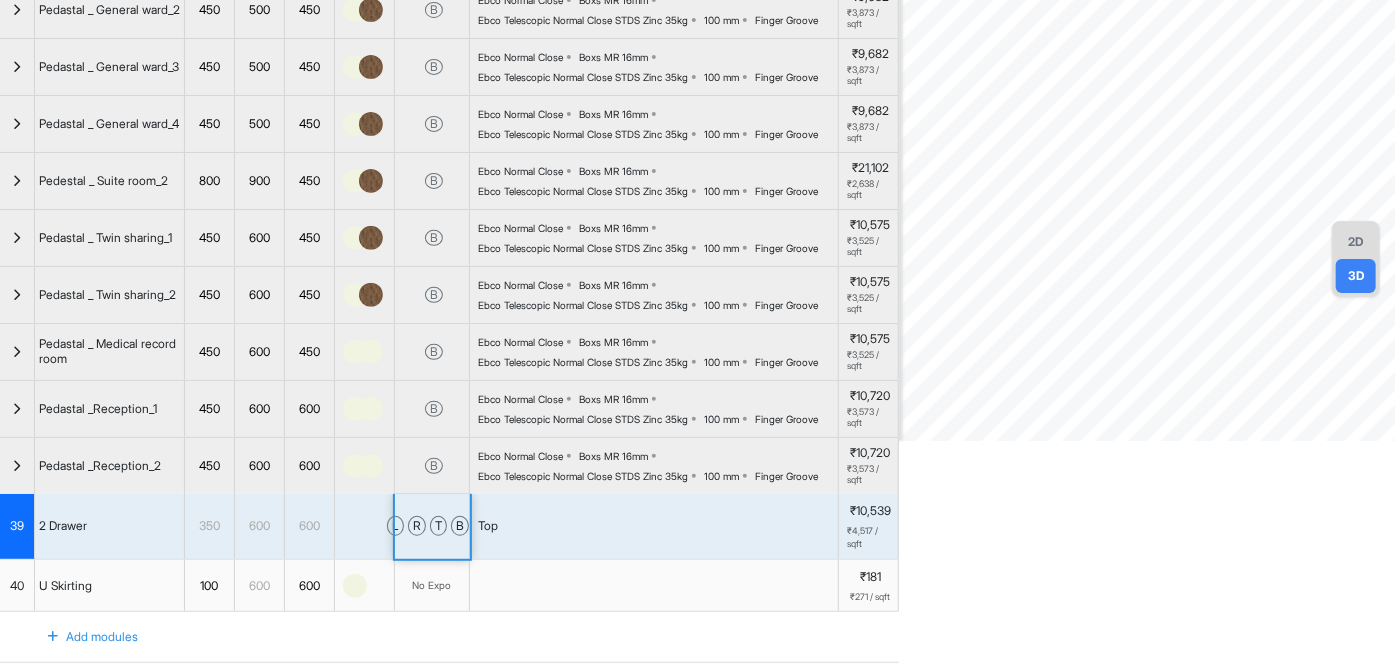 click at bounding box center (355, 466) 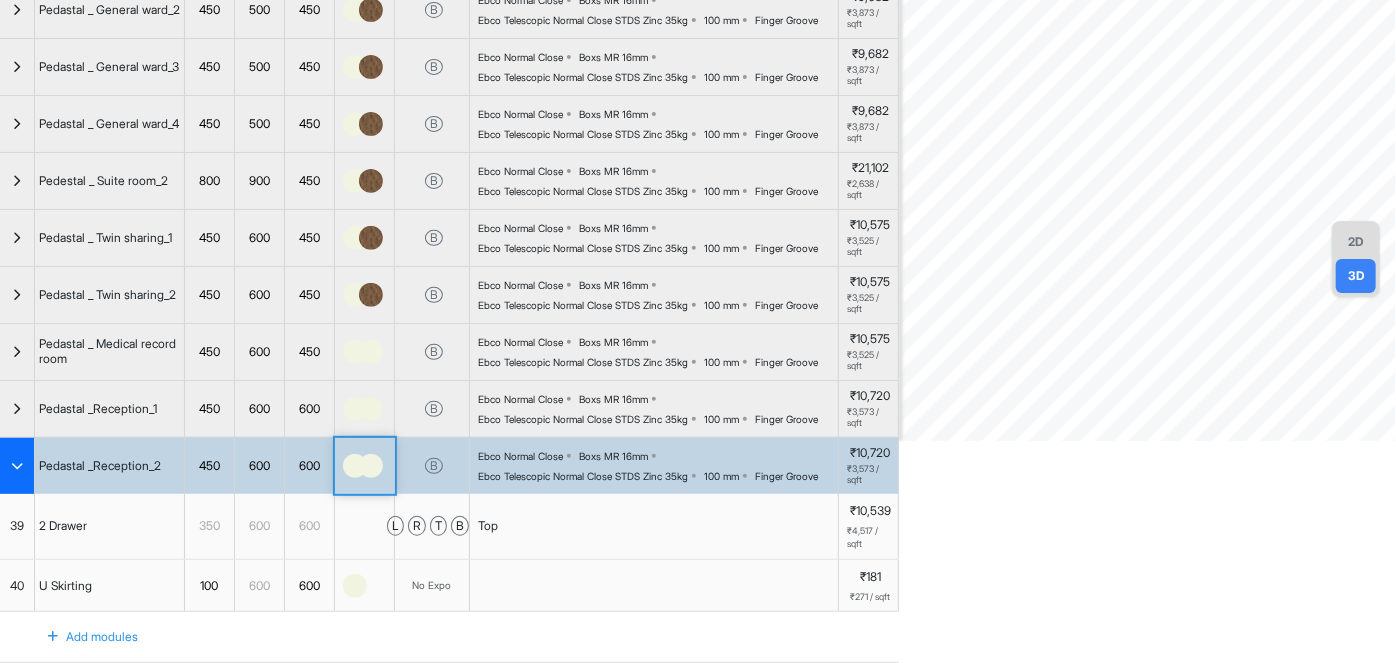 click on "Top" at bounding box center [654, 526] 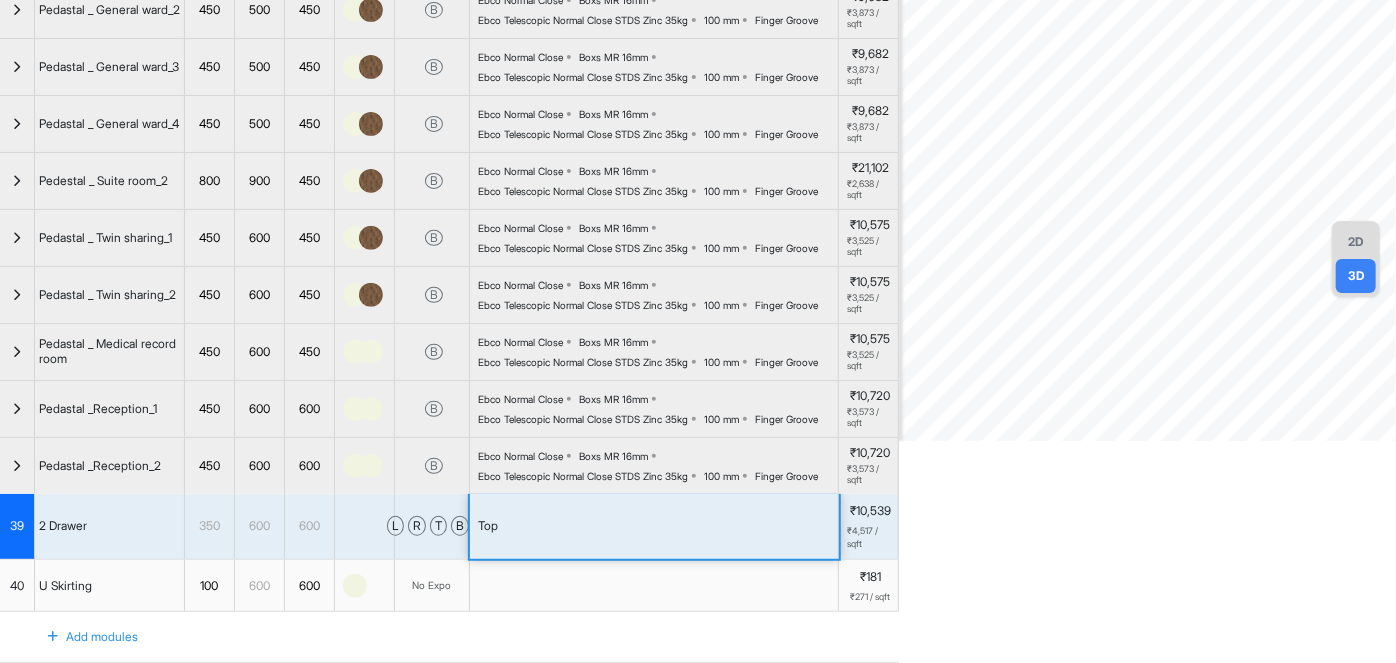 click at bounding box center [17, 466] 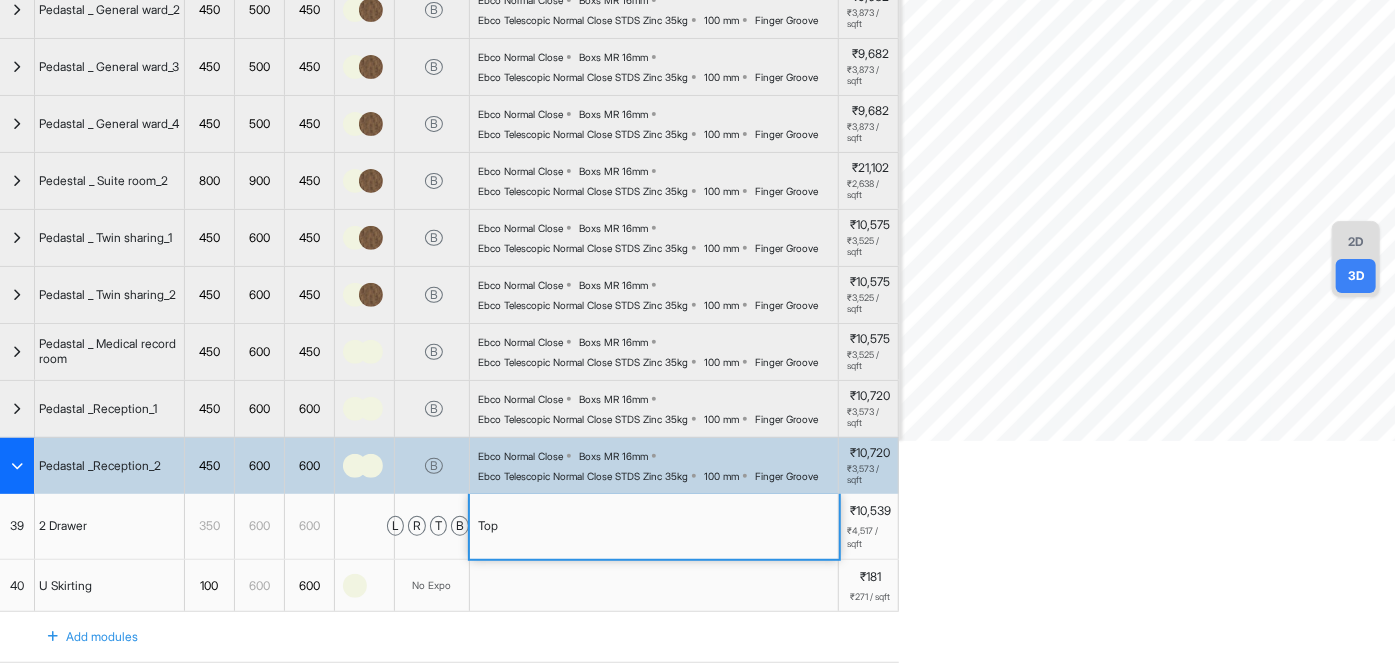 click at bounding box center (17, 466) 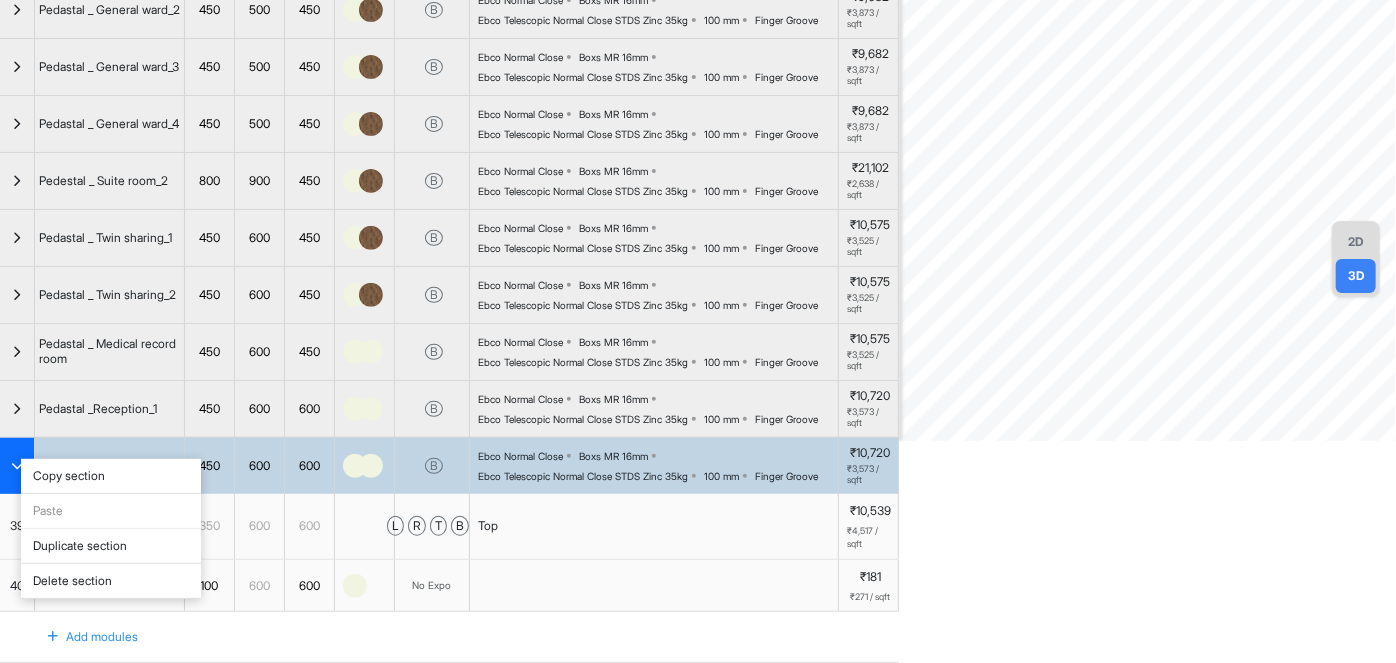 click on "Duplicate section" at bounding box center [111, 546] 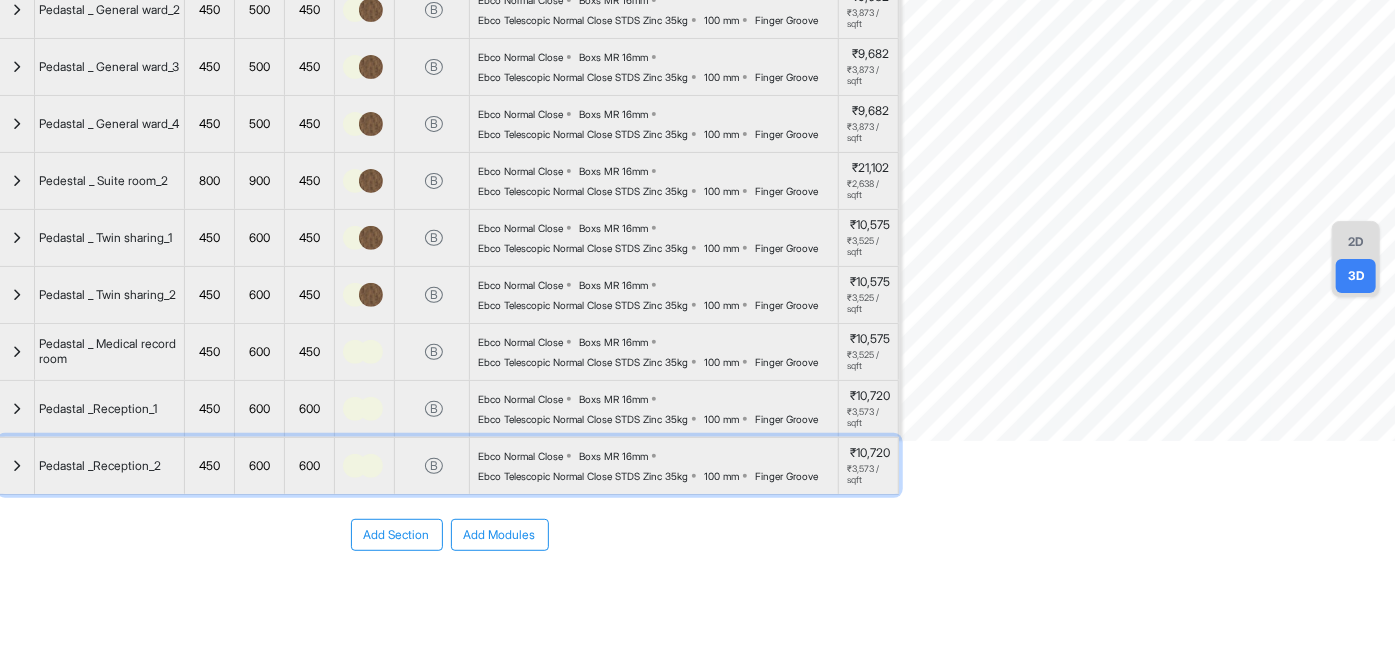 click on "Pedastal _Reception_2" at bounding box center [110, 466] 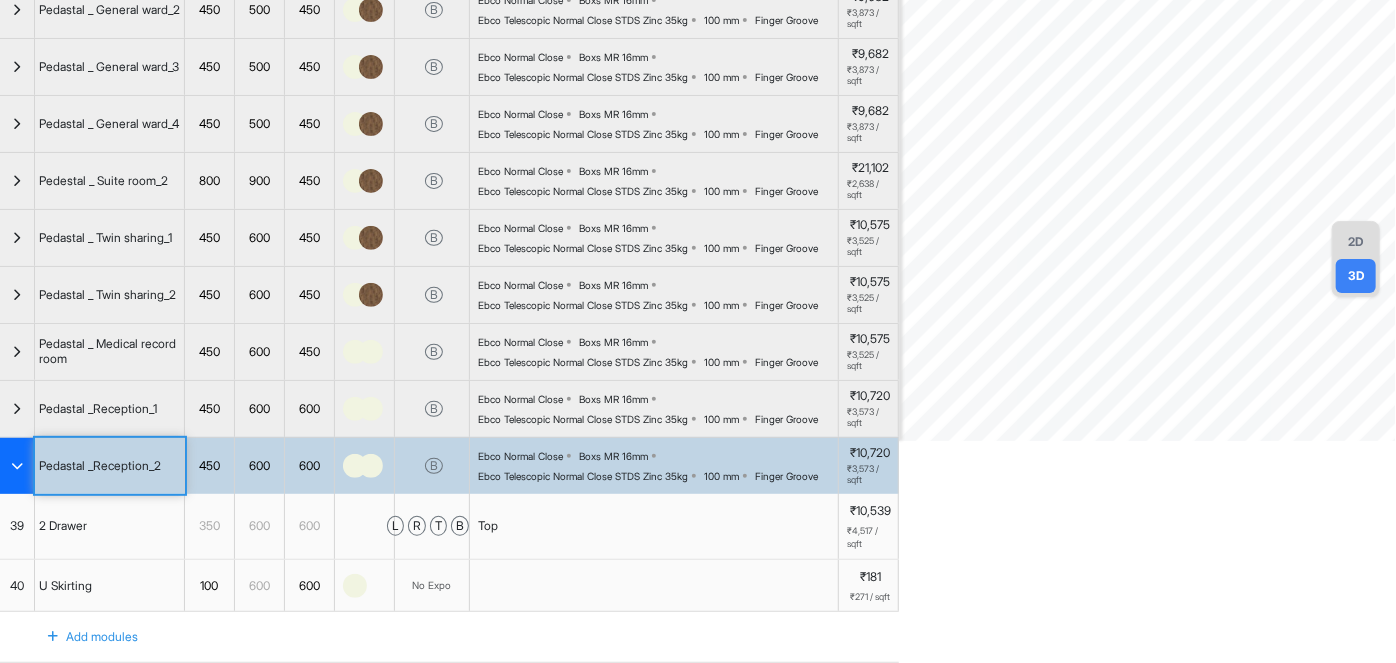 click on "Pedastal _Reception_2" at bounding box center (110, 466) 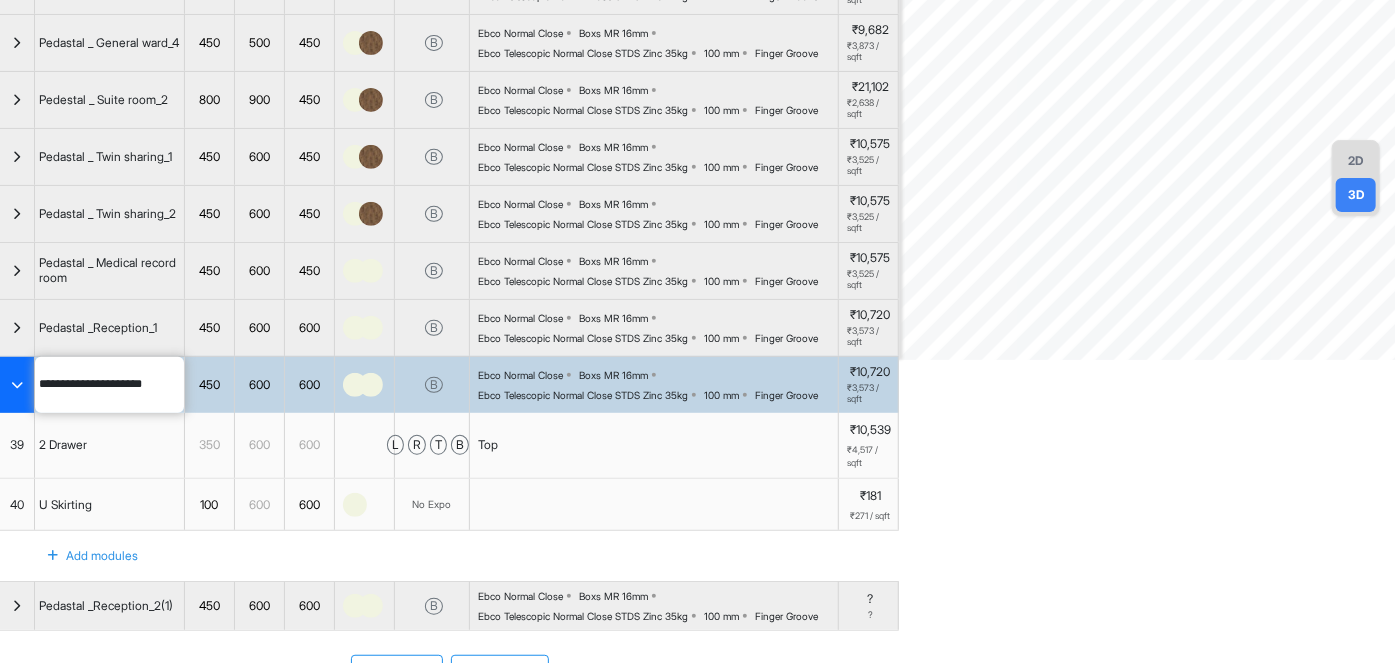 scroll, scrollTop: 517, scrollLeft: 0, axis: vertical 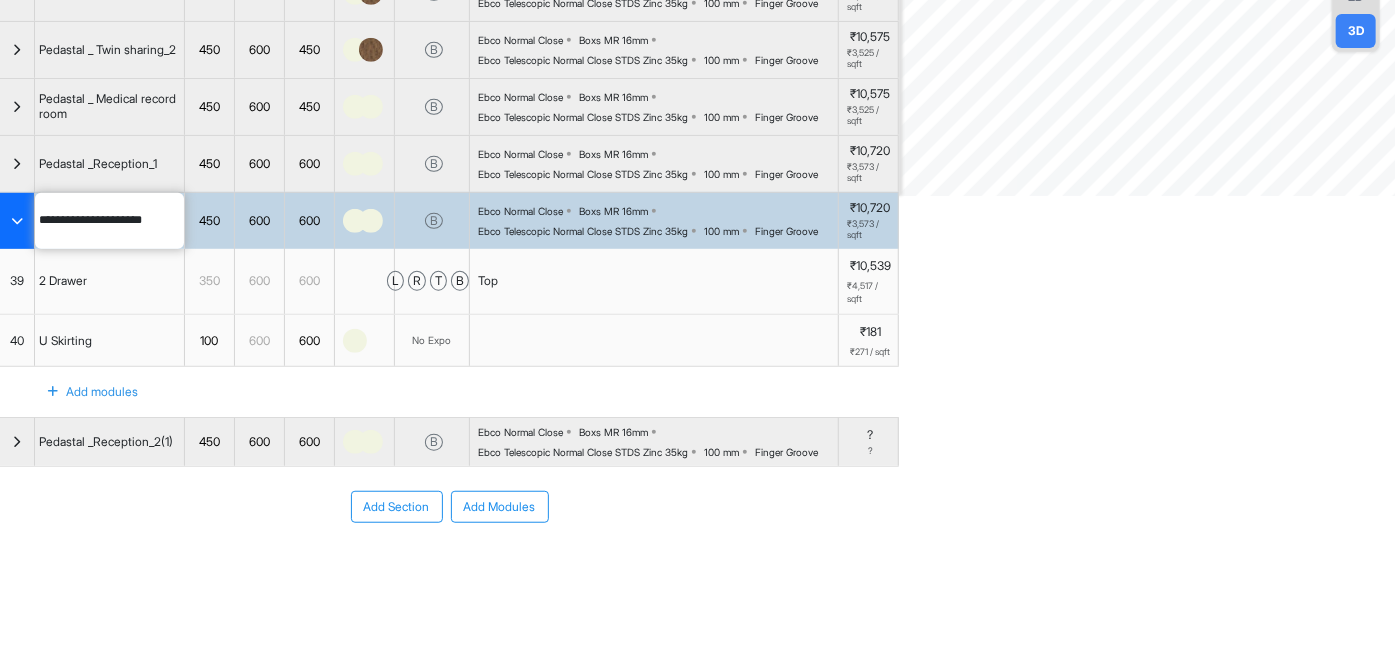 drag, startPoint x: 125, startPoint y: 588, endPoint x: 125, endPoint y: 576, distance: 12 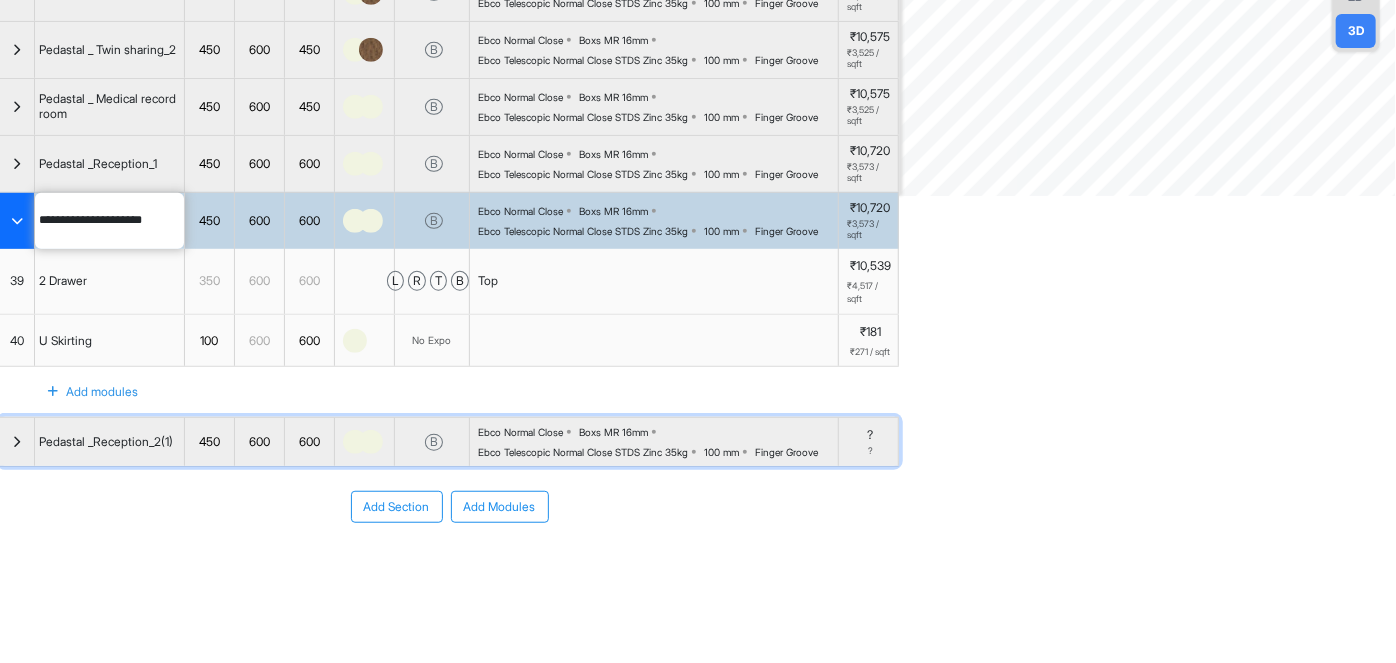 click on "Pedastal _Reception_2(1)" at bounding box center [106, 442] 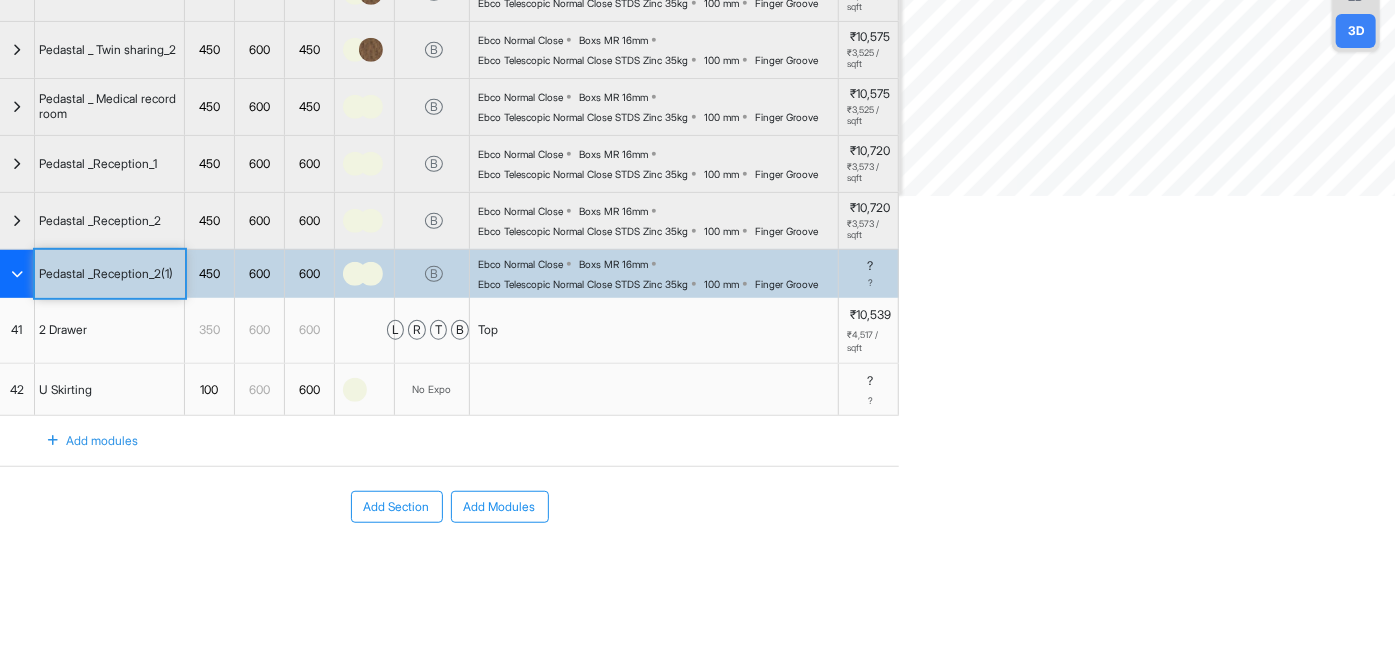 click at bounding box center (17, 274) 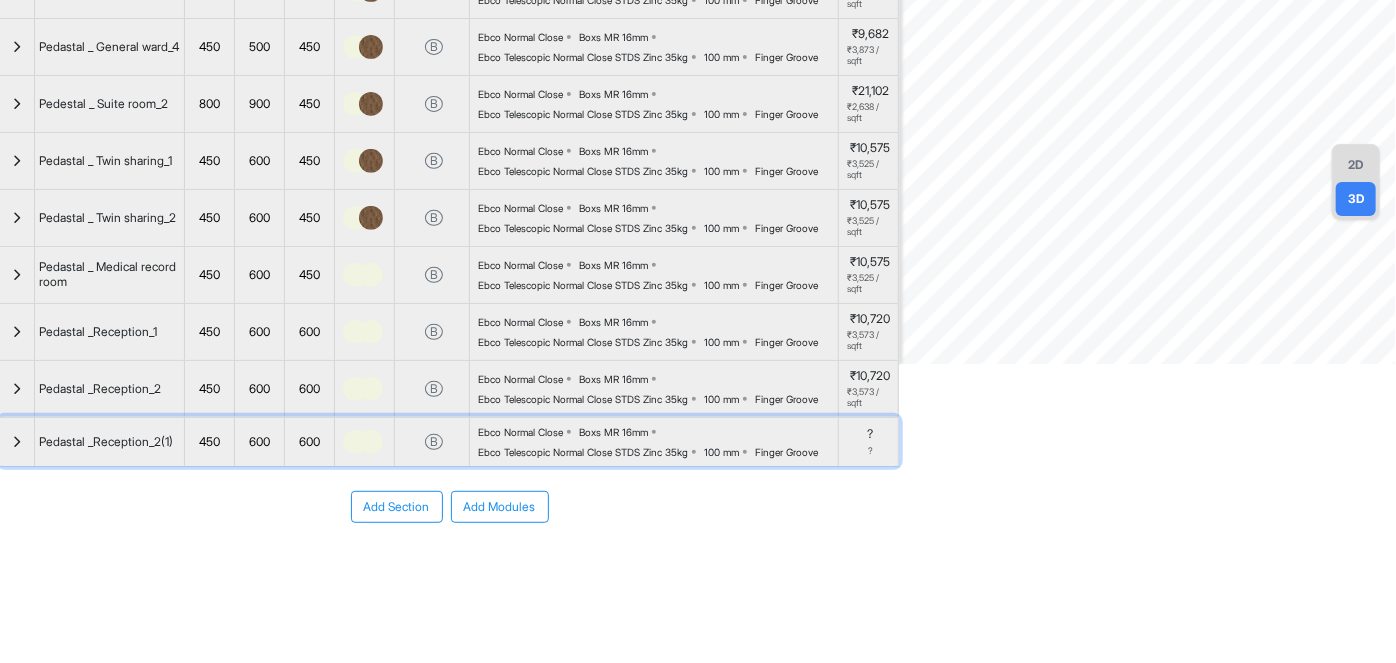 click on "Pedastal _Reception_2(1)" at bounding box center [106, 442] 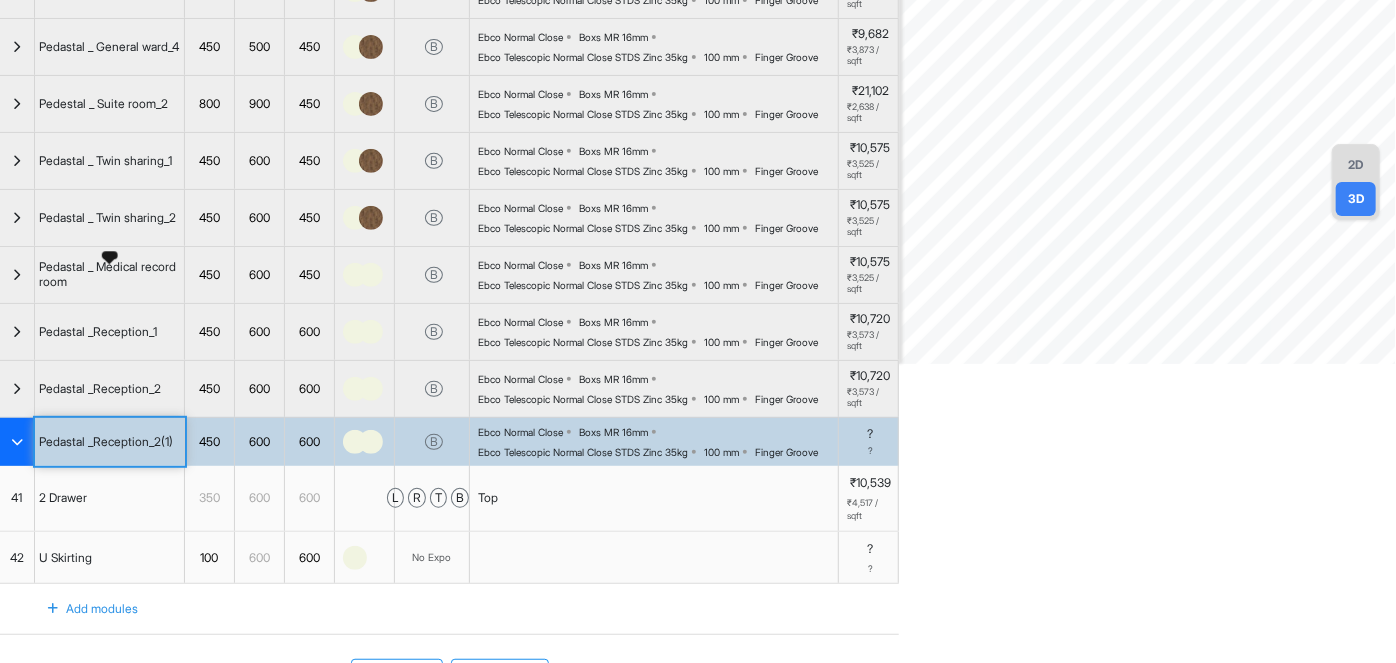scroll, scrollTop: 517, scrollLeft: 0, axis: vertical 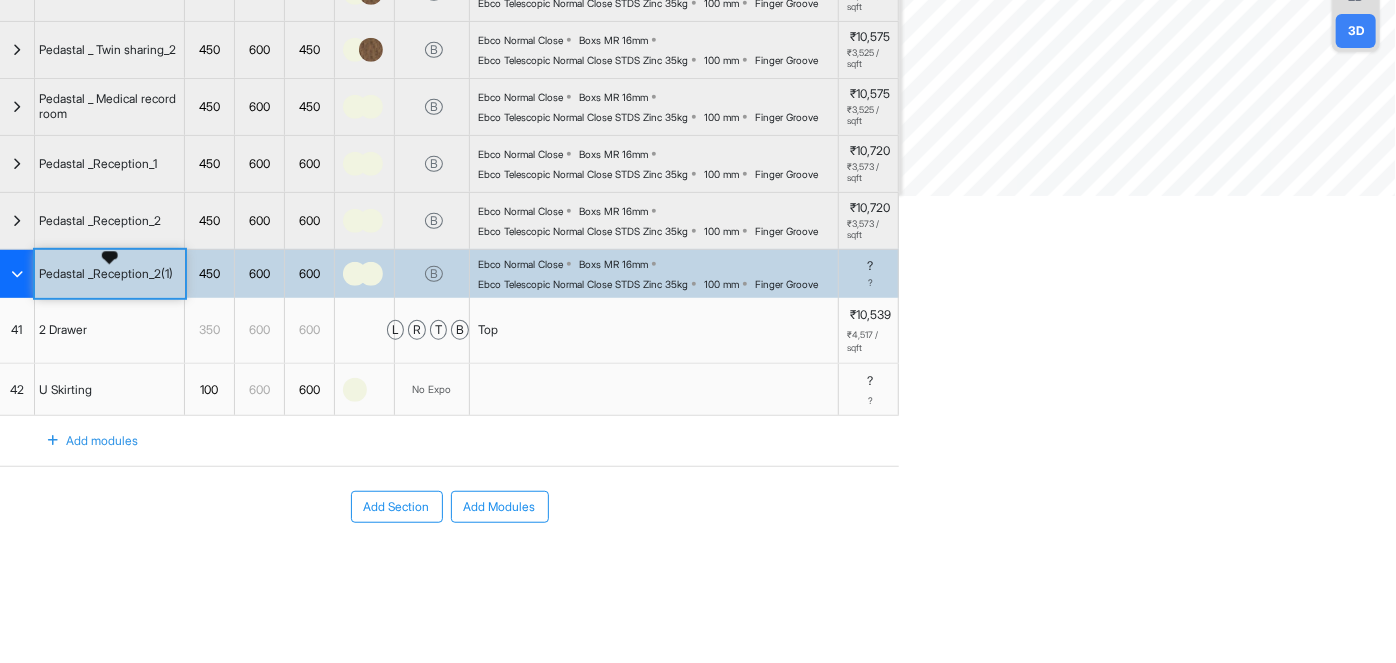 click on "Add modules" at bounding box center [92, 441] 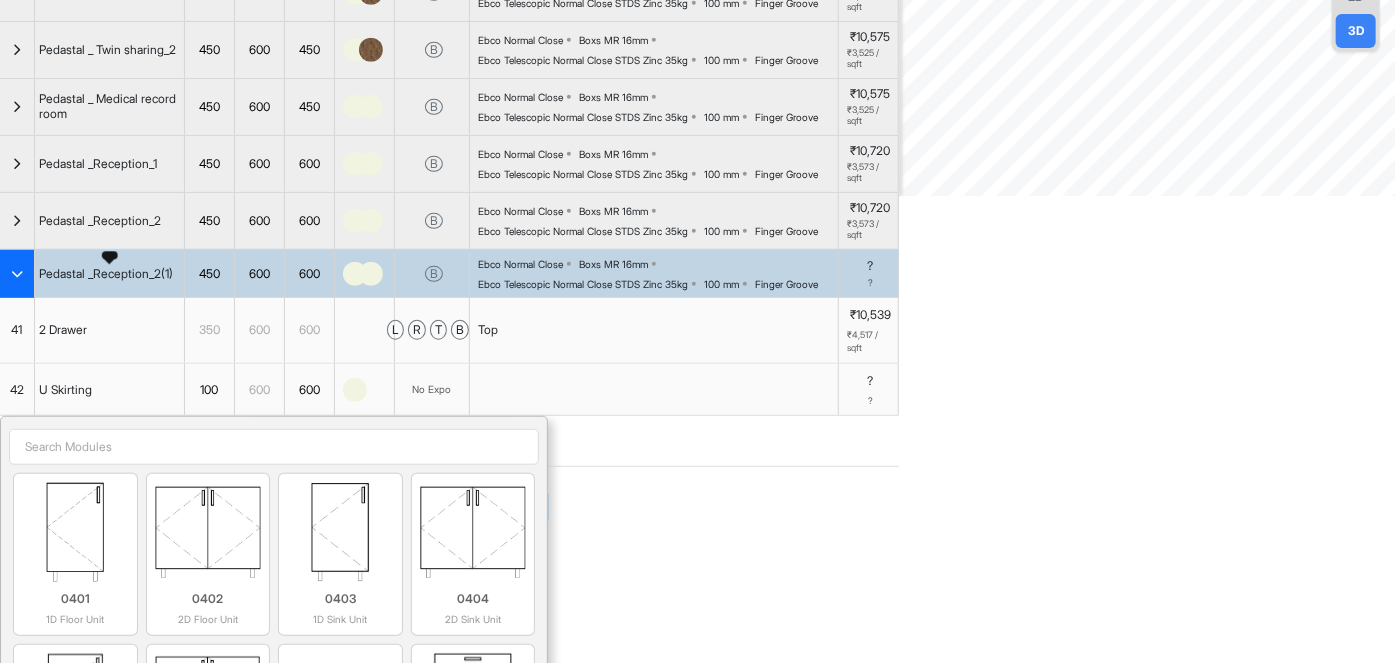 click on "Pedastal _Reception_2(1)" at bounding box center [106, 274] 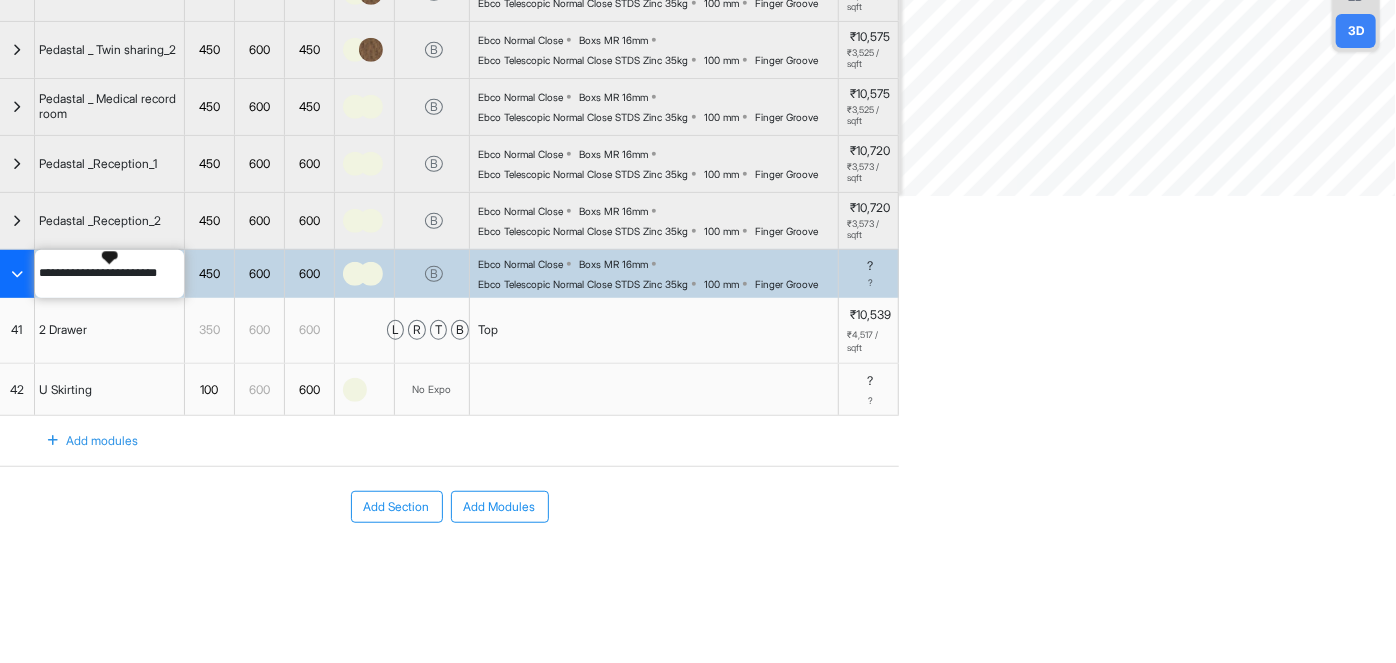 drag, startPoint x: 178, startPoint y: 263, endPoint x: 164, endPoint y: 262, distance: 14.035668 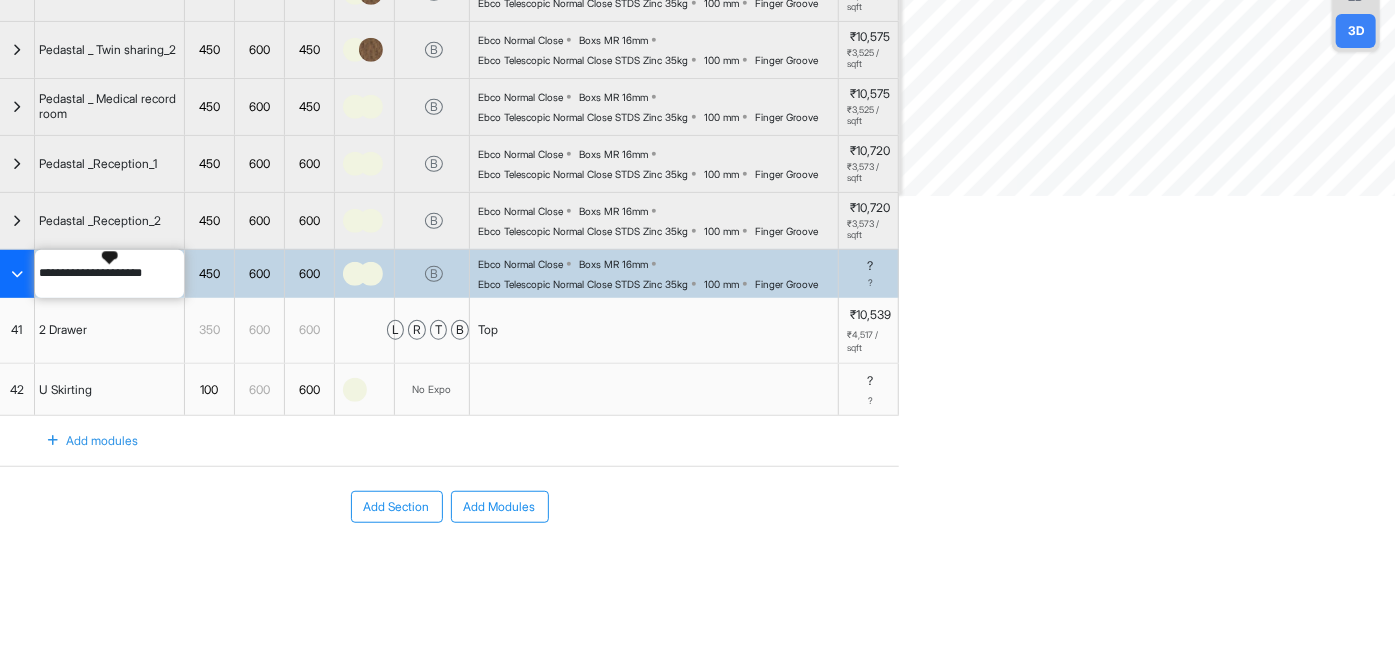 type on "**********" 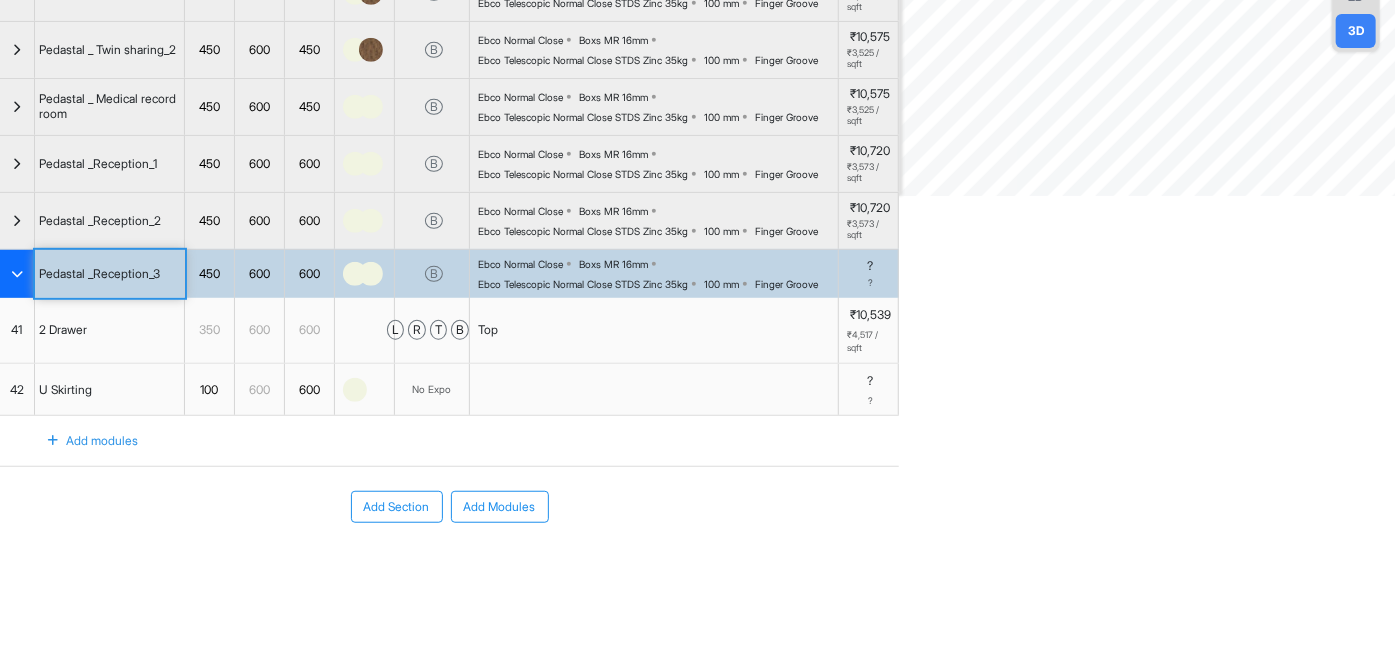 drag, startPoint x: 218, startPoint y: 552, endPoint x: 213, endPoint y: 543, distance: 10.29563 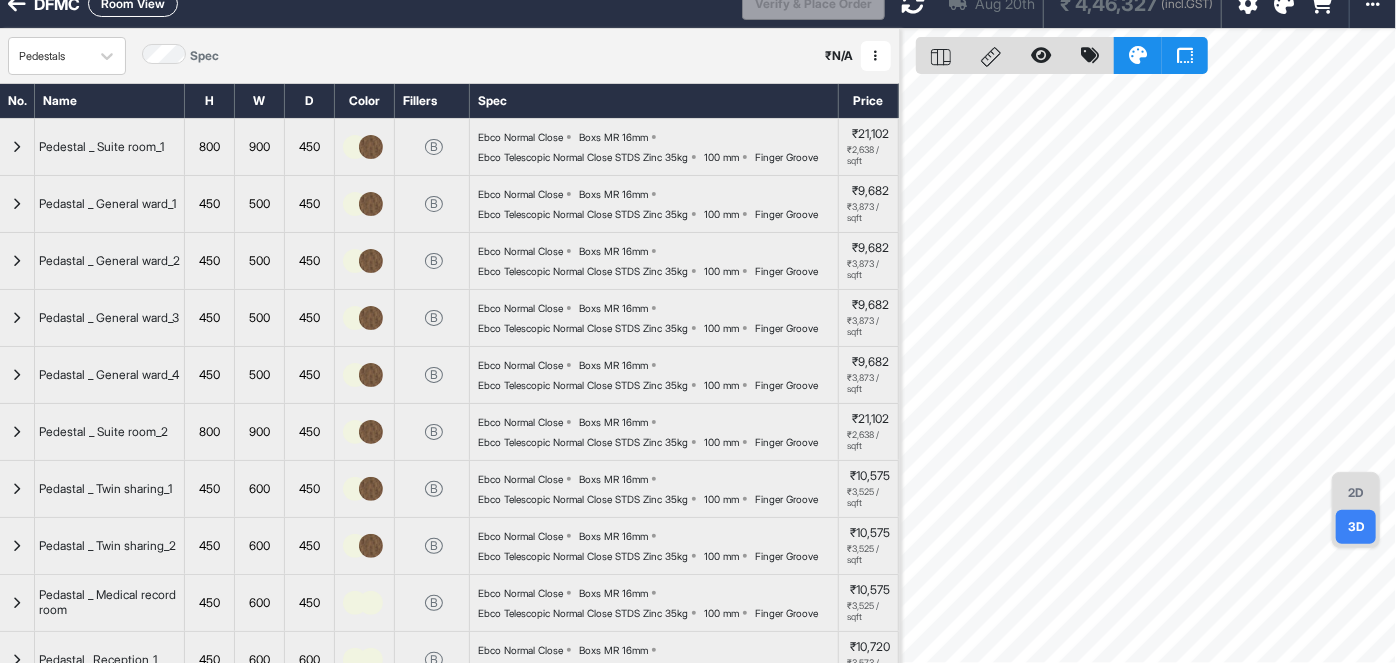 scroll, scrollTop: 0, scrollLeft: 0, axis: both 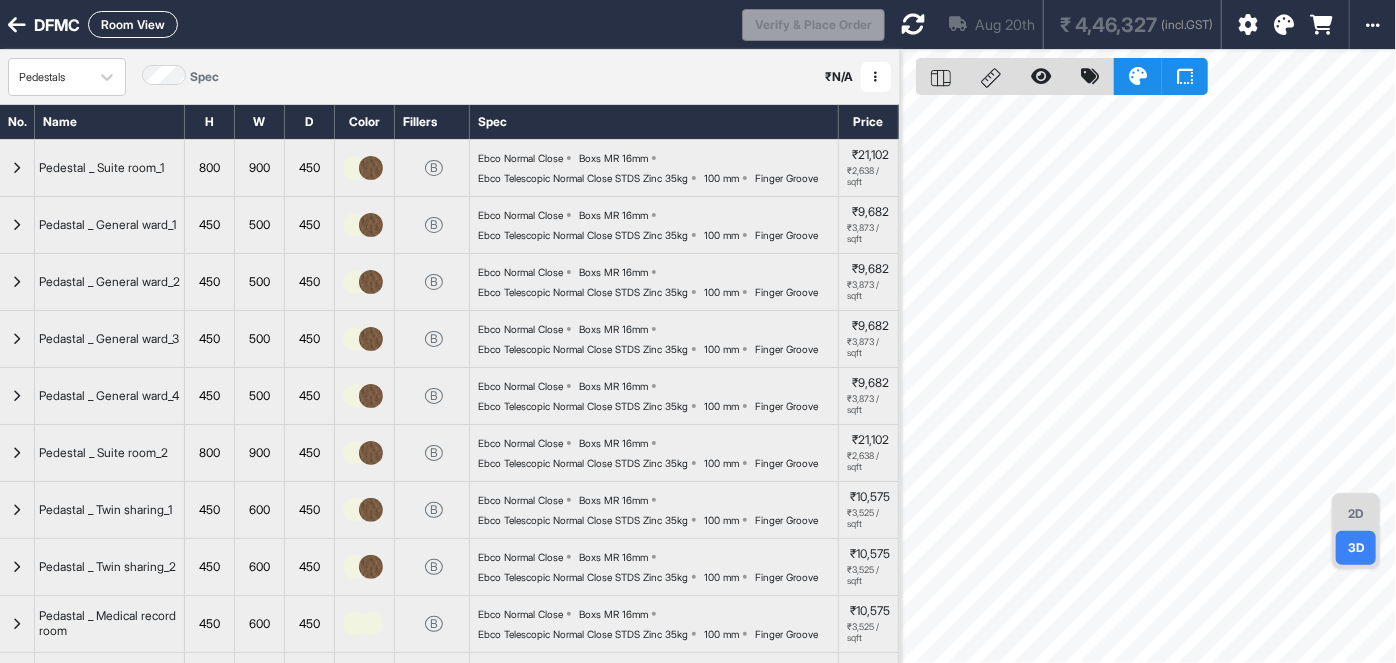 click on "Aug 20th" at bounding box center (992, 24) 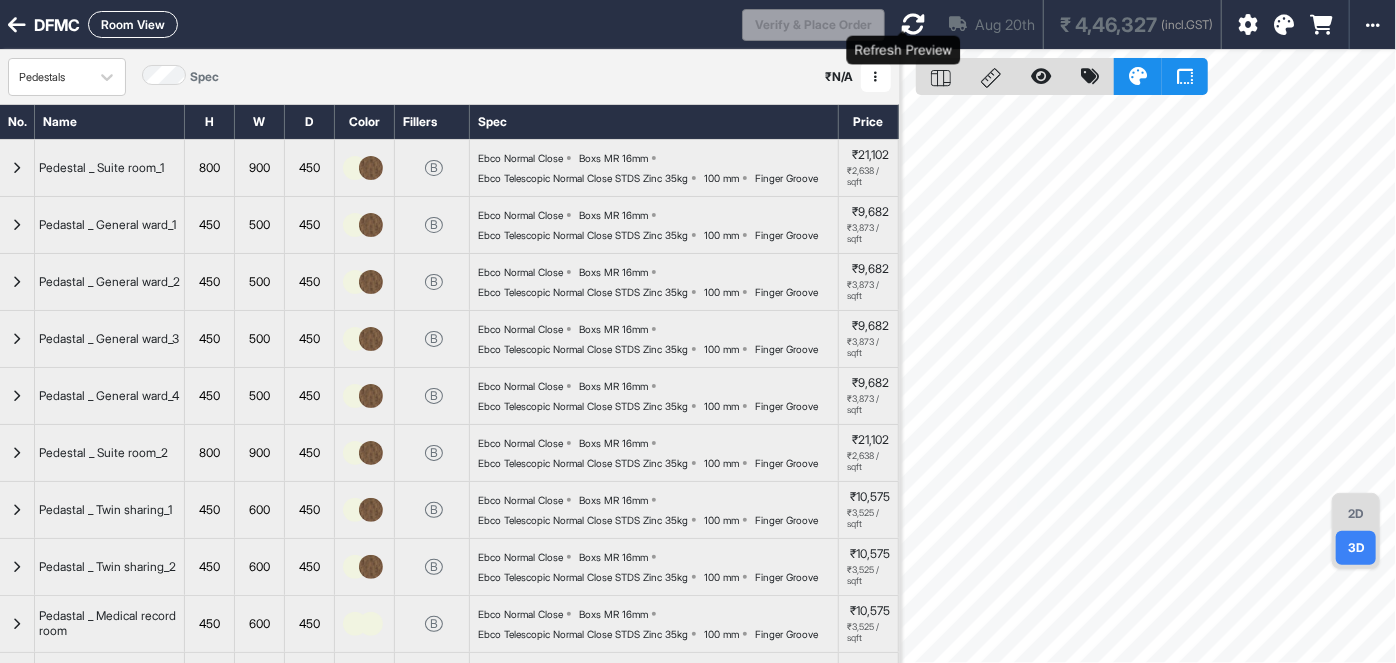 click at bounding box center [913, 24] 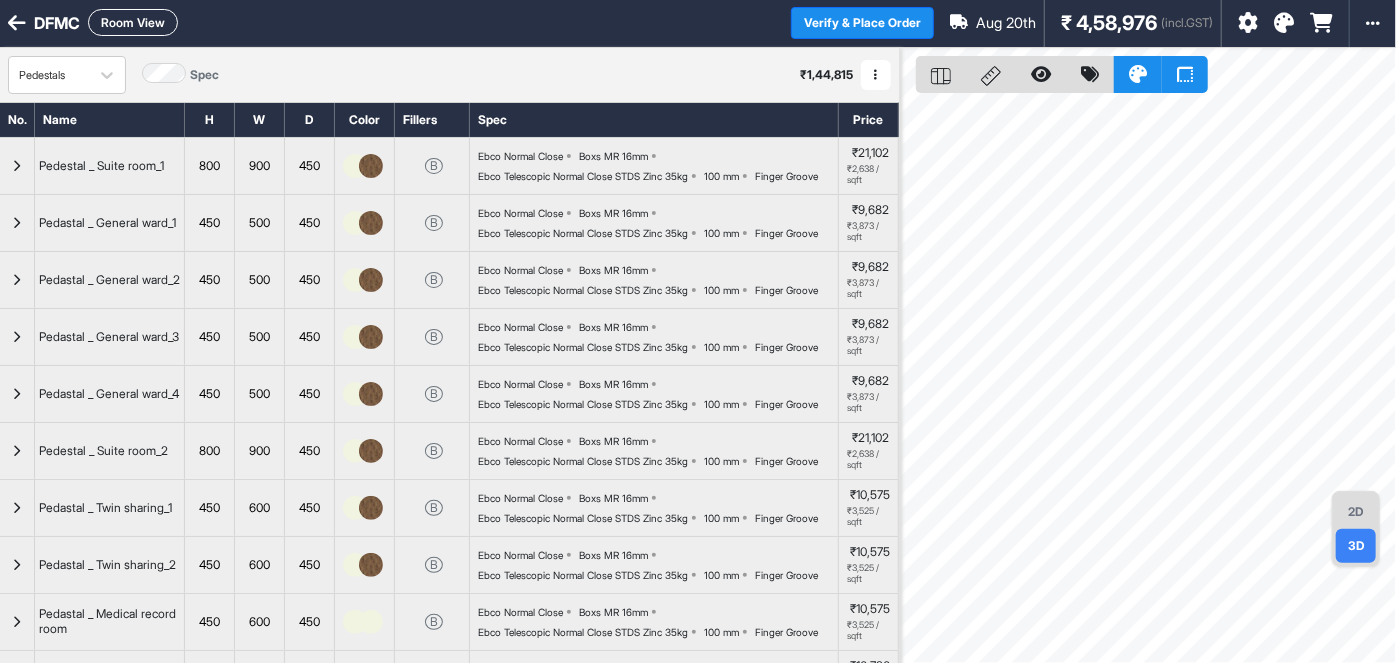 scroll, scrollTop: 0, scrollLeft: 0, axis: both 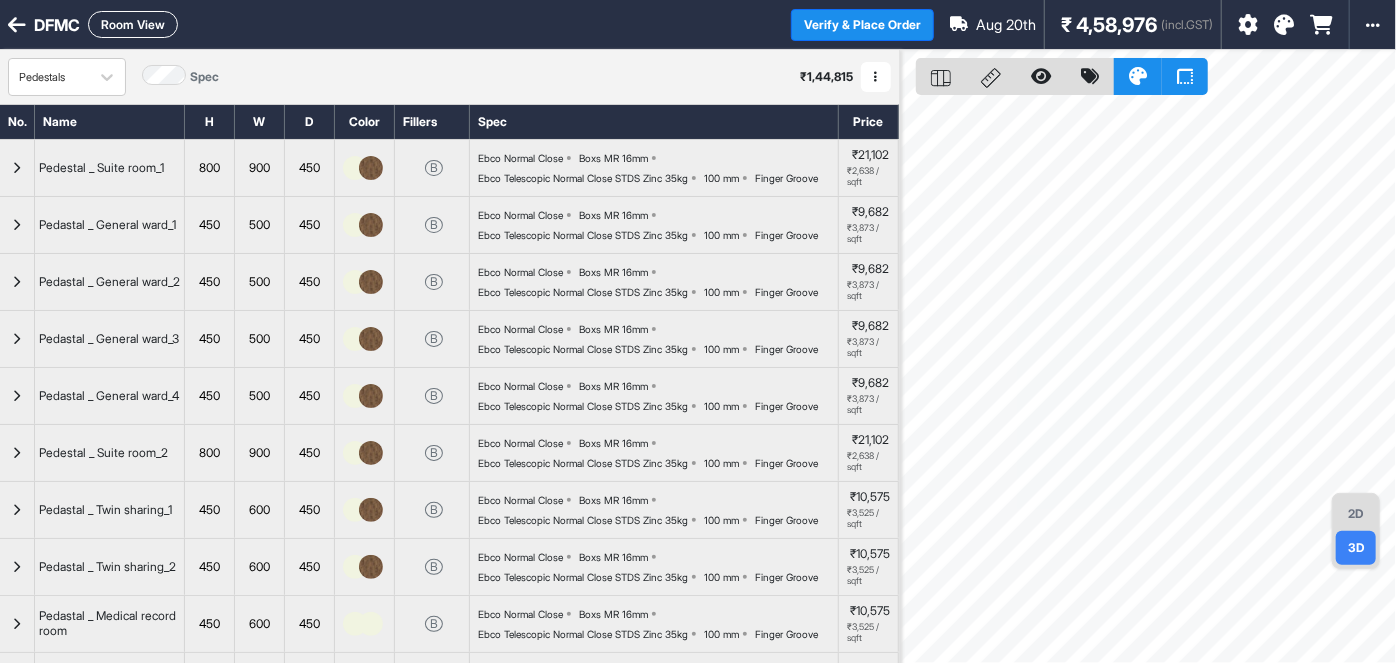 click on "Room View" at bounding box center (133, 24) 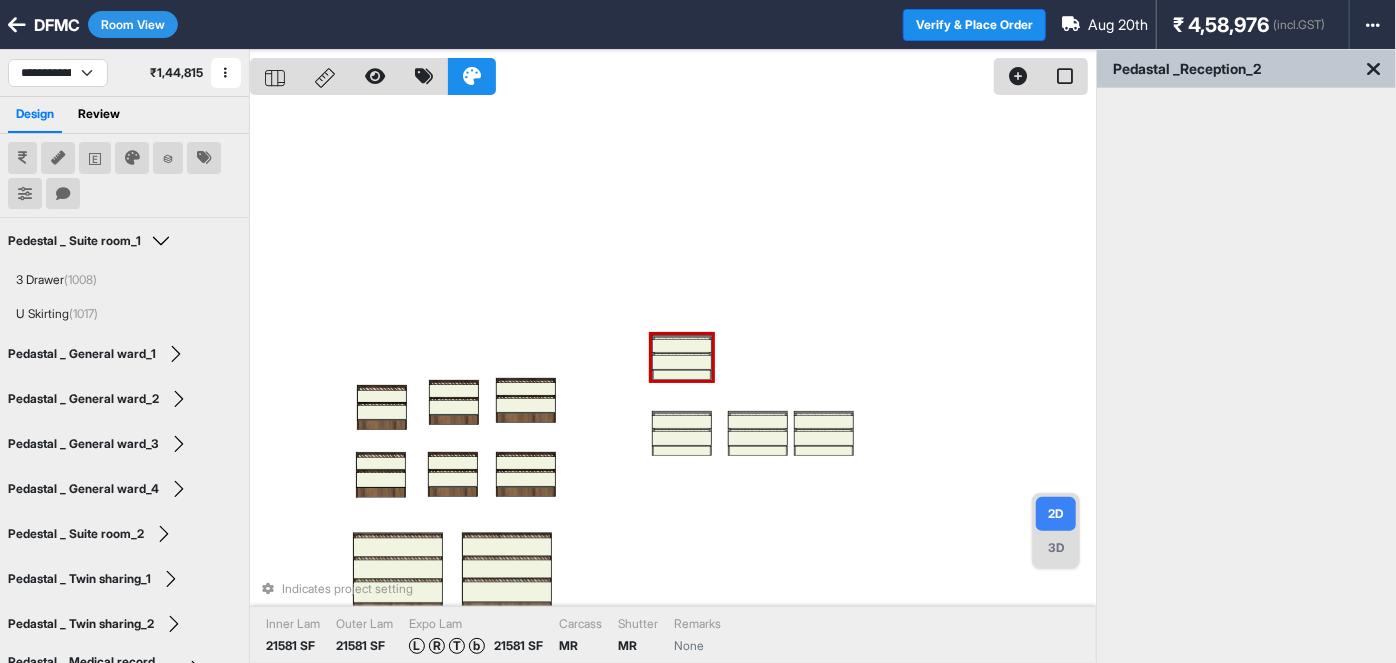 drag, startPoint x: 676, startPoint y: 427, endPoint x: 672, endPoint y: 347, distance: 80.09994 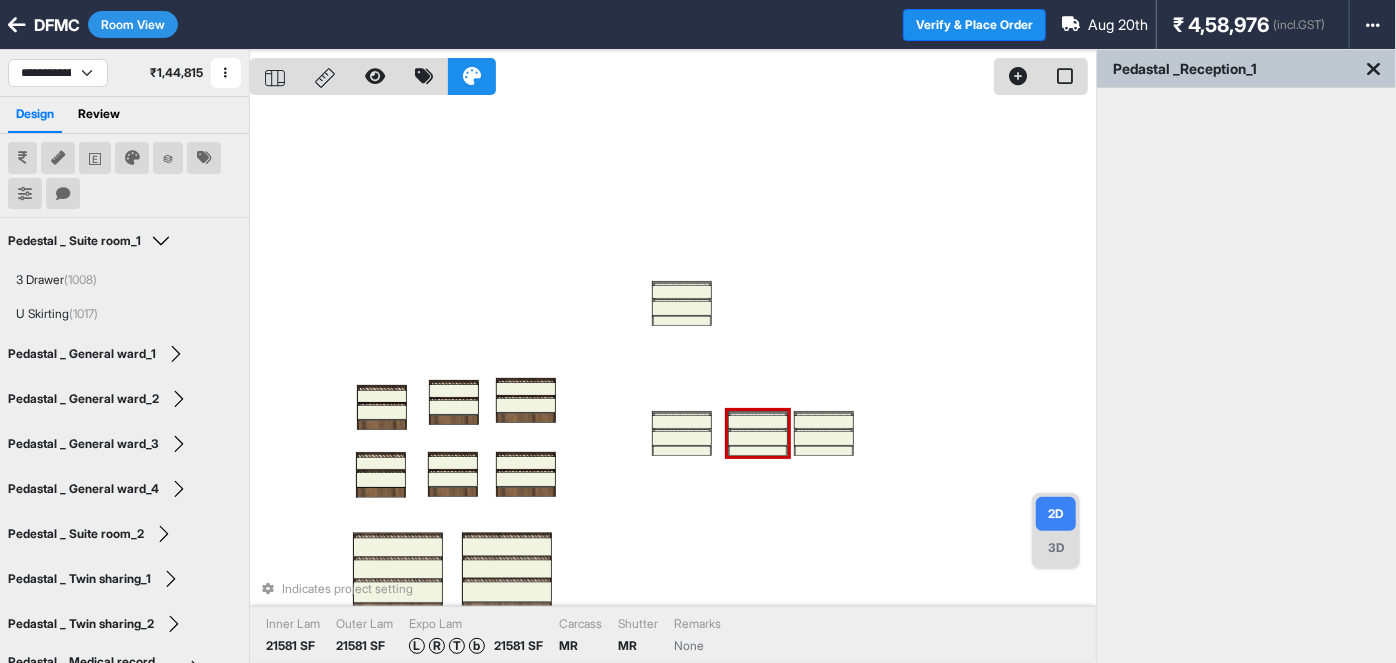 drag, startPoint x: 777, startPoint y: 432, endPoint x: 776, endPoint y: 354, distance: 78.00641 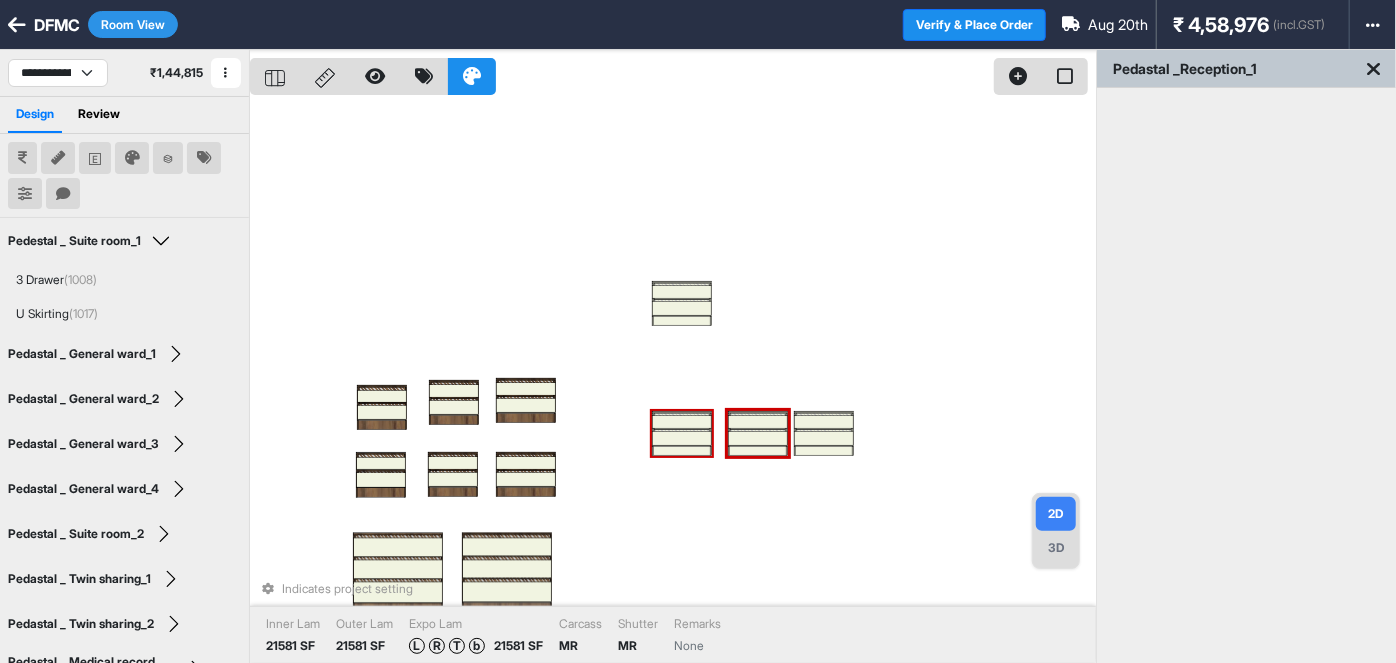 click at bounding box center (682, 422) 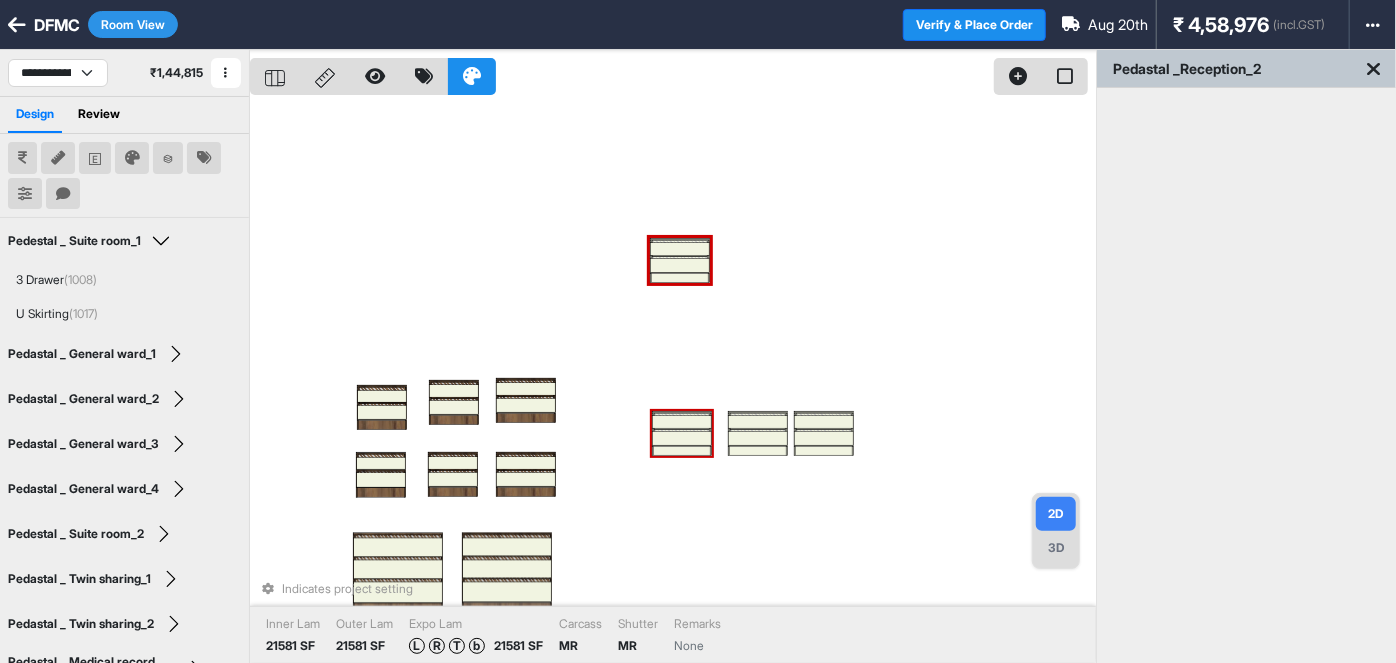 click at bounding box center (682, 438) 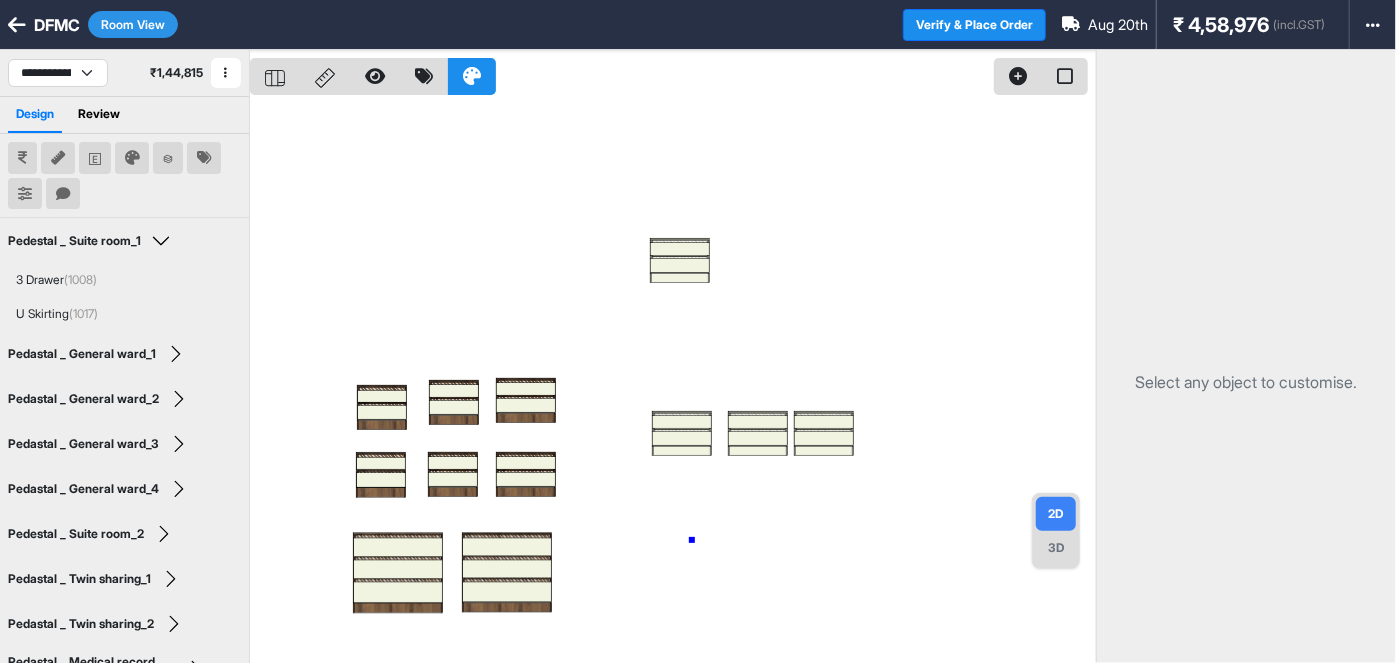 click at bounding box center (673, 381) 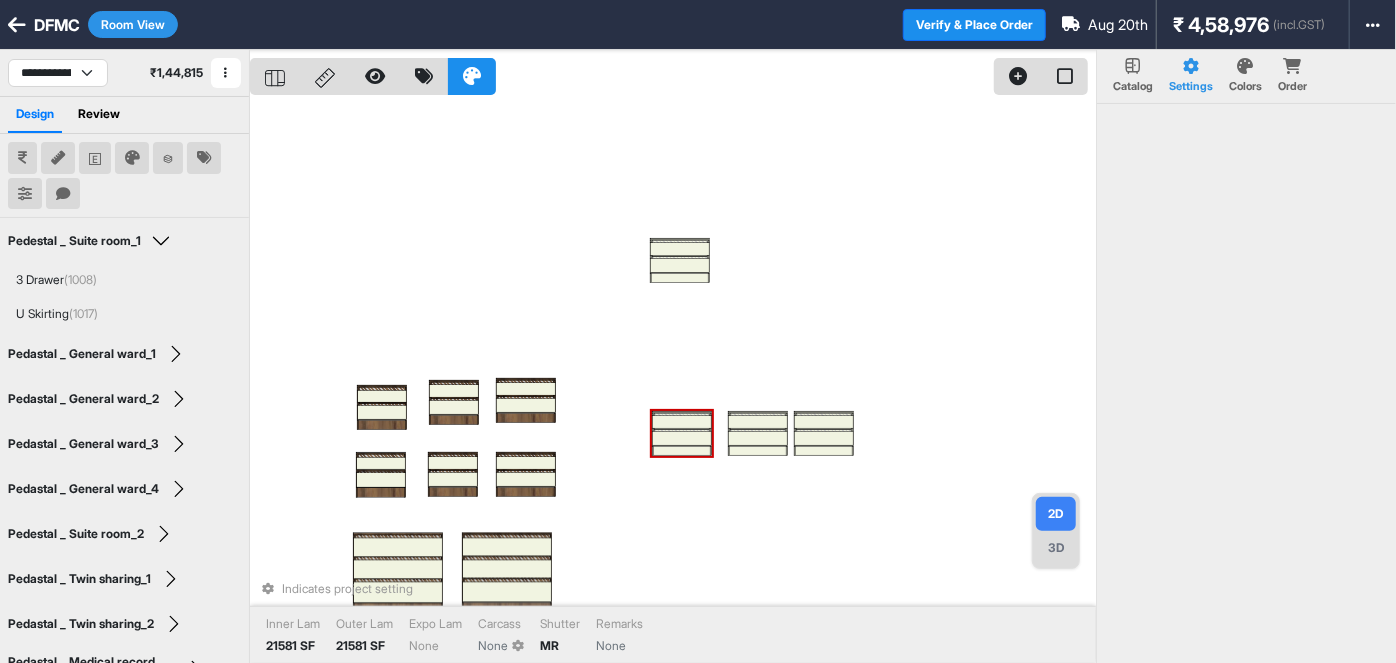 click at bounding box center (682, 451) 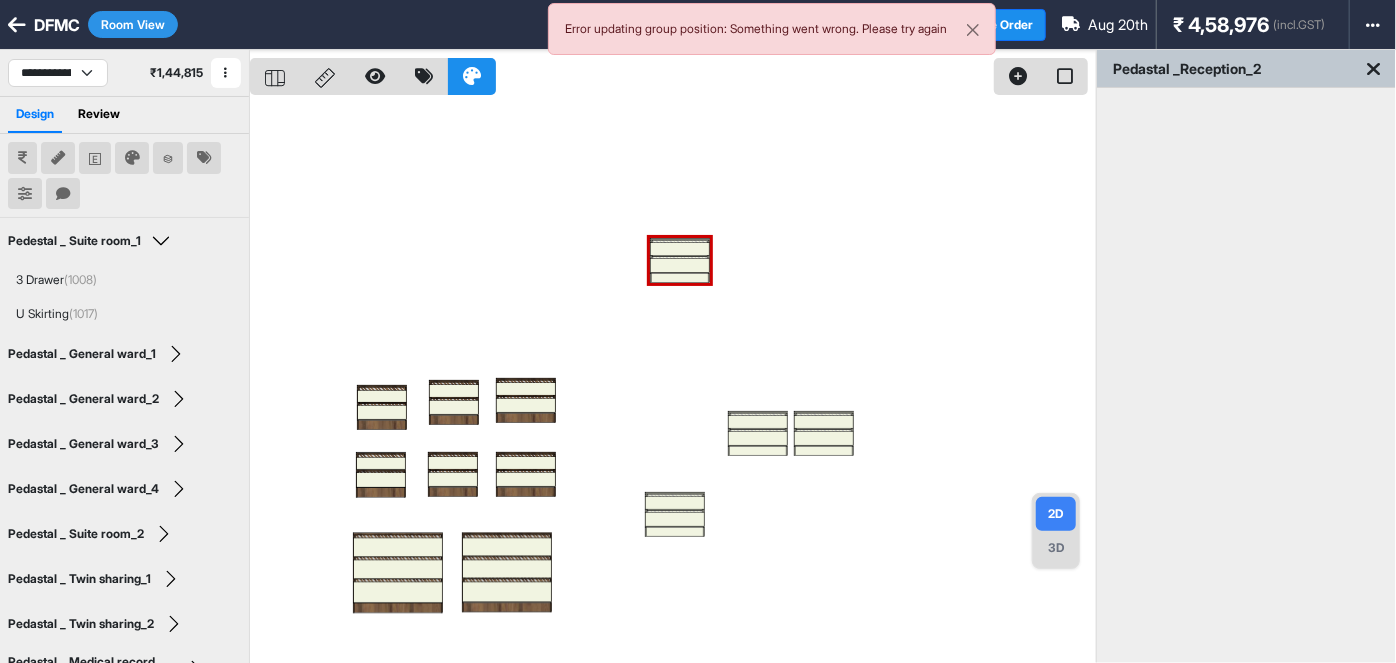 drag, startPoint x: 690, startPoint y: 285, endPoint x: 681, endPoint y: 367, distance: 82.492424 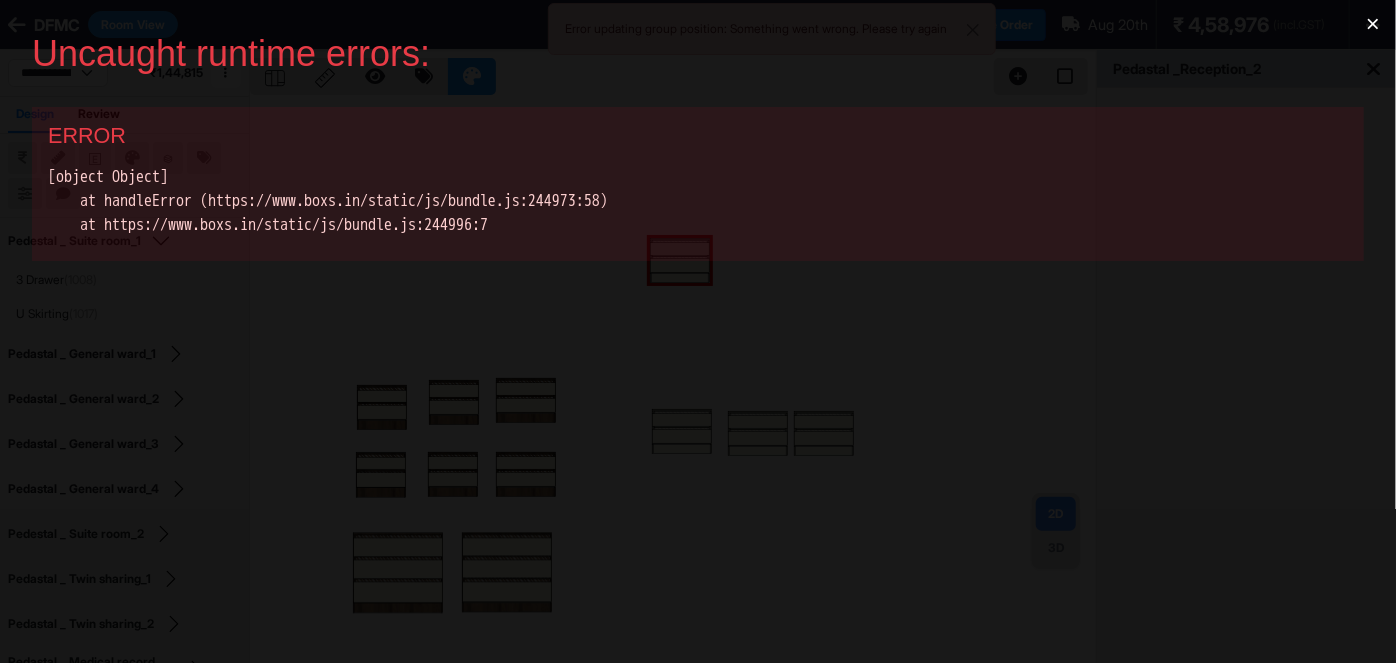 scroll, scrollTop: 0, scrollLeft: 0, axis: both 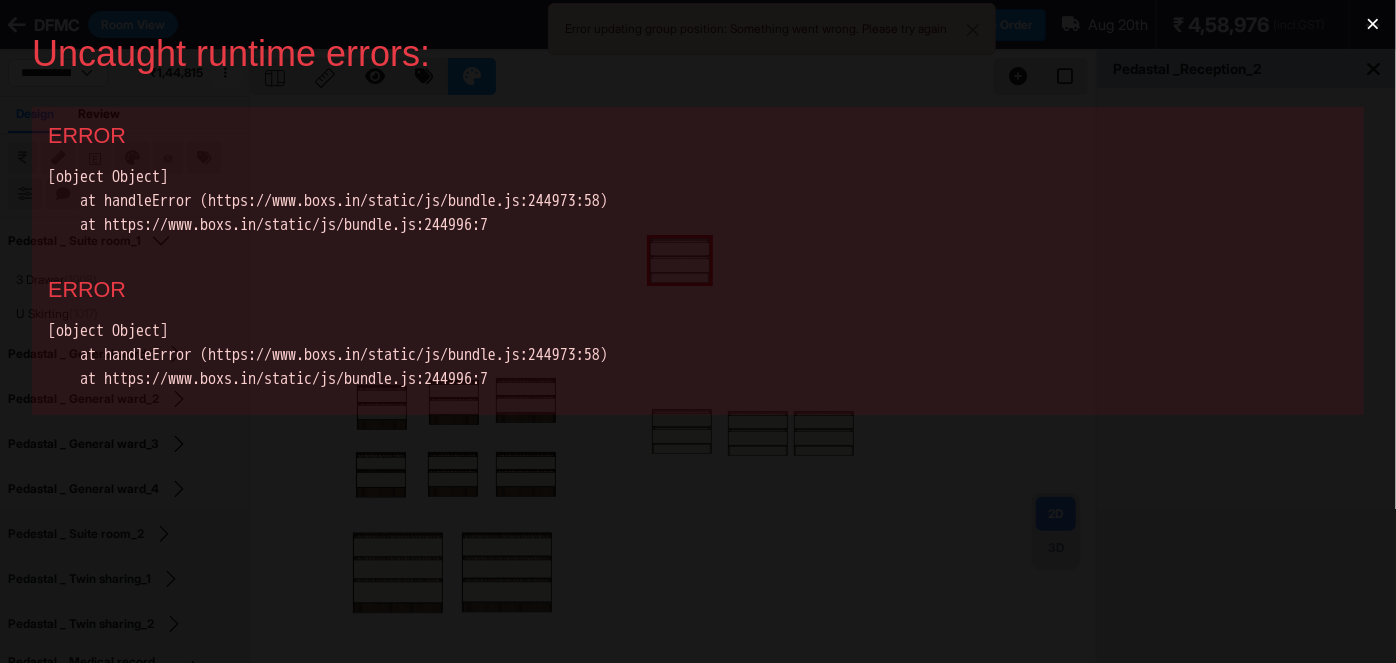 click on "×" at bounding box center [1373, 24] 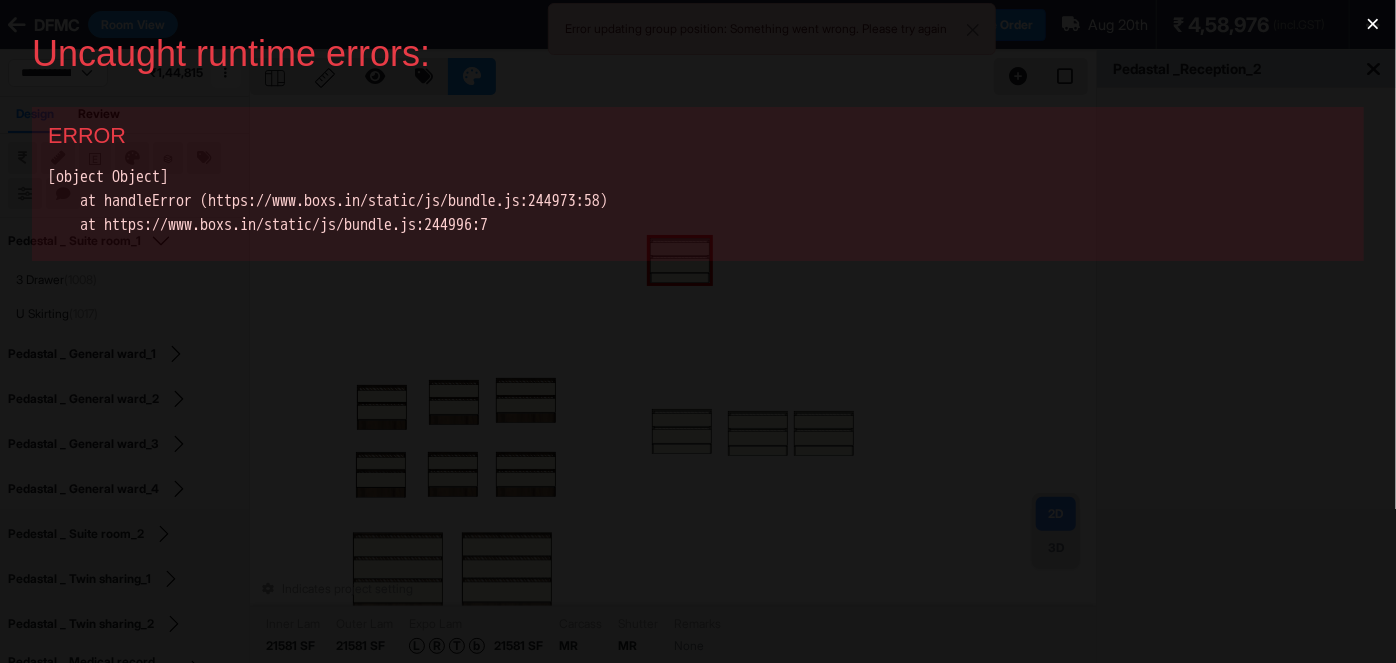 scroll, scrollTop: 0, scrollLeft: 0, axis: both 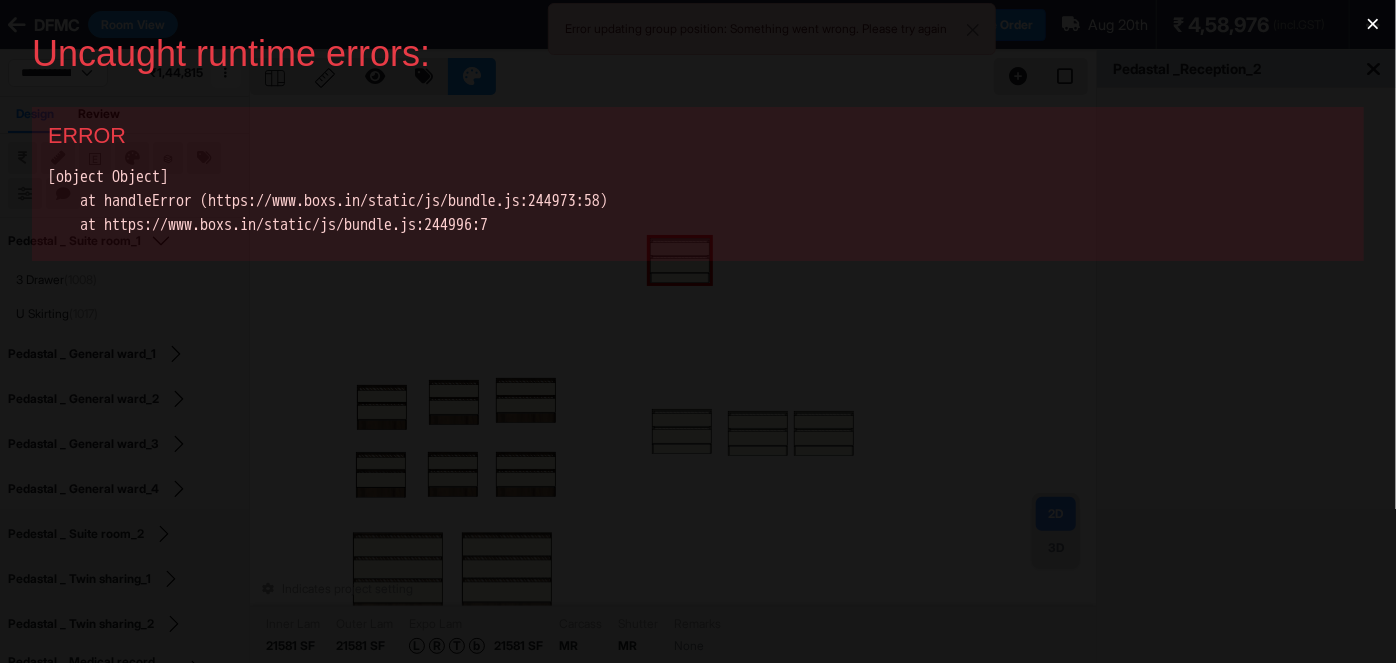 click on "×" at bounding box center [1373, 24] 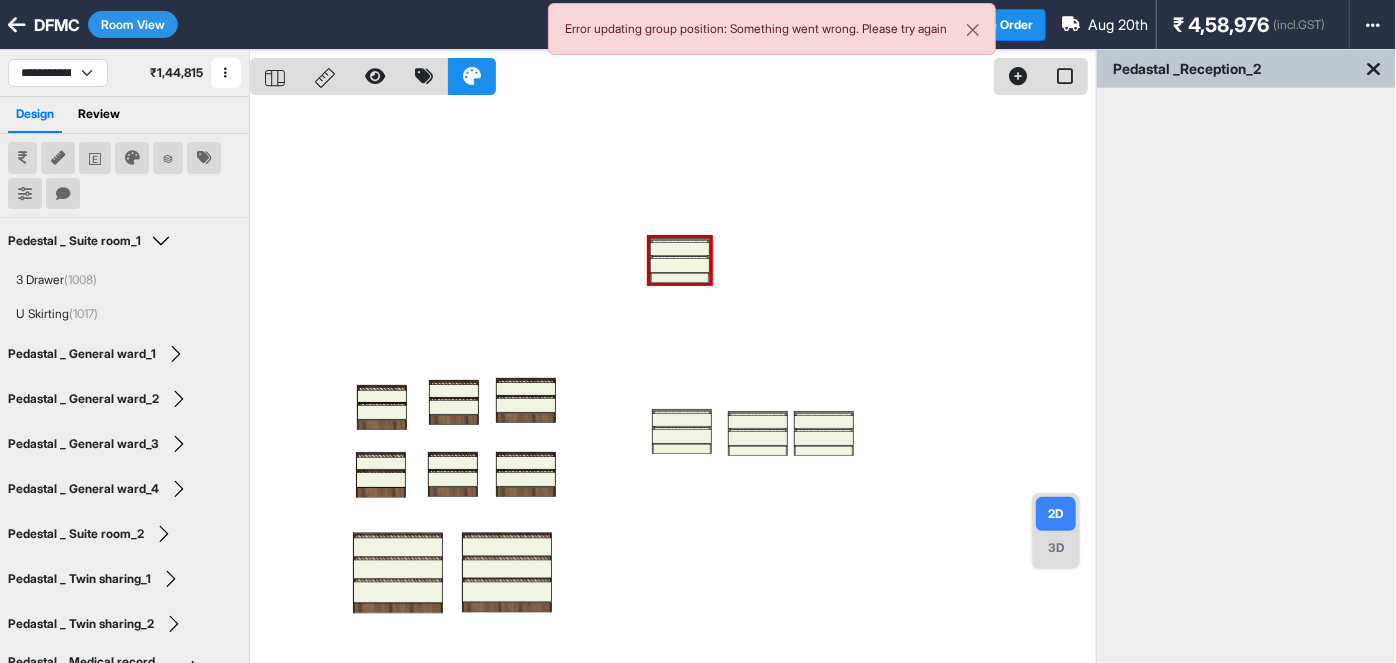 click at bounding box center (673, 381) 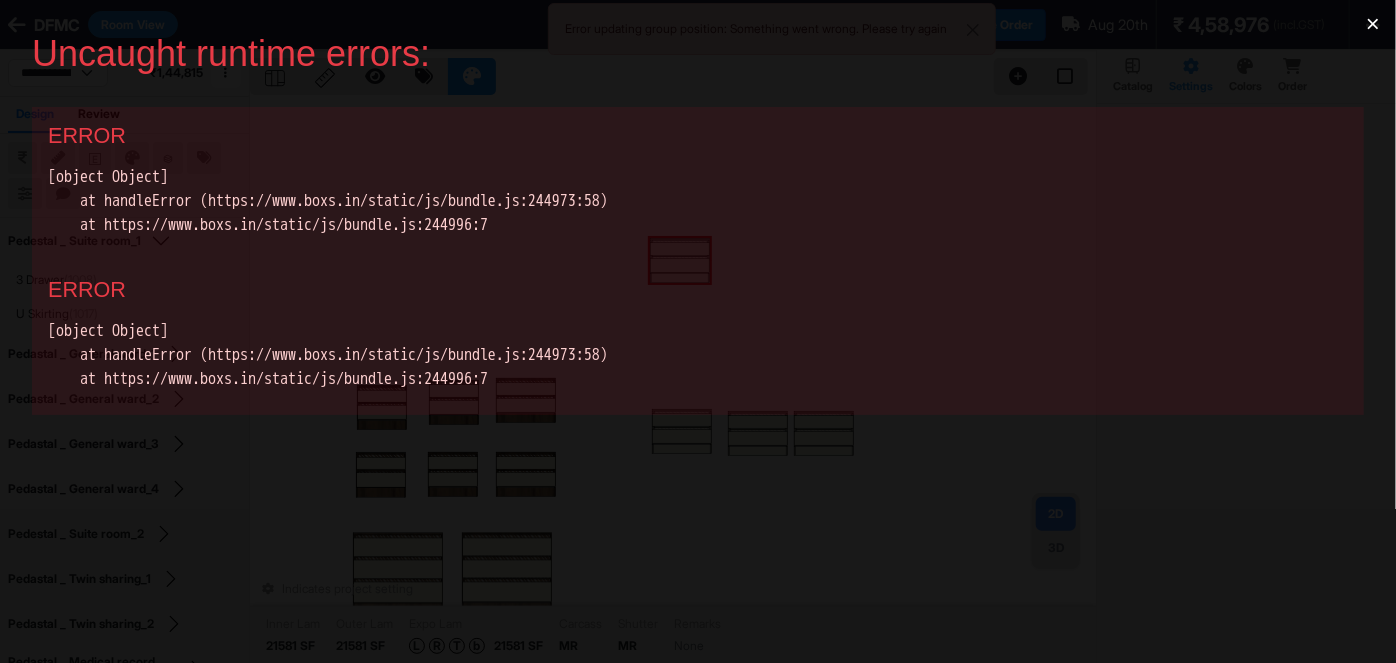 scroll, scrollTop: 0, scrollLeft: 0, axis: both 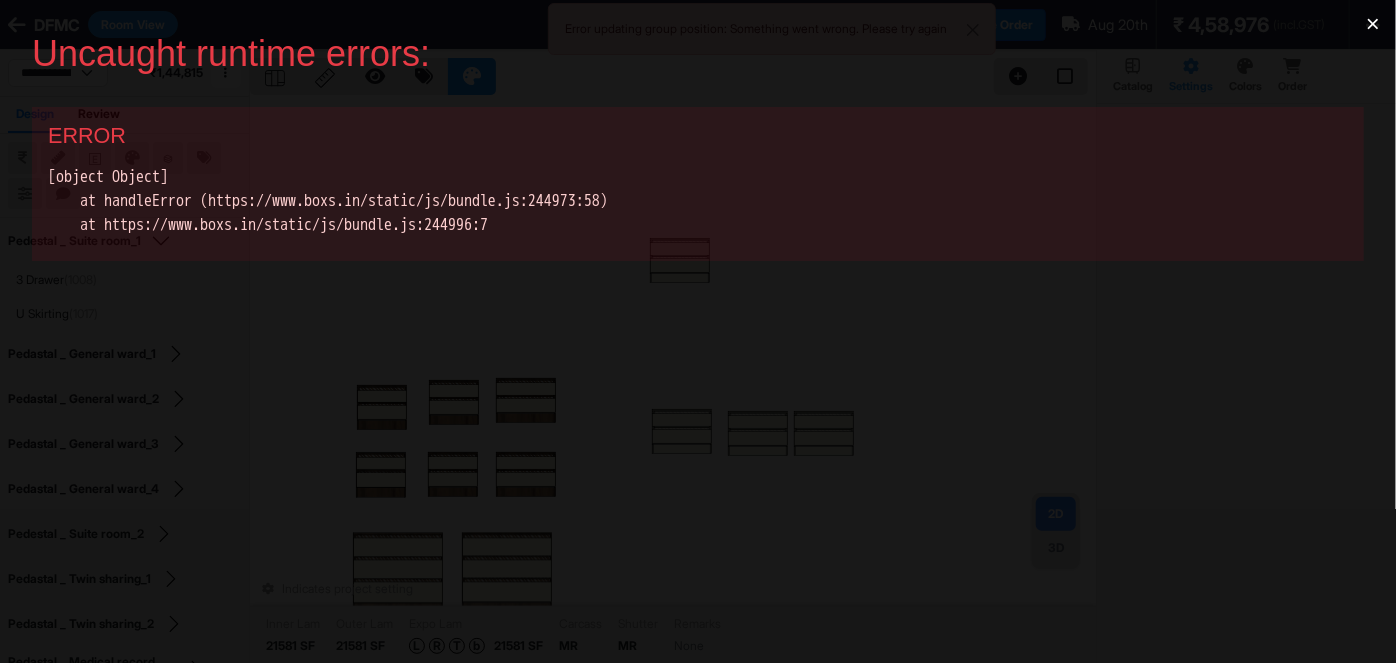 click on "×" at bounding box center (1373, 24) 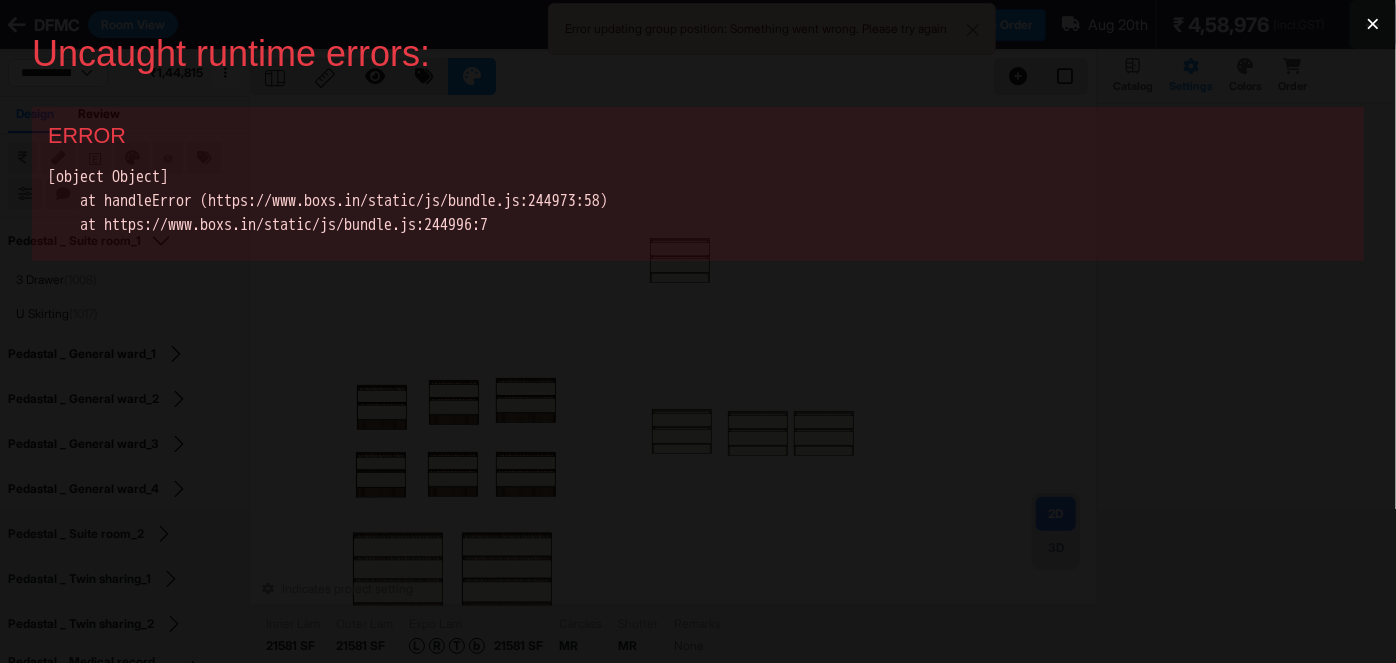 scroll, scrollTop: 0, scrollLeft: 0, axis: both 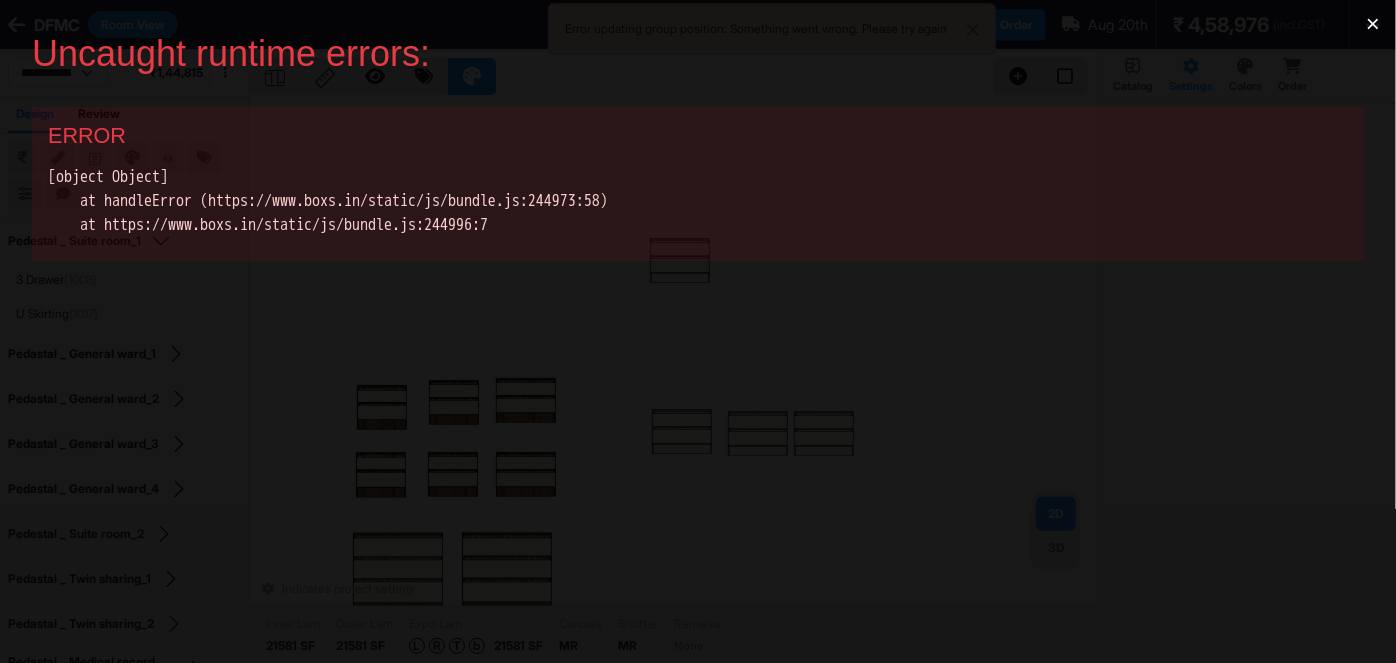 click on "×" at bounding box center [1373, 24] 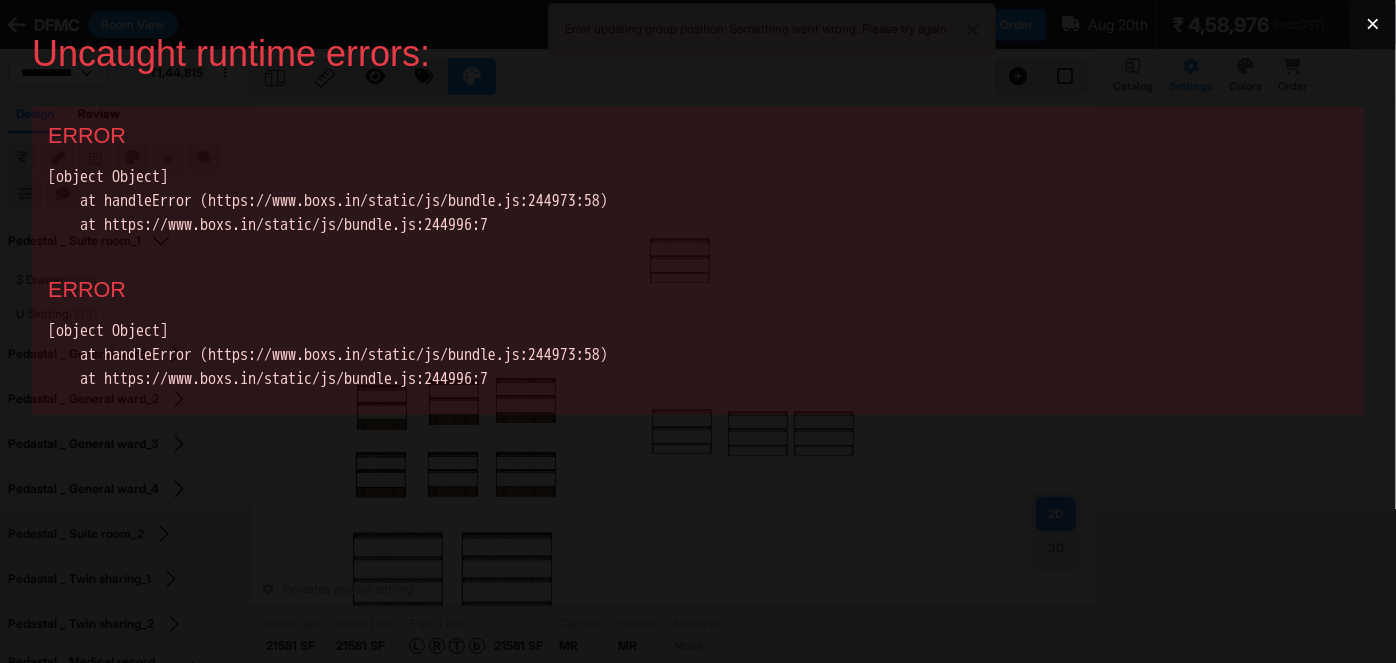 scroll, scrollTop: 0, scrollLeft: 0, axis: both 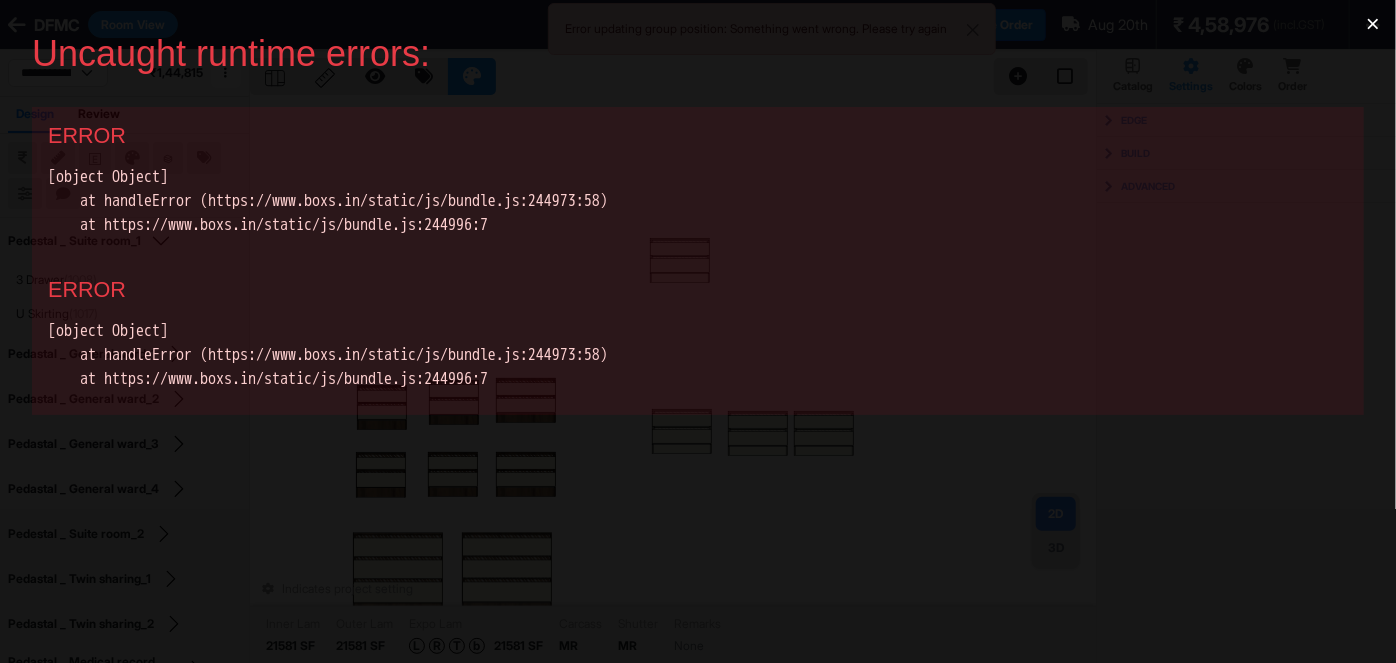 click on "Uncaught runtime errors:" at bounding box center [682, 53] 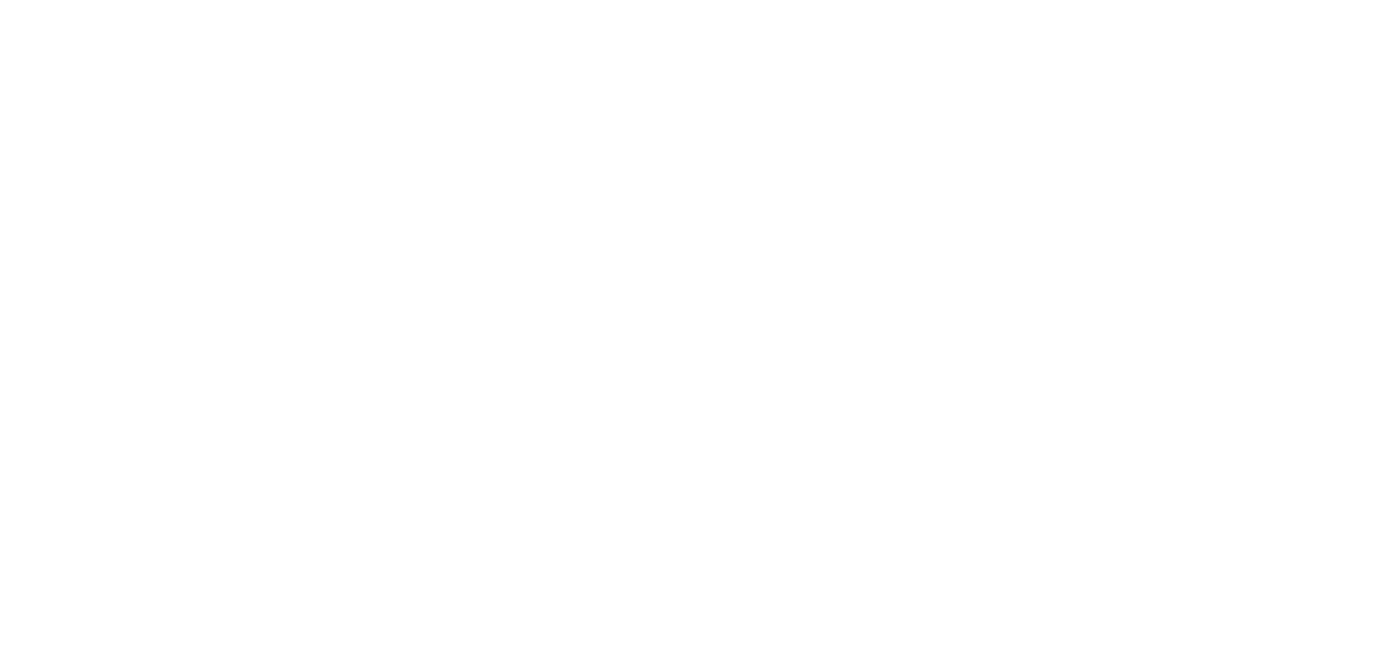 scroll, scrollTop: 0, scrollLeft: 0, axis: both 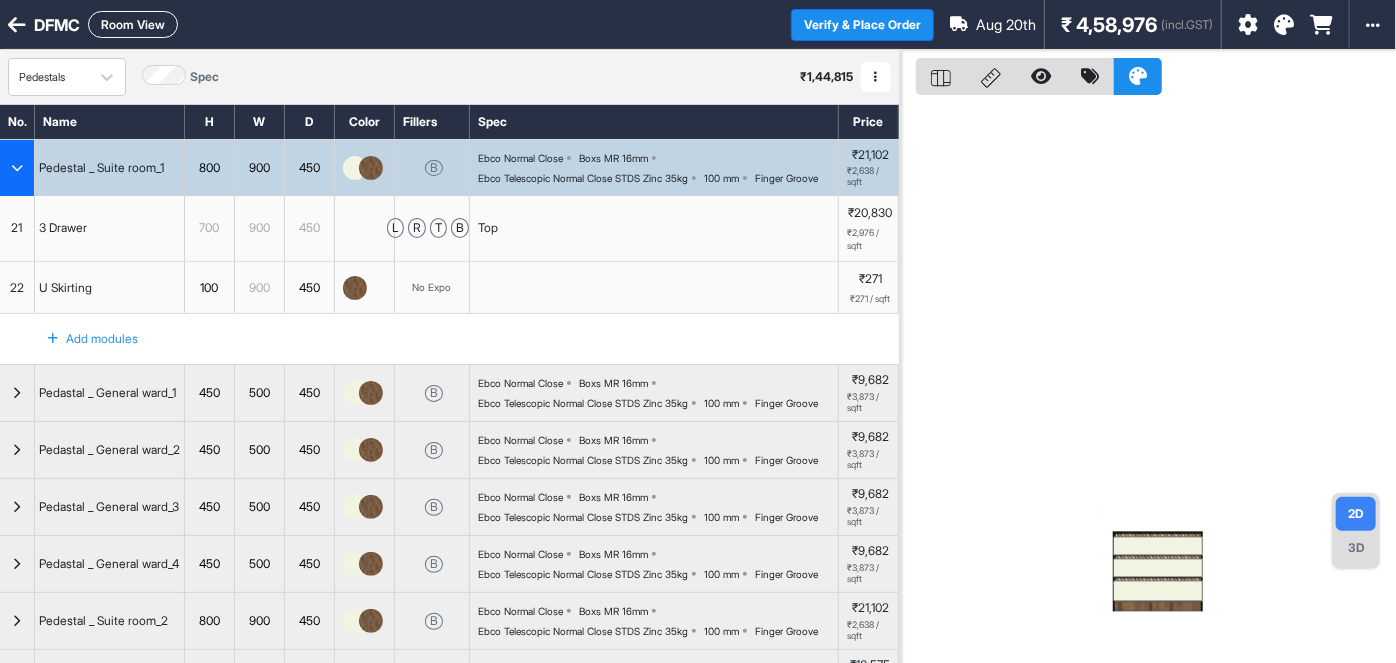 click at bounding box center [1148, 381] 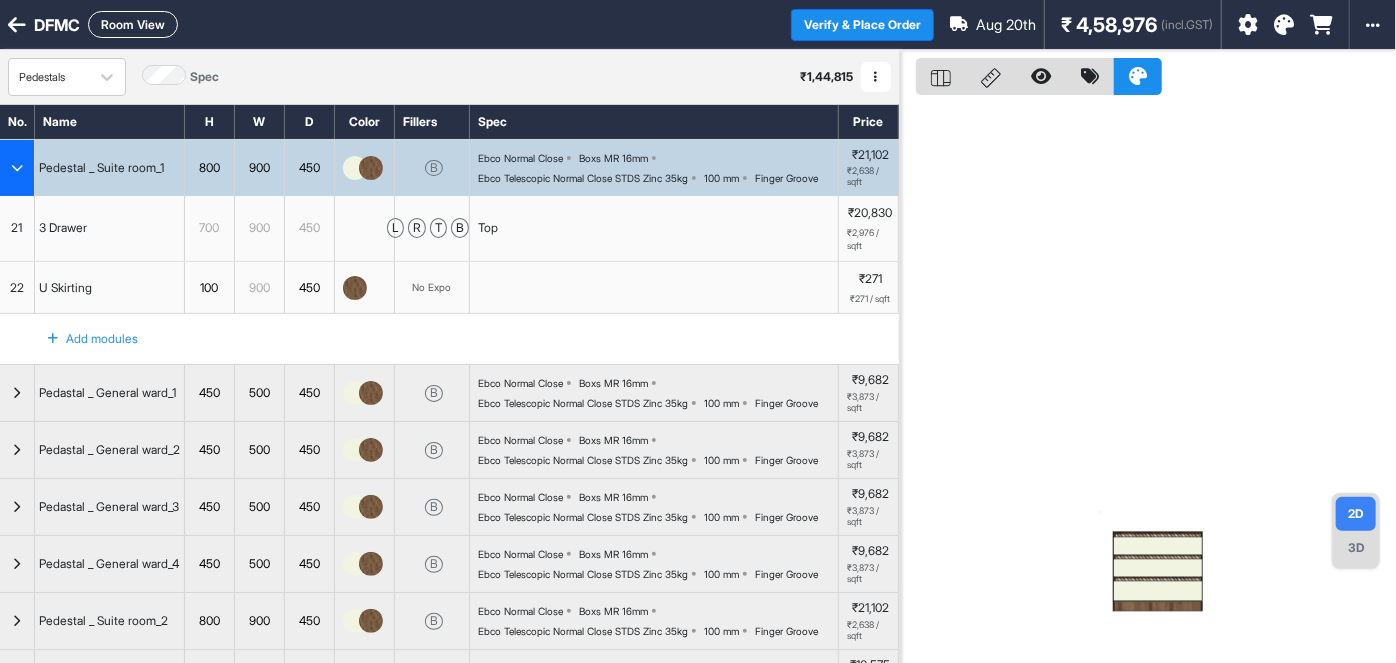 click on "Room View" at bounding box center (133, 24) 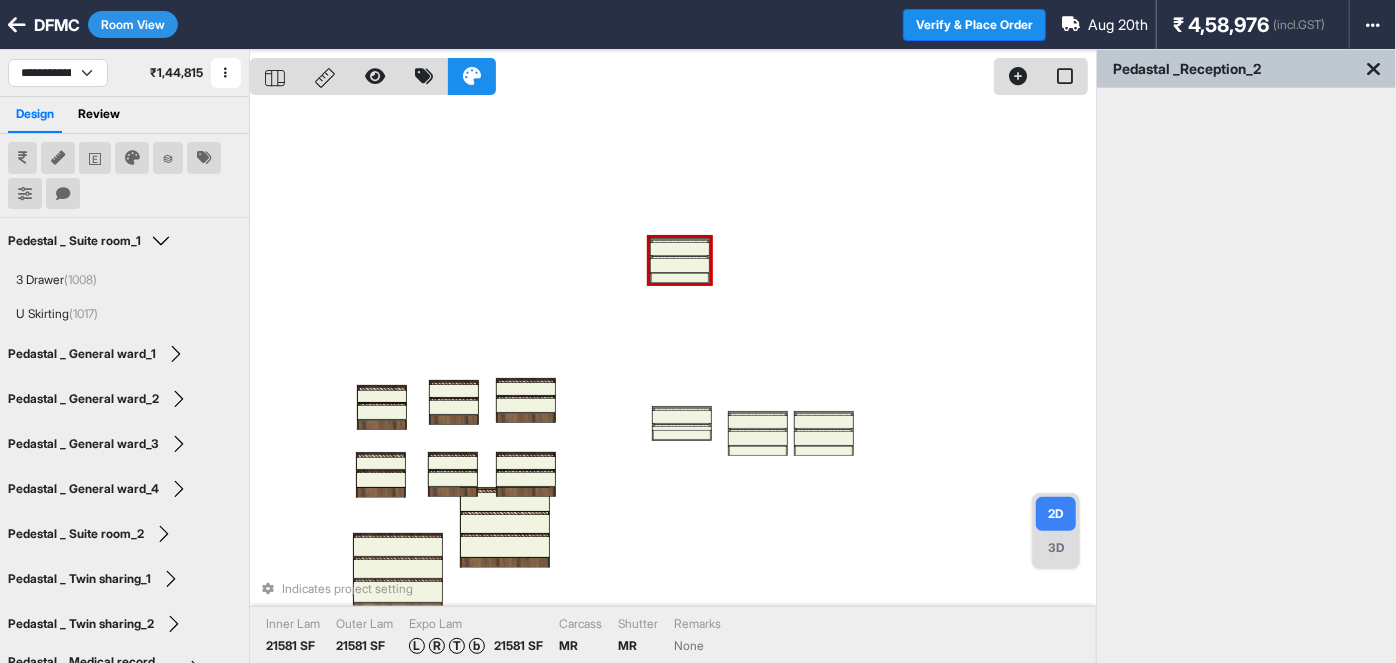 drag, startPoint x: 679, startPoint y: 414, endPoint x: 676, endPoint y: 352, distance: 62.072536 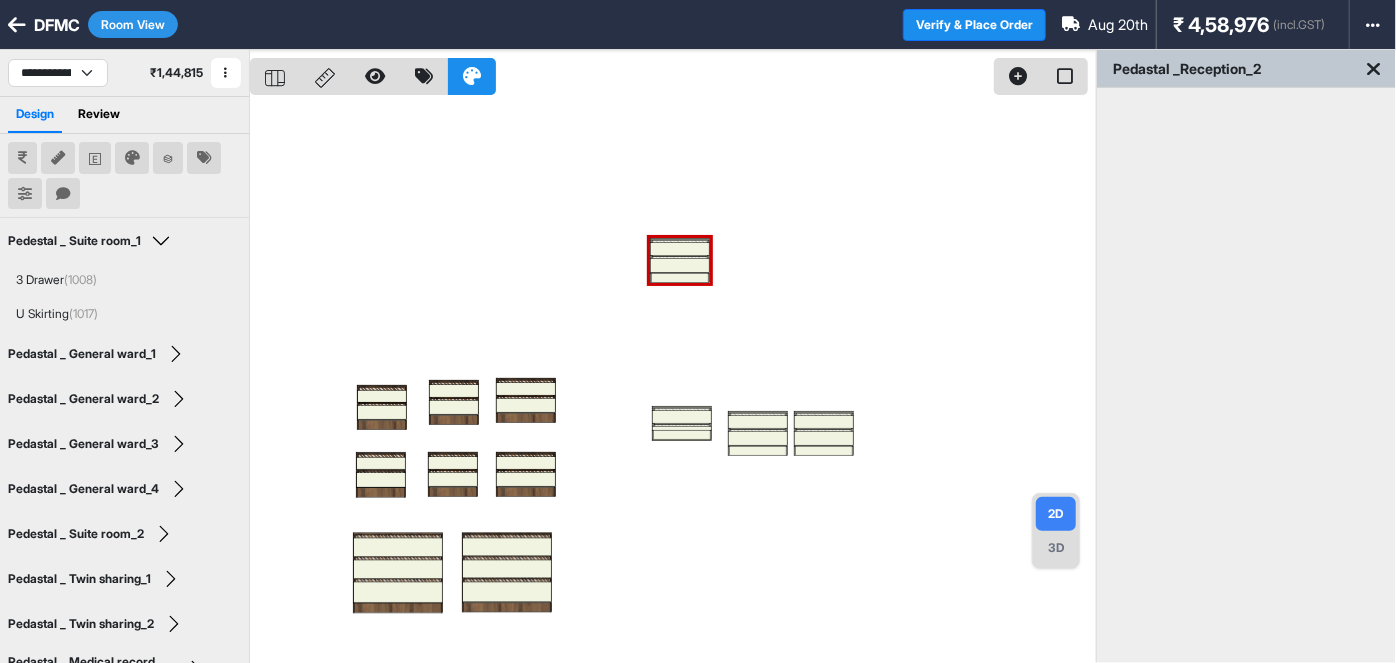 click at bounding box center [673, 381] 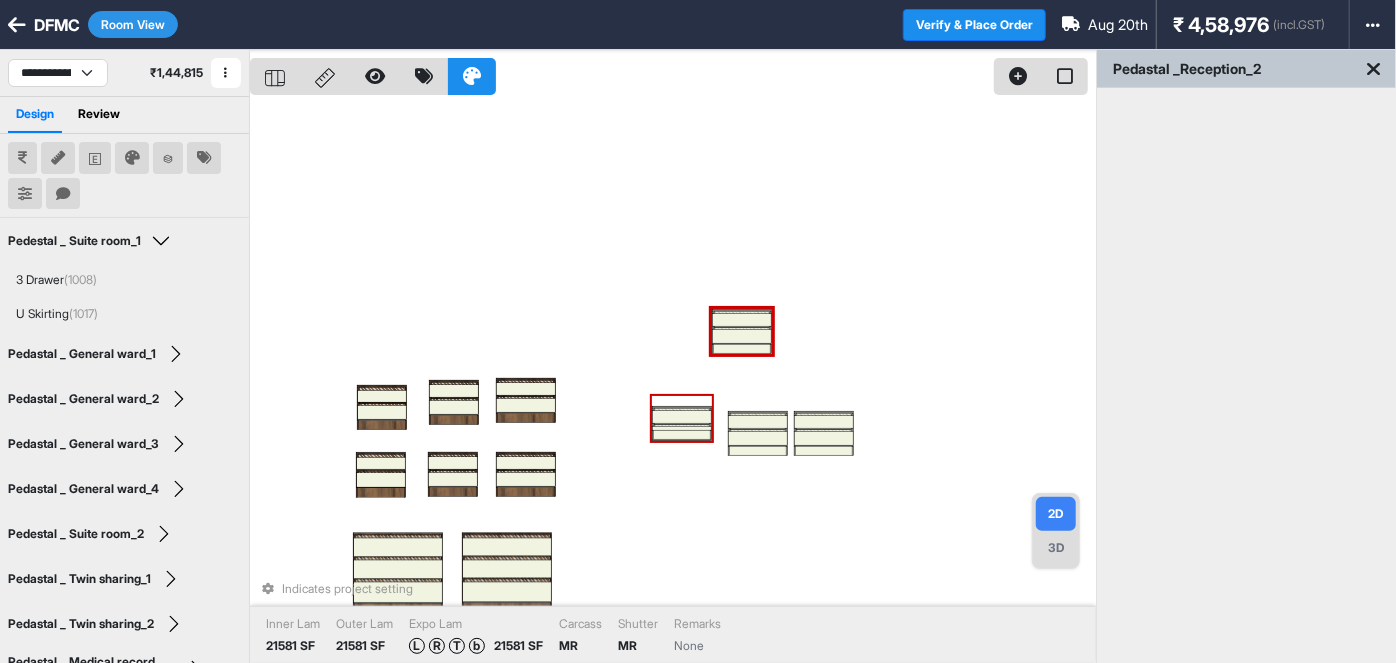 drag, startPoint x: 698, startPoint y: 438, endPoint x: 759, endPoint y: 485, distance: 77.00649 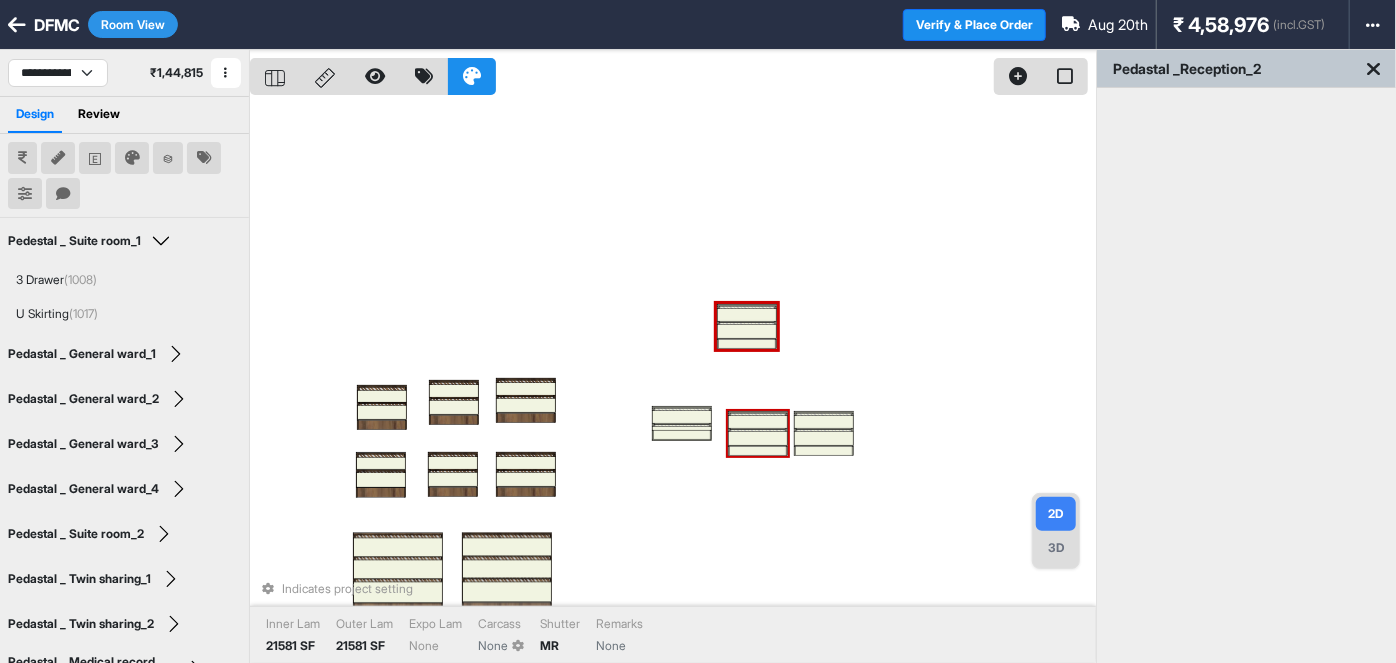 click at bounding box center (758, 451) 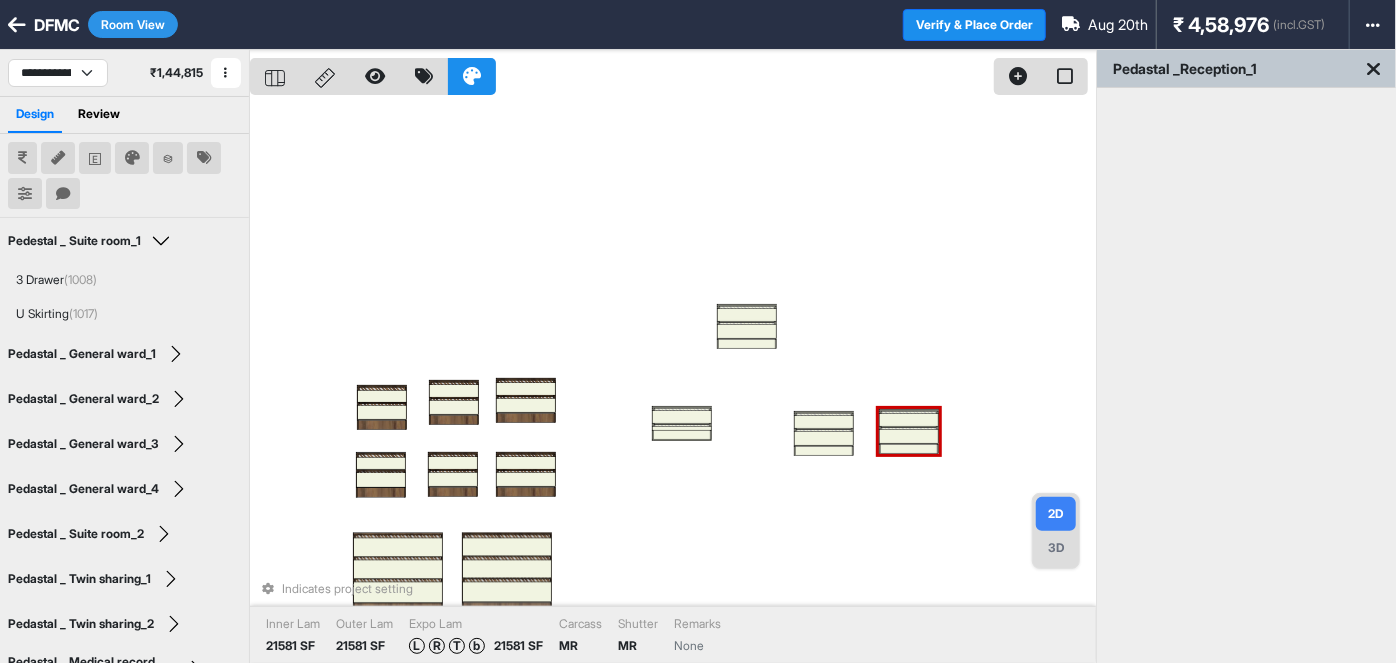 drag, startPoint x: 761, startPoint y: 429, endPoint x: 827, endPoint y: 429, distance: 66 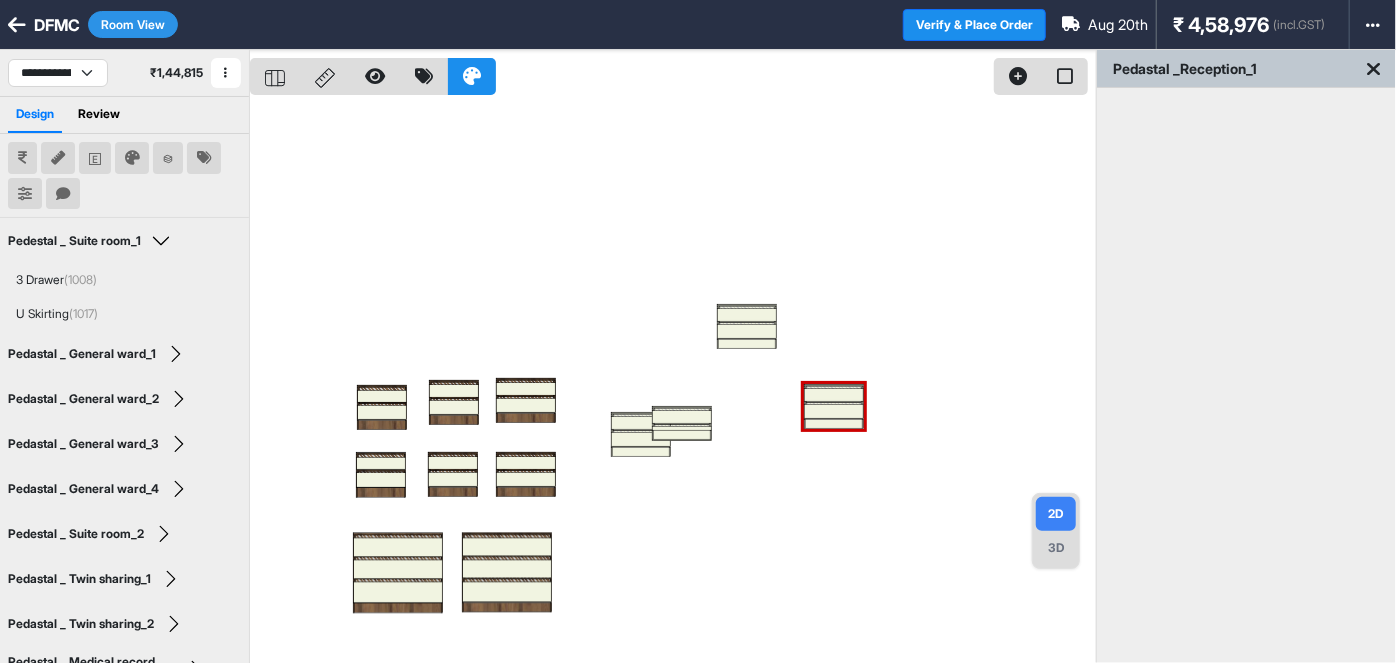drag, startPoint x: 834, startPoint y: 391, endPoint x: 798, endPoint y: 403, distance: 37.94733 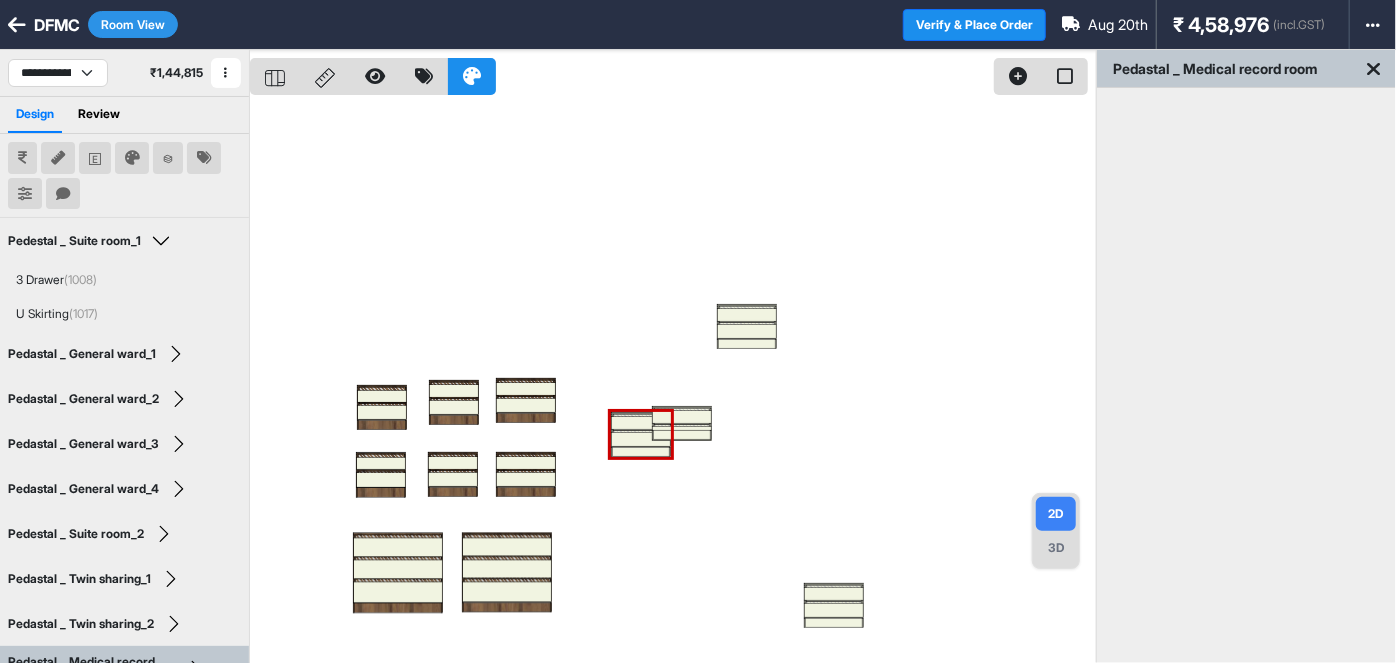 drag, startPoint x: 668, startPoint y: 454, endPoint x: 637, endPoint y: 508, distance: 62.26556 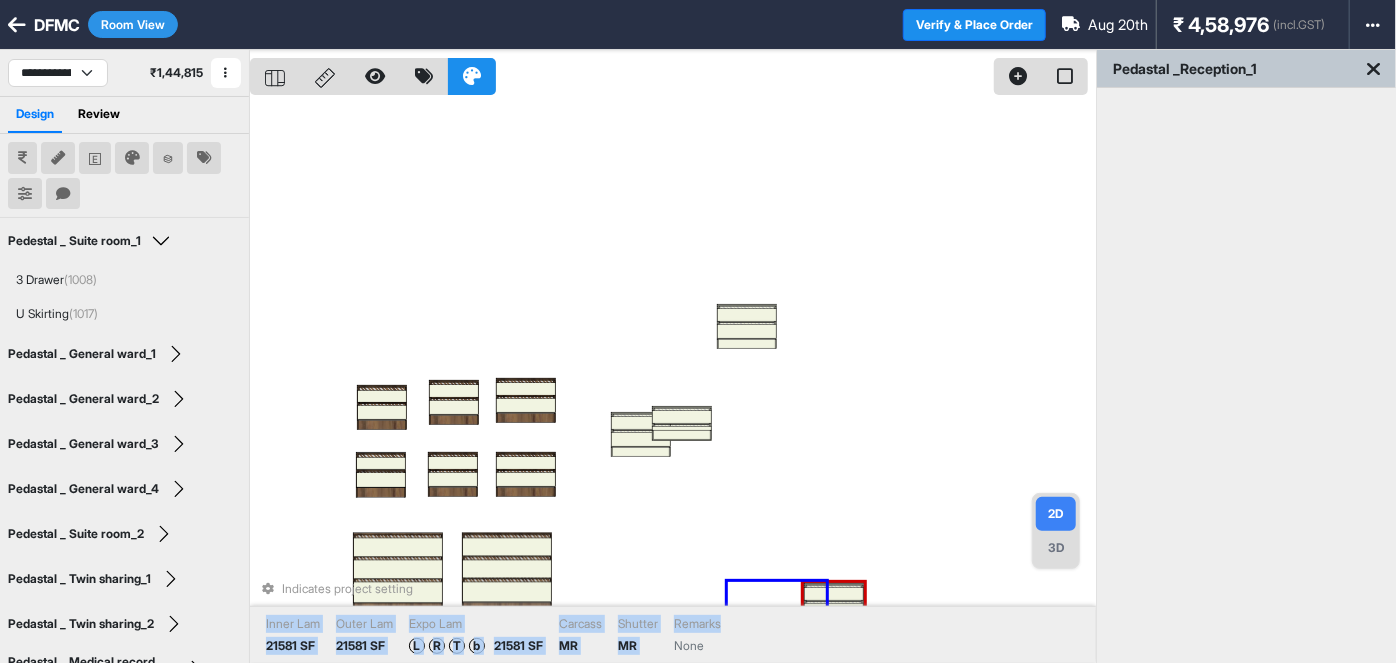 drag, startPoint x: 813, startPoint y: 595, endPoint x: 871, endPoint y: 609, distance: 59.665737 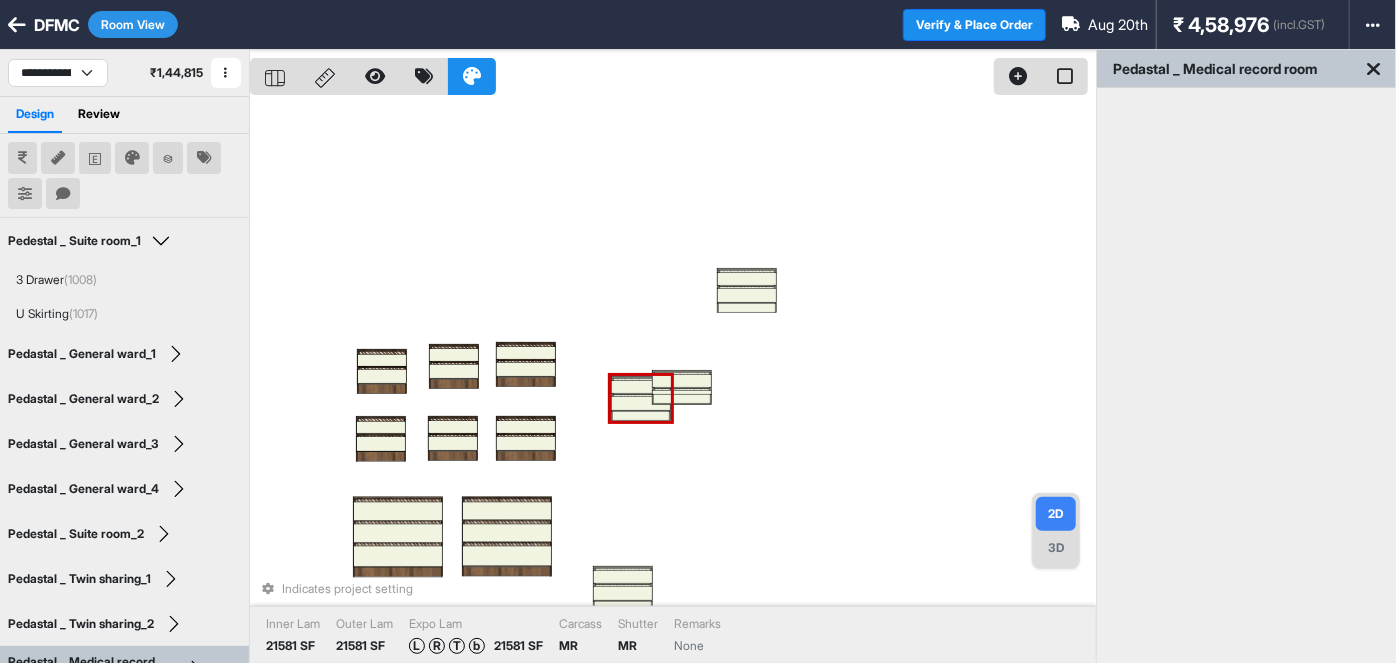 drag, startPoint x: 830, startPoint y: 568, endPoint x: 625, endPoint y: 414, distance: 256.4001 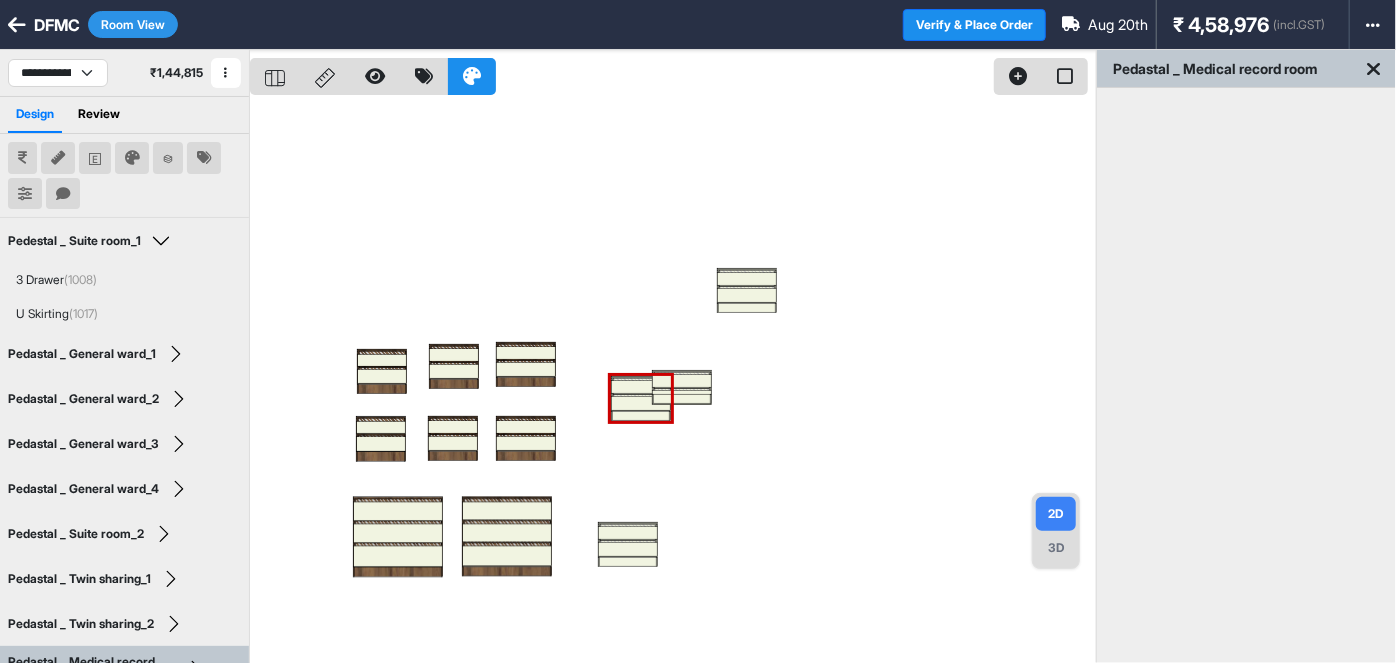 click at bounding box center [673, 381] 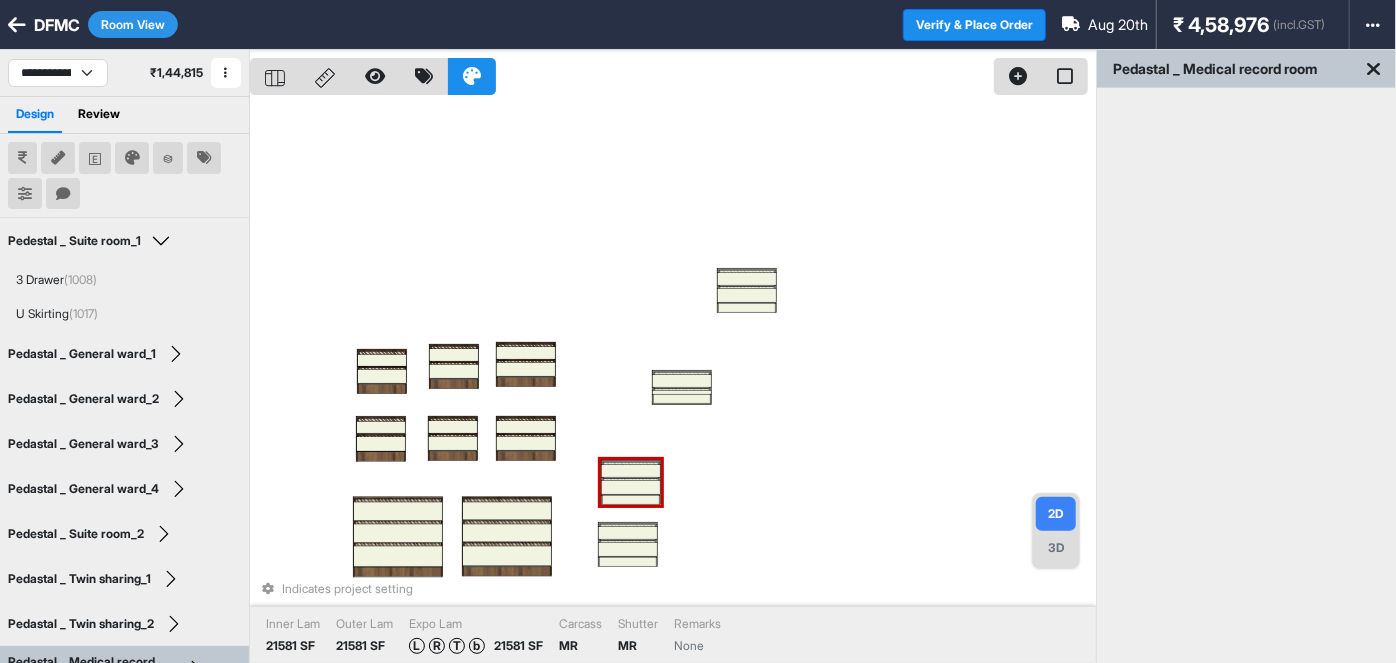 drag, startPoint x: 610, startPoint y: 396, endPoint x: 728, endPoint y: 353, distance: 125.59061 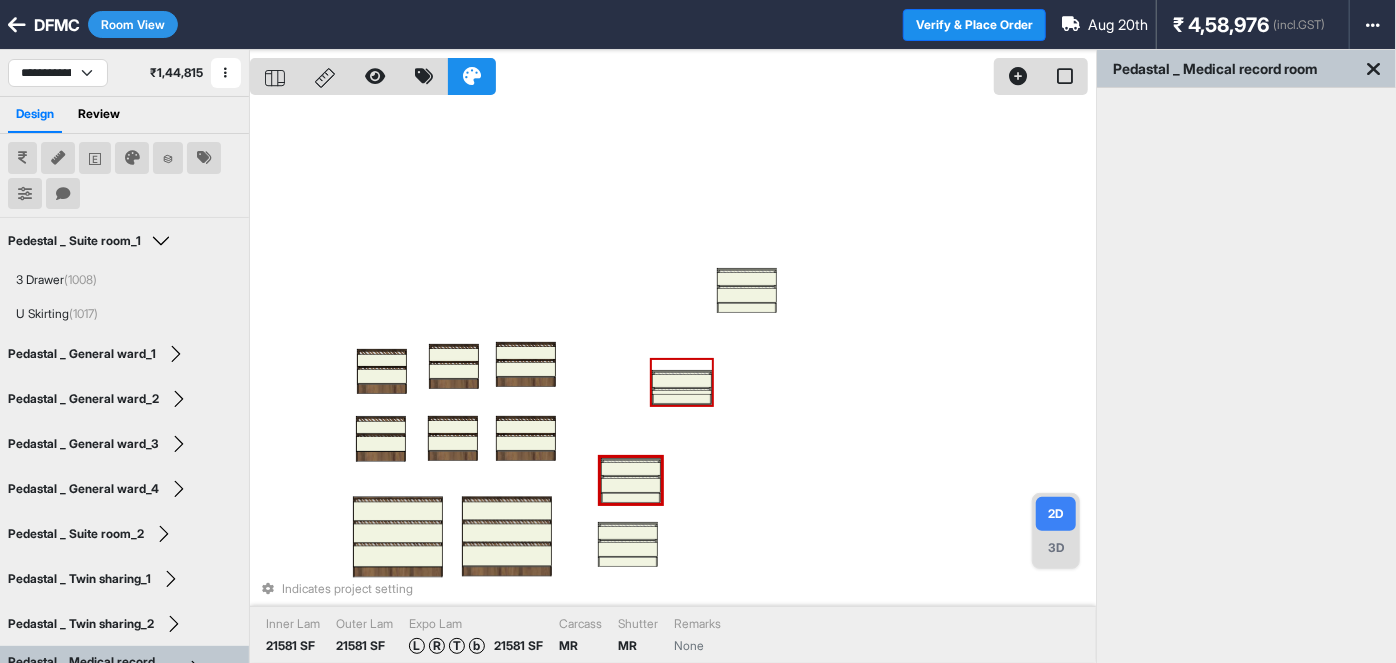 click on "Indicates project setting Inner Lam 21581 SF Outer Lam 21581 SF Expo Lam L R T b 21581 SF Carcass MR Shutter MR Remarks None" at bounding box center (673, 381) 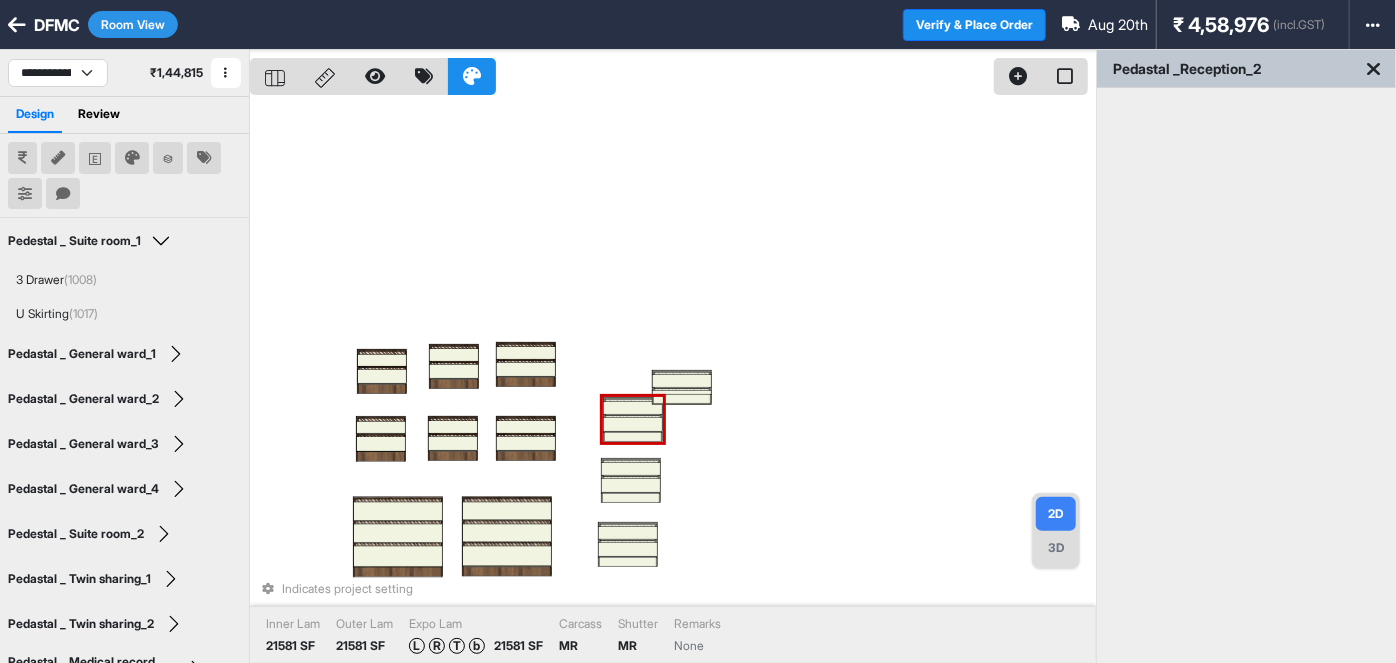 drag, startPoint x: 755, startPoint y: 290, endPoint x: 640, endPoint y: 417, distance: 171.3301 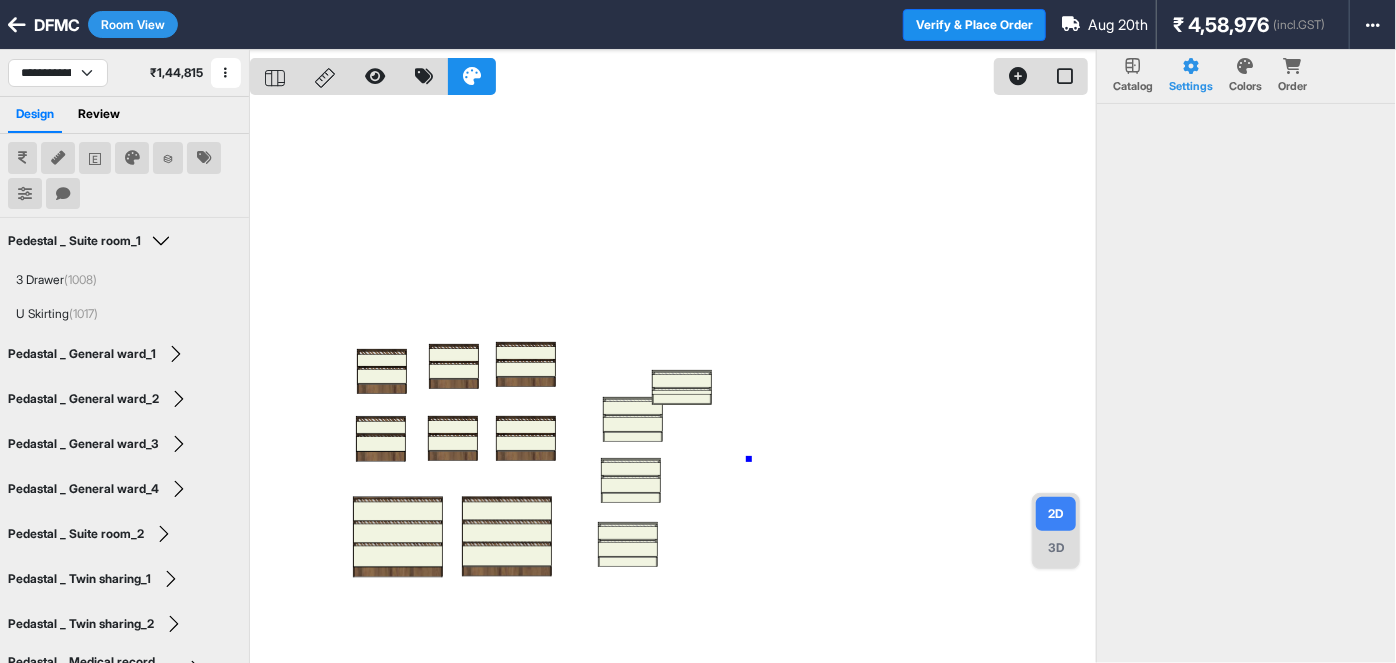 drag, startPoint x: 749, startPoint y: 459, endPoint x: 709, endPoint y: 408, distance: 64.815125 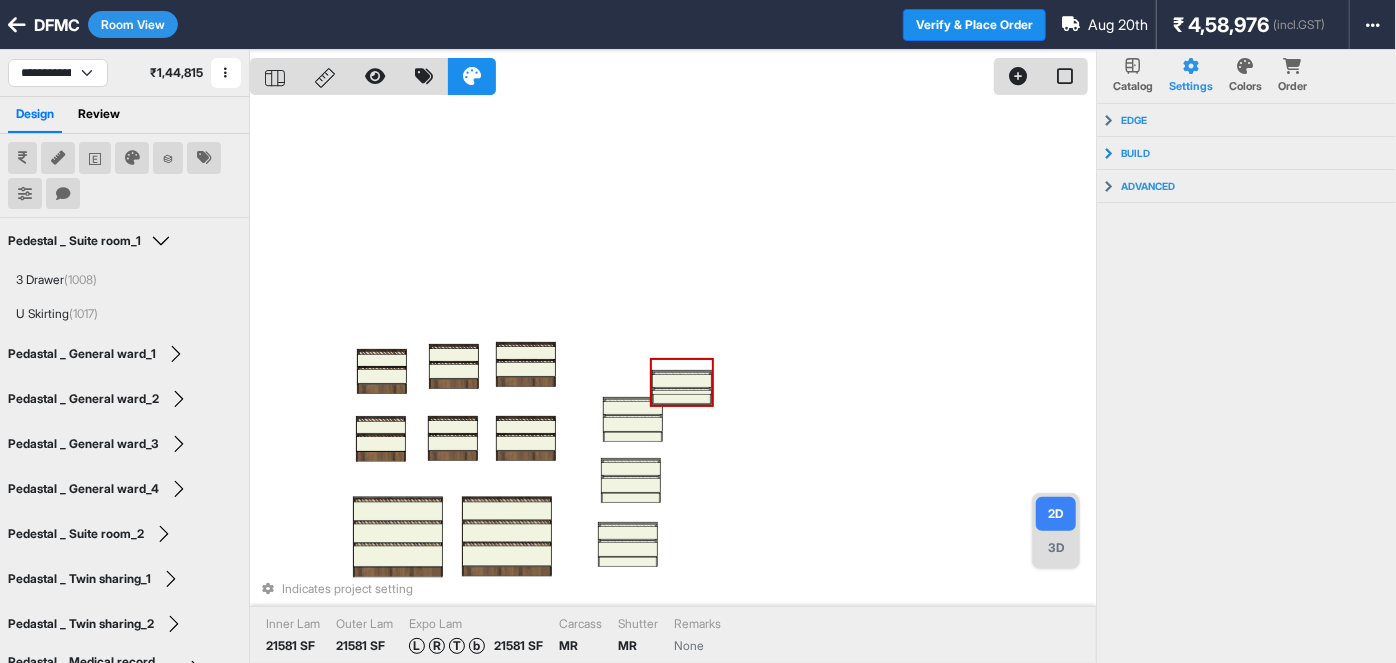click at bounding box center (682, 380) 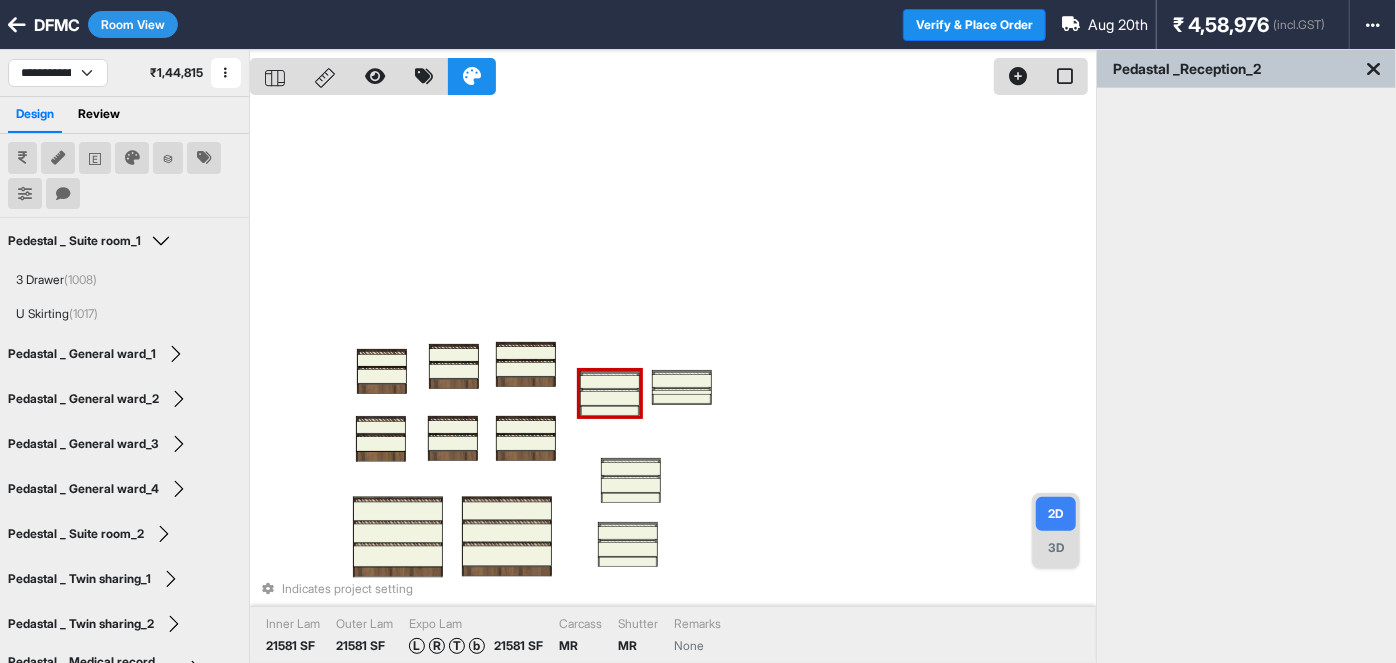 drag, startPoint x: 678, startPoint y: 376, endPoint x: 688, endPoint y: 366, distance: 14.142136 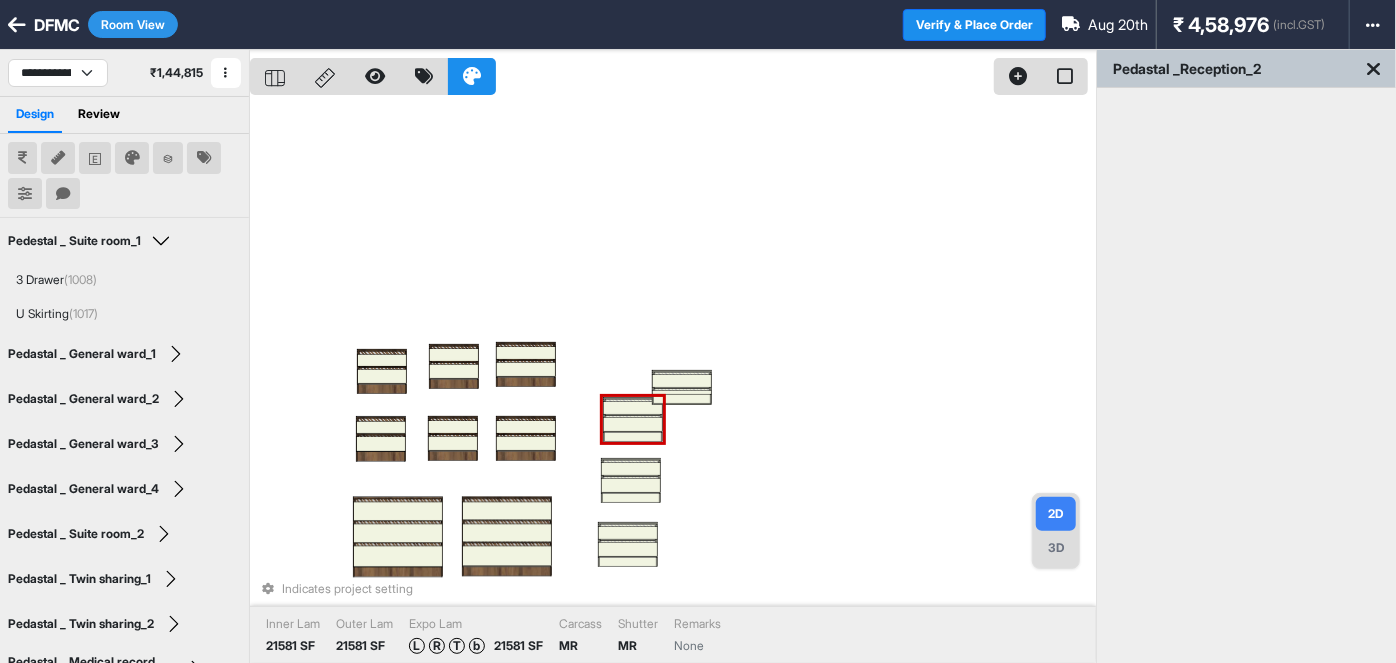 click on "Indicates project setting Inner Lam 21581 SF Outer Lam 21581 SF Expo Lam L R T b 21581 SF Carcass MR Shutter MR Remarks None" at bounding box center (673, 381) 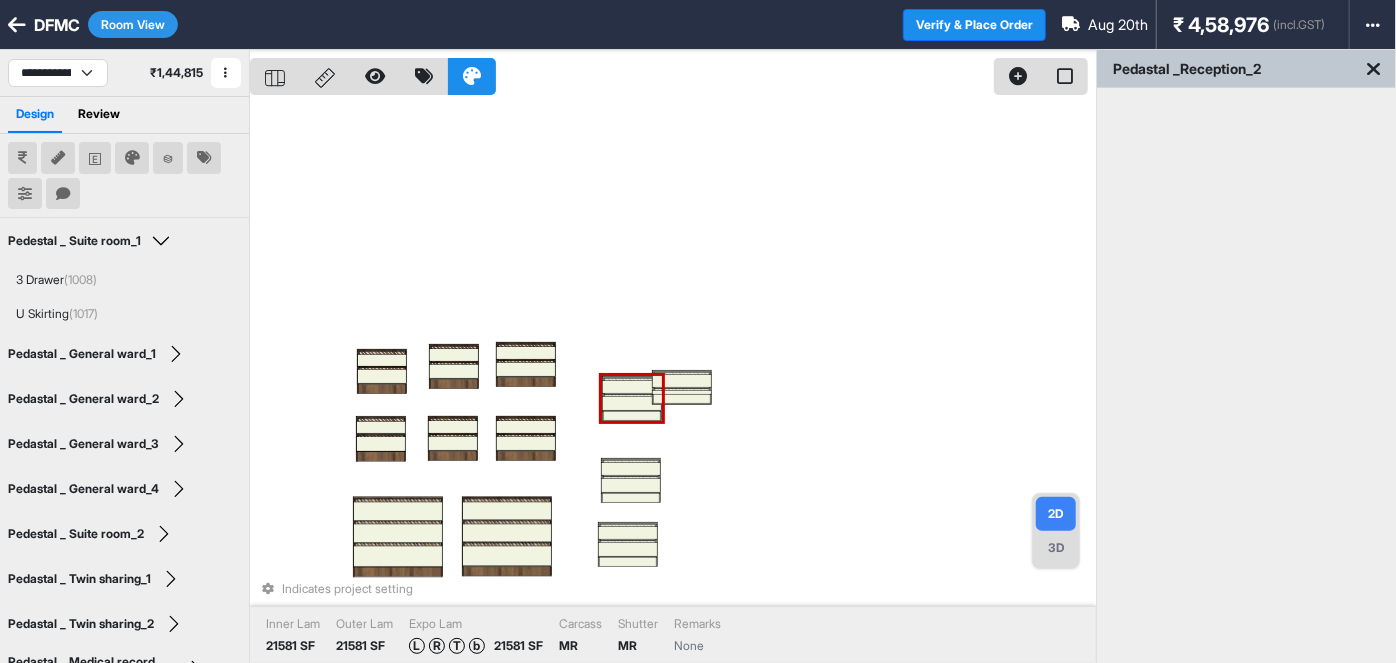 drag, startPoint x: 715, startPoint y: 374, endPoint x: 723, endPoint y: 384, distance: 12.806249 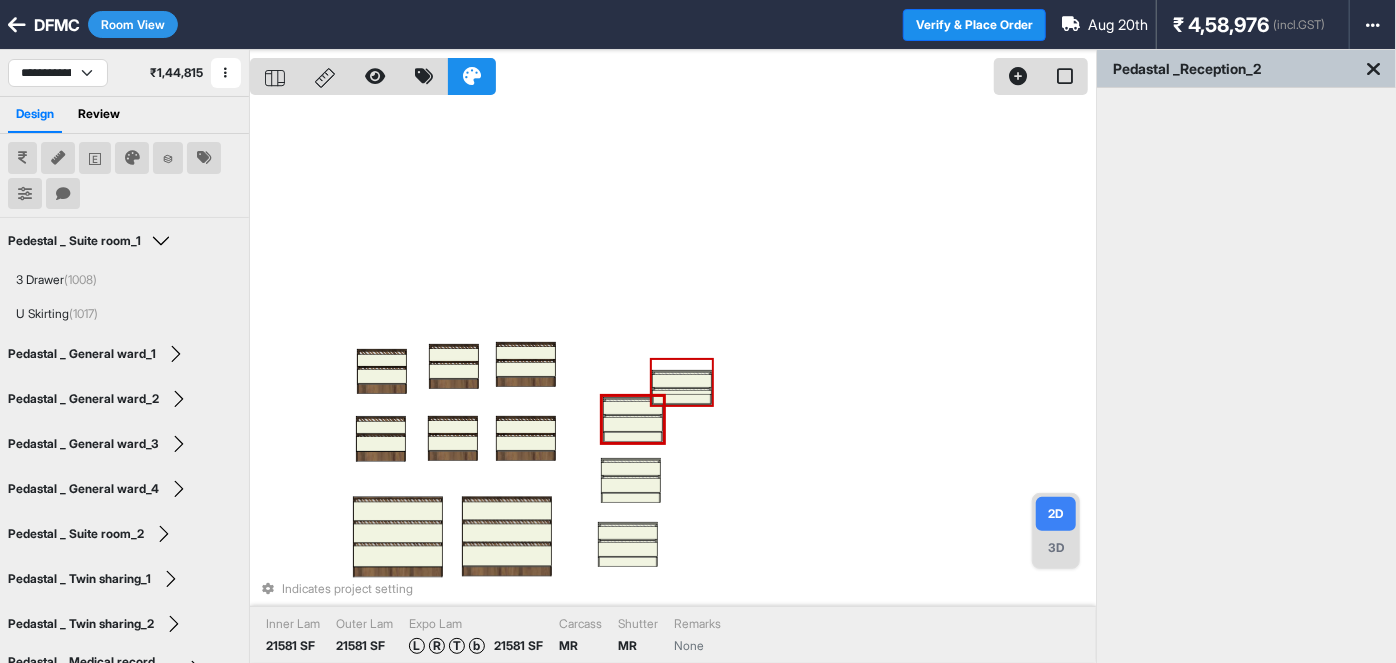 click at bounding box center [682, 380] 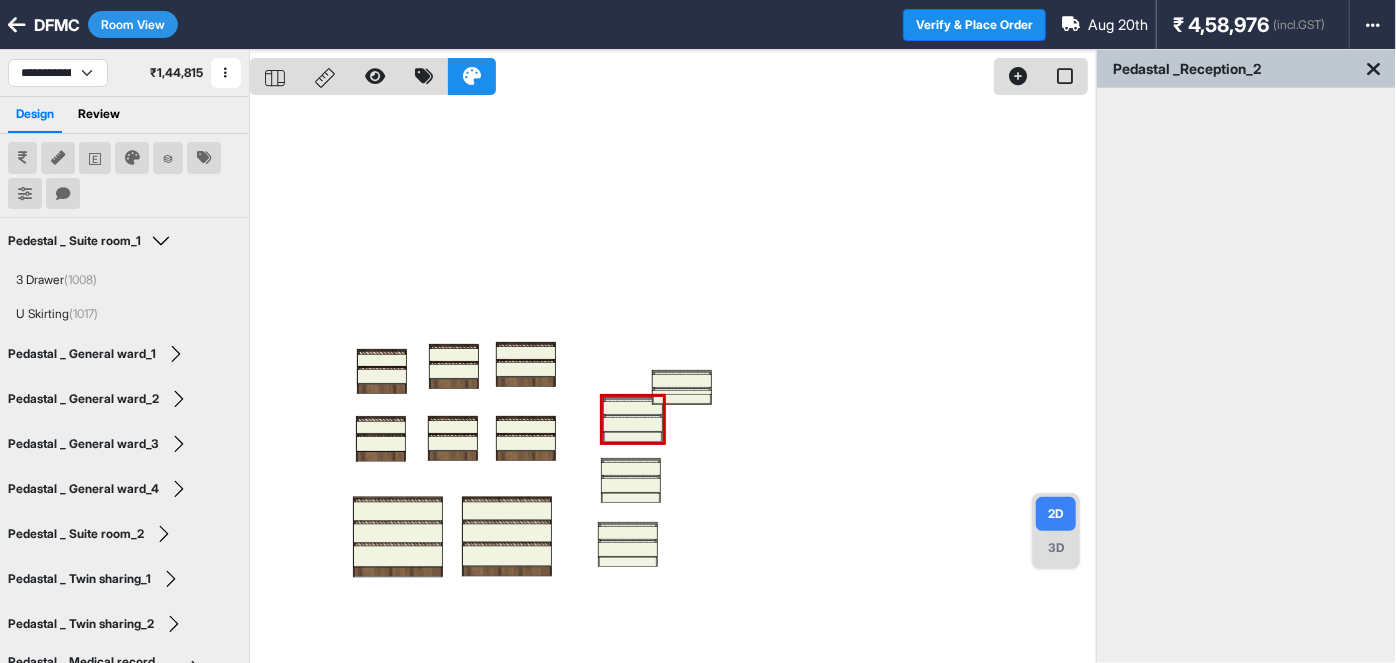 click at bounding box center [673, 381] 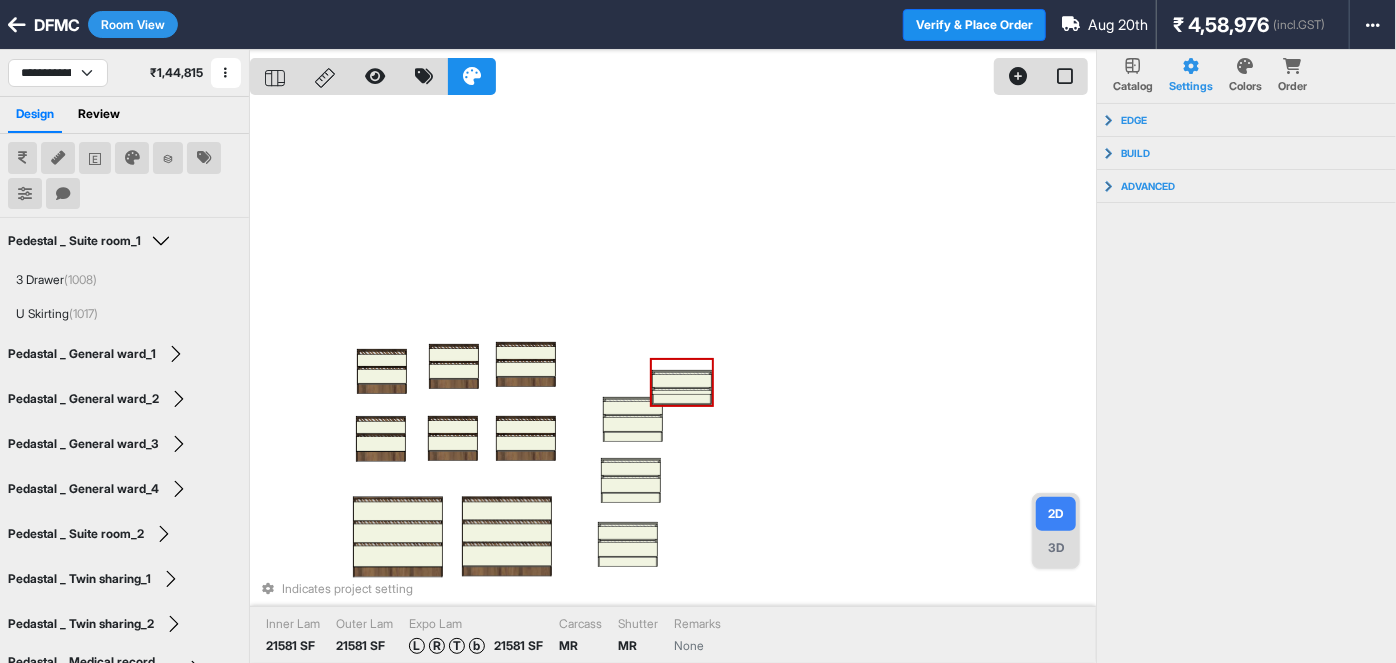 click at bounding box center [682, 379] 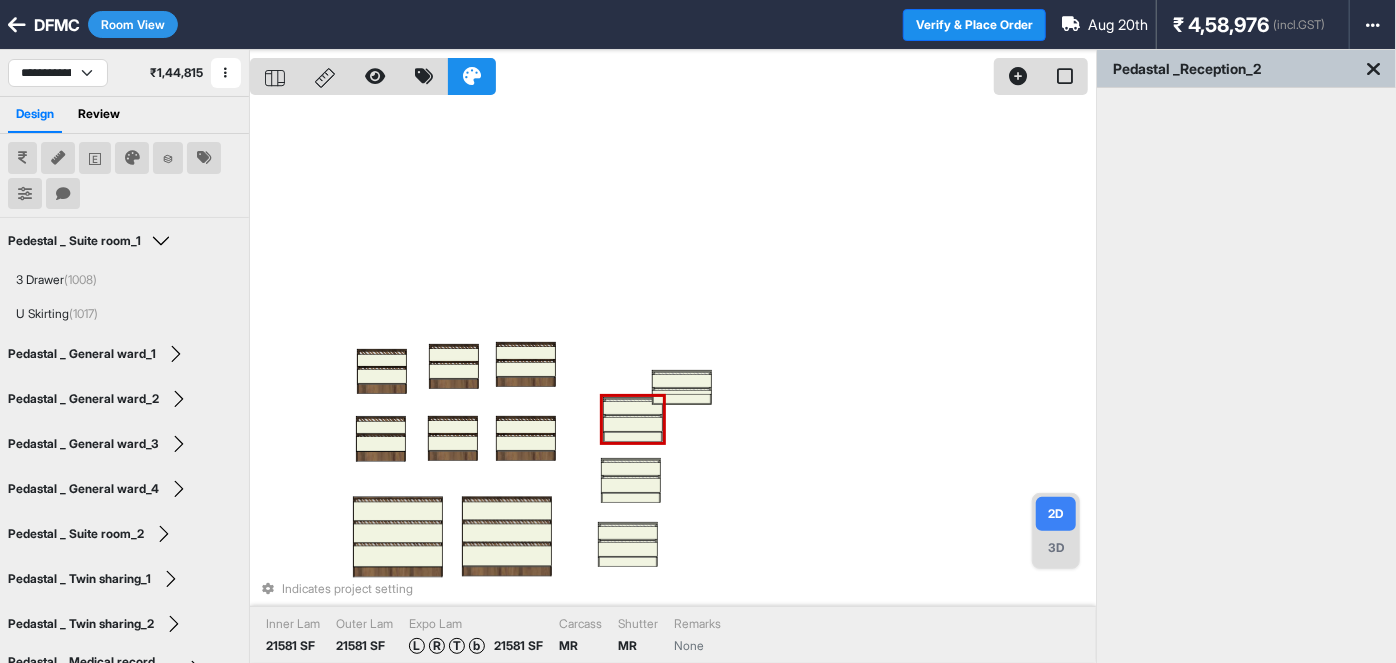 drag, startPoint x: 687, startPoint y: 374, endPoint x: 694, endPoint y: 360, distance: 15.652476 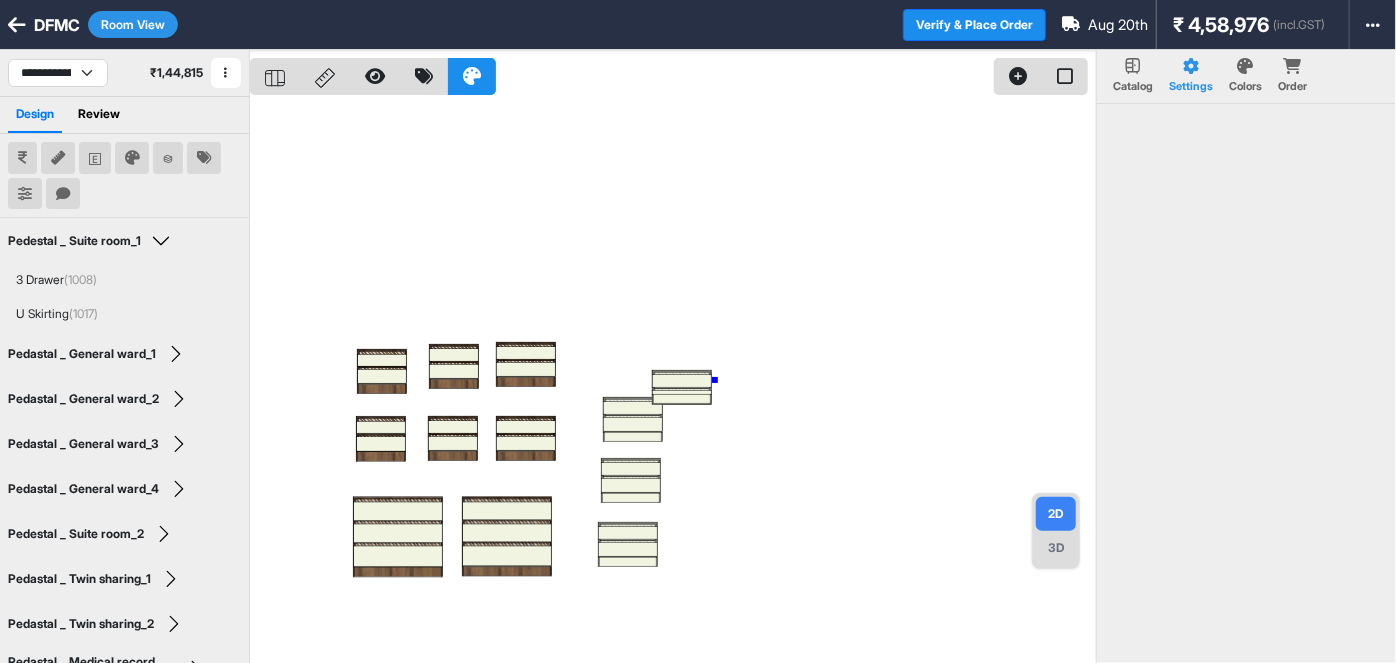 click at bounding box center [673, 381] 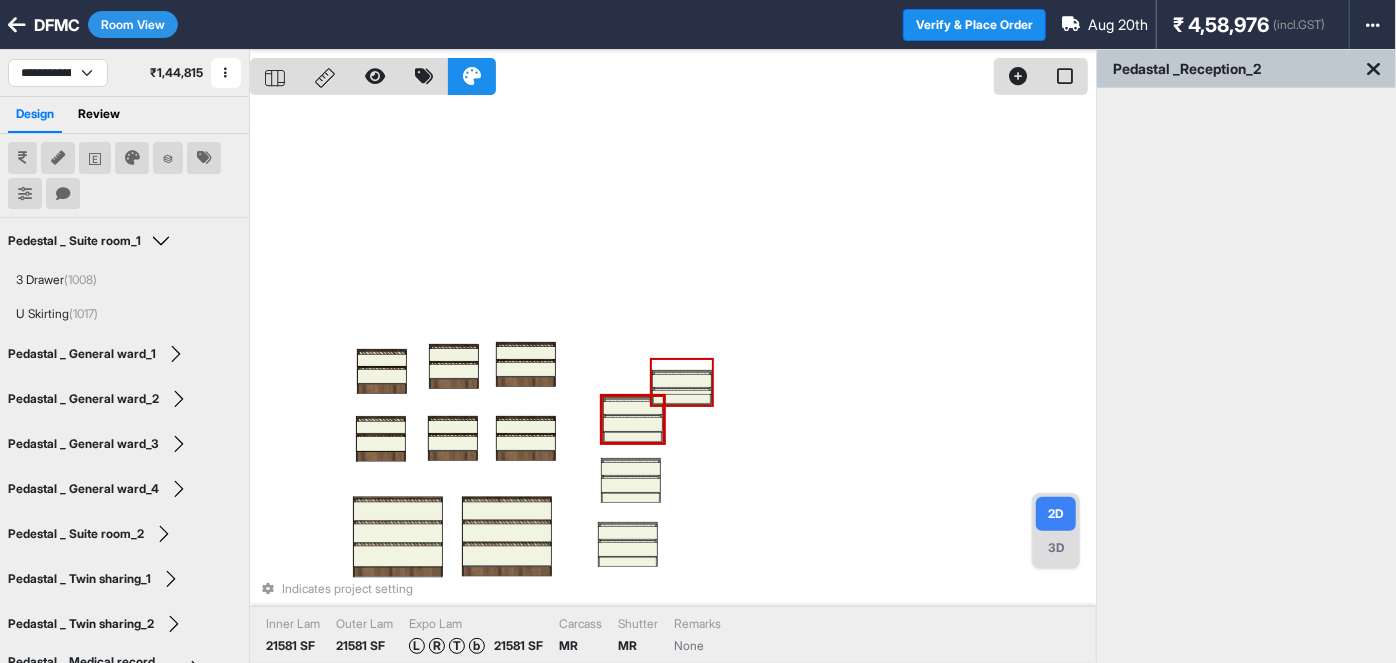 click on "Indicates project setting Inner Lam 21581 SF Outer Lam 21581 SF Expo Lam L R T b 21581 SF Carcass MR Shutter MR Remarks None" at bounding box center [673, 381] 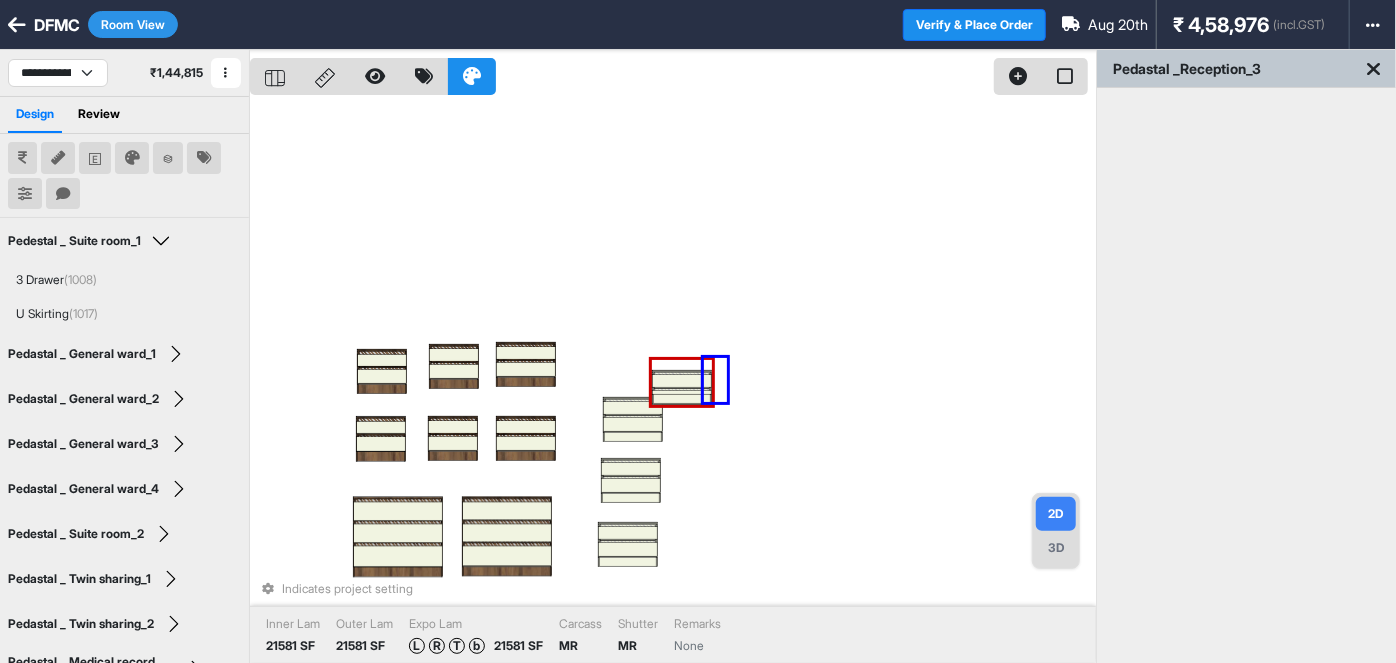 drag, startPoint x: 728, startPoint y: 402, endPoint x: 705, endPoint y: 359, distance: 48.76474 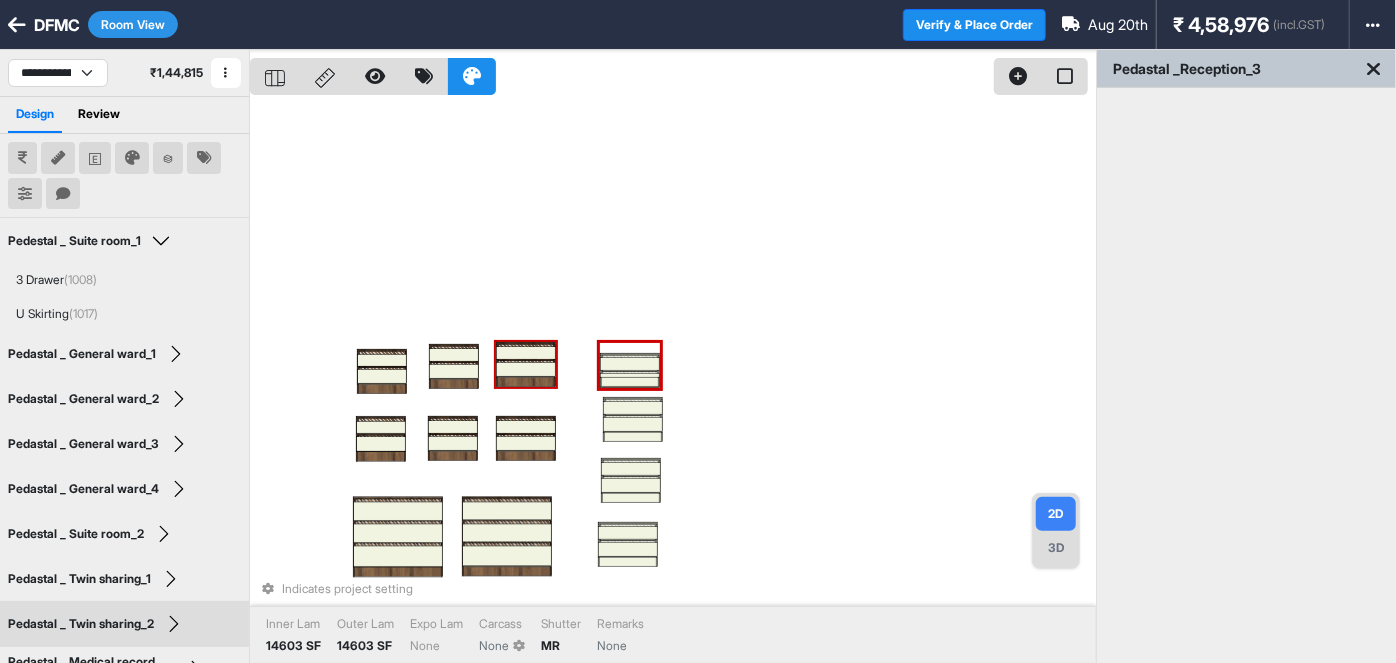 click on "Room View" at bounding box center (133, 24) 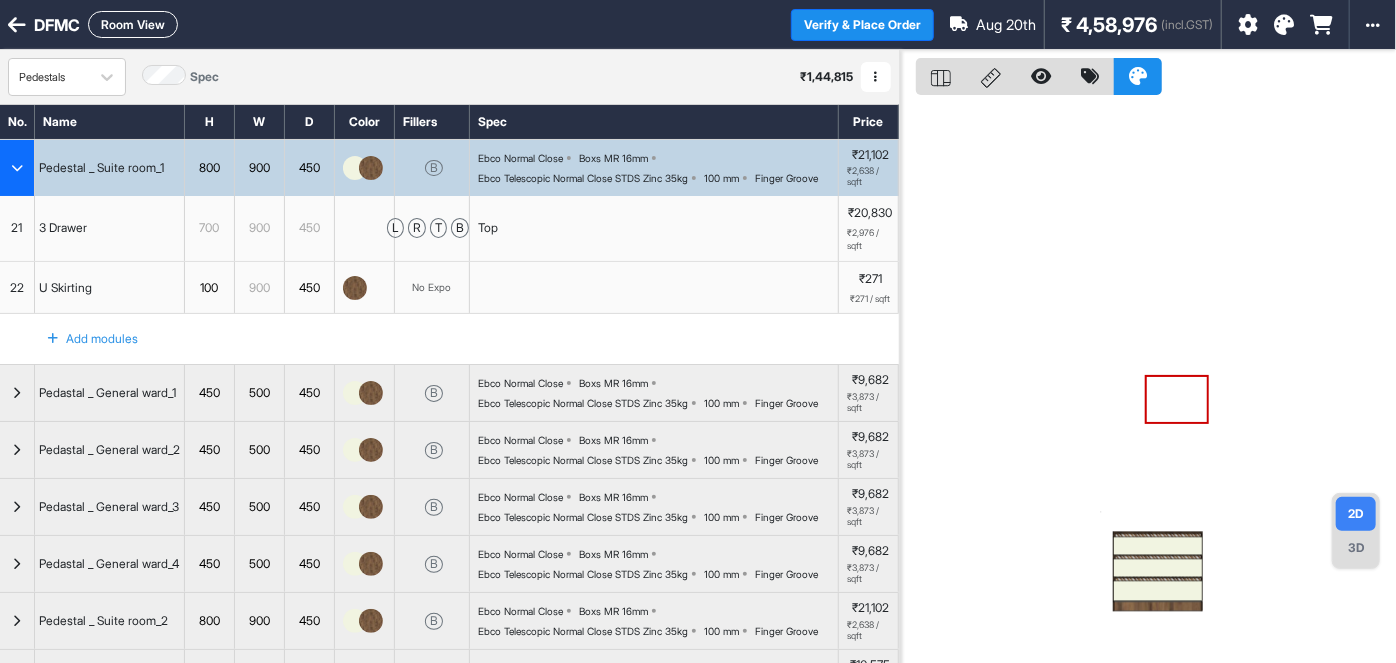 click at bounding box center [17, 168] 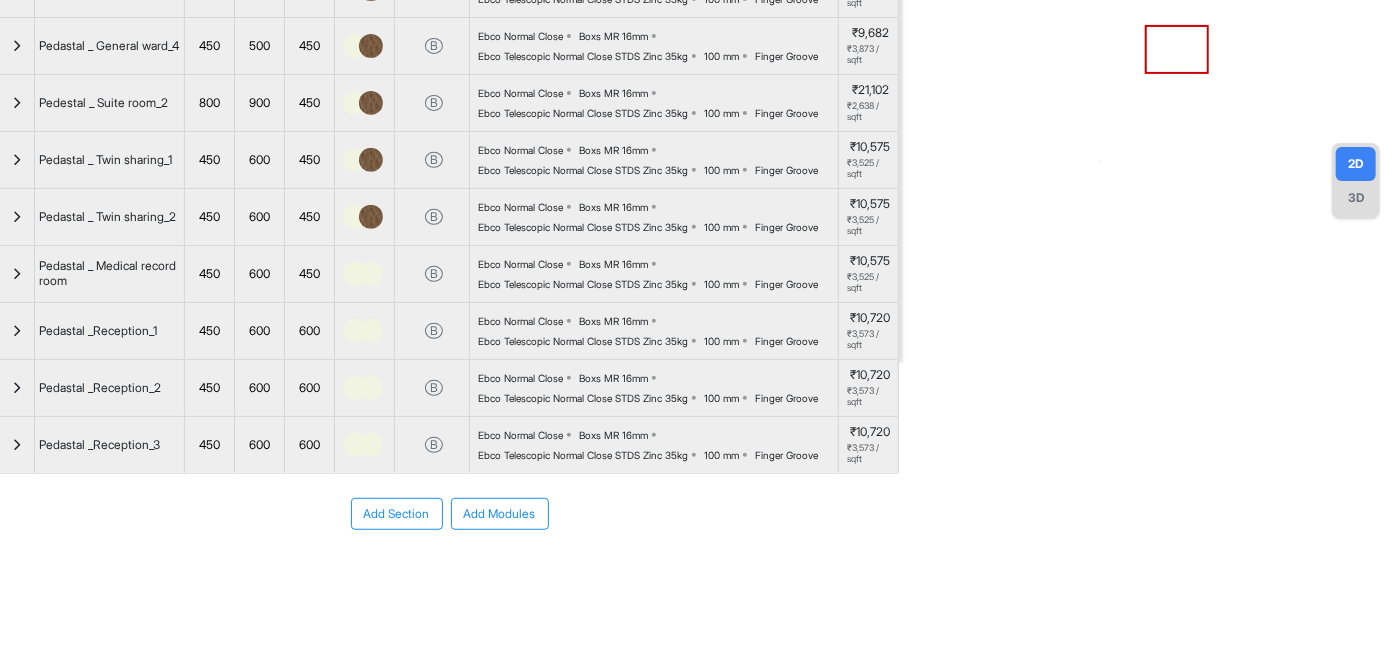 scroll, scrollTop: 357, scrollLeft: 0, axis: vertical 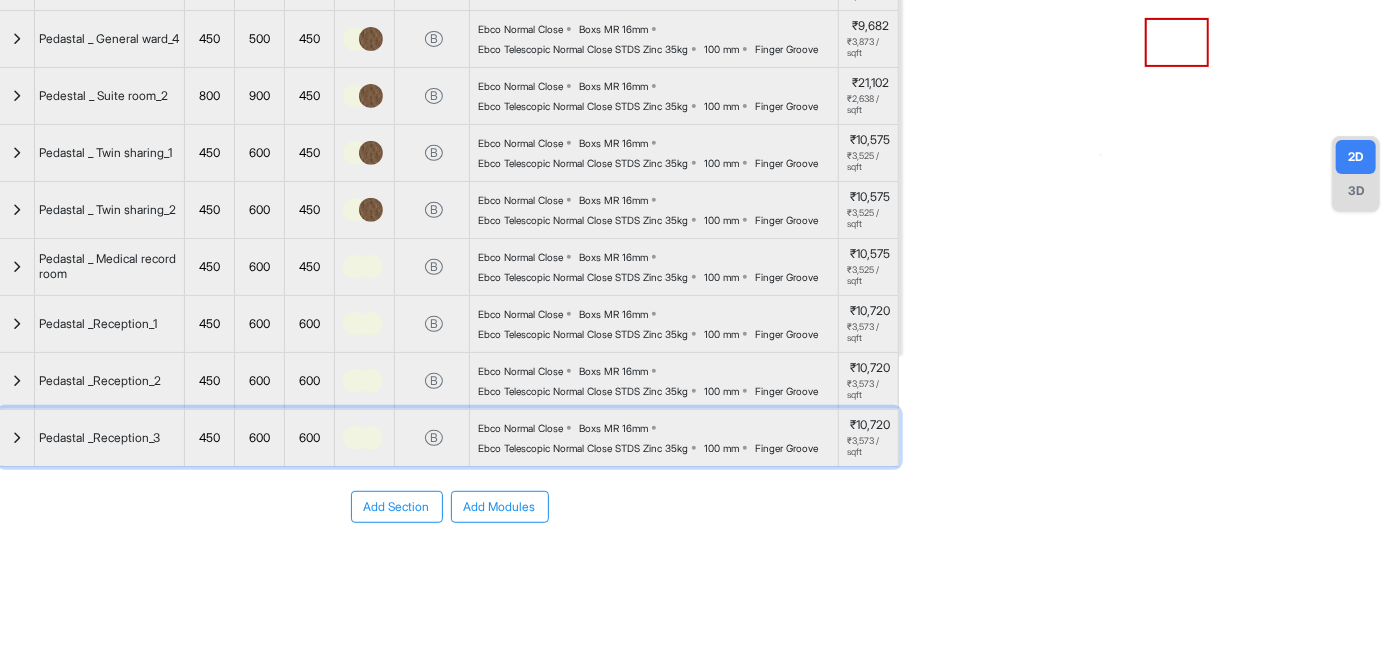 click at bounding box center (17, 438) 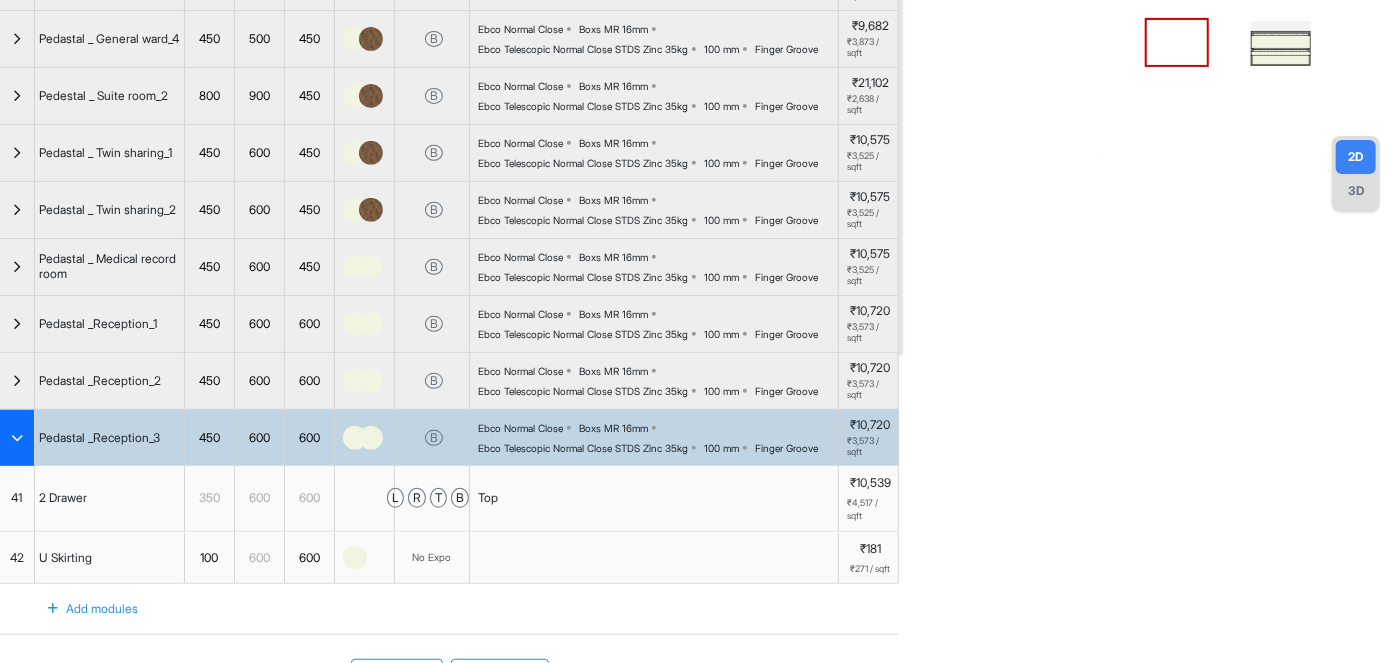 click at bounding box center (17, 438) 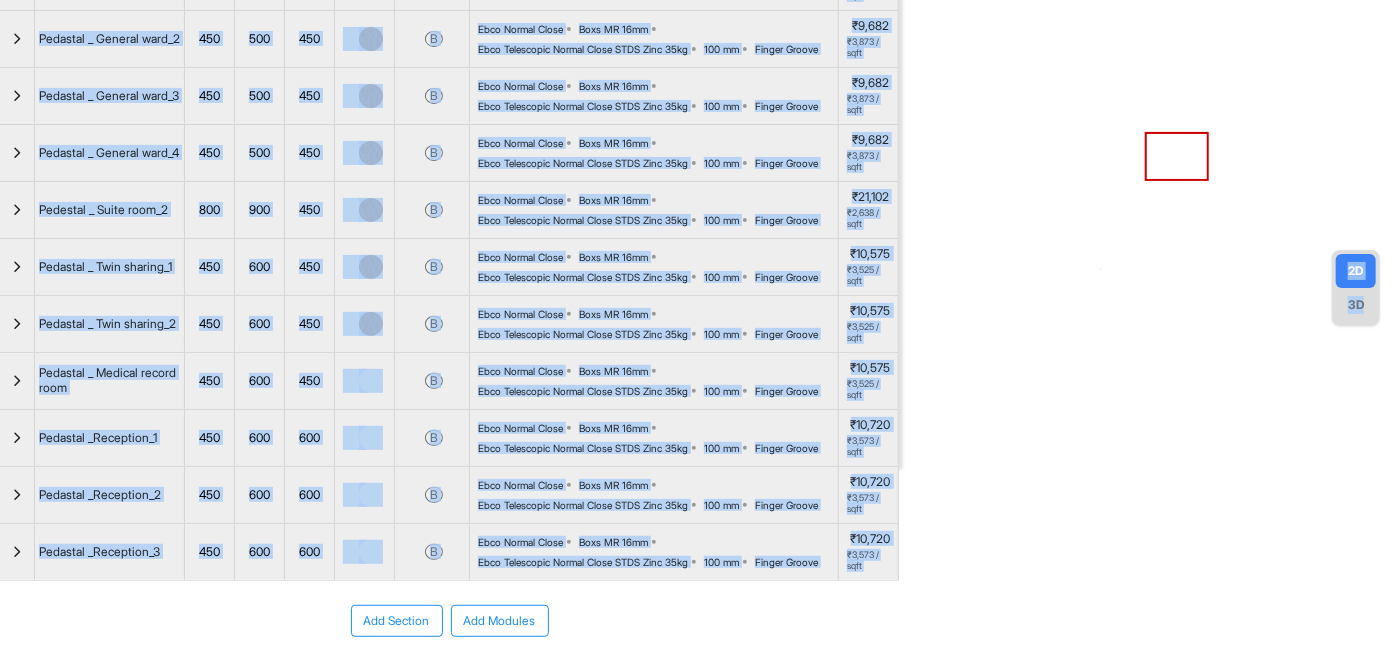 scroll, scrollTop: 0, scrollLeft: 0, axis: both 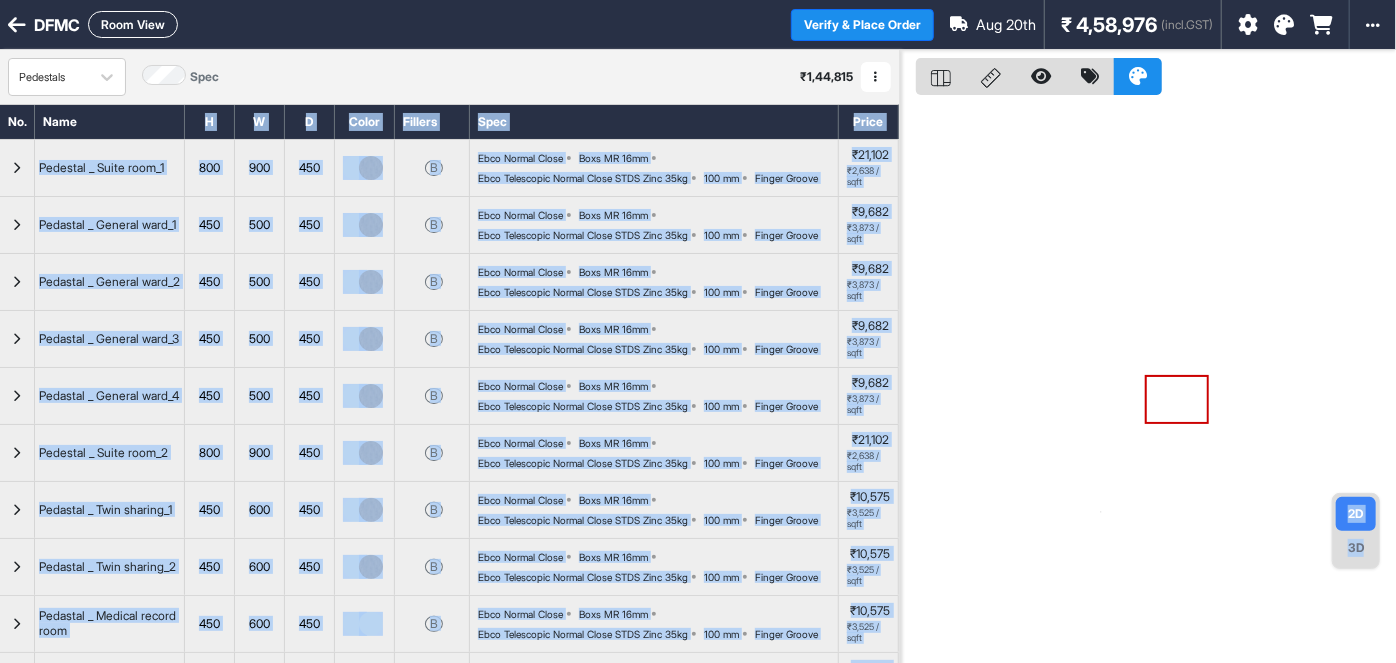 drag, startPoint x: 1137, startPoint y: 456, endPoint x: 83, endPoint y: 163, distance: 1093.9675 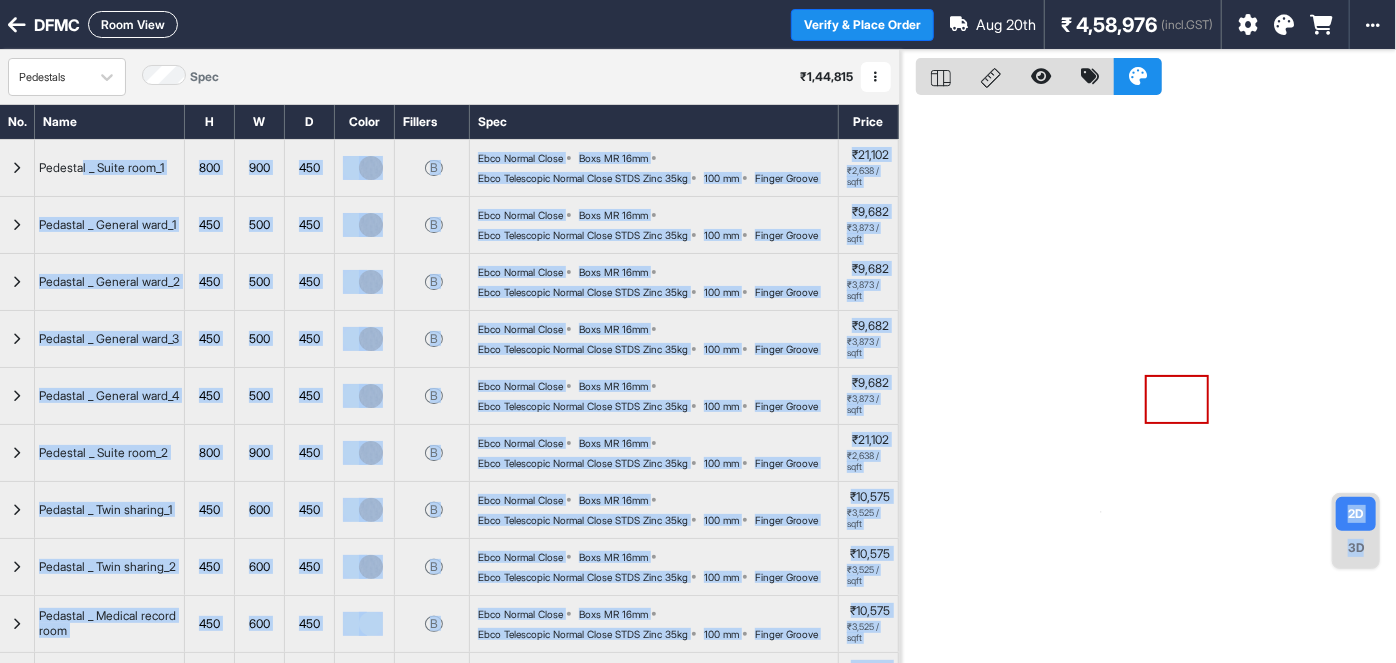 click at bounding box center (1148, 381) 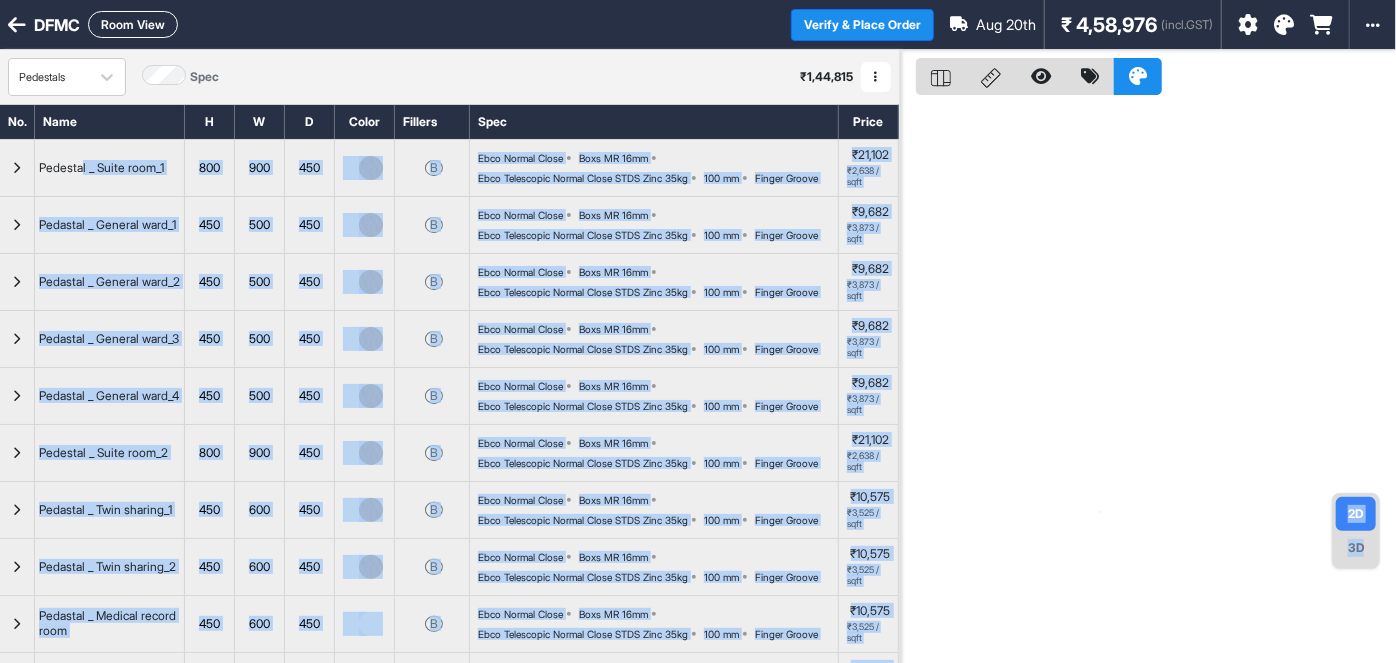 click at bounding box center [1148, 381] 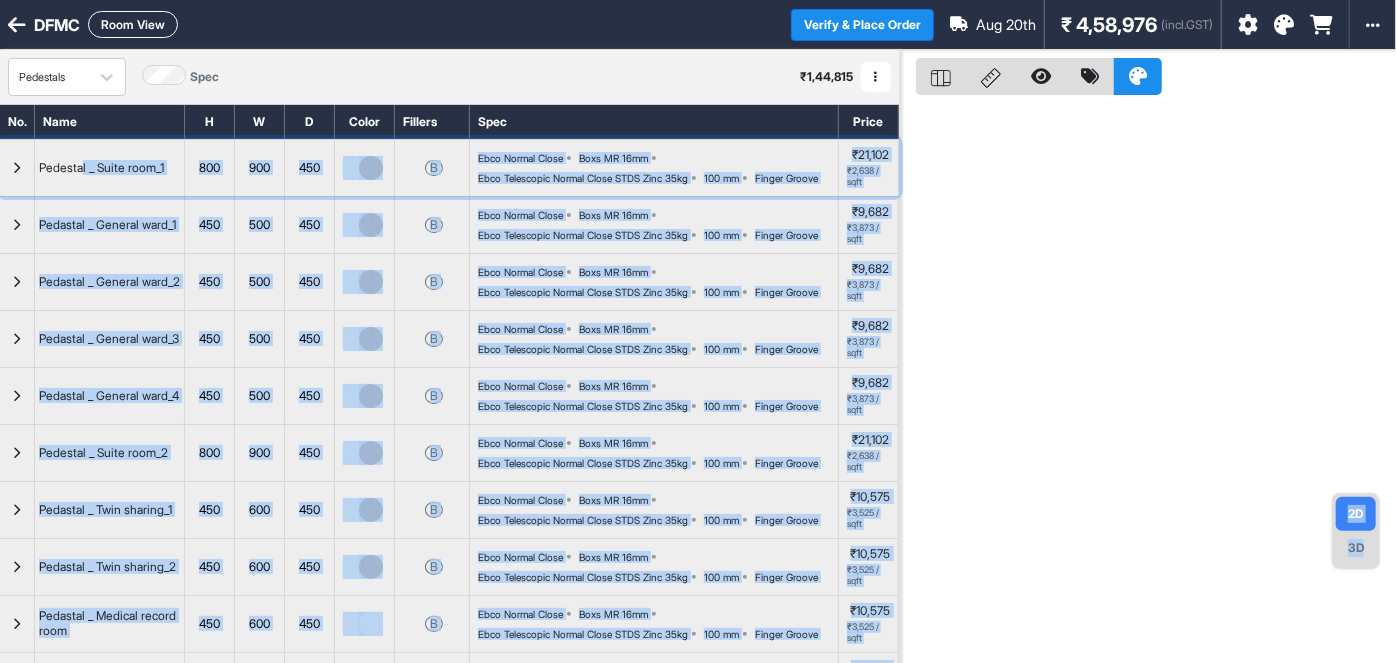 click on "Ebco Normal Close Boxs MR 16mm Ebco Telescopic Normal Close STDS Zinc 35kg 100 mm Finger Groove" at bounding box center [658, 168] 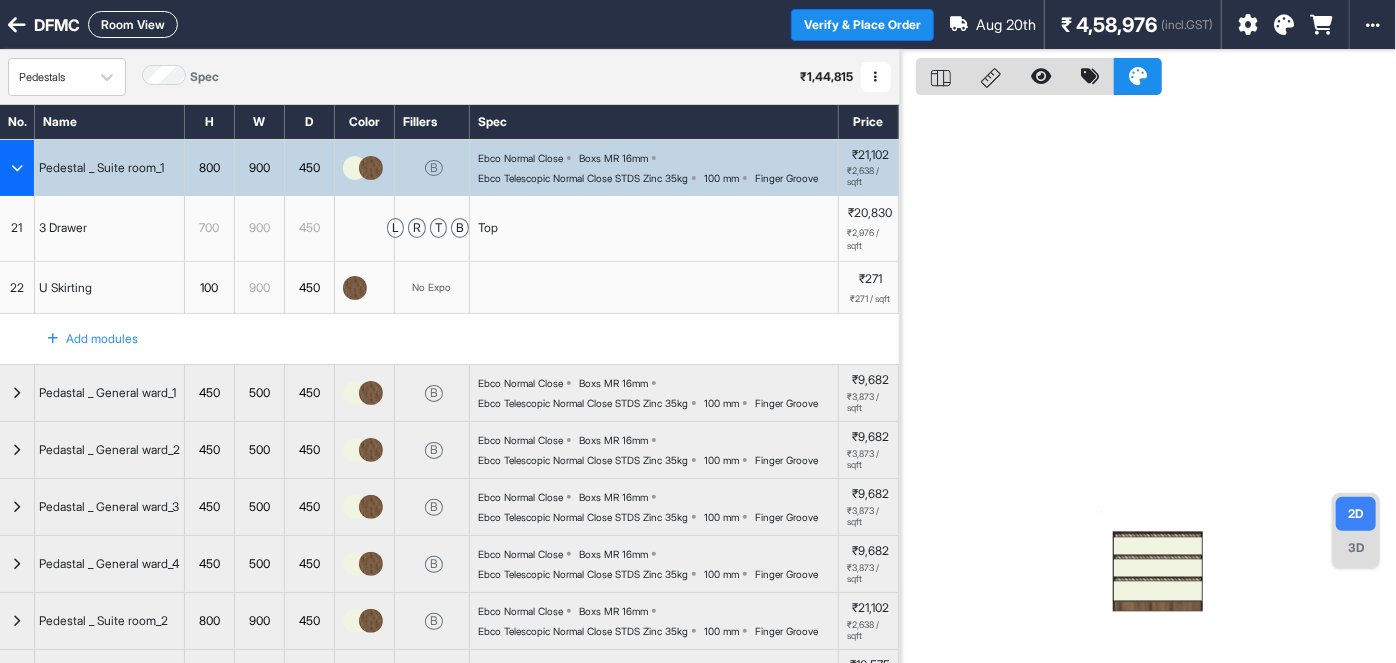 click on "Pedestals Spec ₹ [PRICE] Add Room Edit Room Name Delete Room Duplicate Room" at bounding box center [449, 77] 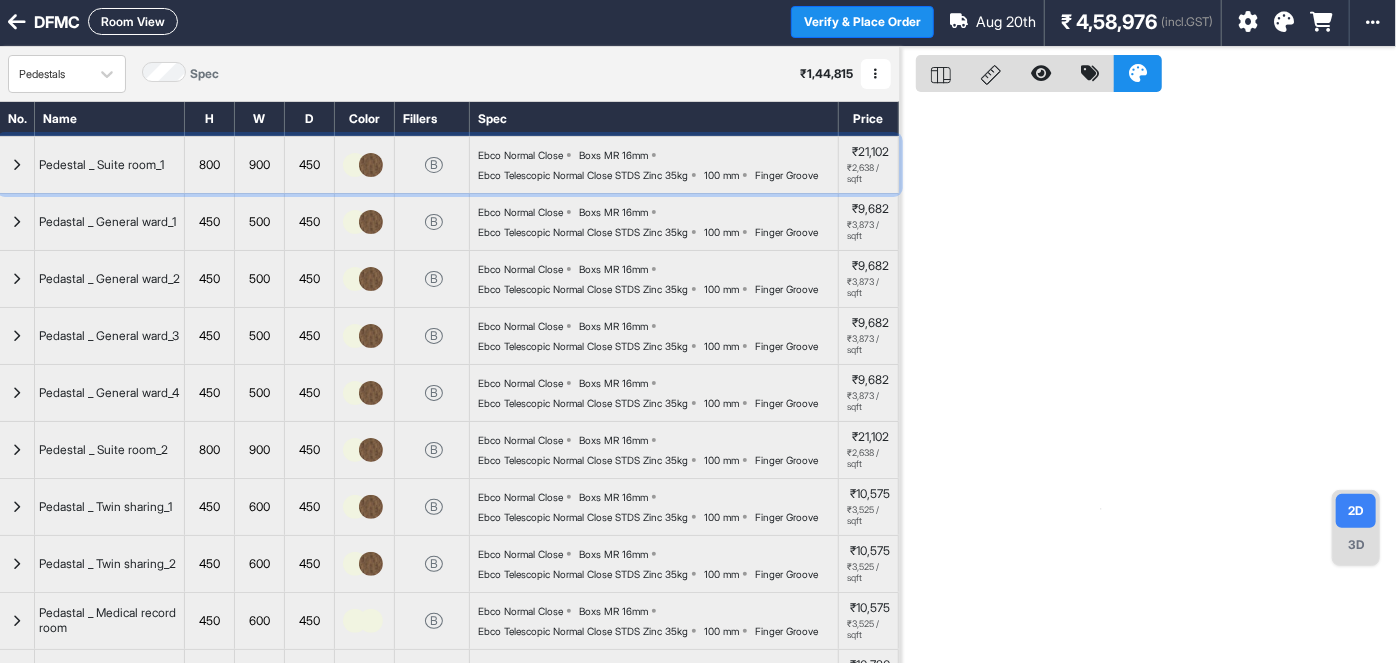 scroll, scrollTop: 0, scrollLeft: 0, axis: both 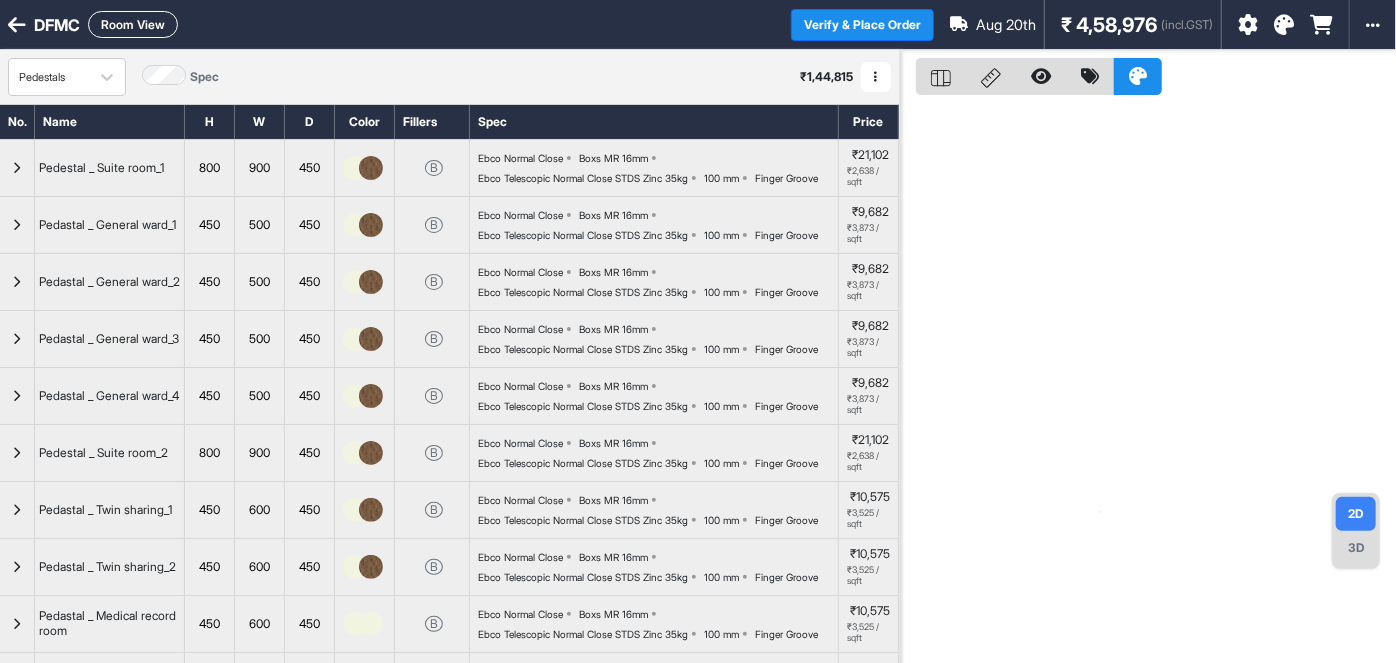drag, startPoint x: 109, startPoint y: 24, endPoint x: 106, endPoint y: 40, distance: 16.27882 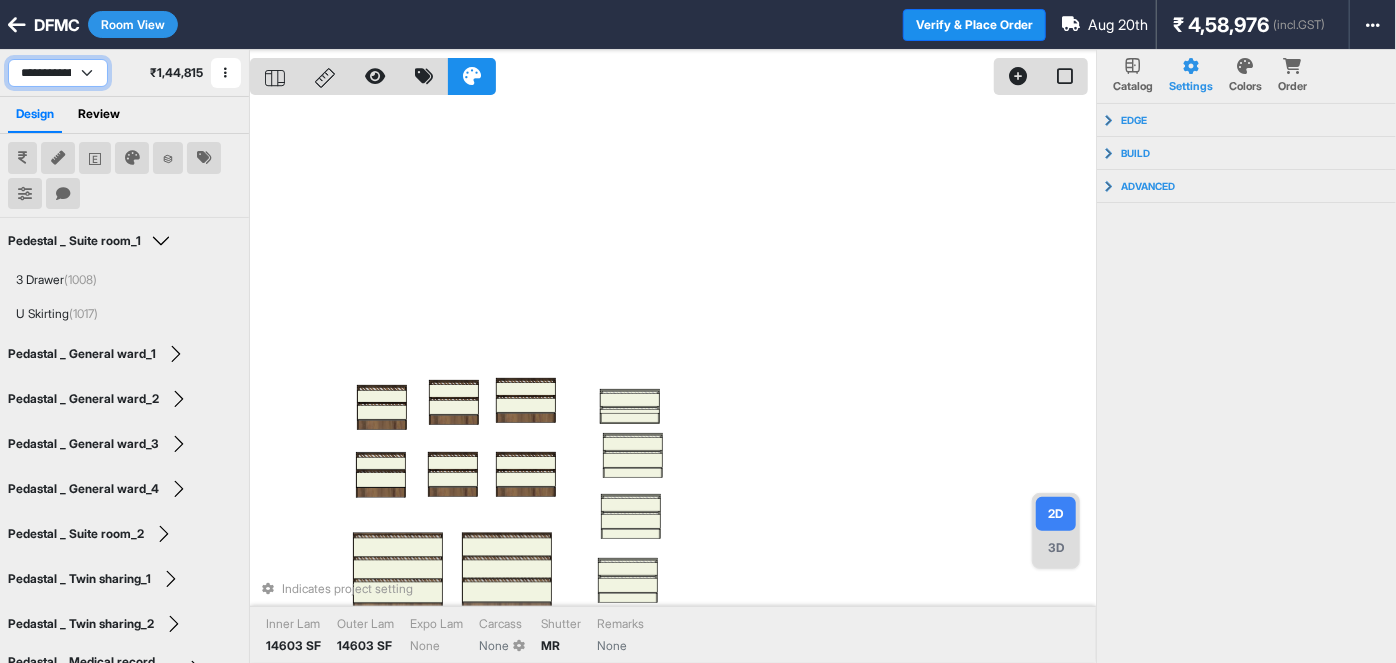 click on "**********" at bounding box center [58, 73] 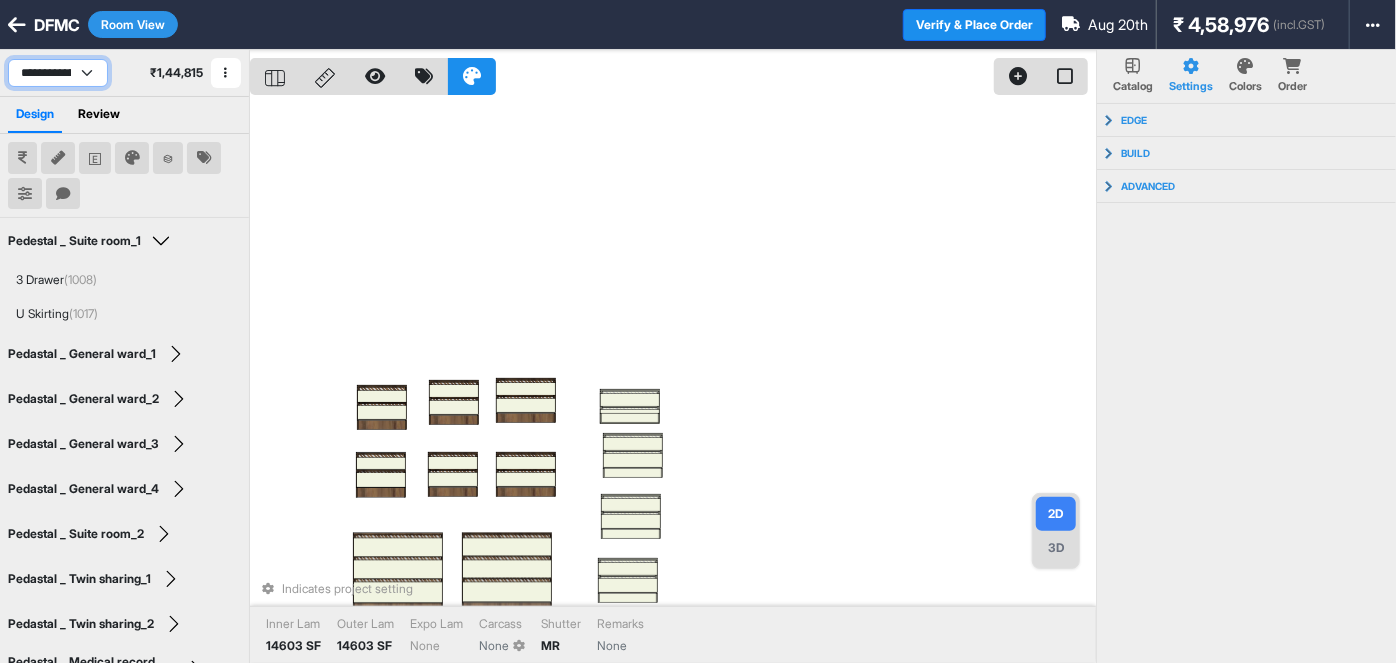 click on "**********" at bounding box center [58, 73] 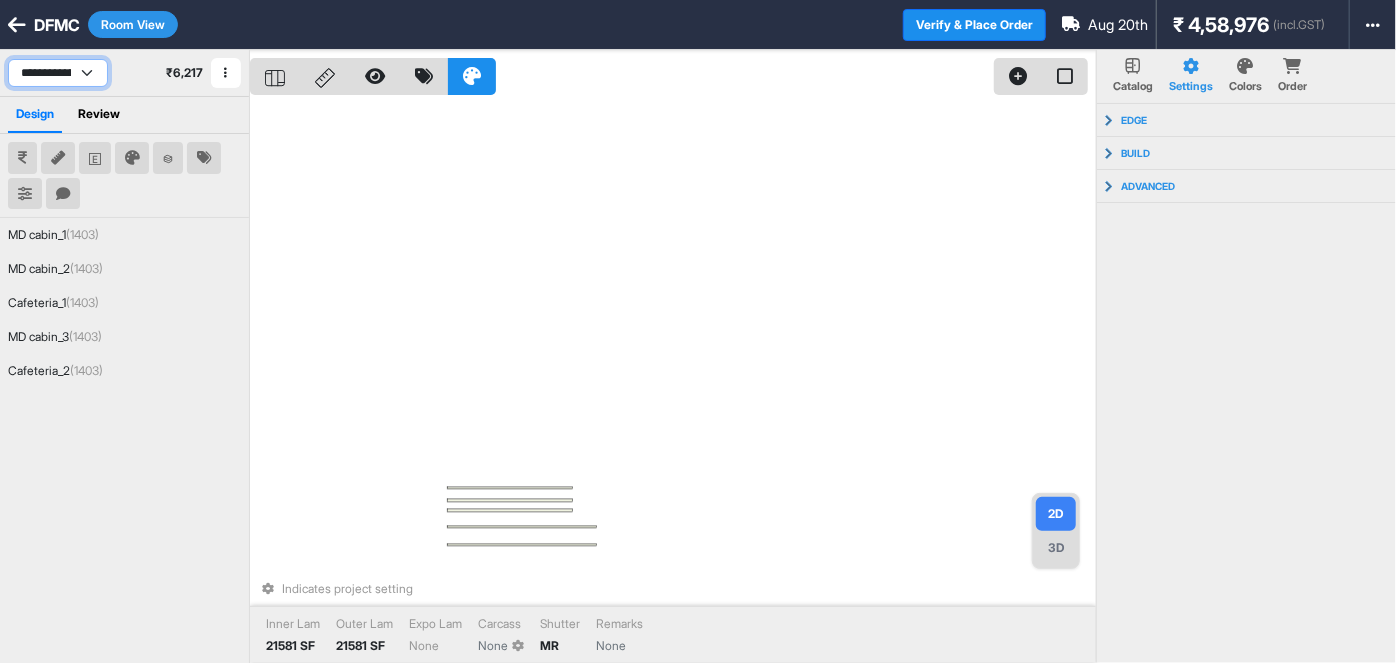 click on "**********" at bounding box center [58, 73] 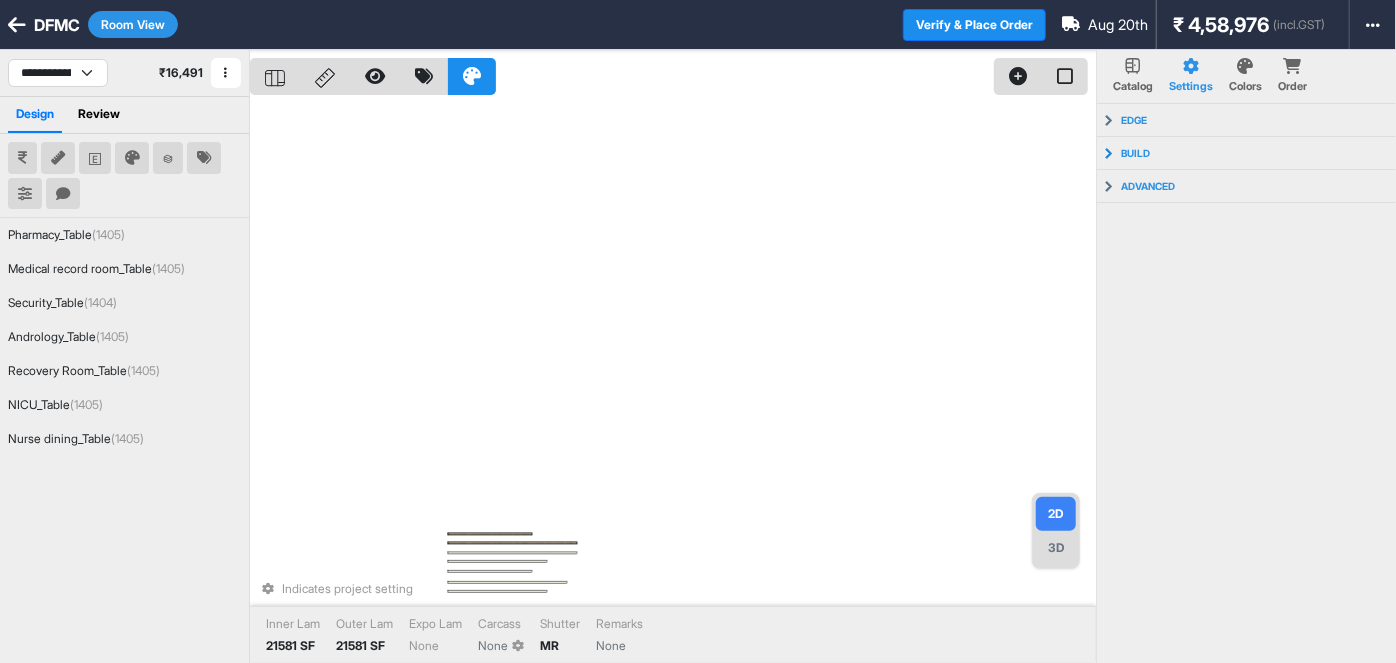 click on "Indicates project setting Inner Lam 21581 SF Outer Lam 21581 SF Expo Lam None Carcass None Shutter MR Remarks None" at bounding box center [673, 381] 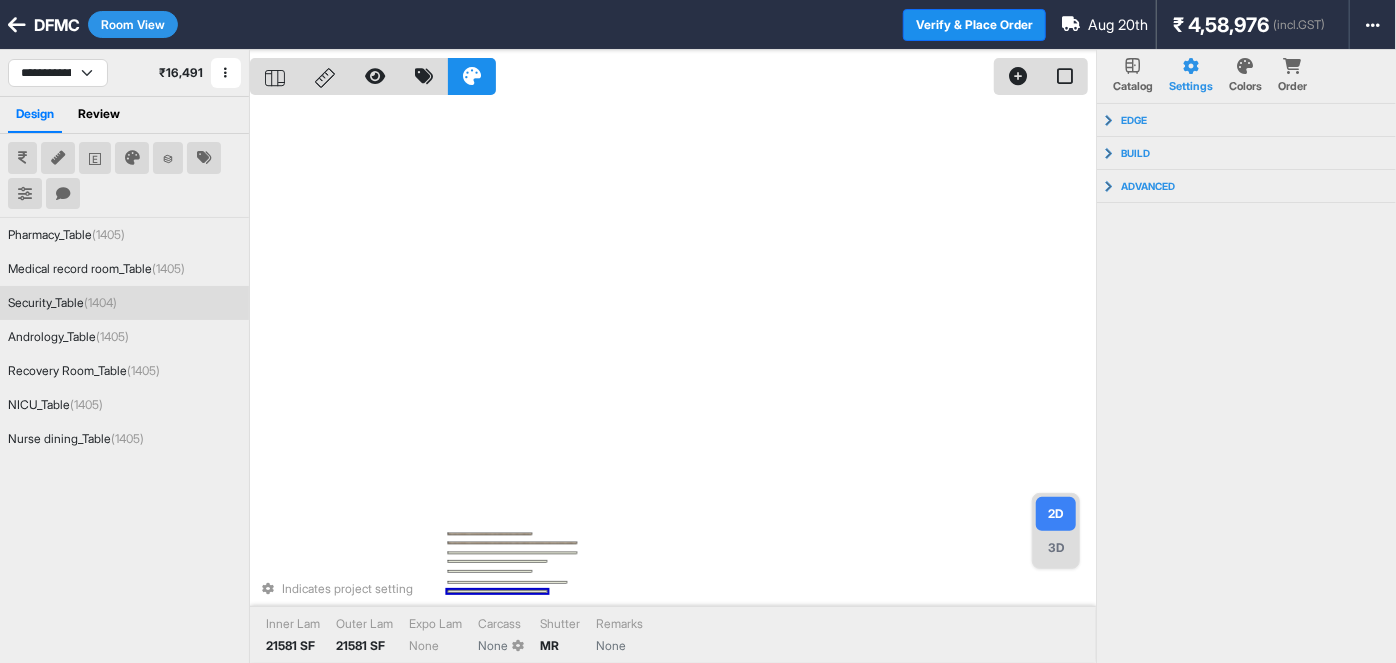 click on "Security_Table  (1404)" at bounding box center [124, 303] 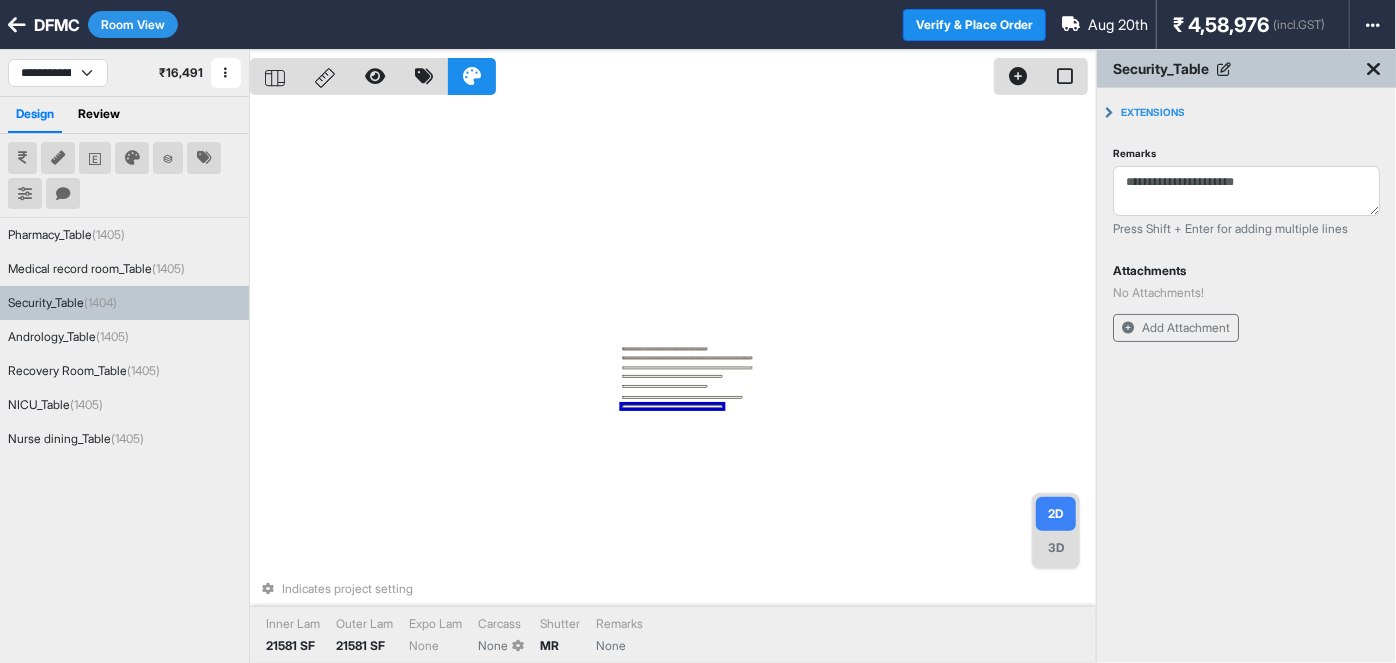 click on "Room View" at bounding box center [133, 24] 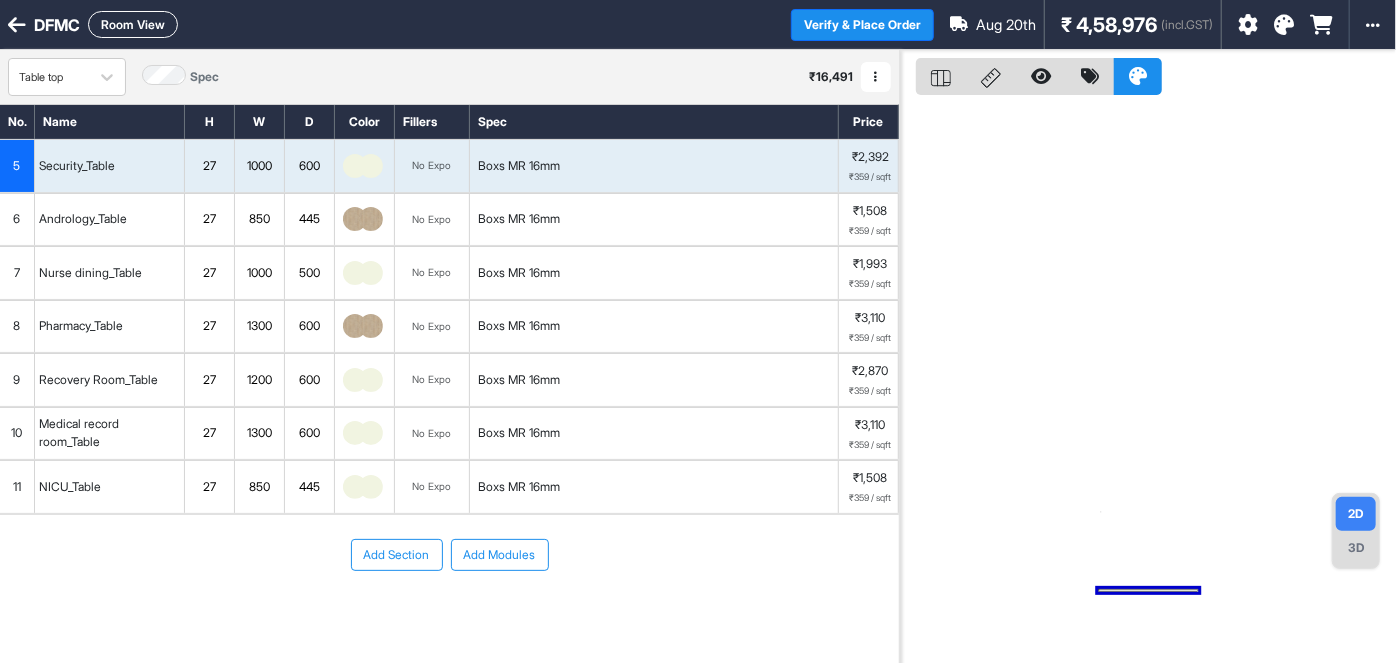 click on "Add Section Add Modules" at bounding box center (449, 615) 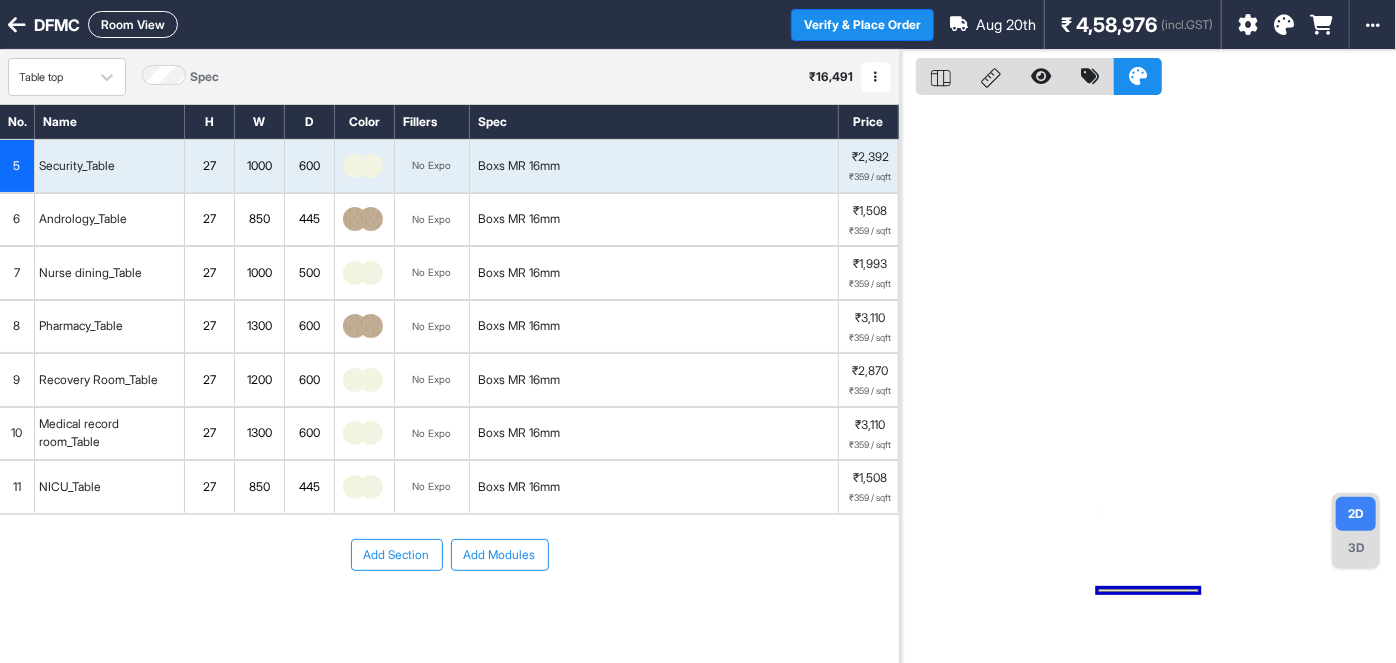click on "6" at bounding box center [17, 220] 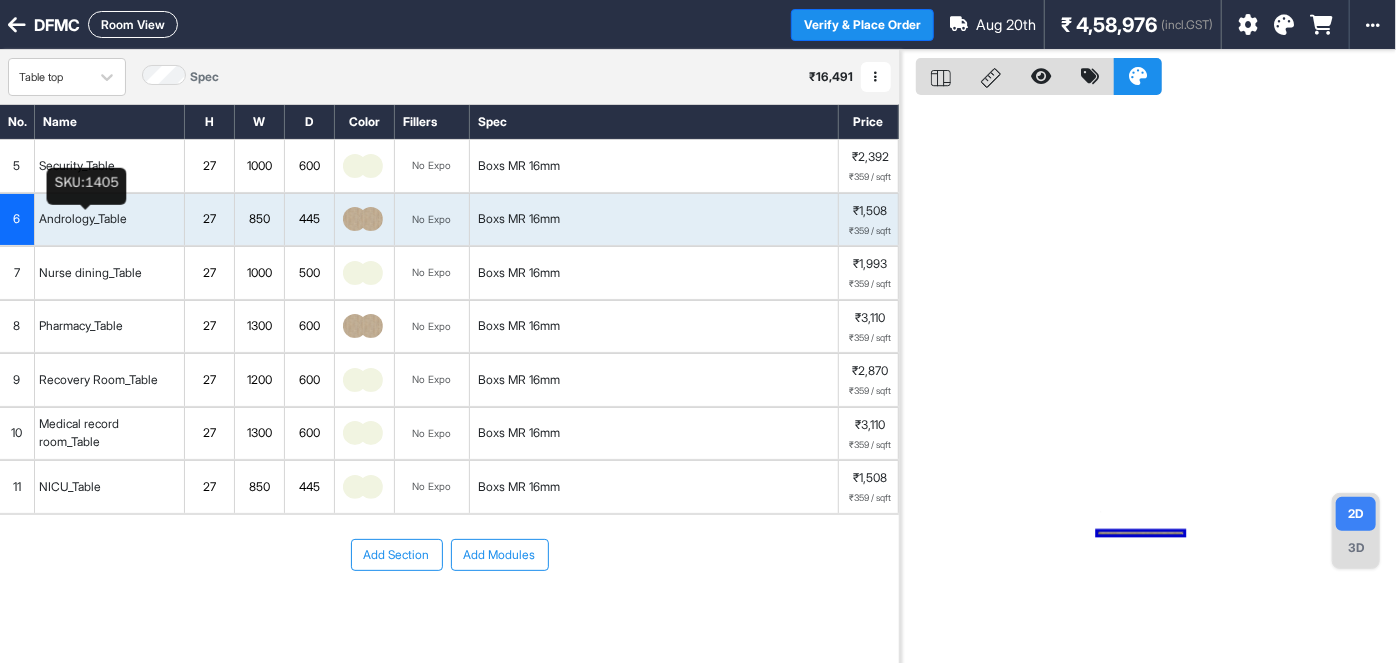 click on "Andrology_Table" at bounding box center (83, 219) 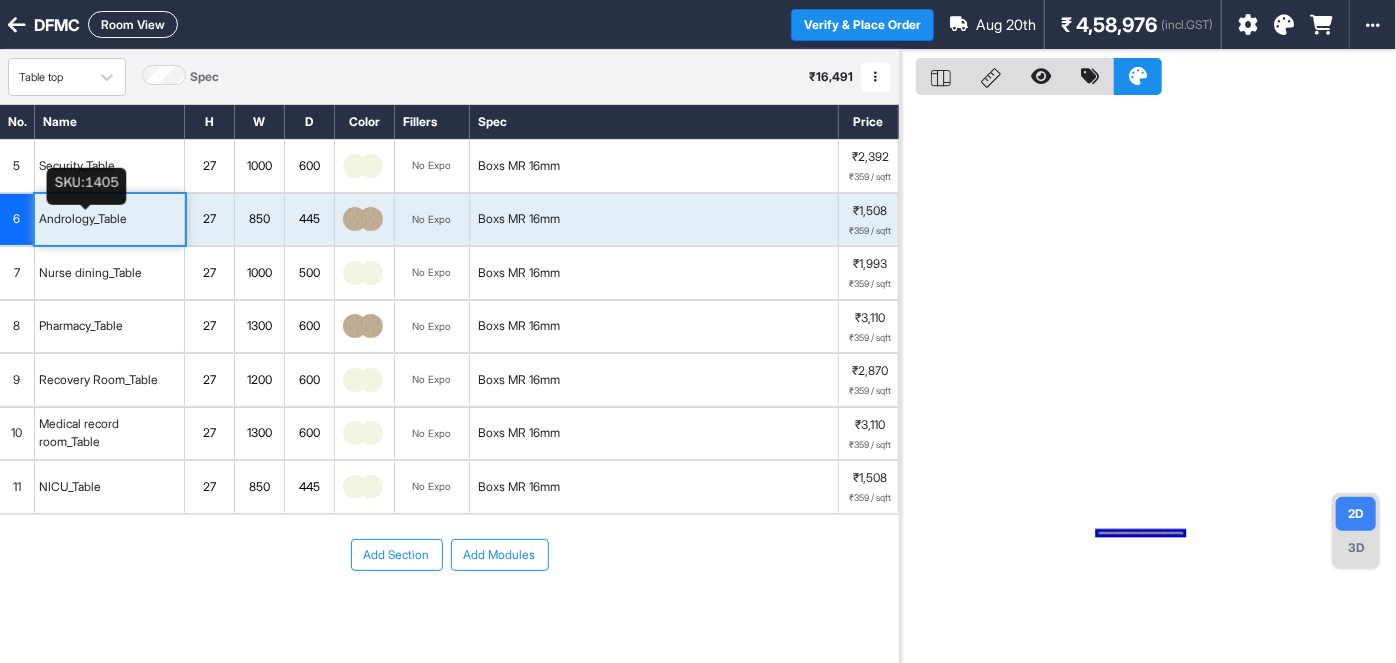click on "Andrology_Table" at bounding box center (83, 219) 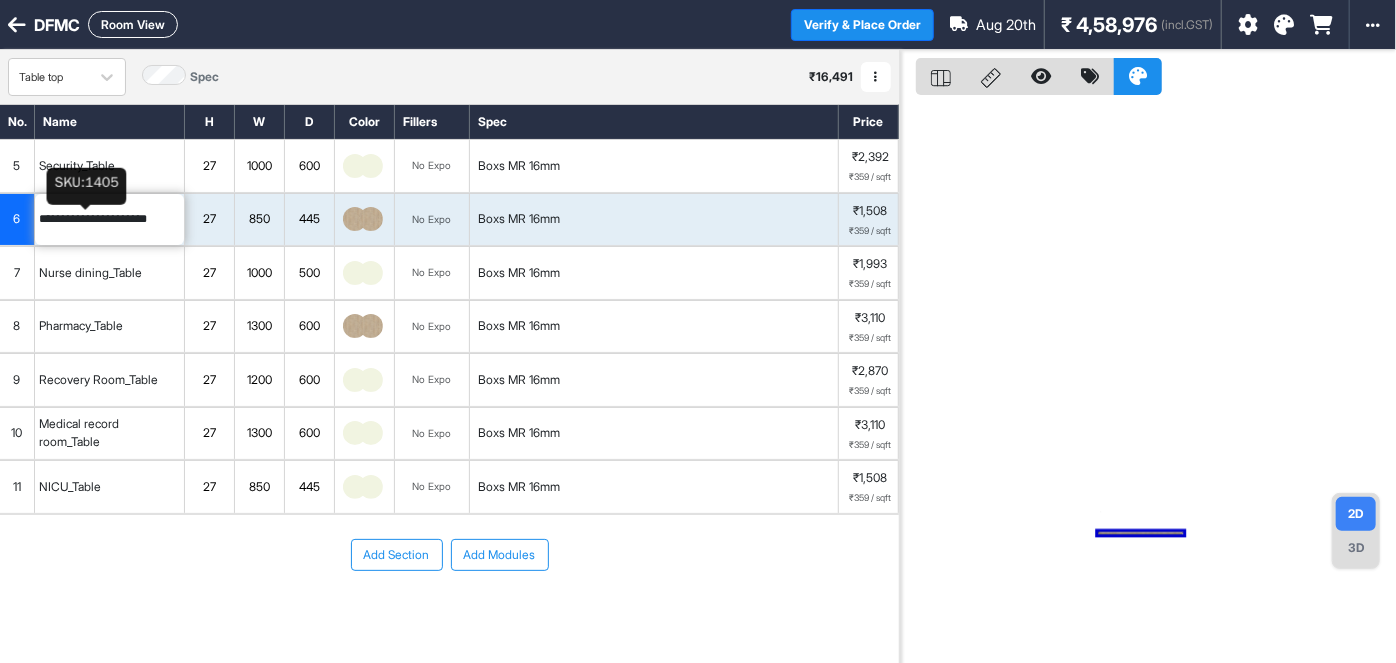 scroll, scrollTop: 0, scrollLeft: 0, axis: both 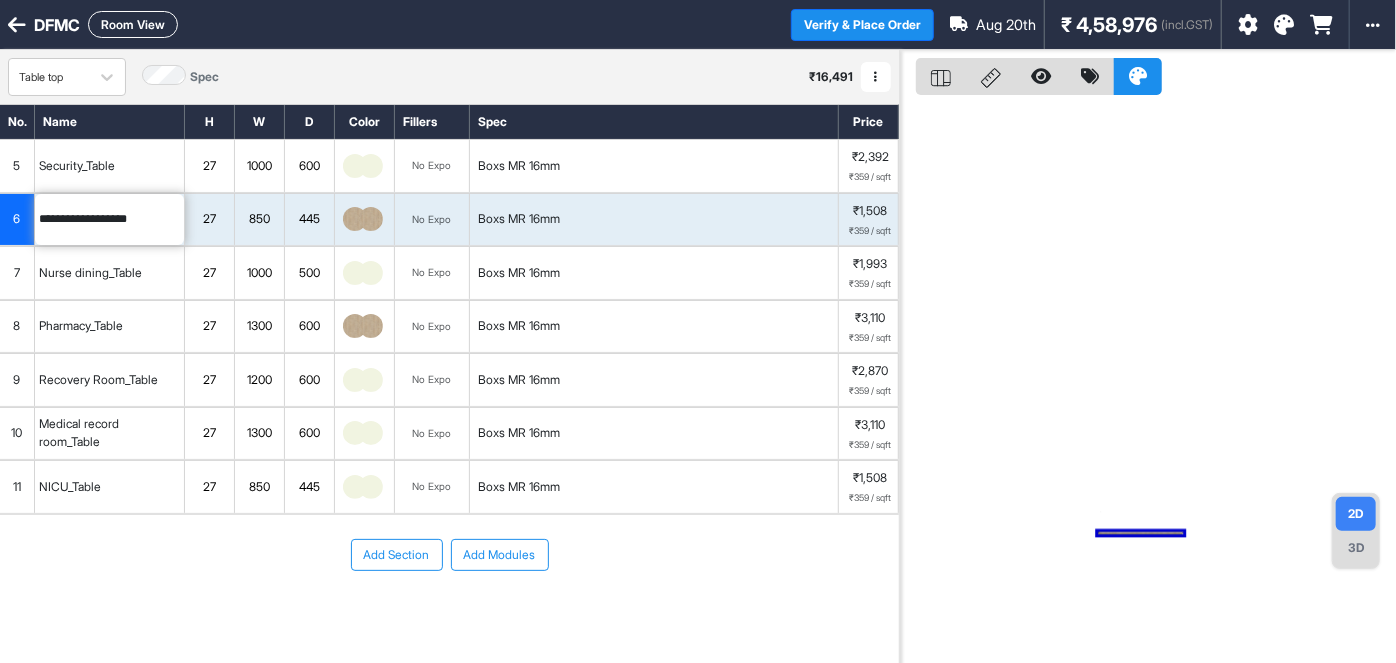 type on "**********" 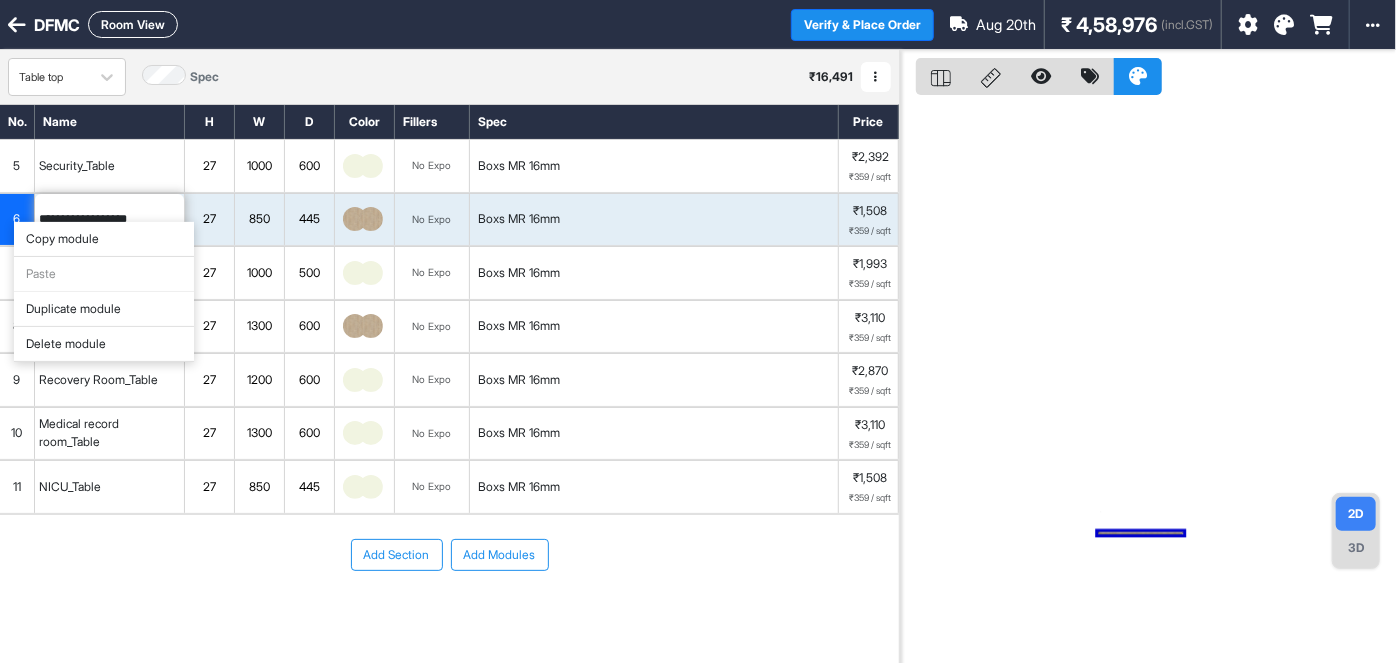 click on "Duplicate module" at bounding box center (104, 309) 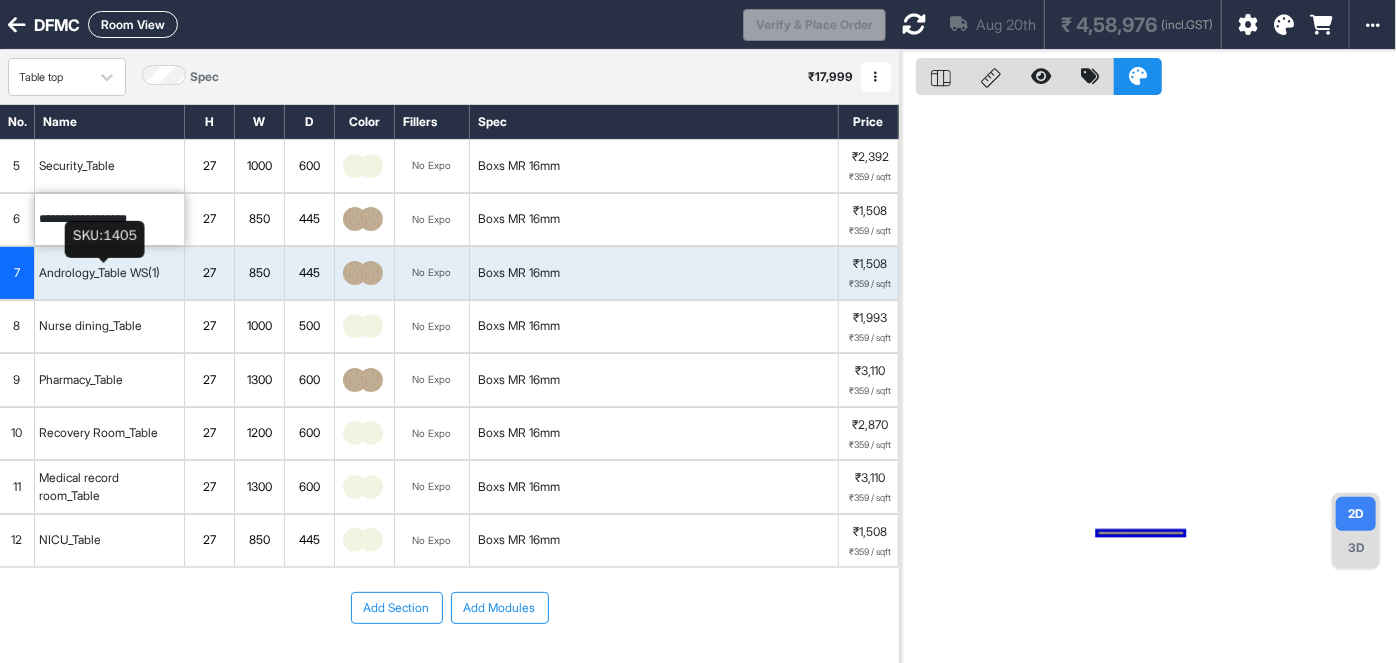 click on "Andrology_Table WS(1)" at bounding box center [99, 273] 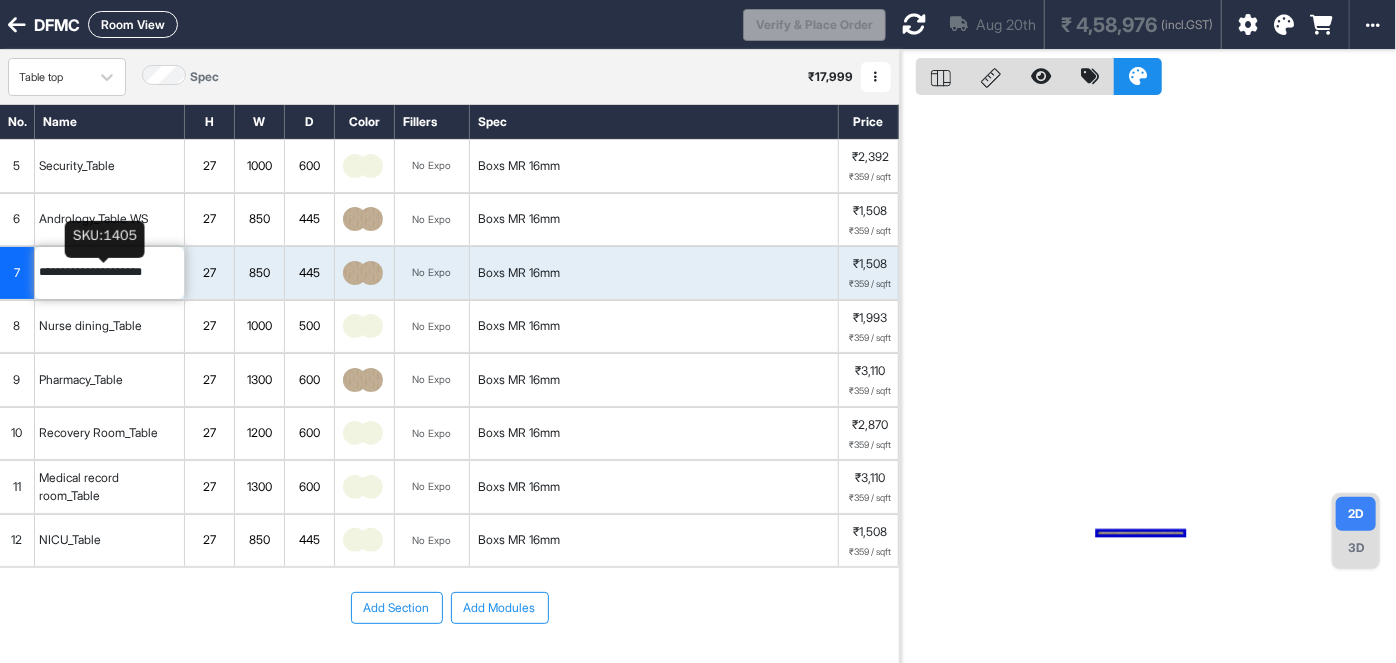 drag, startPoint x: 137, startPoint y: 271, endPoint x: 221, endPoint y: 276, distance: 84.14868 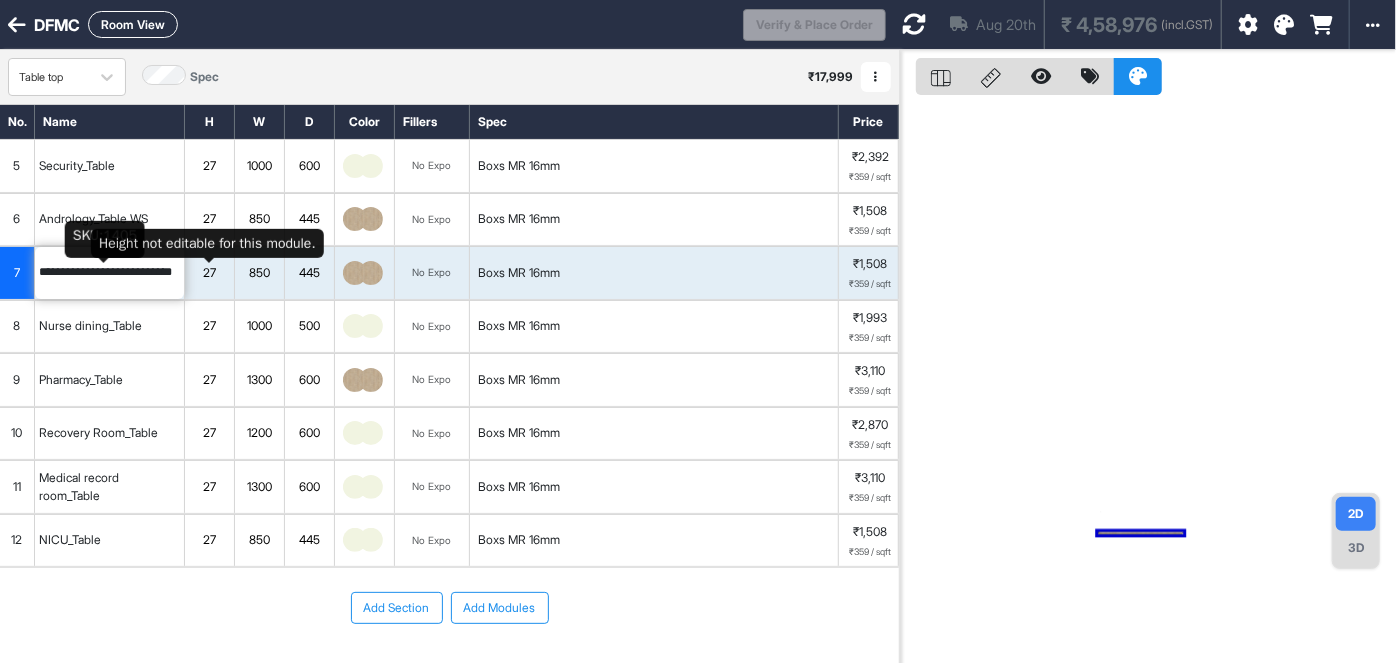 scroll, scrollTop: 0, scrollLeft: 21, axis: horizontal 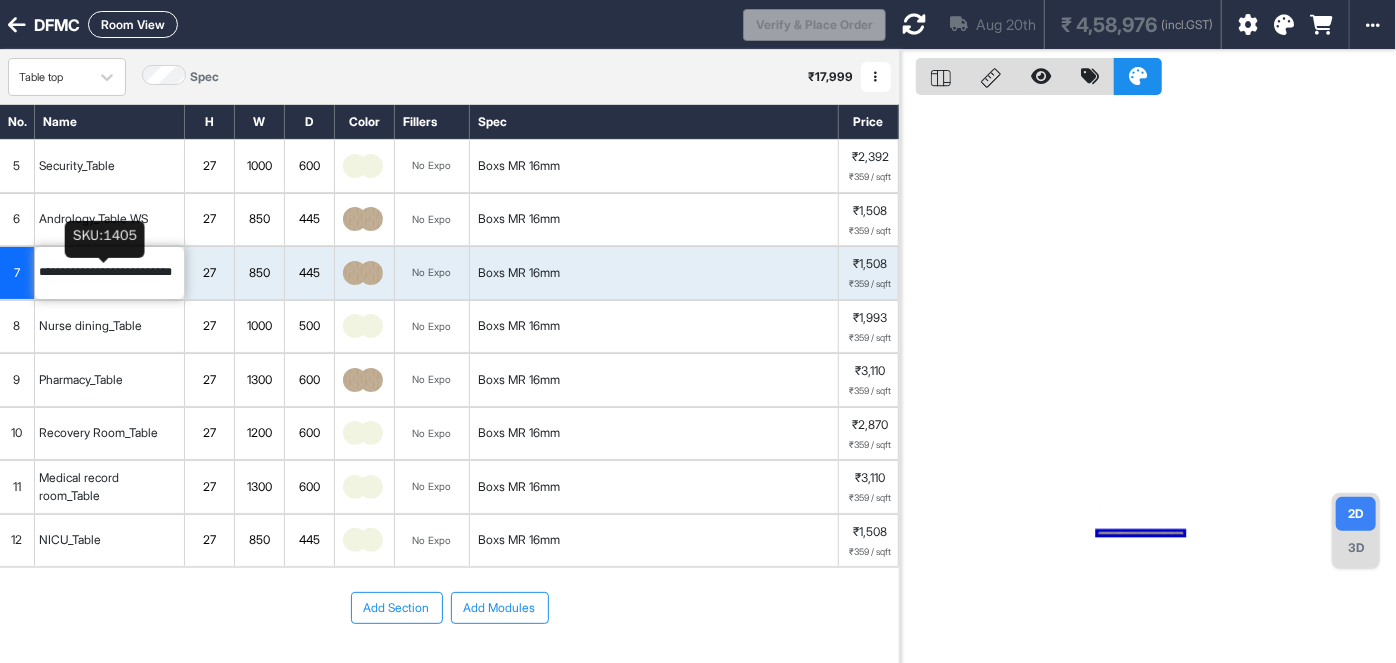 type on "**********" 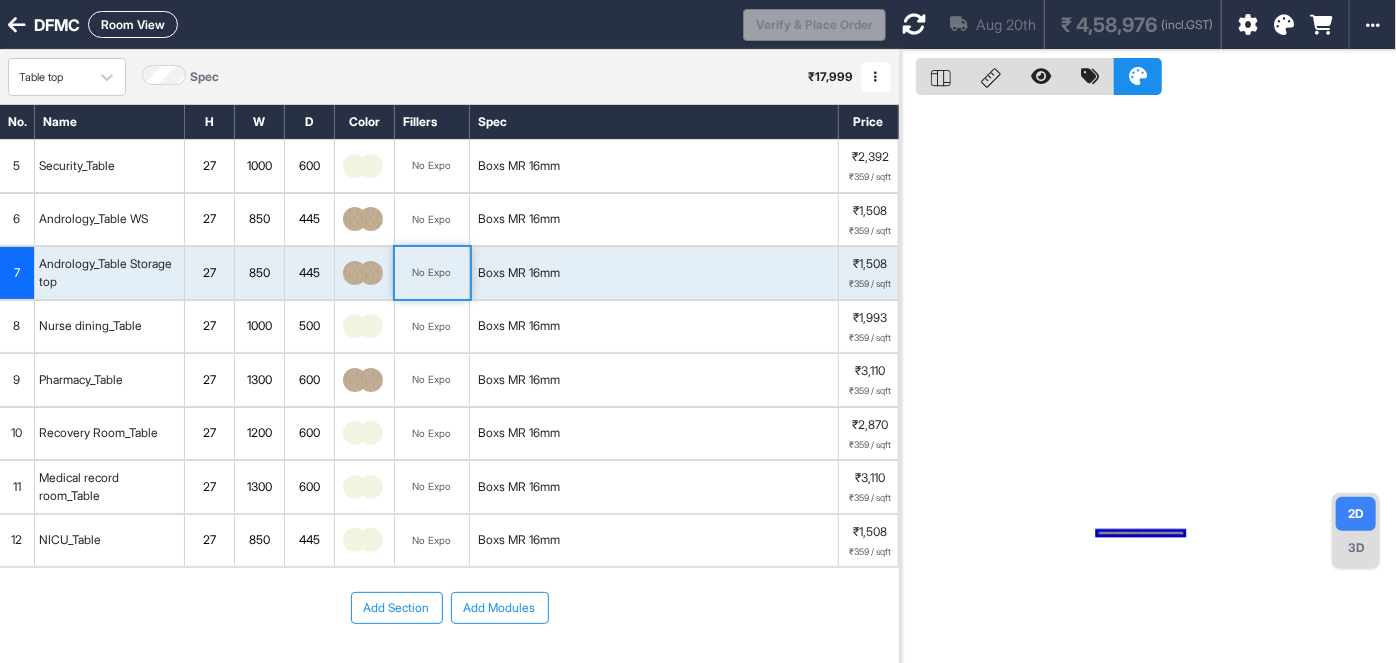 click on "Andrology_Table Storage top" at bounding box center [109, 273] 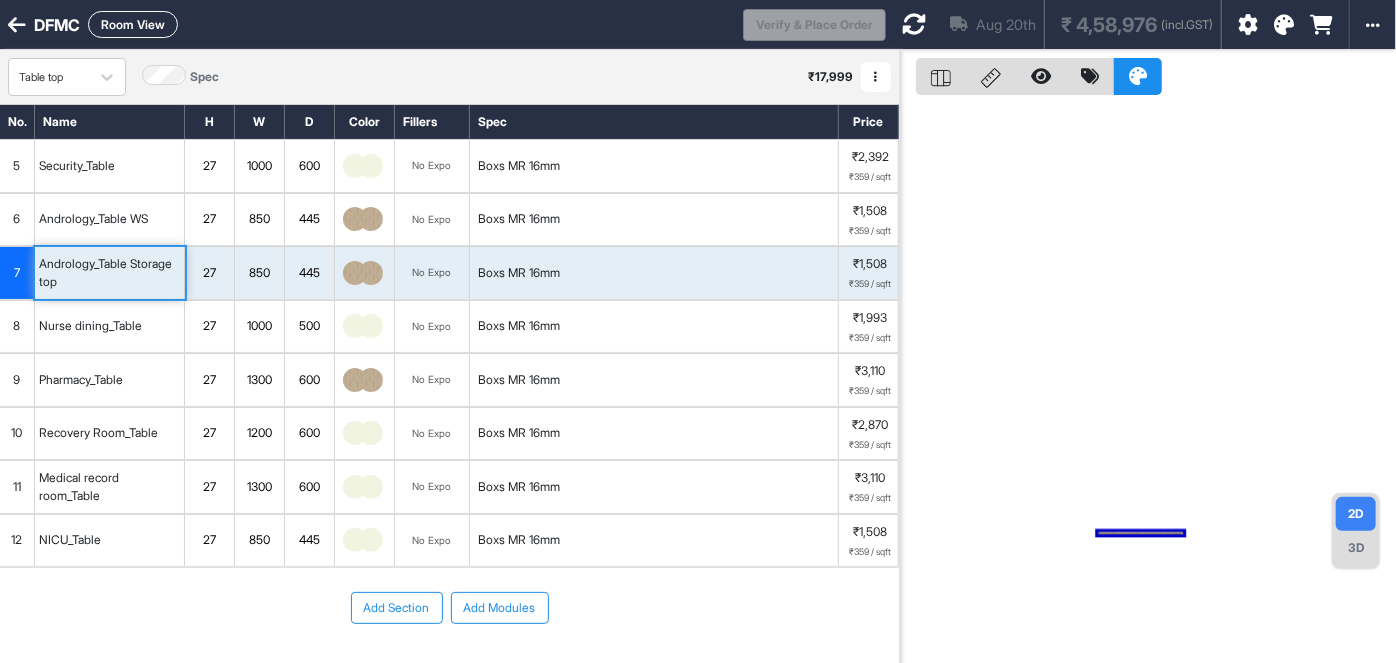 click on "7" at bounding box center (17, 273) 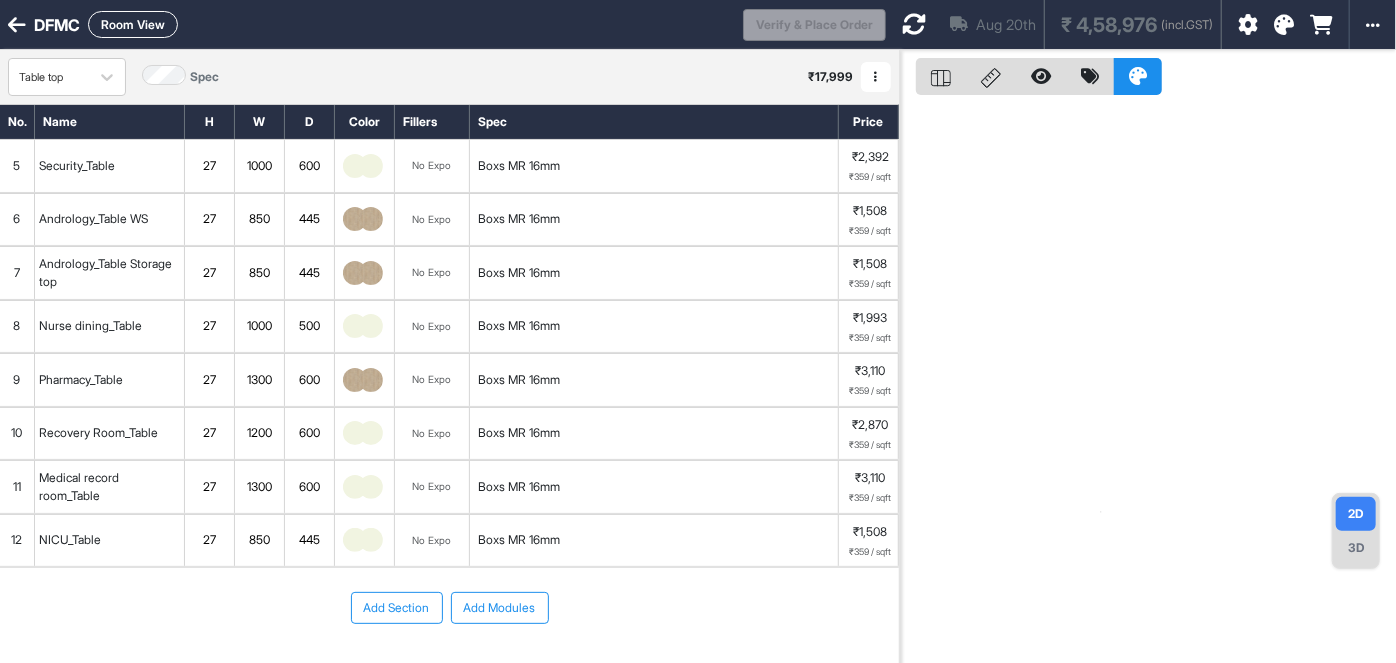 click on "7" at bounding box center (17, 273) 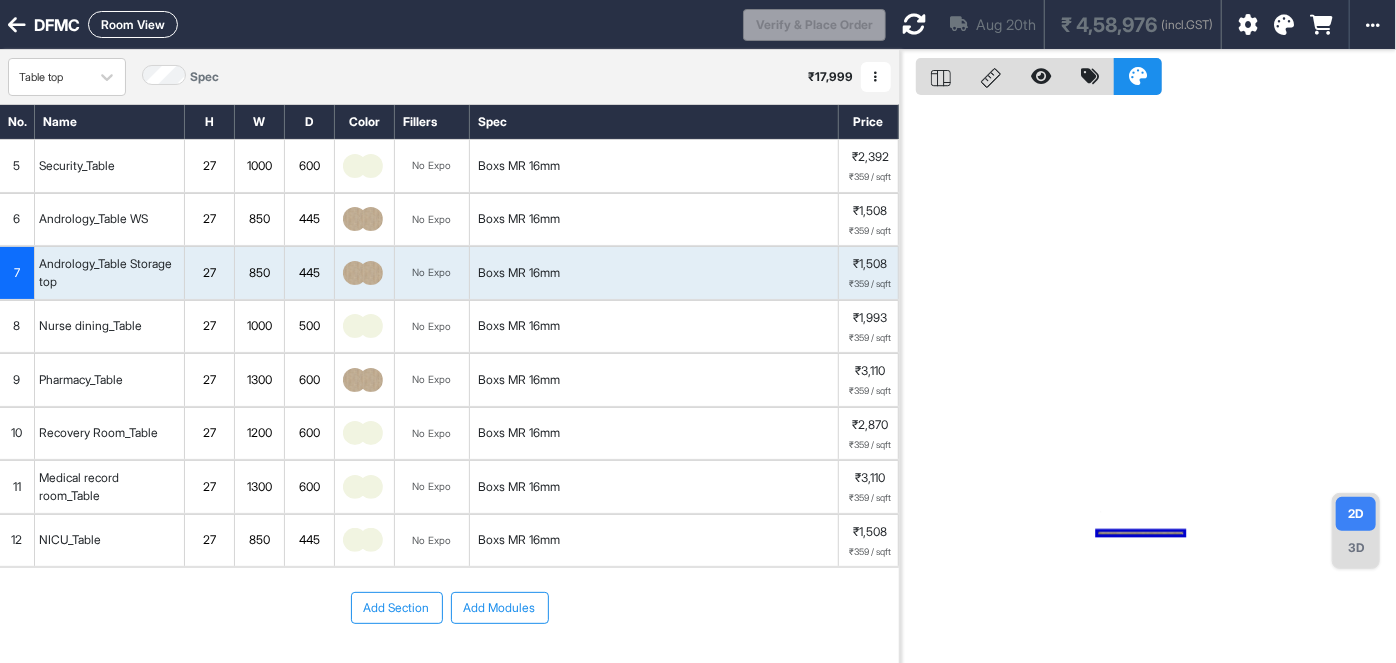 click on "7" at bounding box center [17, 273] 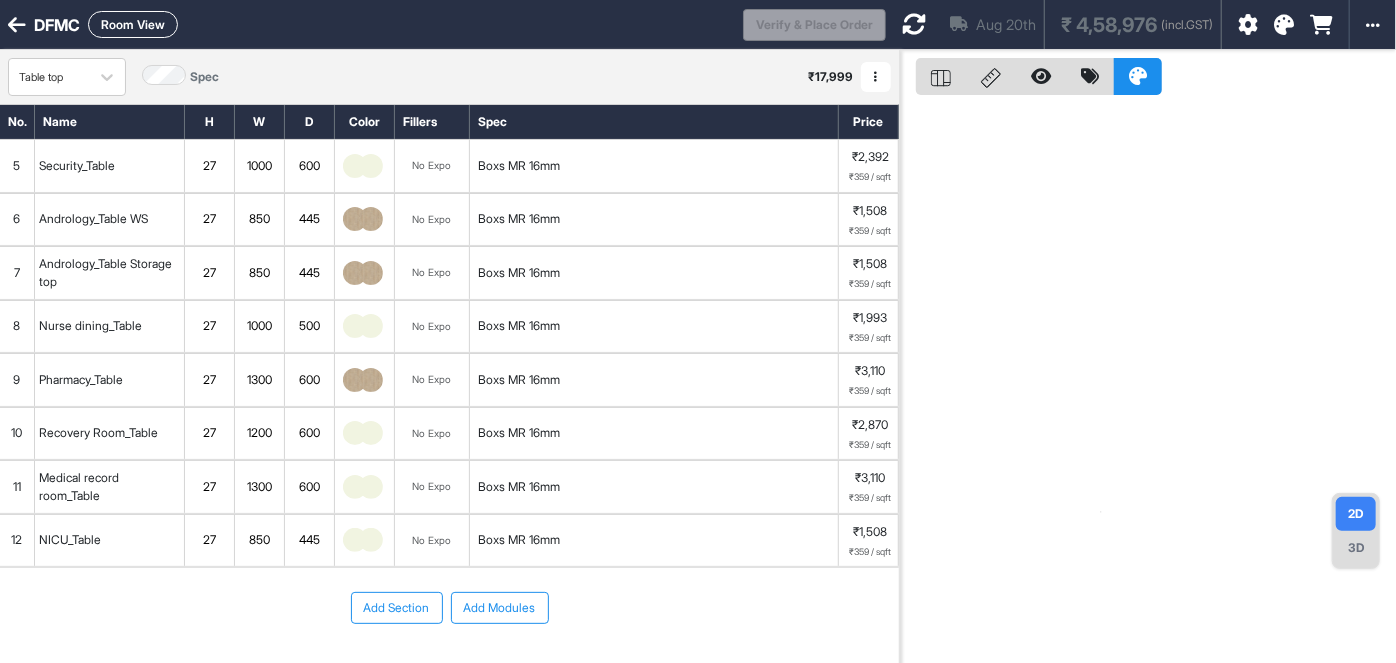 click on "7" at bounding box center [17, 273] 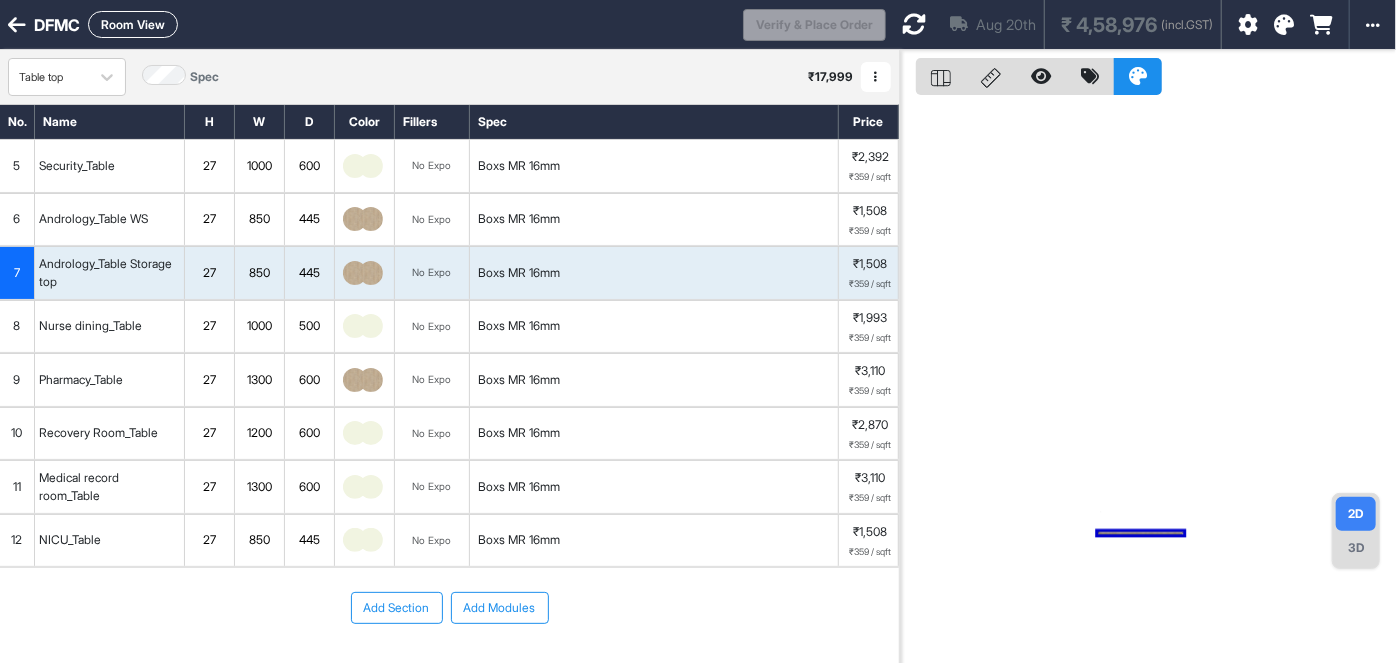 click on "7" at bounding box center (17, 273) 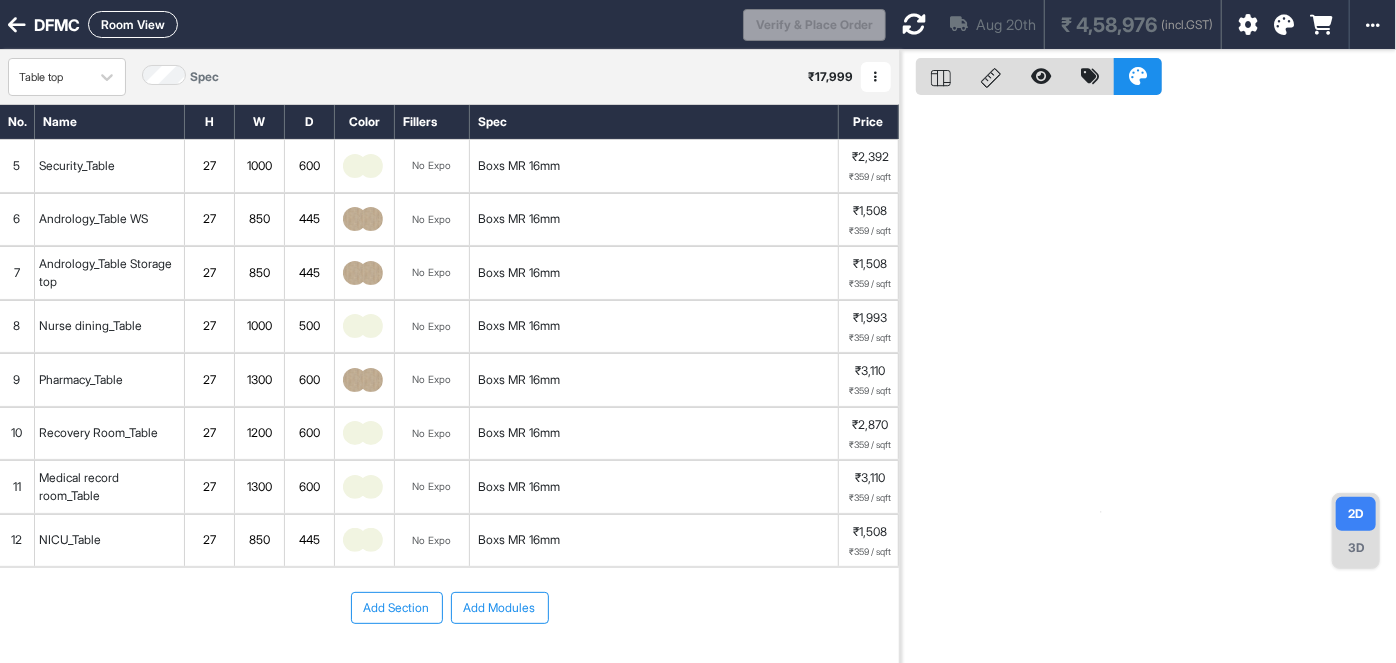 click on "7" at bounding box center [17, 273] 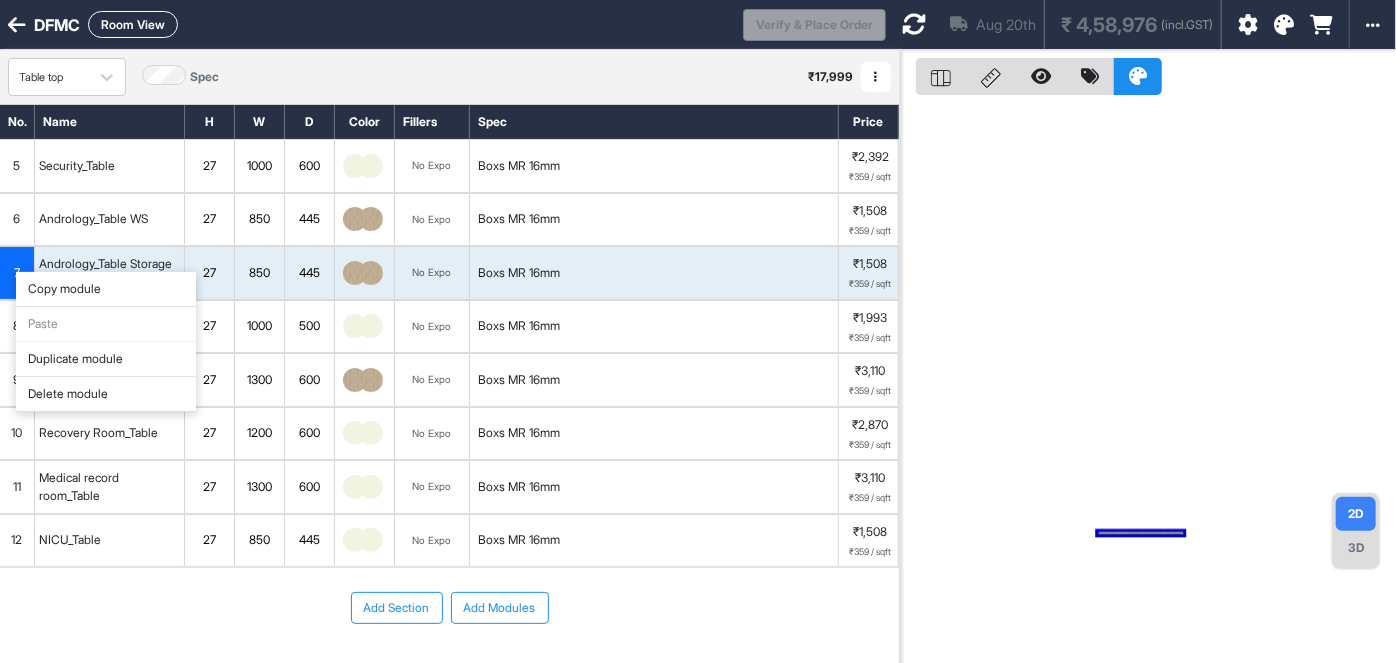 click on "Delete module" at bounding box center (106, 394) 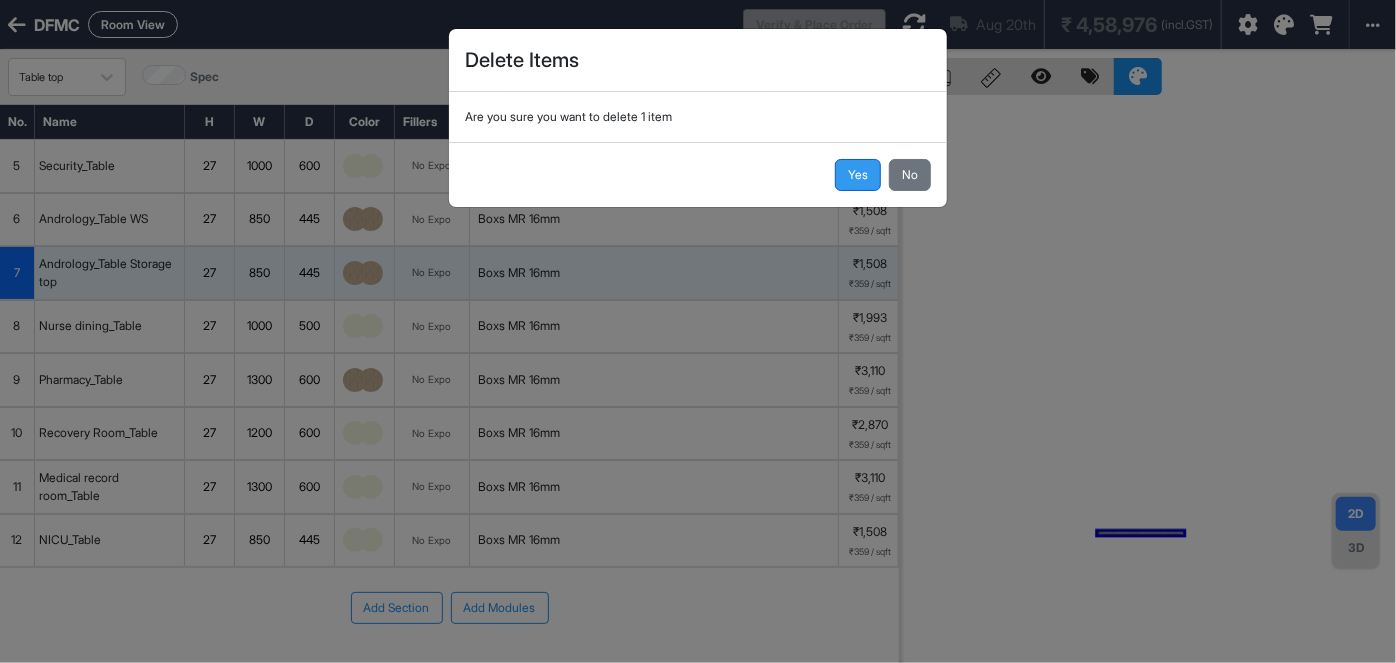 click on "Yes" at bounding box center (858, 175) 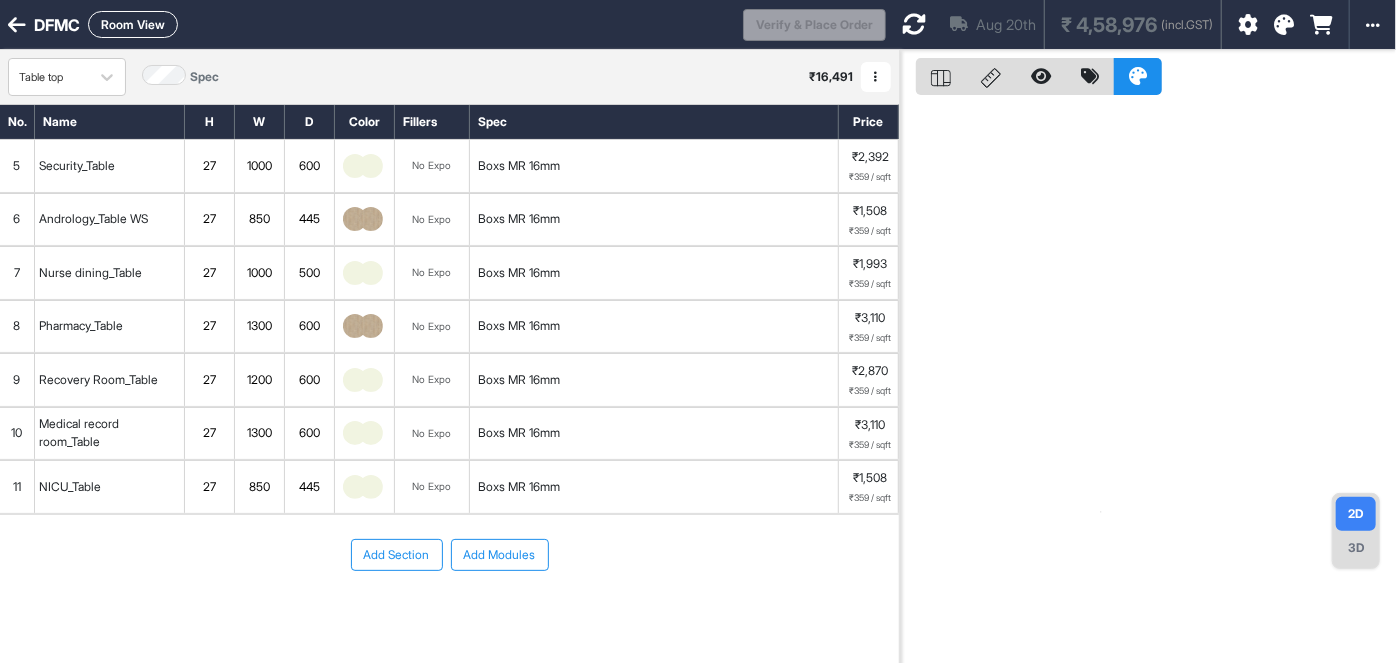 click on "Add Modules" at bounding box center [500, 555] 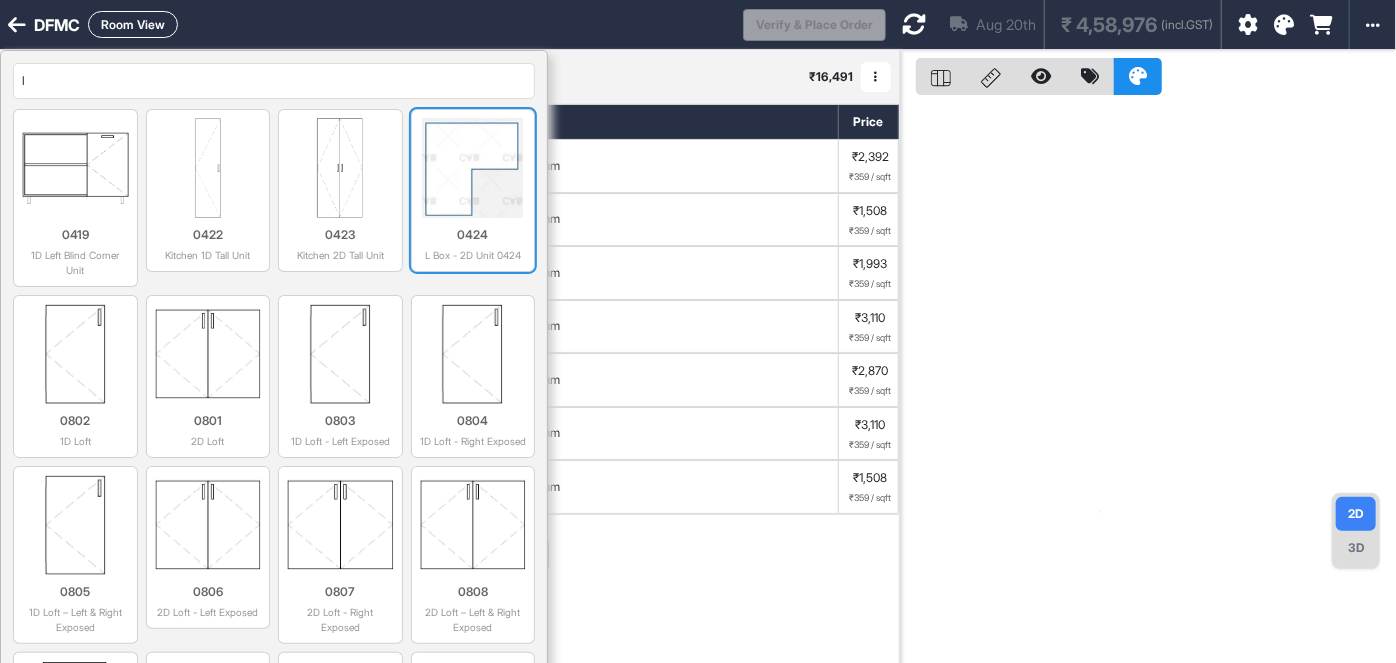 scroll, scrollTop: 0, scrollLeft: 0, axis: both 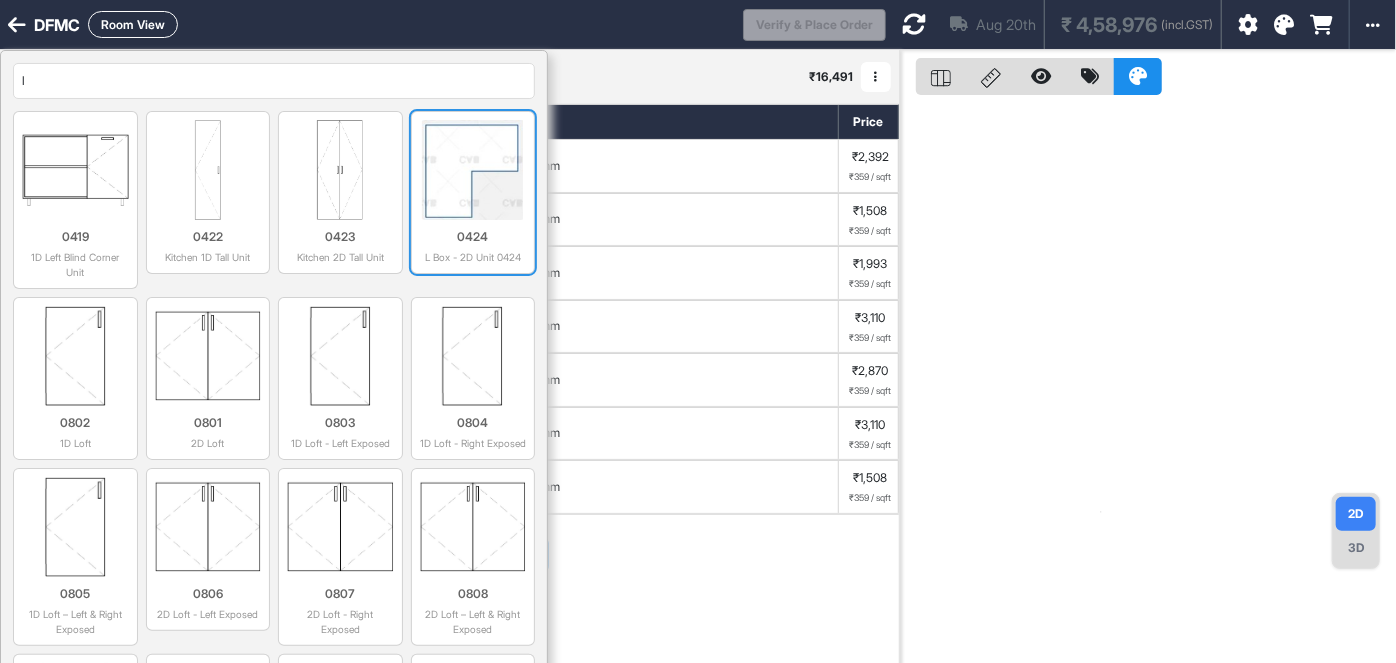type on "l" 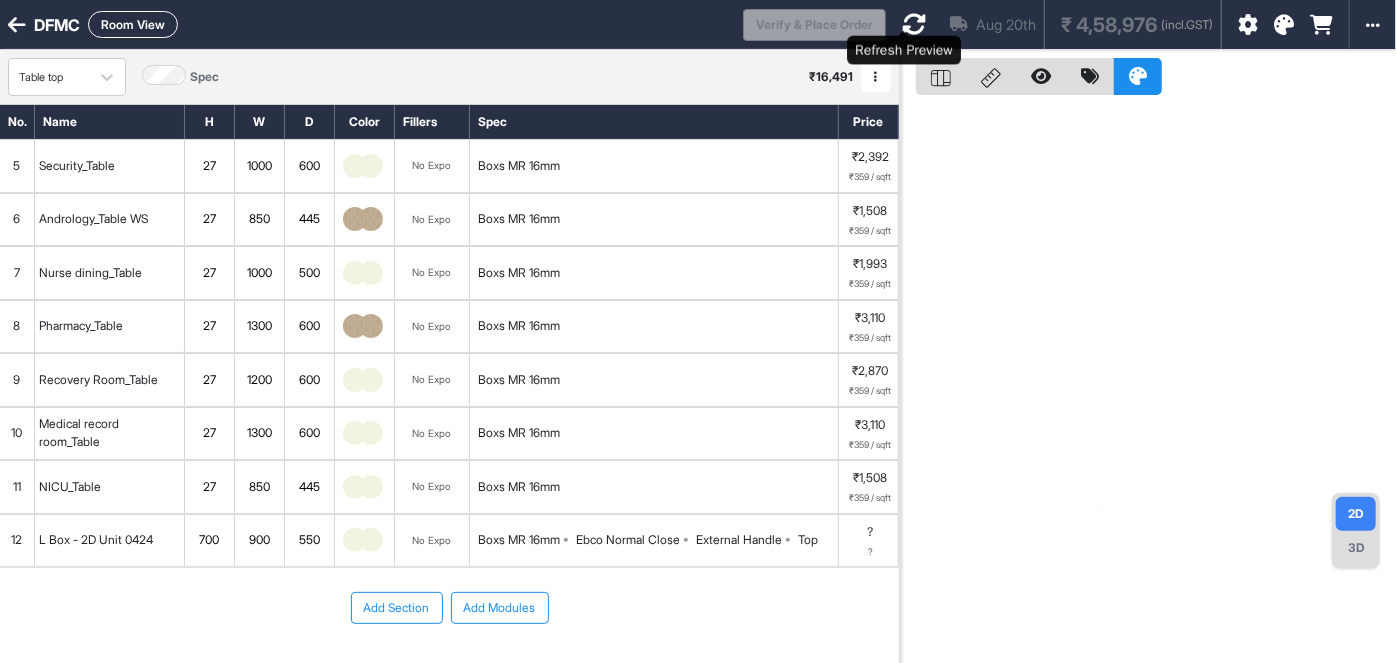 click at bounding box center (914, 24) 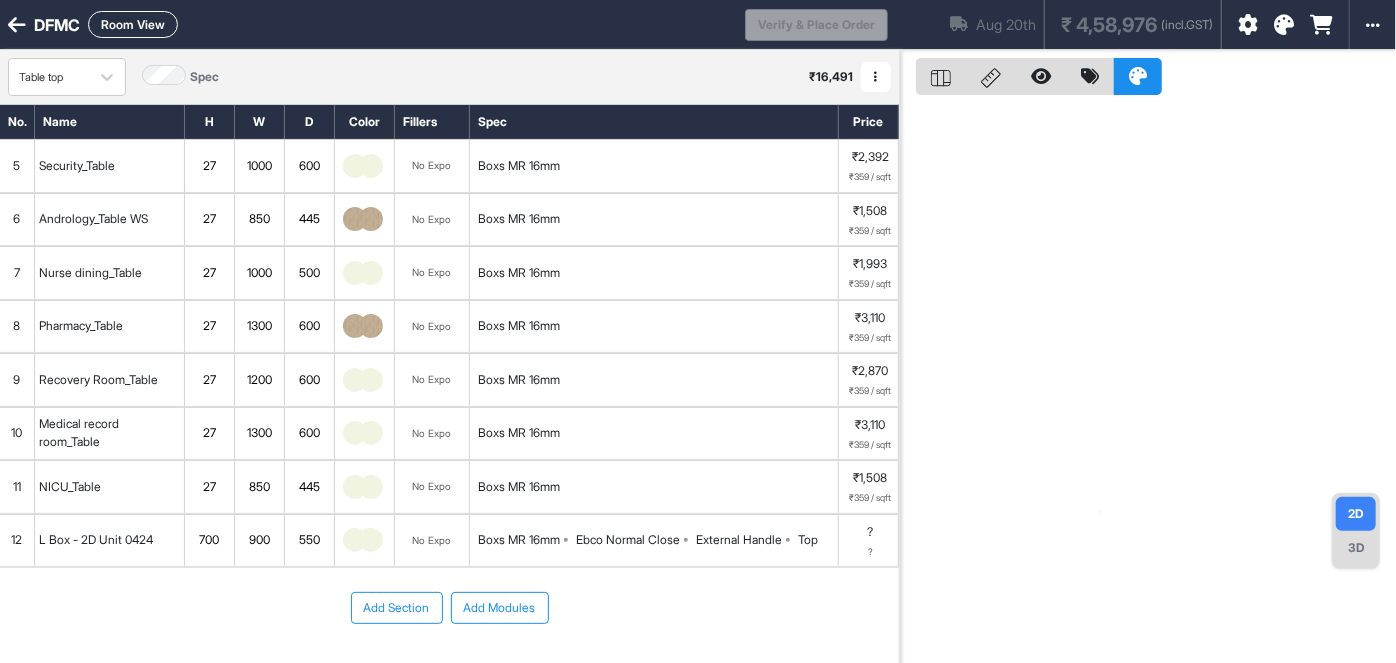 click on "3D" at bounding box center (1356, 548) 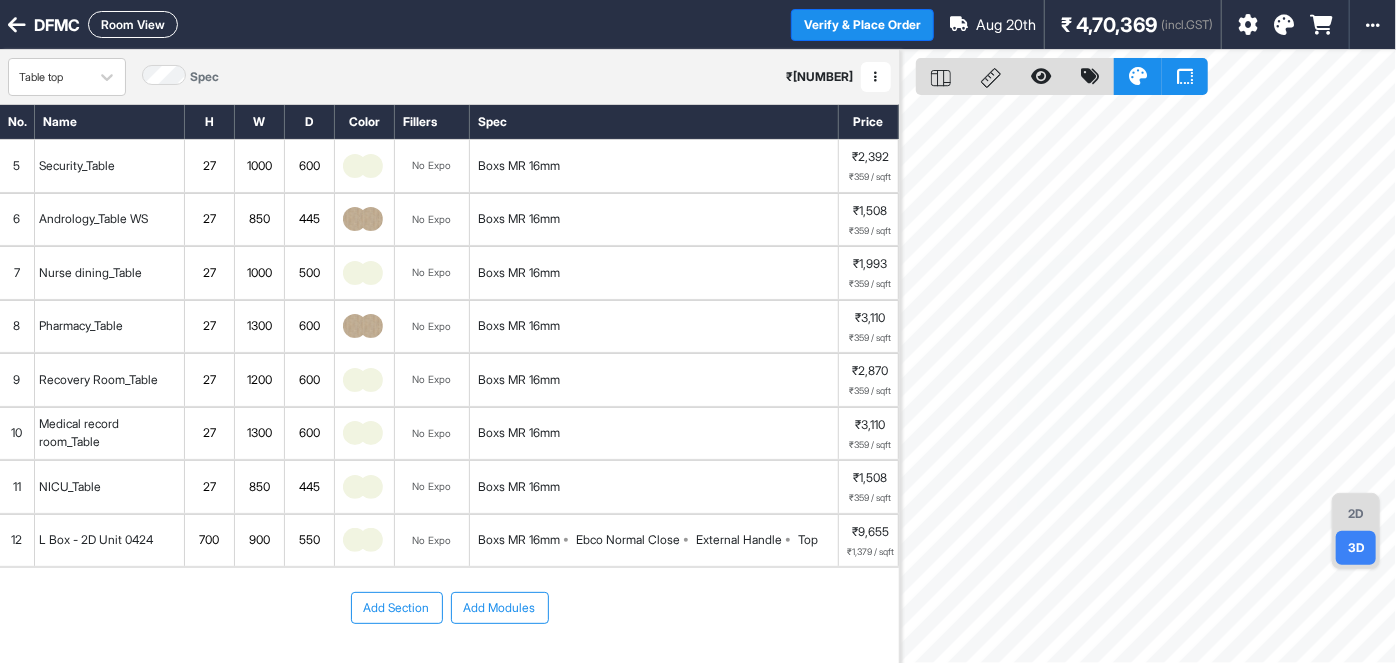 click on "Ebco Normal Close" at bounding box center [628, 540] 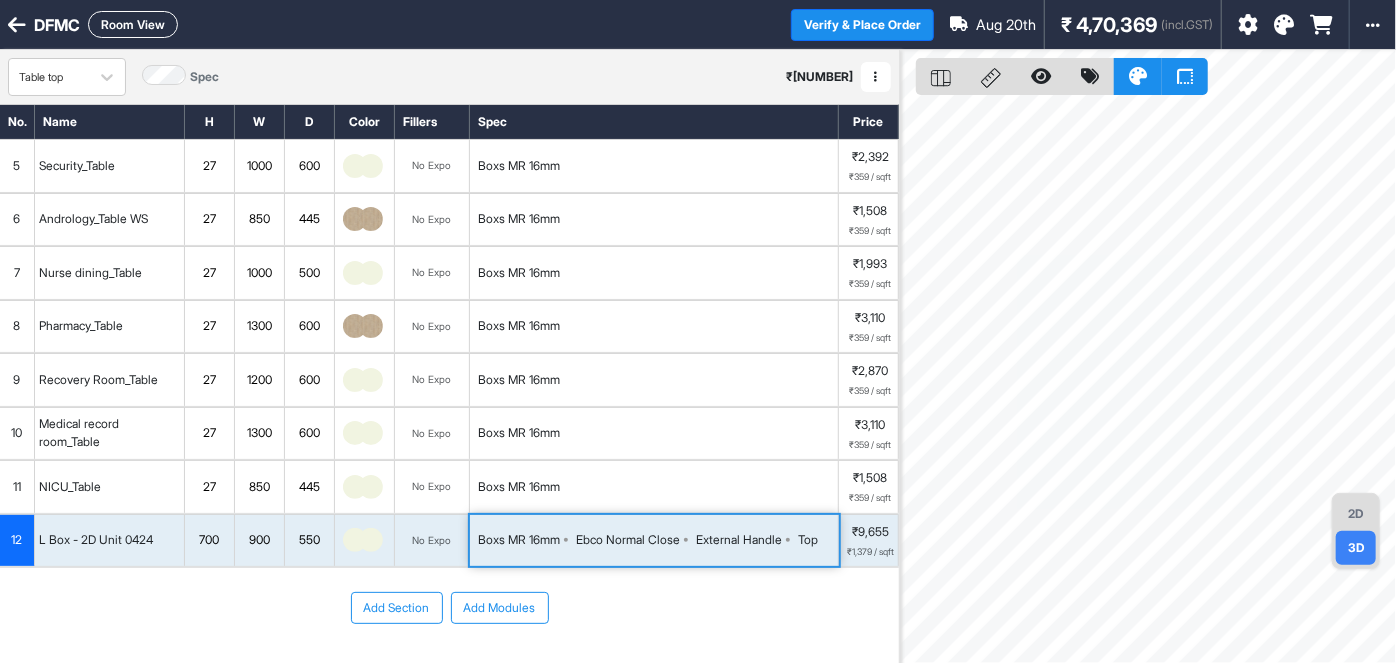 click on "L Box - 2D Unit 0424" at bounding box center [110, 541] 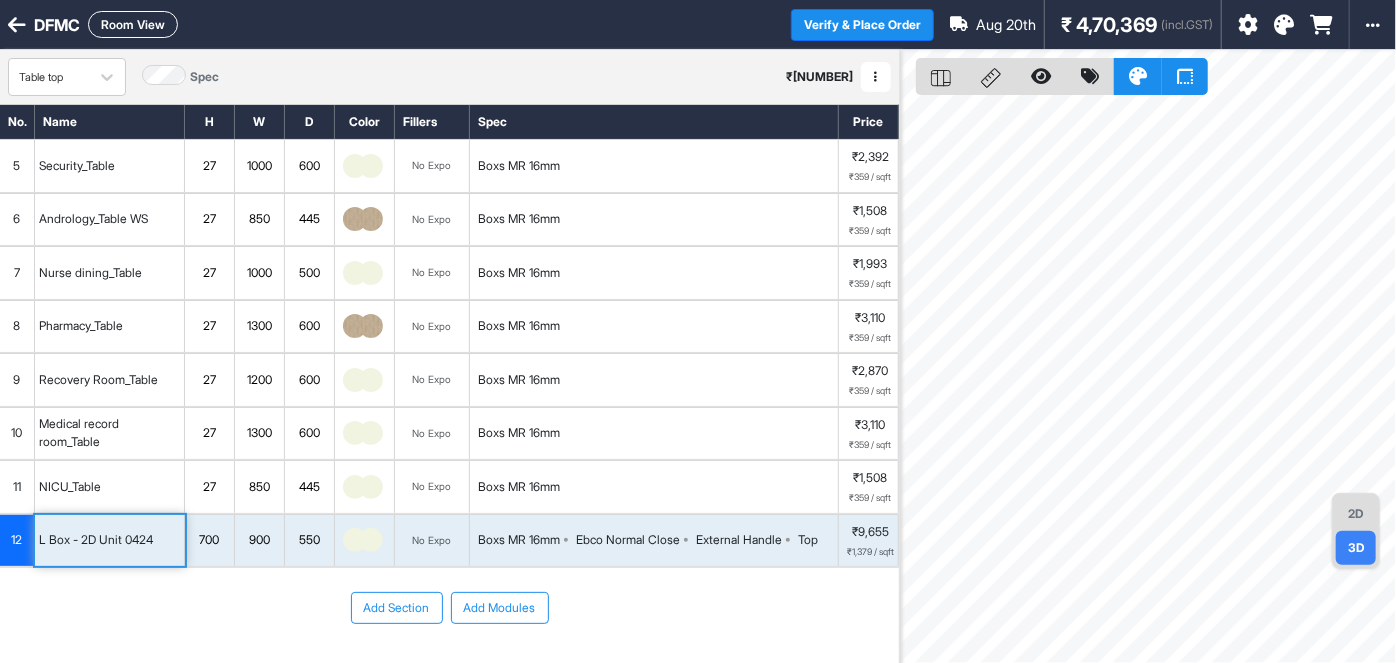 click on "12" at bounding box center [17, 540] 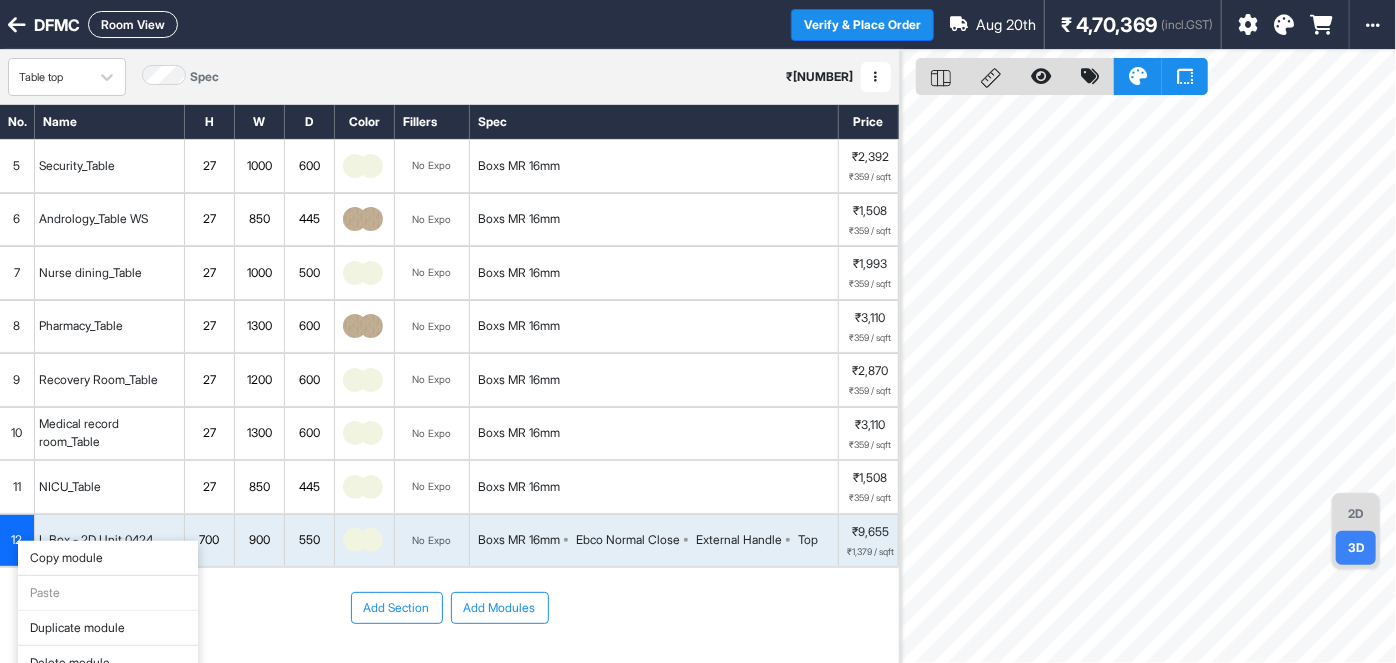 click on "Delete module" at bounding box center [108, 663] 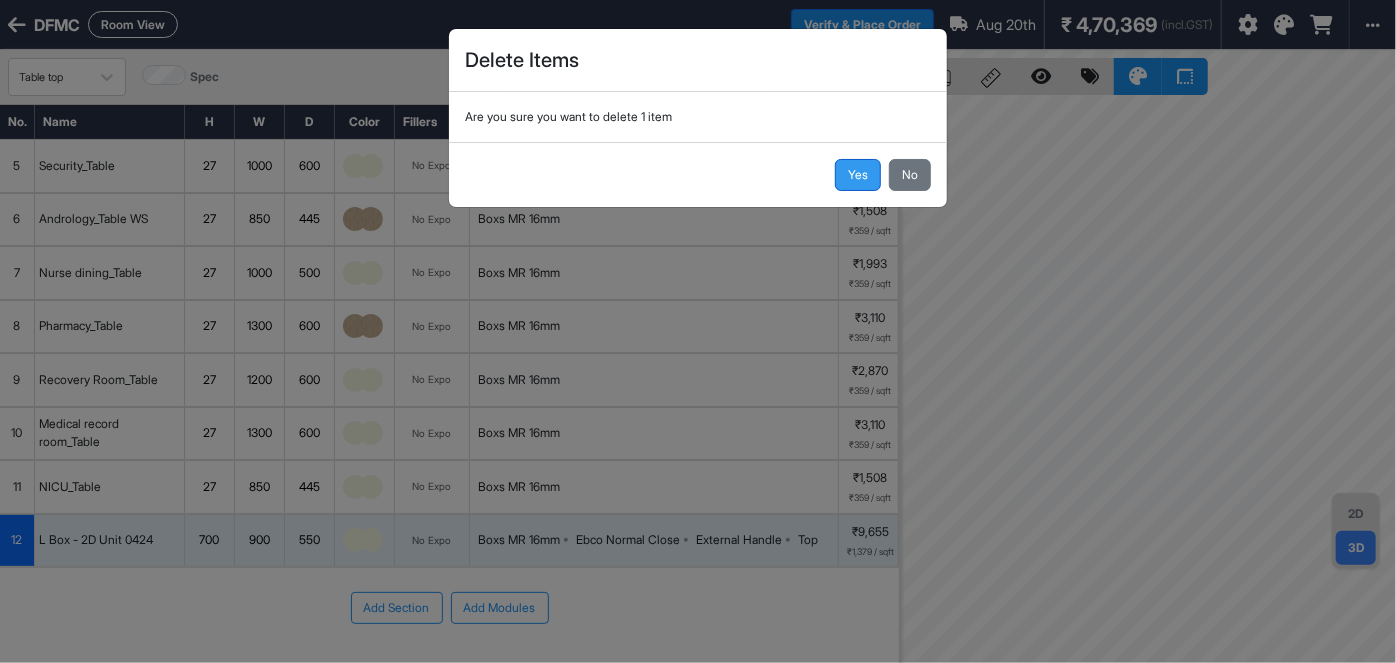 click on "Yes" at bounding box center (858, 175) 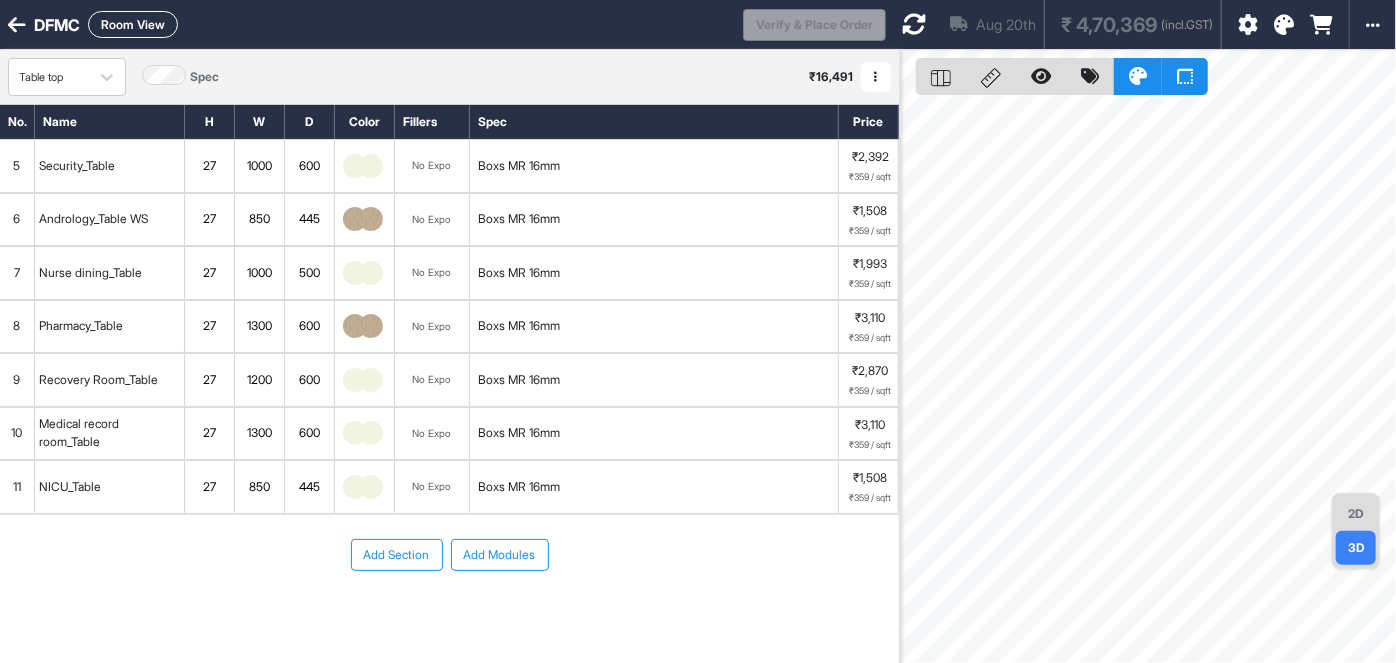 click on "Add Modules" at bounding box center (500, 555) 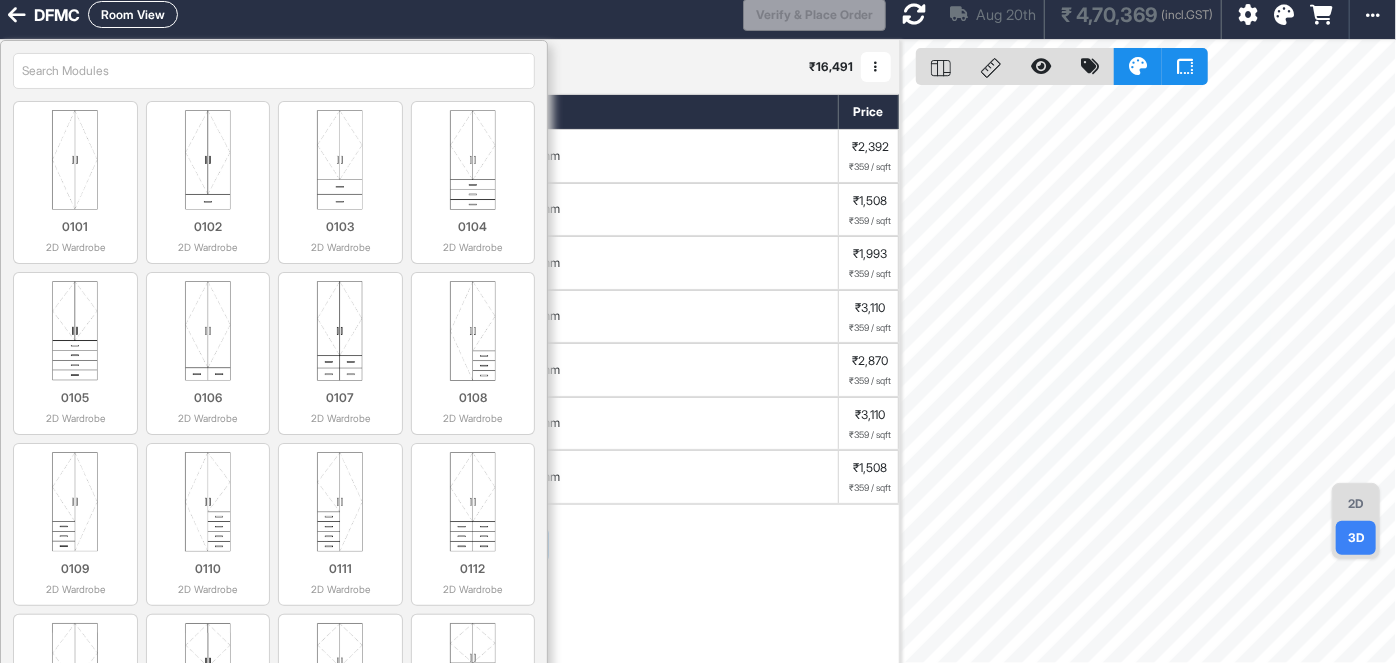 scroll, scrollTop: 0, scrollLeft: 0, axis: both 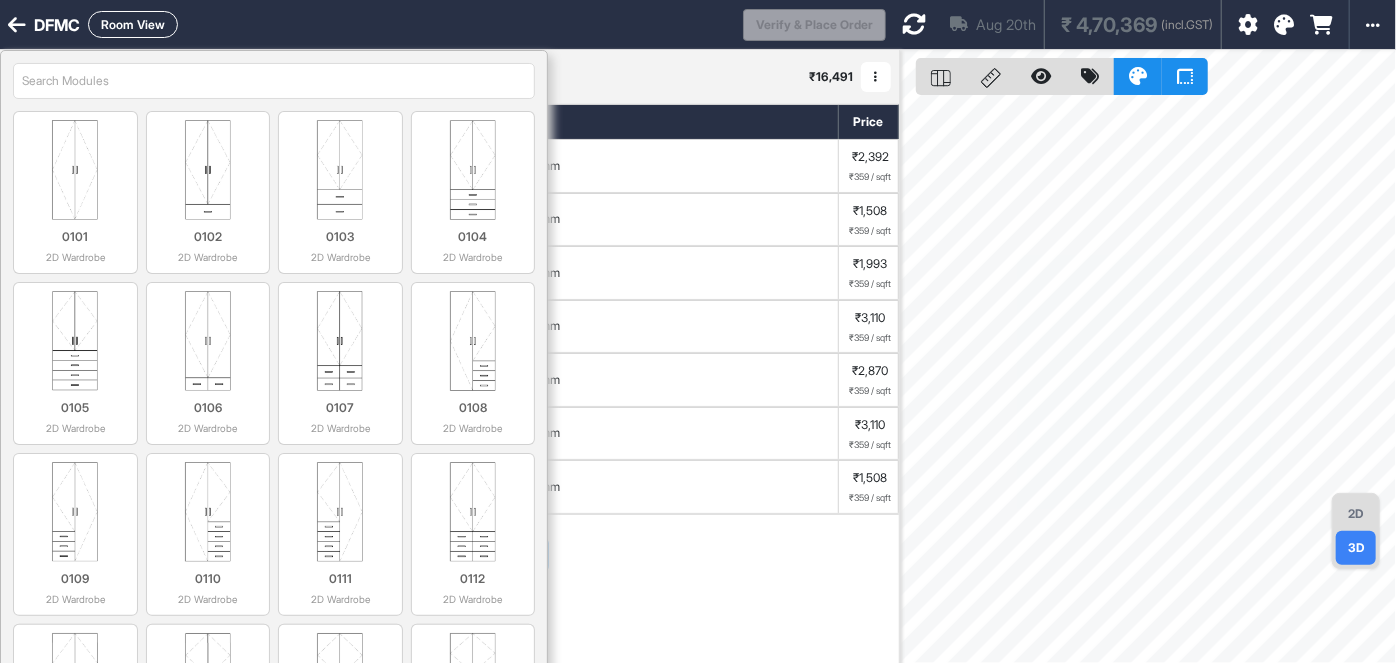 click at bounding box center [274, 81] 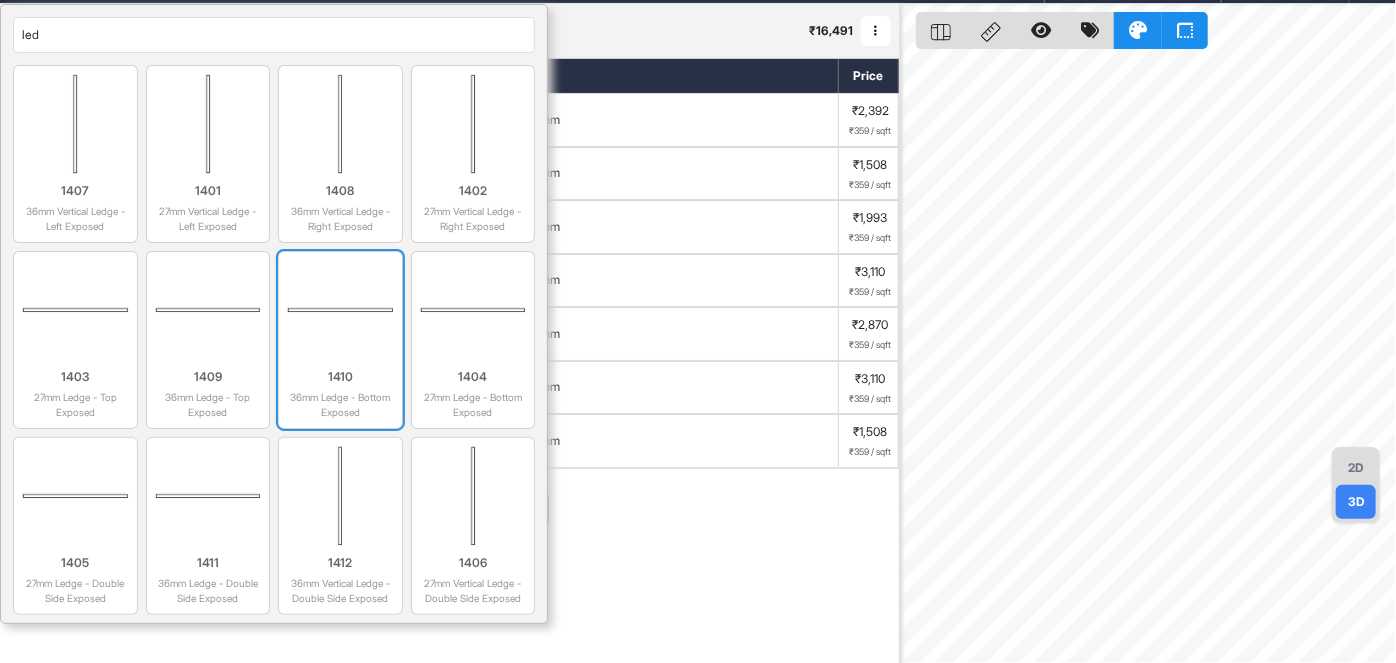 scroll, scrollTop: 50, scrollLeft: 0, axis: vertical 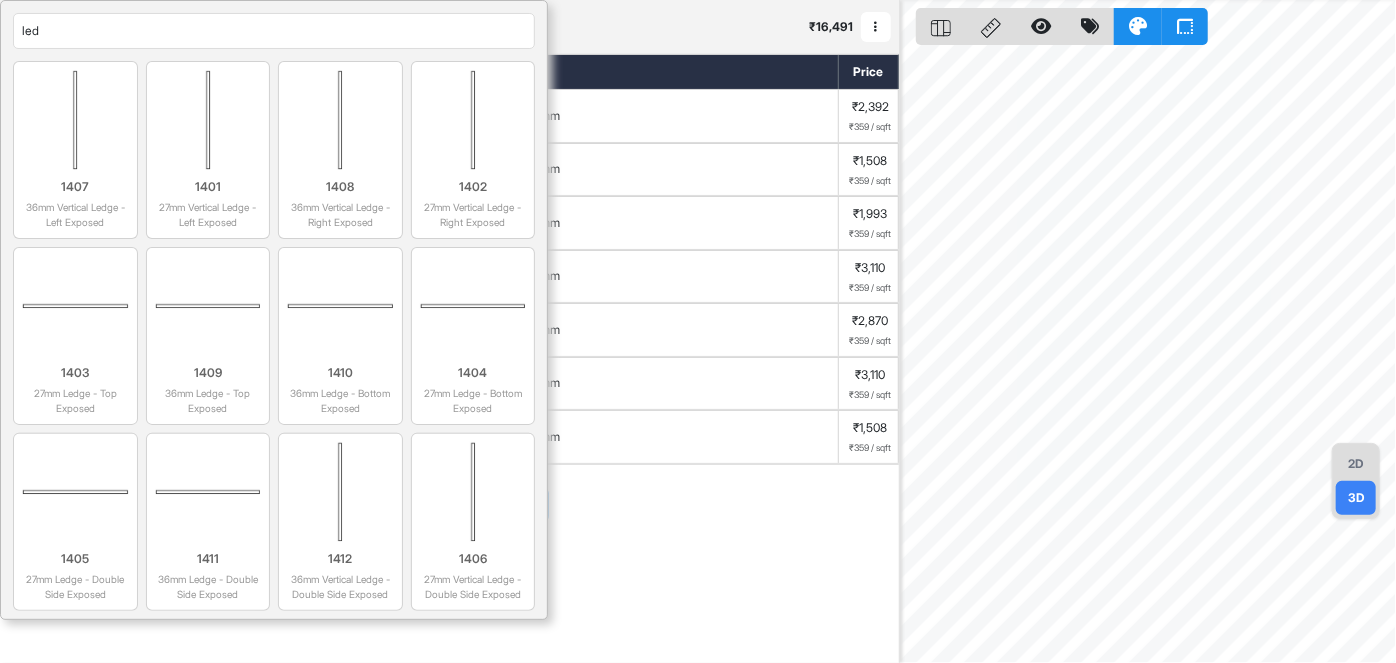 type on "led" 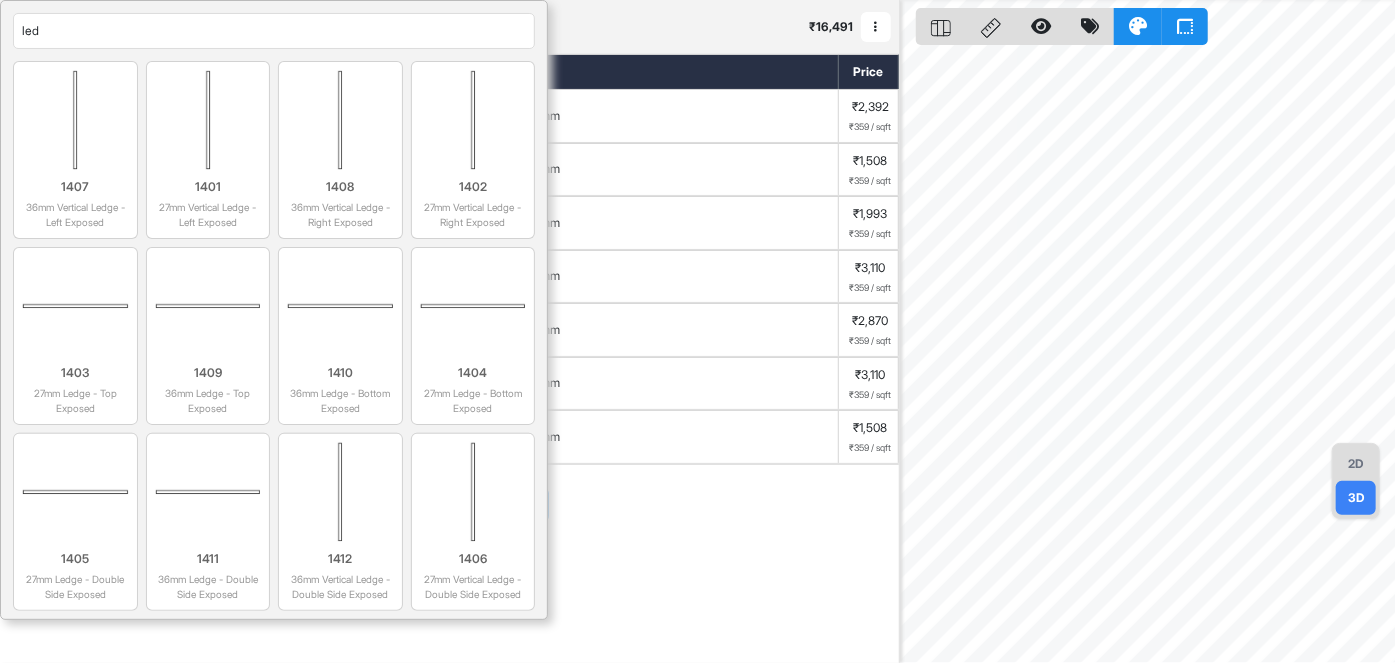 click on "Add Section Add Modules" at bounding box center (449, 565) 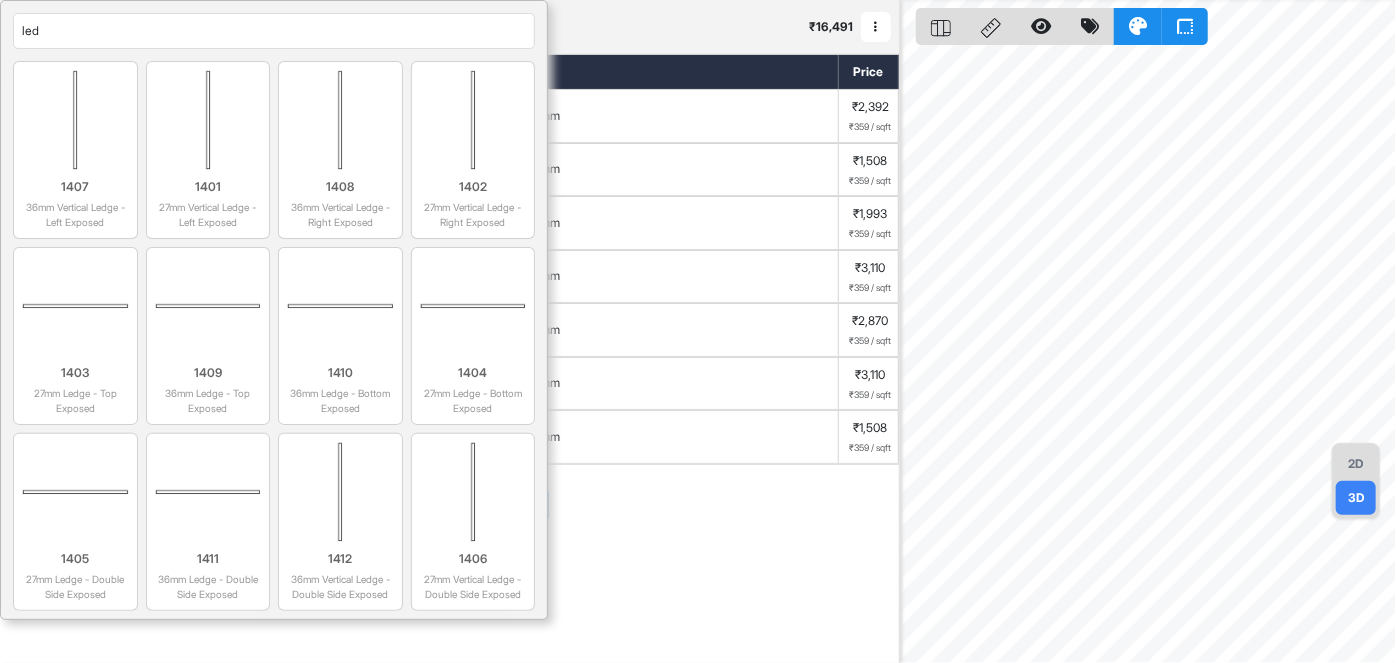 click on "Add Section Add Modules" at bounding box center [449, 565] 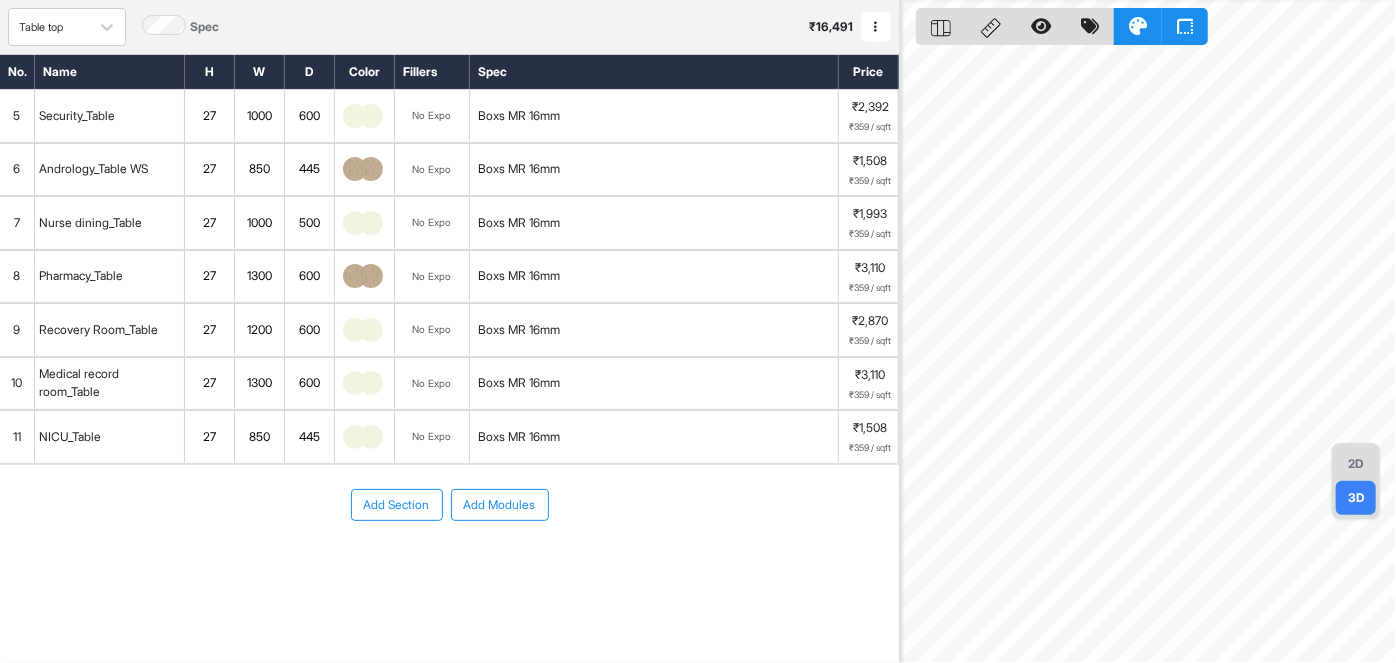 click on "Add Section Add Modules" at bounding box center [449, 565] 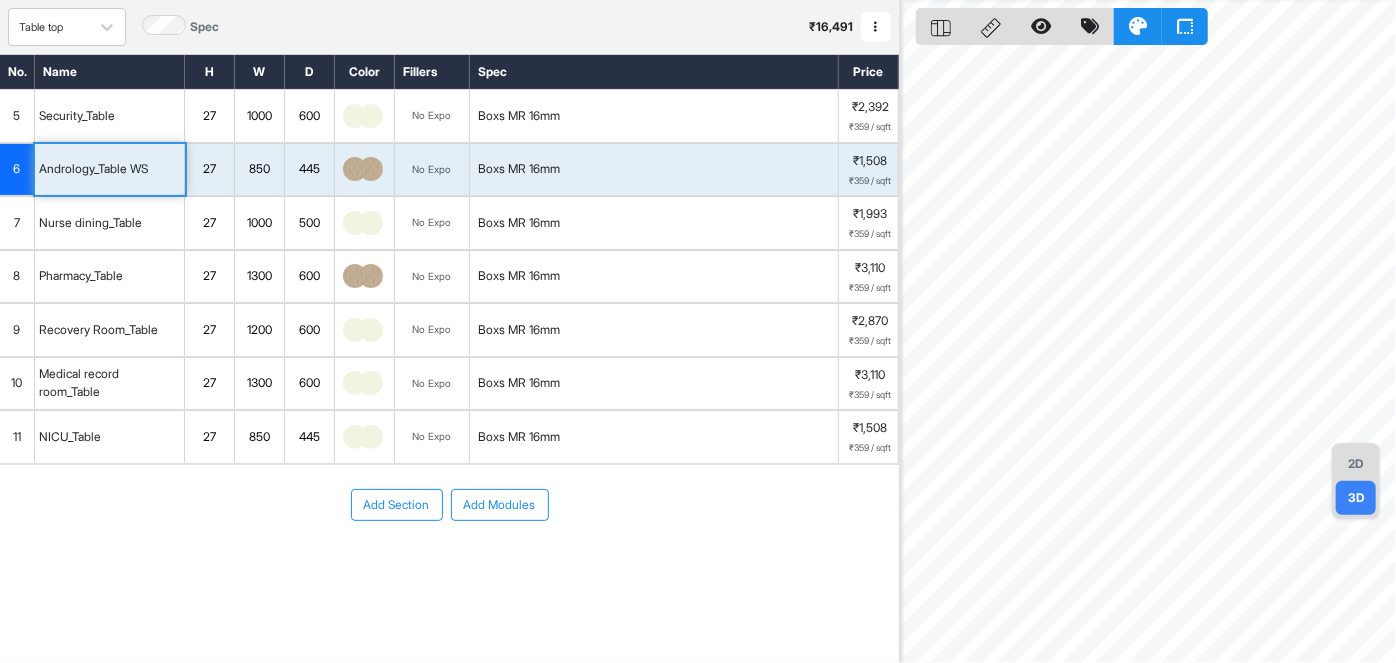 click on "6" at bounding box center (17, 170) 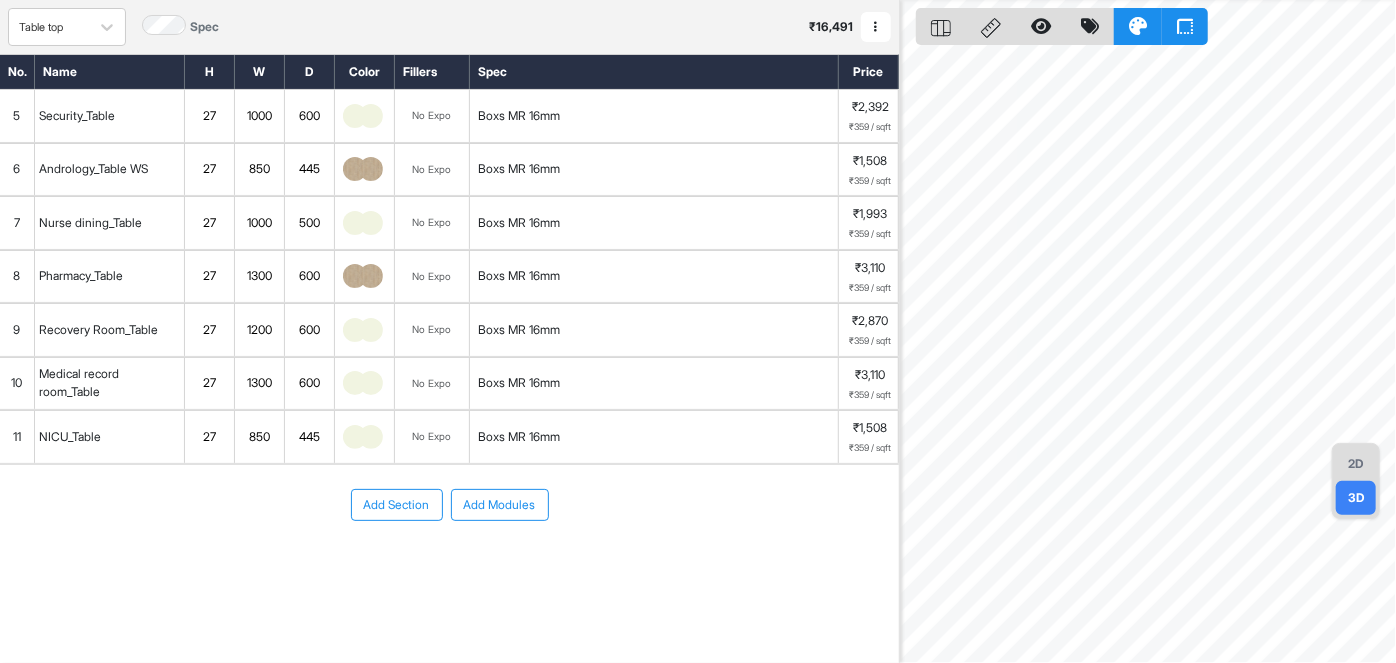click on "6" at bounding box center [17, 170] 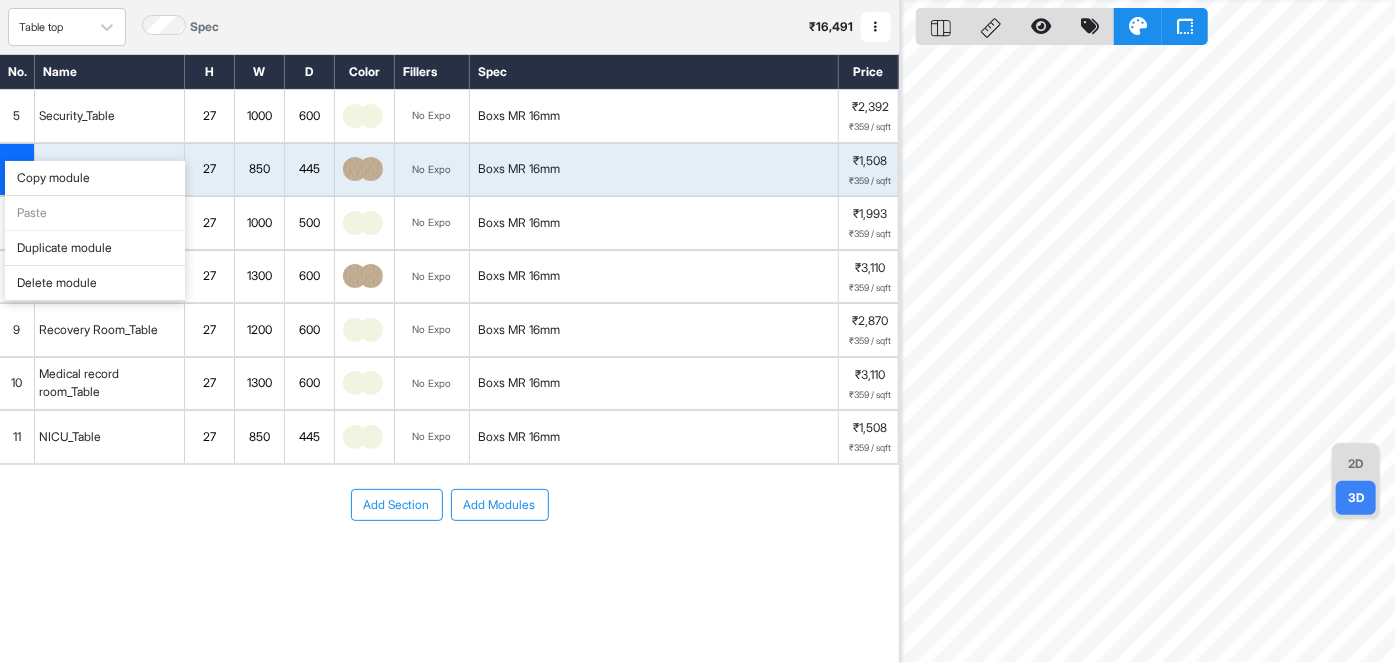 click on "Duplicate module" at bounding box center [95, 248] 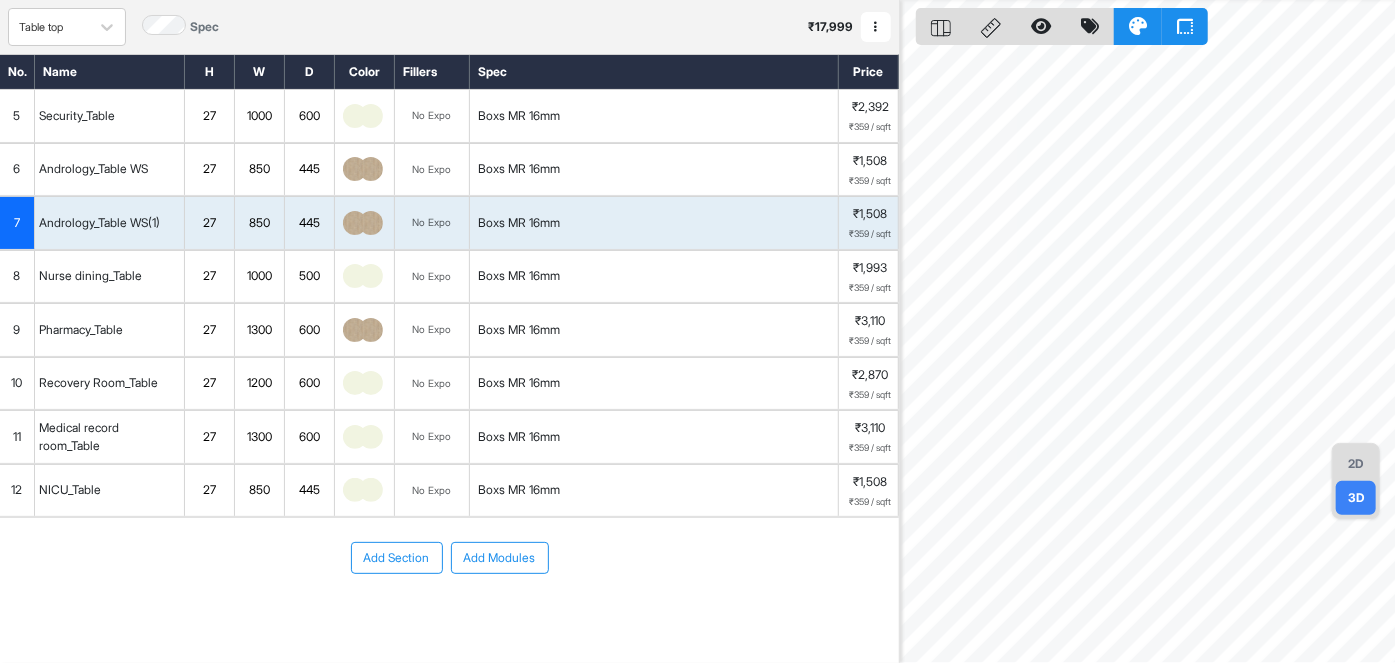 click on "Andrology_Table WS(1)" at bounding box center (99, 223) 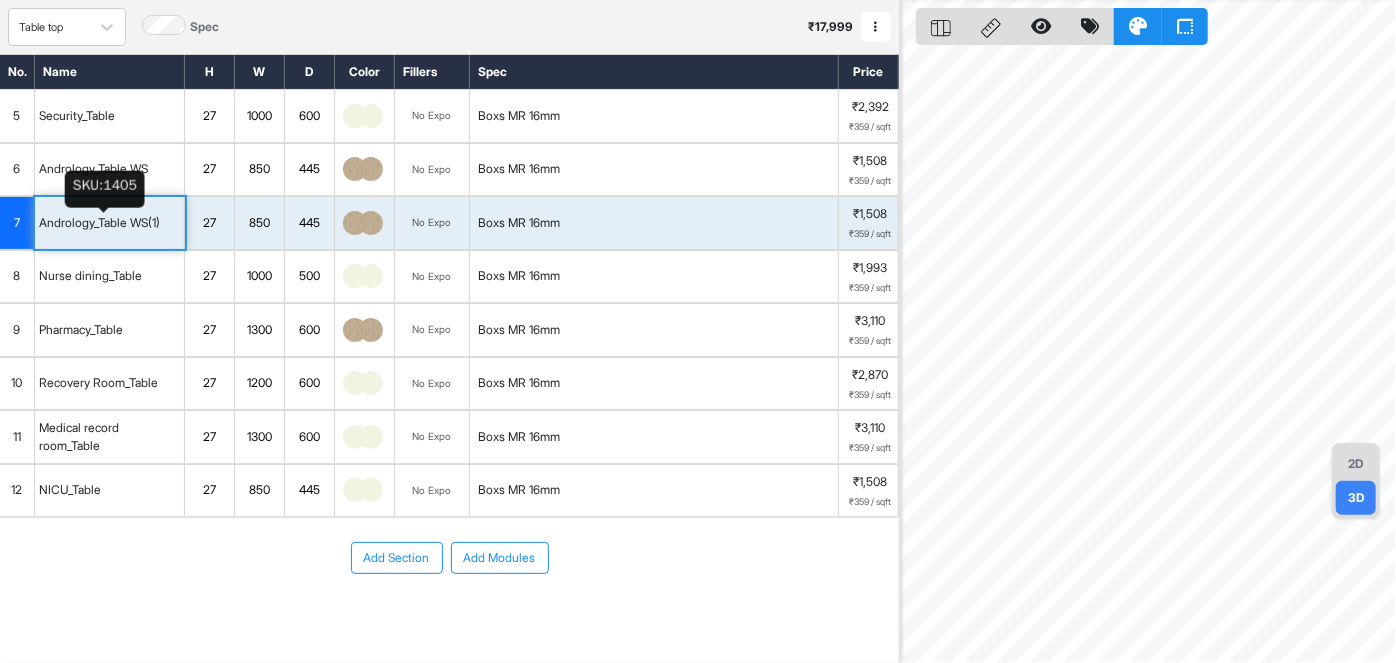 click on "Andrology_Table WS(1)" at bounding box center [99, 223] 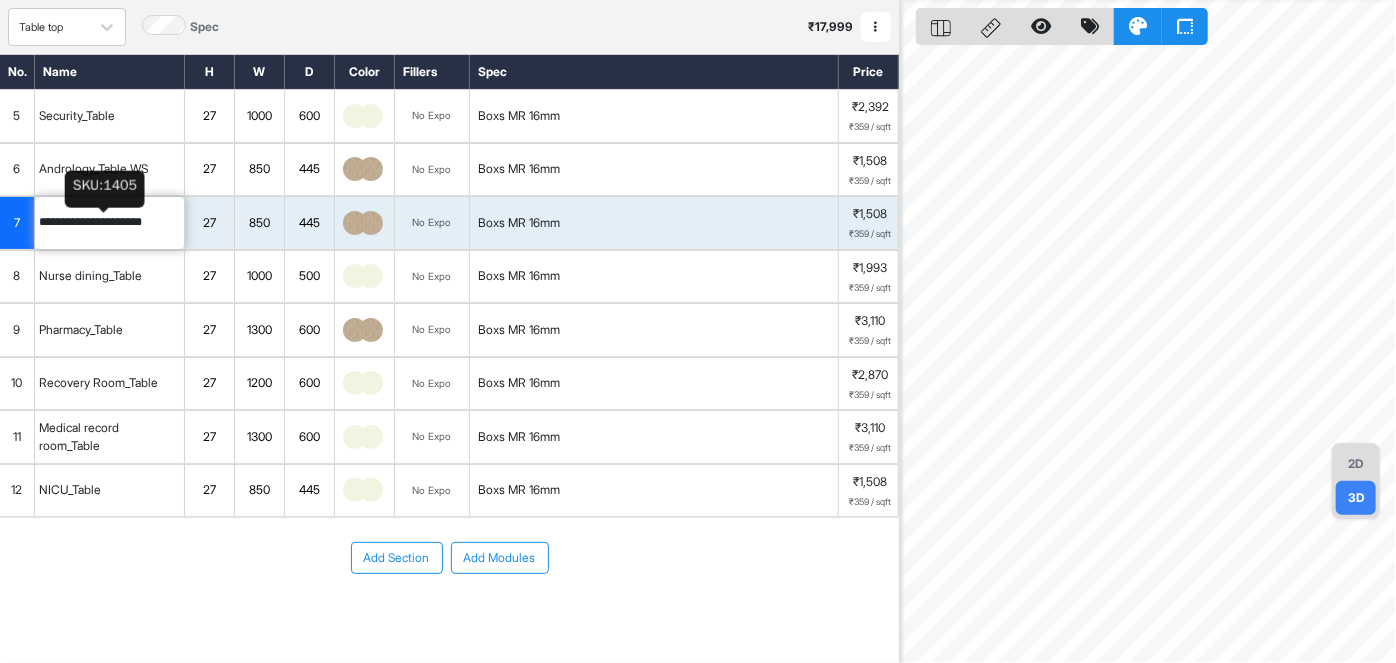 drag, startPoint x: 170, startPoint y: 222, endPoint x: 130, endPoint y: 218, distance: 40.1995 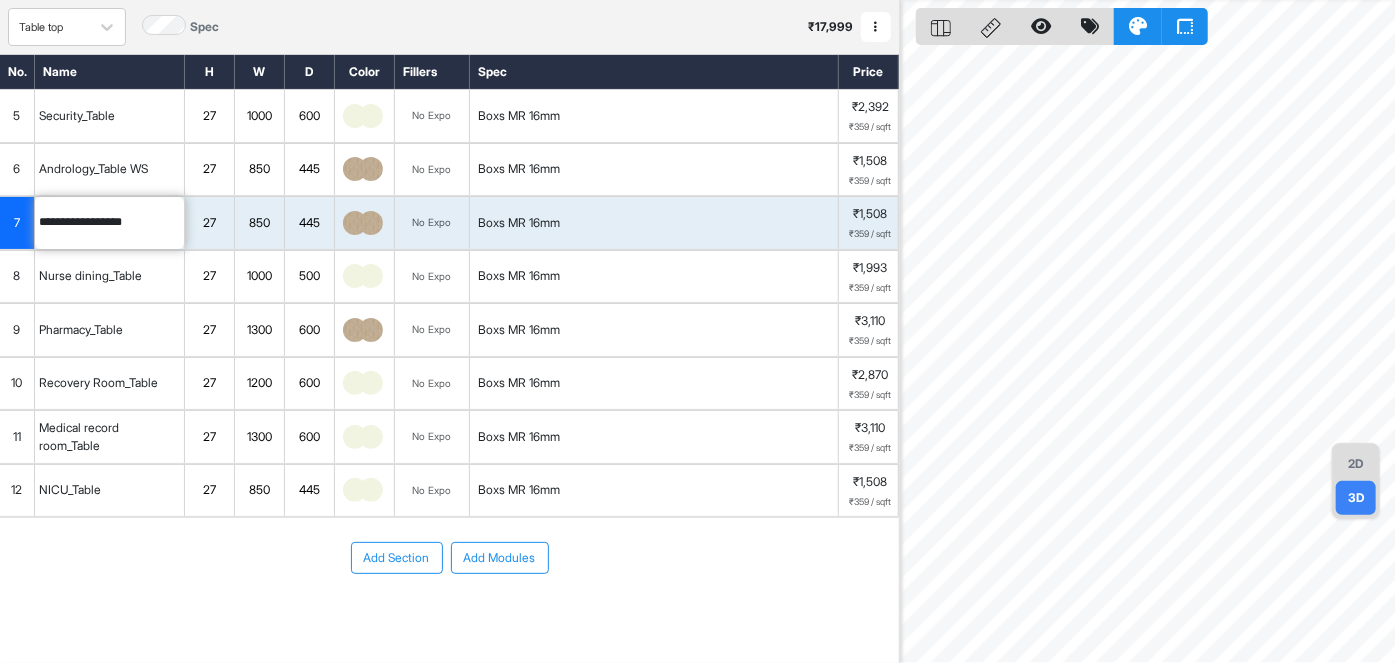 type on "**********" 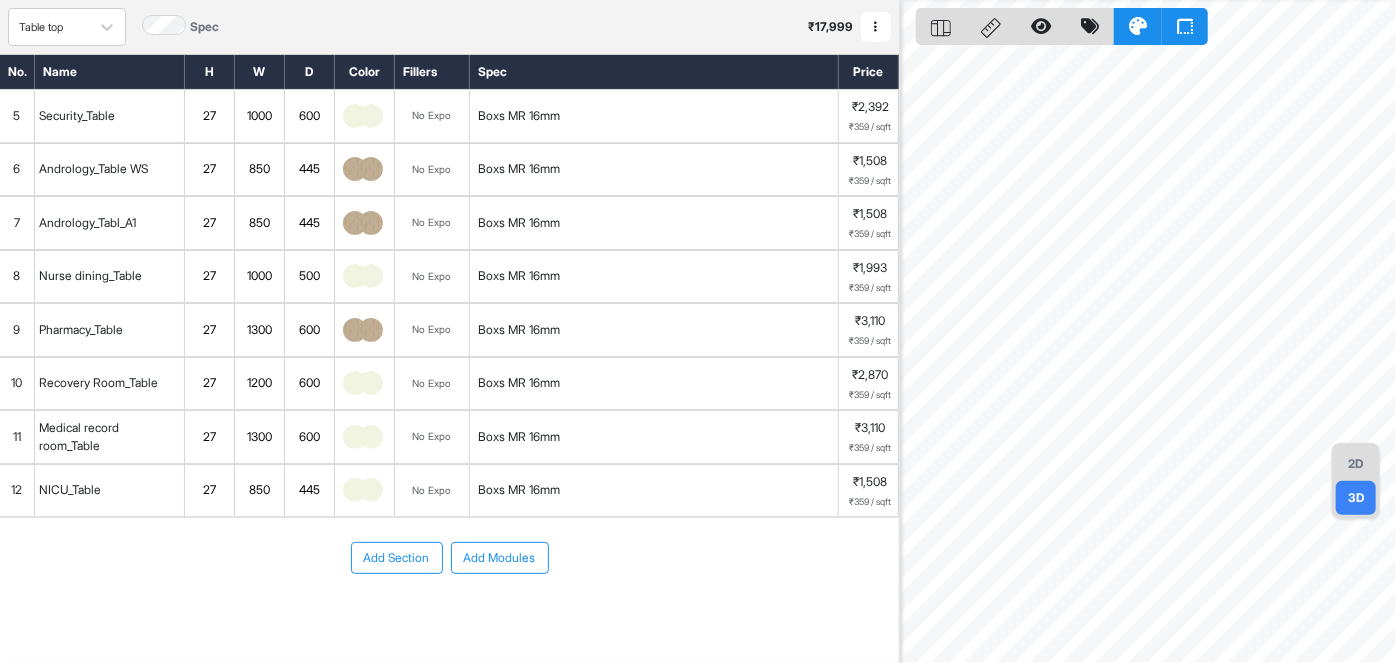 click on "7" at bounding box center [17, 223] 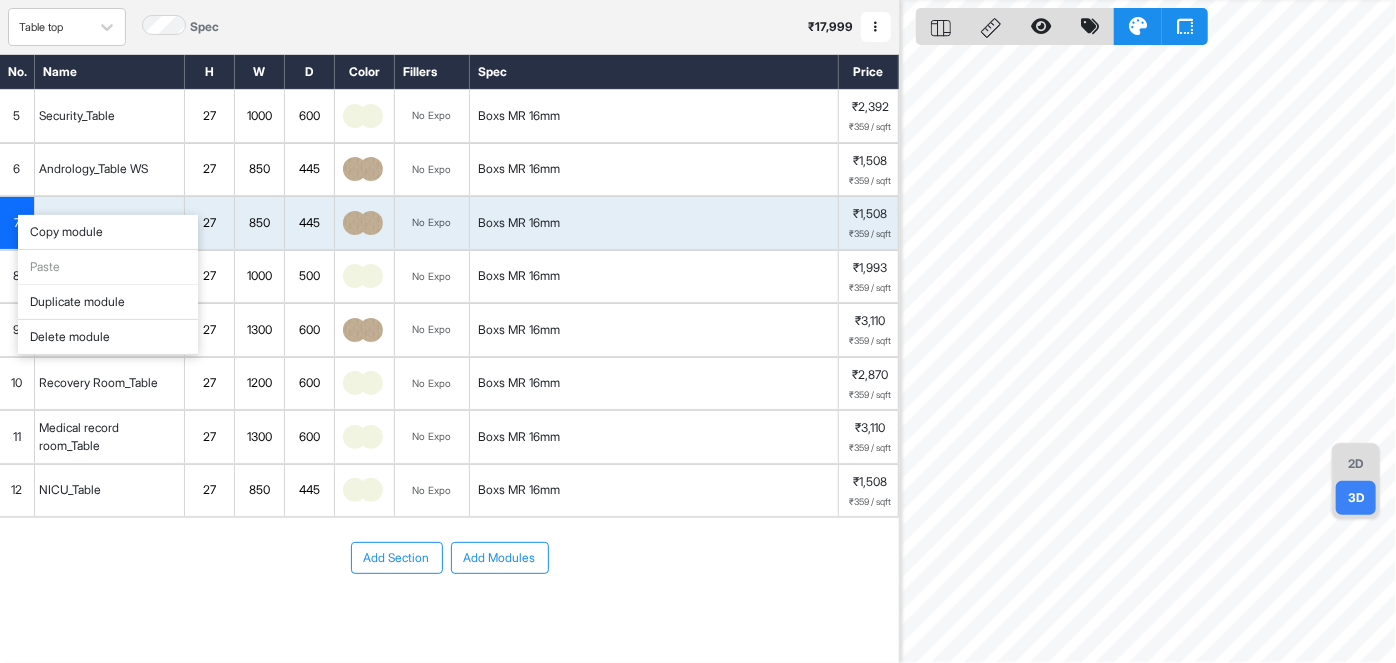 click on "Duplicate module" at bounding box center (108, 302) 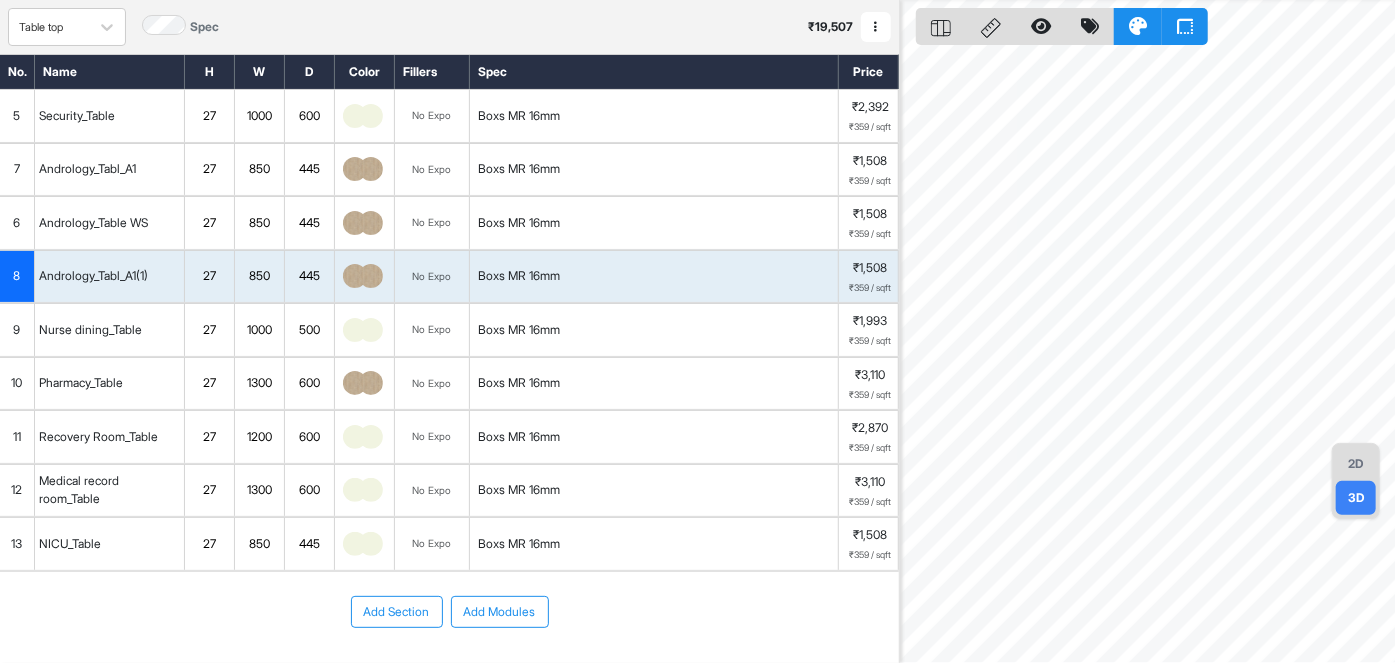 click on "Andrology_Tabl_A1(1)" at bounding box center (110, 277) 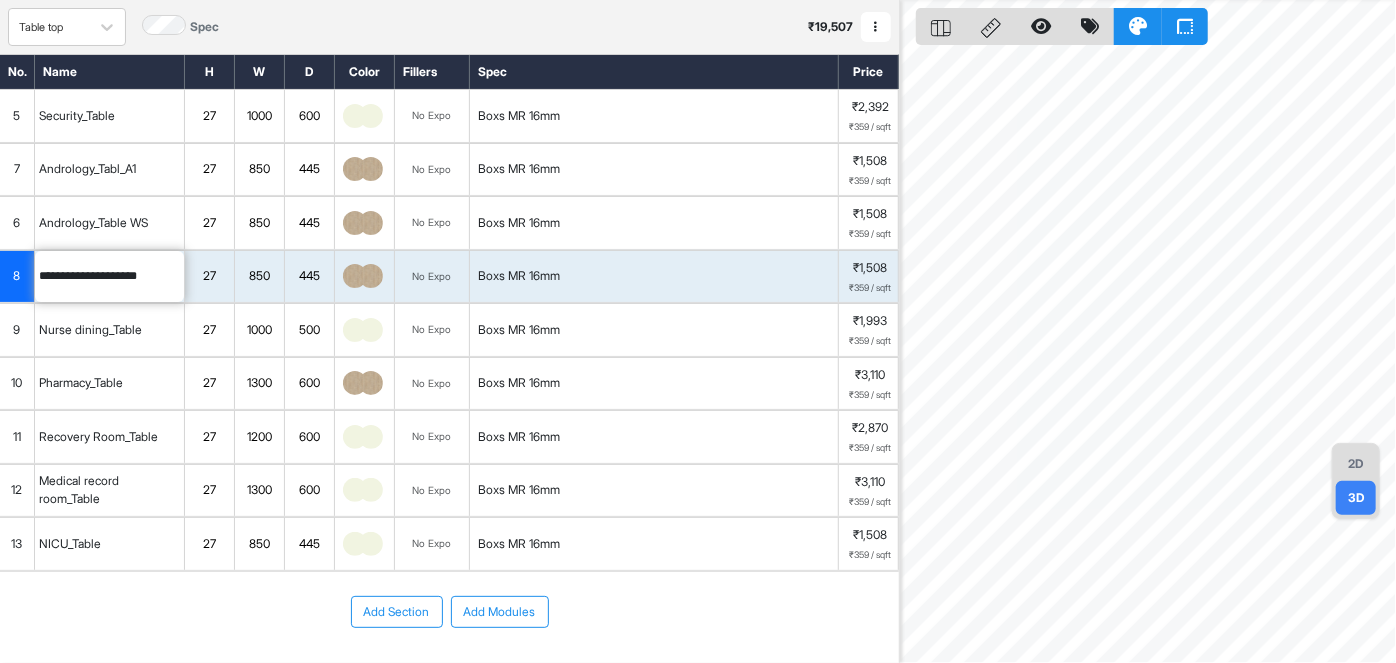 click on "**********" at bounding box center (109, 277) 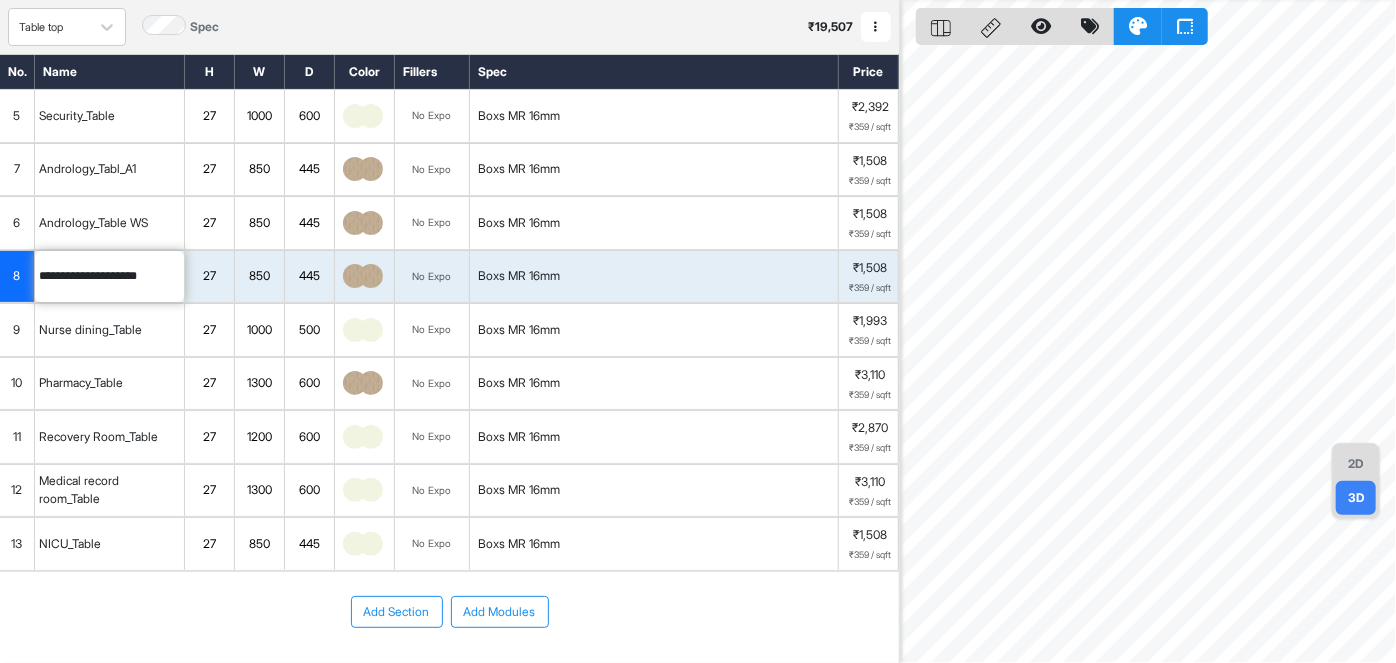 drag, startPoint x: 162, startPoint y: 270, endPoint x: 133, endPoint y: 267, distance: 29.15476 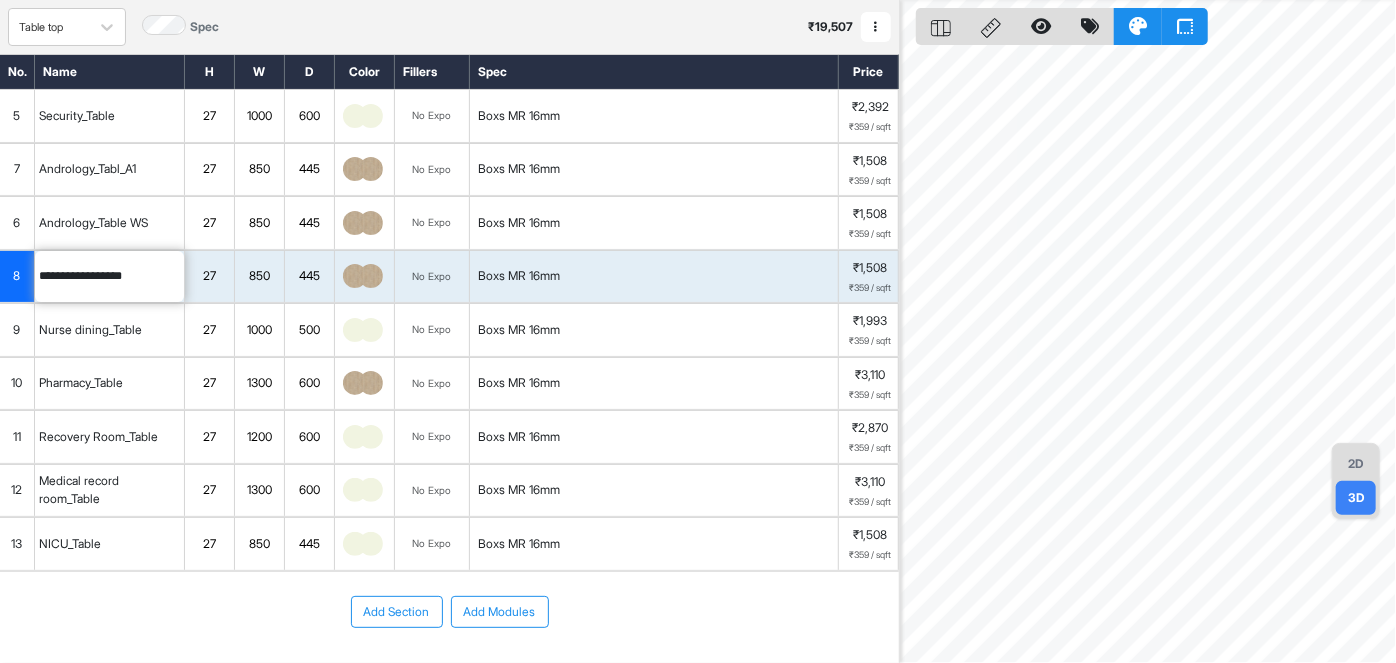 type on "**********" 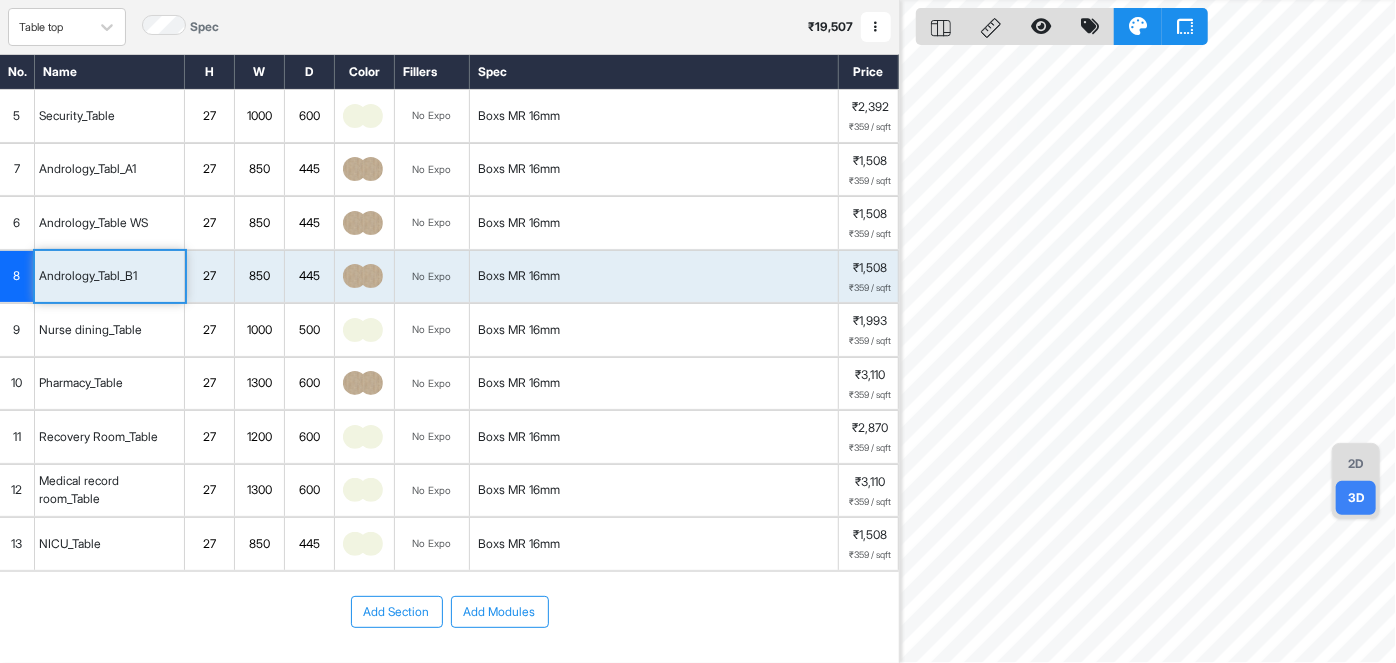 click on "Andrology_Tabl_A1" at bounding box center (87, 169) 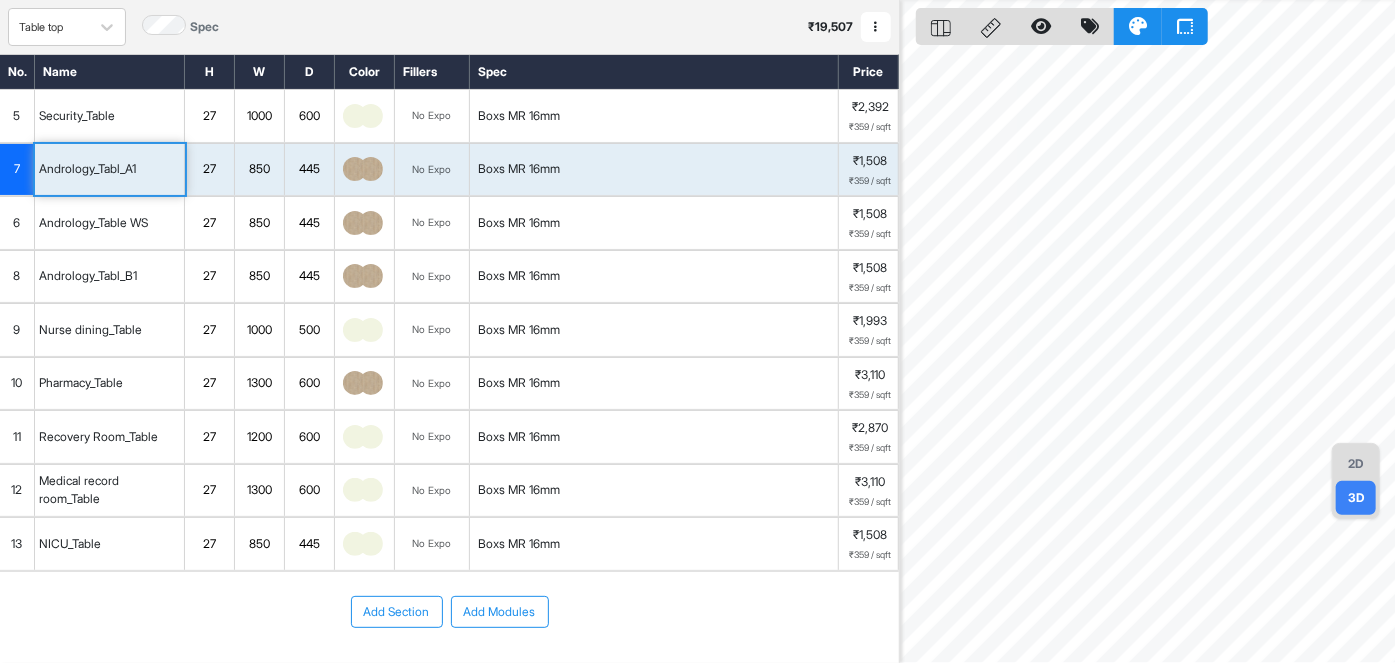 click on "850" at bounding box center [259, 169] 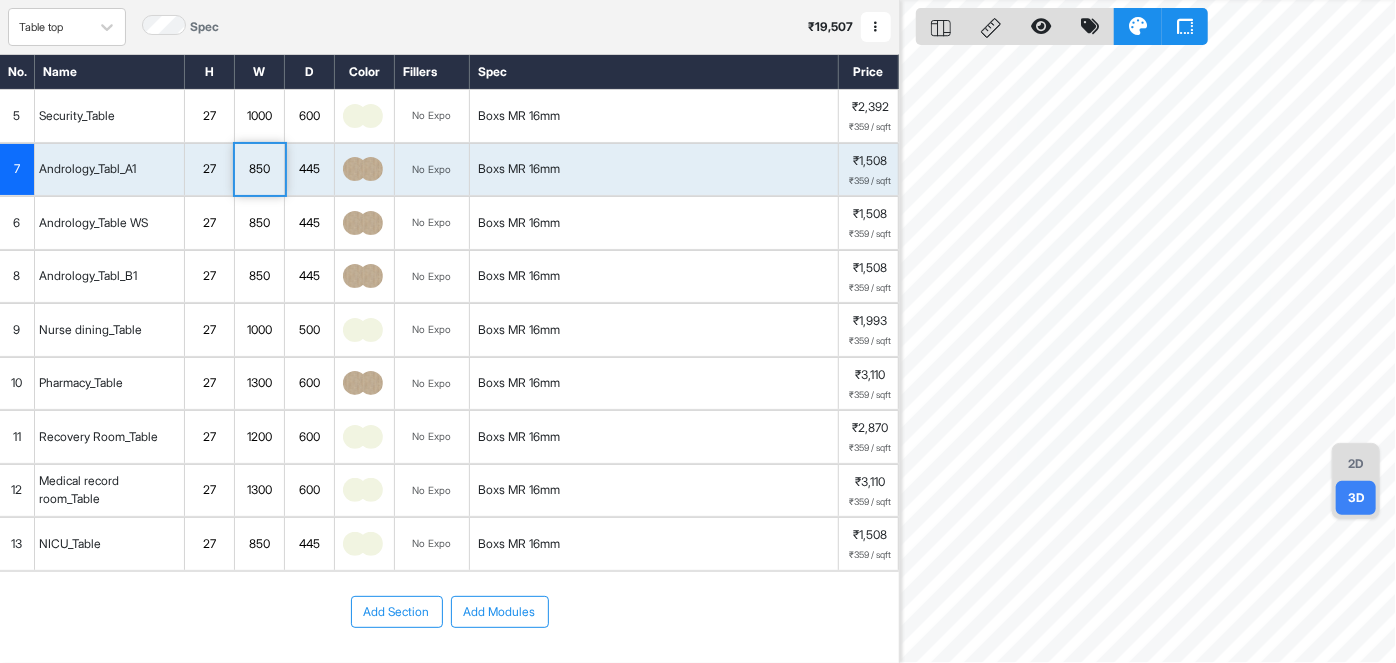click on "850" at bounding box center [259, 169] 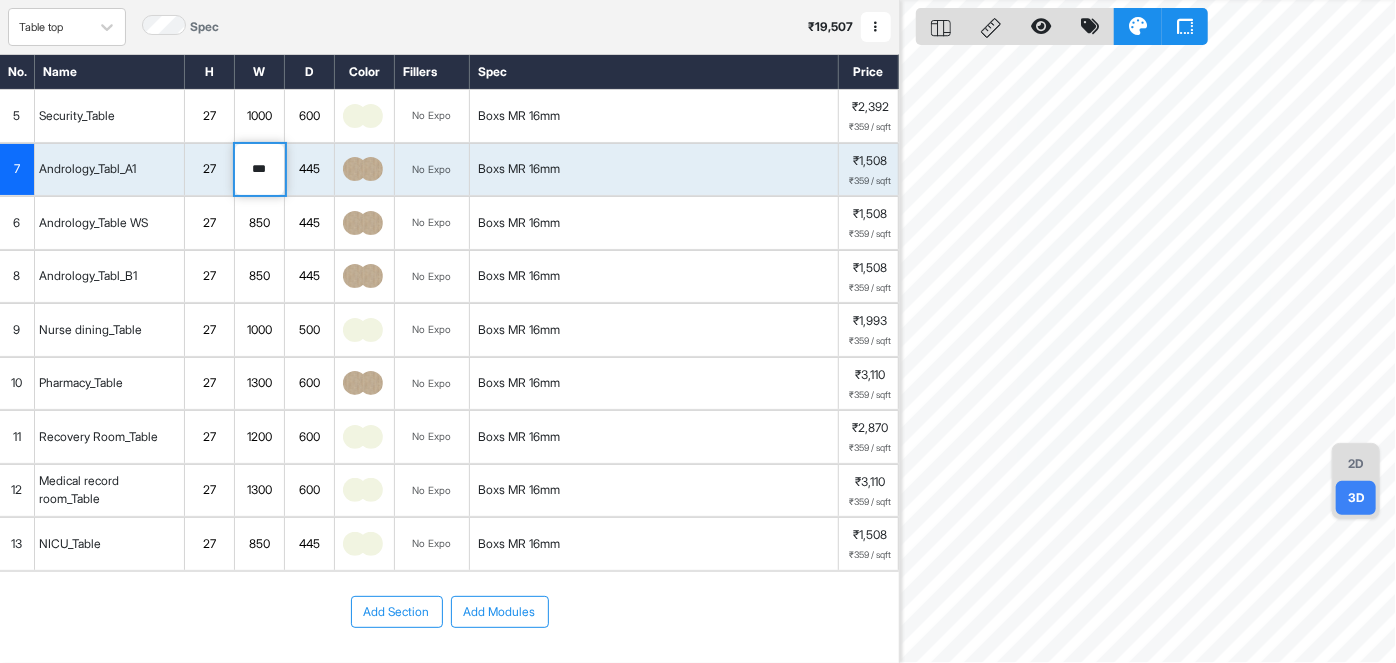 drag, startPoint x: 269, startPoint y: 164, endPoint x: 219, endPoint y: 170, distance: 50.358715 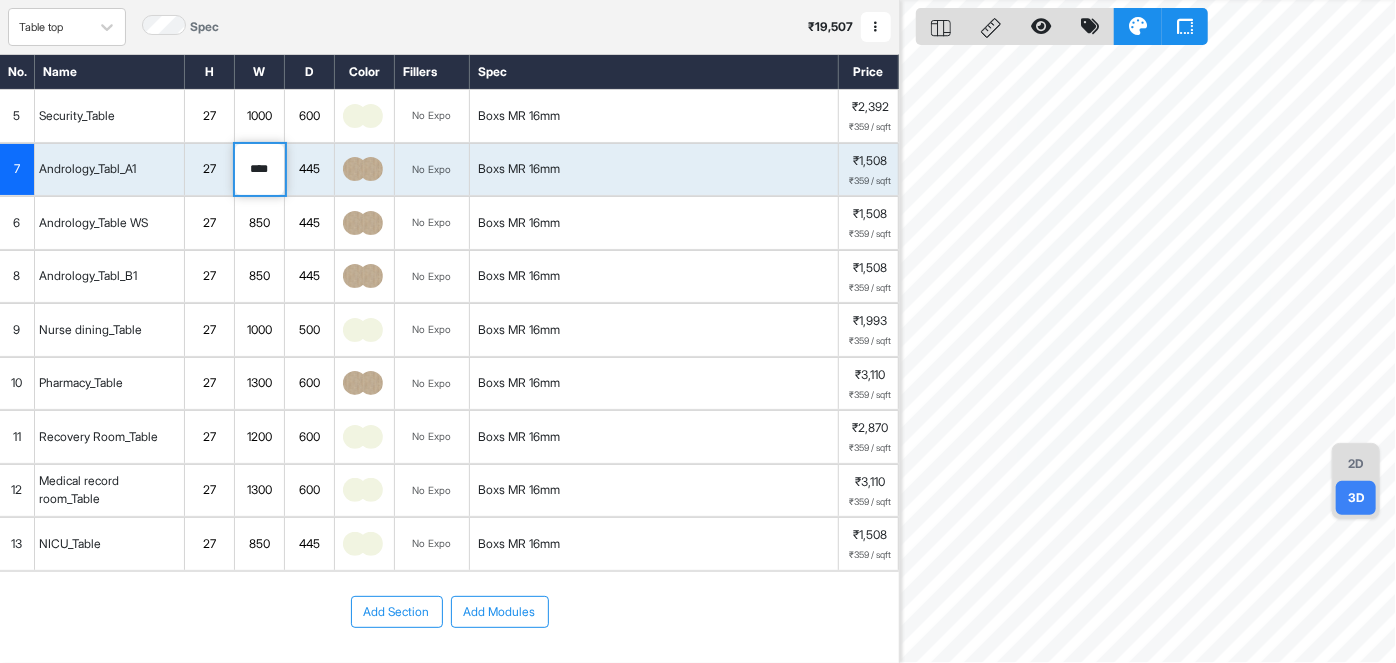 type on "****" 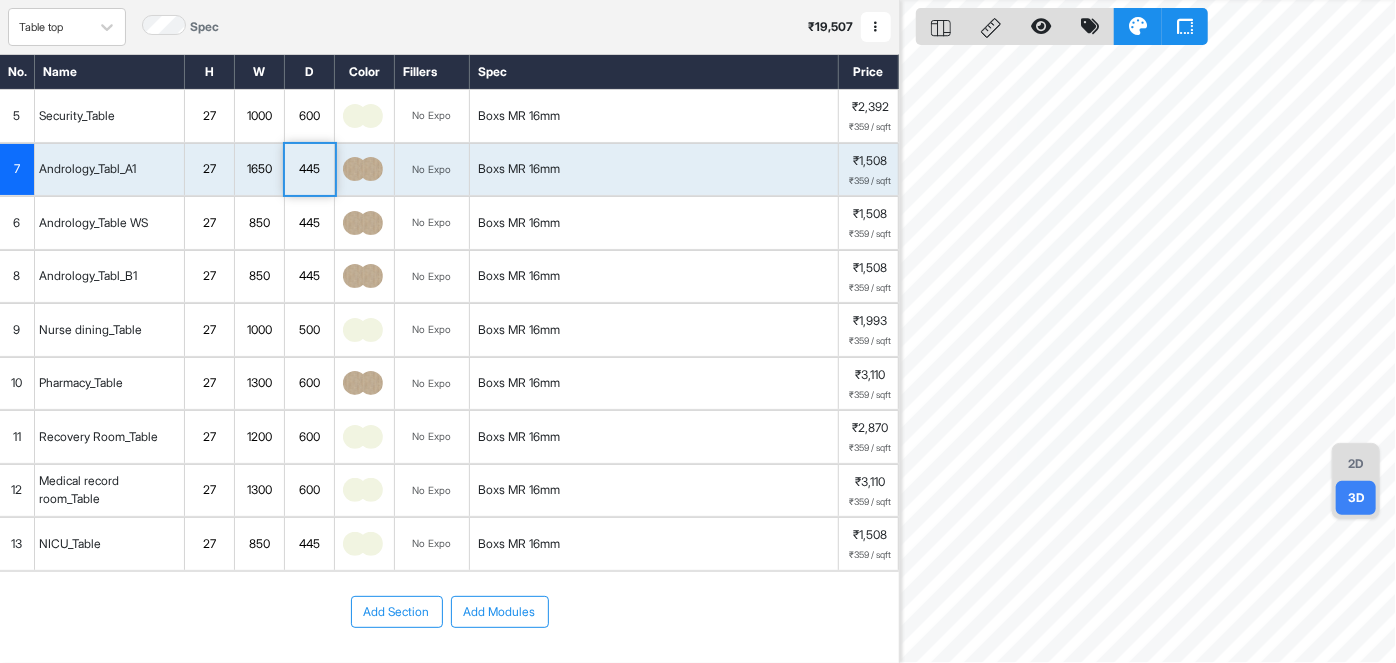 click on "445" at bounding box center (309, 169) 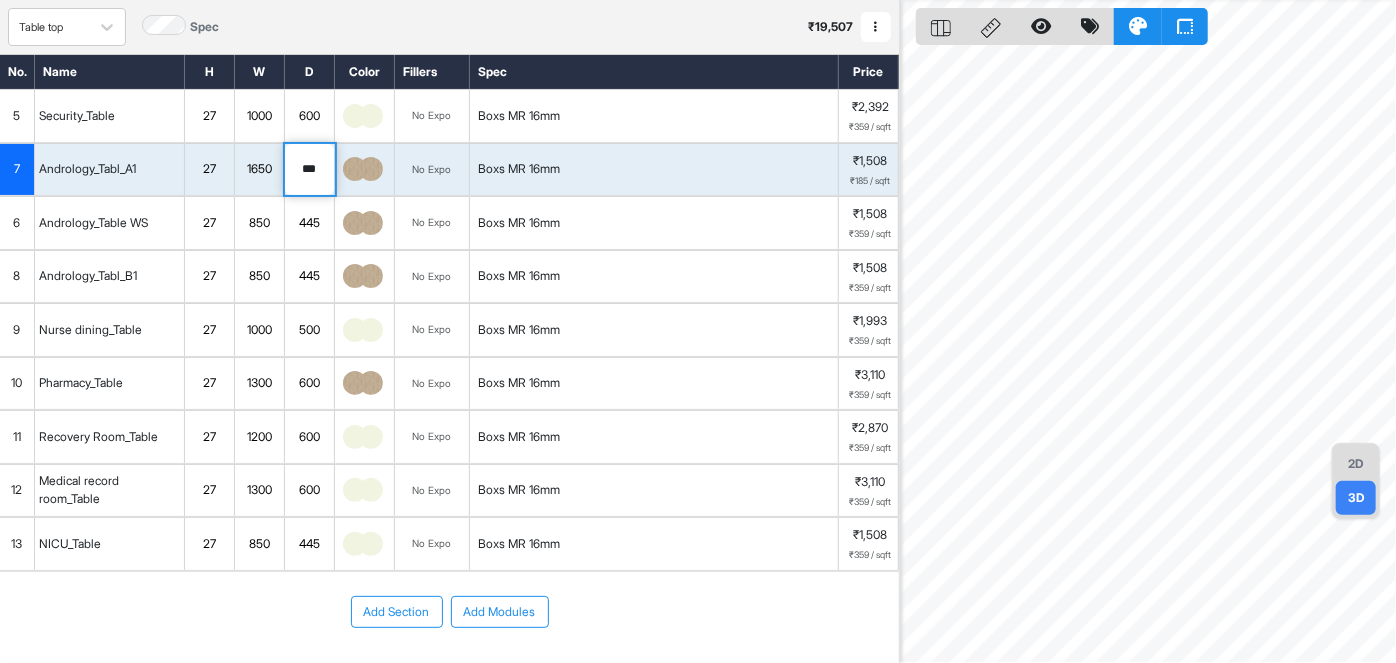 drag, startPoint x: 306, startPoint y: 173, endPoint x: 256, endPoint y: 168, distance: 50.24938 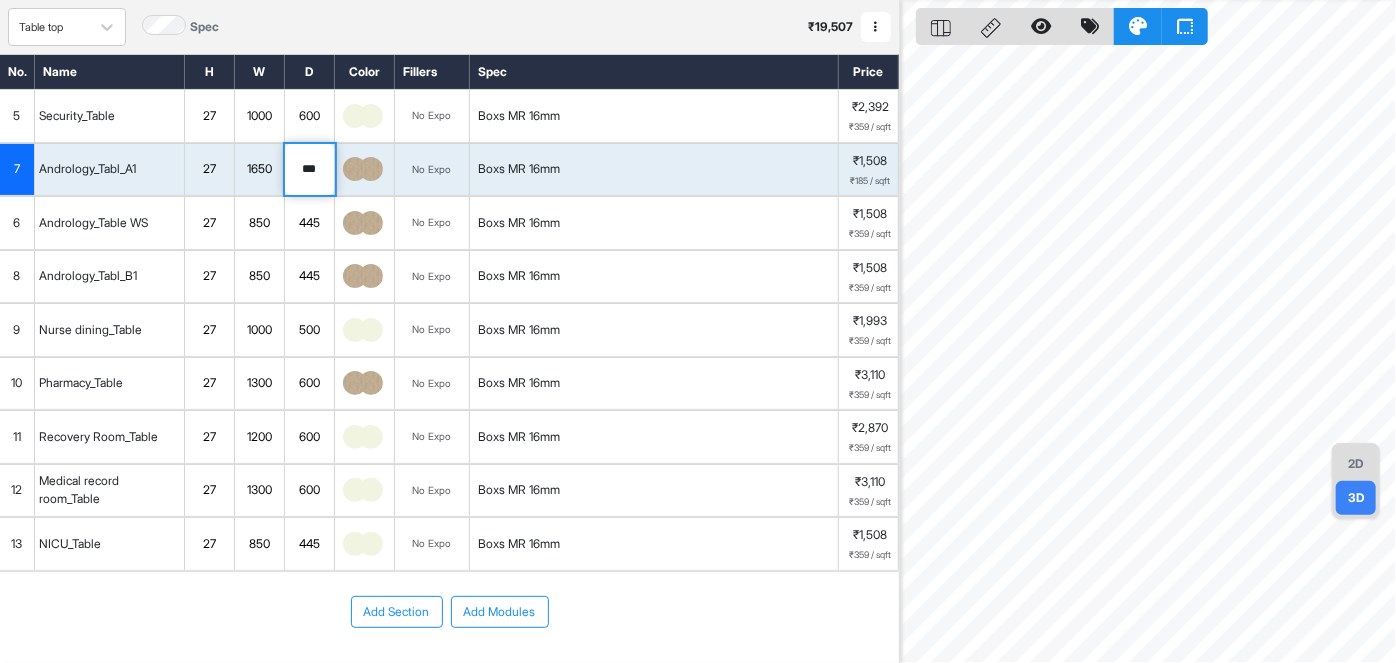 type on "***" 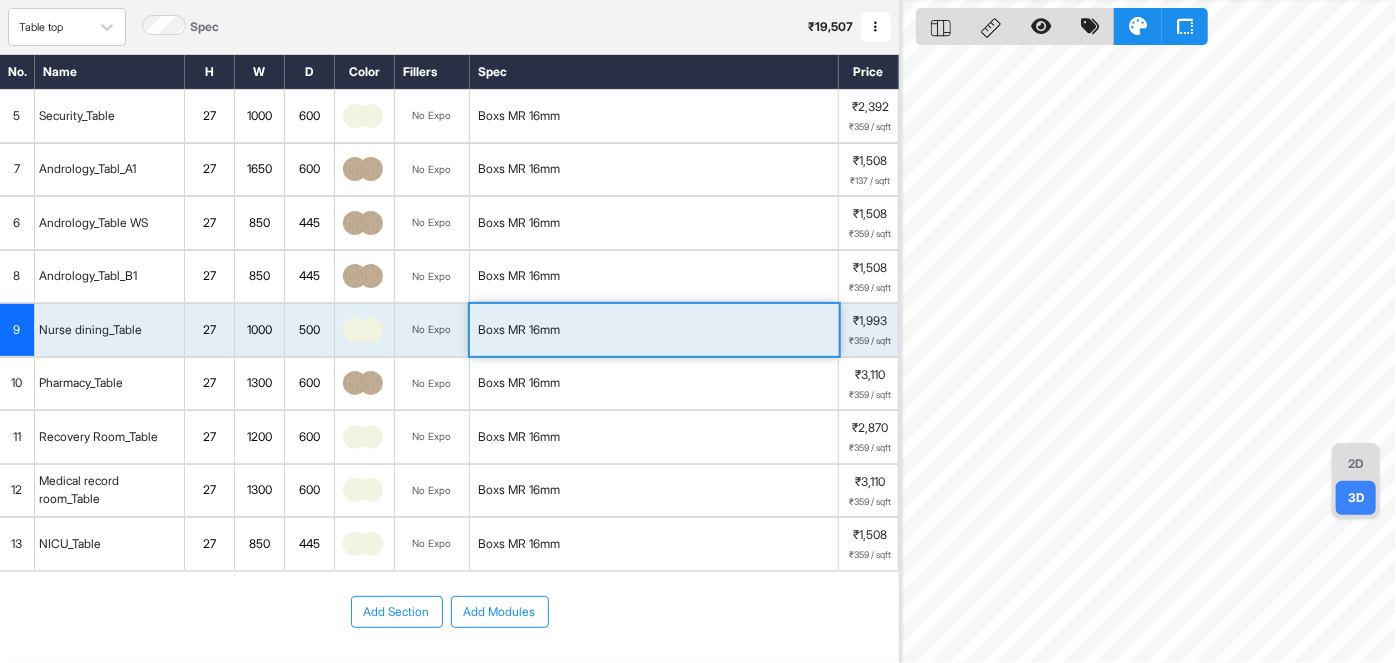 click at bounding box center [371, 169] 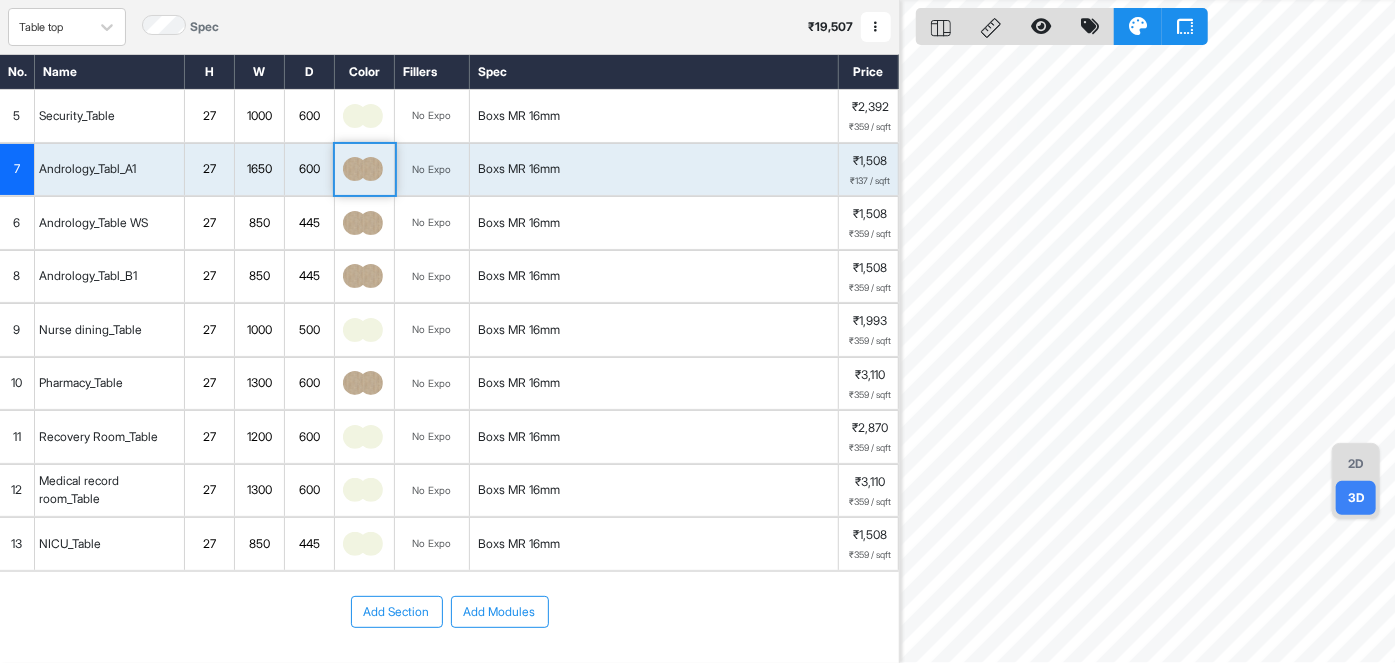 click on "No Expo" at bounding box center (432, 169) 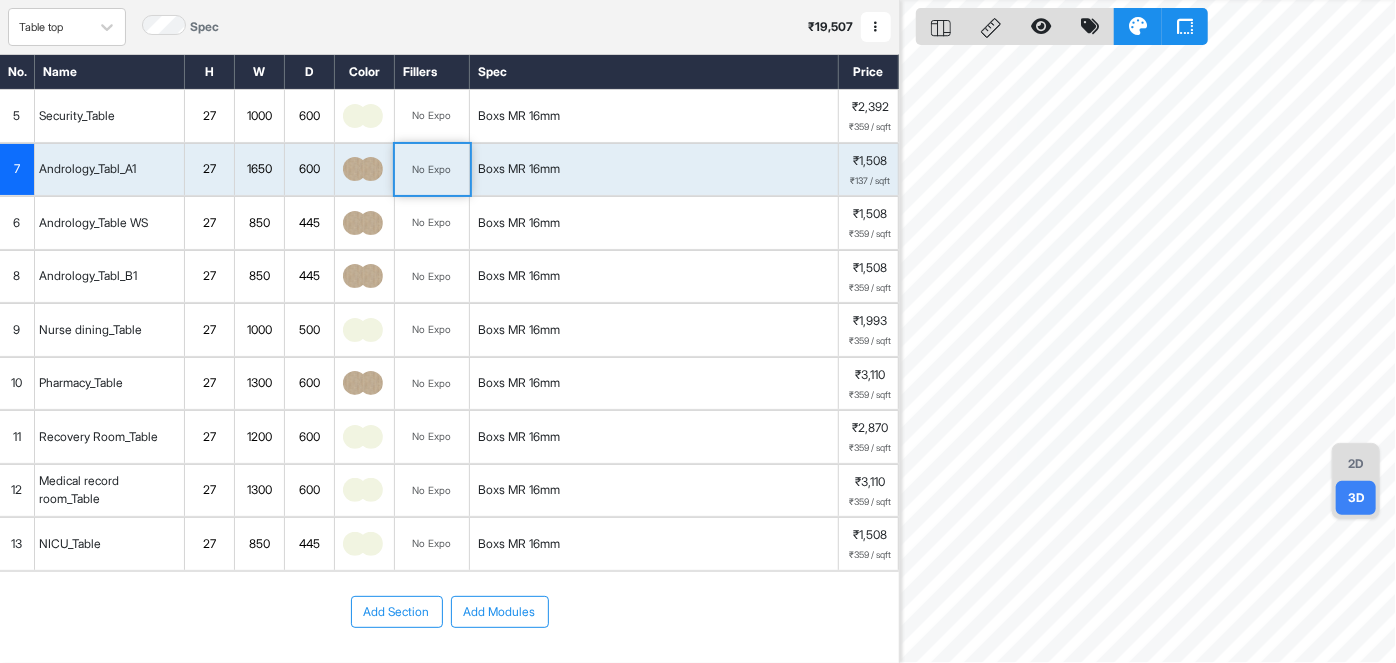 click on "No Expo" at bounding box center (432, 169) 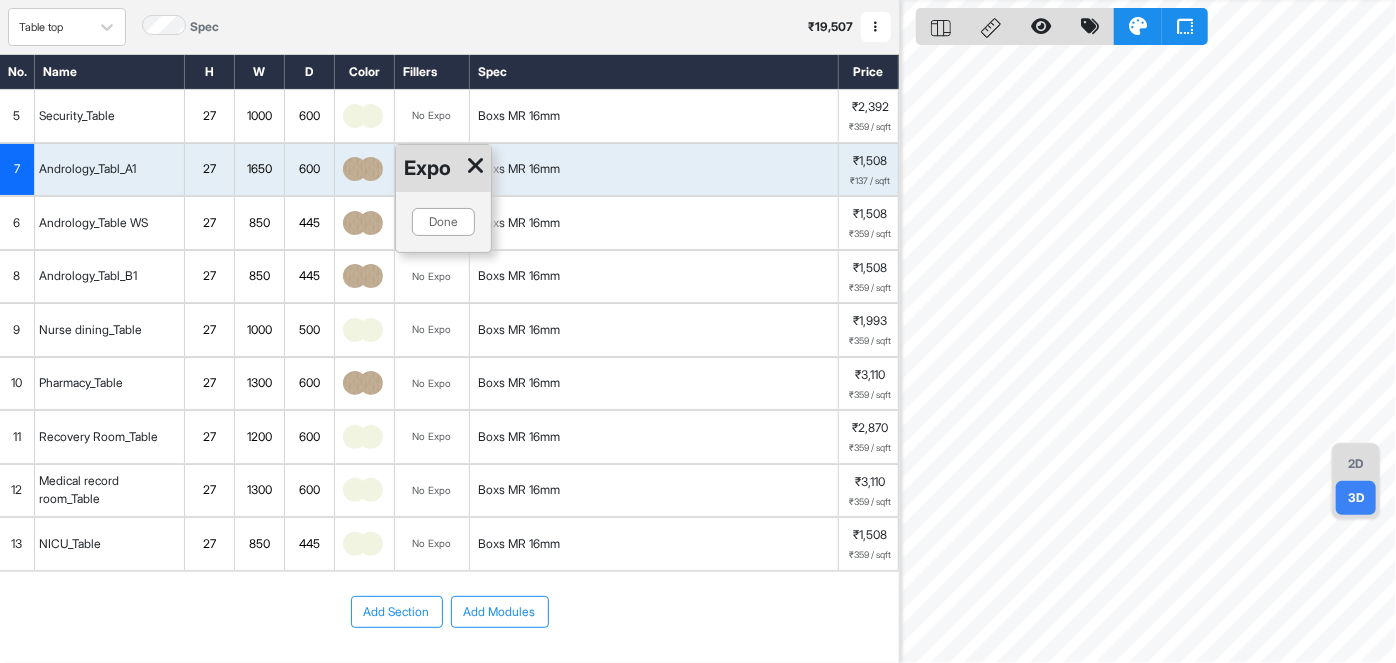 click on "Boxs MR 16mm" at bounding box center [654, 330] 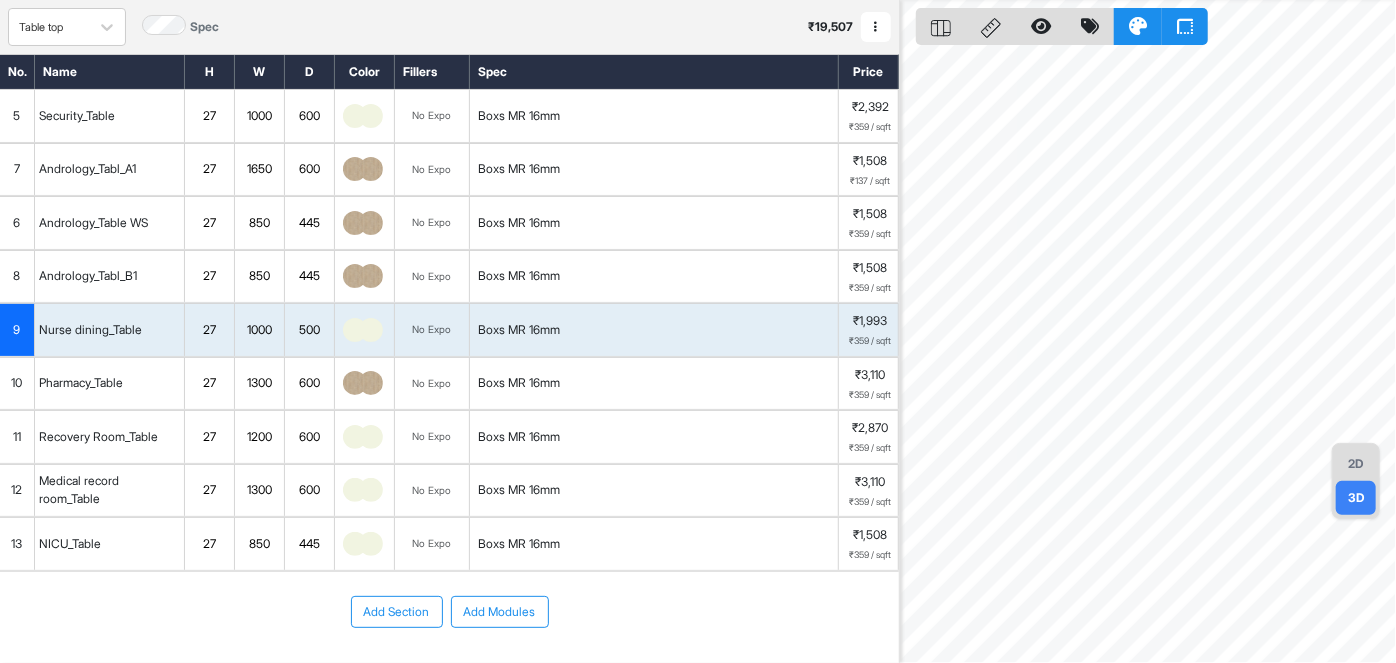 click on "Andrology_Tabl_A1" at bounding box center [110, 170] 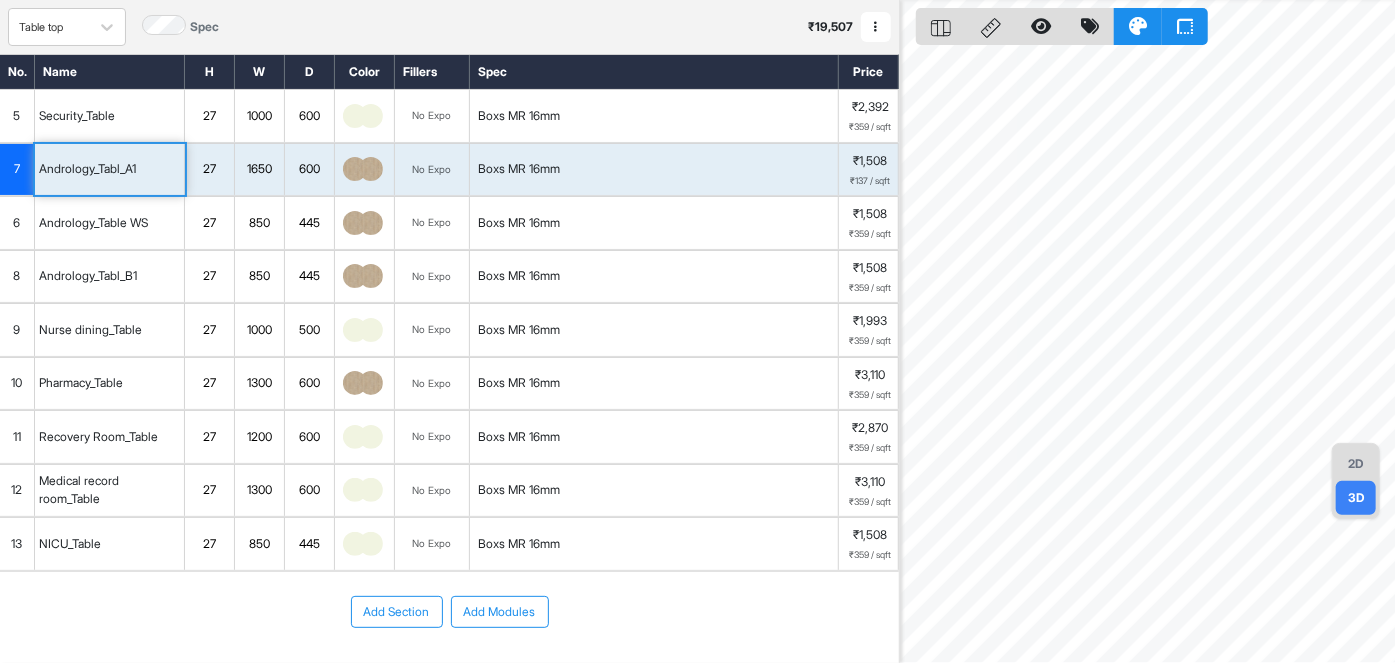 click at bounding box center (371, 169) 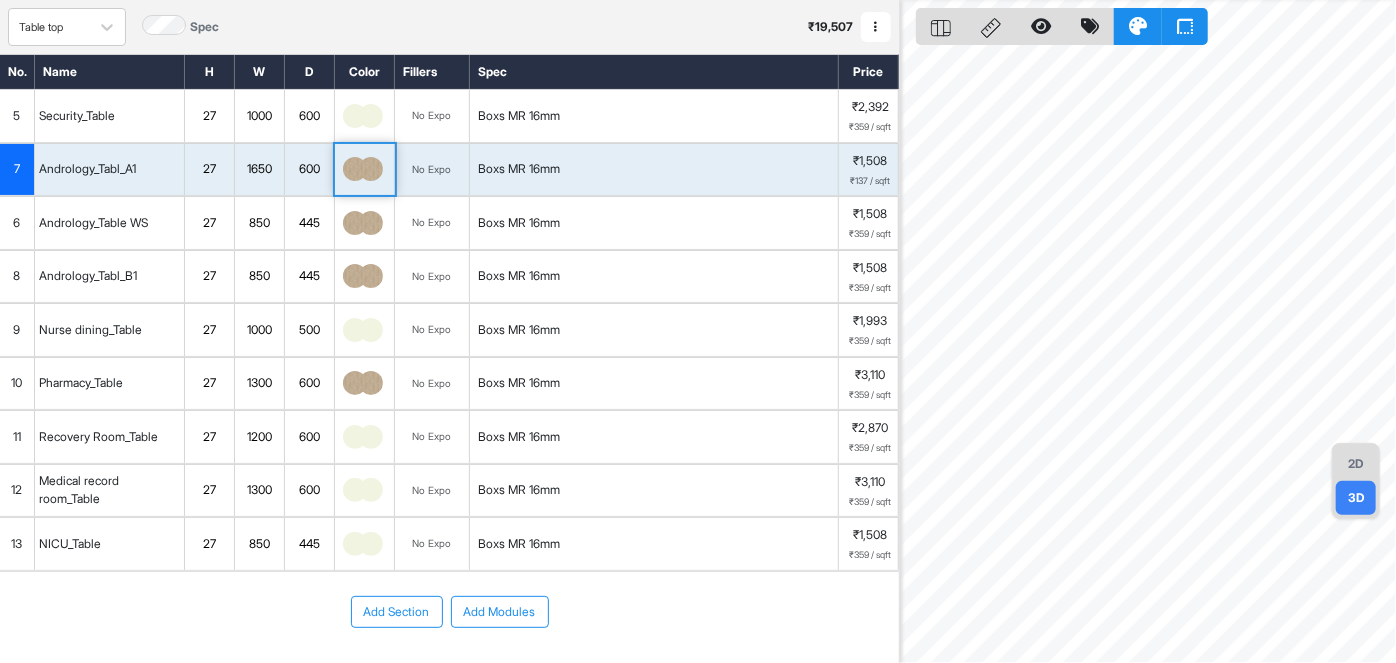 click on "27" at bounding box center (209, 169) 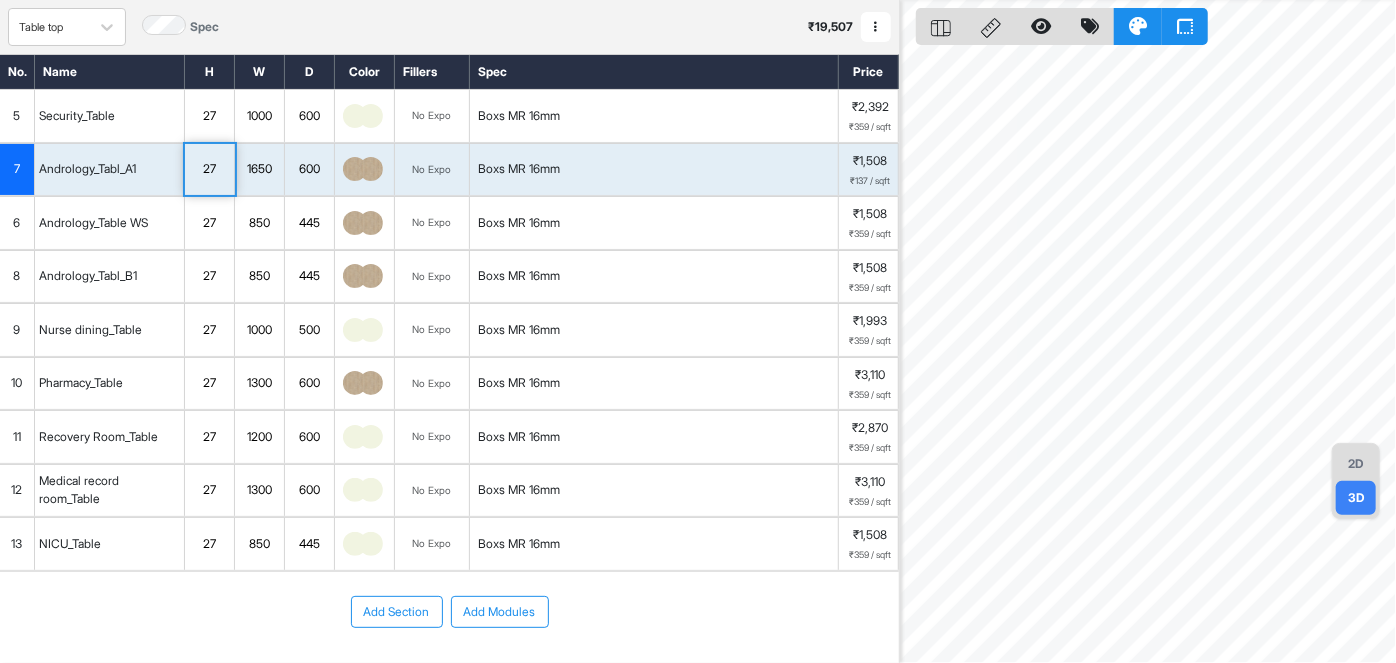 click on "Andrology_Tabl_A1" at bounding box center [87, 169] 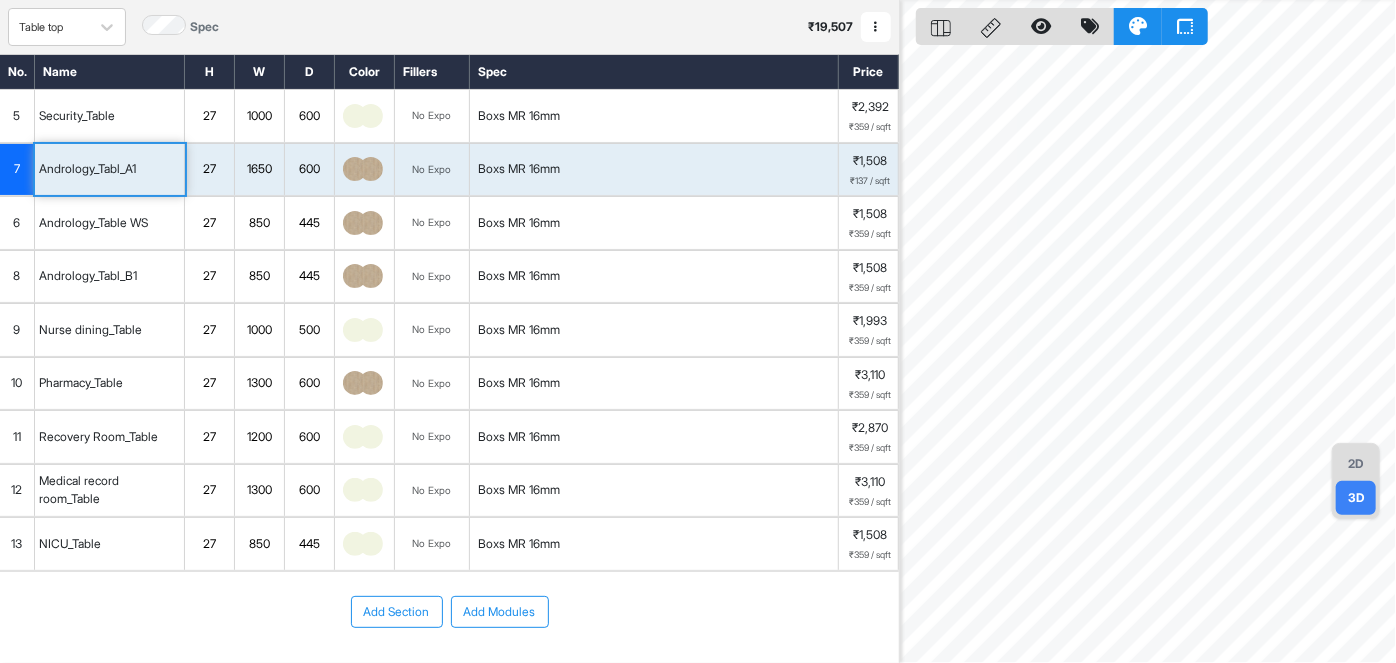 click on "Andrology_Tabl_A1" at bounding box center (87, 169) 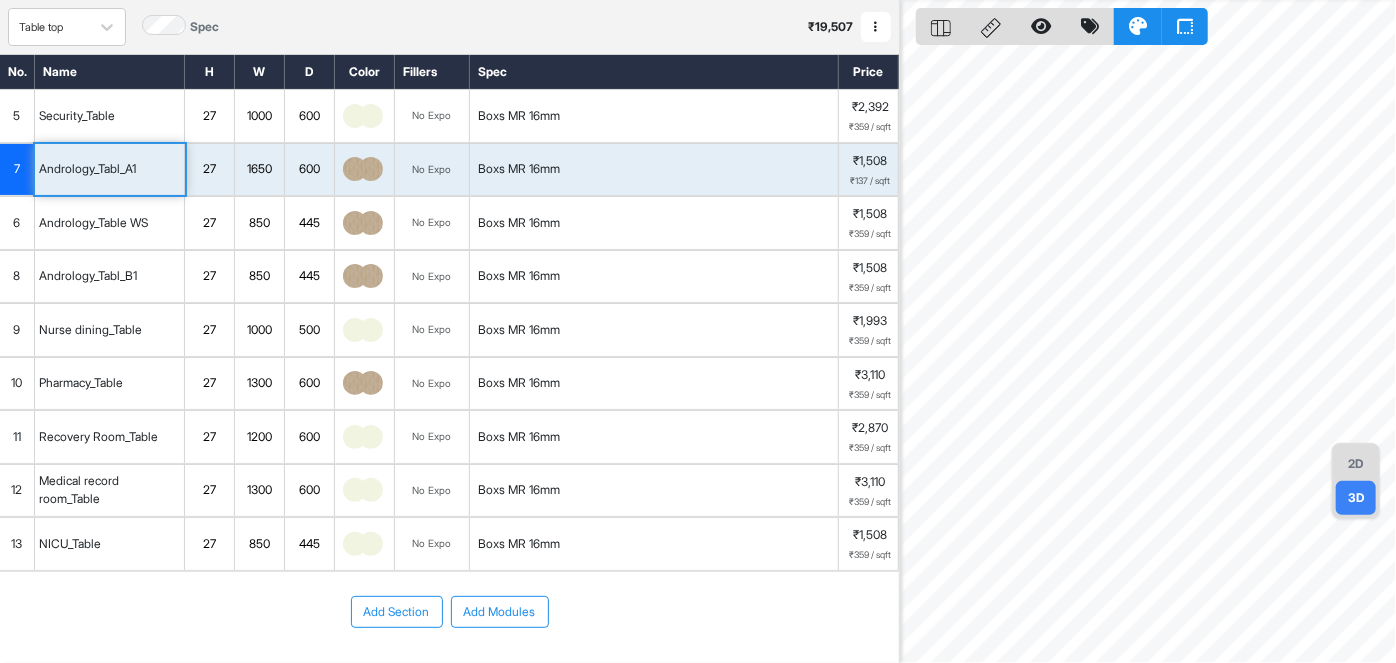 click on "Boxs MR 16mm" at bounding box center (654, 330) 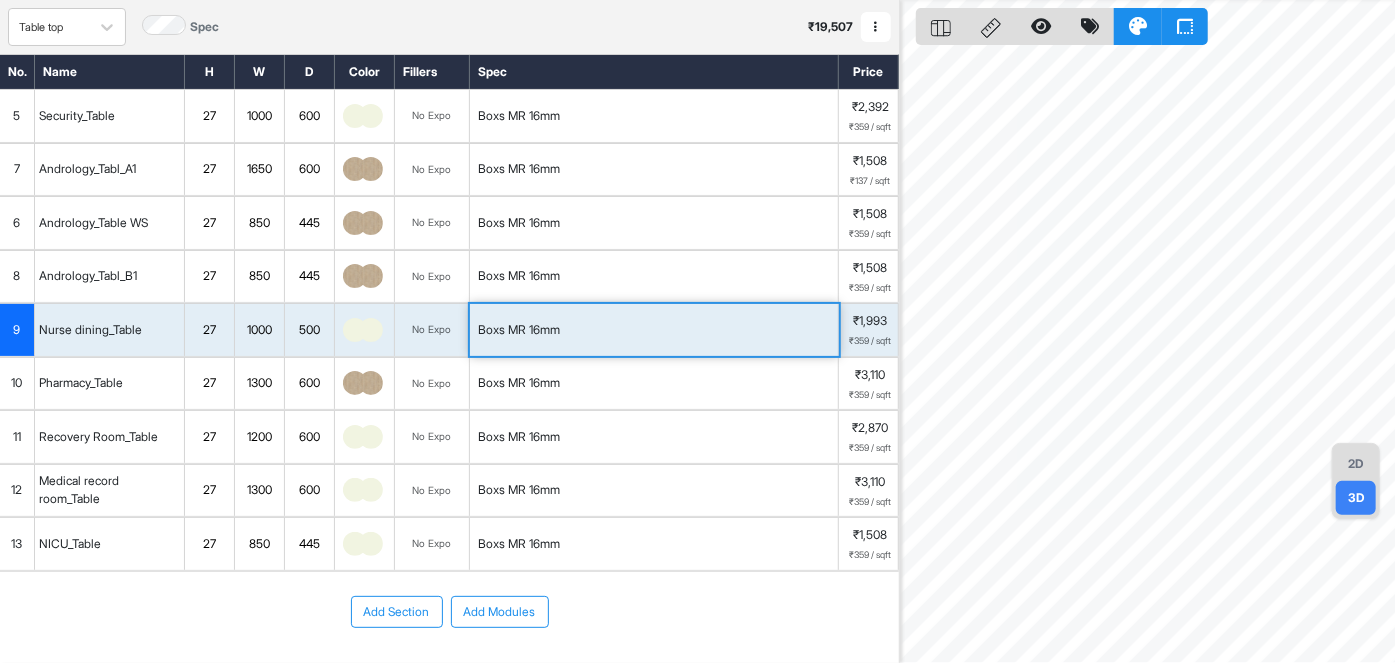 click on "445" at bounding box center [309, 276] 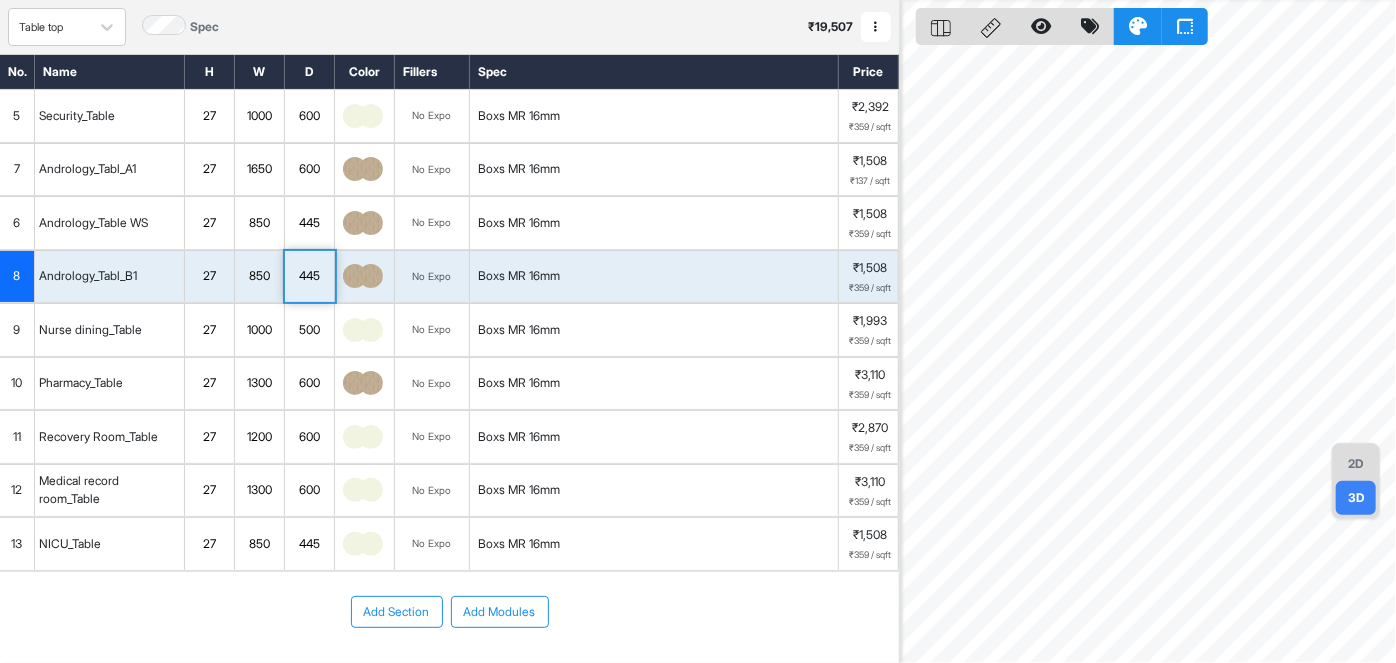 click on "850" at bounding box center (259, 276) 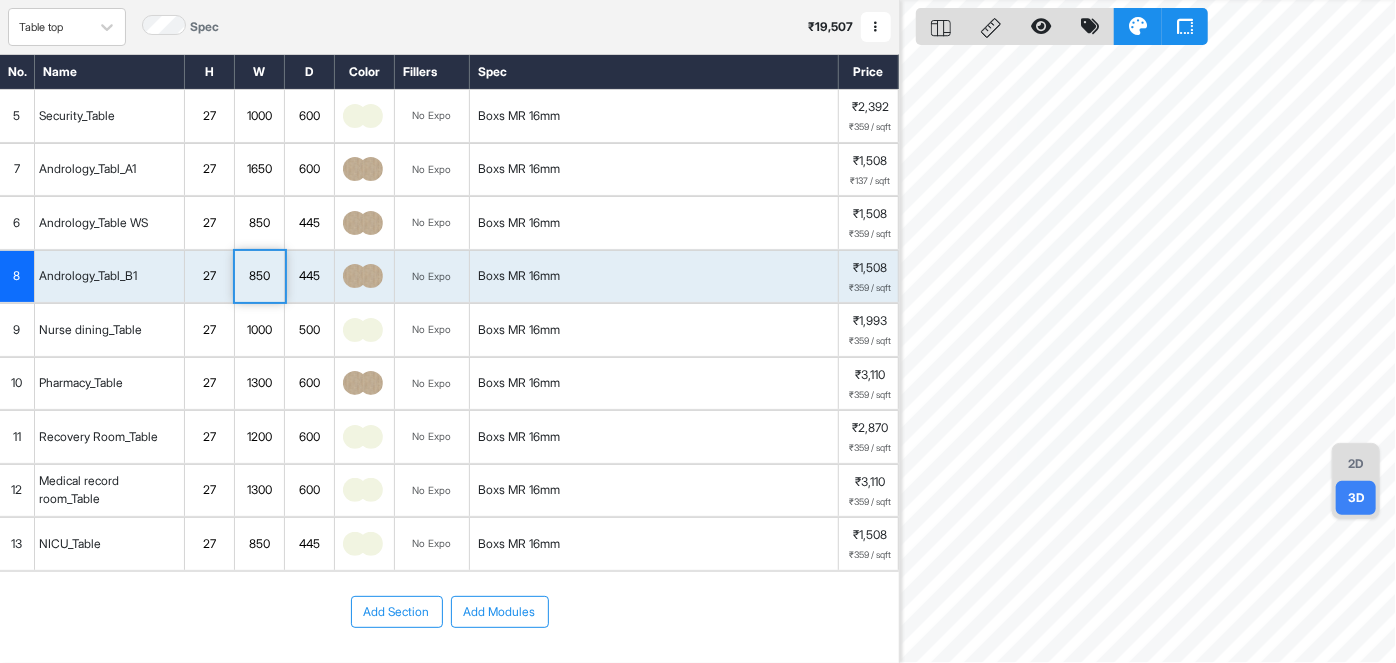 click on "850" at bounding box center (259, 276) 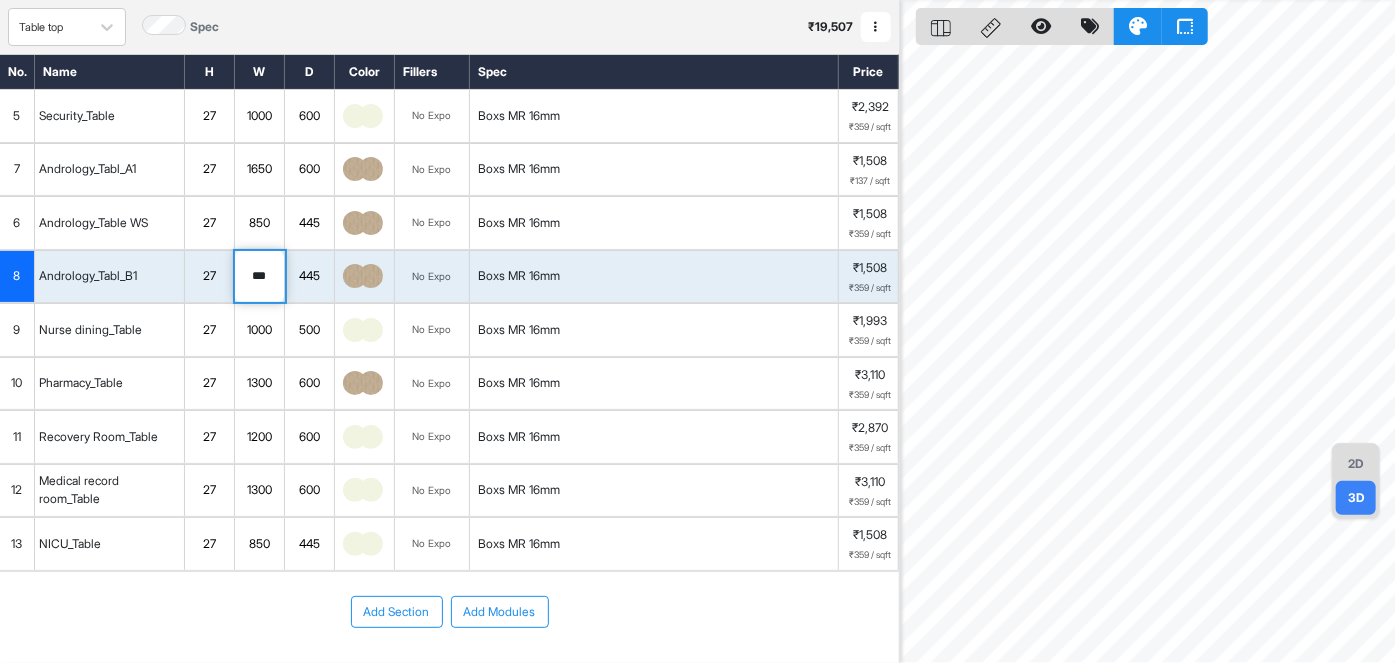 drag, startPoint x: 274, startPoint y: 276, endPoint x: 204, endPoint y: 270, distance: 70.256676 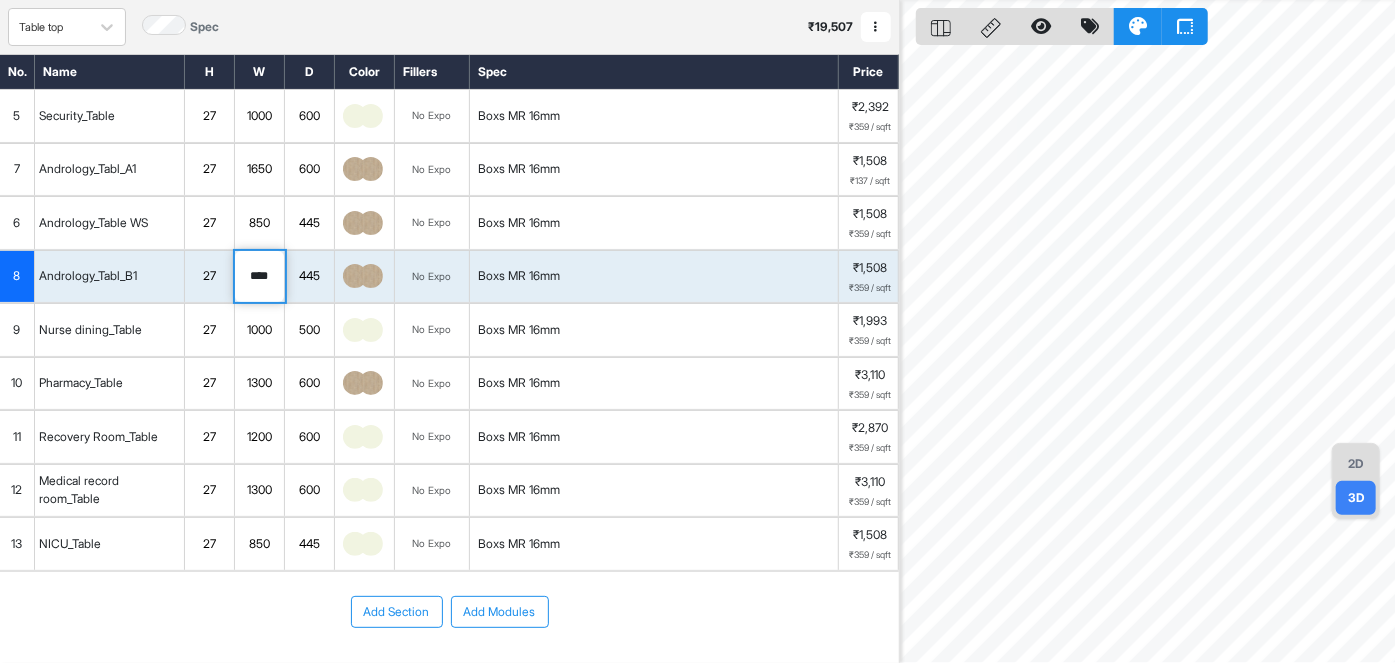 type on "****" 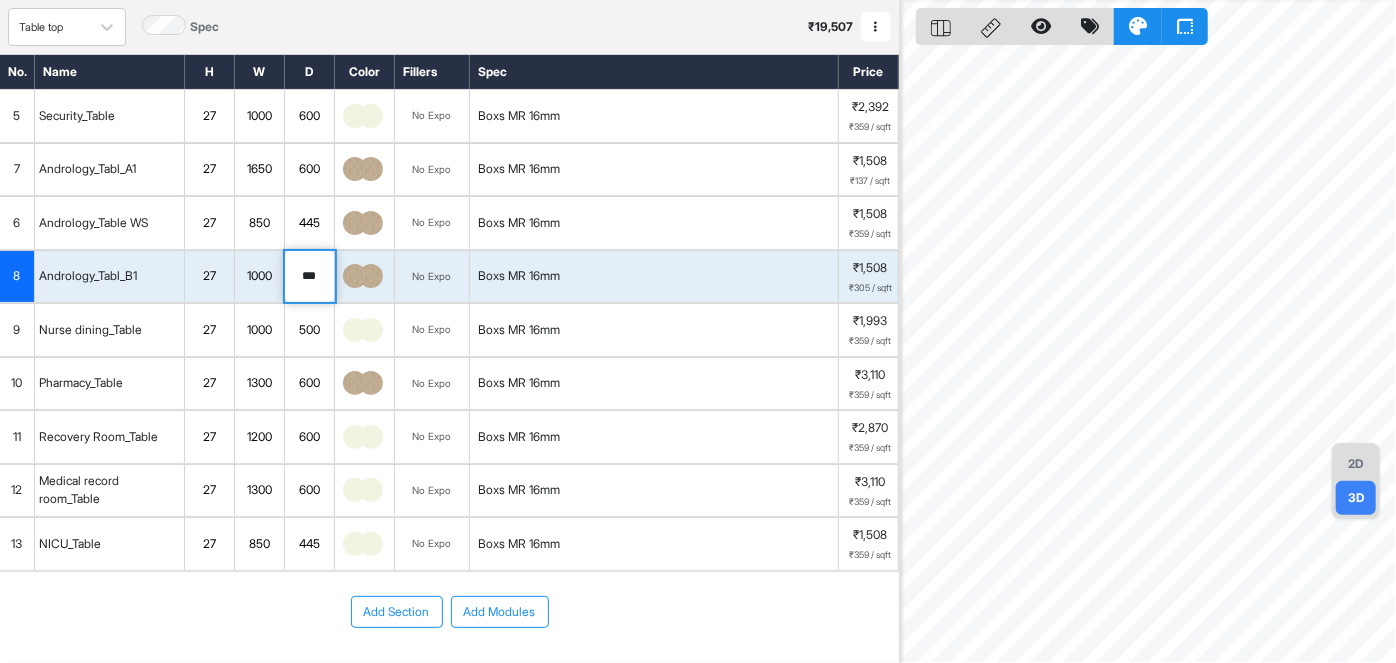 drag, startPoint x: 320, startPoint y: 264, endPoint x: 309, endPoint y: 273, distance: 14.21267 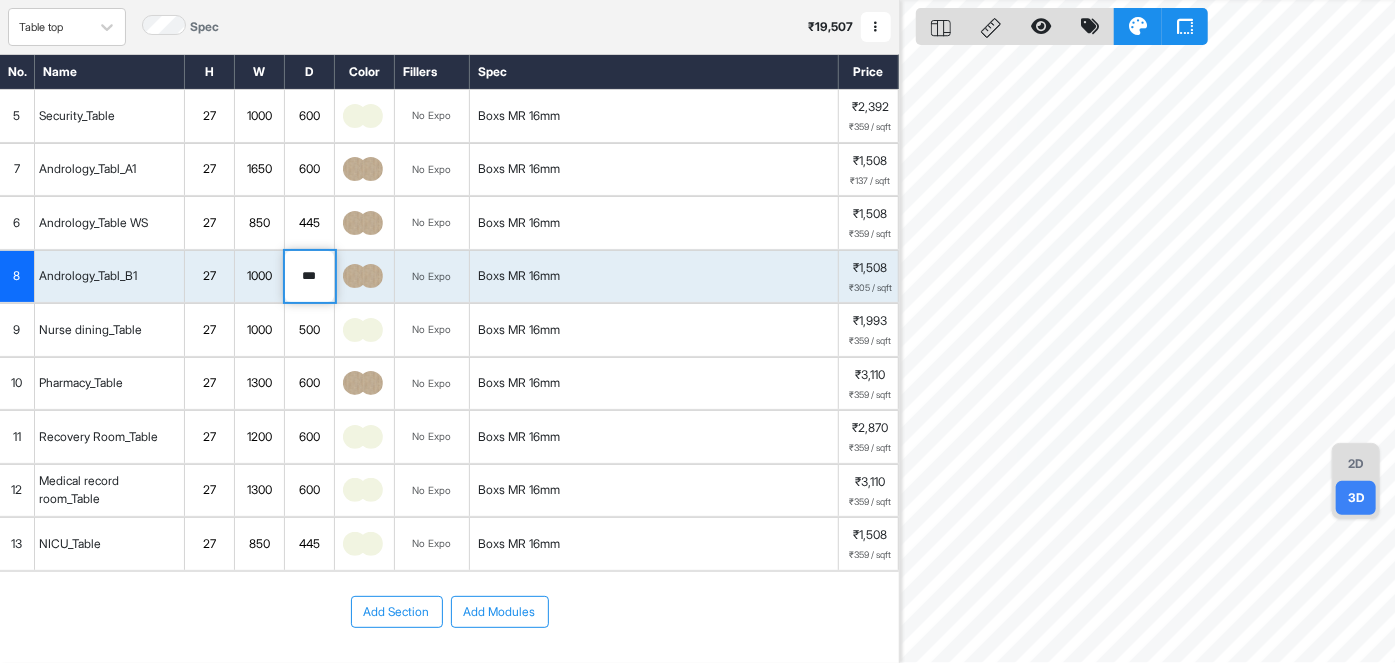 type on "***" 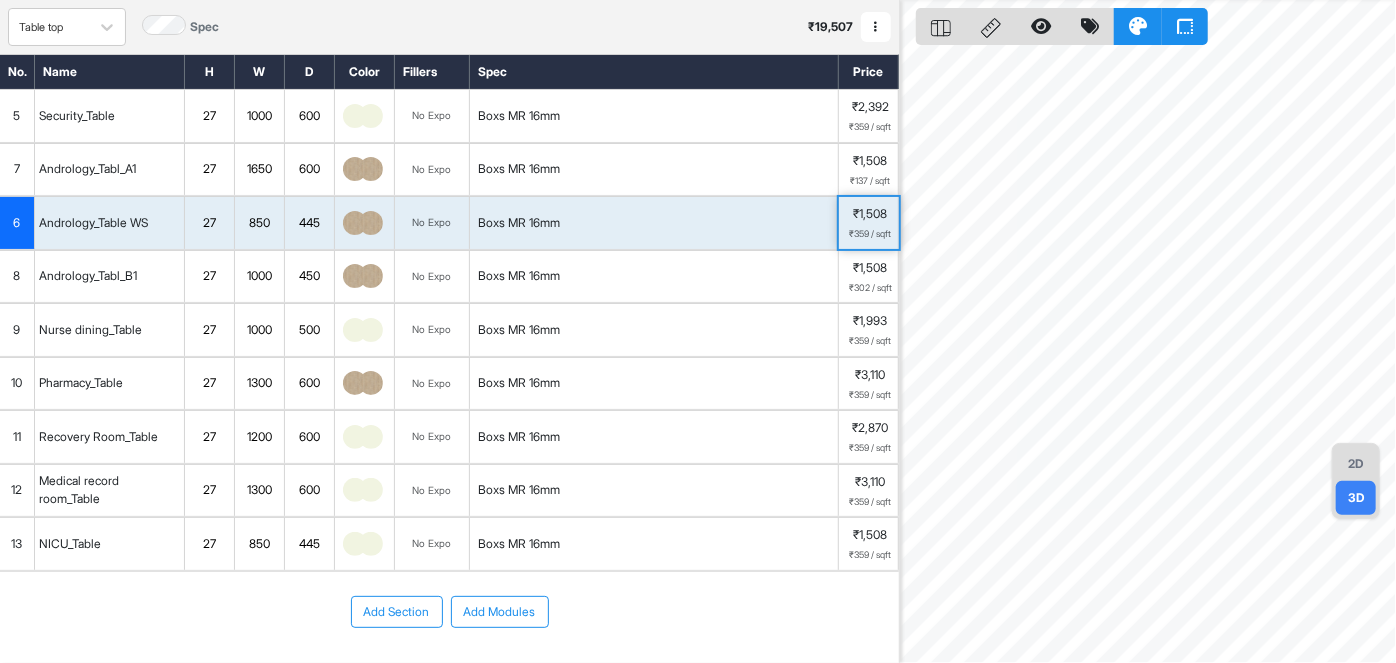 drag, startPoint x: 72, startPoint y: 30, endPoint x: 70, endPoint y: 46, distance: 16.124516 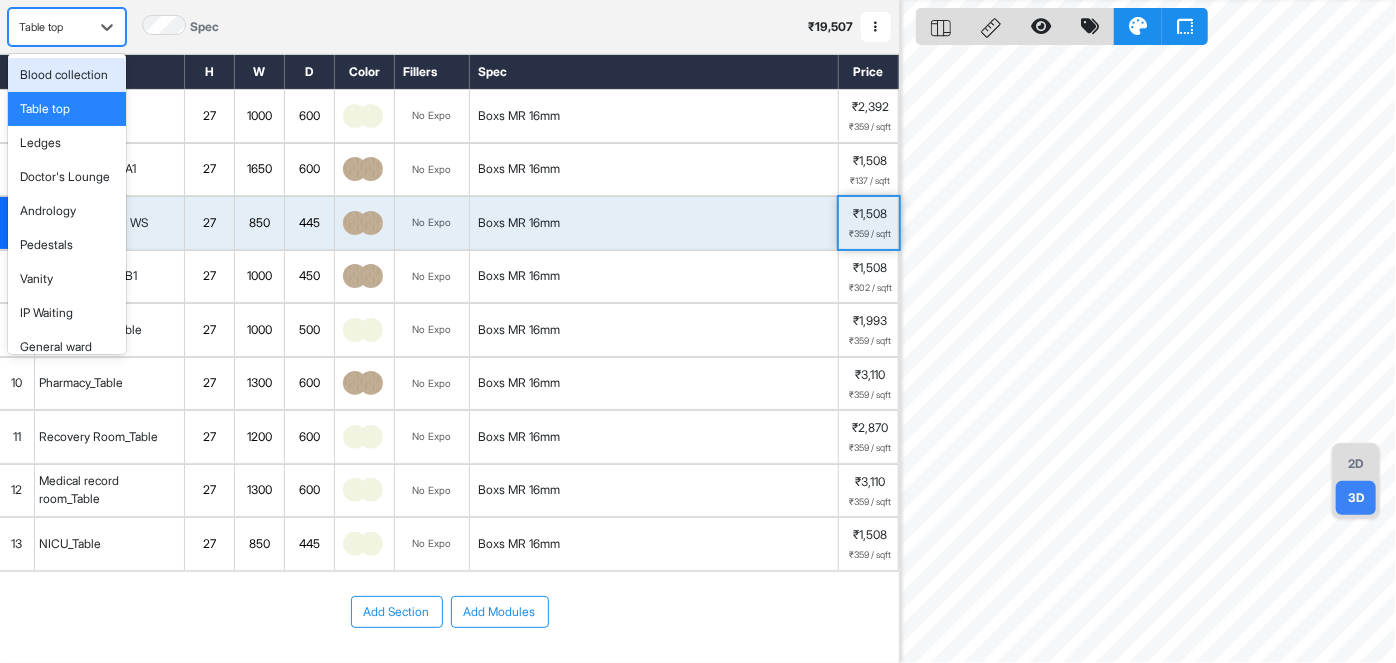 click on "Blood collection" at bounding box center [67, 75] 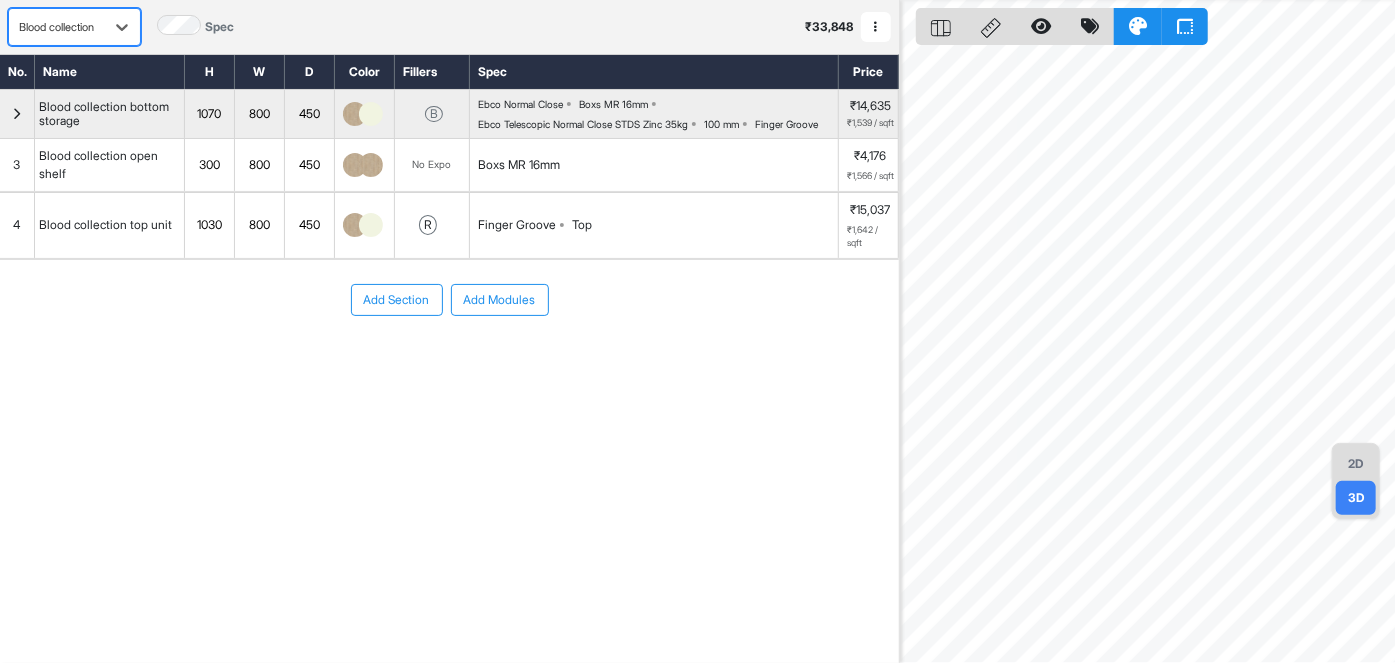 click on "Blood collection" at bounding box center (56, 27) 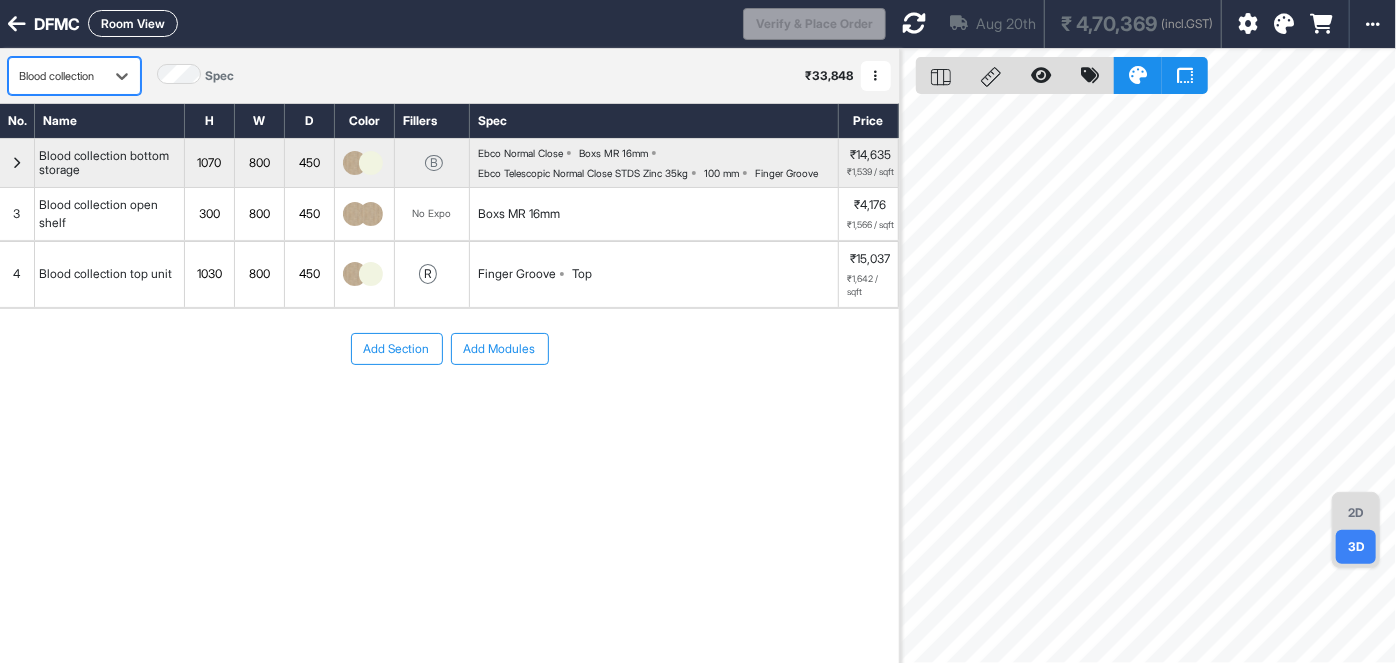 scroll, scrollTop: 0, scrollLeft: 0, axis: both 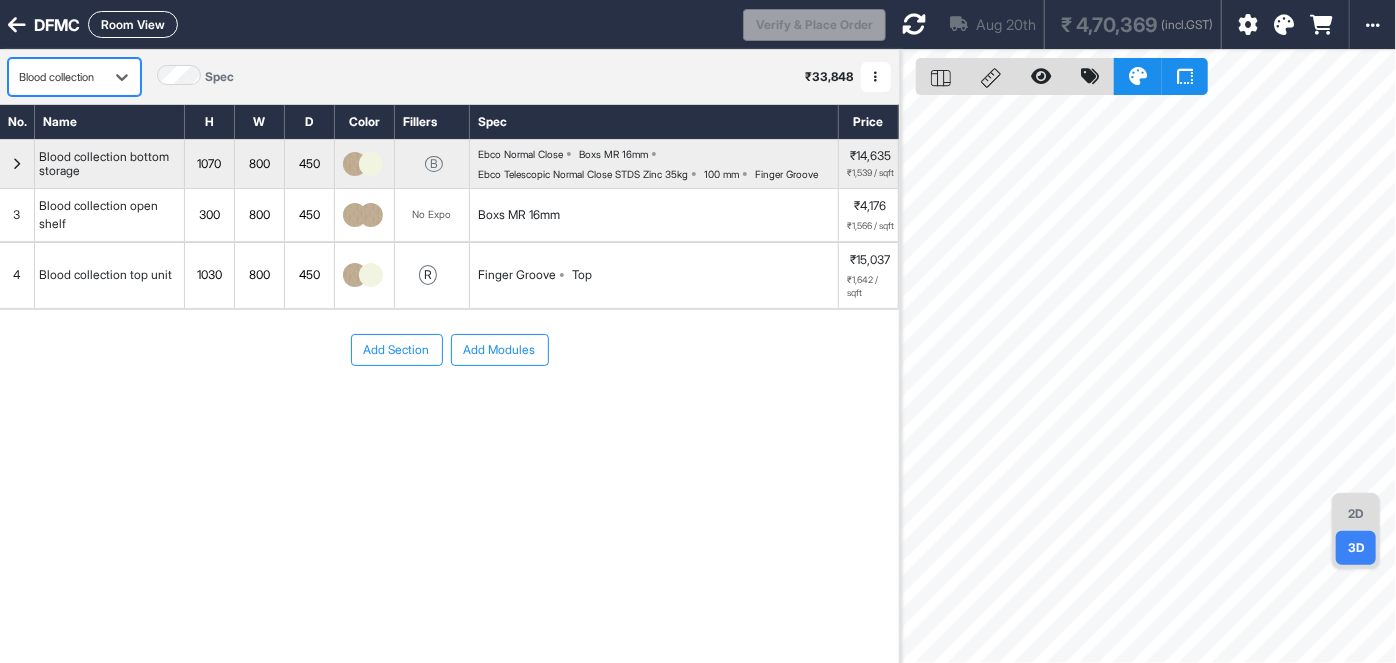 drag, startPoint x: 165, startPoint y: 29, endPoint x: 199, endPoint y: 45, distance: 37.576588 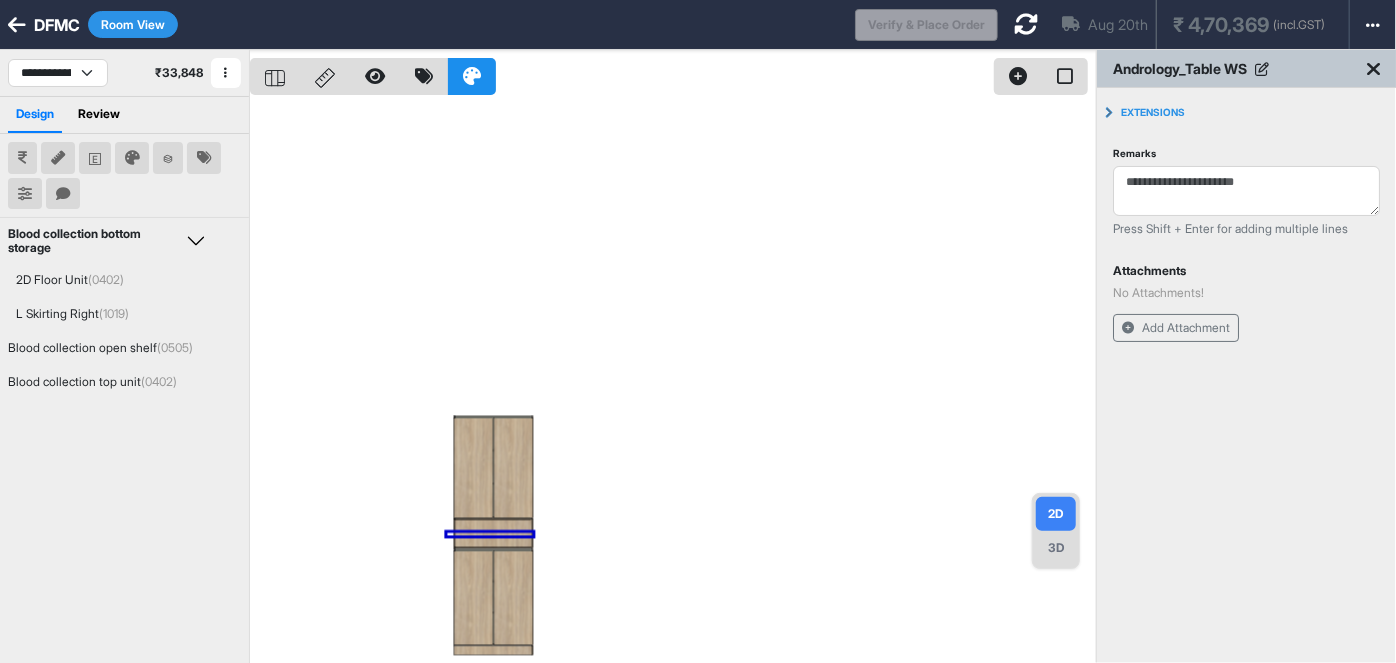 drag, startPoint x: 760, startPoint y: 288, endPoint x: 749, endPoint y: 356, distance: 68.88396 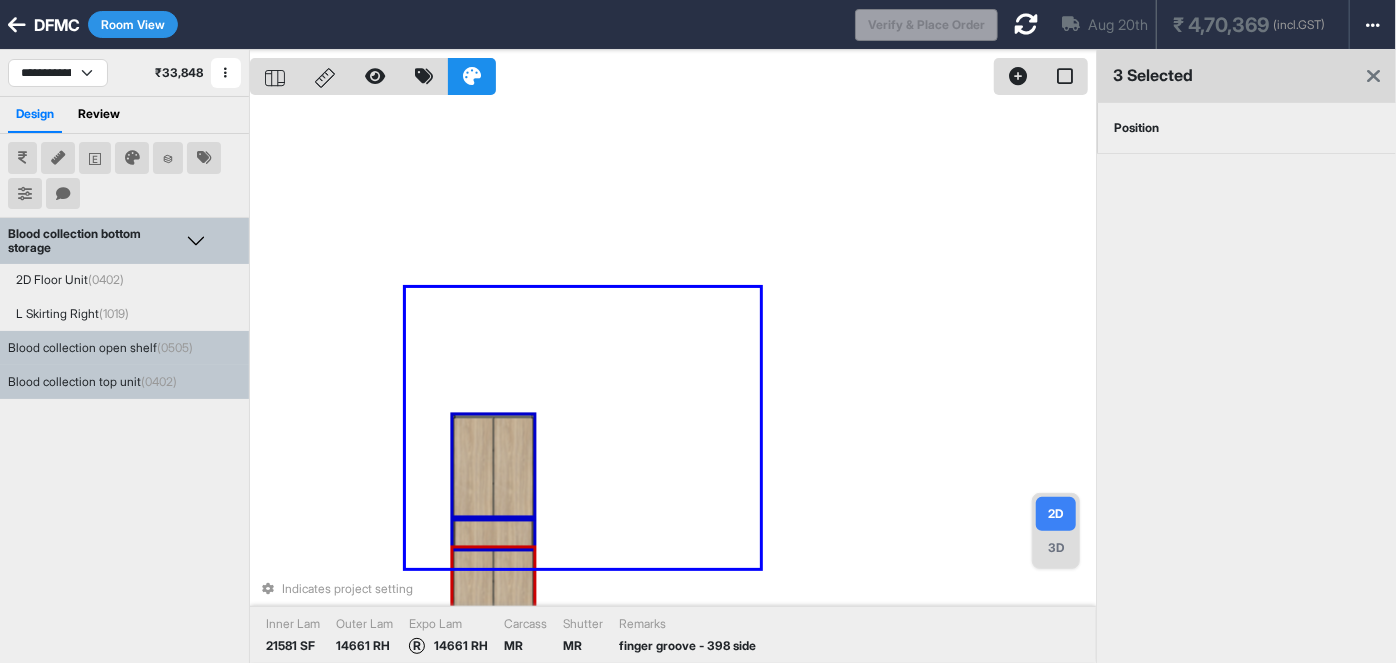 click on "Indicates project setting Inner Lam 21581 SF Outer Lam 14661 RH Expo Lam R 14661 RH Carcass MR Shutter MR Remarks finger groove - 398 side" at bounding box center (673, 381) 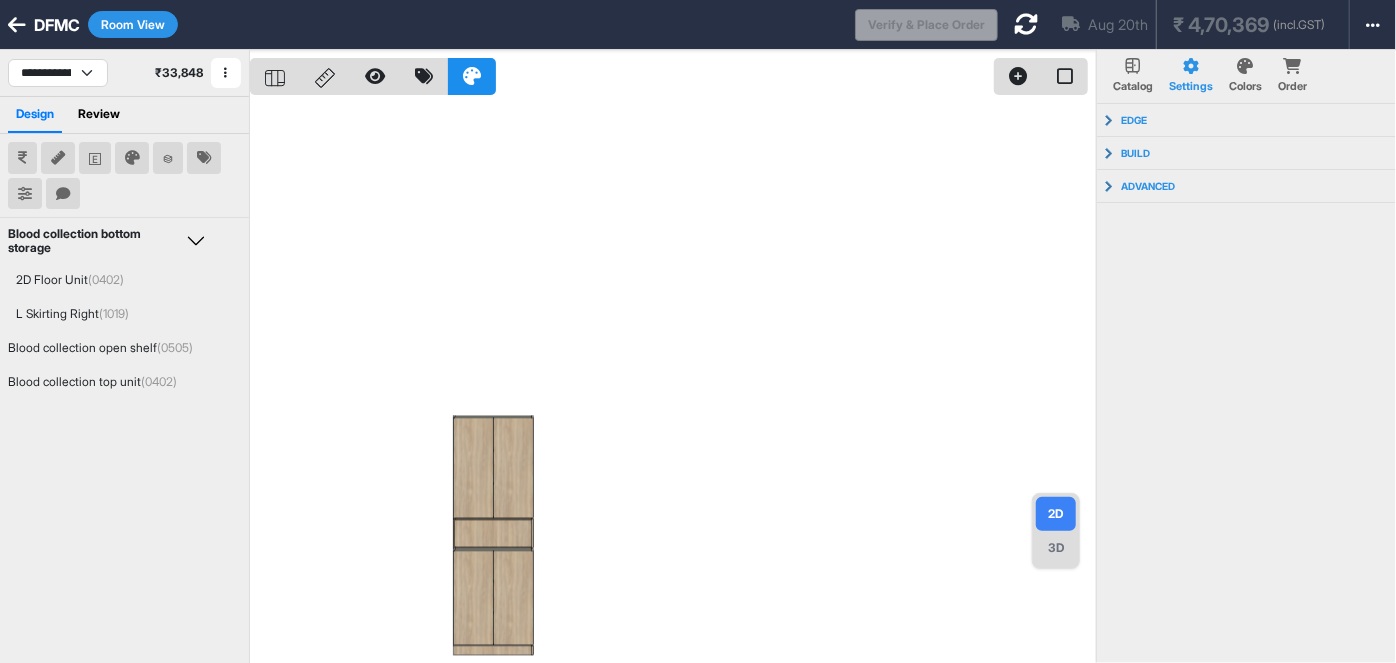 click at bounding box center [673, 381] 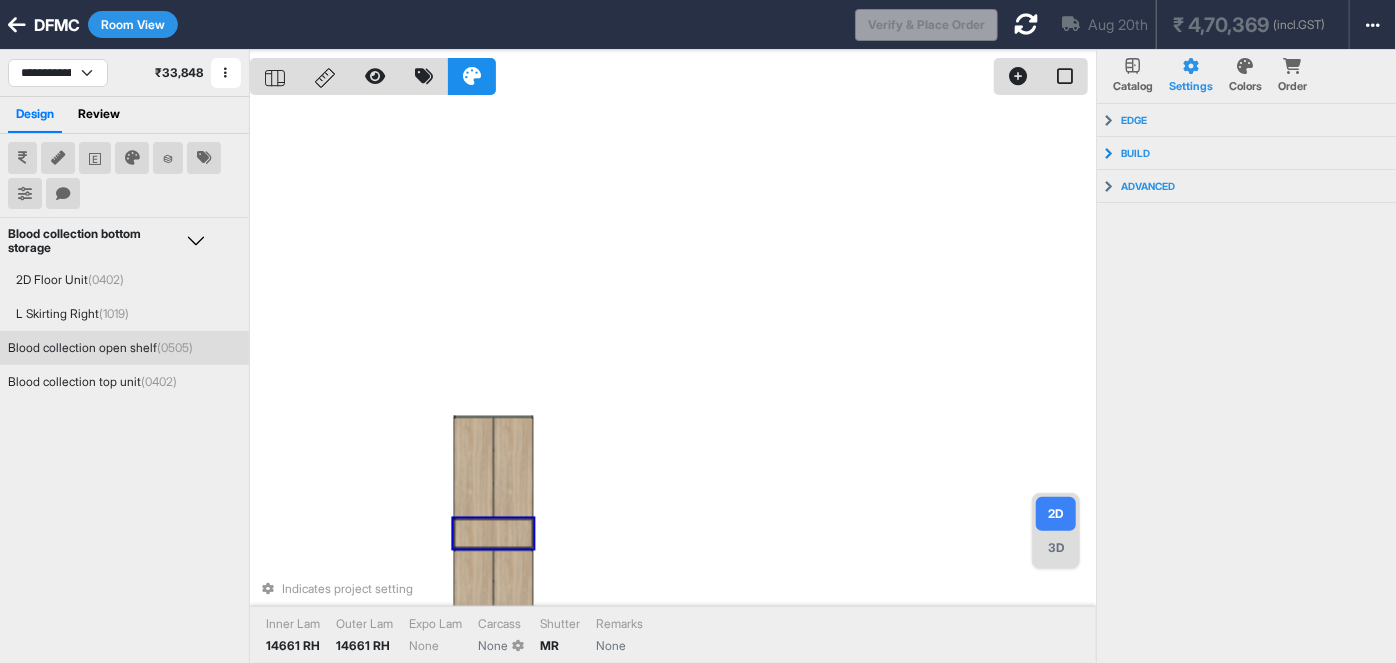 click at bounding box center [1026, 24] 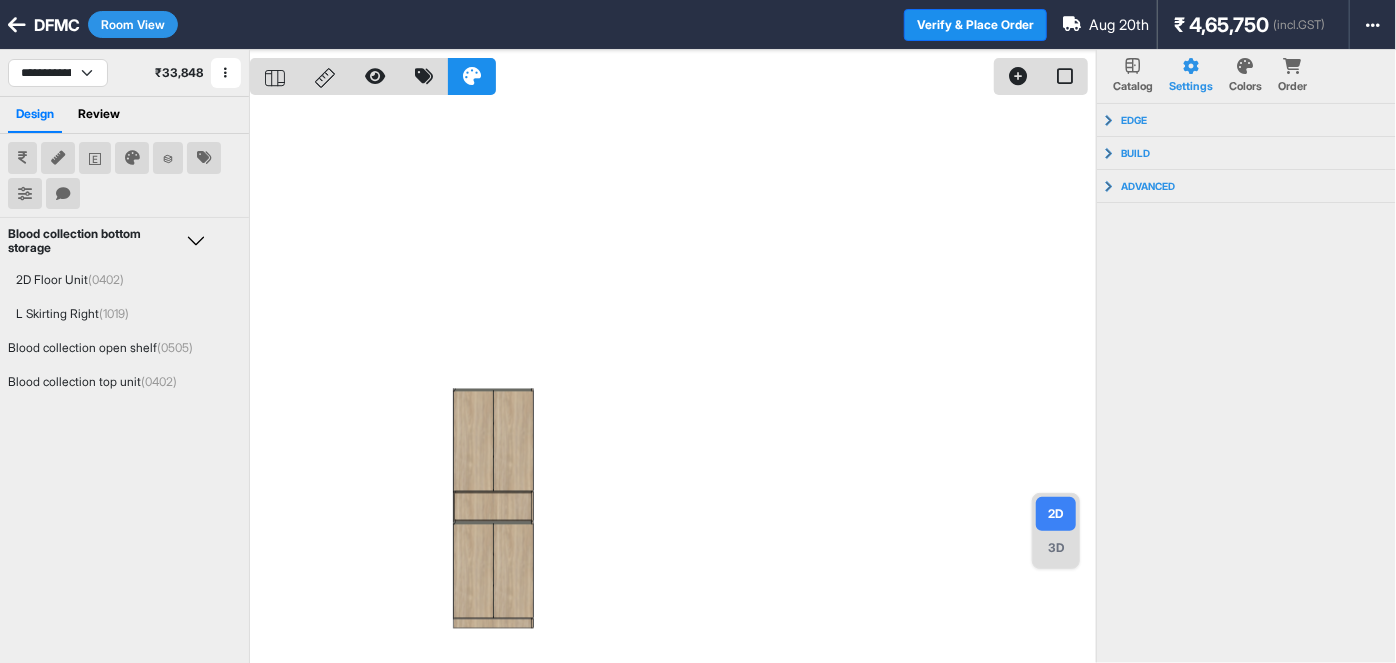 click at bounding box center [673, 381] 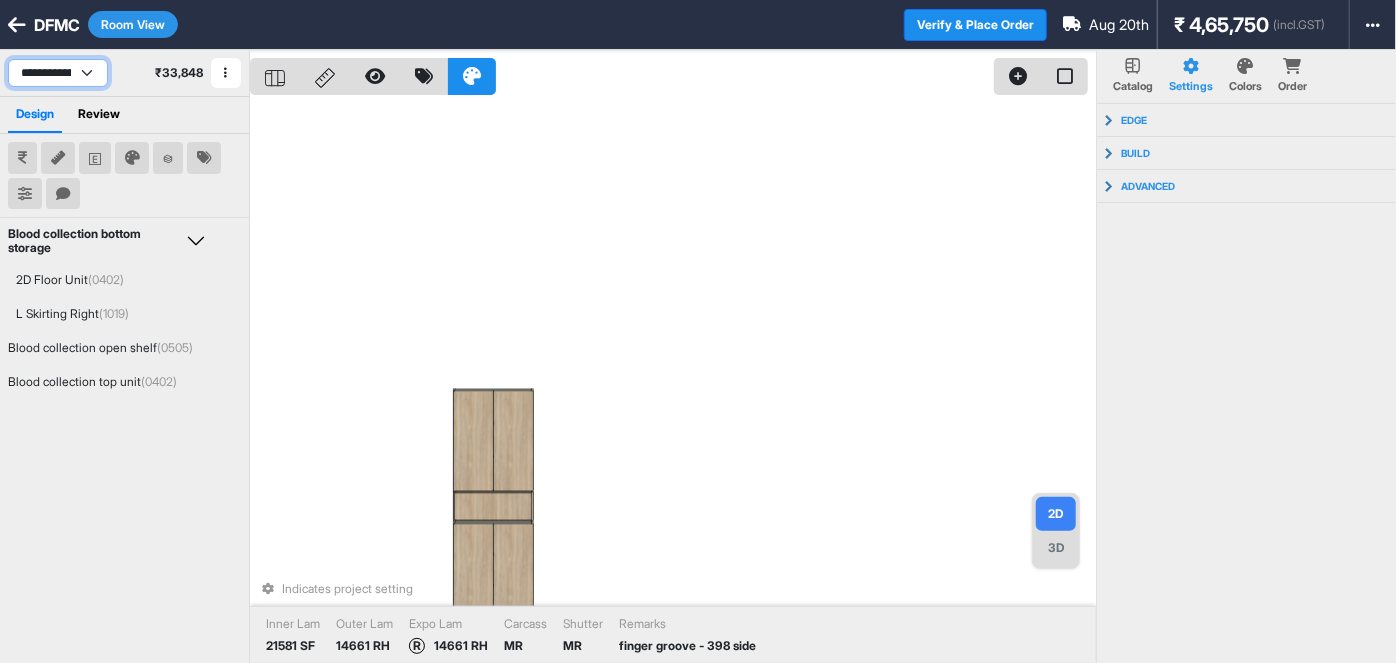 drag, startPoint x: 66, startPoint y: 69, endPoint x: 67, endPoint y: 83, distance: 14.035668 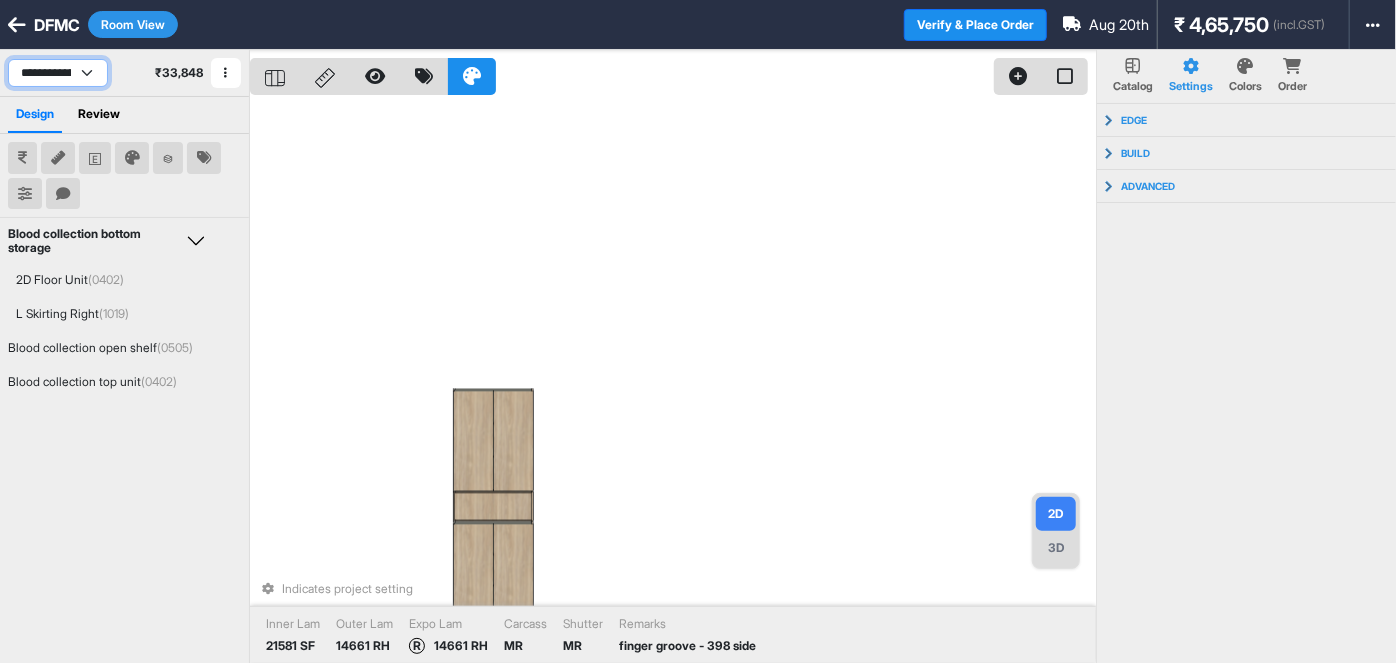 select on "****" 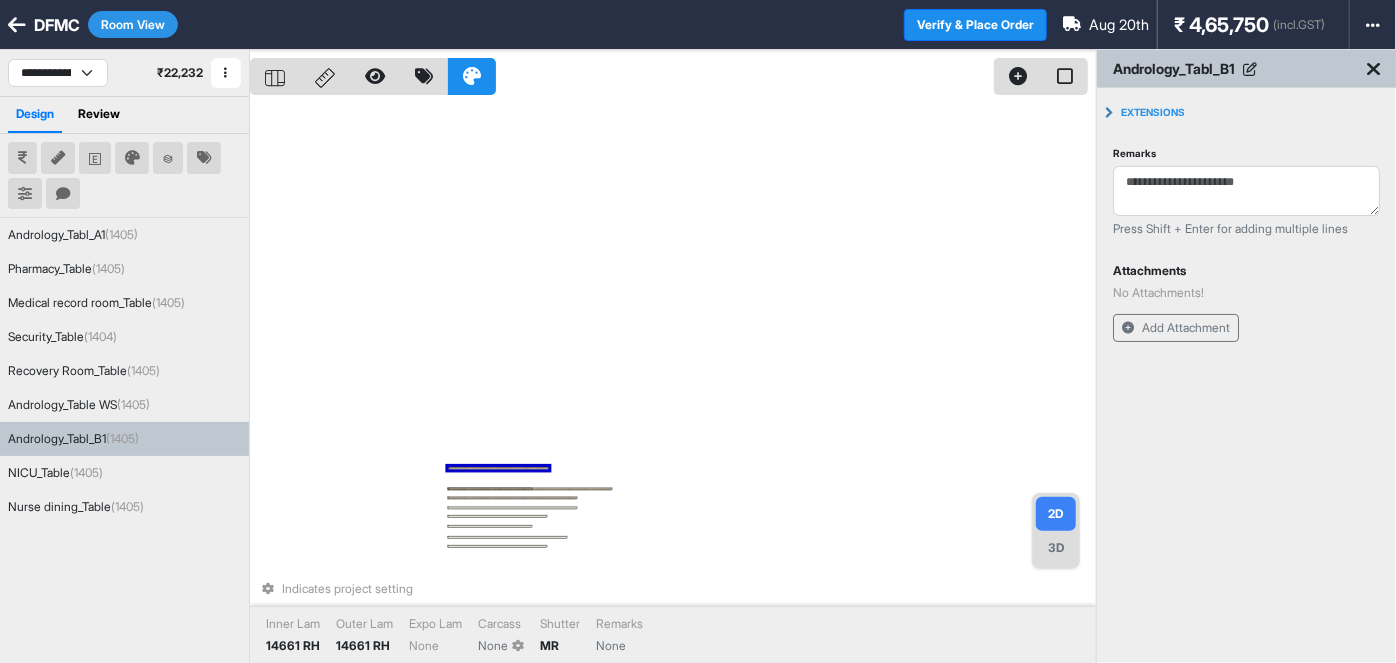 drag, startPoint x: 533, startPoint y: 489, endPoint x: 534, endPoint y: 471, distance: 18.027756 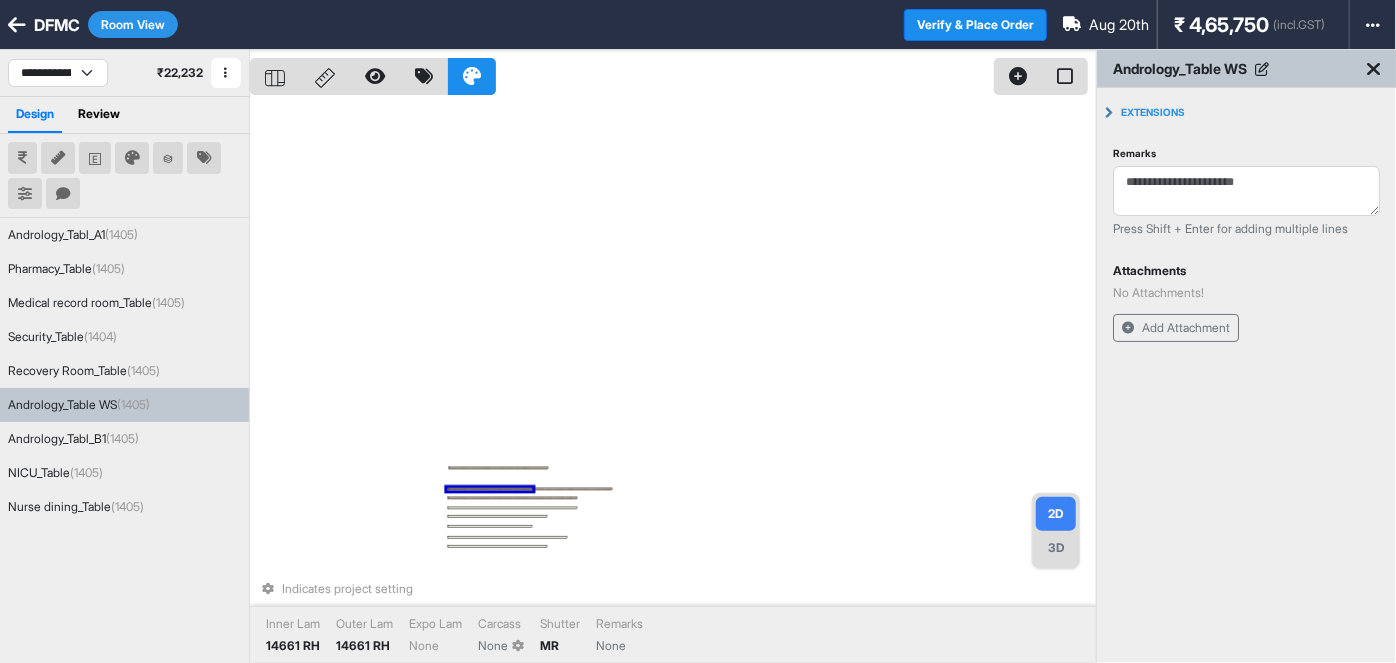 drag, startPoint x: 522, startPoint y: 486, endPoint x: 522, endPoint y: 470, distance: 16 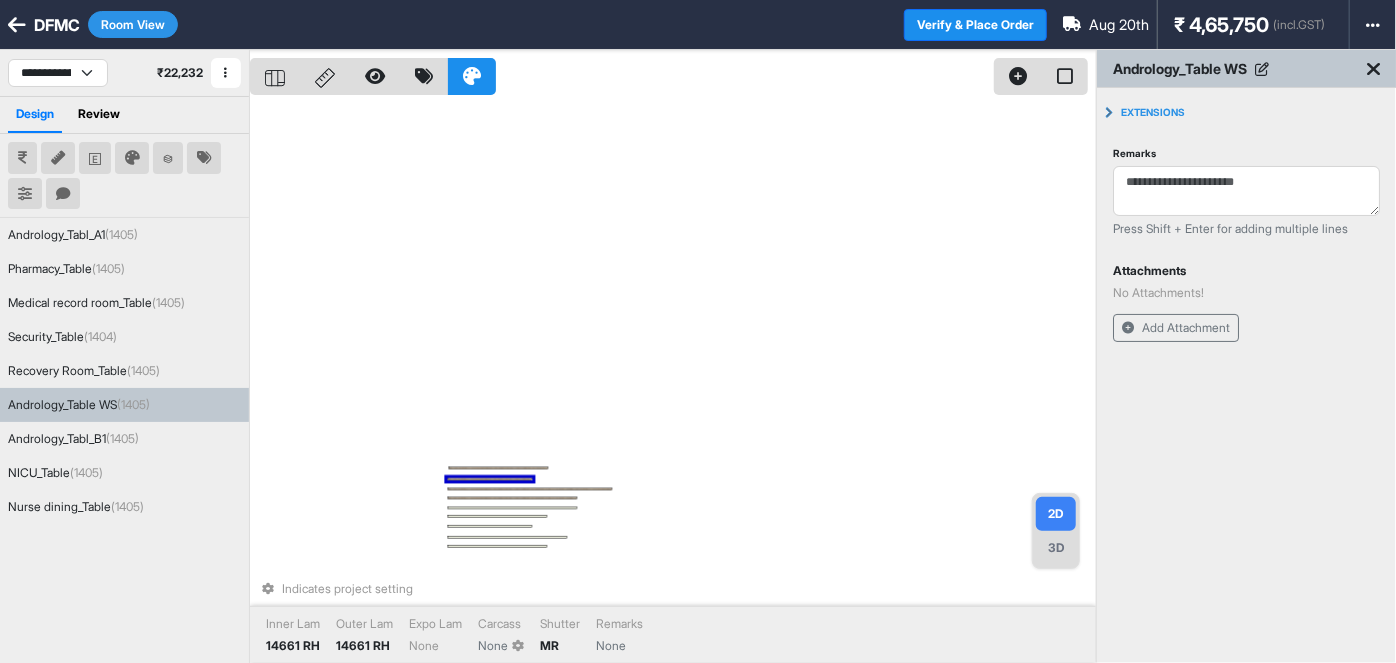 click on "Indicates project setting Inner Lam 14661 RH Outer Lam 14661 RH Expo Lam None Carcass None Shutter MR Remarks None" at bounding box center (673, 381) 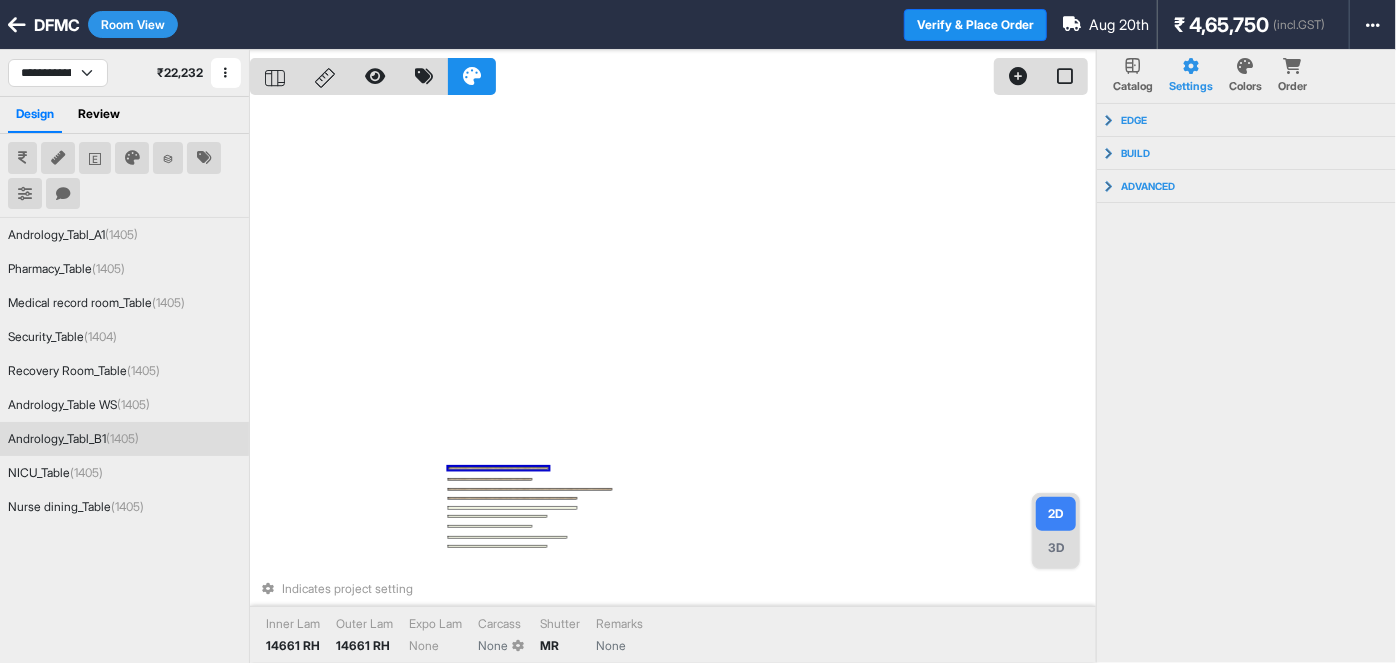 click on "Indicates project setting Inner Lam 14661 RH Outer Lam 14661 RH Expo Lam None Carcass None Shutter MR Remarks None" at bounding box center (673, 381) 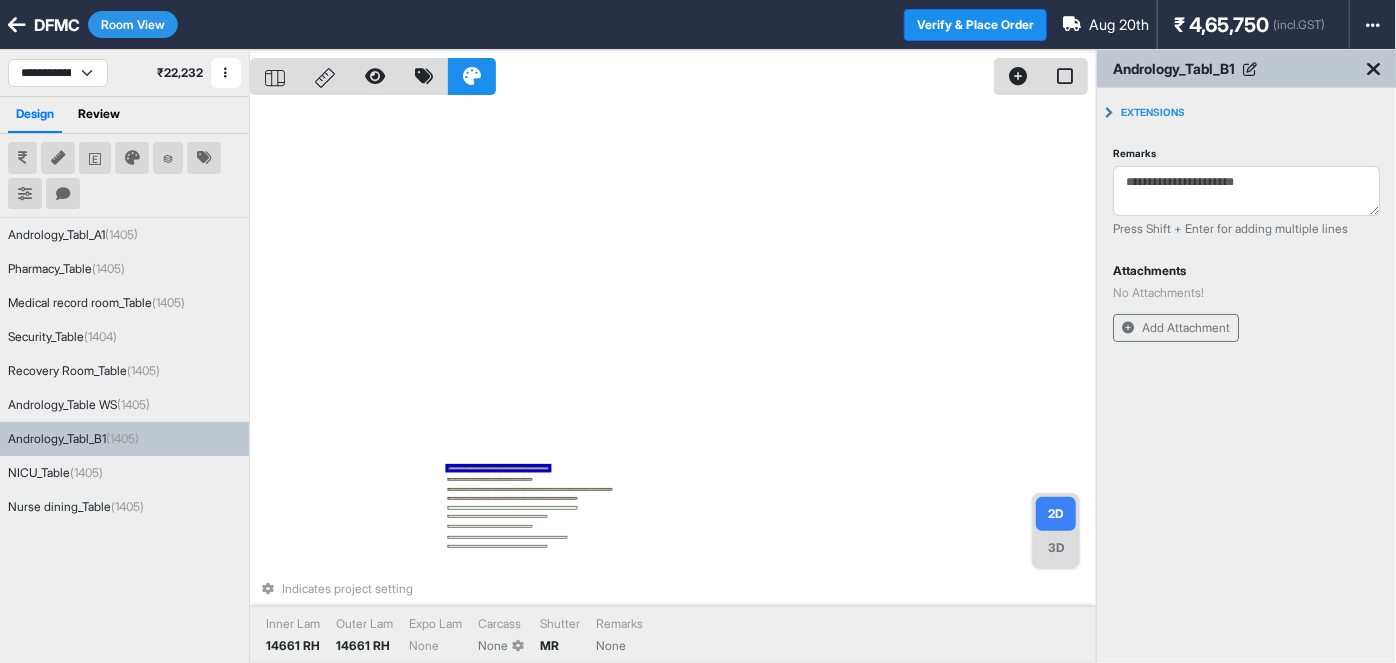 click on "Indicates project setting Inner Lam 14661 RH Outer Lam 14661 RH Expo Lam None Carcass None Shutter MR Remarks None" at bounding box center [673, 381] 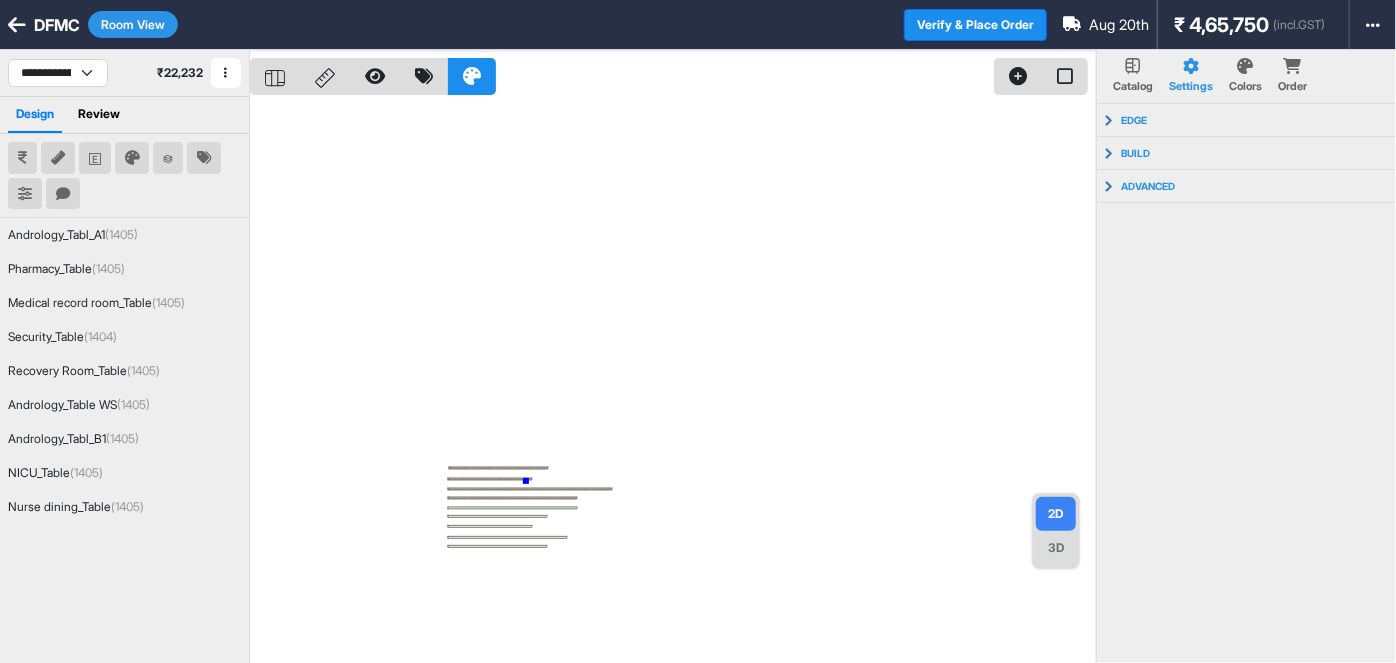 click at bounding box center (673, 381) 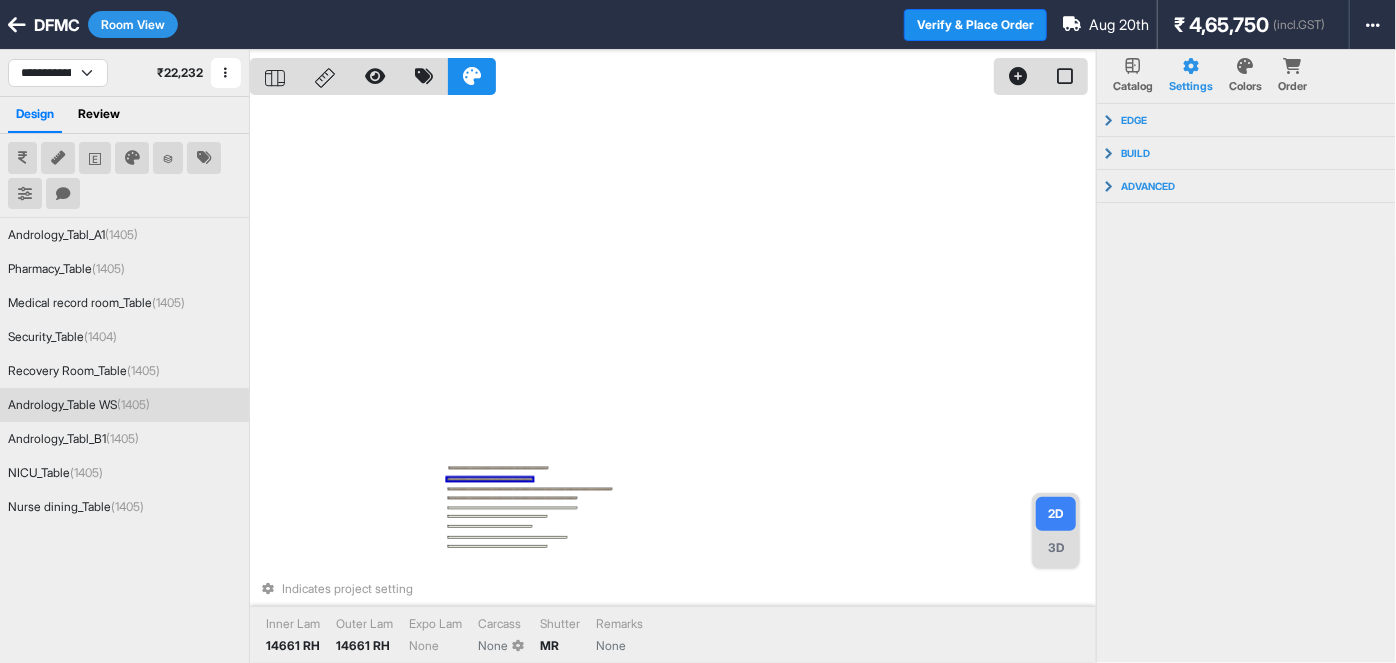 click at bounding box center [490, 478] 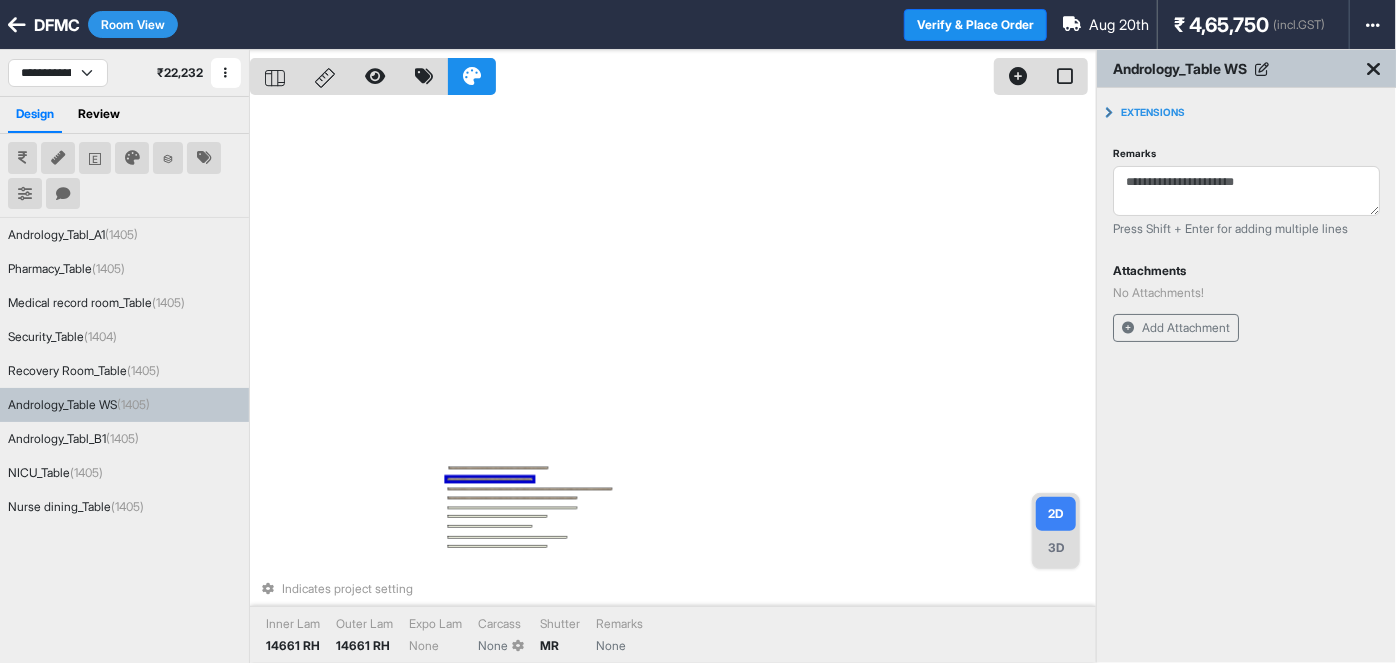 click on "Indicates project setting Inner Lam 14661 RH Outer Lam 14661 RH Expo Lam None Carcass None Shutter MR Remarks None" at bounding box center [673, 381] 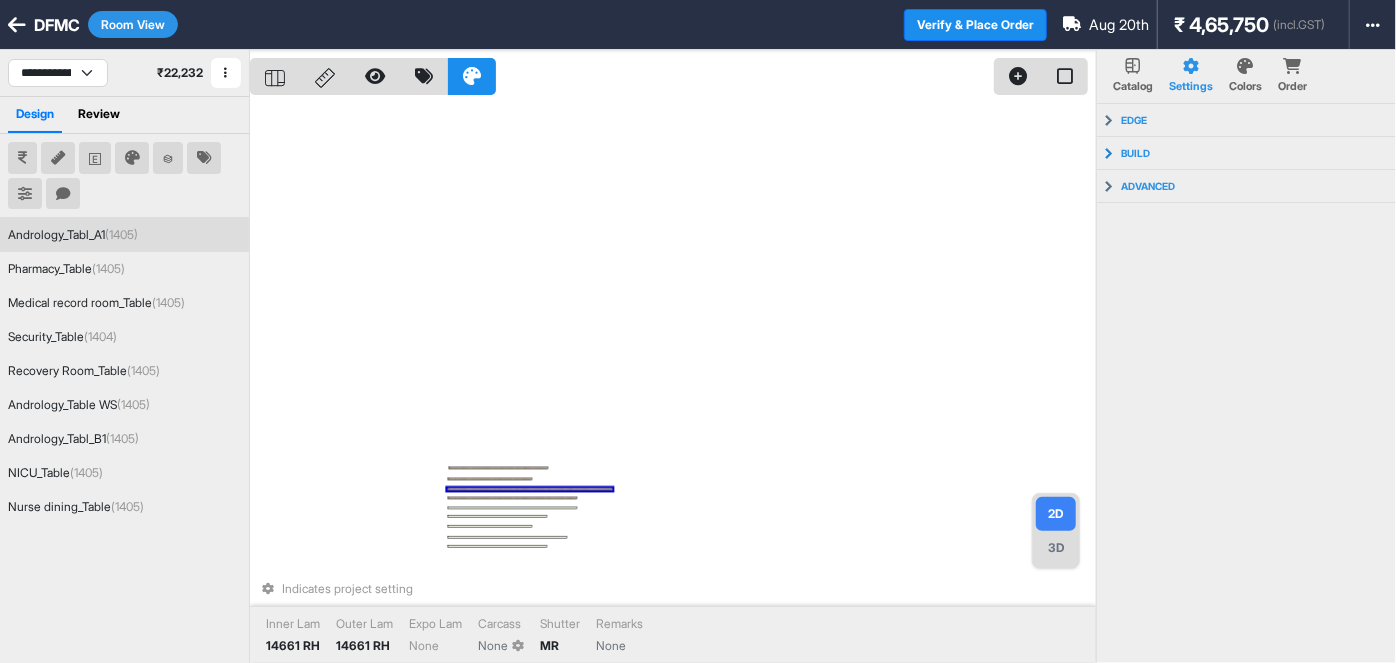 click at bounding box center (530, 488) 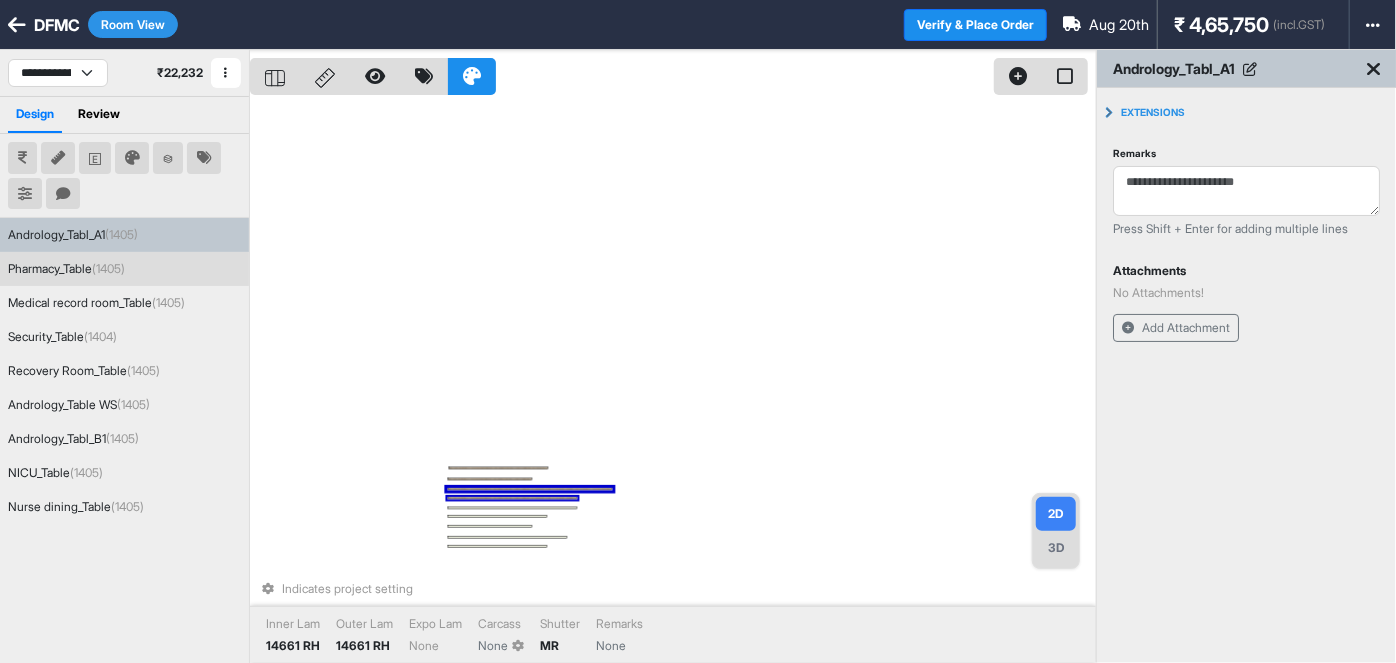 click at bounding box center (513, 497) 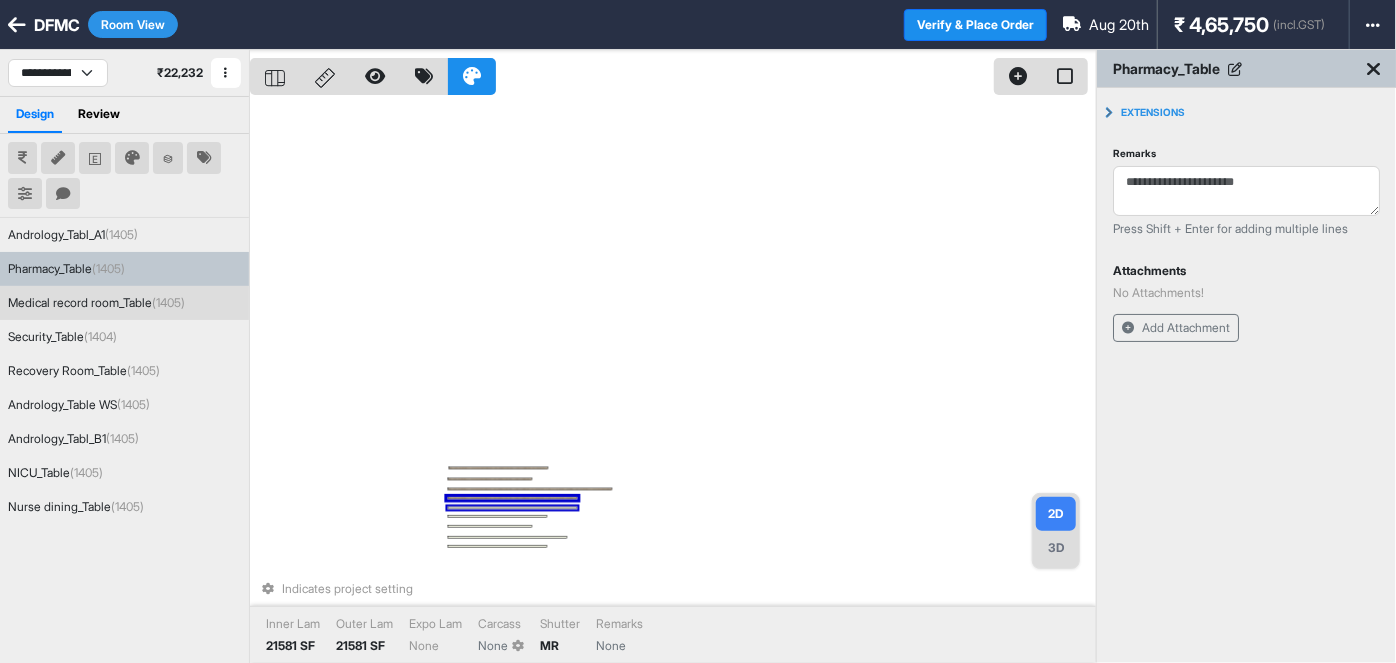 click on "Indicates project setting" at bounding box center (673, 589) 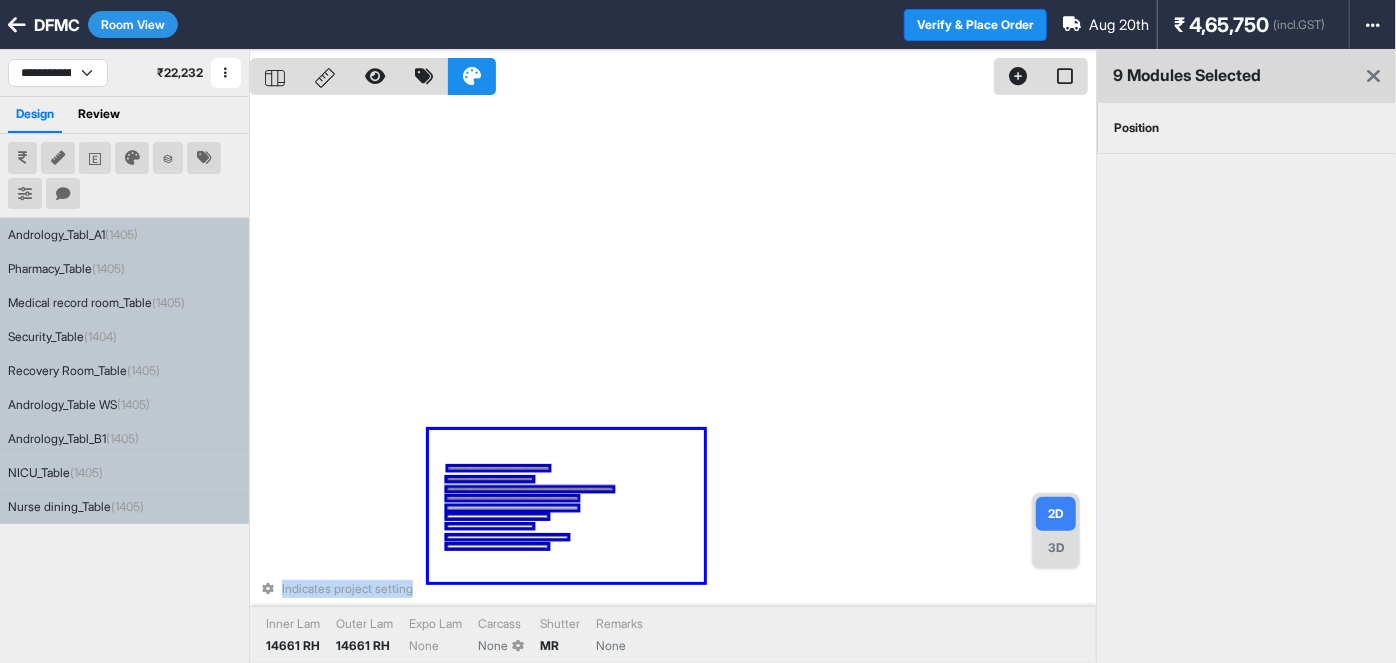 drag, startPoint x: 704, startPoint y: 582, endPoint x: 384, endPoint y: 411, distance: 362.82364 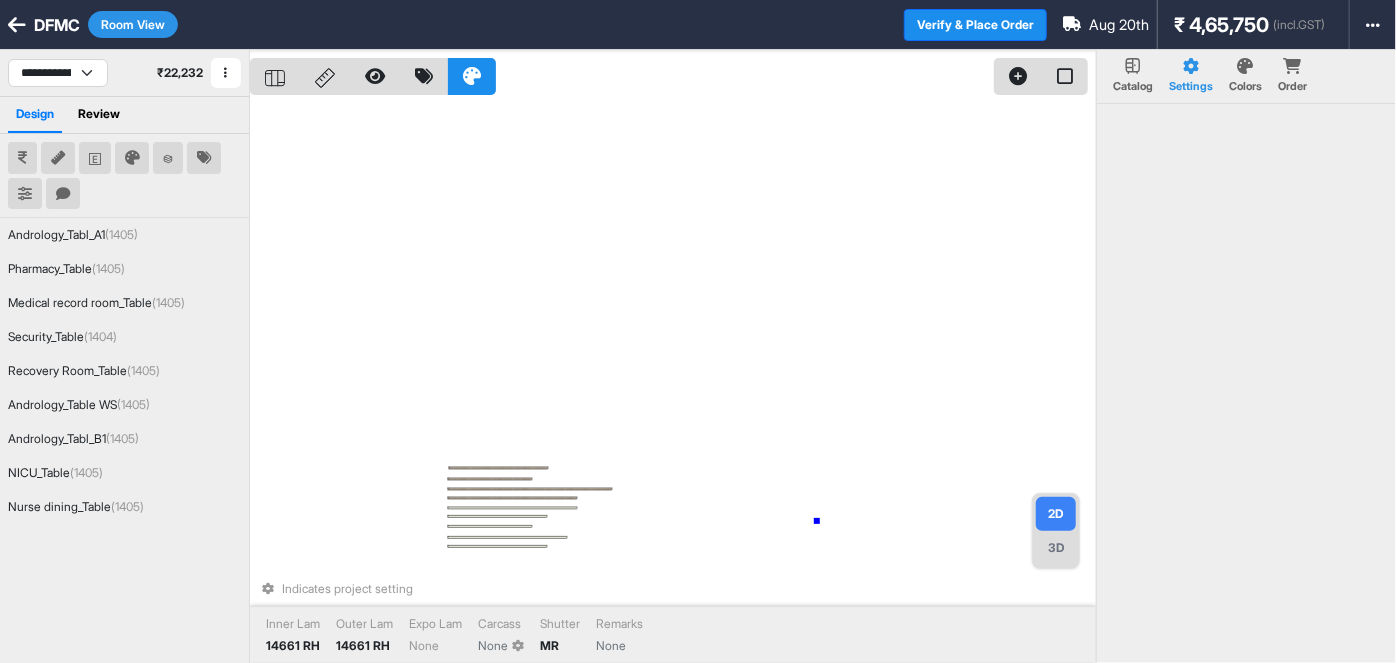 drag, startPoint x: 817, startPoint y: 521, endPoint x: 800, endPoint y: 526, distance: 17.720045 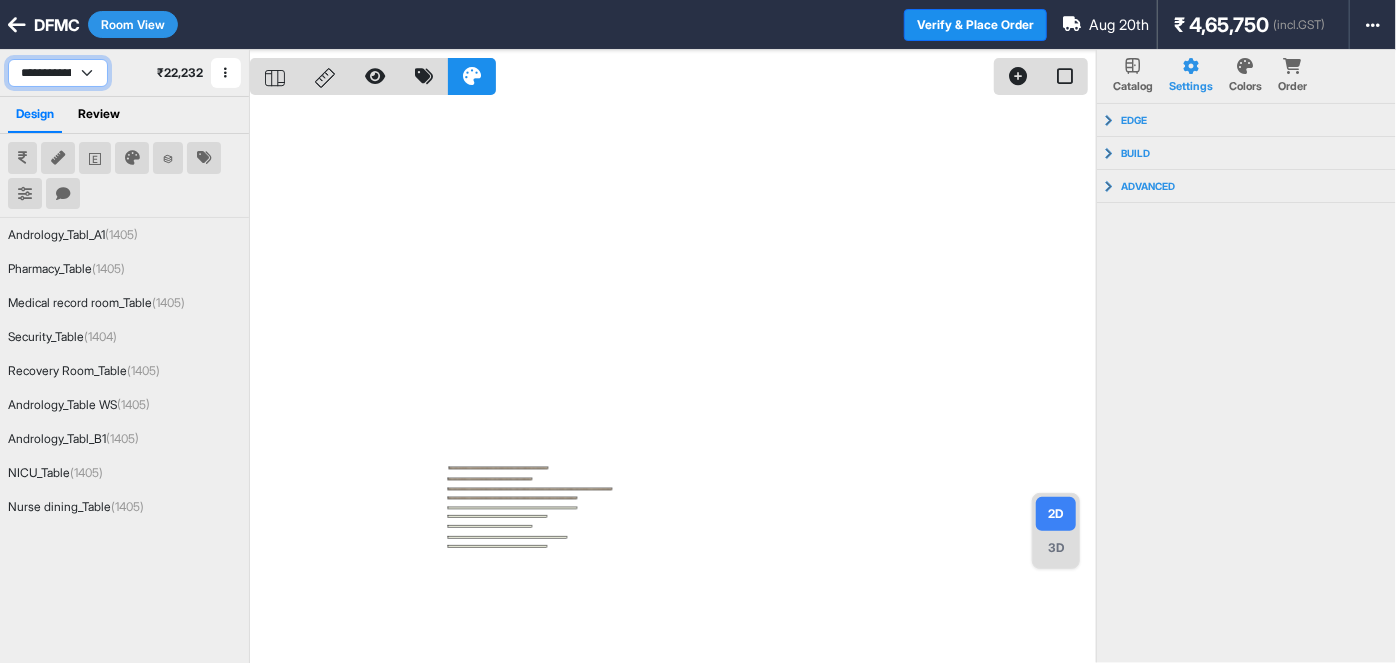 click on "**********" at bounding box center [58, 73] 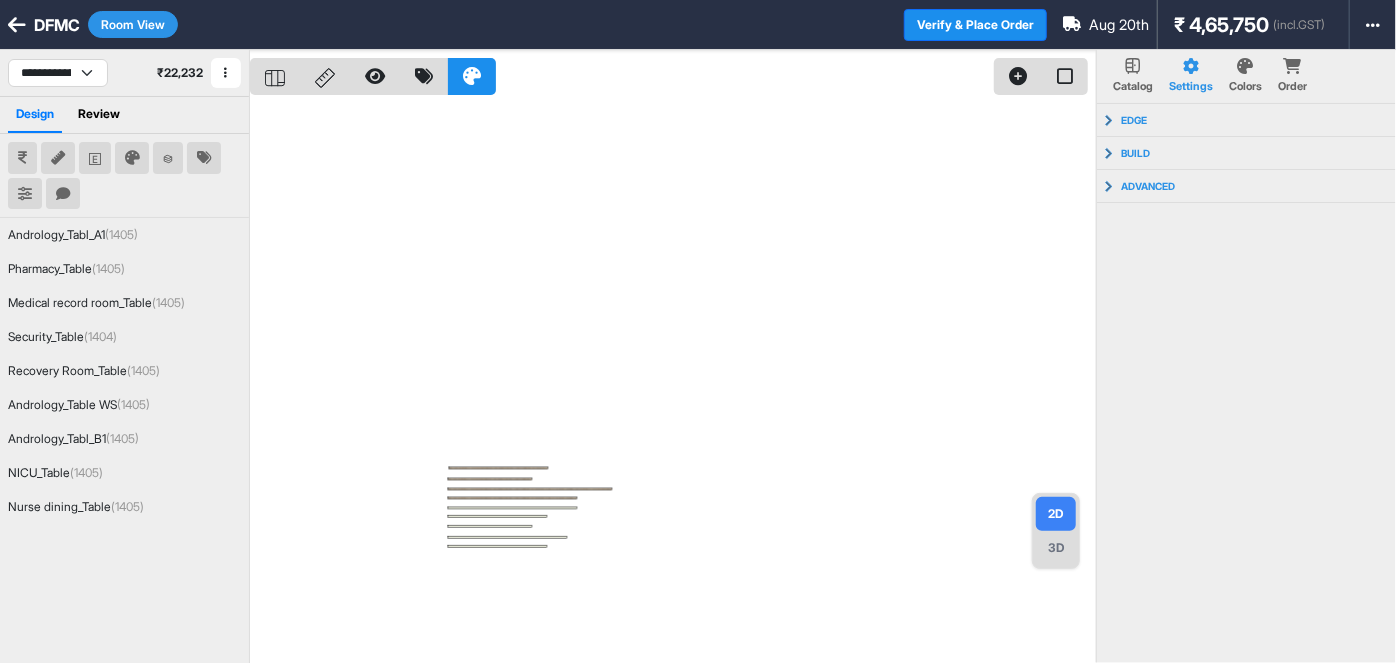 click on "Room View" at bounding box center (133, 24) 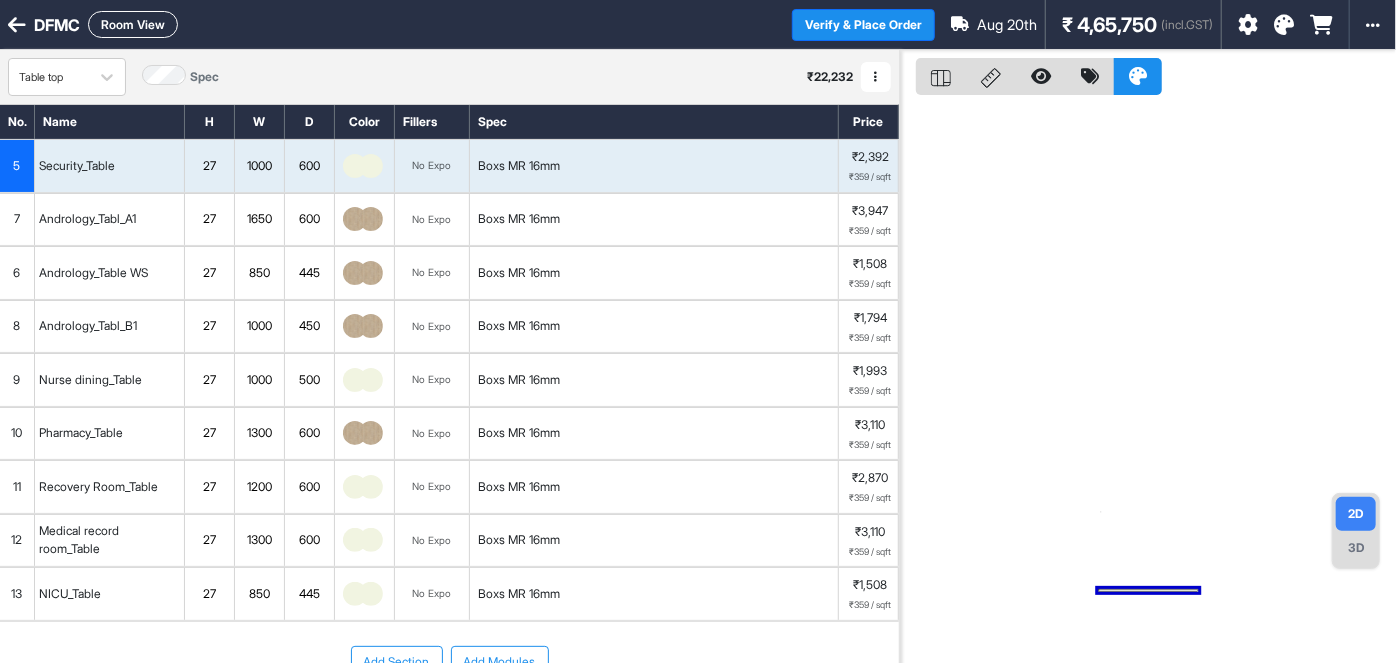click at bounding box center (371, 219) 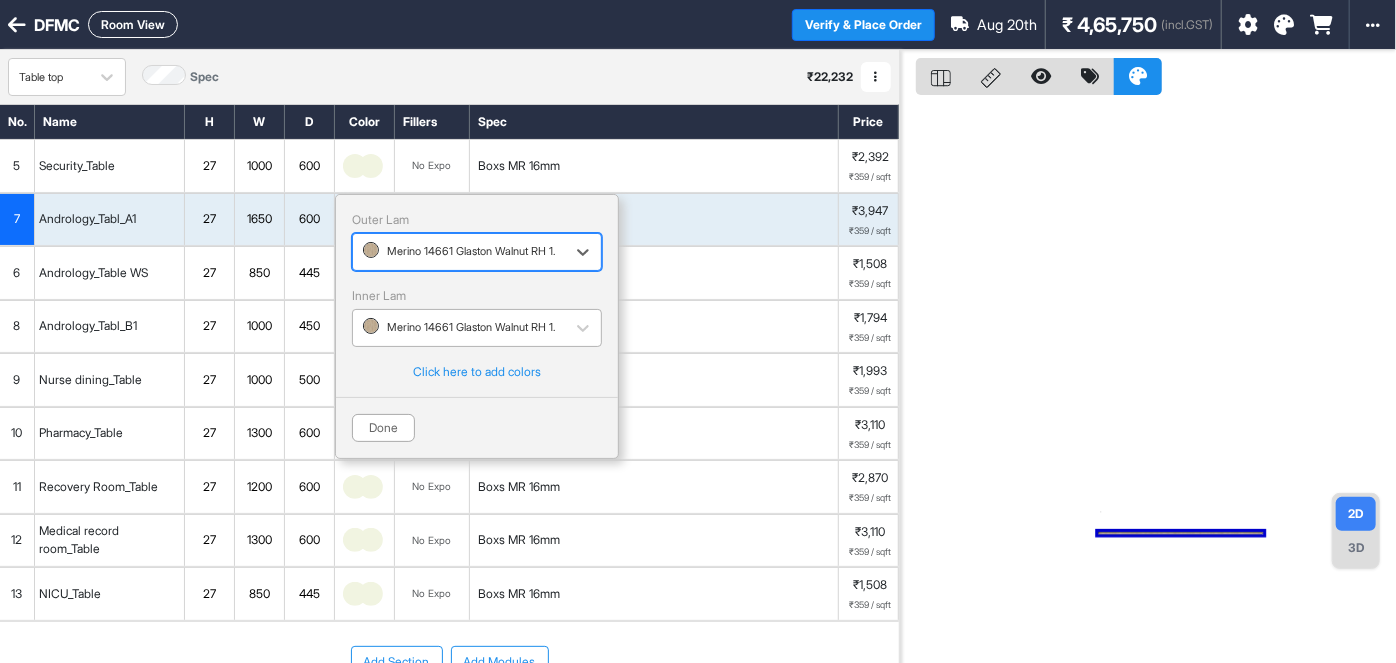 click at bounding box center (459, 328) 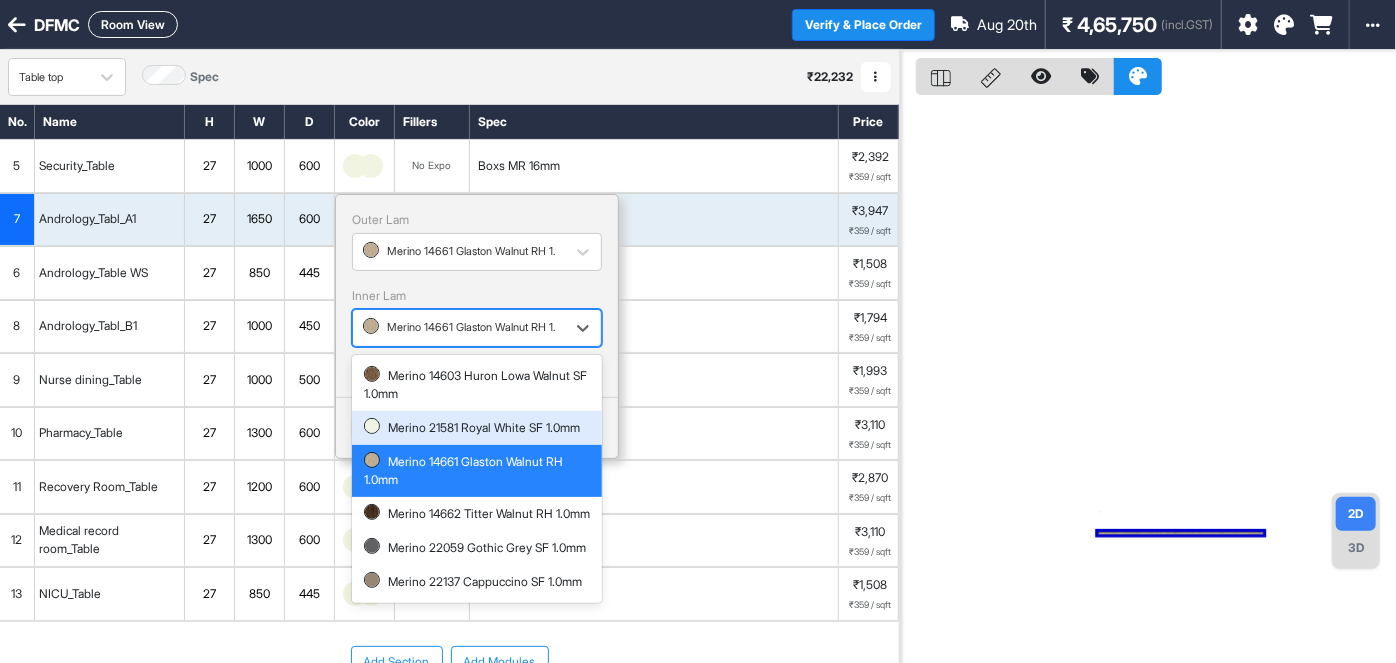 click on "Merino 21581 Royal White SF 1.0mm" at bounding box center (477, 428) 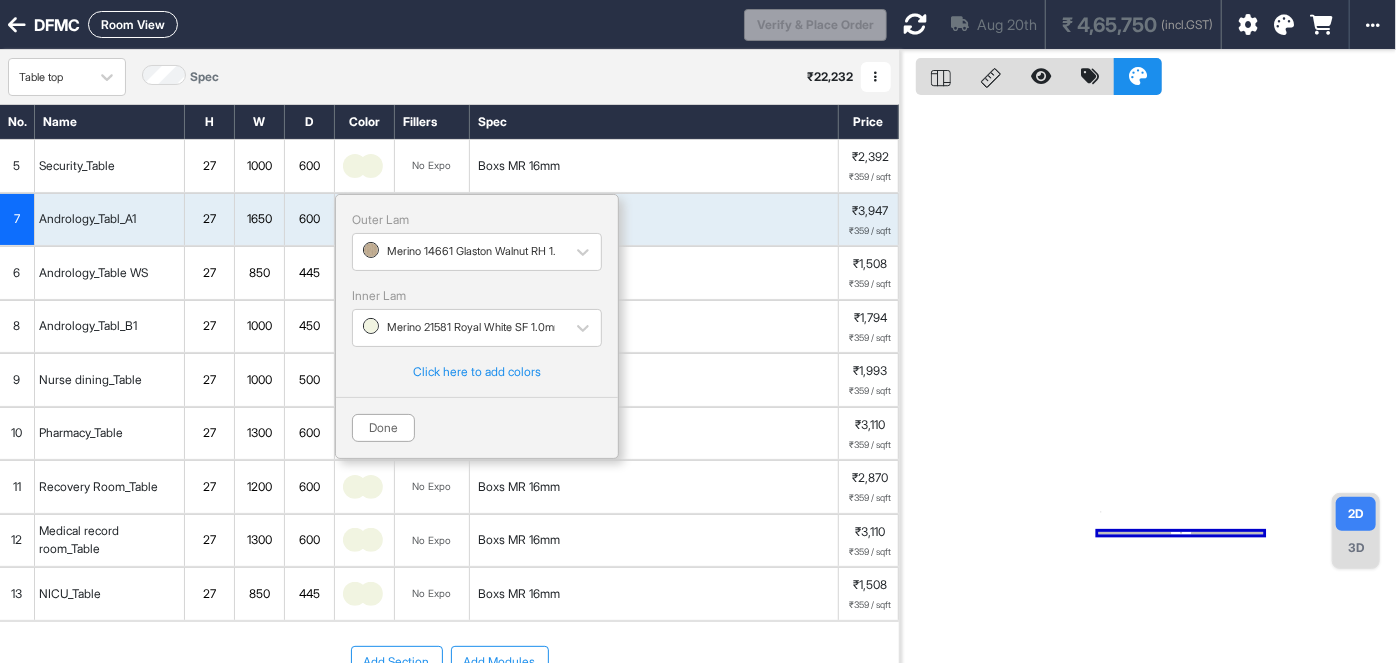click on "Outer Lam Merino 14661 Glaston Walnut RH 1.0mm Inner Lam Merino 21581 Royal White SF 1.0mm Click here to add colors Done" at bounding box center [477, 326] 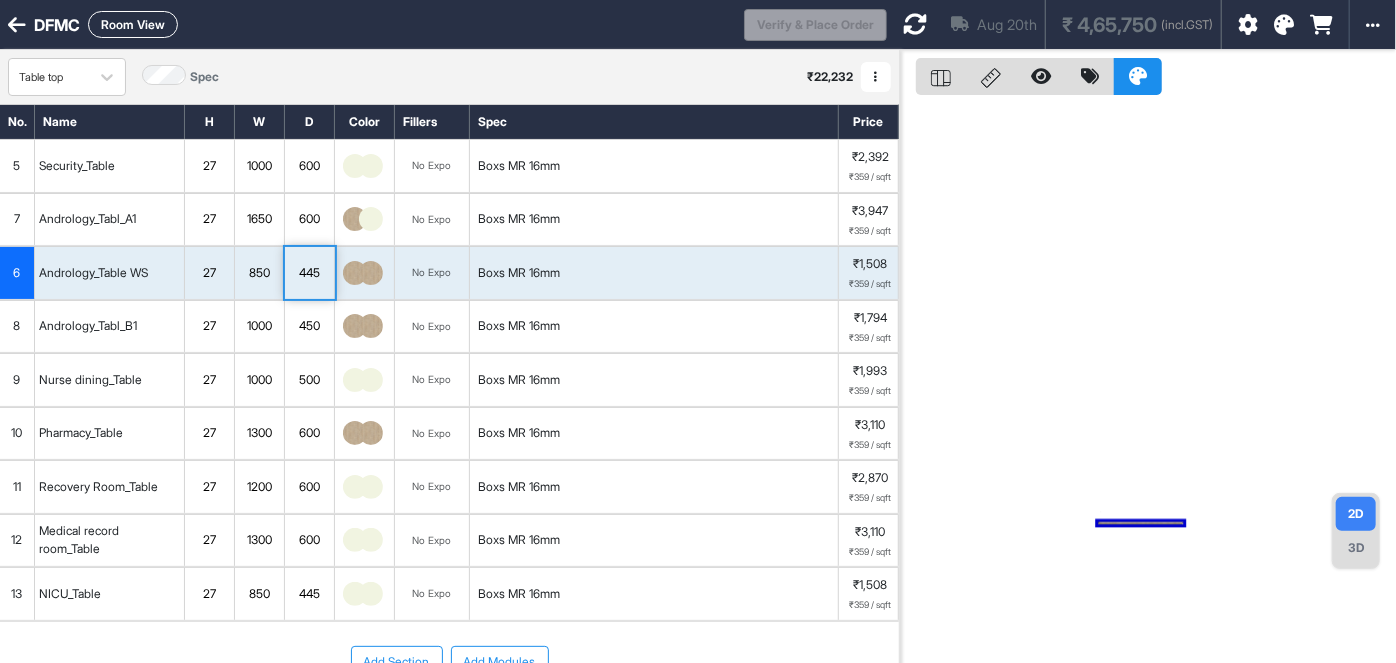 click on "Boxs MR 16mm" at bounding box center (654, 273) 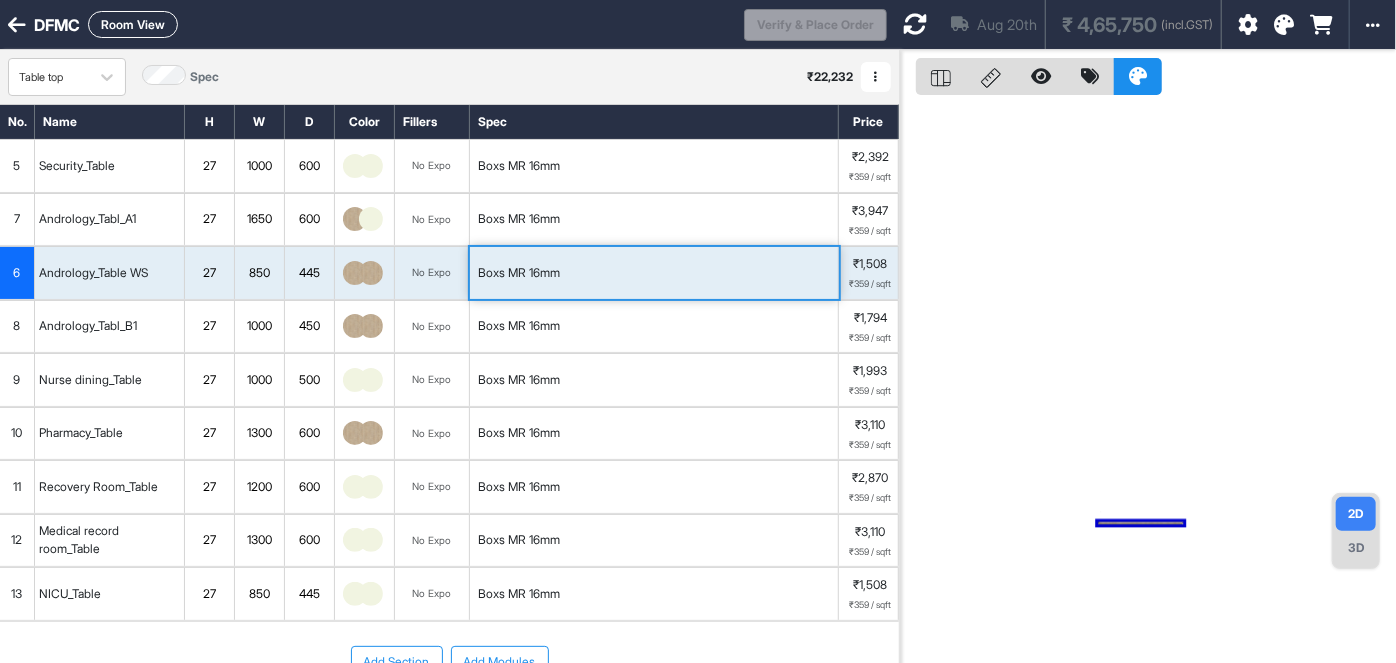 click at bounding box center [371, 273] 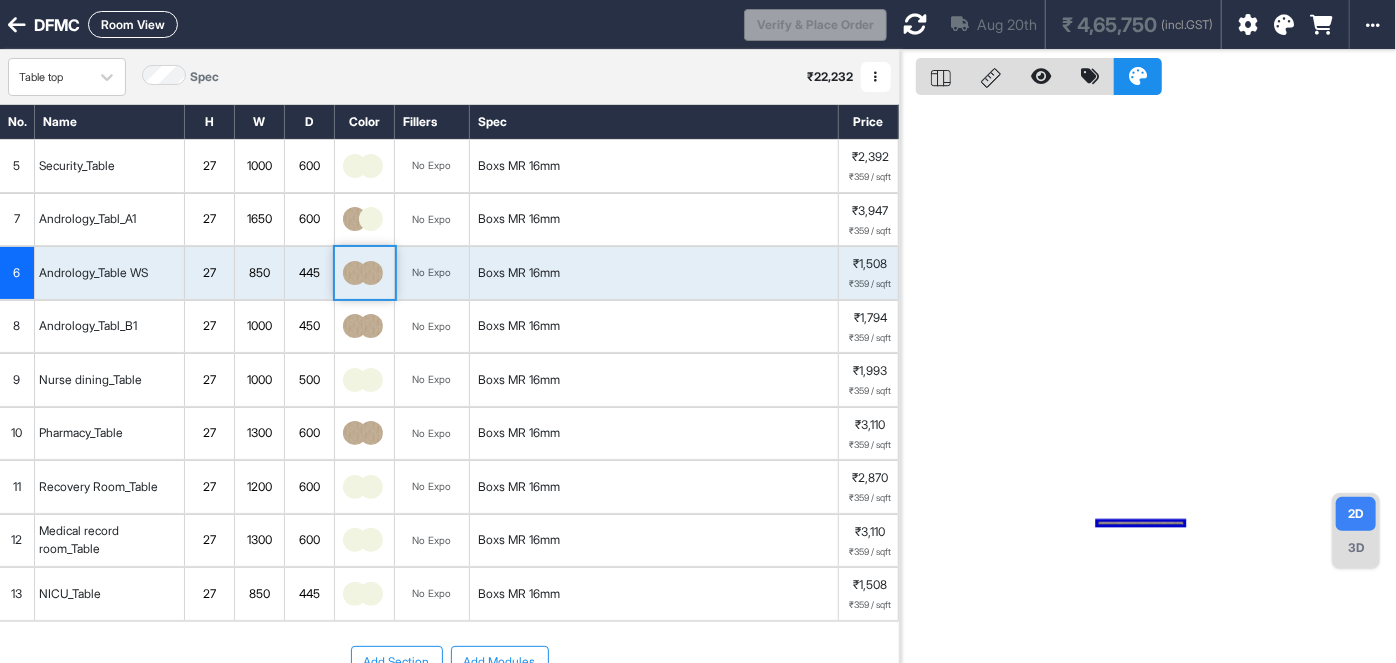 click at bounding box center [371, 273] 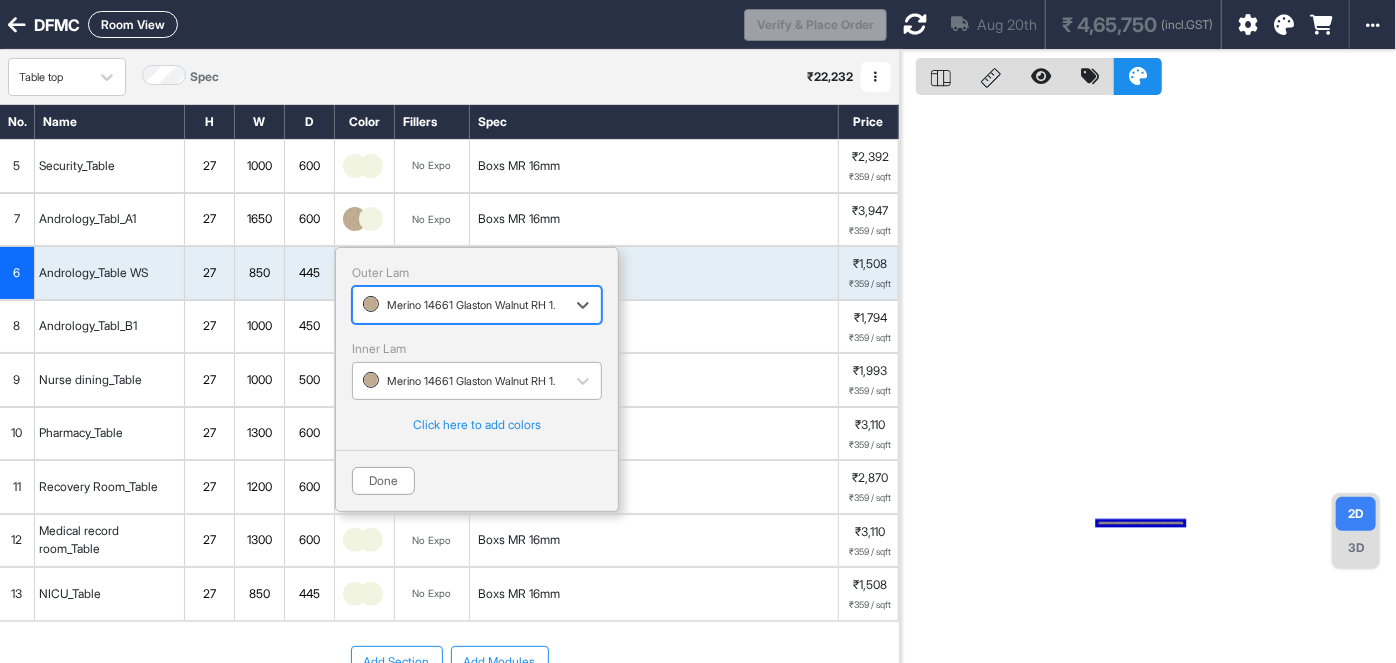 click at bounding box center (459, 381) 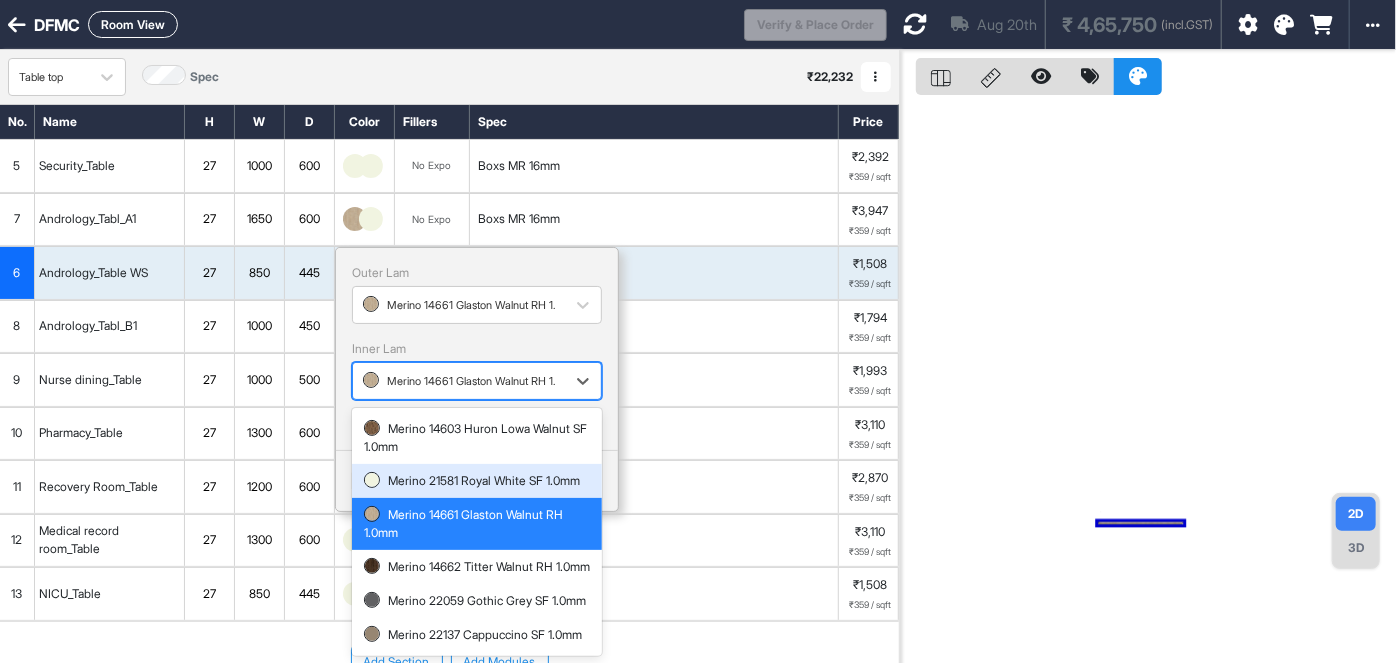click on "Merino 21581 Royal White SF 1.0mm" at bounding box center (477, 481) 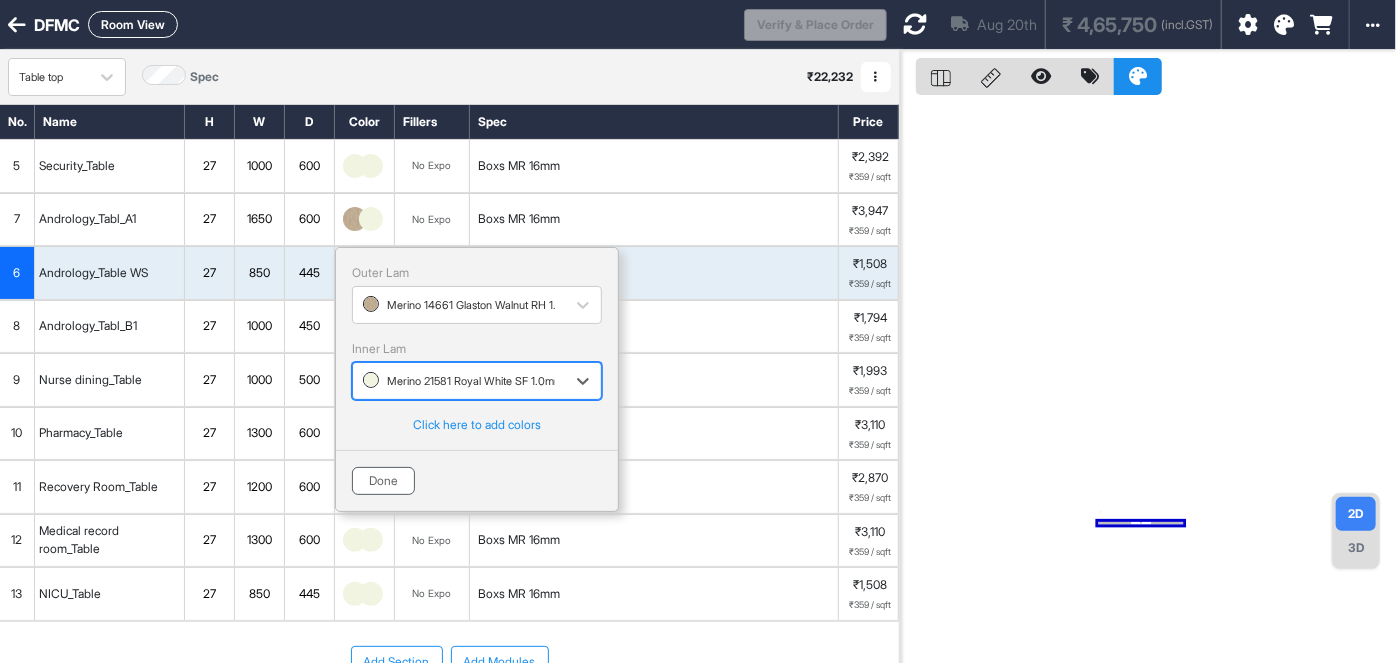 click on "Done" at bounding box center (383, 481) 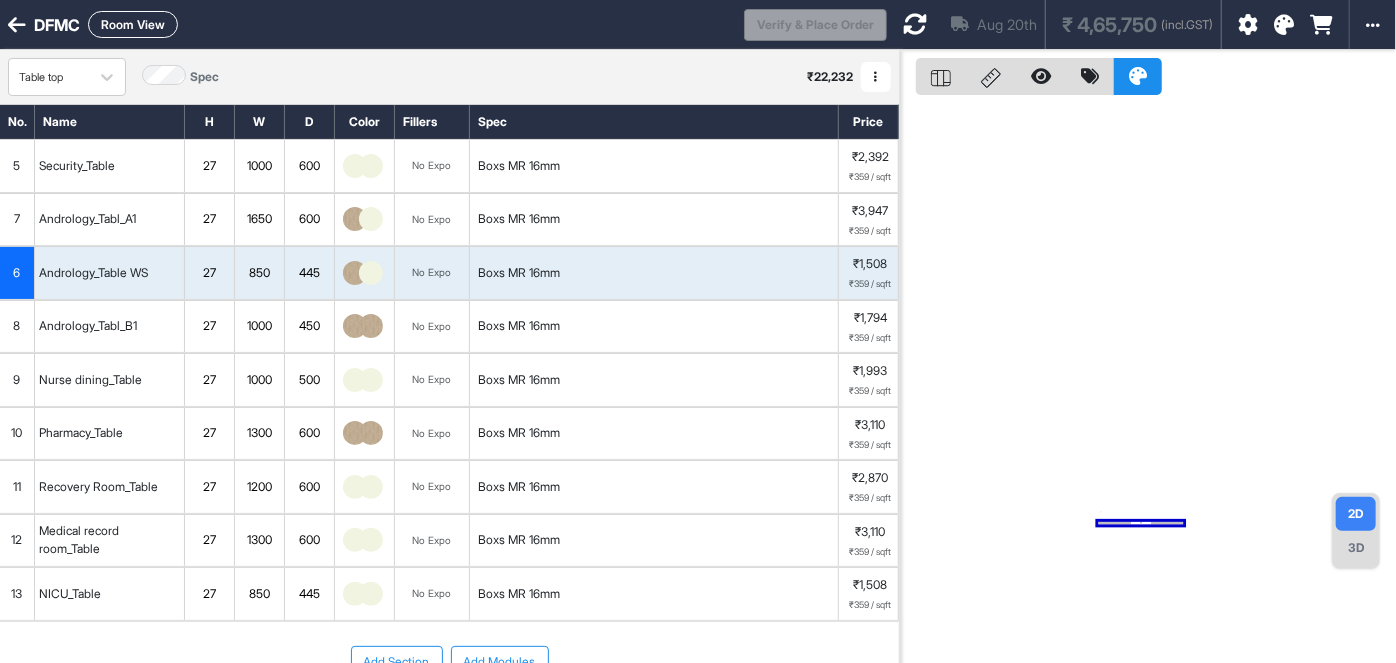 click at bounding box center (371, 326) 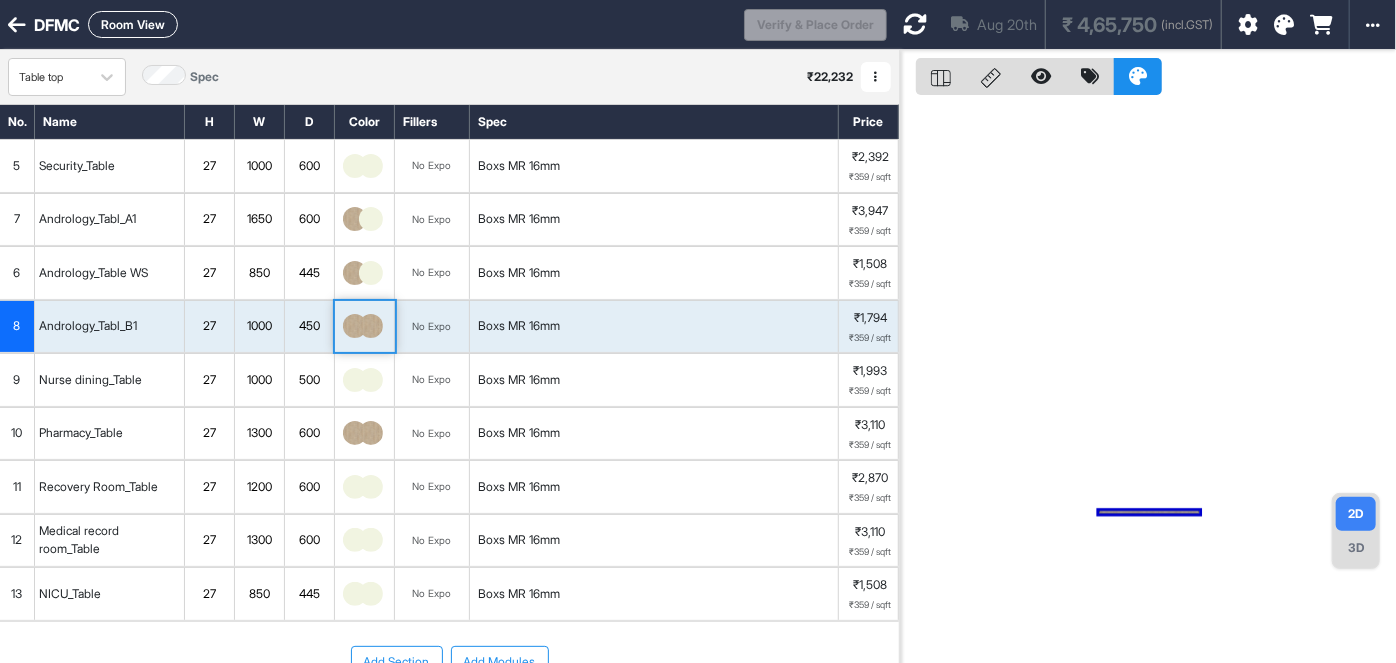 click at bounding box center (371, 326) 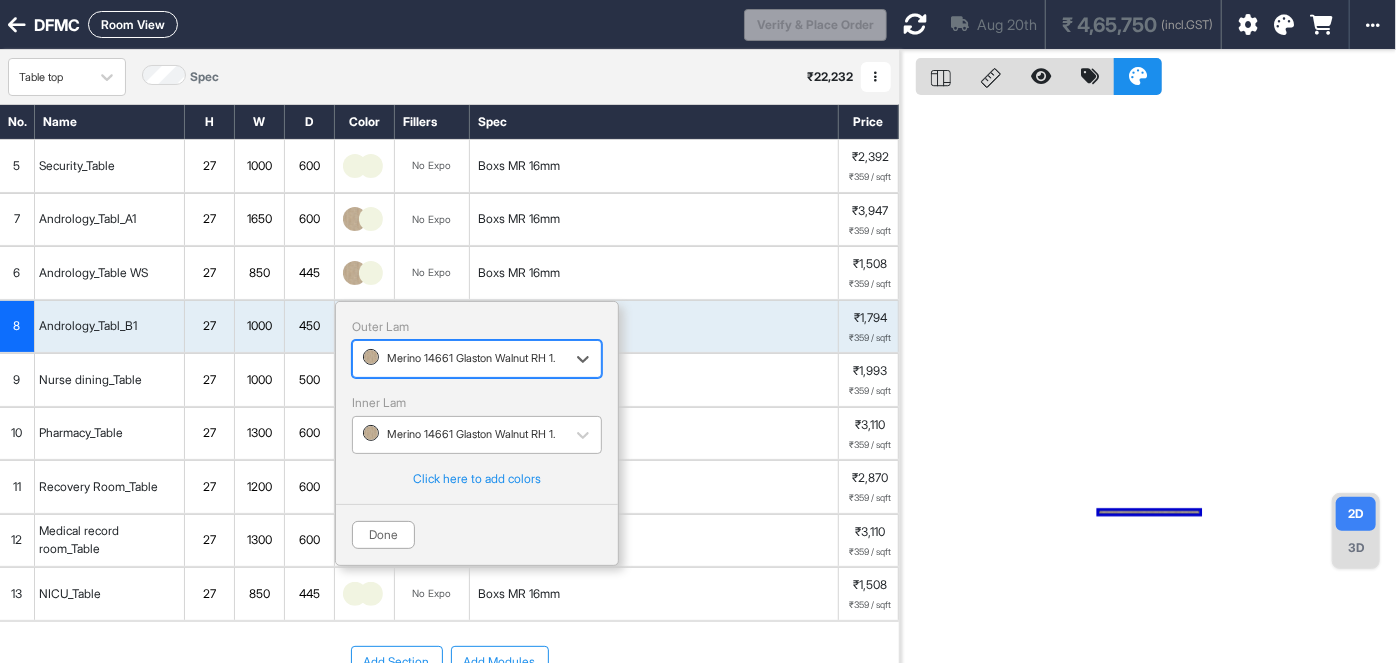 click on "Merino 14661 Glaston Walnut RH 1.0mm" at bounding box center (459, 434) 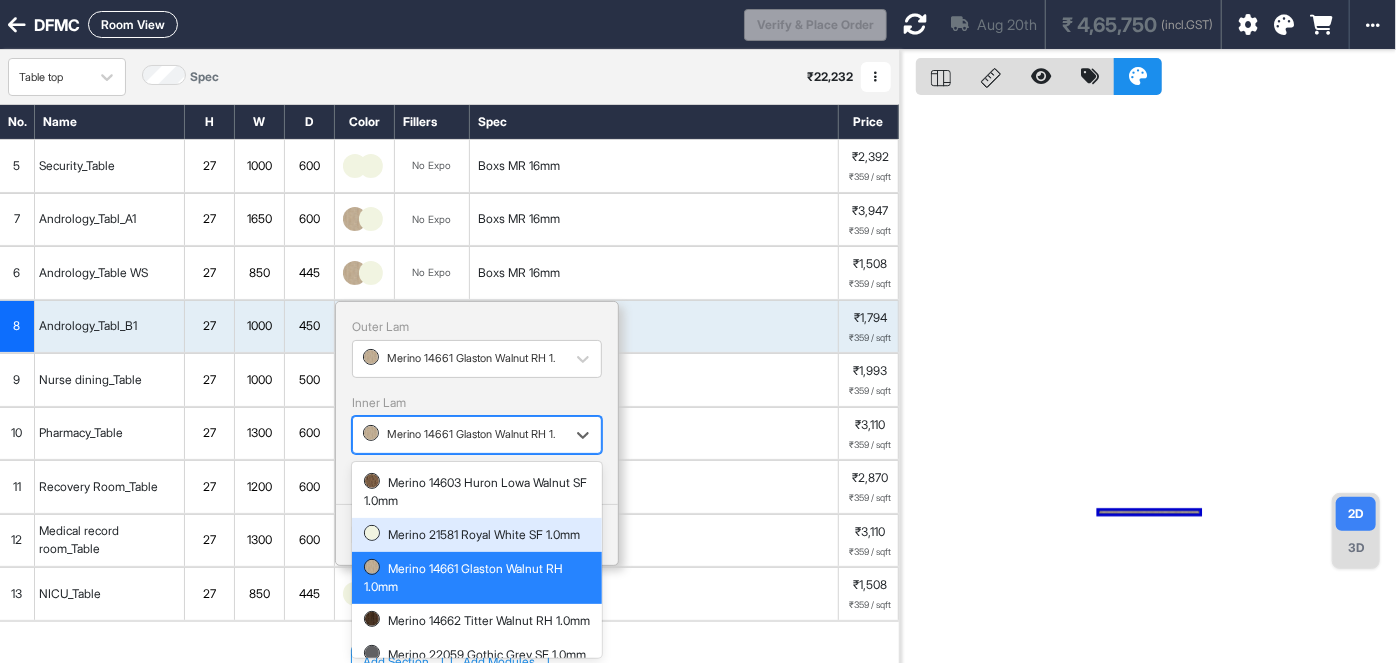click on "Merino 21581 Royal White SF 1.0mm" at bounding box center [477, 535] 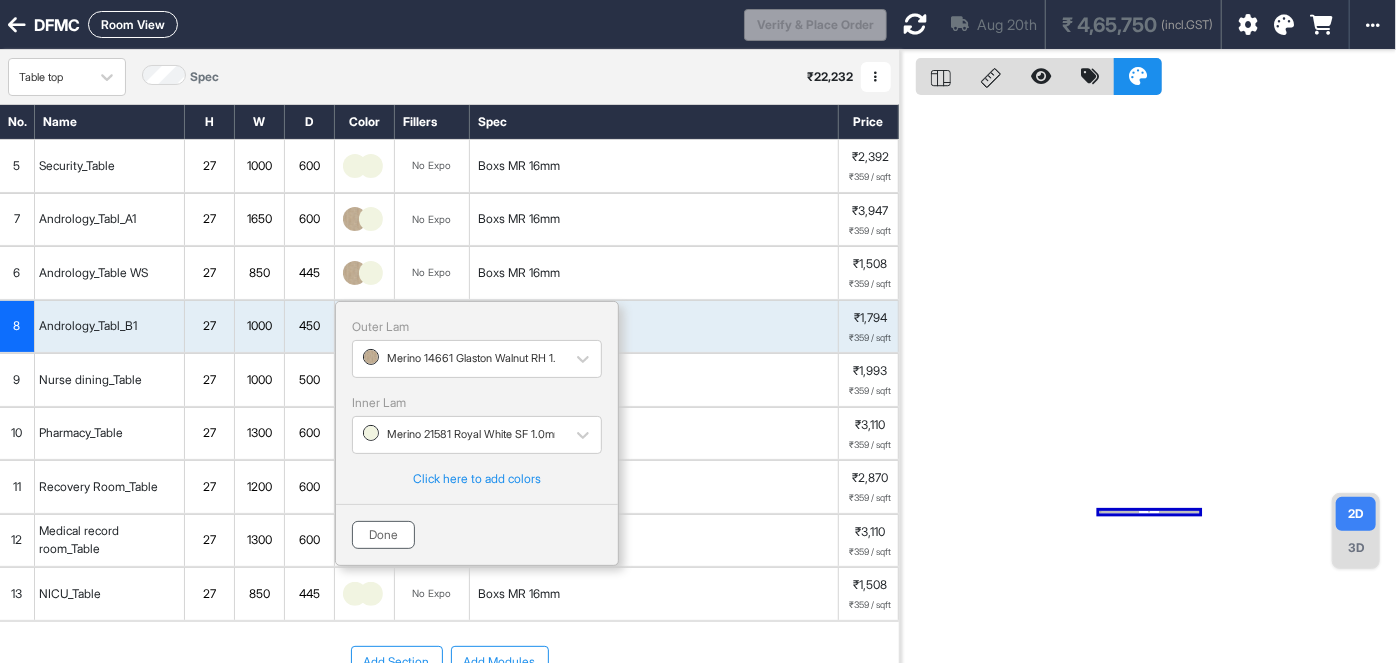 click on "Done" at bounding box center (383, 535) 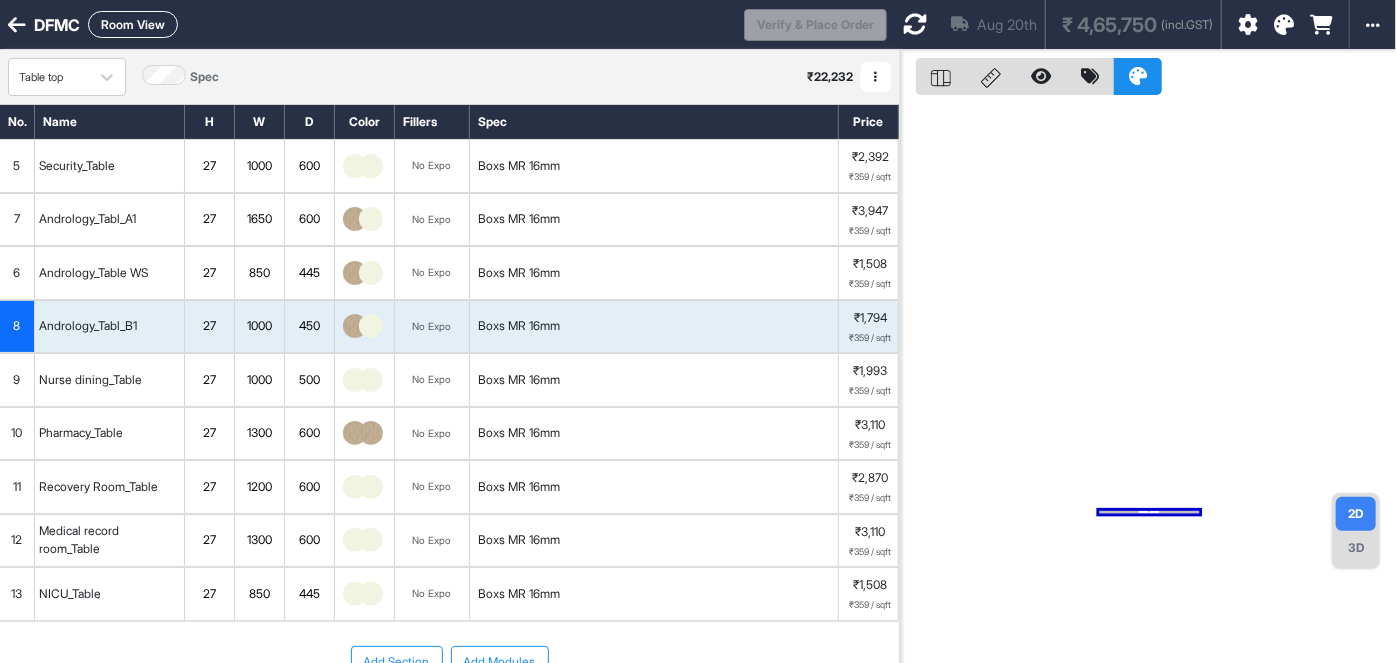 click at bounding box center (355, 433) 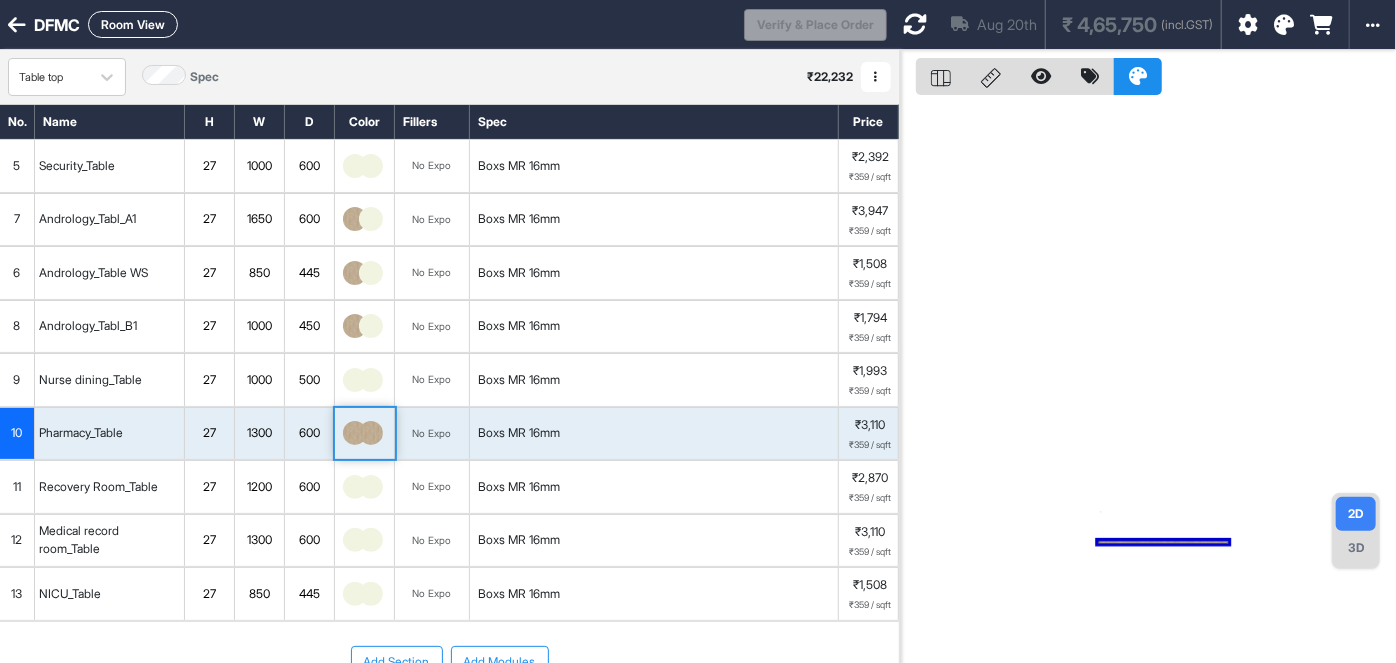 click at bounding box center (355, 433) 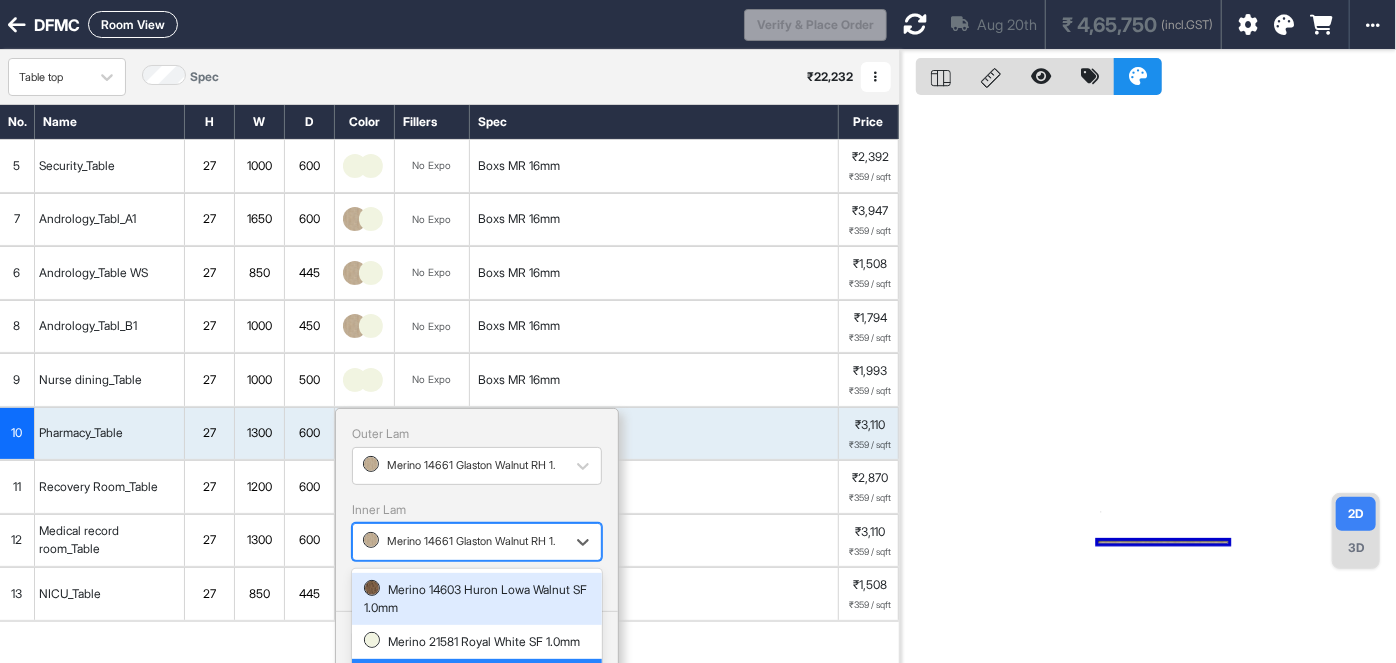click on "Merino 14661 Glaston Walnut RH 1.0mm" at bounding box center (459, 542) 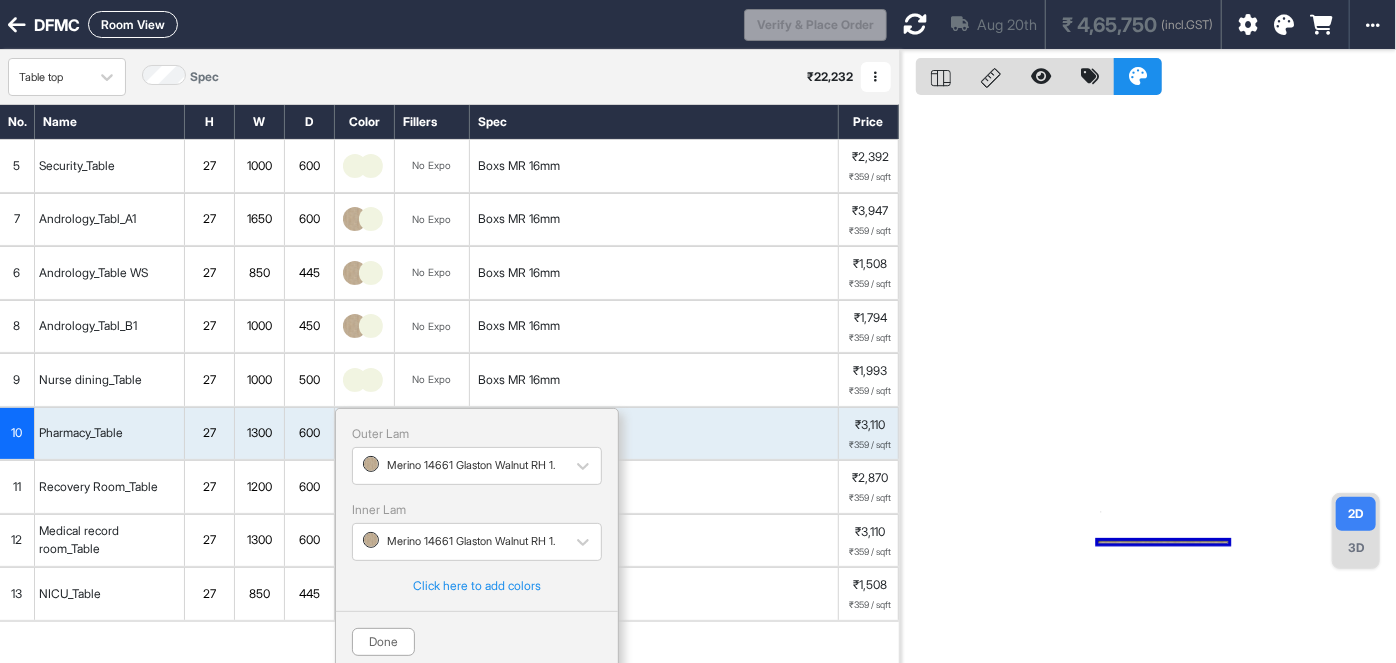 click on "Boxs MR 16mm" at bounding box center (654, 487) 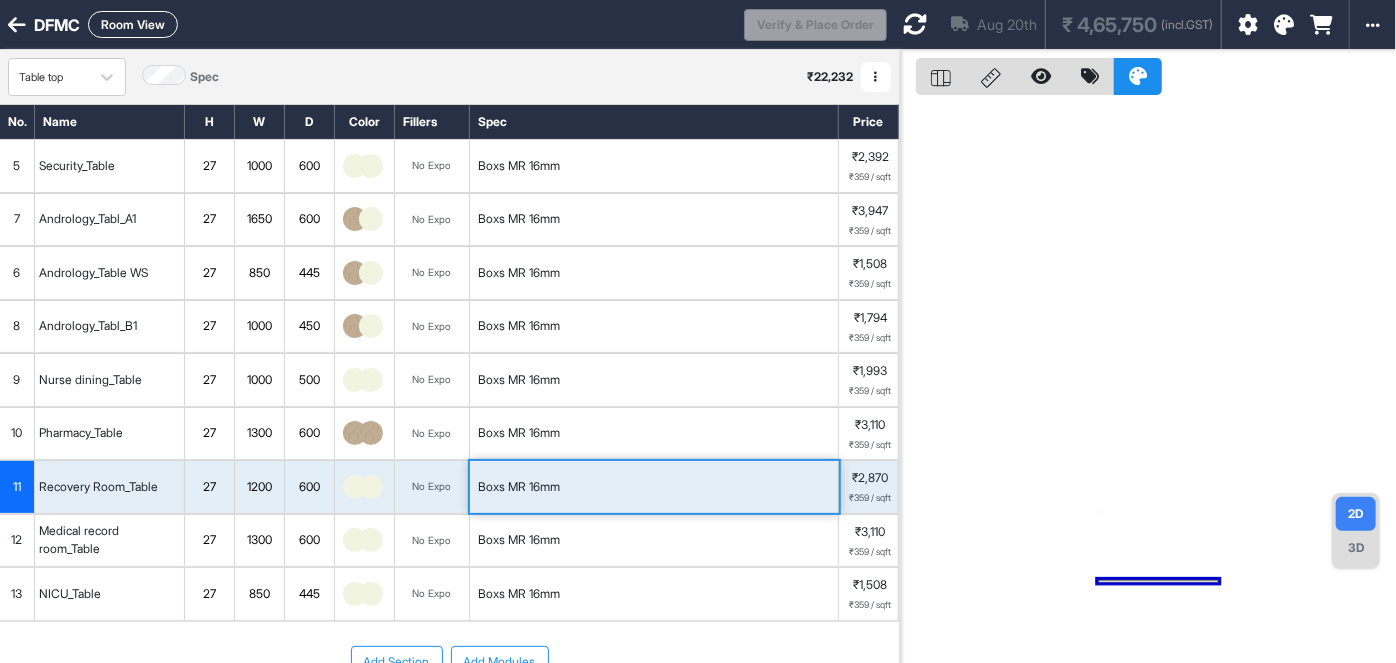 click at bounding box center (371, 433) 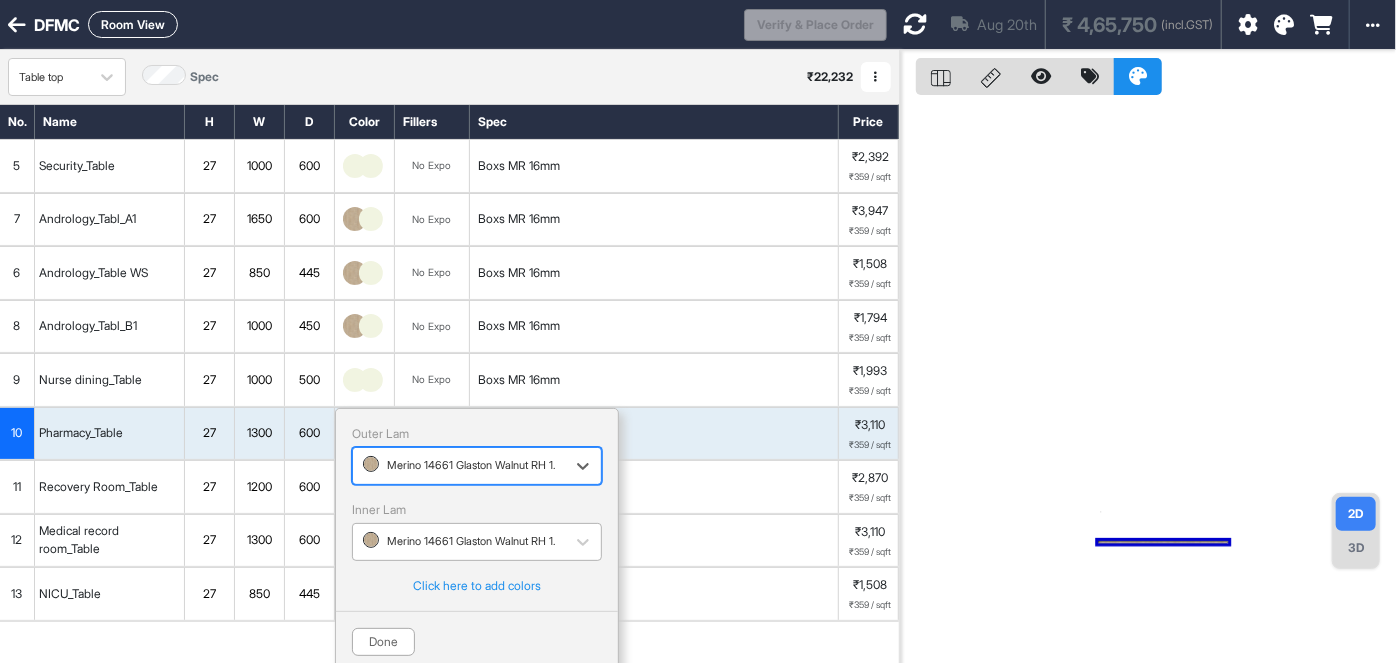 click at bounding box center [459, 542] 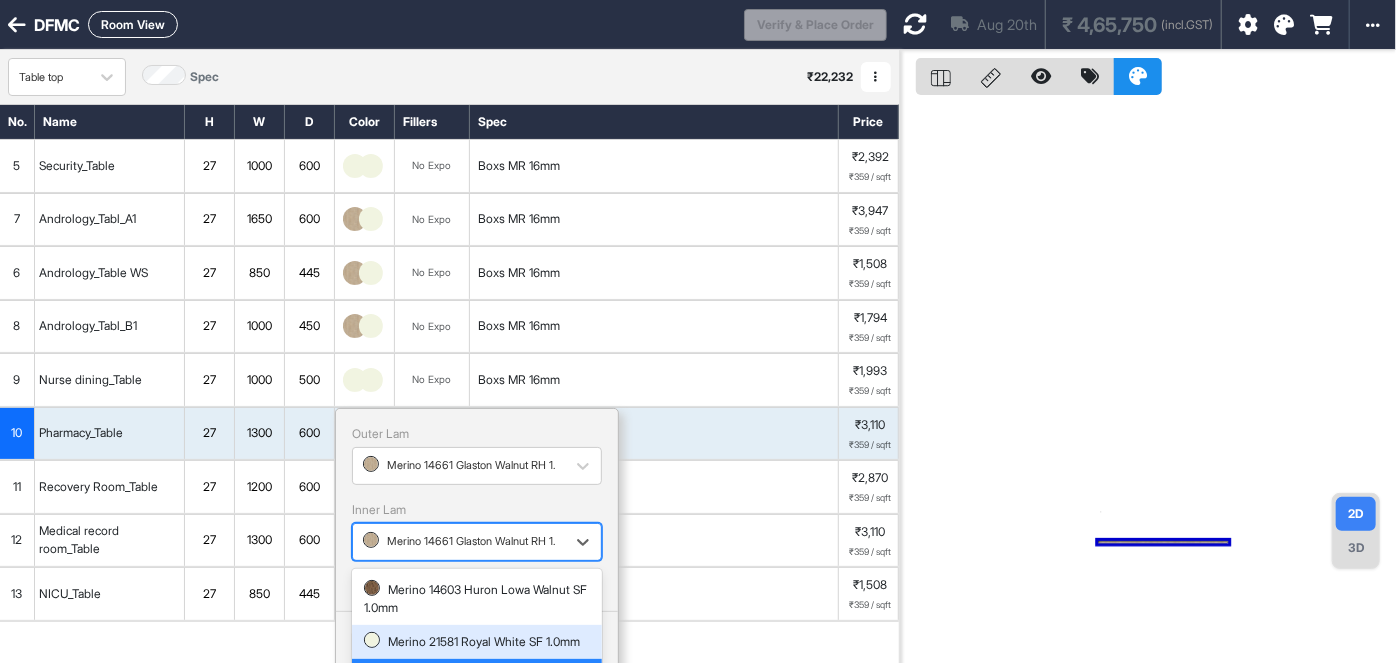 click on "Merino 21581 Royal White SF 1.0mm" at bounding box center (477, 642) 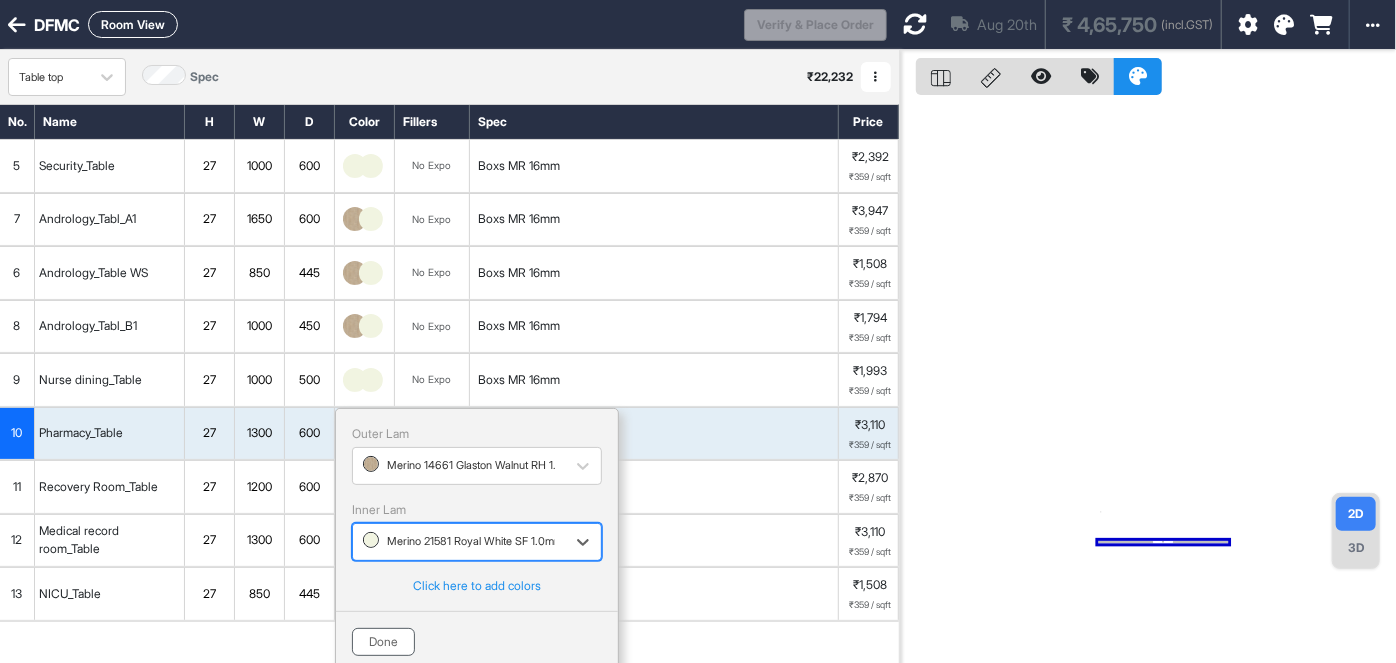 drag, startPoint x: 394, startPoint y: 619, endPoint x: 392, endPoint y: 638, distance: 19.104973 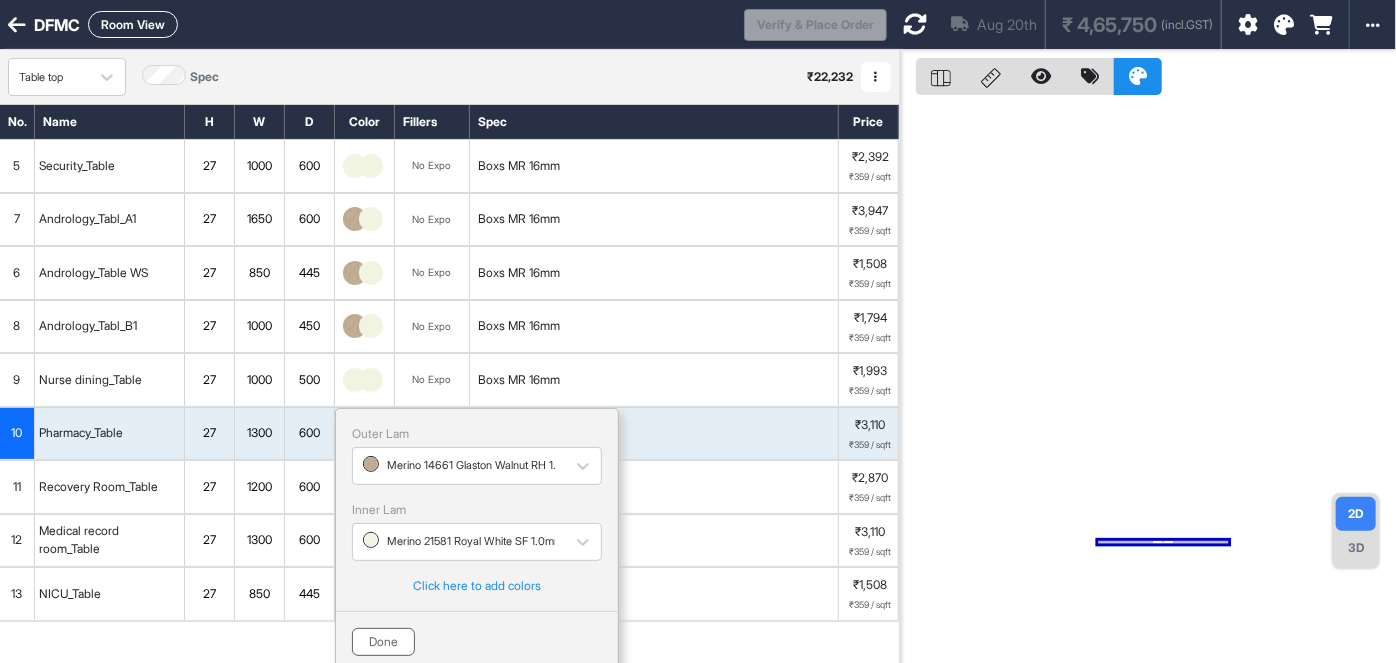 click on "Done" at bounding box center (383, 642) 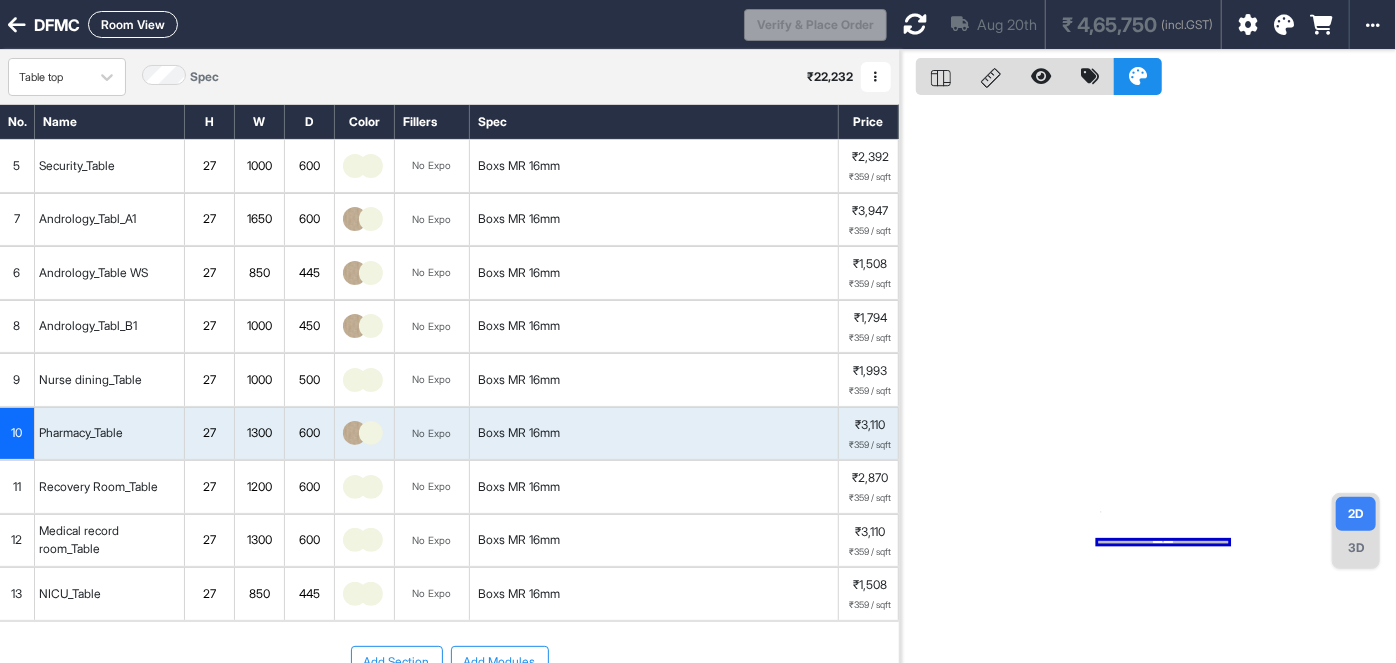 click on "Boxs MR 16mm" at bounding box center [654, 327] 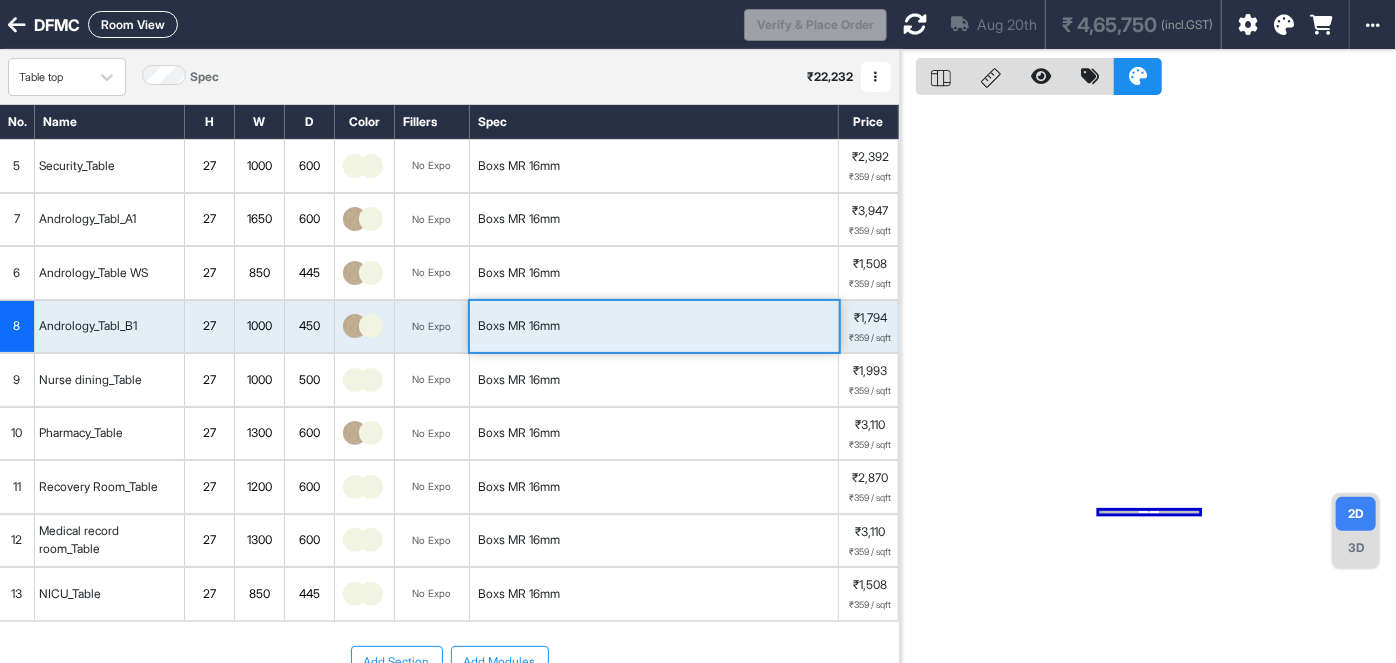 click at bounding box center [1148, 381] 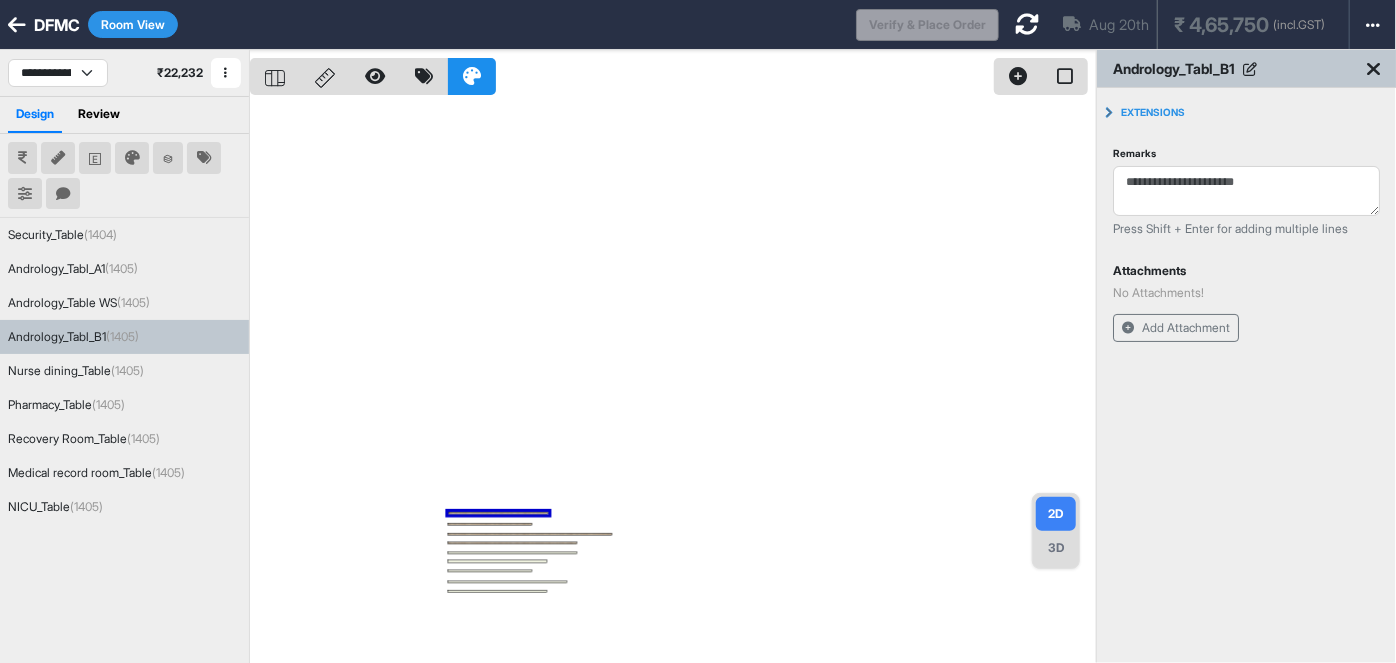 click on "Room View" at bounding box center (133, 24) 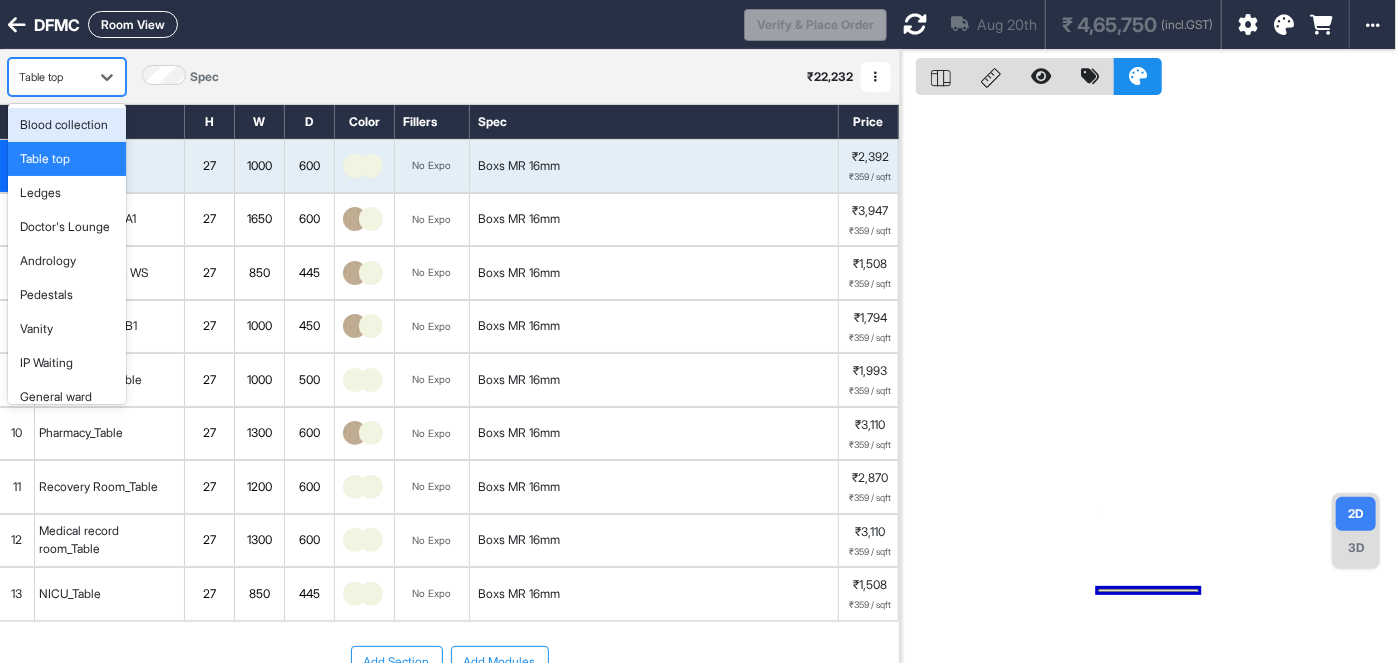 click on "Table top" at bounding box center [49, 77] 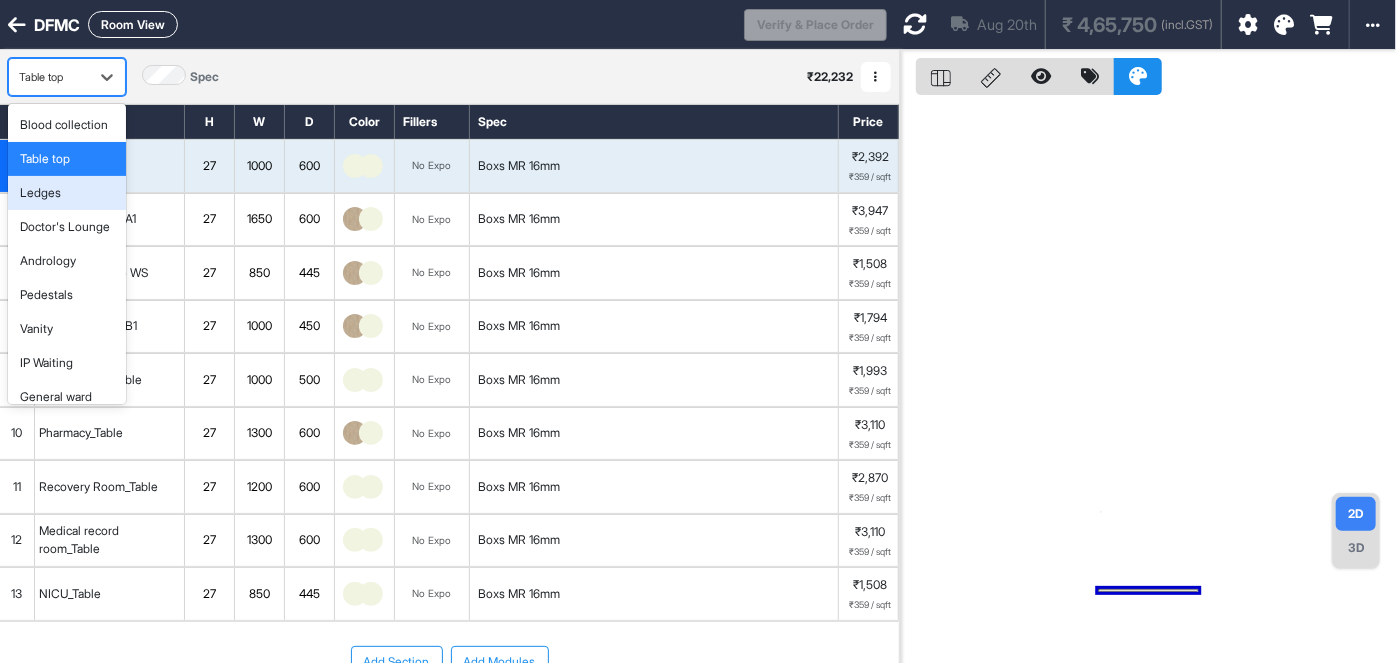 click on "Ledges" at bounding box center [40, 193] 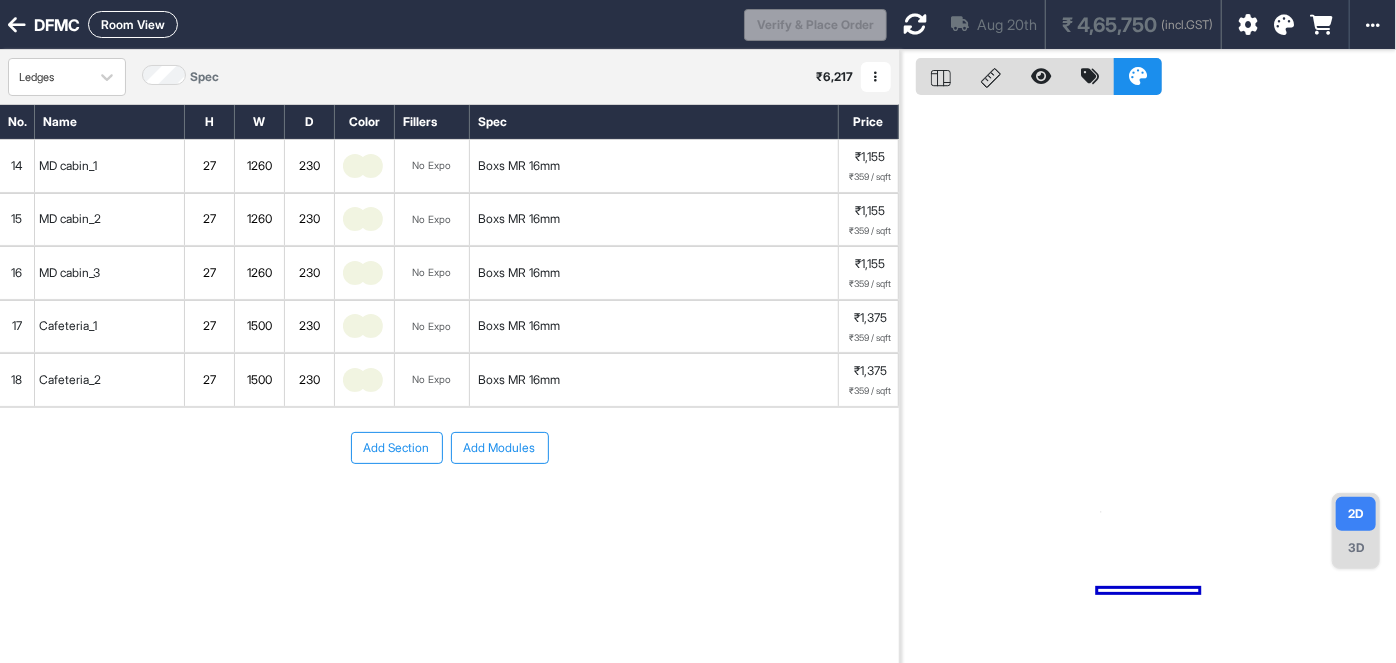 click at bounding box center (355, 166) 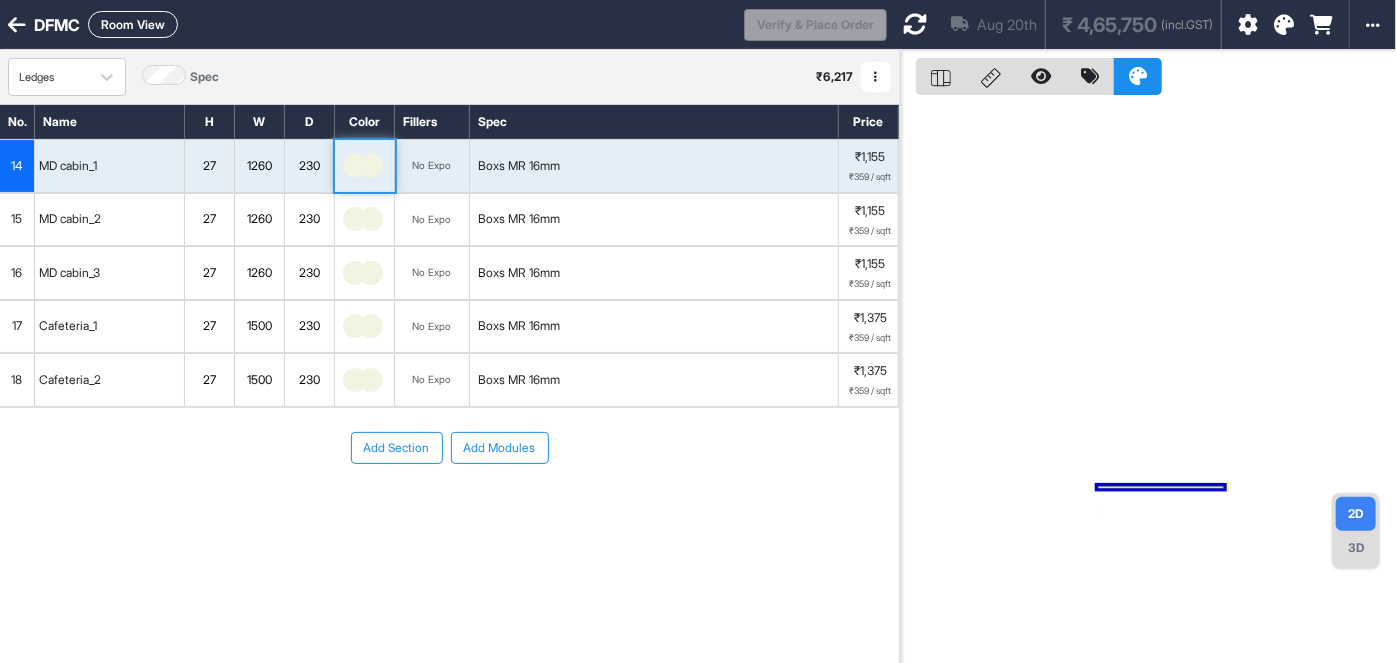 click at bounding box center (365, 220) 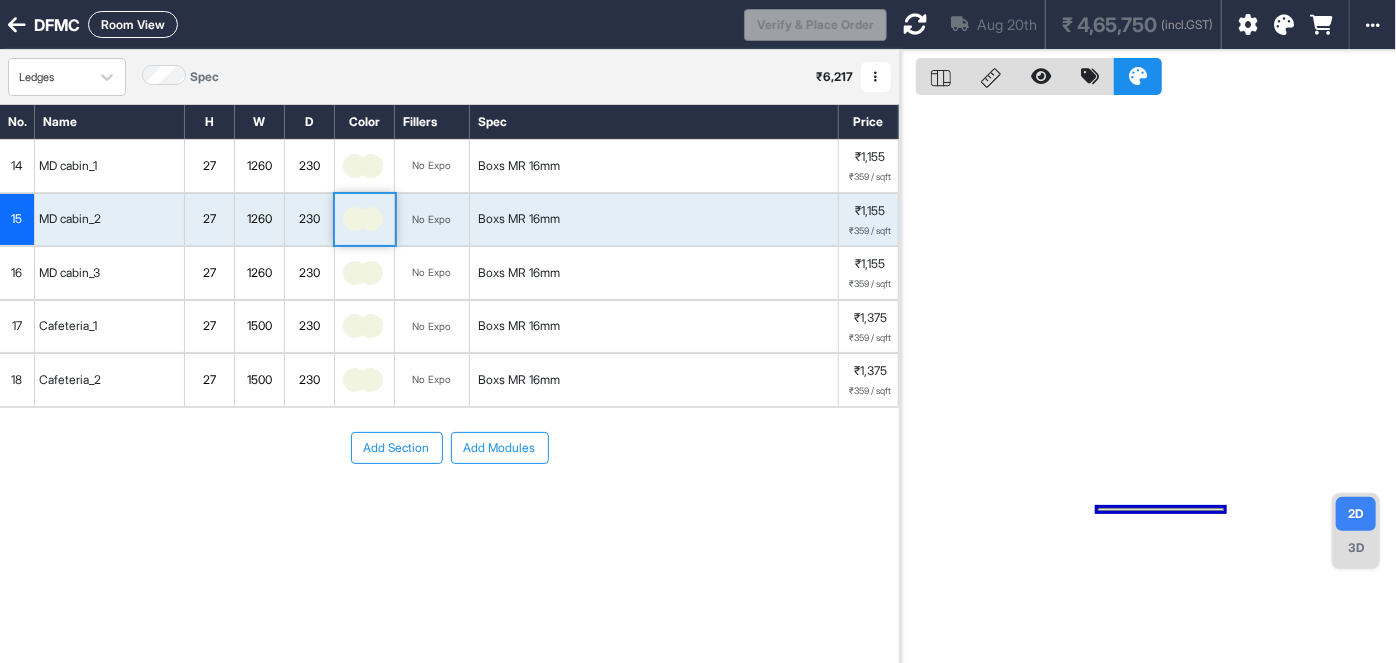 click on "Room View" at bounding box center (133, 24) 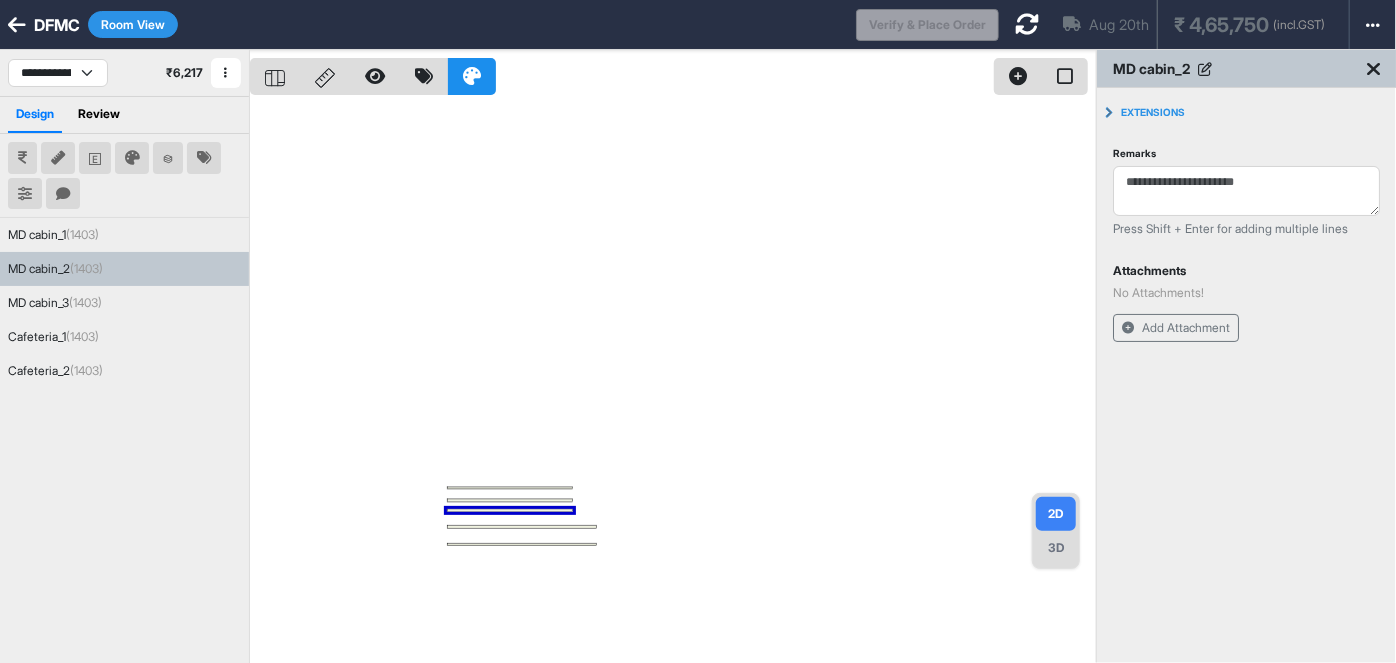 click at bounding box center [673, 381] 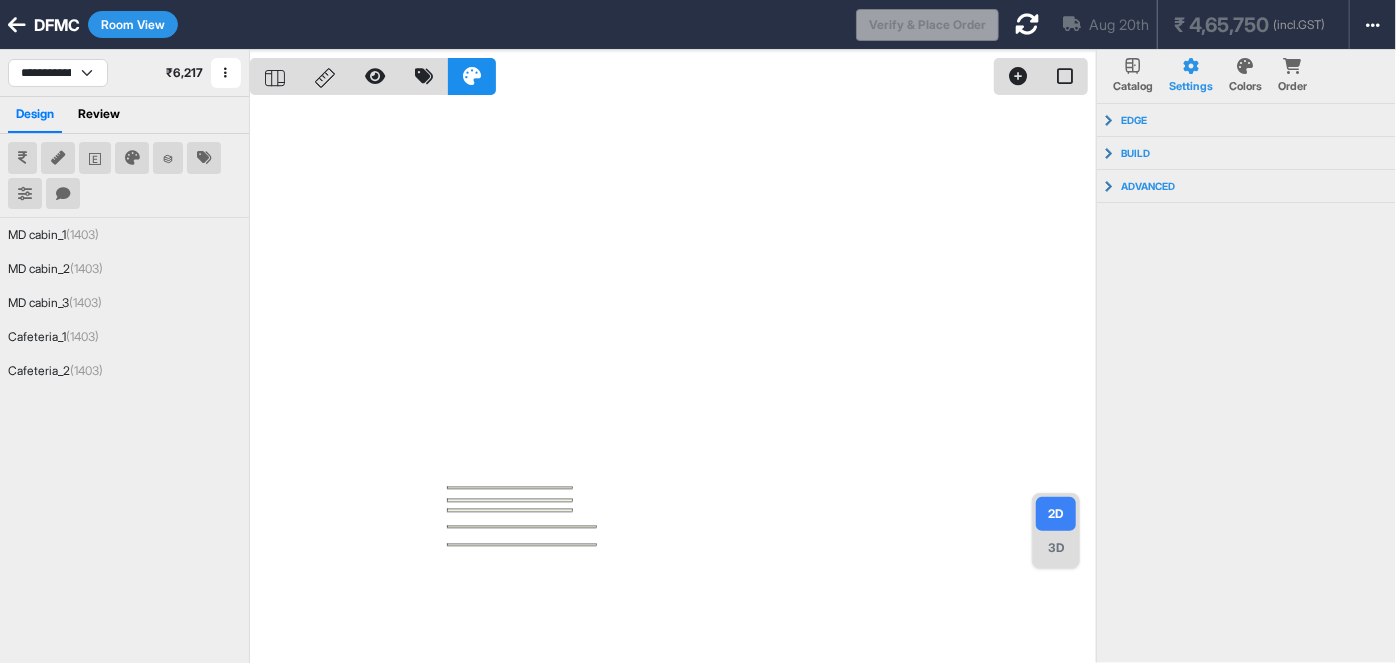 click at bounding box center (673, 381) 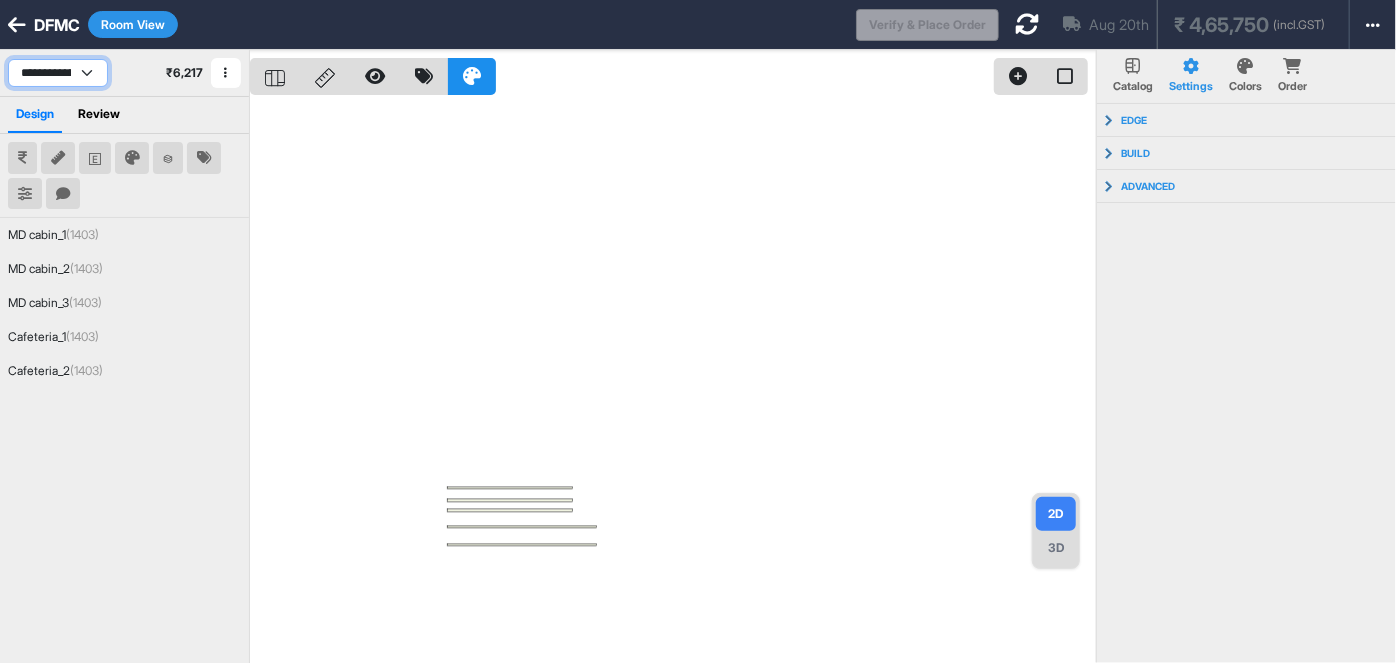 drag, startPoint x: 50, startPoint y: 79, endPoint x: 72, endPoint y: 69, distance: 24.166092 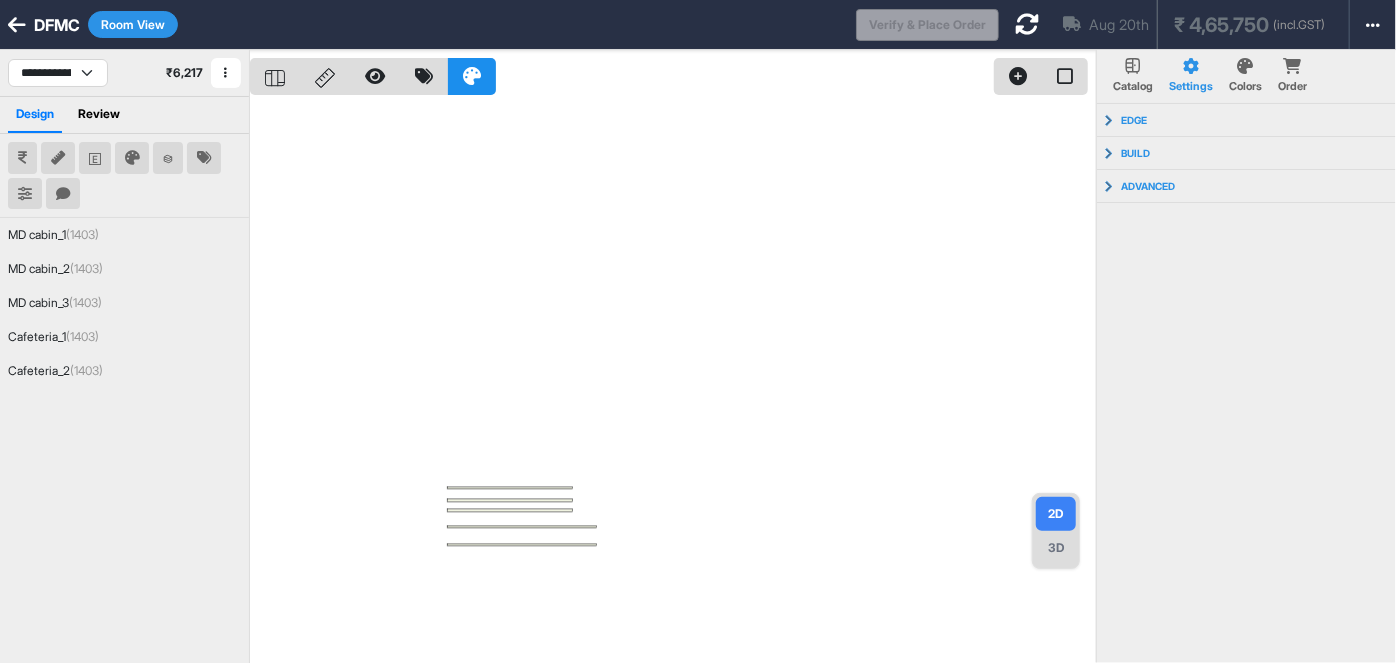 click on "Room View" at bounding box center (133, 24) 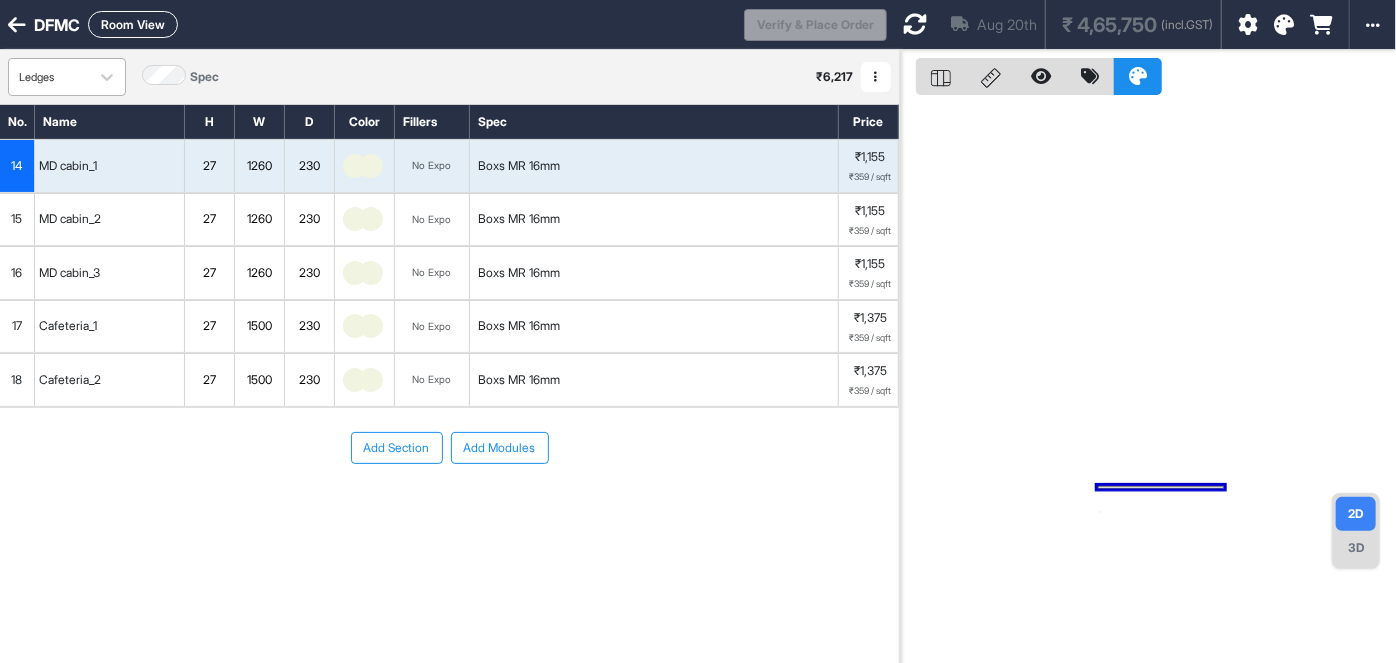 click on "Ledges" at bounding box center (49, 77) 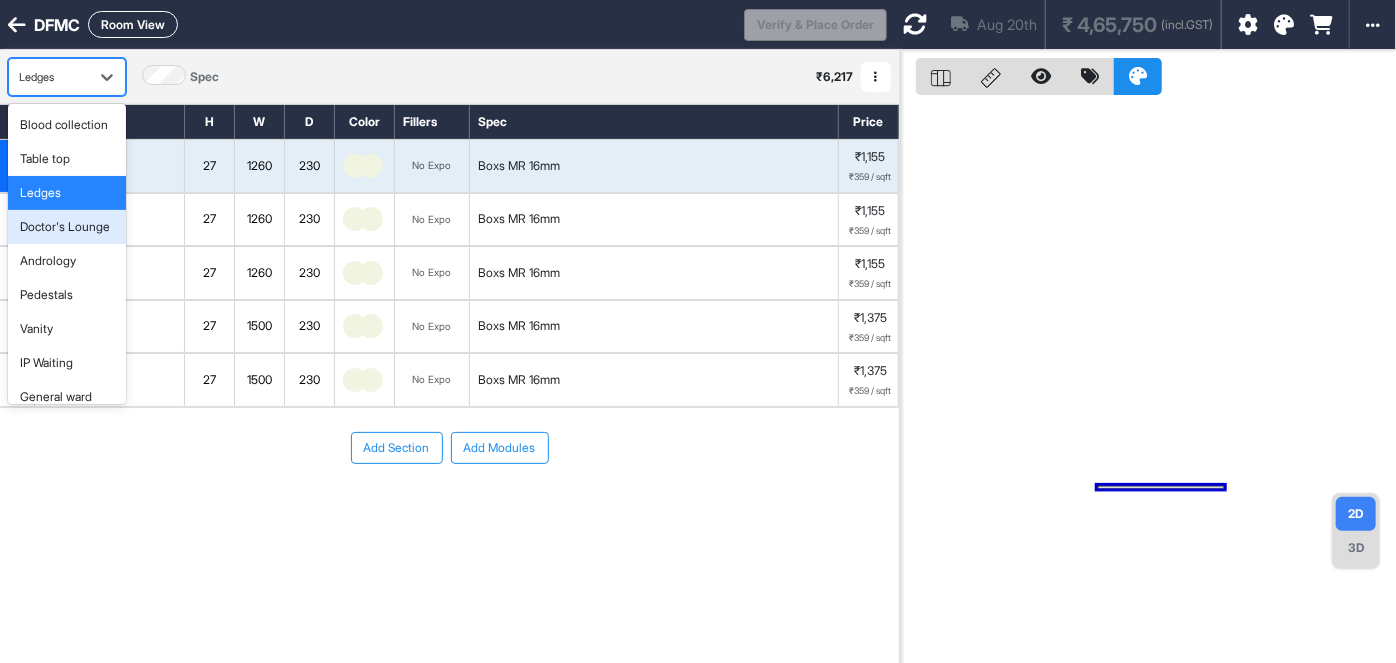 click on "Doctor's Lounge" at bounding box center [65, 227] 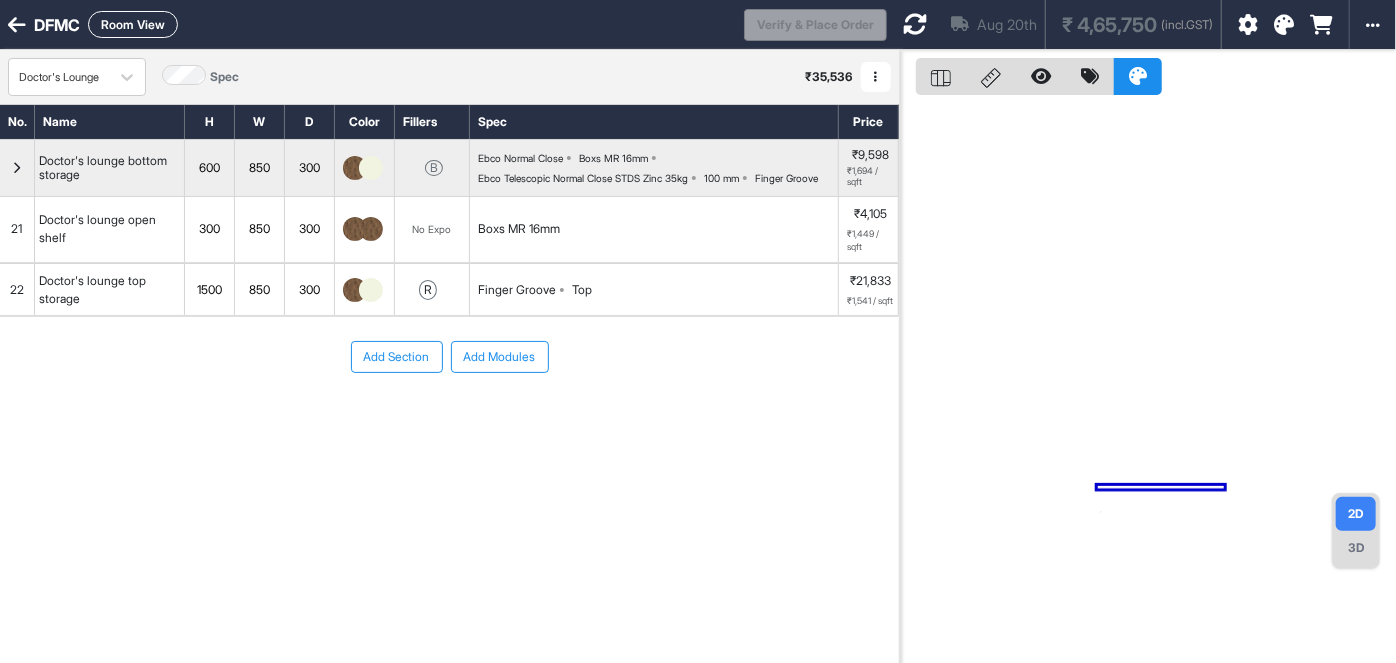 click on "Room View" at bounding box center (133, 24) 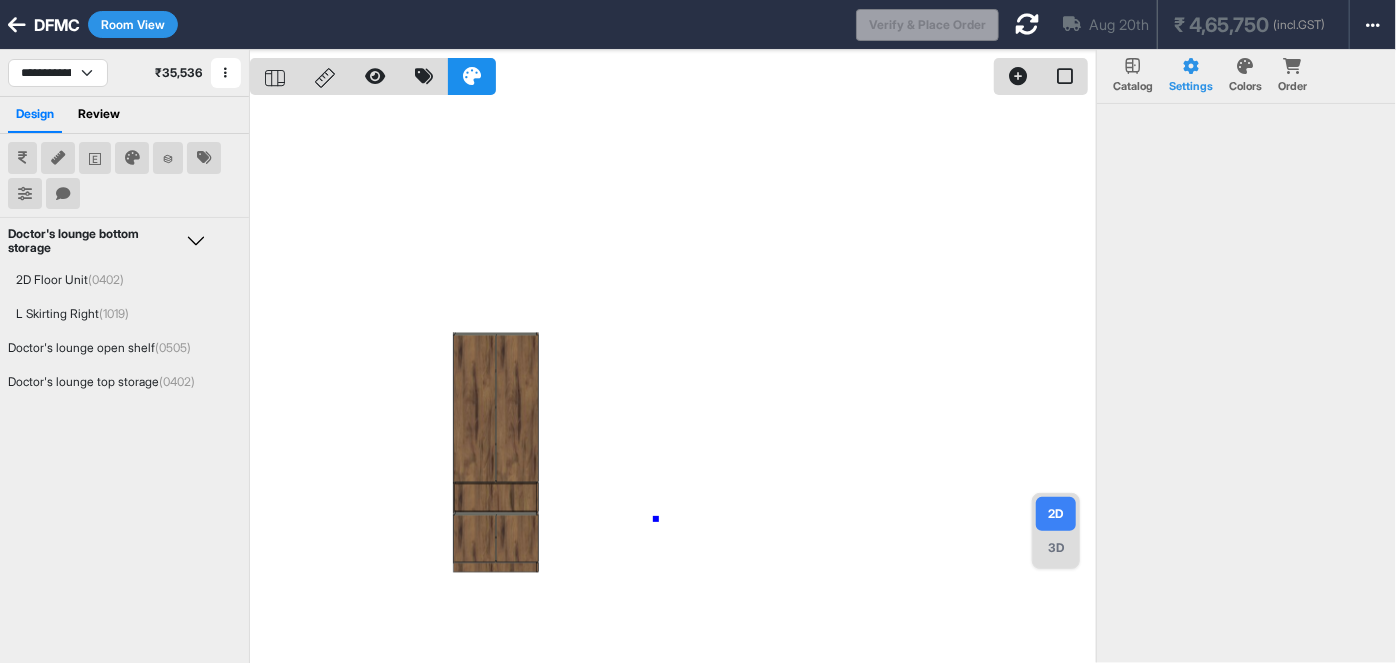 click at bounding box center (673, 381) 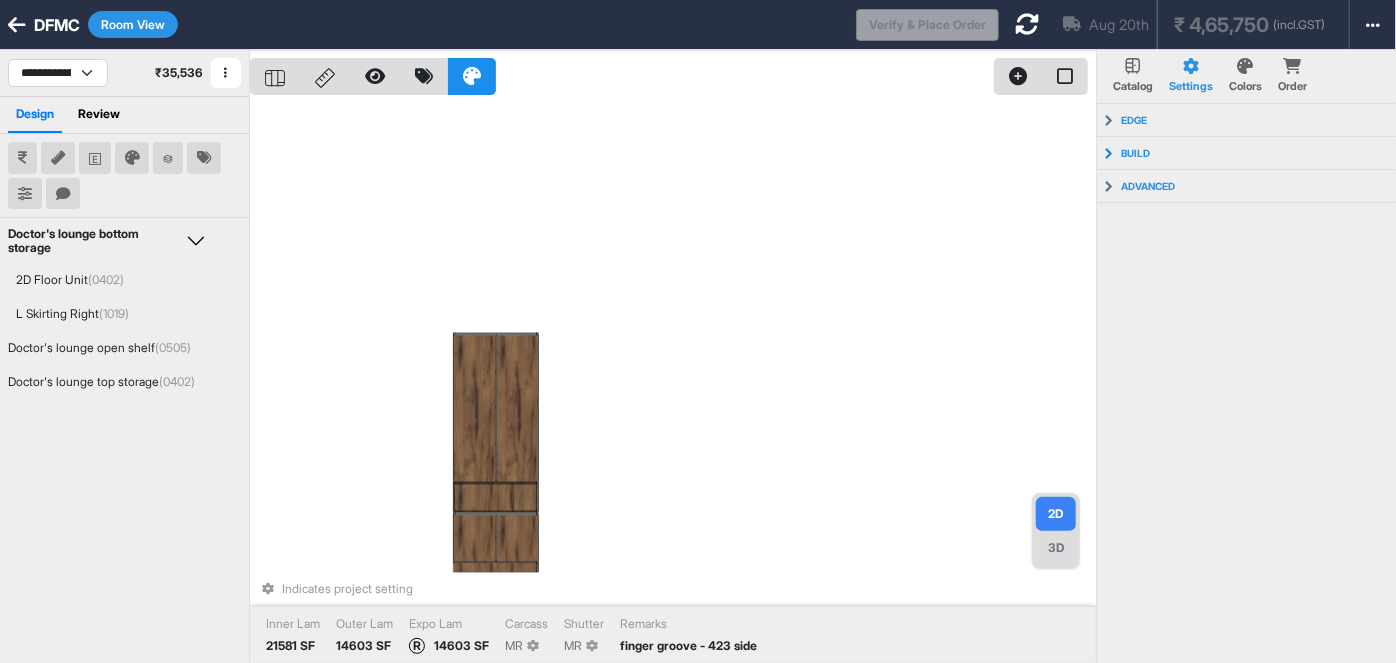 click on "Indicates project setting Inner Lam 21581 SF Outer Lam 14603 SF Expo Lam R 14603 SF Carcass MR Shutter MR Remarks finger groove - 423 side" at bounding box center (673, 381) 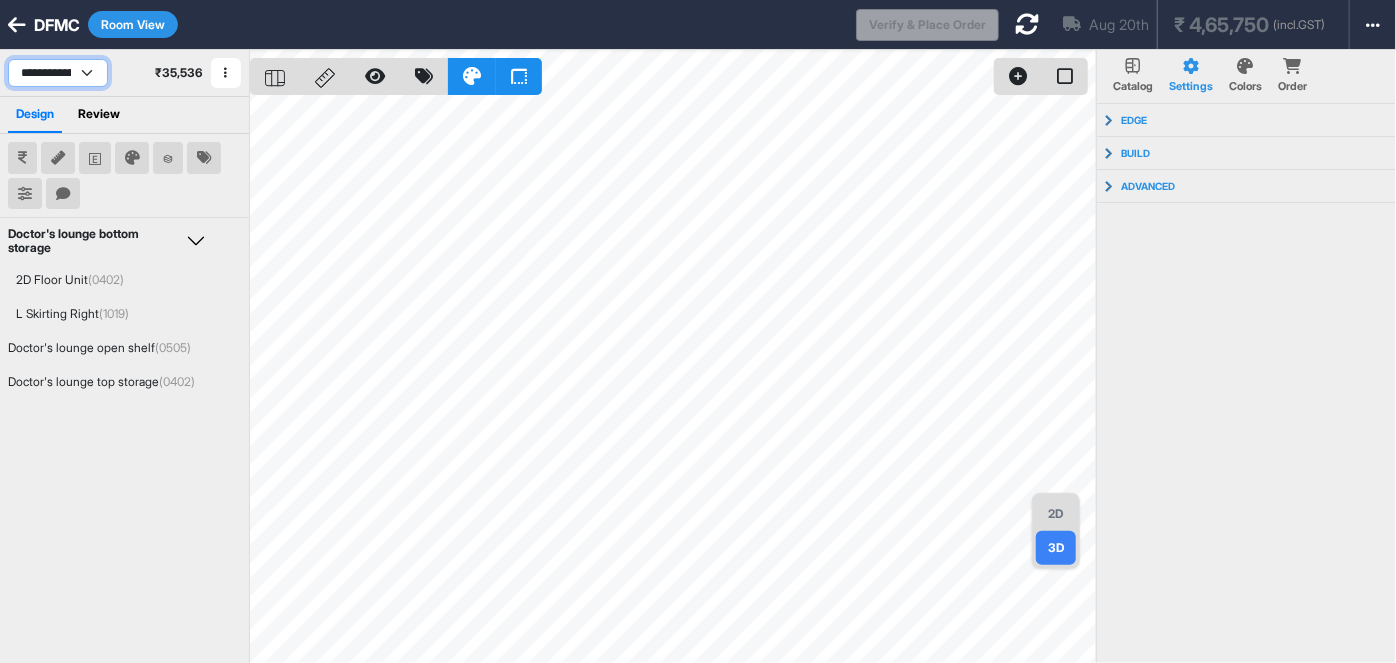 click on "**********" at bounding box center (58, 73) 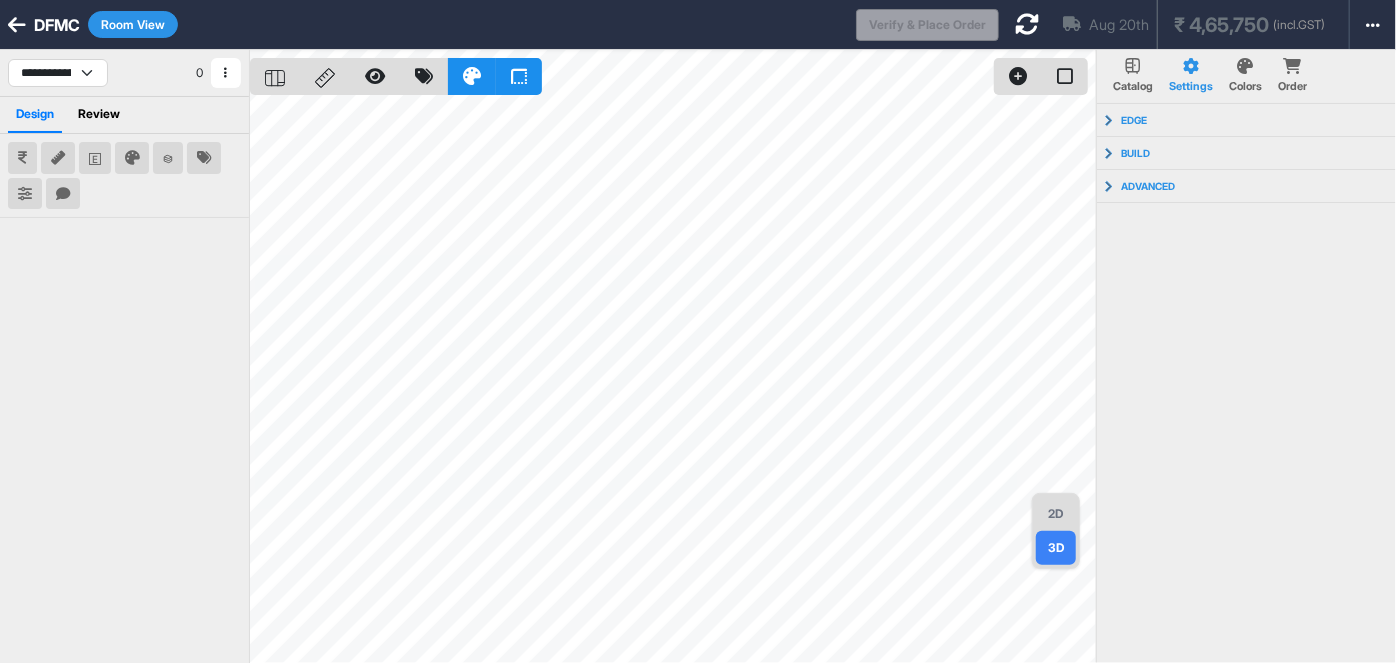 click on "Room View" at bounding box center (133, 24) 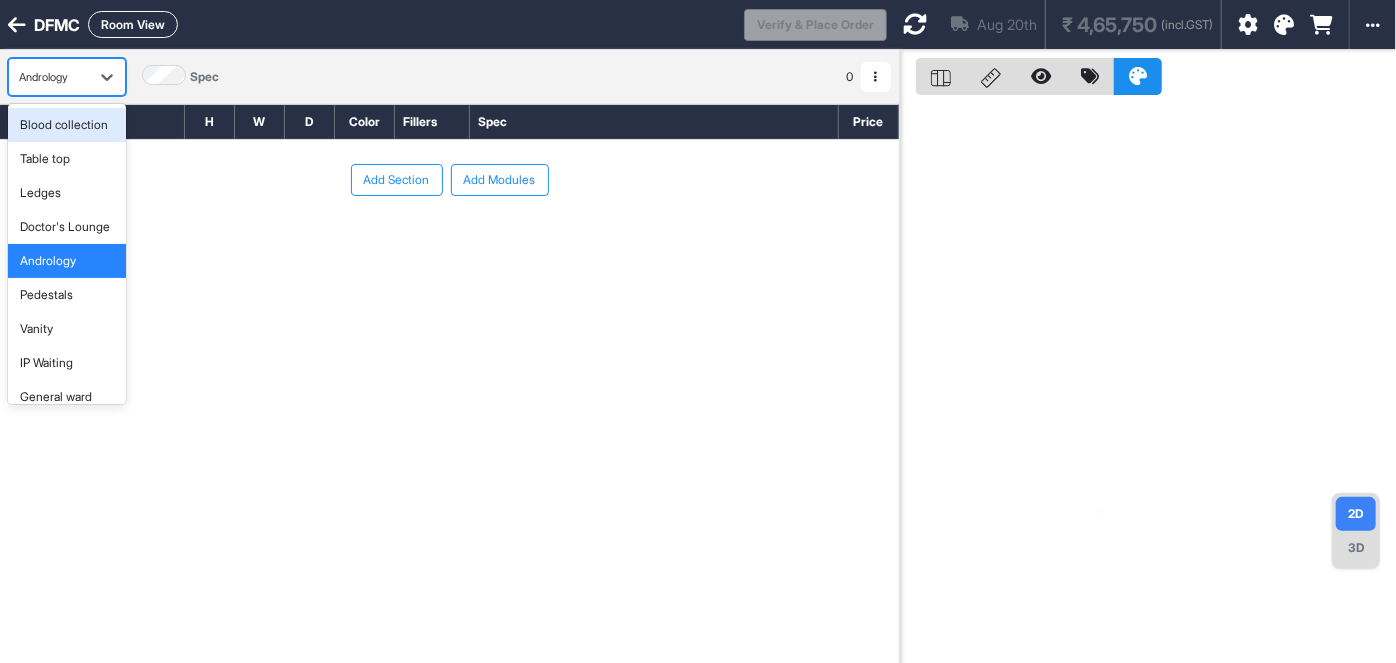 click at bounding box center (49, 77) 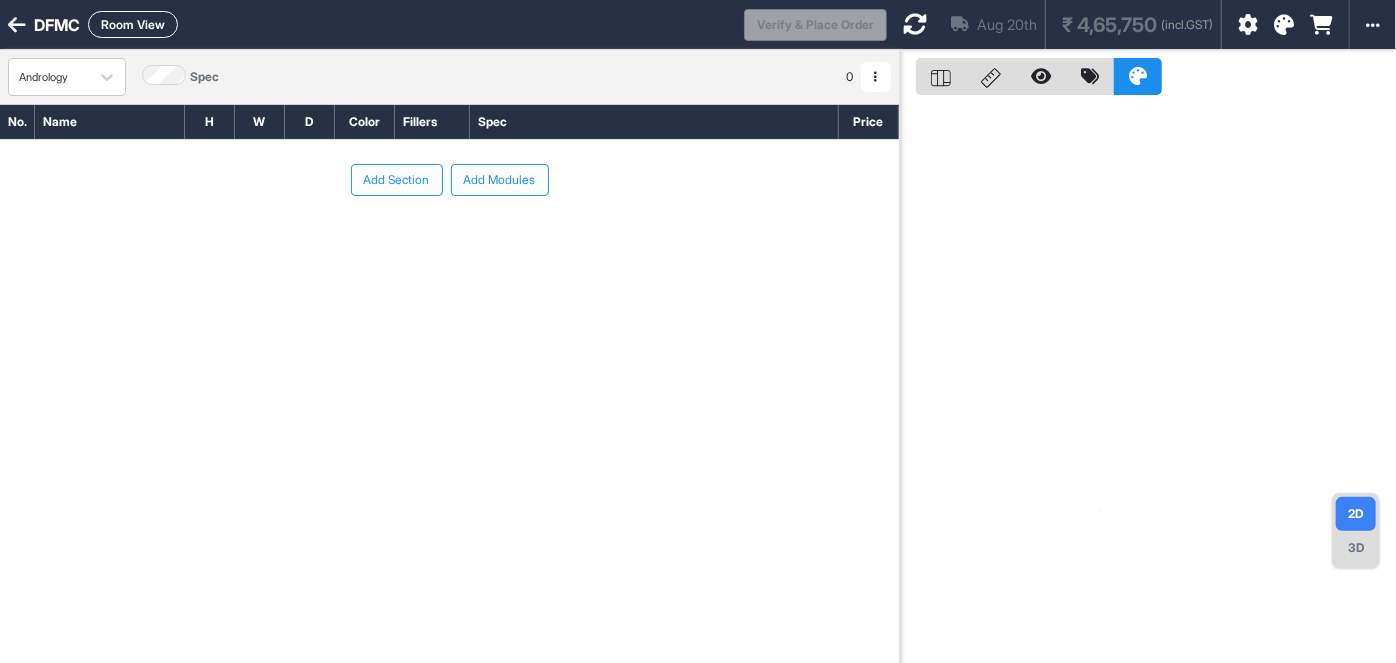 click on "Room View" at bounding box center (133, 24) 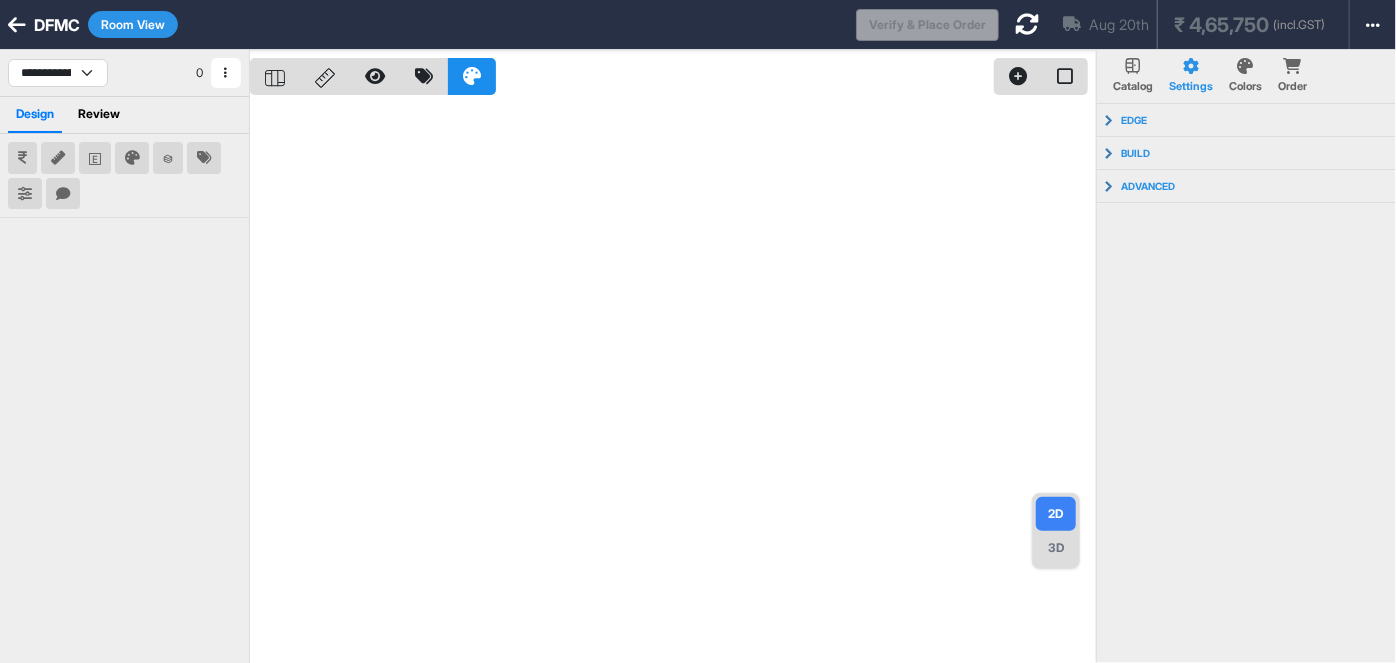 click on "Room View" at bounding box center (133, 24) 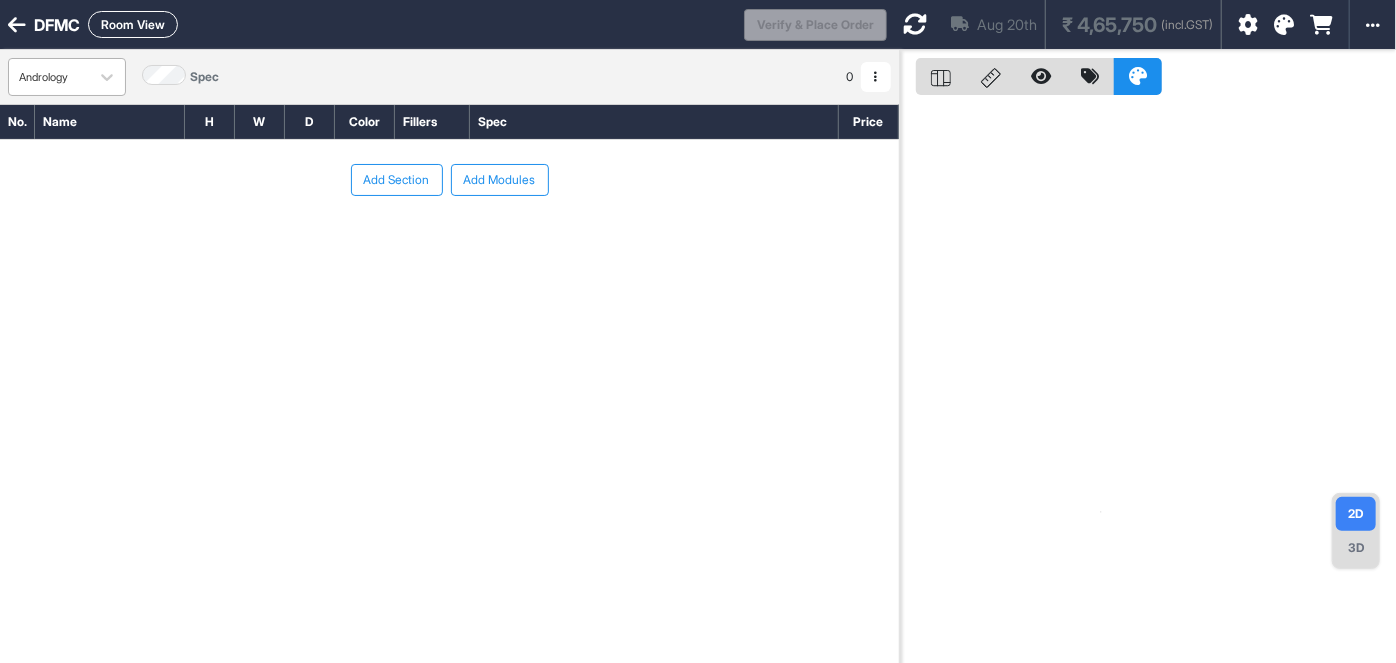click on "Andrology" at bounding box center [49, 77] 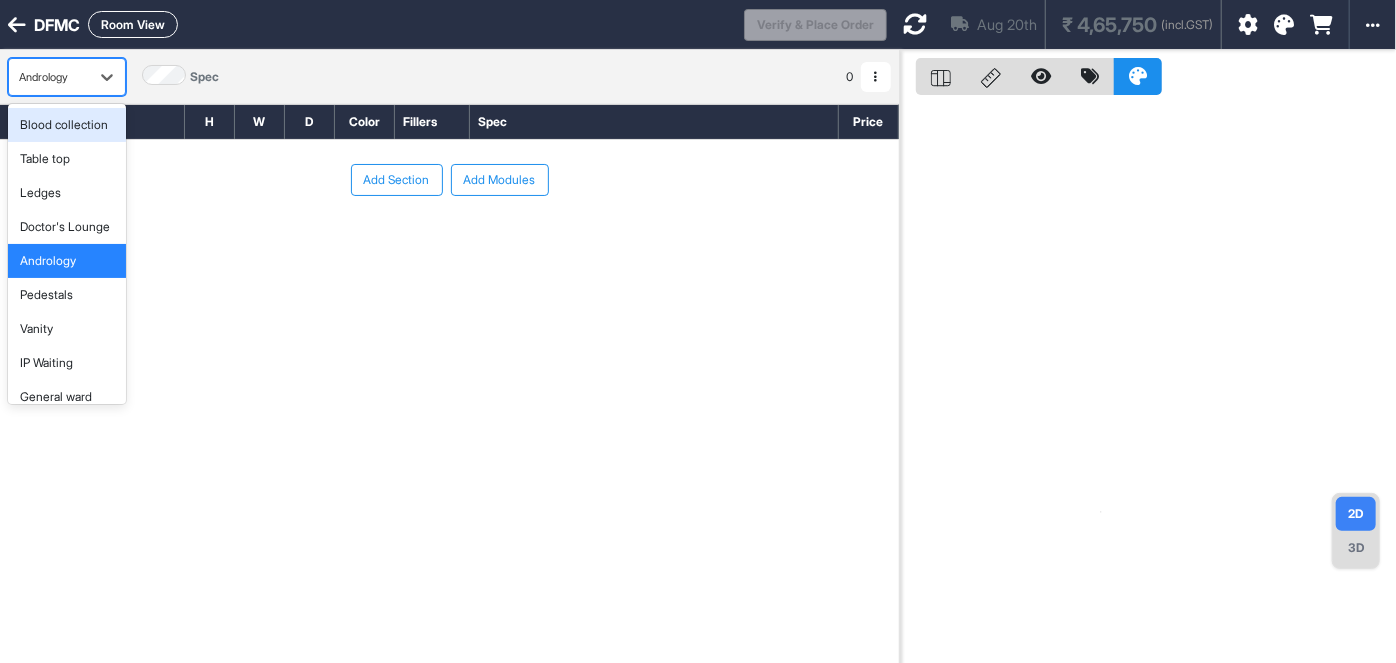 click on "Andrology" at bounding box center [49, 77] 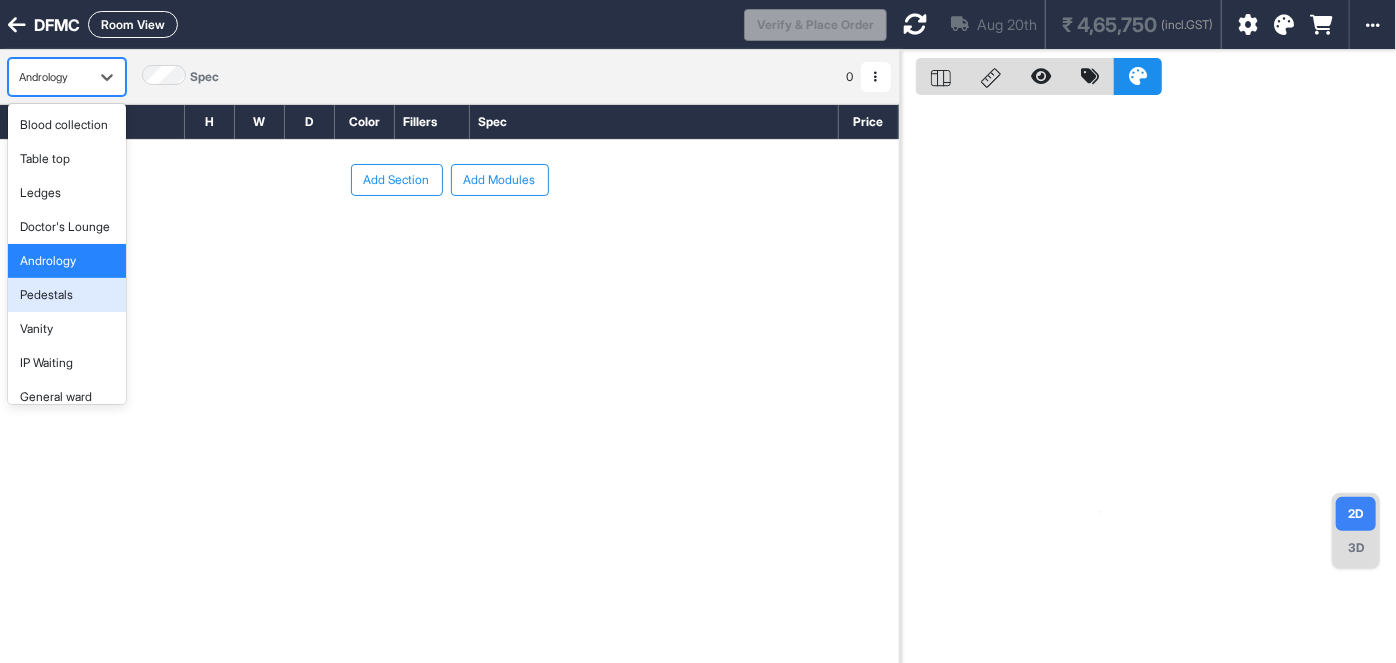 click on "Pedestals" at bounding box center [46, 295] 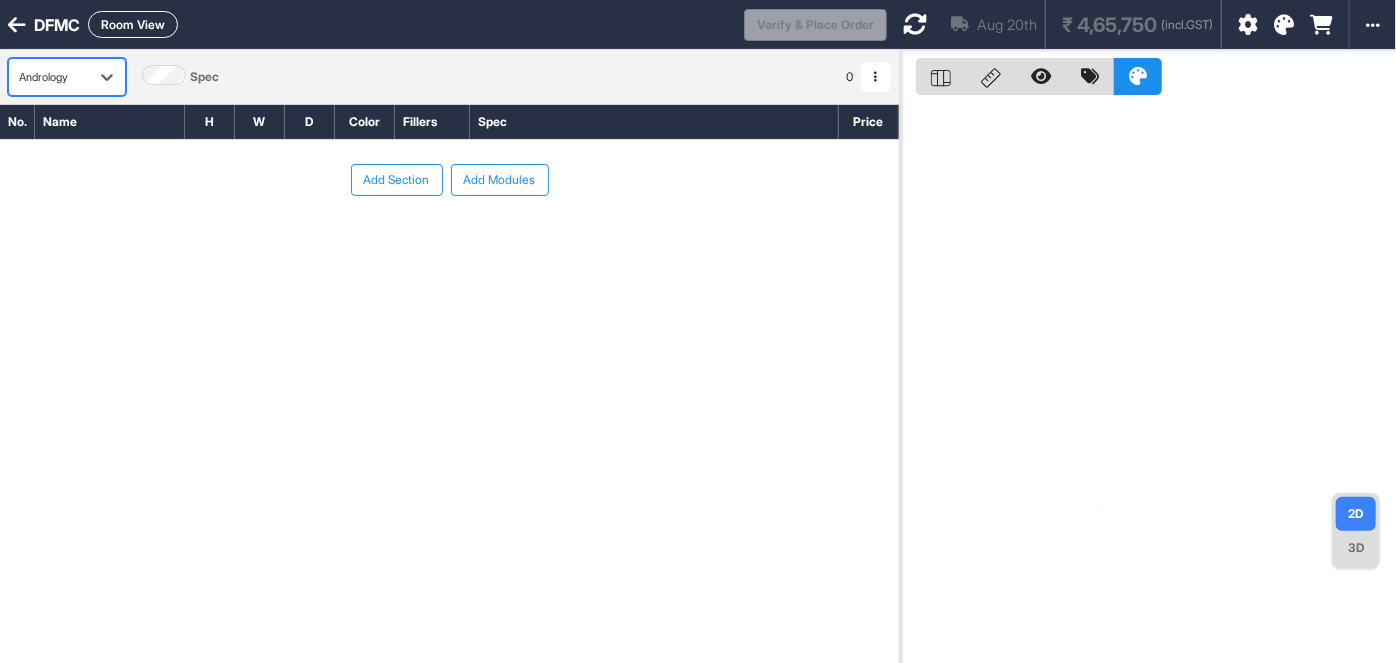 click on "Andrology" at bounding box center [67, 77] 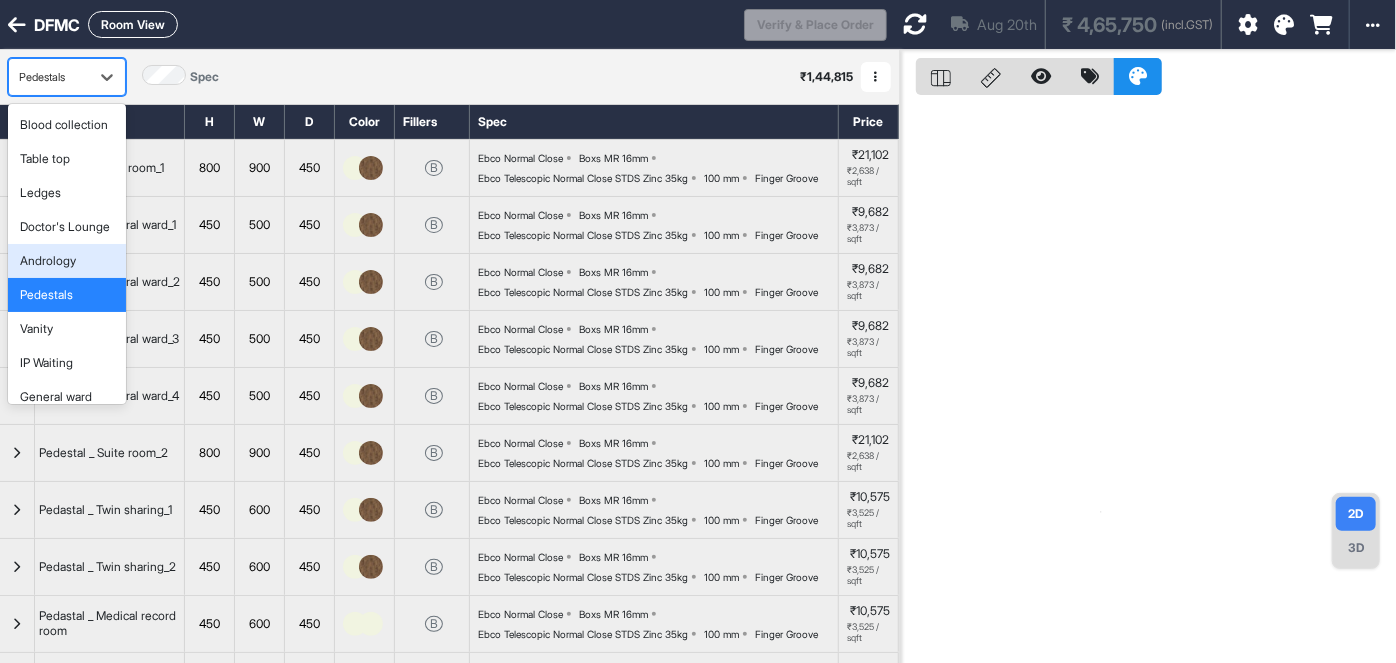 click at bounding box center [1148, 381] 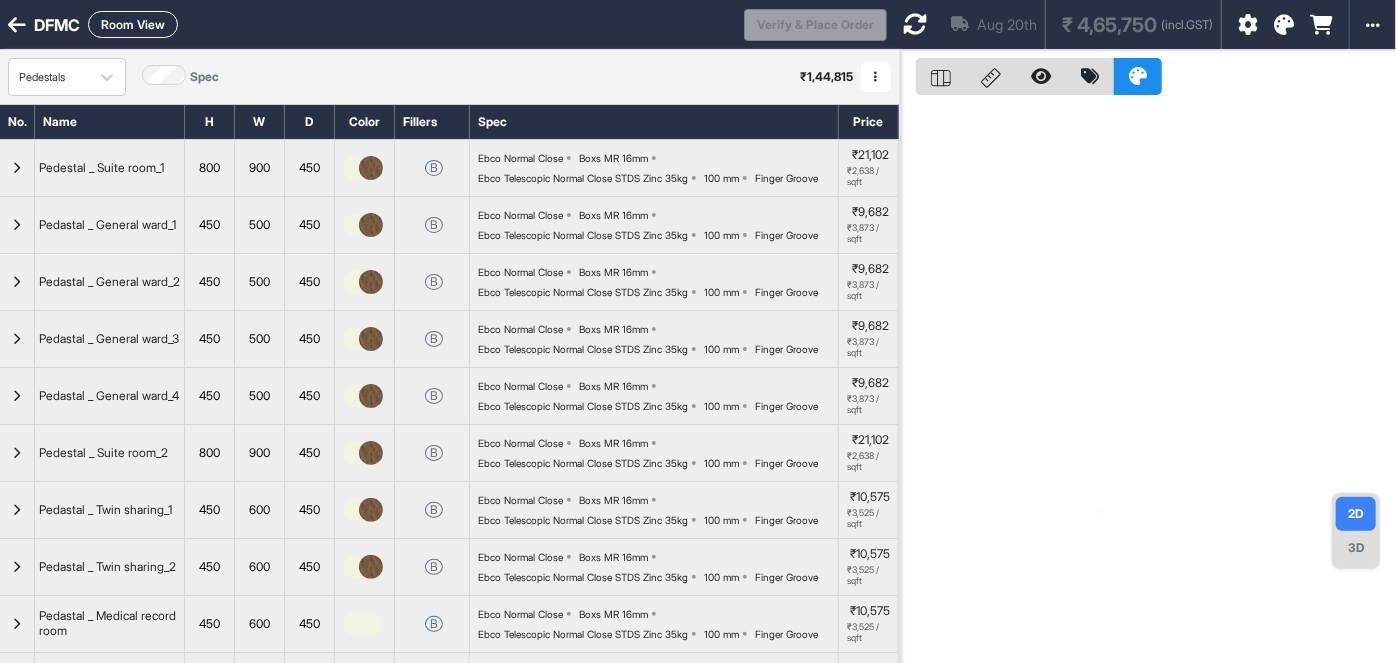 click on "DFMC Room View Verify & Place Order [DATE] ₹ [PRICE] (incl.GST) Import Assembly Archive Rename Refresh Price" at bounding box center [698, 25] 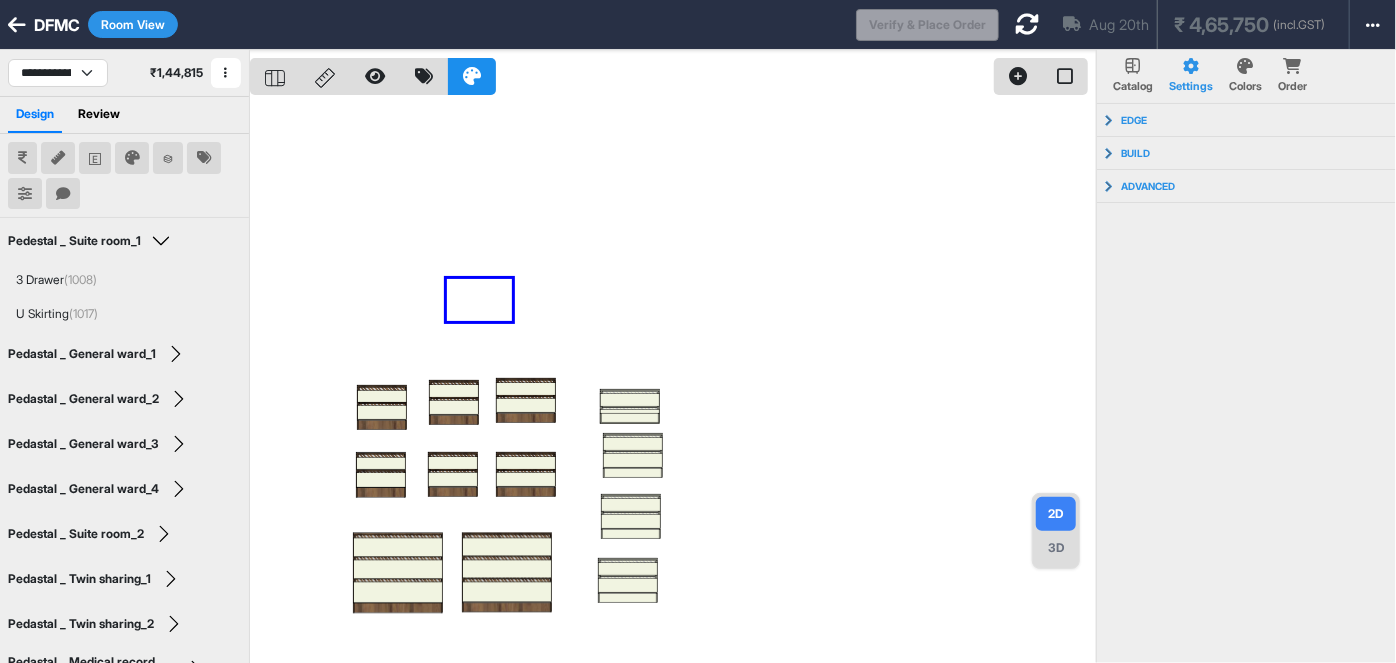 drag, startPoint x: 447, startPoint y: 279, endPoint x: 481, endPoint y: 296, distance: 38.013157 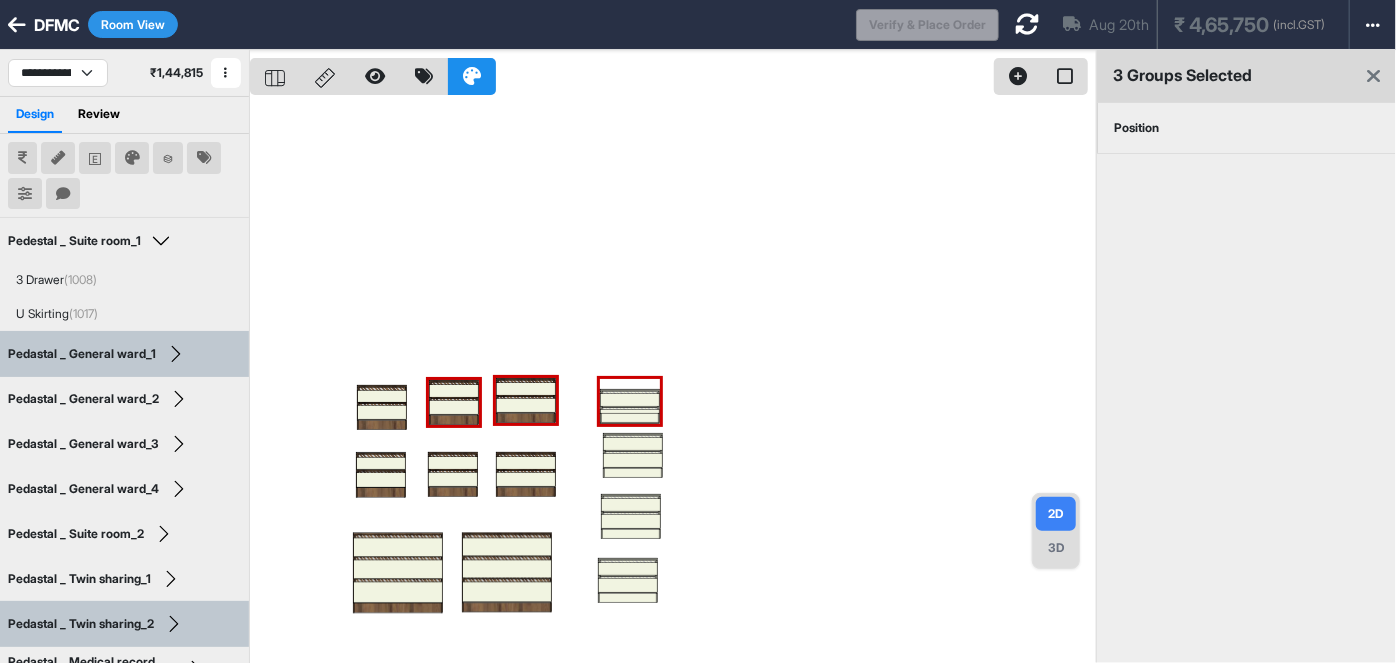 click on "3D" at bounding box center [1056, 548] 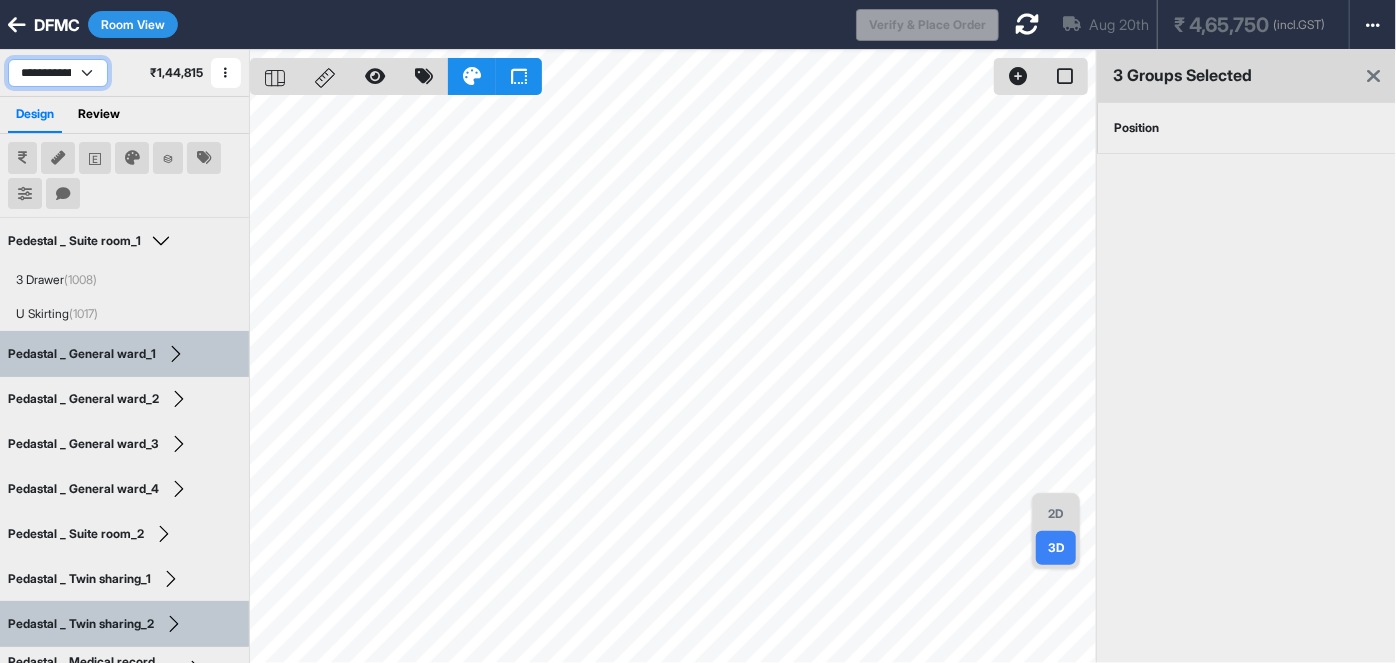 click on "**********" at bounding box center (58, 73) 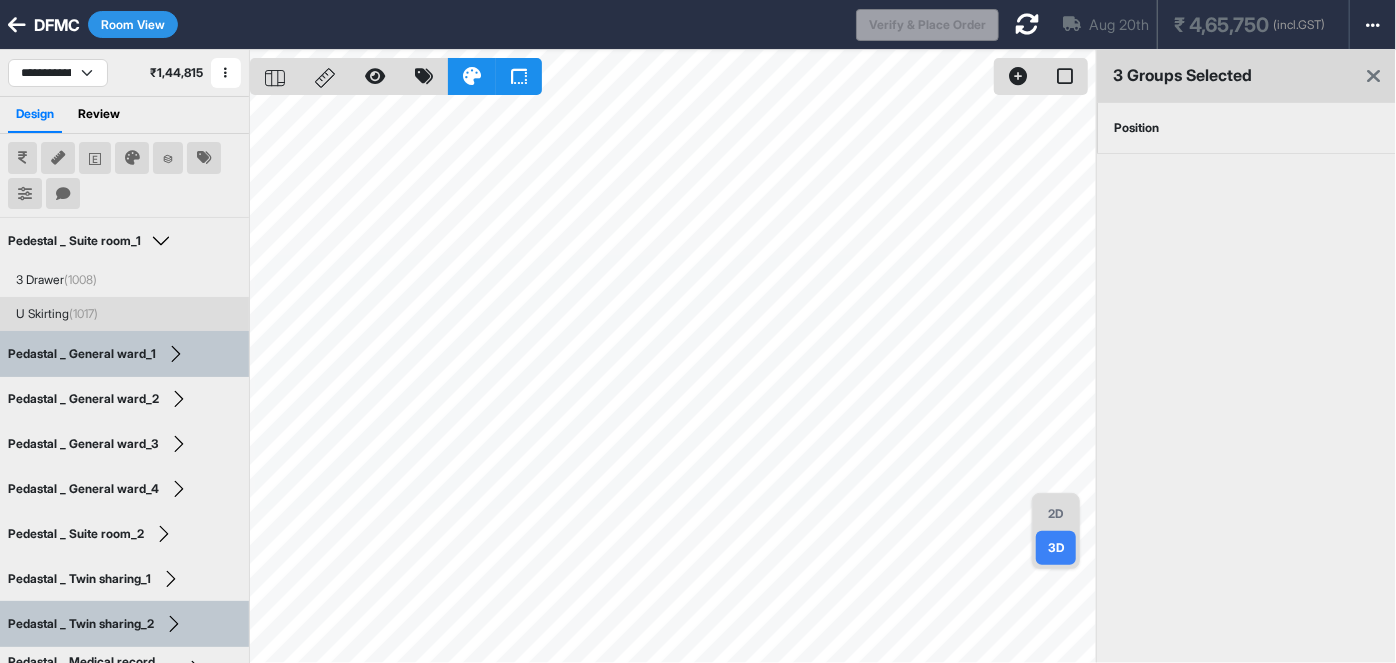 click on "DFMC Room View Verify & Place Order [DATE] ₹ [PRICE] (incl.GST) Import Assembly Archive Rename Refresh Price" at bounding box center (698, 25) 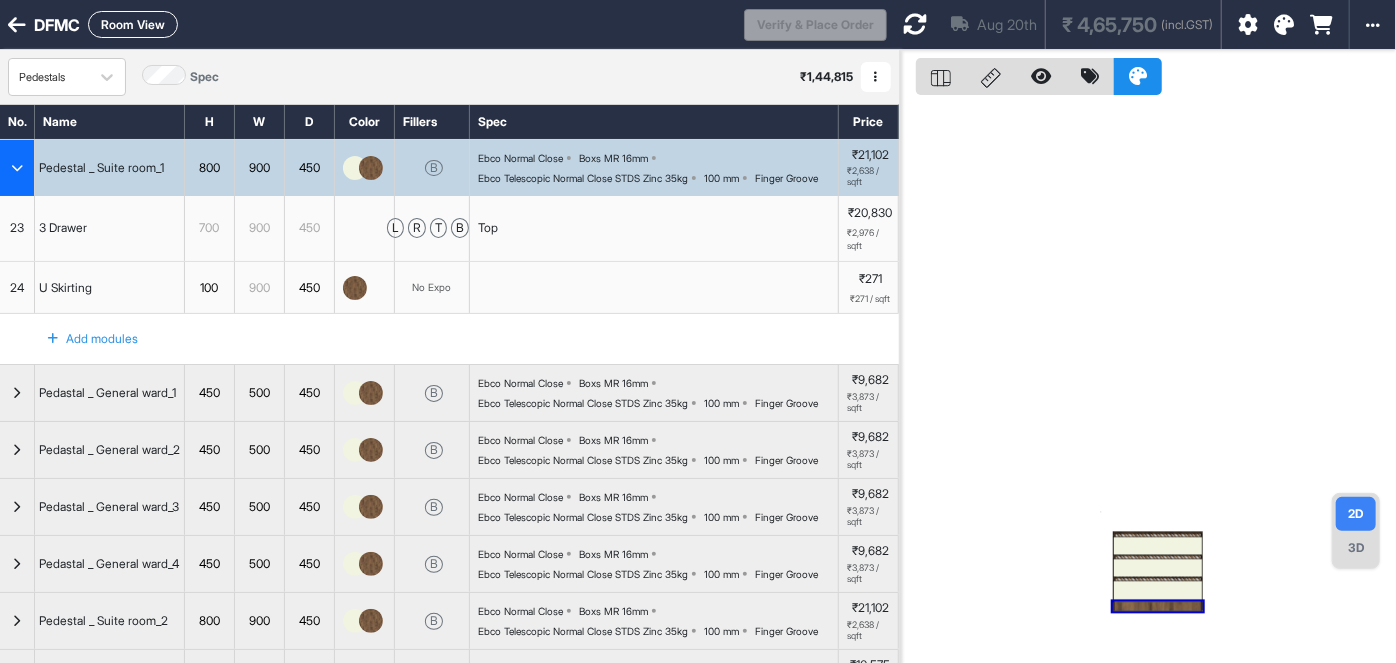 click at bounding box center (17, 168) 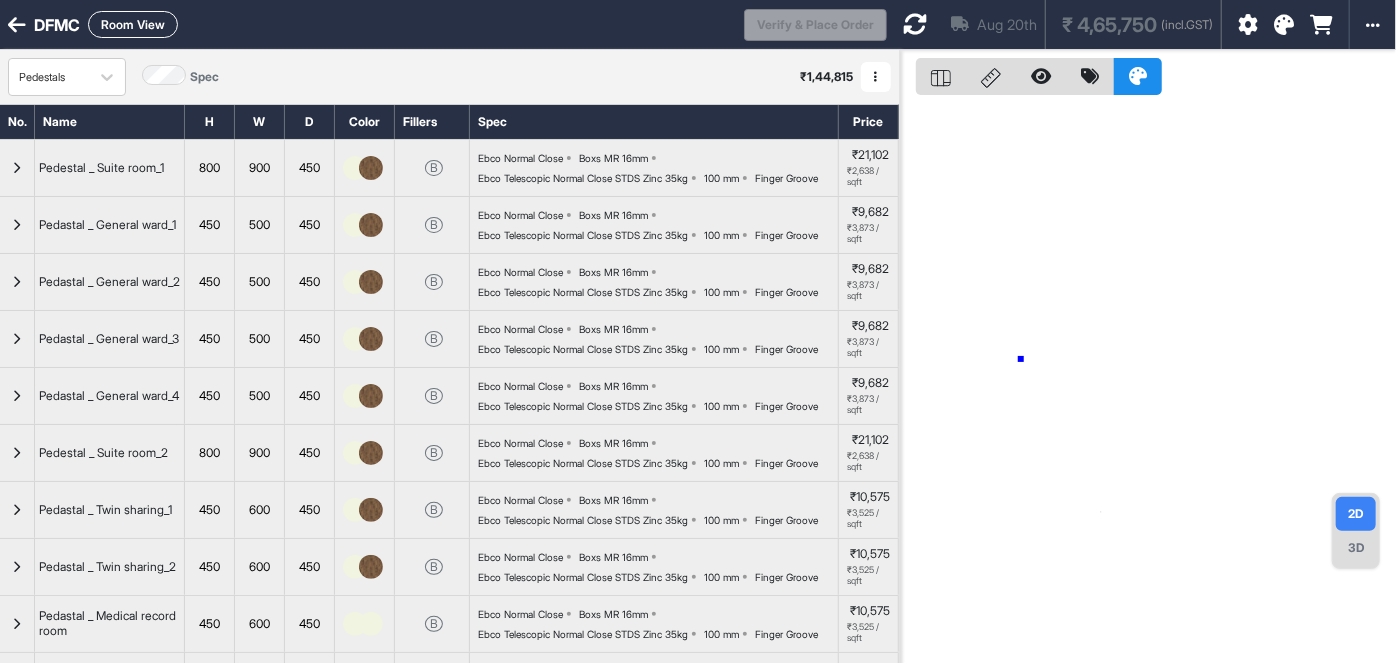 click at bounding box center (1148, 381) 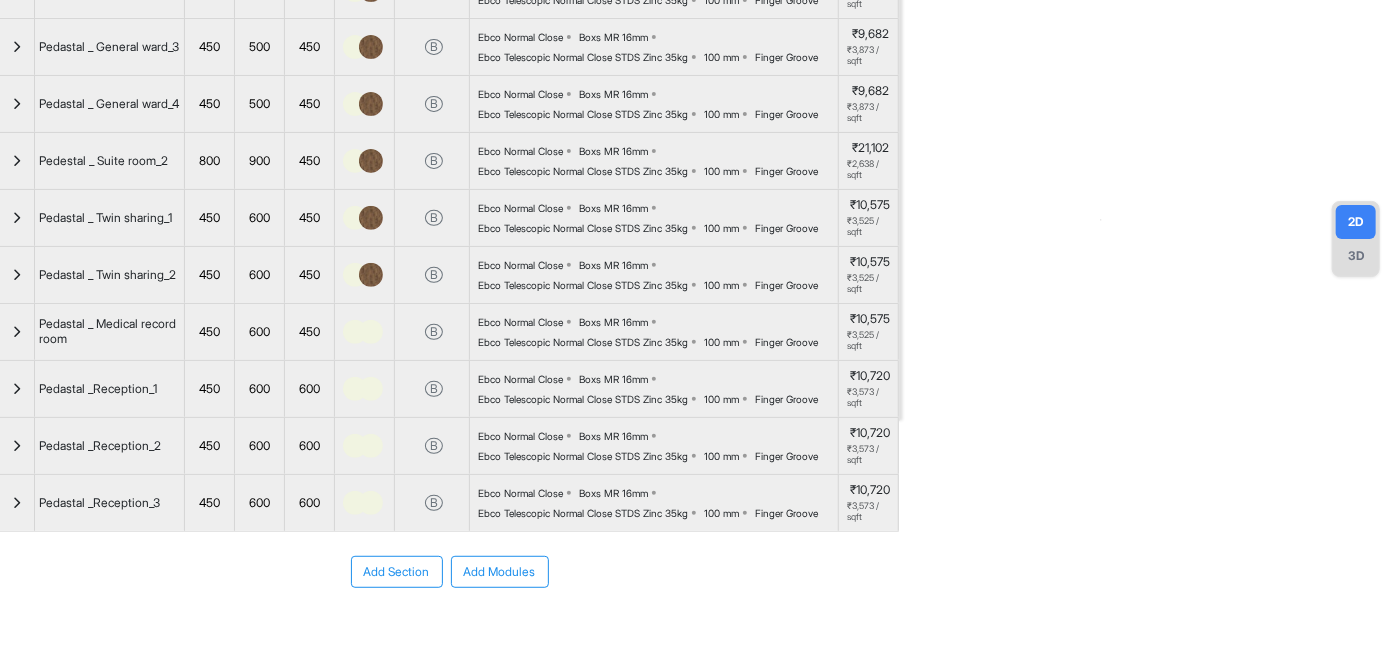 scroll, scrollTop: 0, scrollLeft: 0, axis: both 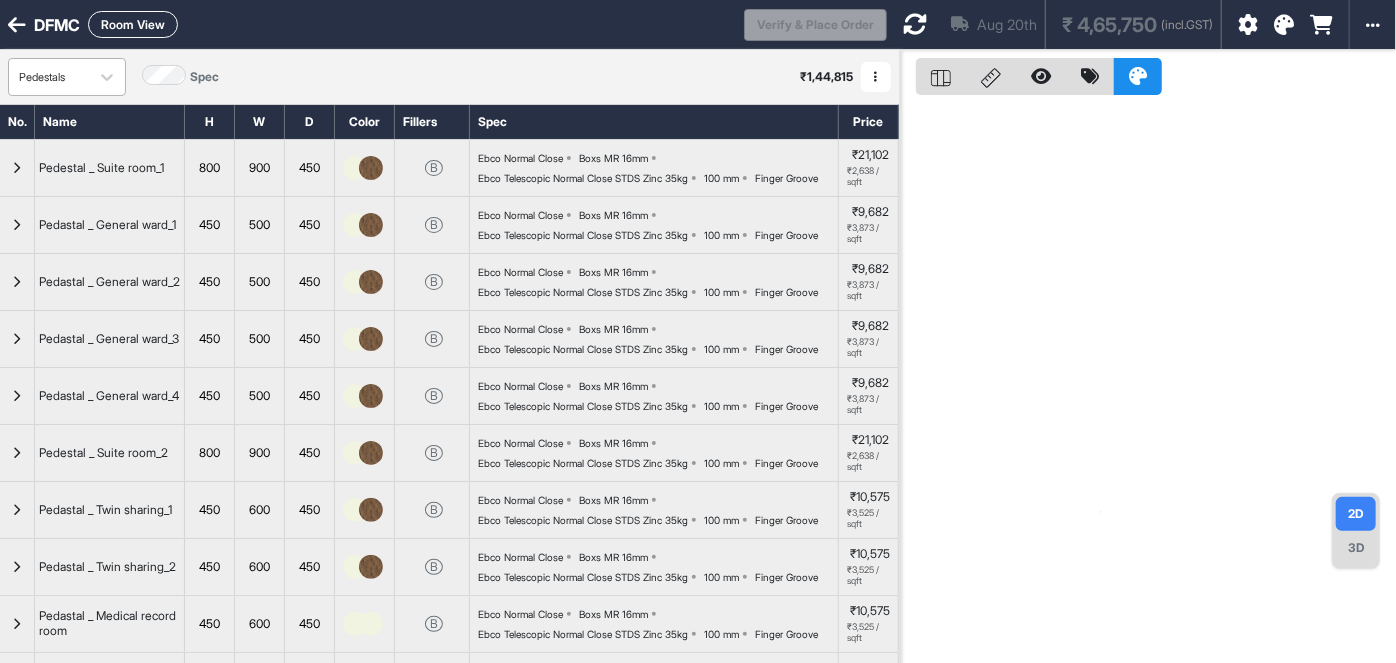 click on "Pedestals" at bounding box center (49, 77) 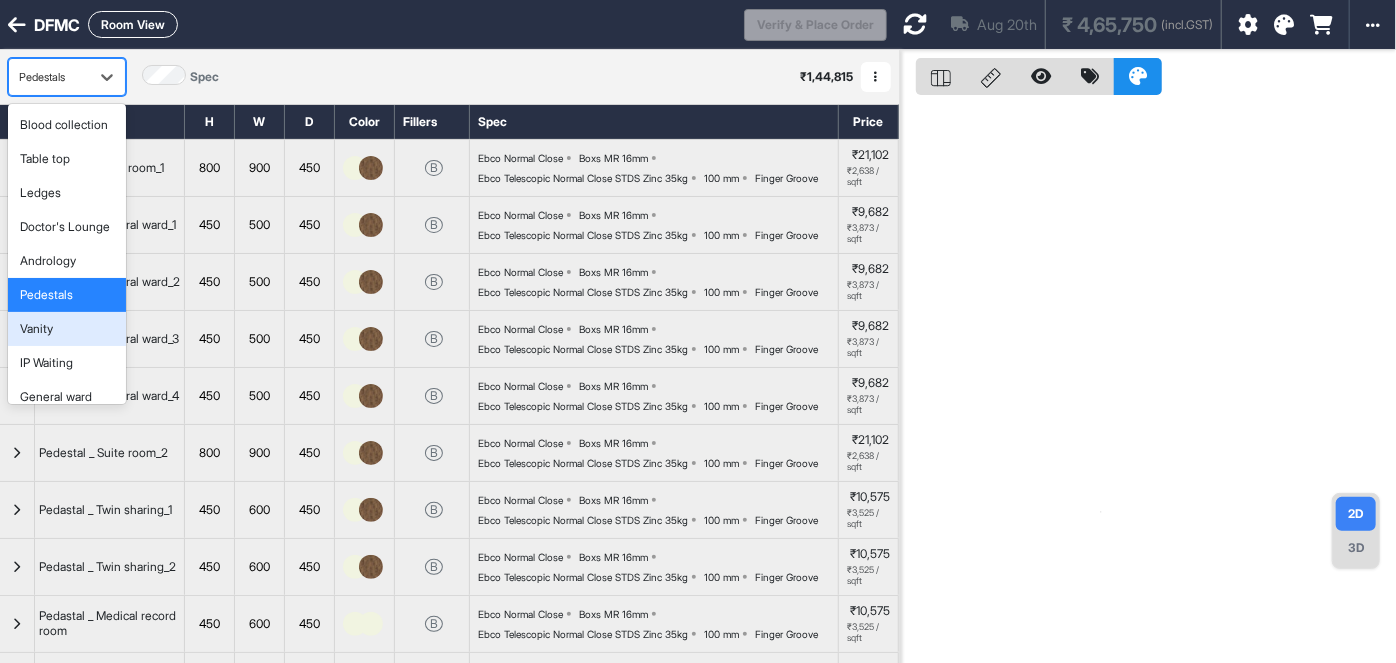 click on "Vanity" at bounding box center [67, 329] 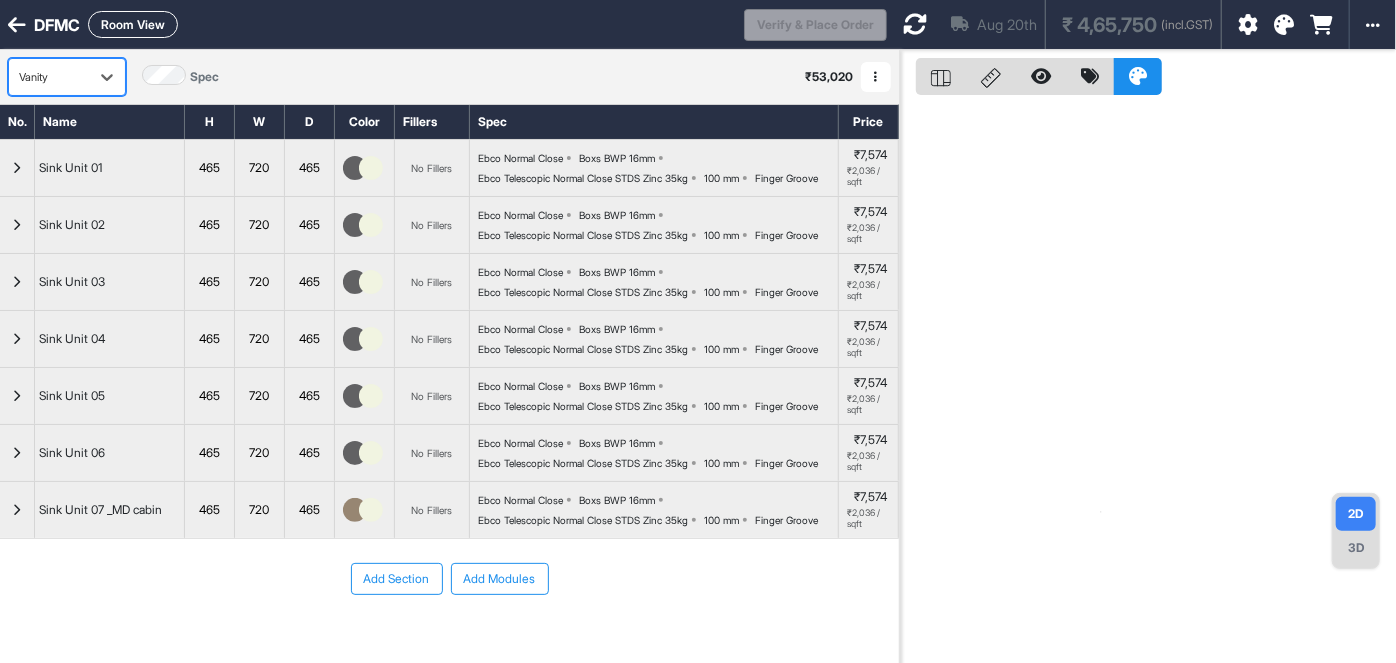click on "Vanity" at bounding box center [49, 77] 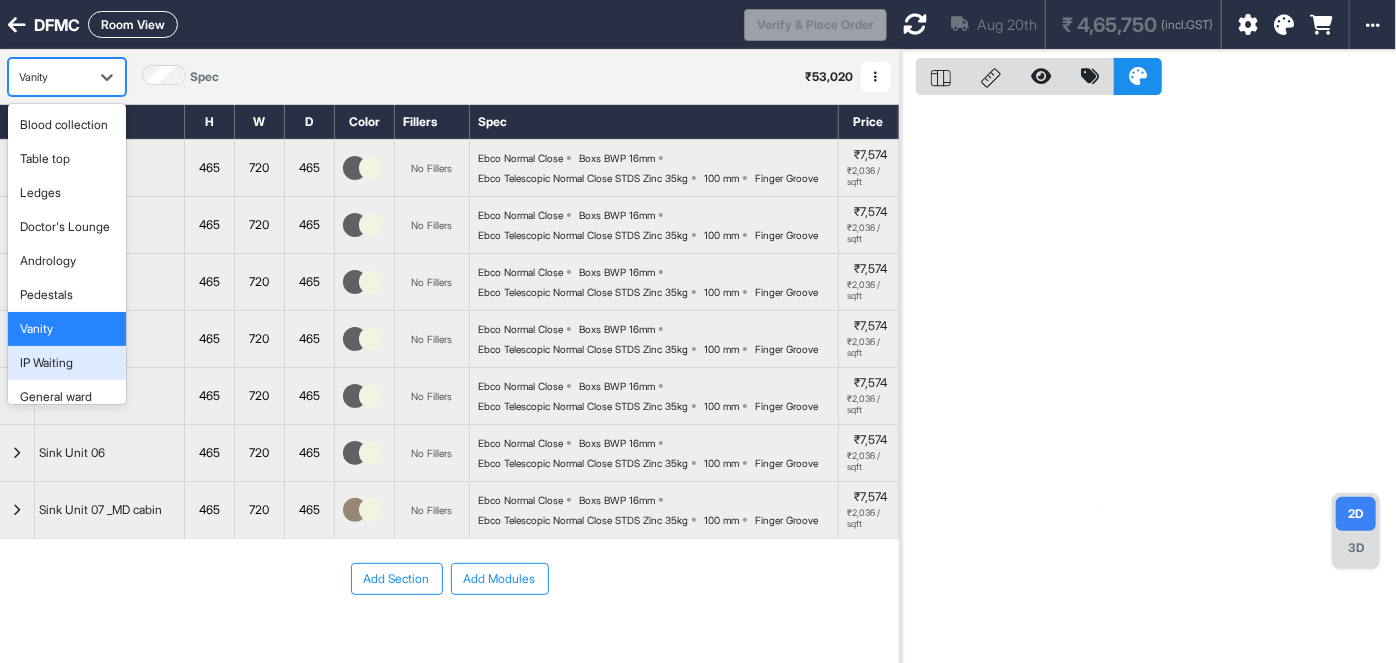 click on "IP Waiting" at bounding box center [67, 363] 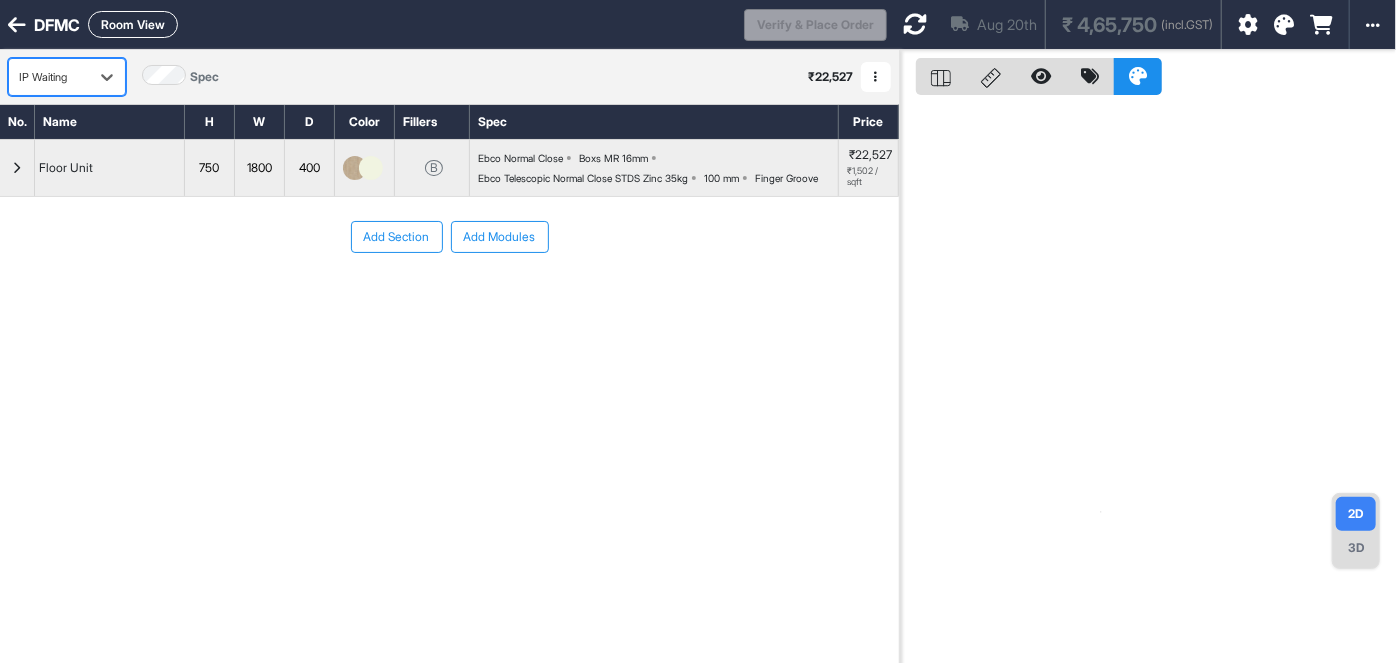 click on "IP Waiting" at bounding box center [49, 77] 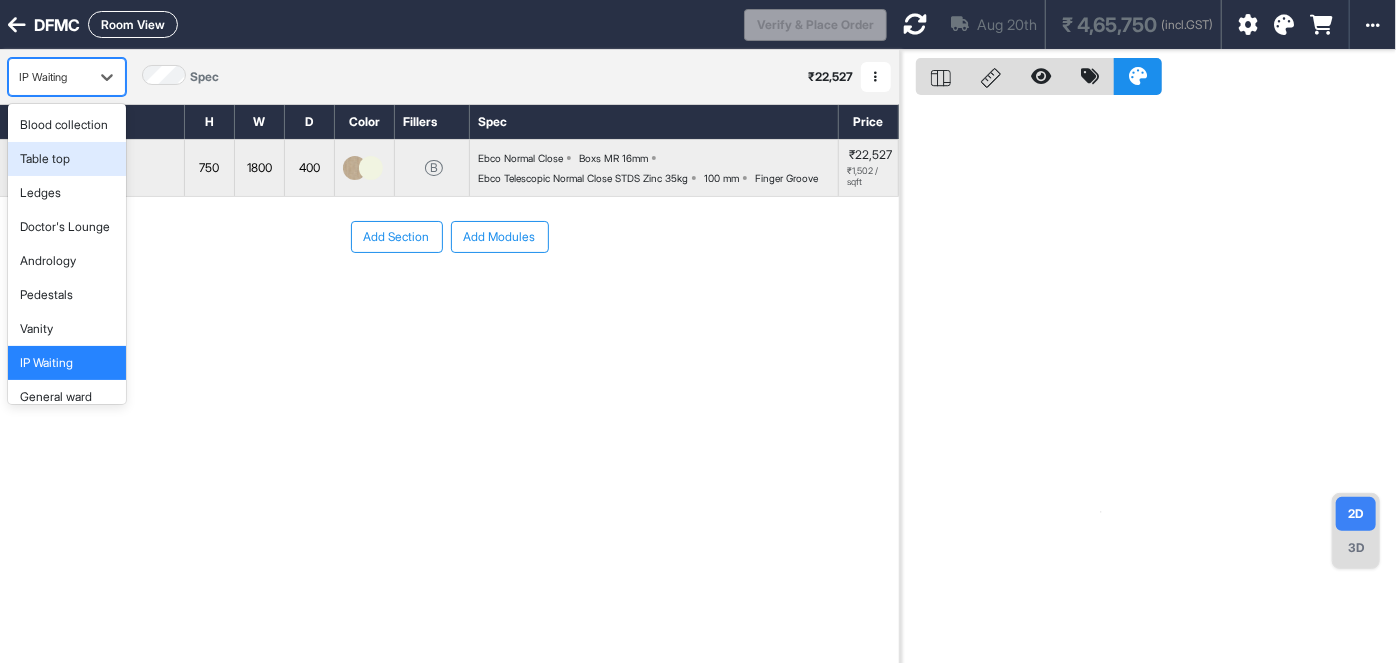 click on "Table top" at bounding box center (45, 159) 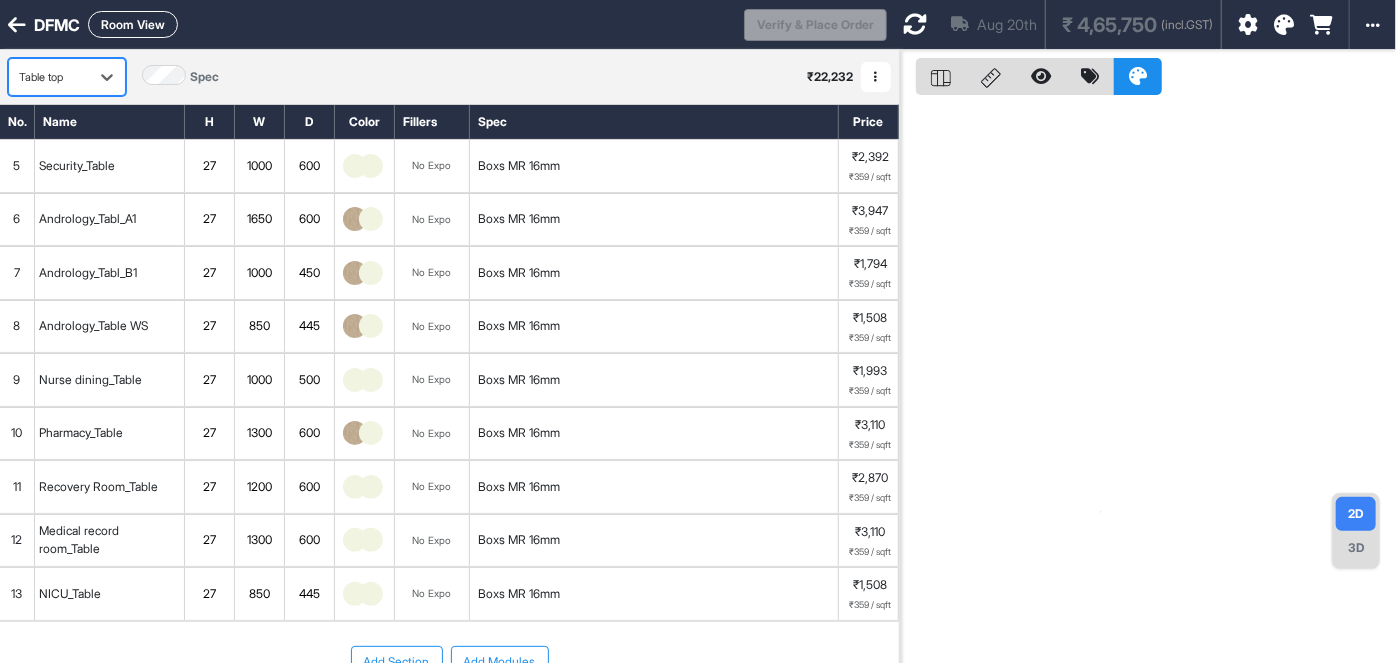 click on "Table top" at bounding box center [49, 77] 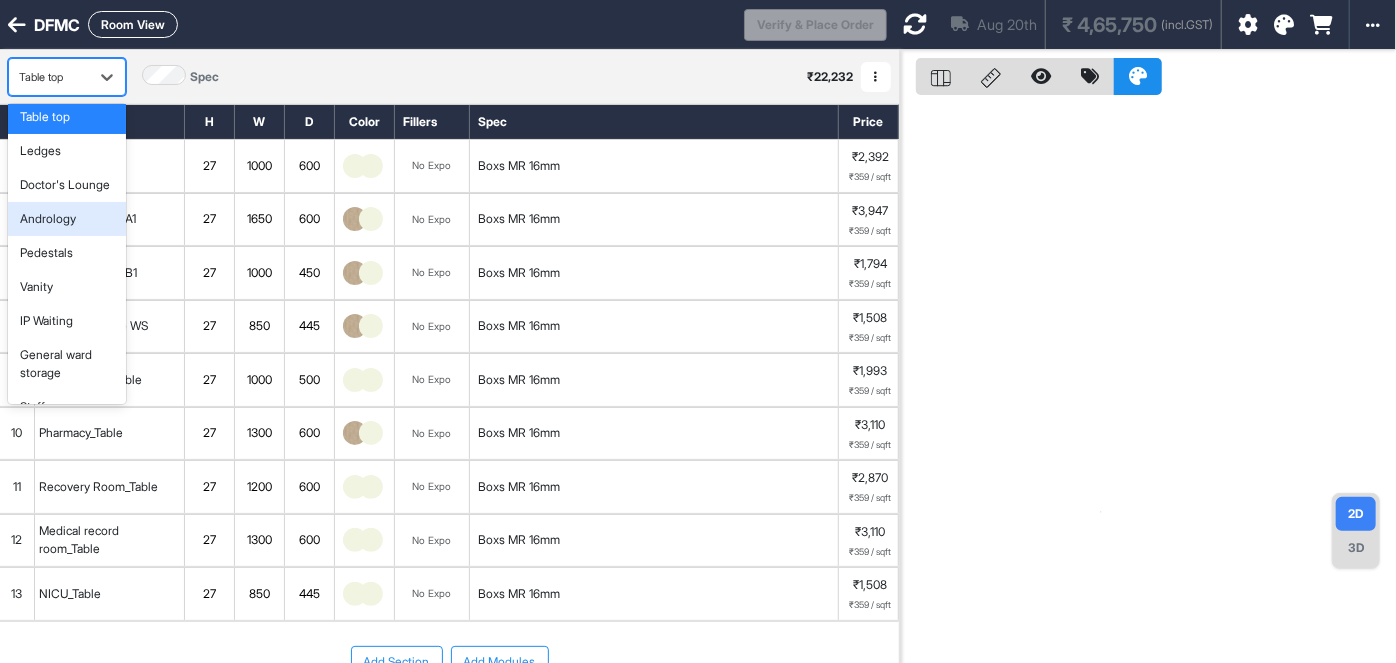 scroll, scrollTop: 120, scrollLeft: 0, axis: vertical 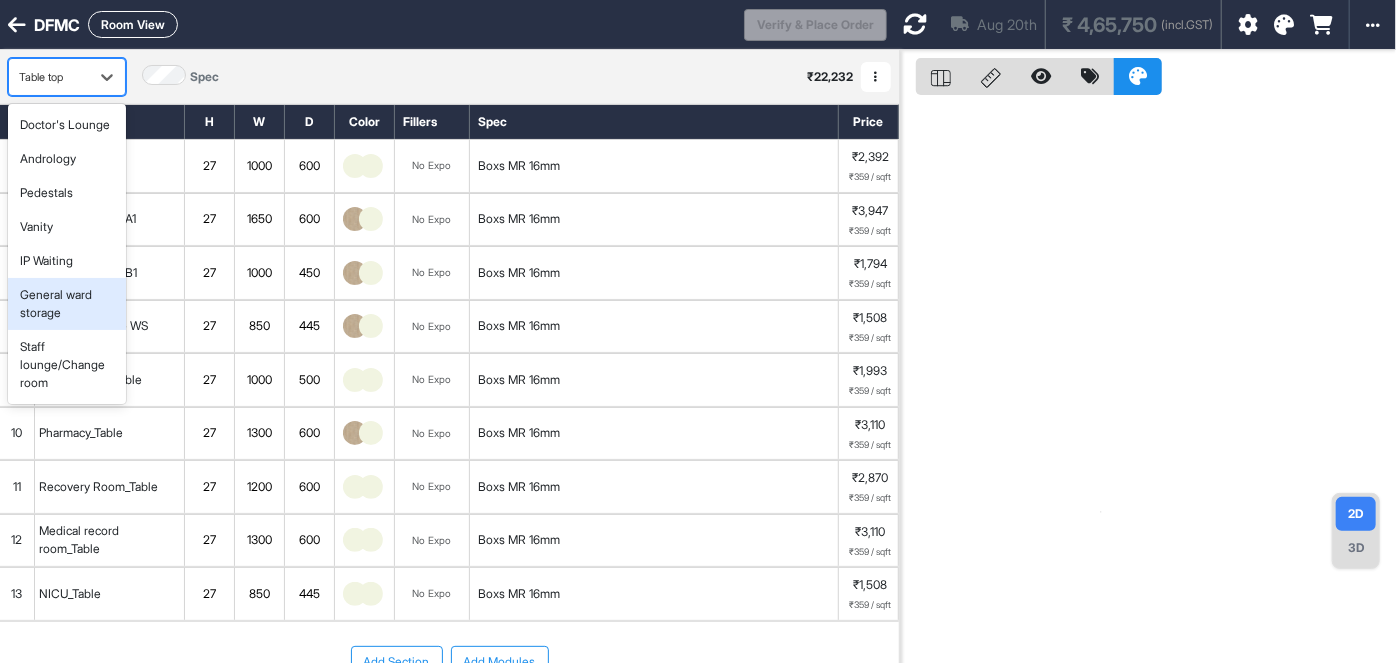 click on "General ward storage" at bounding box center (67, 304) 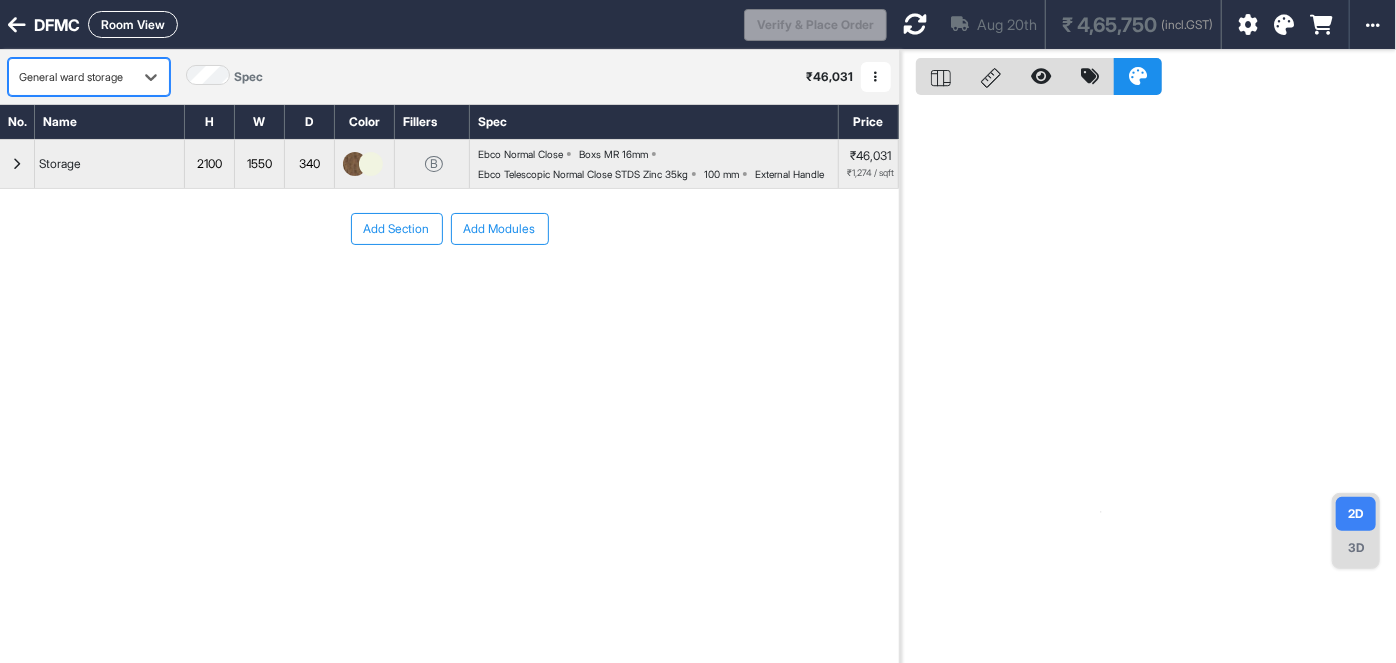 click on "General ward storage" at bounding box center (71, 77) 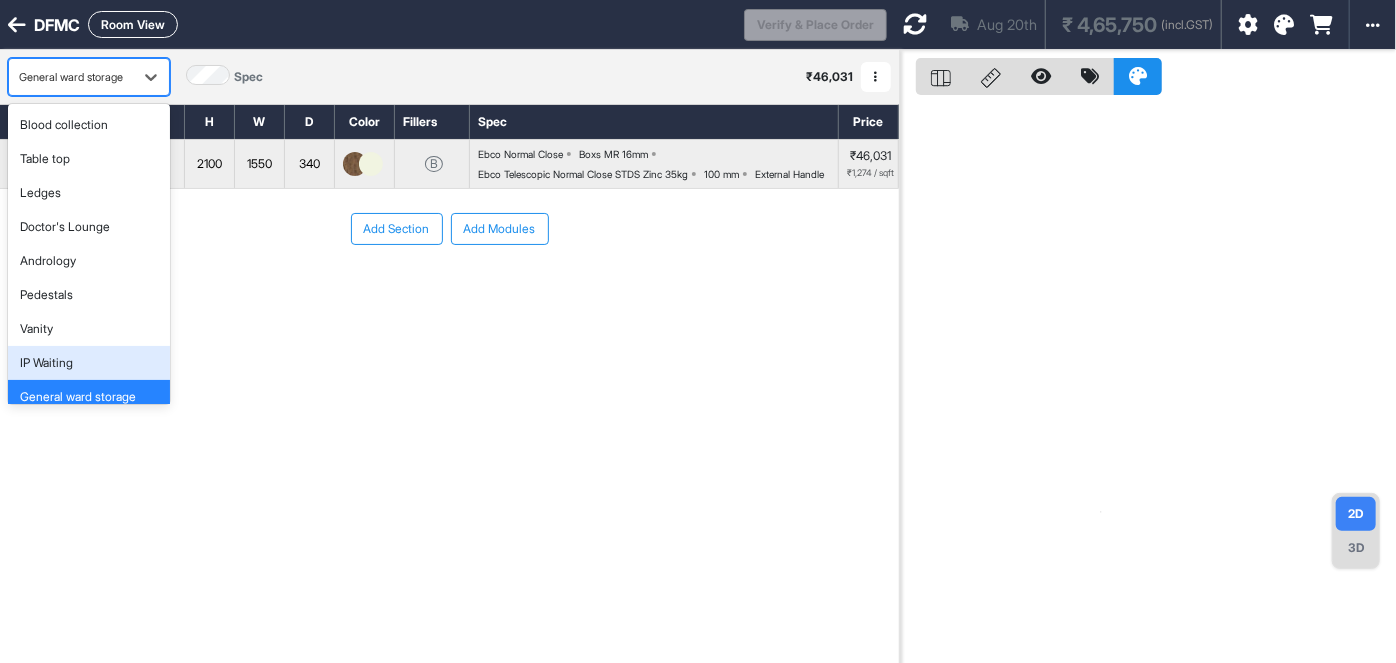 scroll, scrollTop: 65, scrollLeft: 0, axis: vertical 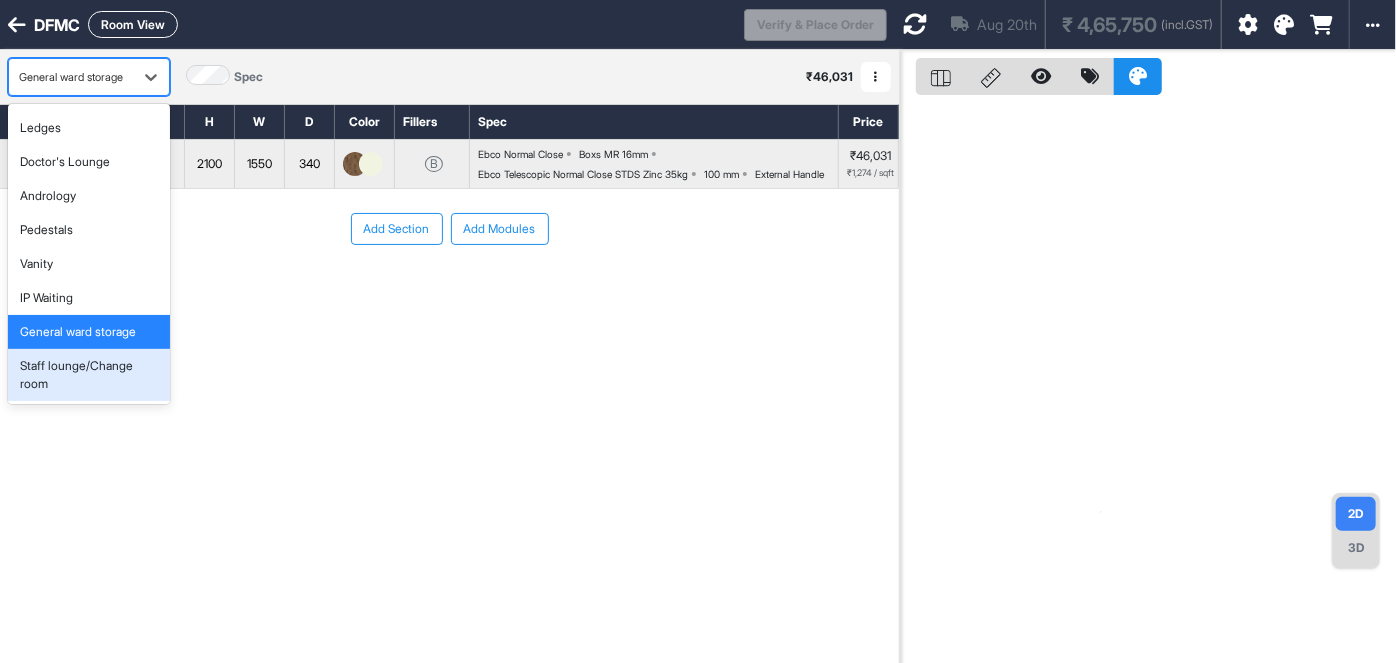 click on "Staff lounge/Change room" at bounding box center (89, 375) 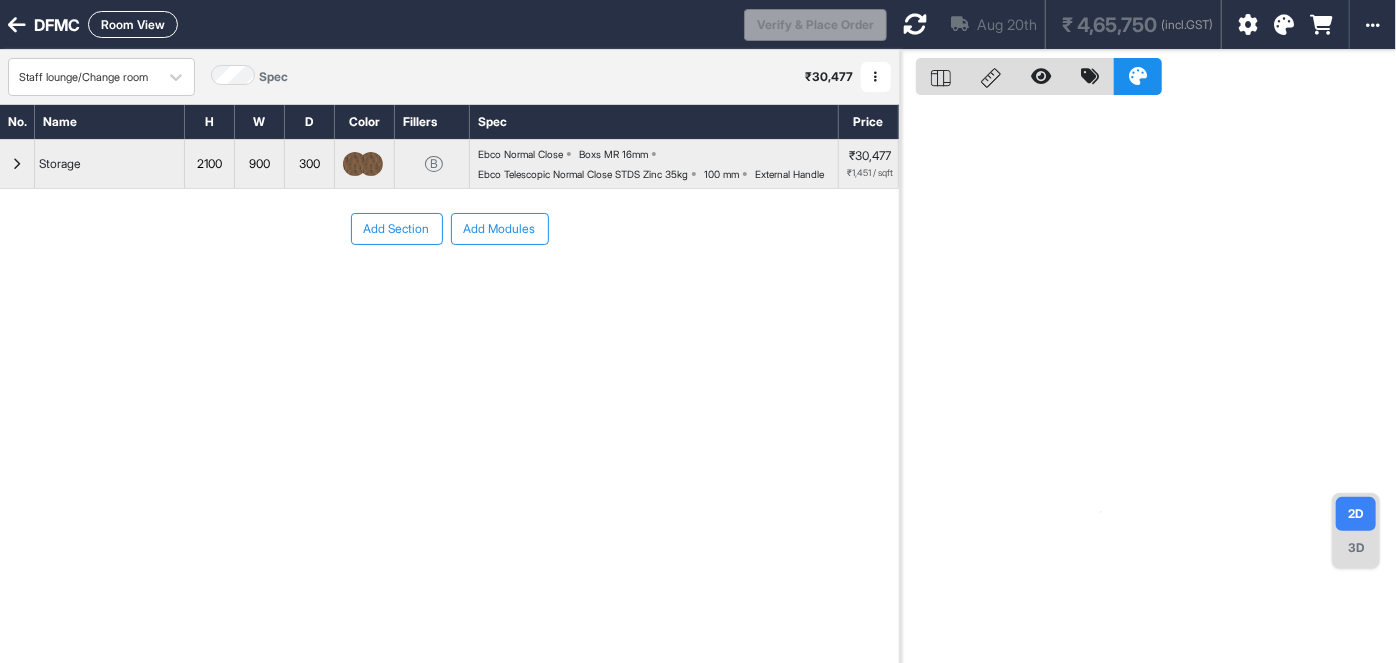 click on "Room View" at bounding box center [133, 24] 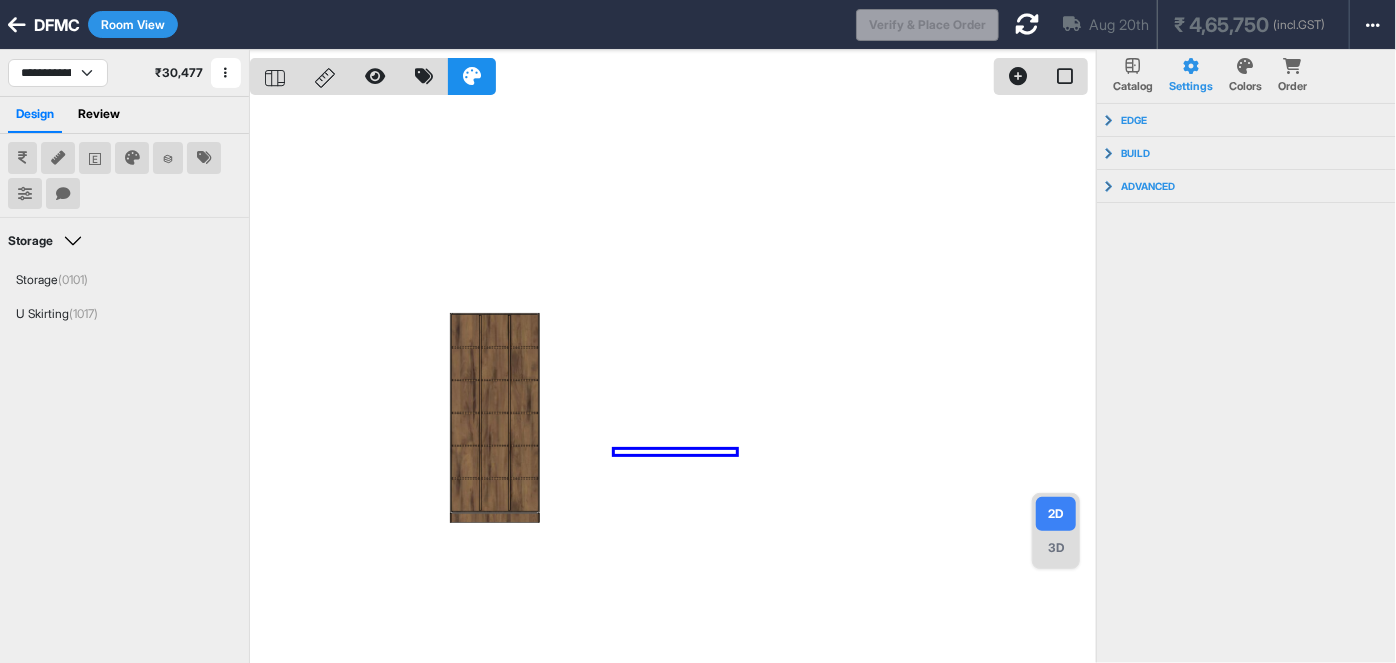 drag, startPoint x: 615, startPoint y: 450, endPoint x: 608, endPoint y: 434, distance: 17.464249 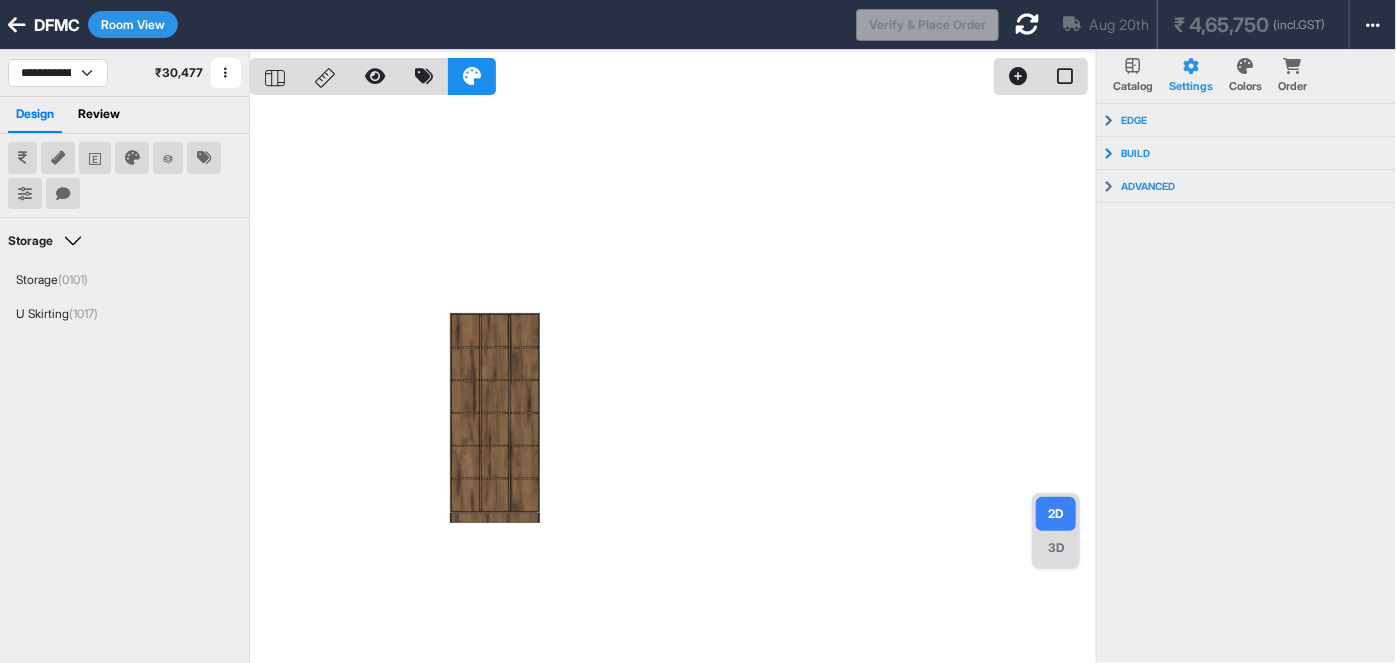 click on "3D" at bounding box center (1056, 548) 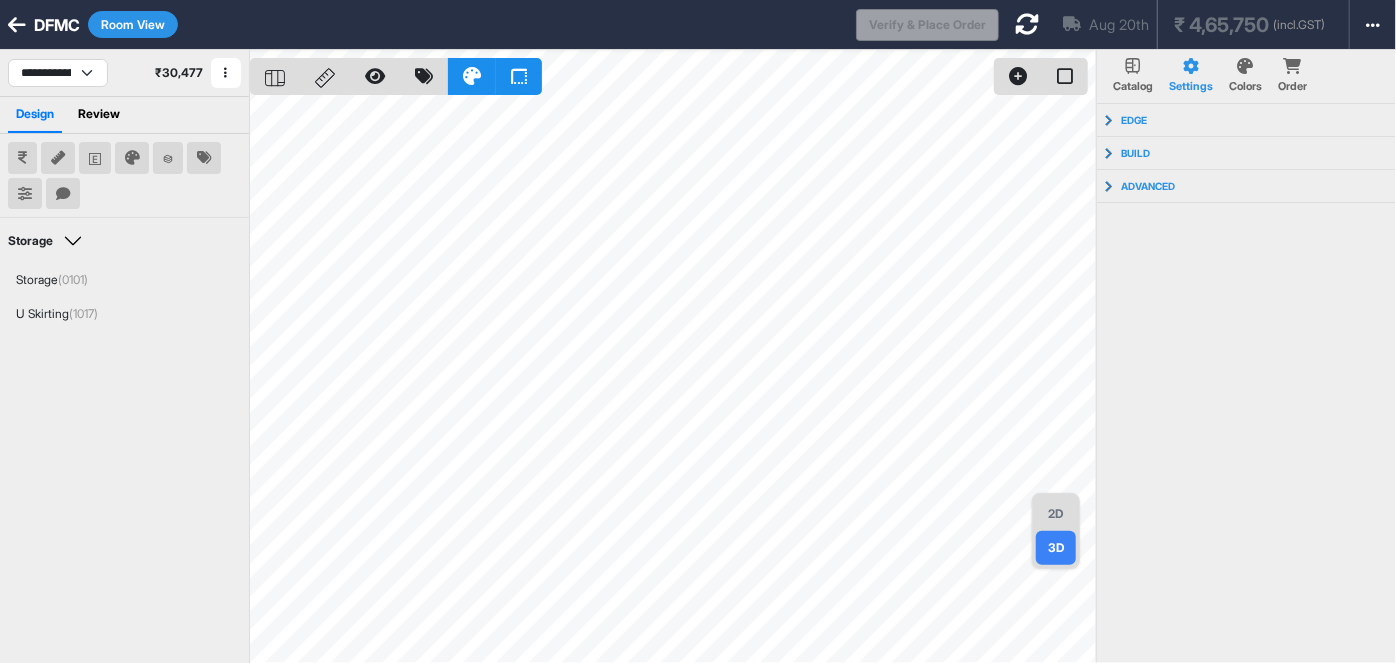 click on "Room View" at bounding box center [133, 24] 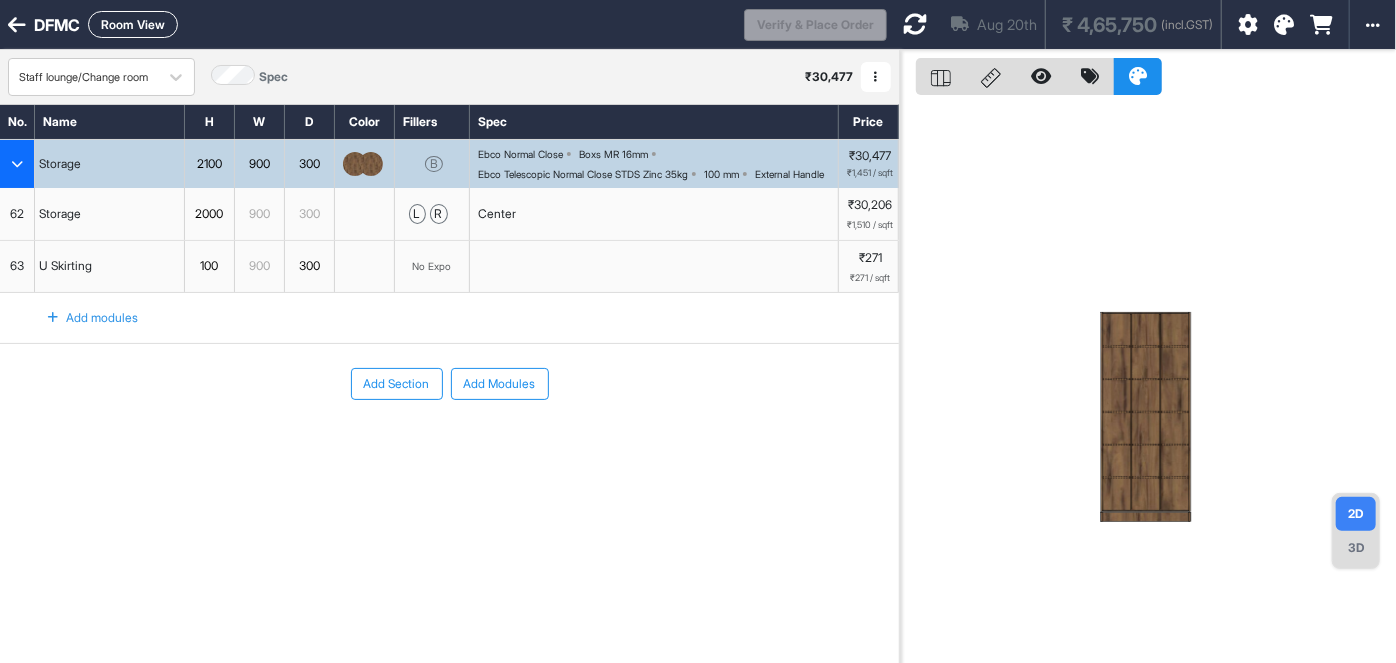 click on "Add Section Add Modules" at bounding box center (449, 444) 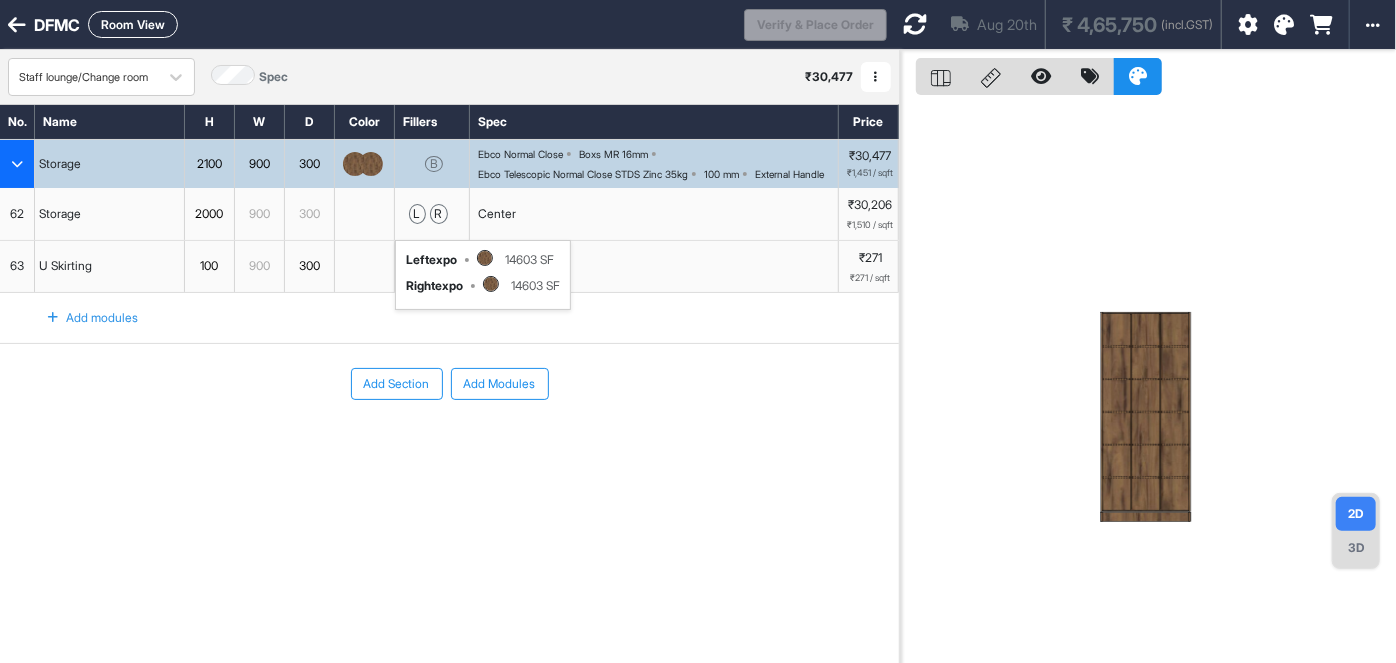 click on "r" at bounding box center [439, 214] 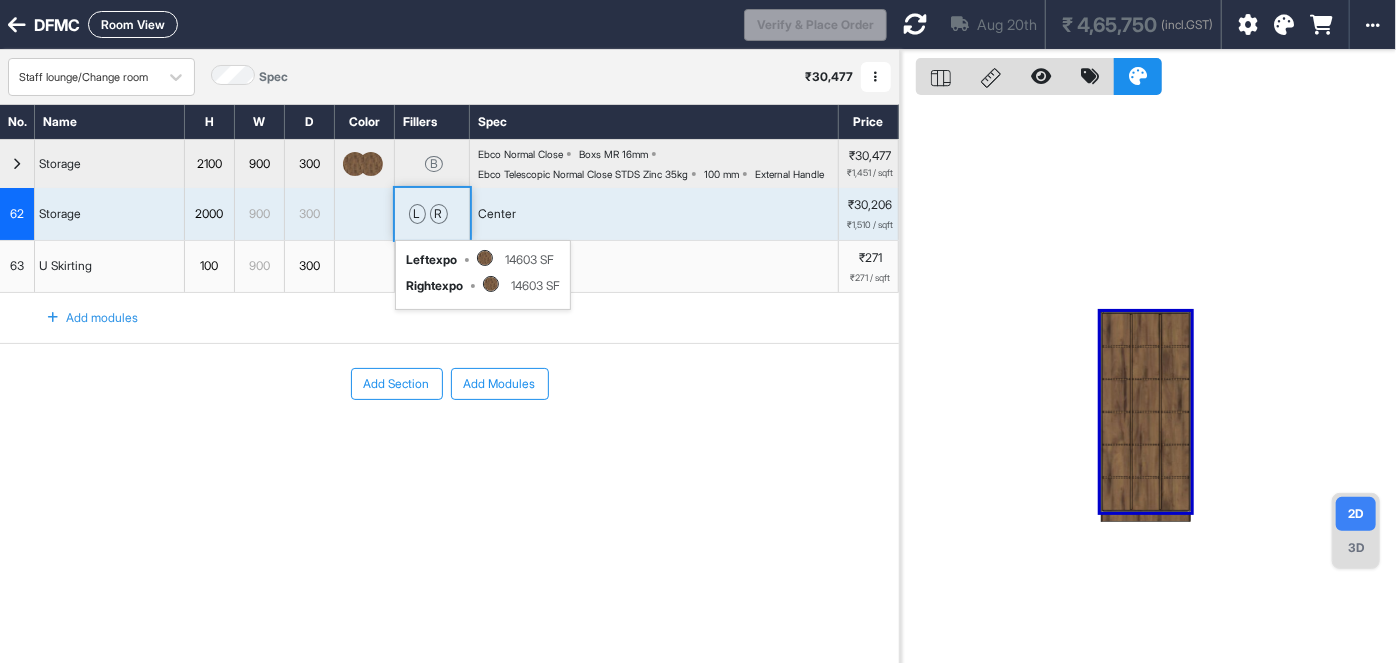 click on "r" at bounding box center (439, 214) 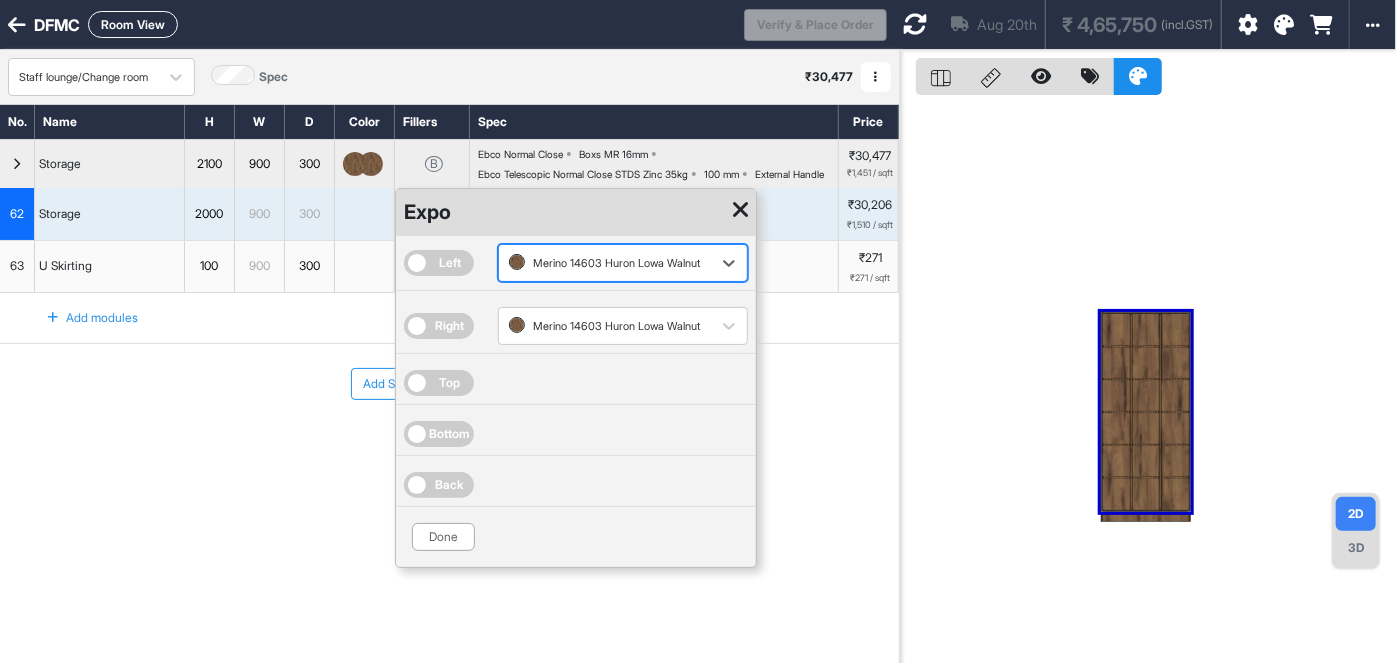 click at bounding box center [740, 210] 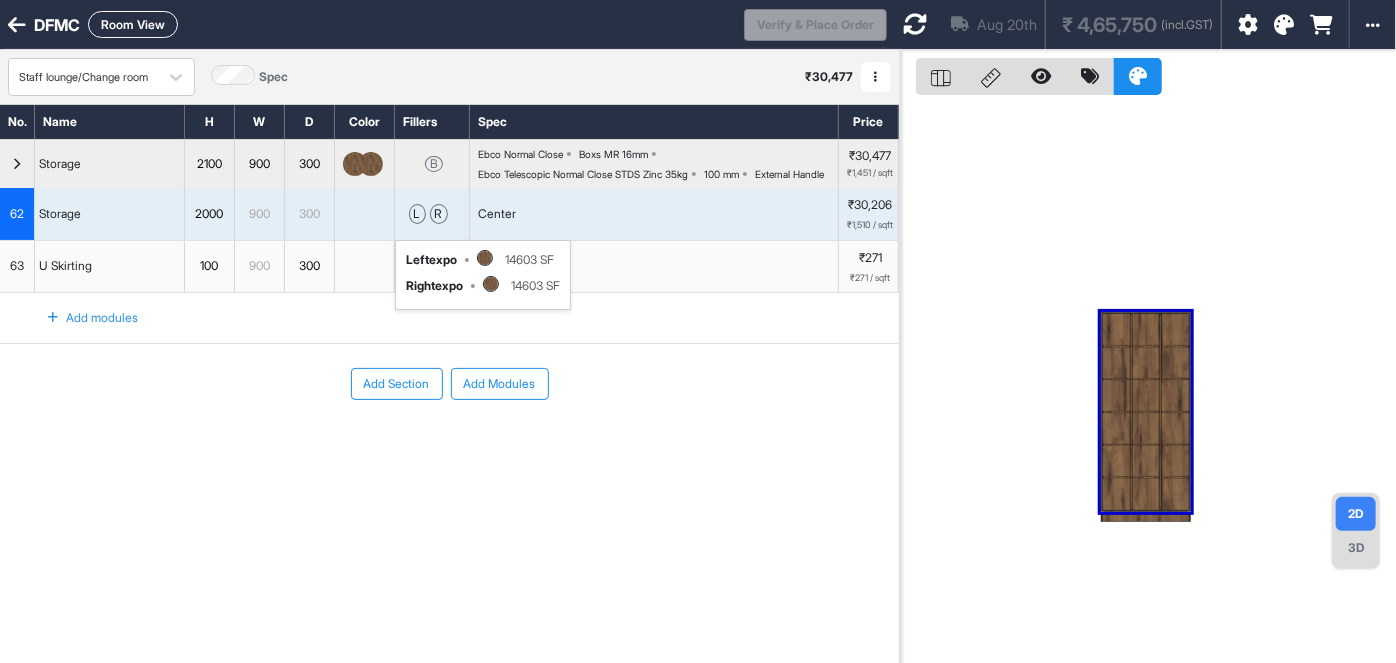 click on "Add Section Add Modules" at bounding box center [449, 444] 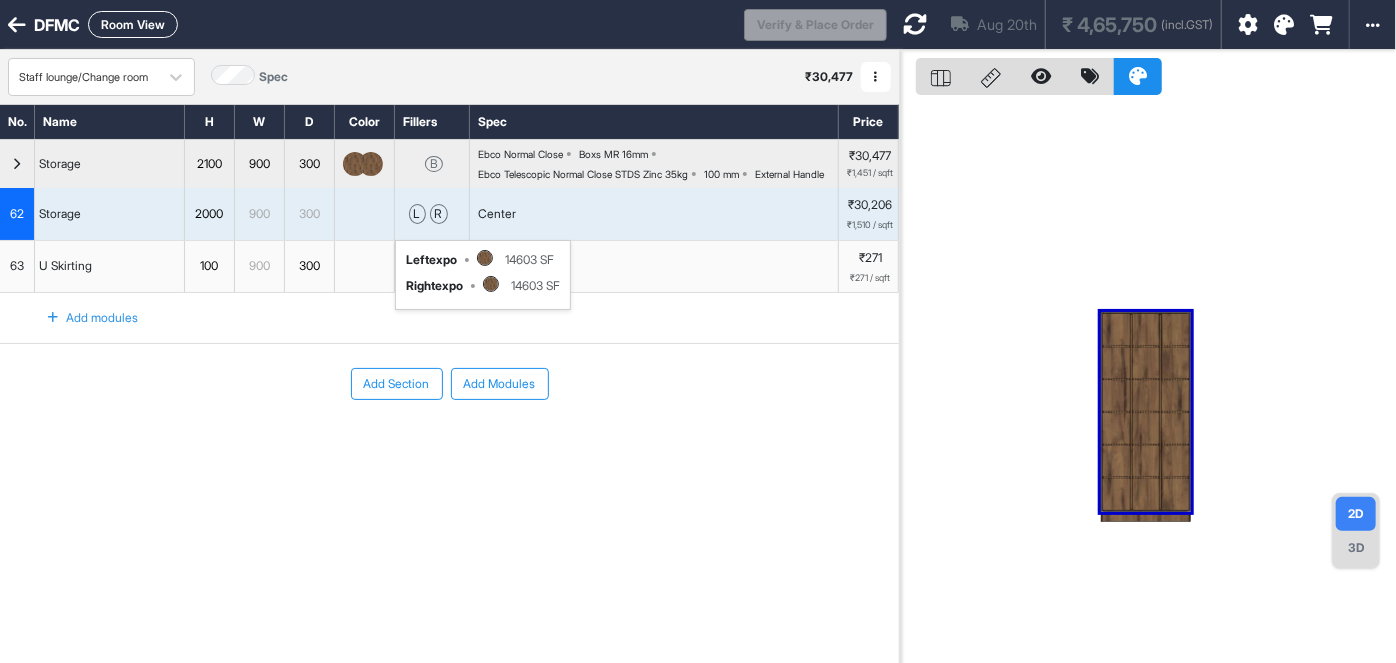 drag, startPoint x: 616, startPoint y: 515, endPoint x: 0, endPoint y: 132, distance: 725.3585 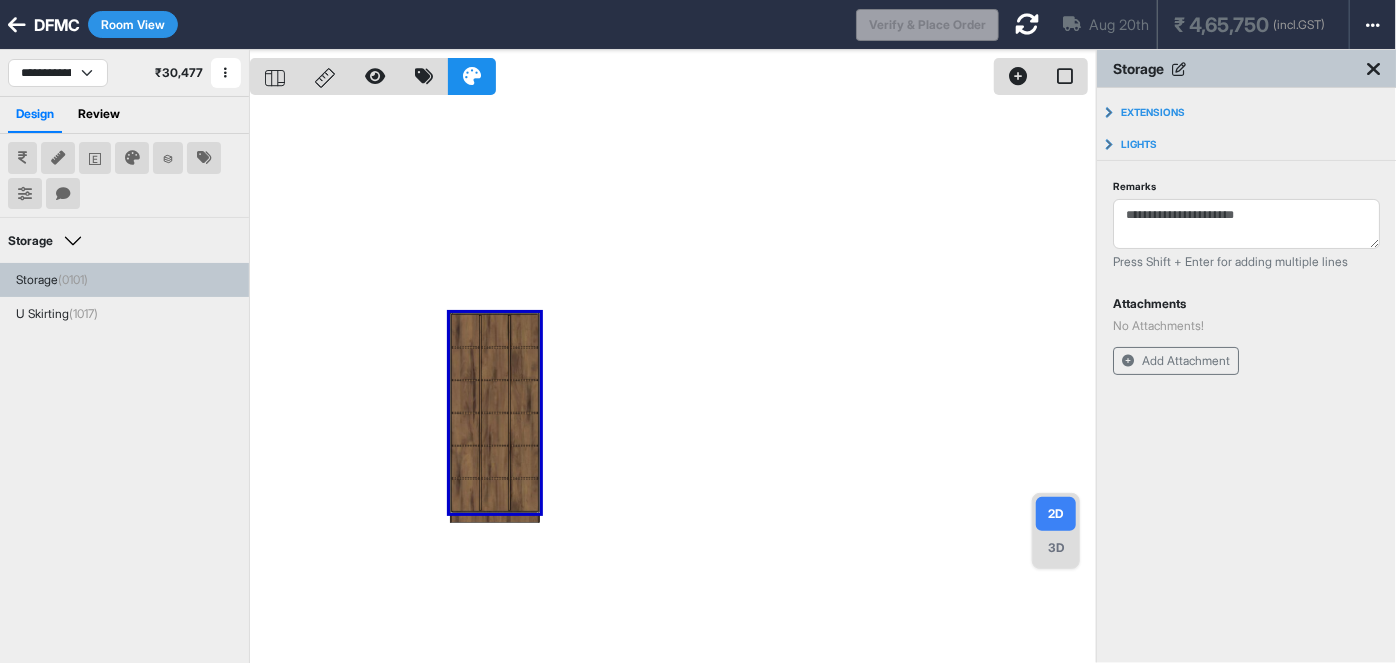 click on "Room View" at bounding box center [133, 24] 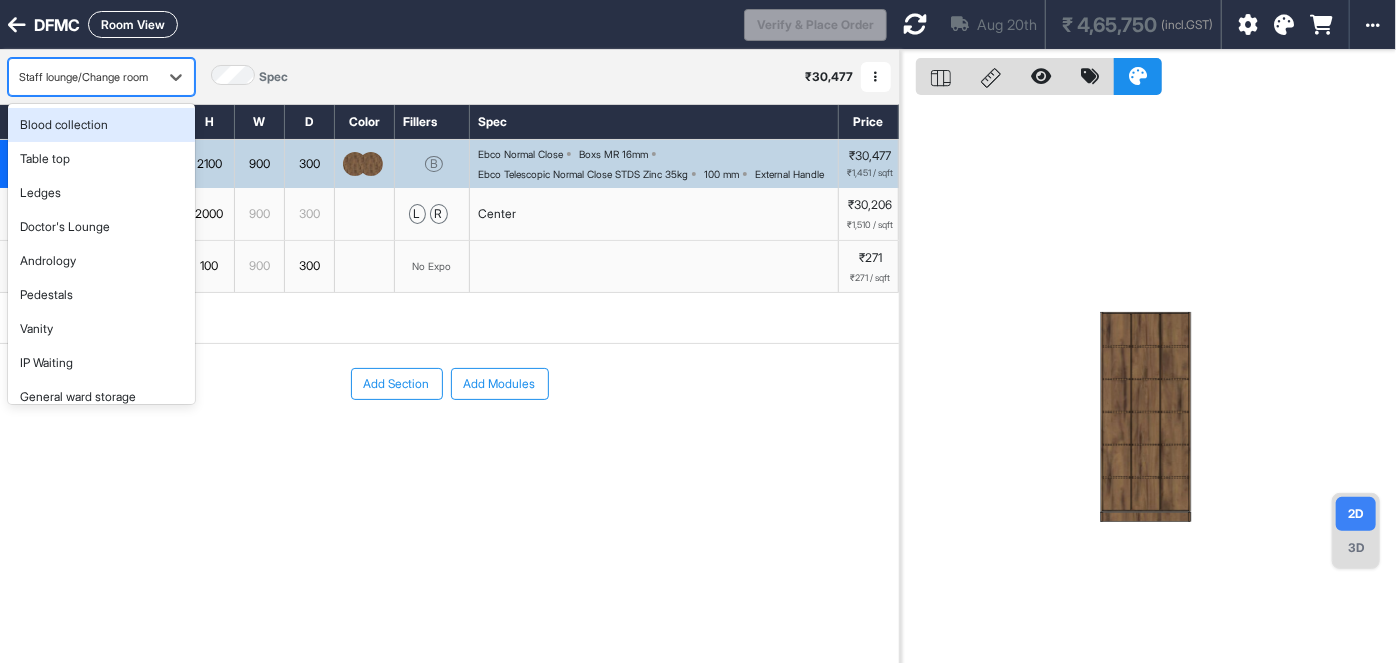 click on "Staff lounge/Change room" at bounding box center (83, 77) 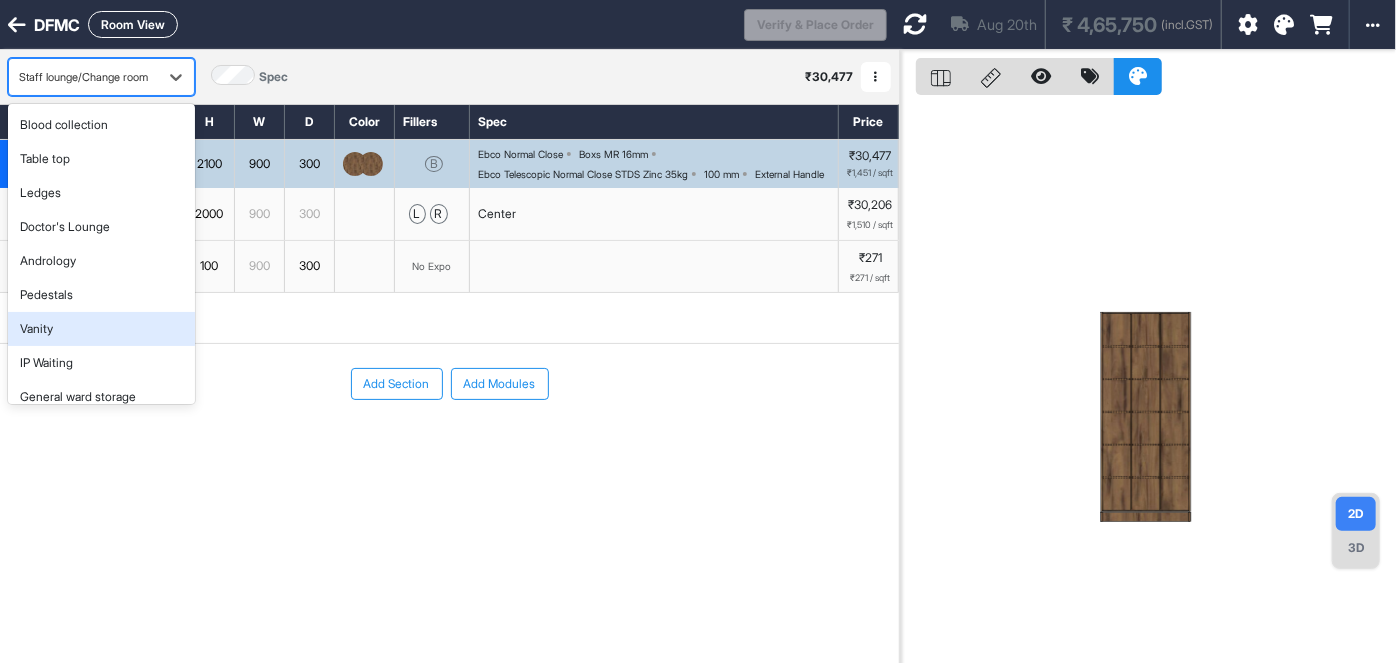 scroll, scrollTop: 48, scrollLeft: 0, axis: vertical 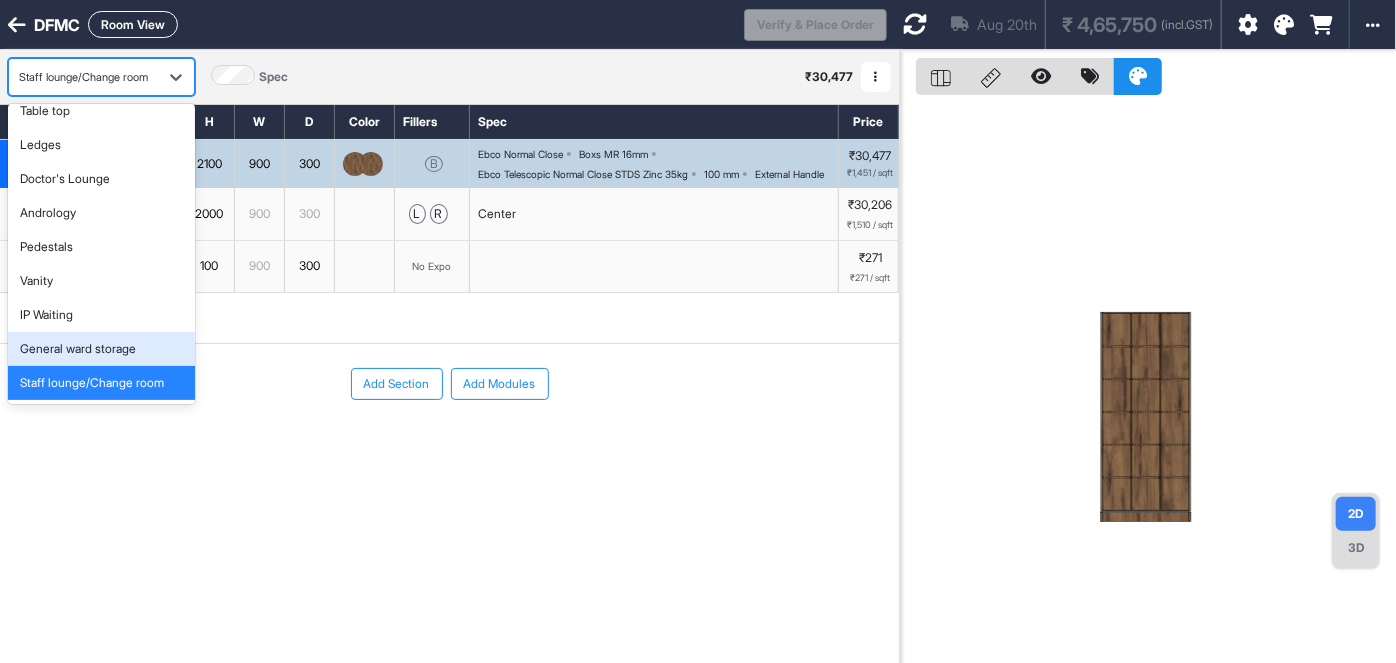 click on "General ward storage" at bounding box center (78, 349) 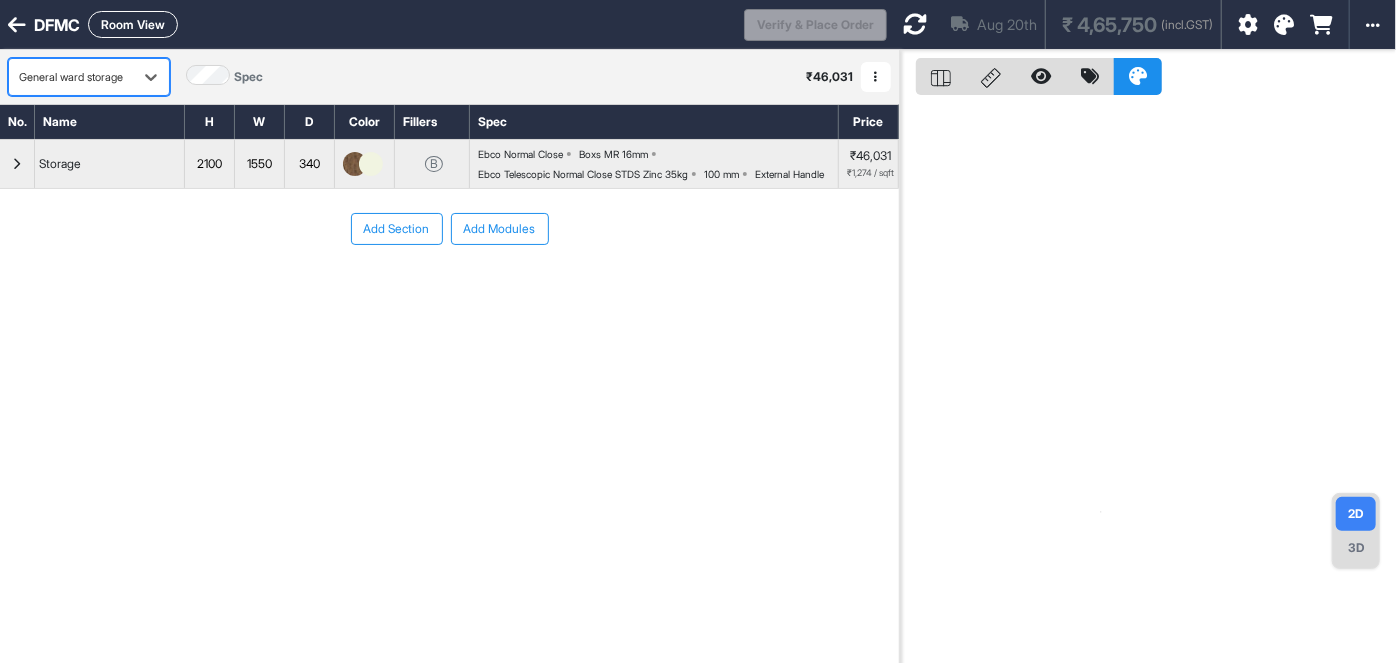 click on "Room View" at bounding box center (133, 24) 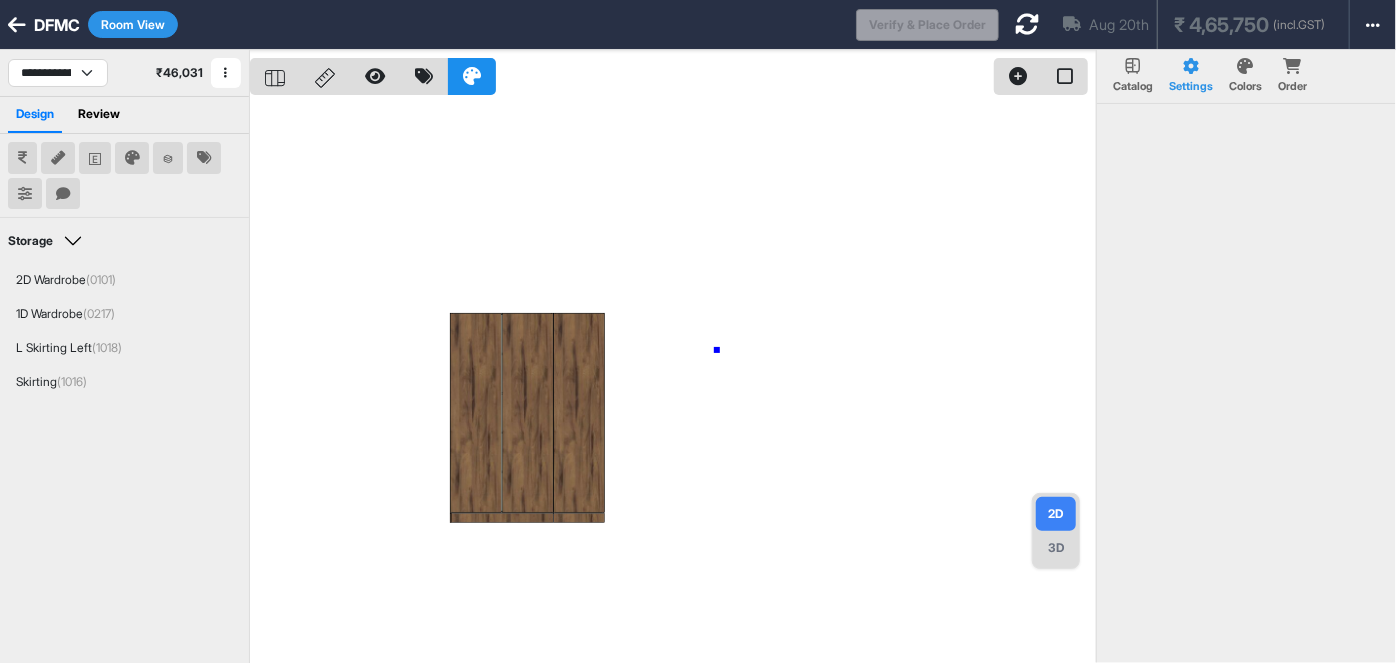 click at bounding box center (673, 381) 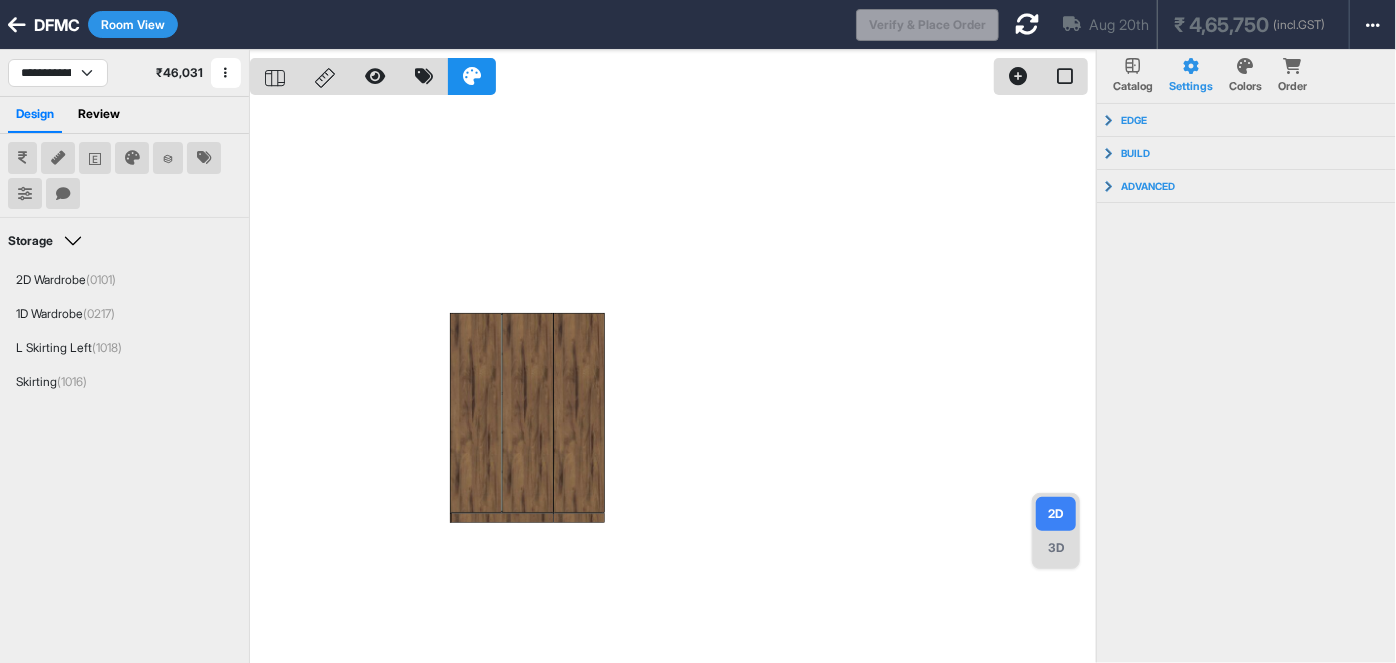 click at bounding box center [1027, 24] 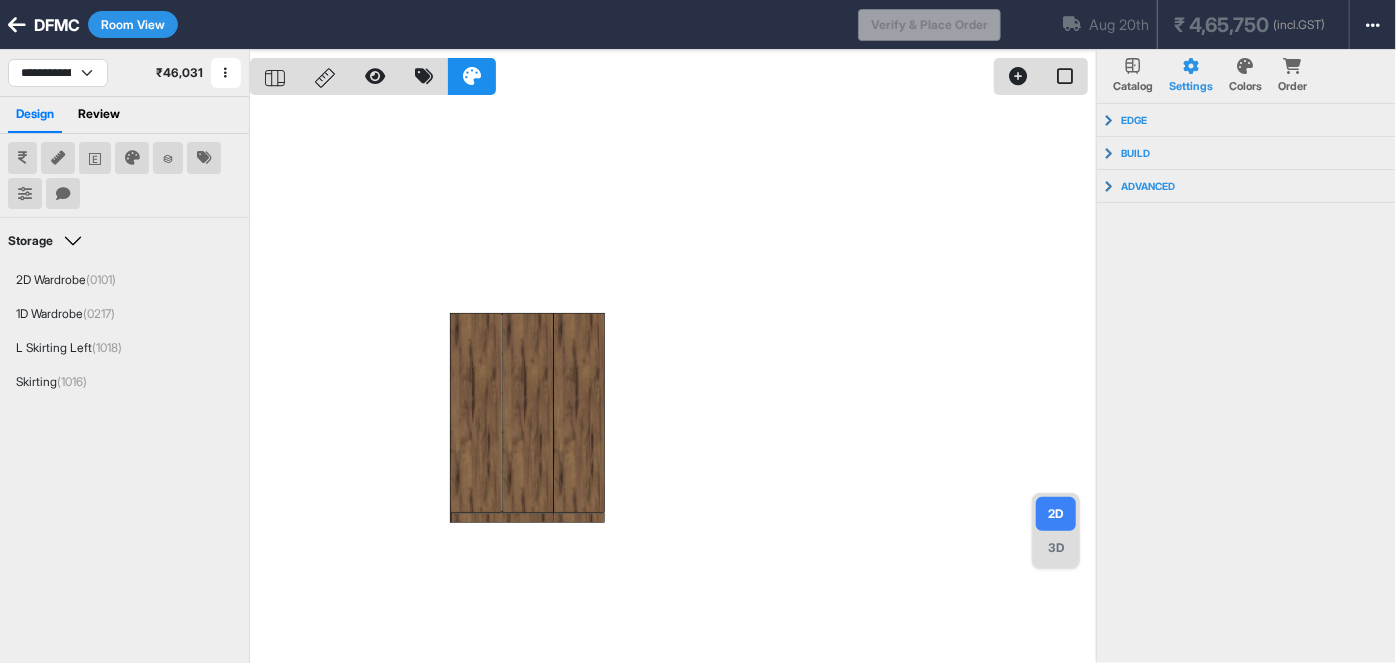 click on "3D" at bounding box center (1056, 548) 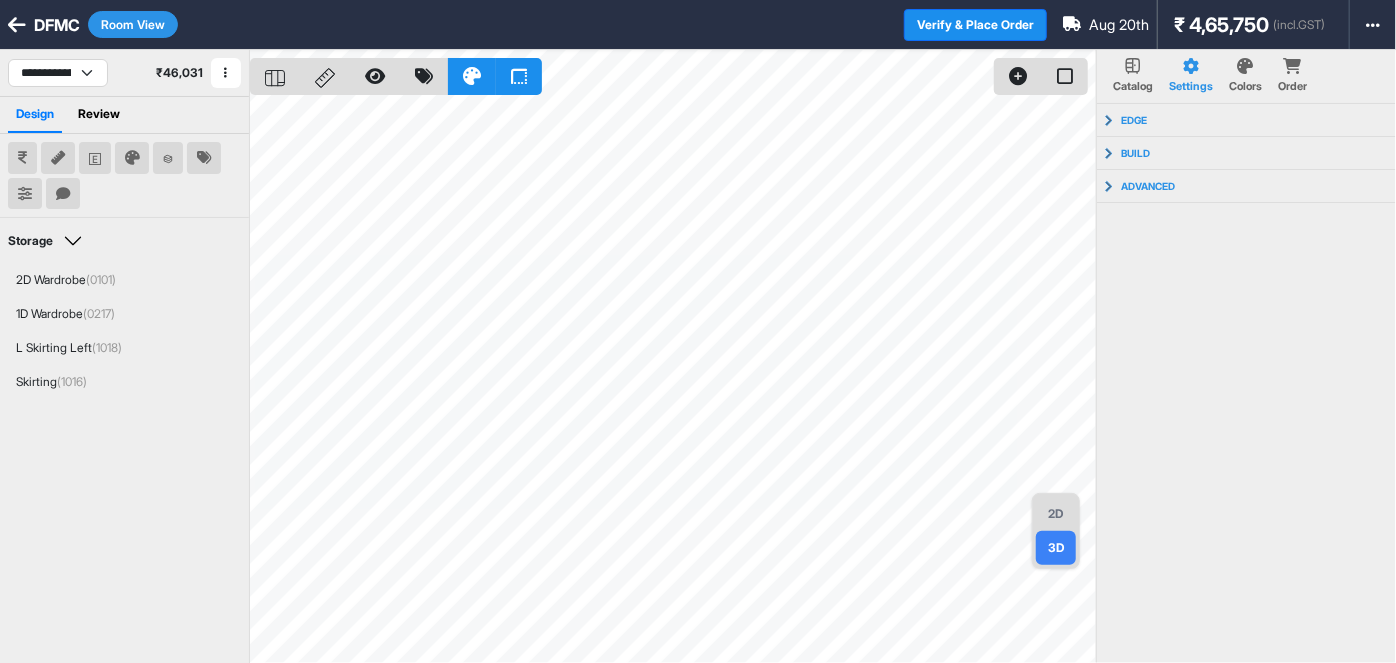 click at bounding box center [275, 76] 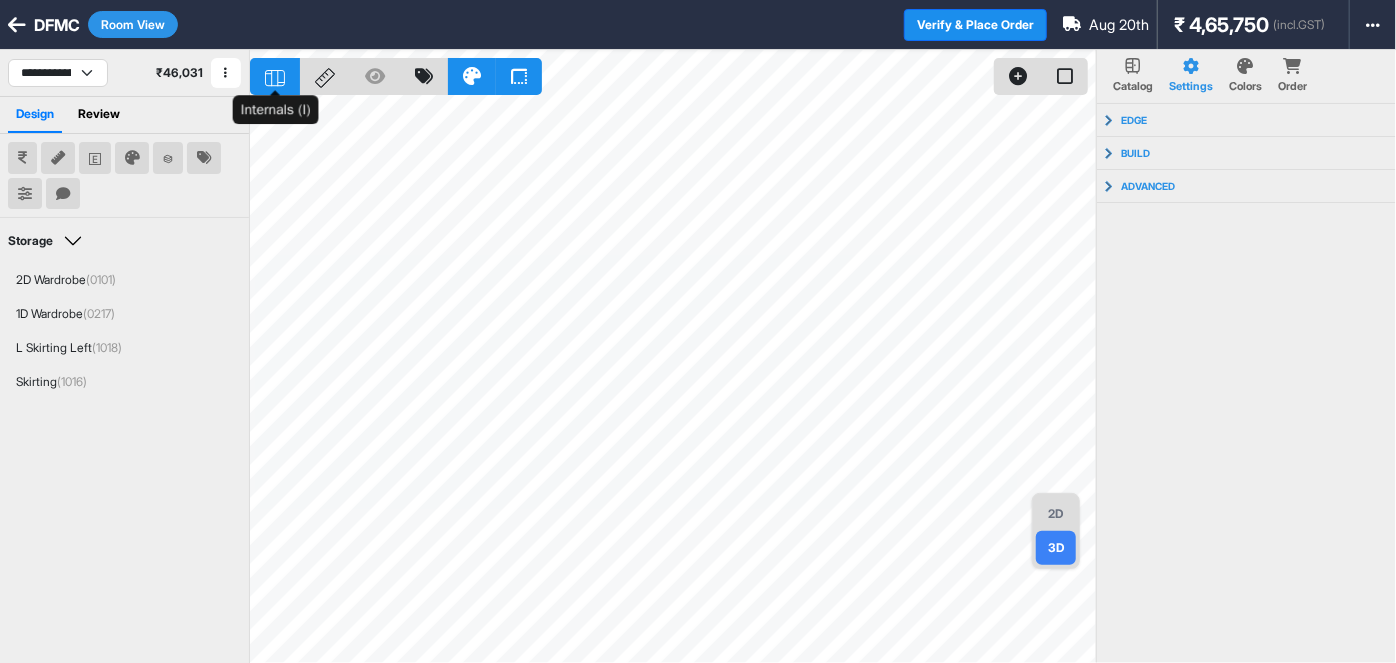 click 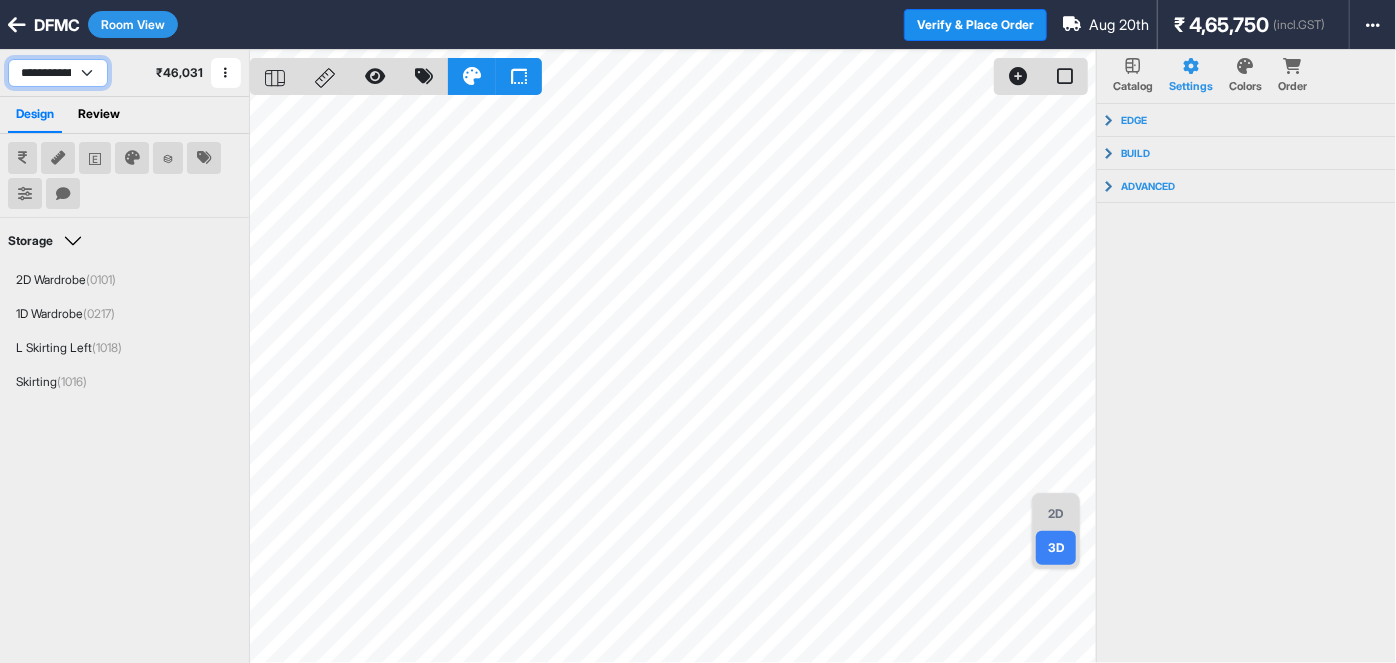 click on "**********" at bounding box center (58, 73) 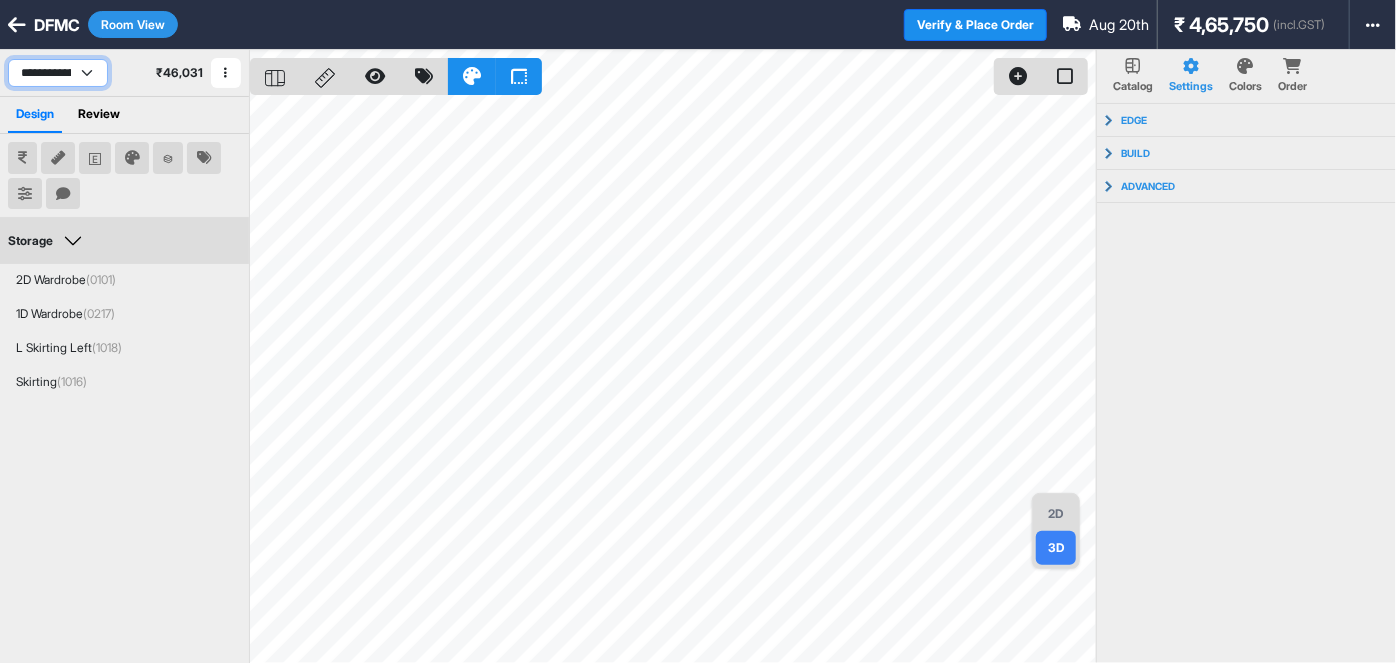 select on "****" 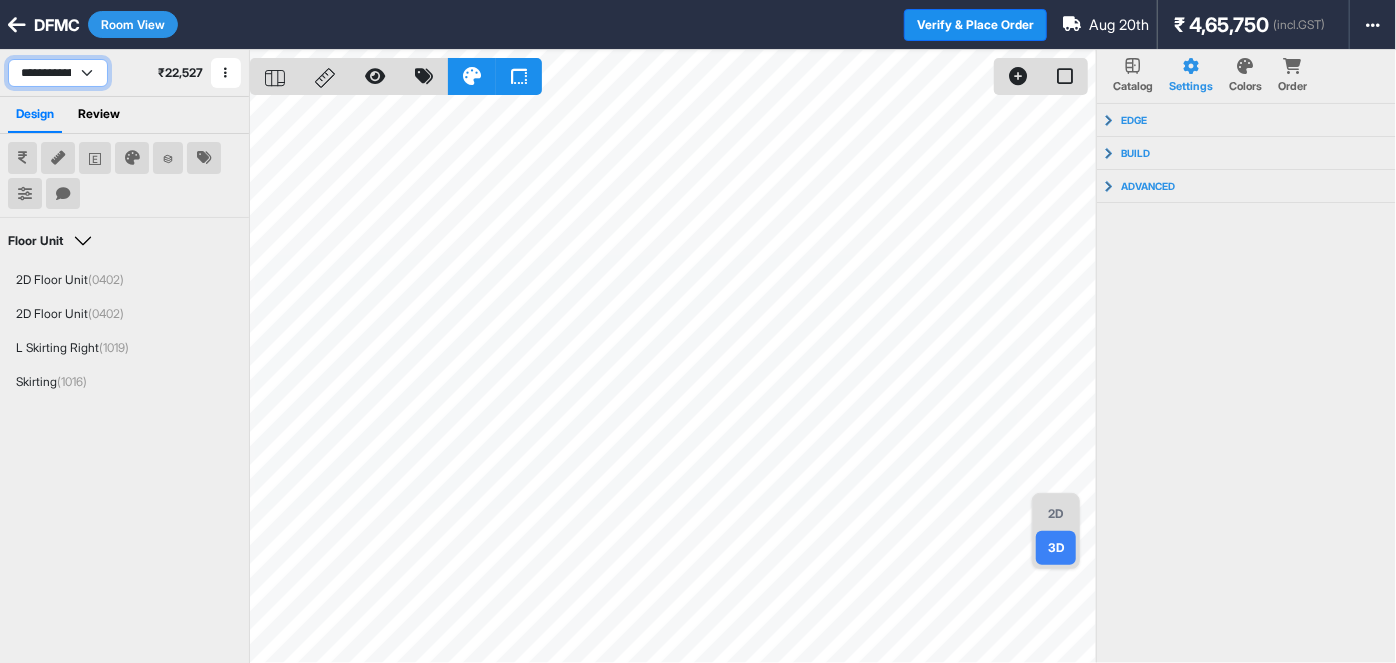 click on "**********" at bounding box center [58, 73] 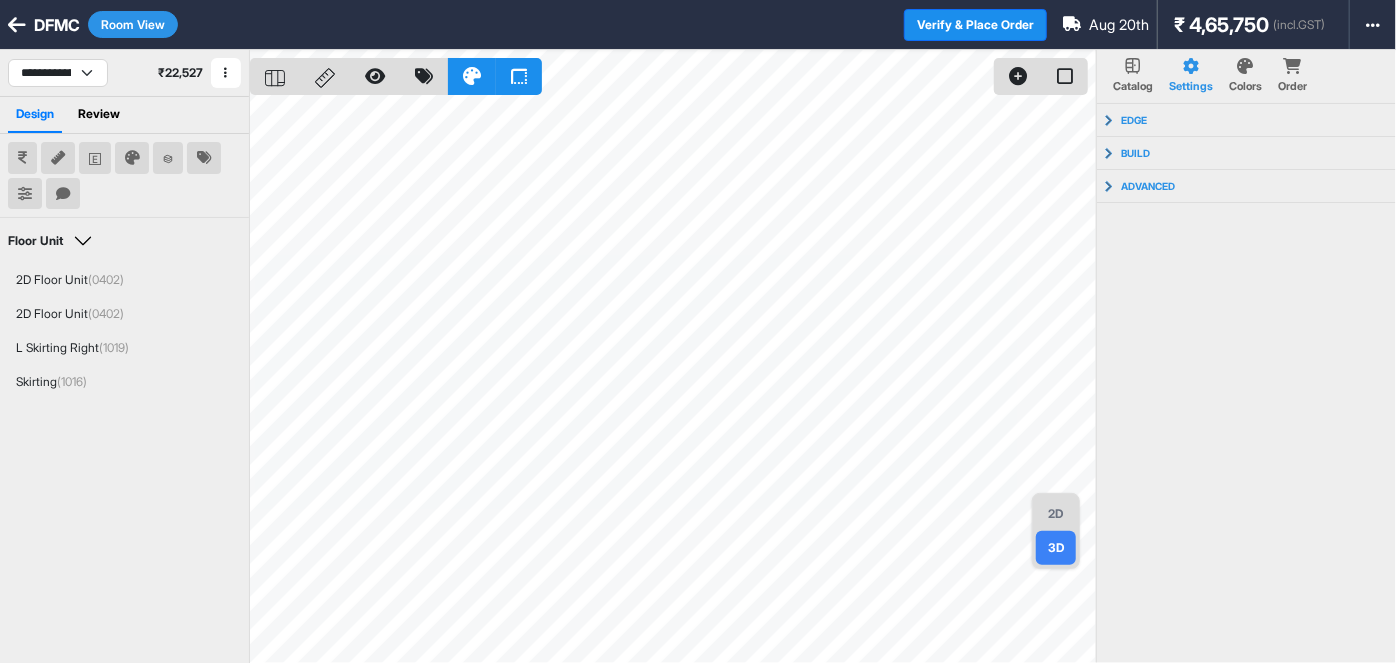 click on "Room View" at bounding box center (133, 24) 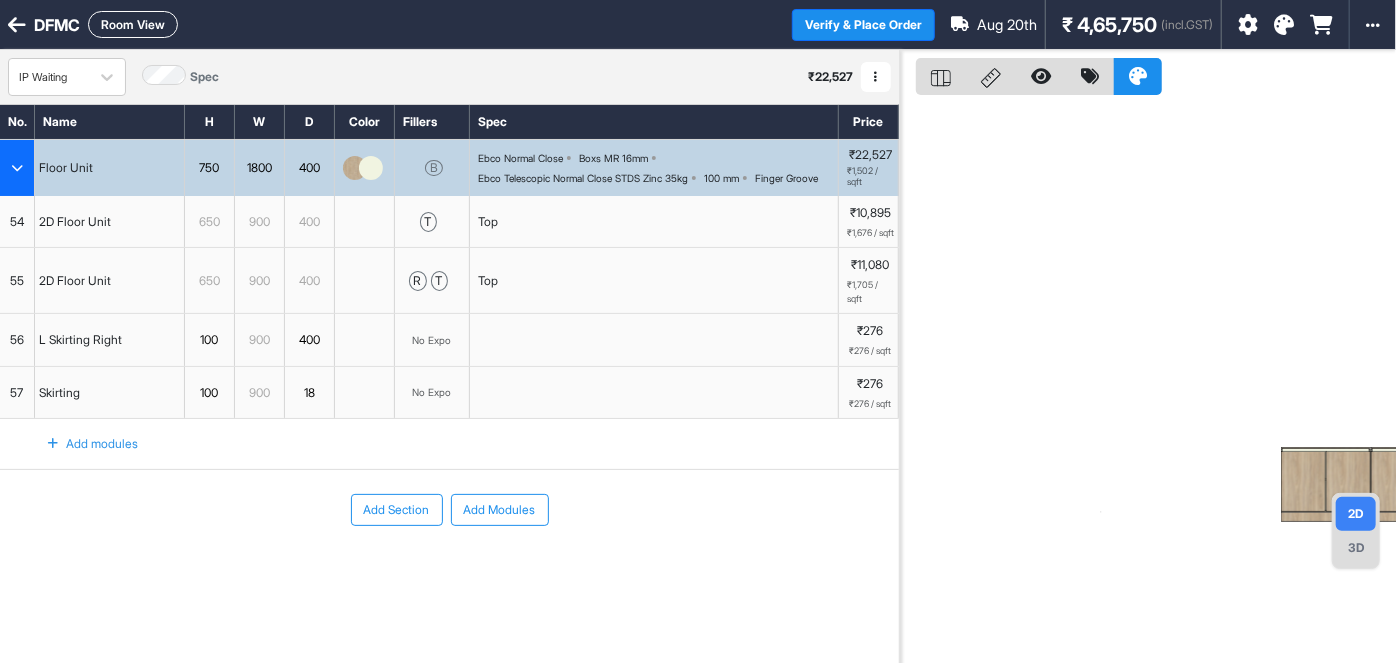 click on "Room View" at bounding box center (133, 24) 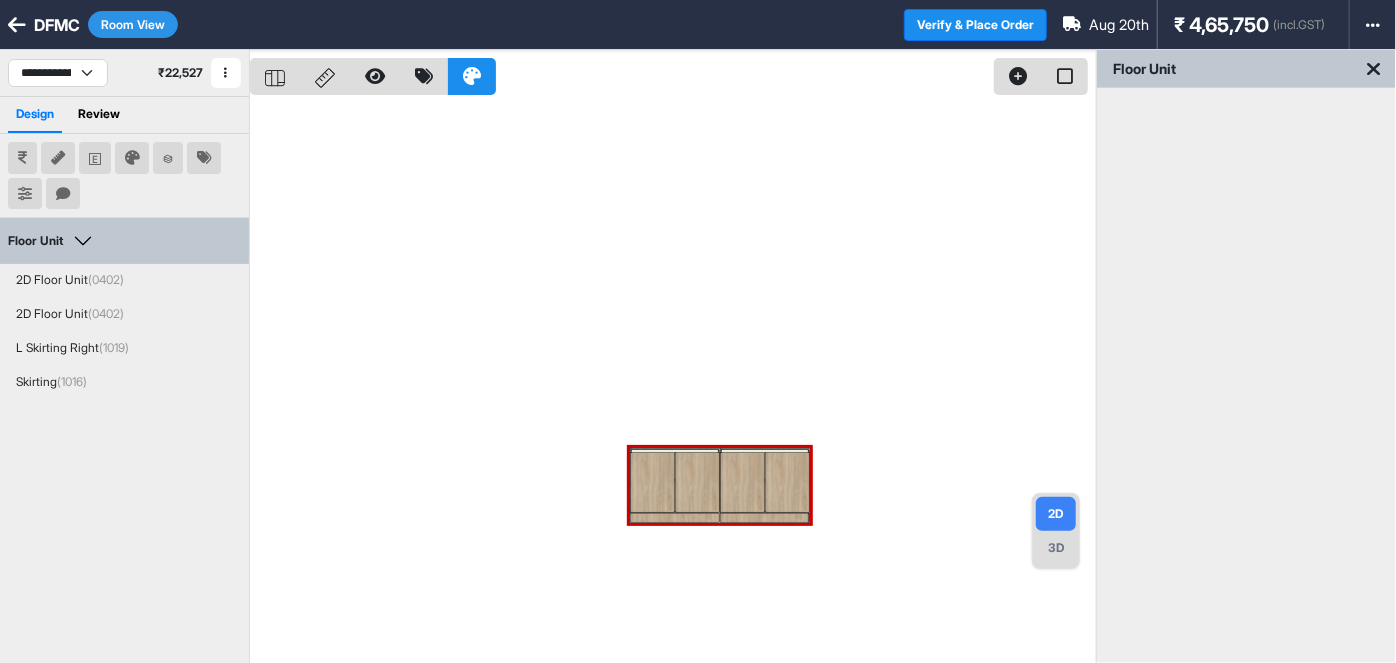 click on "Room View" at bounding box center [133, 24] 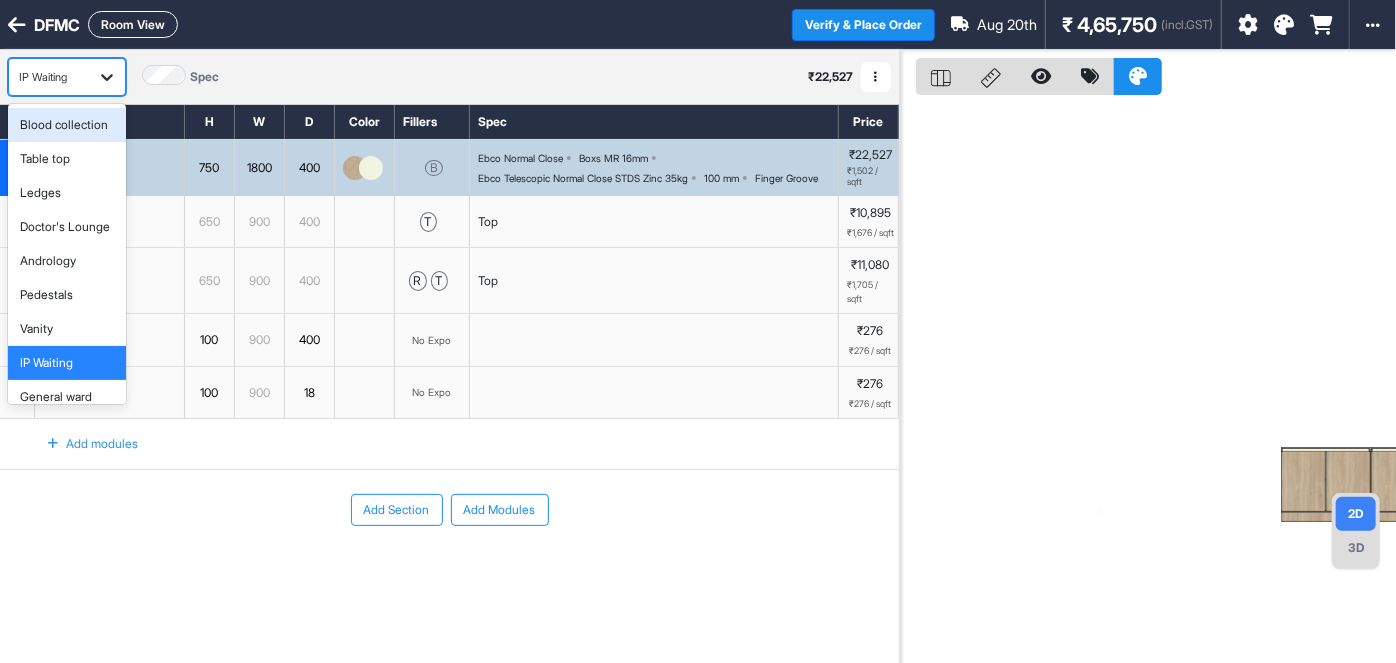 click at bounding box center [107, 77] 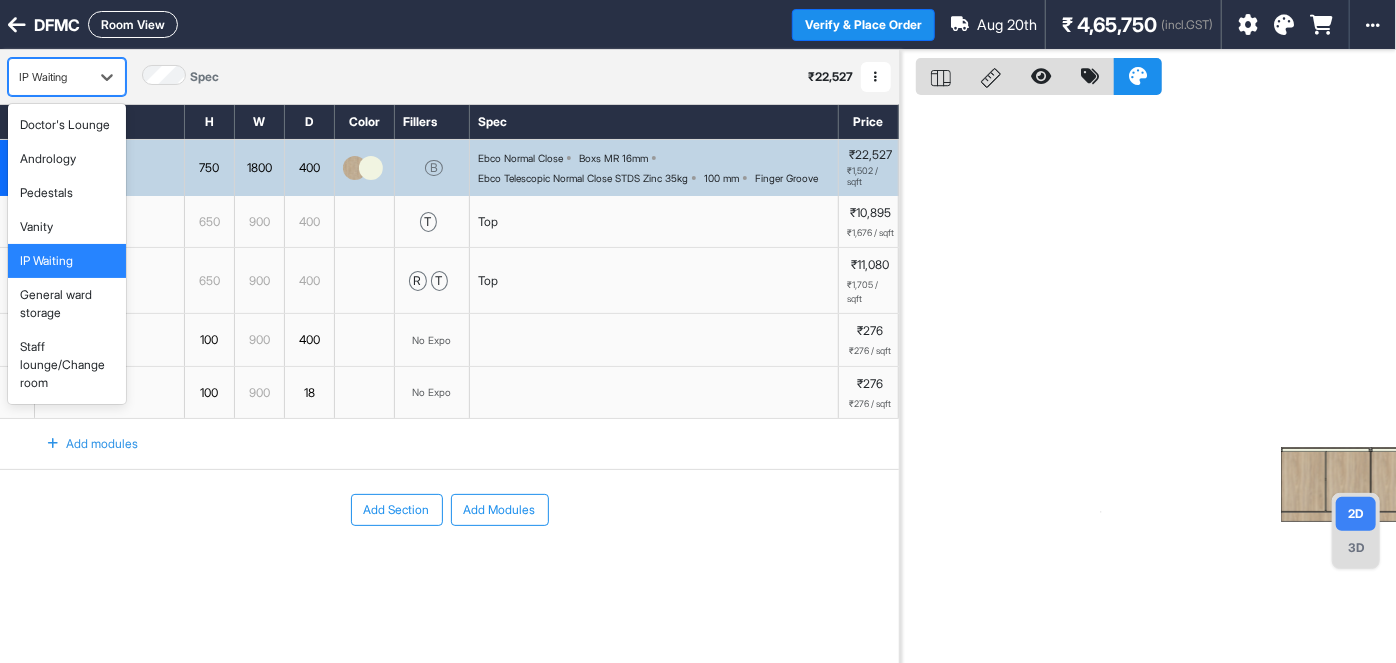 scroll, scrollTop: 120, scrollLeft: 0, axis: vertical 